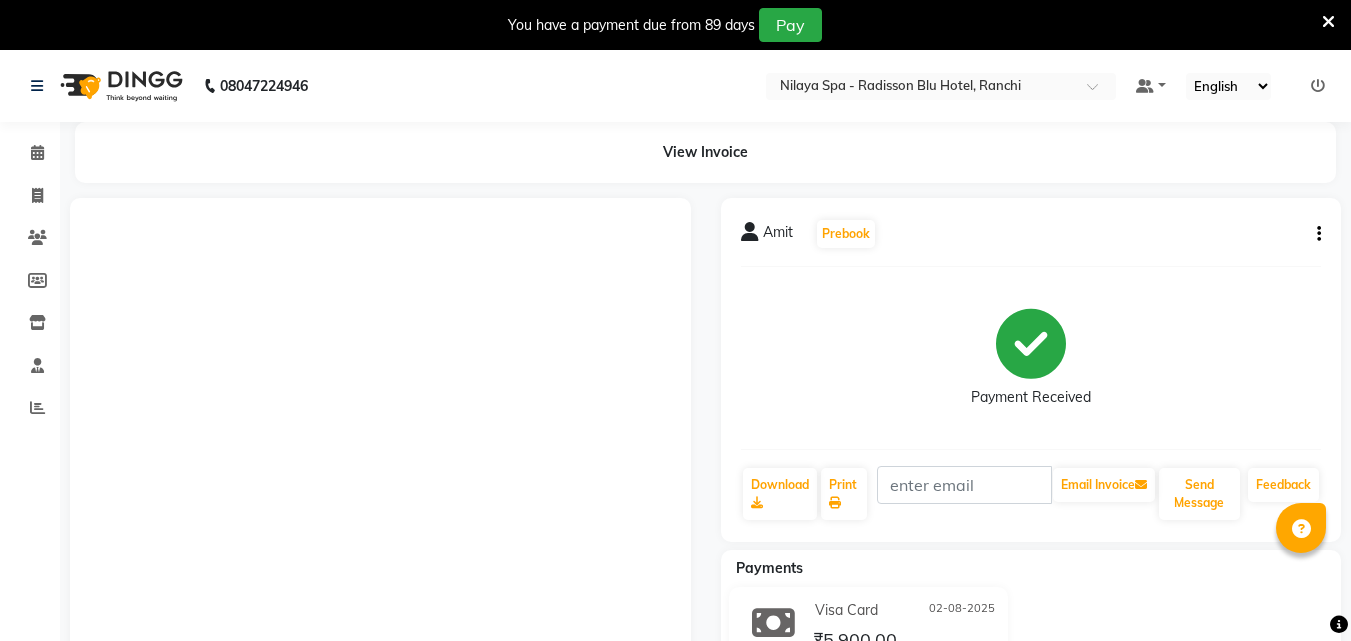 scroll, scrollTop: 102, scrollLeft: 0, axis: vertical 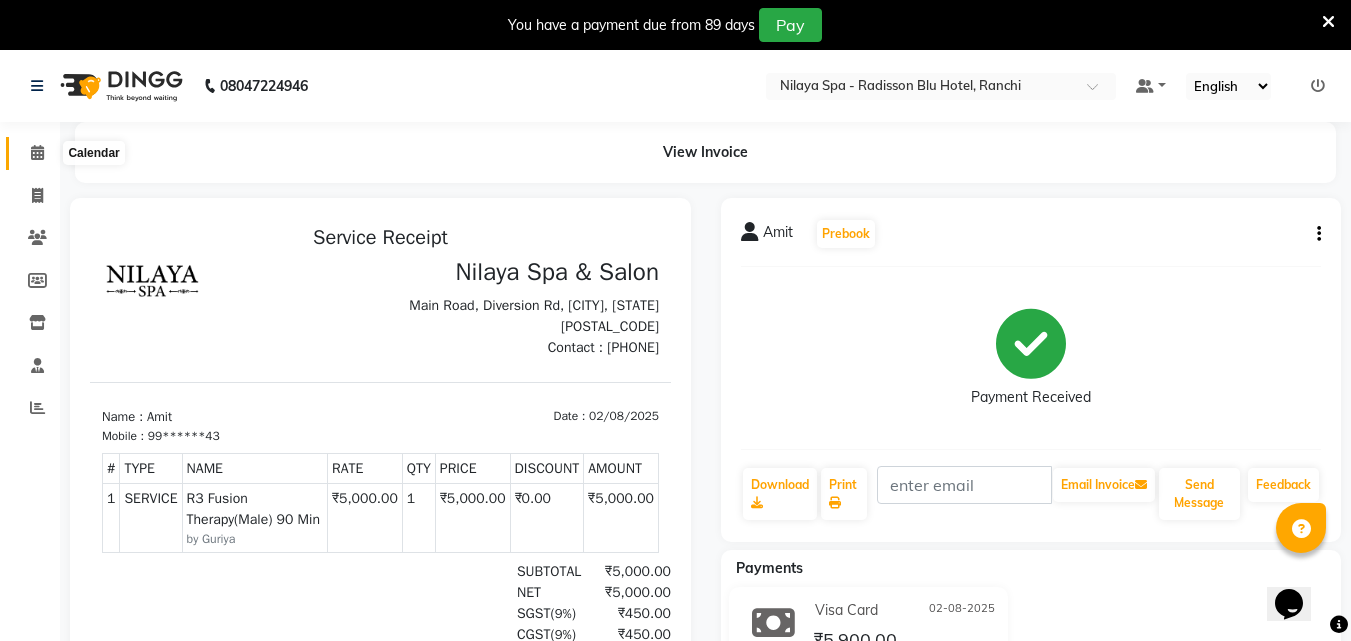 click 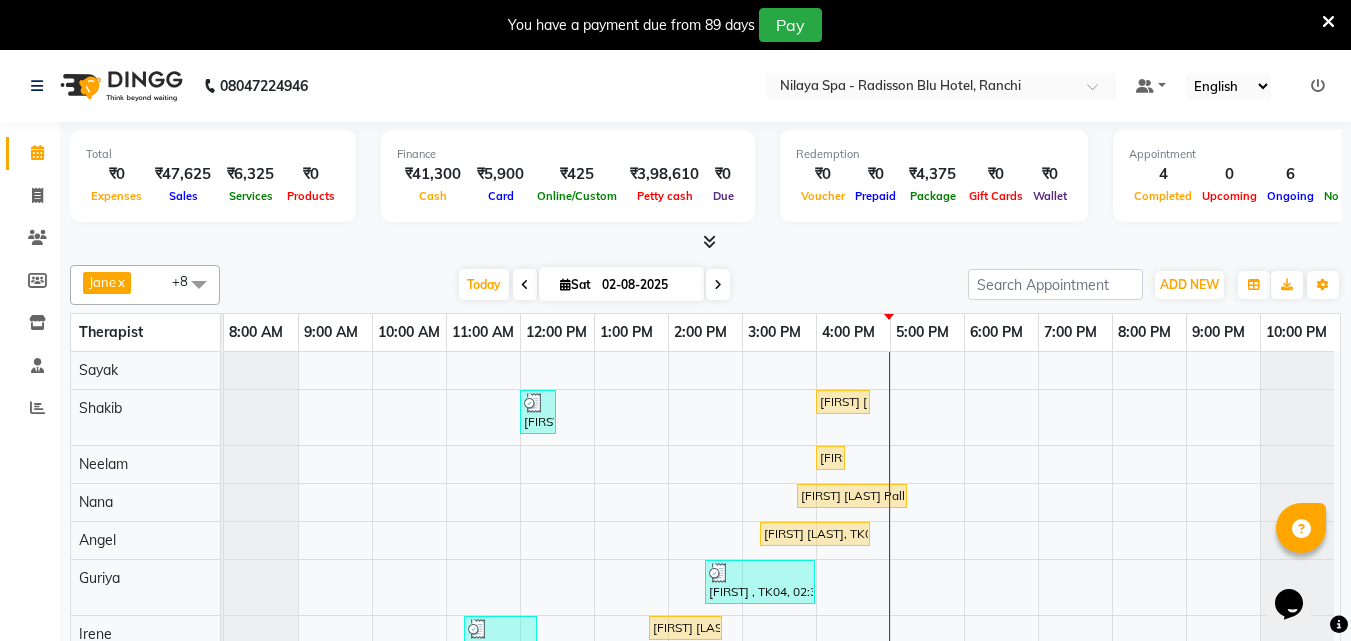 scroll, scrollTop: 72, scrollLeft: 0, axis: vertical 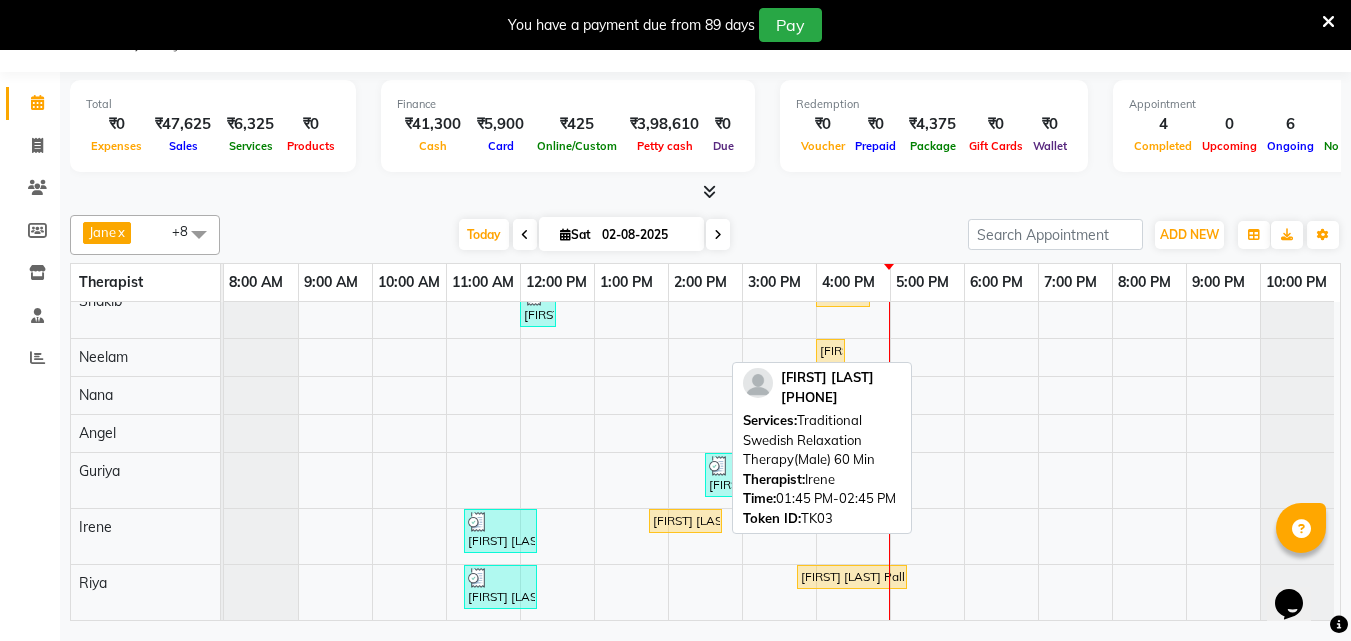 click on "[FIRST] [LAST] , TK03, 01:45 PM-02:45 PM, Traditional Swedish Relaxation Therapy(Male) 60 Min" at bounding box center (685, 521) 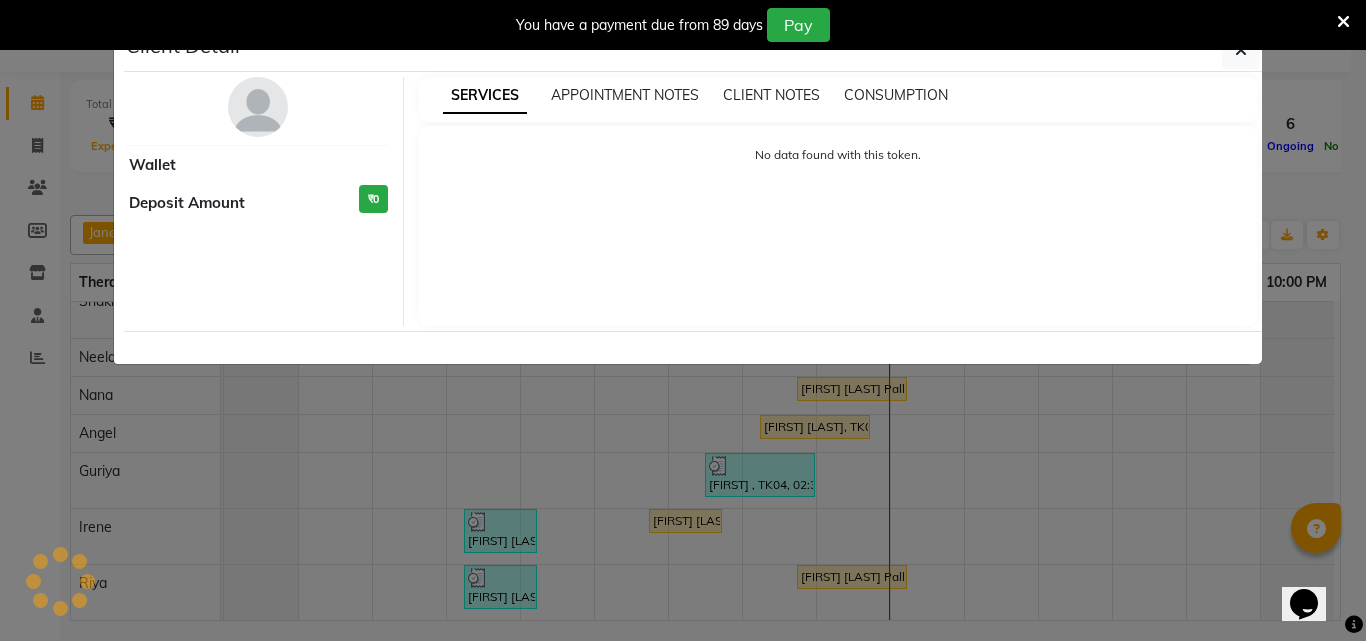 select on "1" 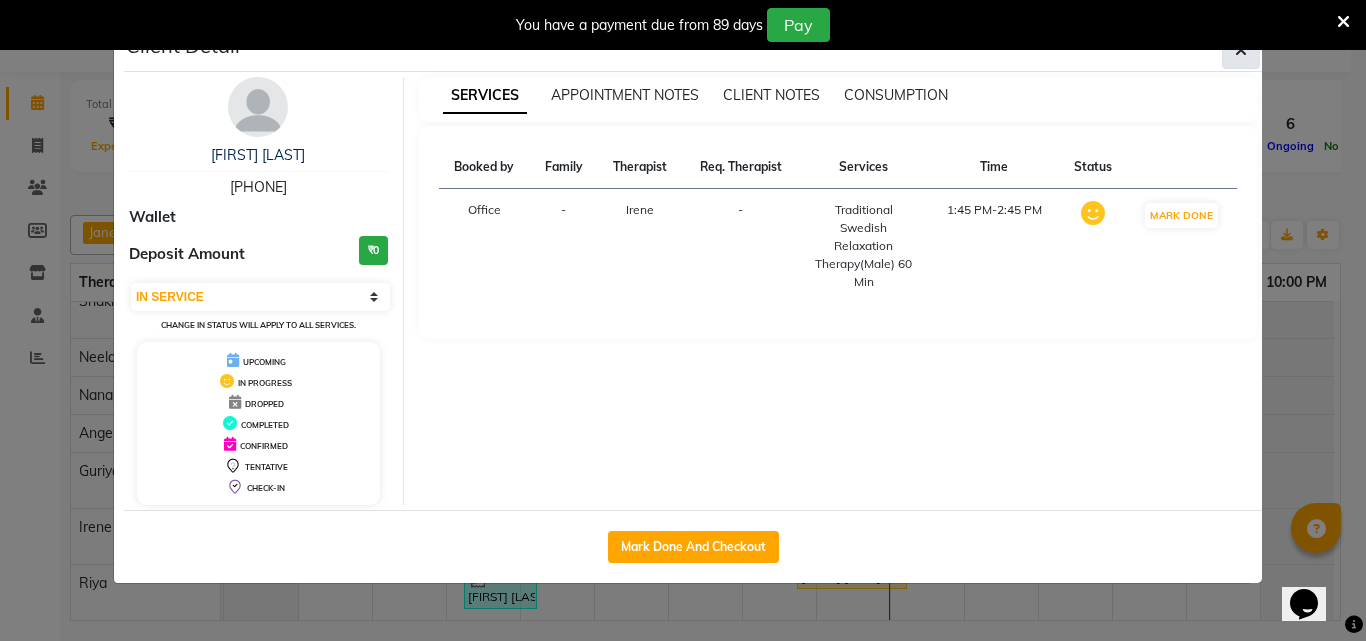 click 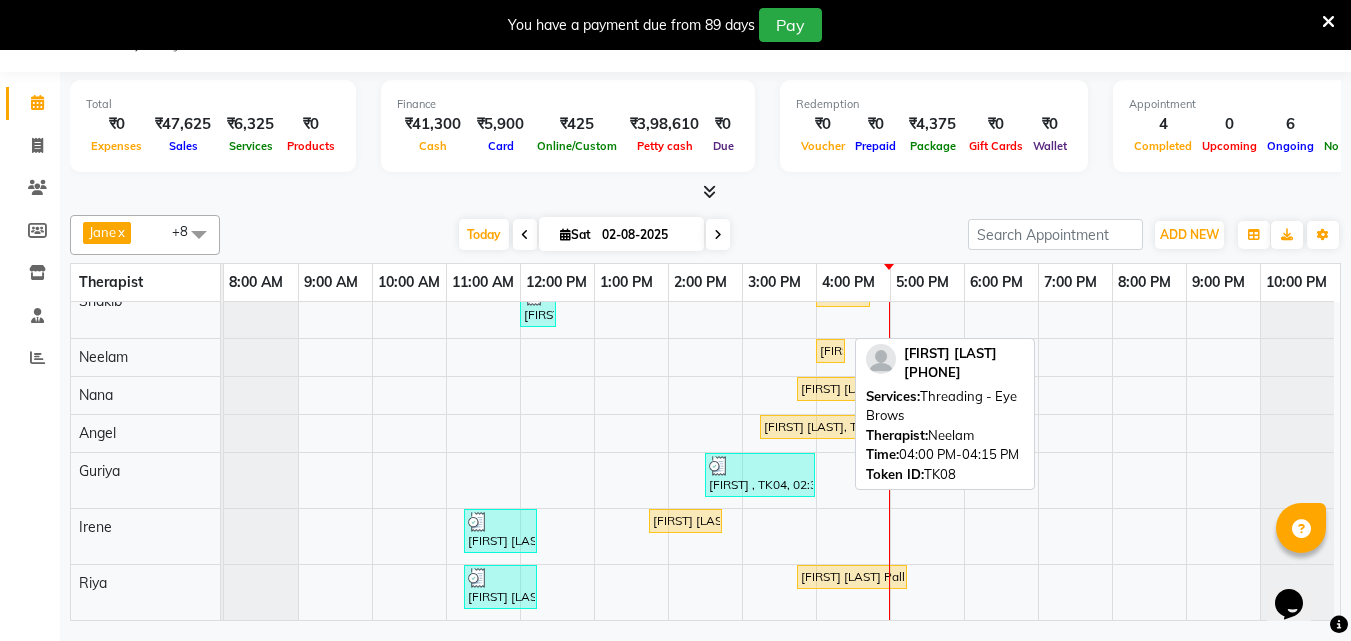 click on "[FIRST] [LAST], TK08, 04:00 PM-04:15 PM, Threading - Eye Brows" at bounding box center (830, 351) 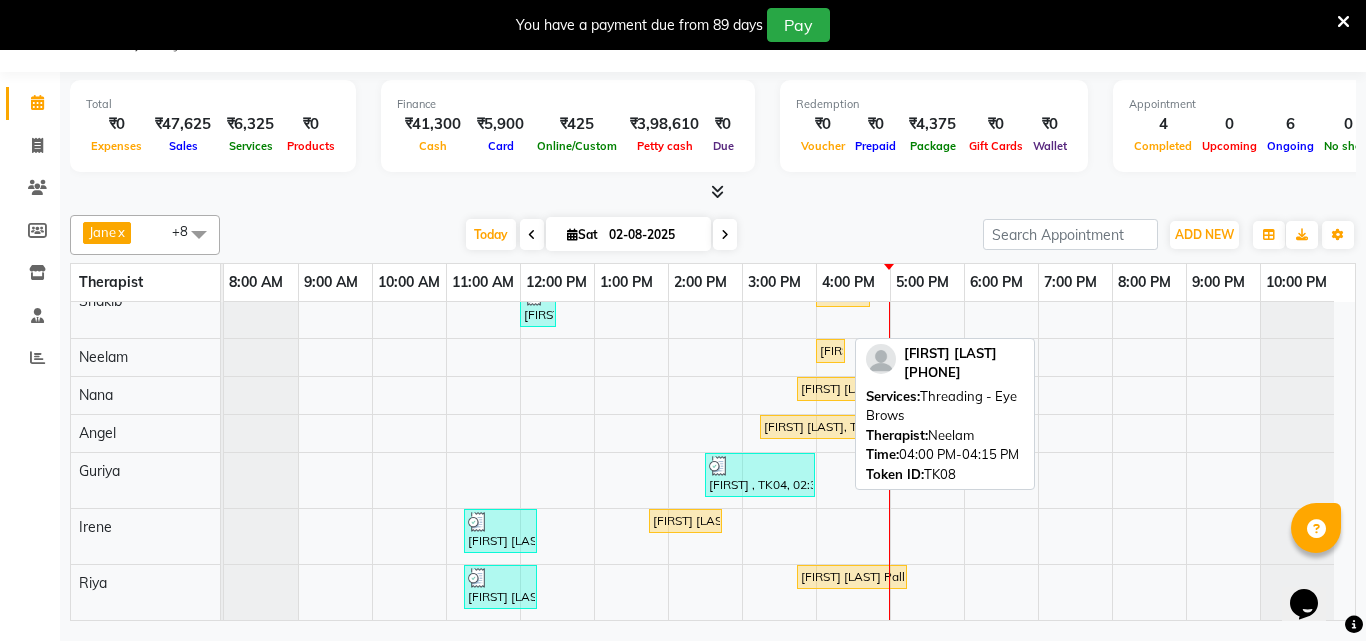 select on "1" 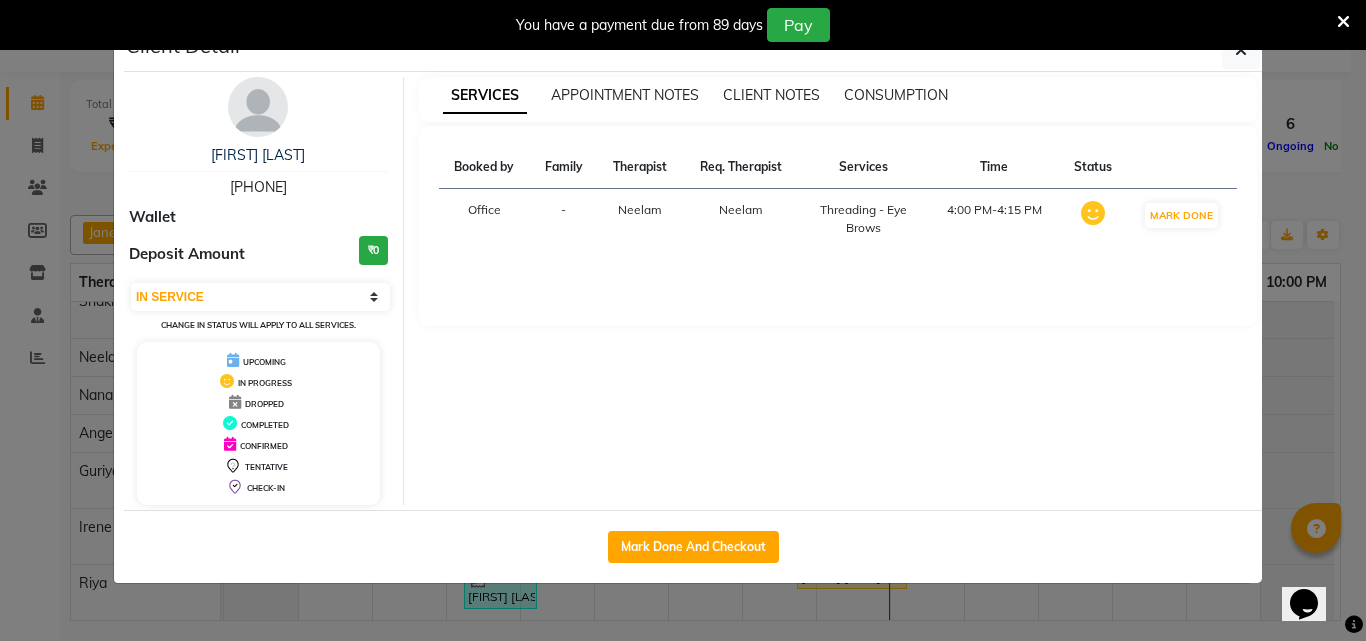 click on "You have a payment due from 89 days   Pay" at bounding box center (683, 25) 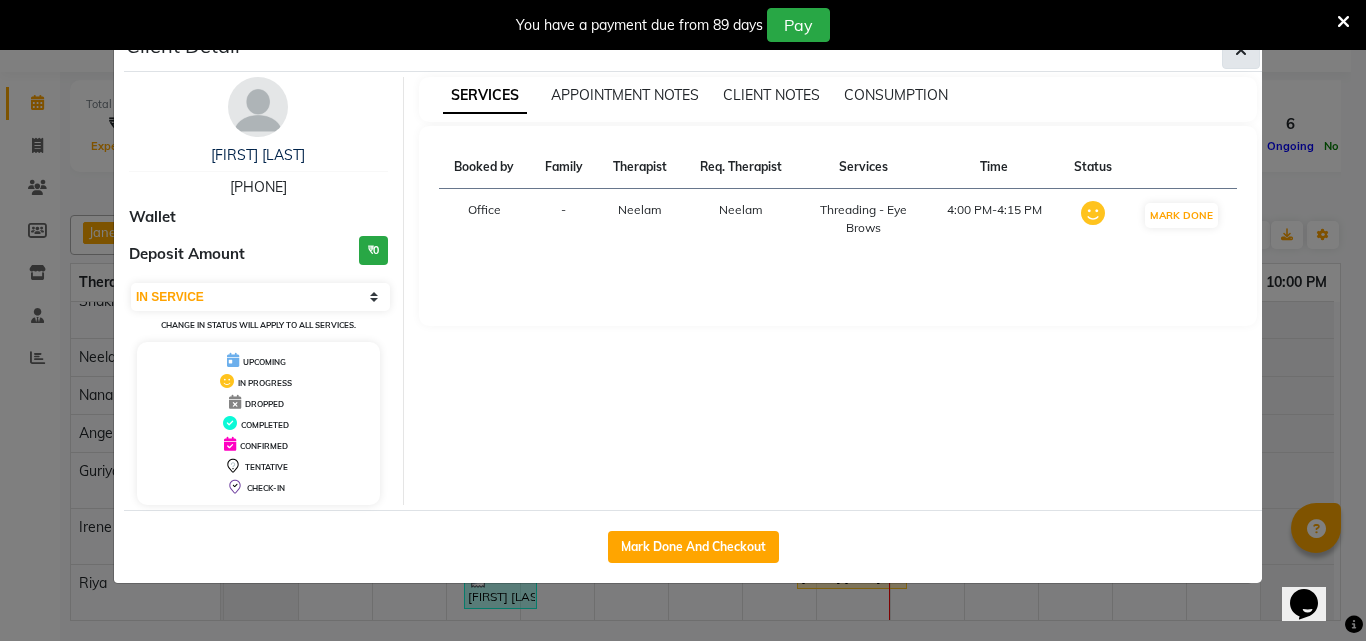 click 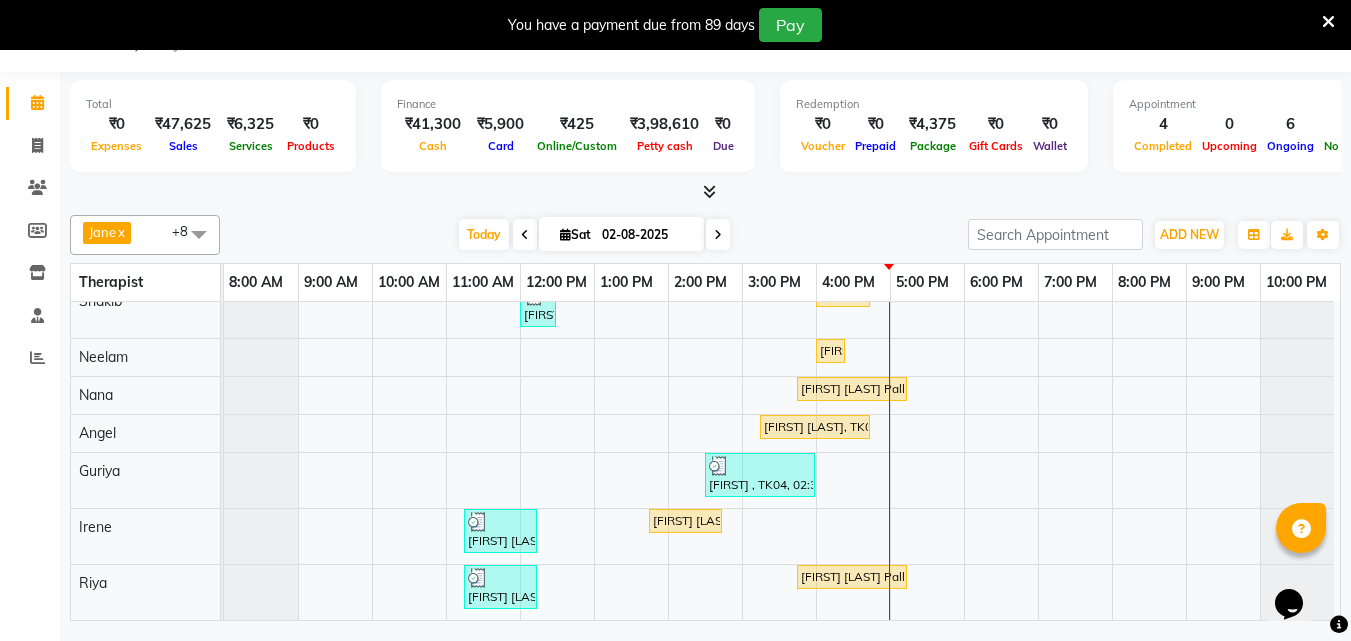 scroll, scrollTop: 0, scrollLeft: 0, axis: both 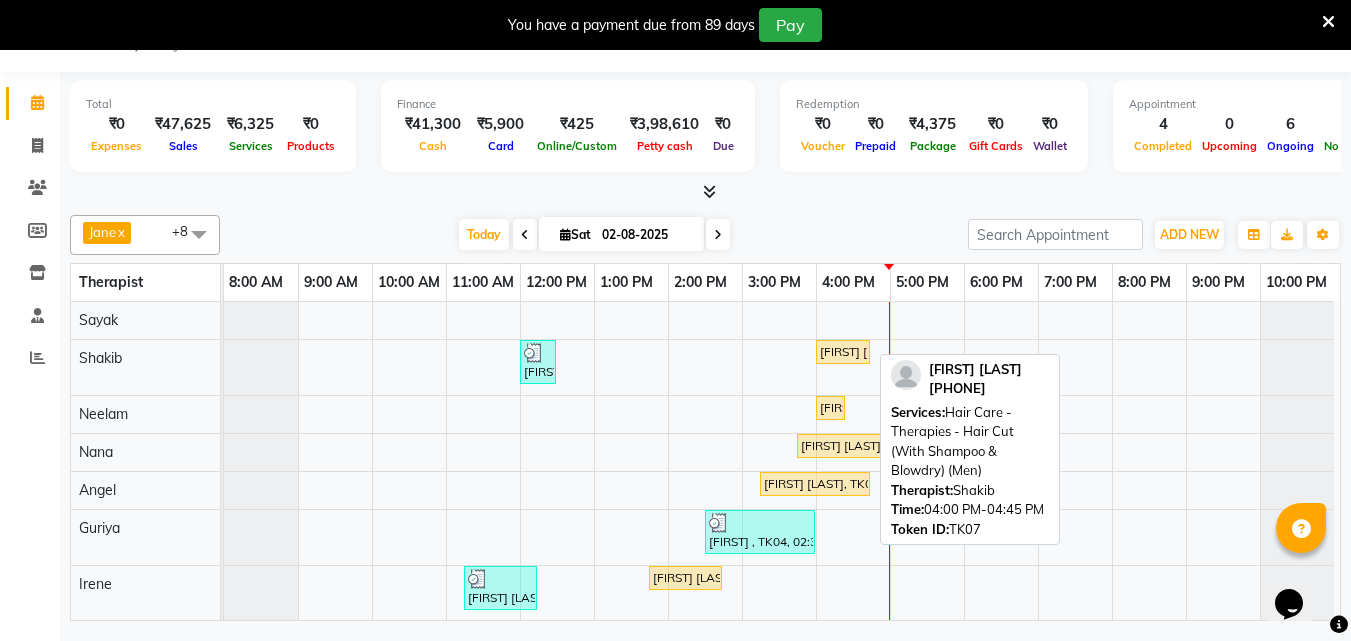 click on "Swati Priya, TK07, 04:00 PM-04:45 PM, Hair Care - Therapies - Hair Cut (With Shampoo & Blowdry) (Men)" at bounding box center (843, 352) 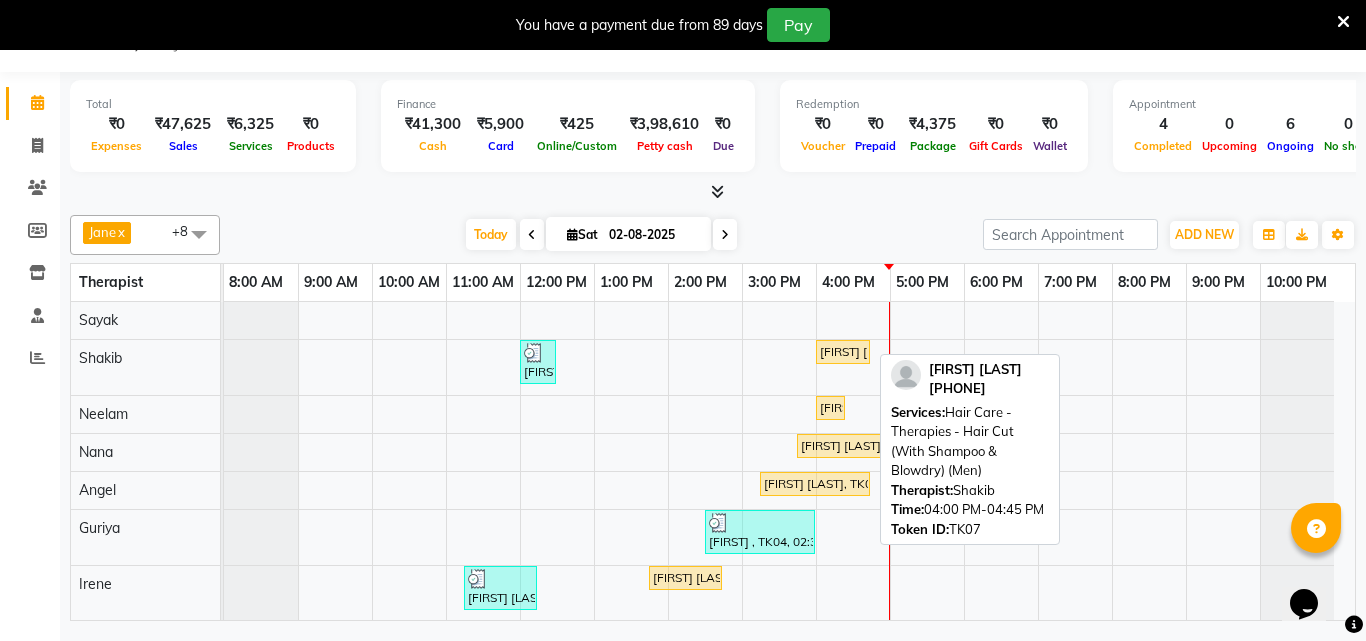 select on "1" 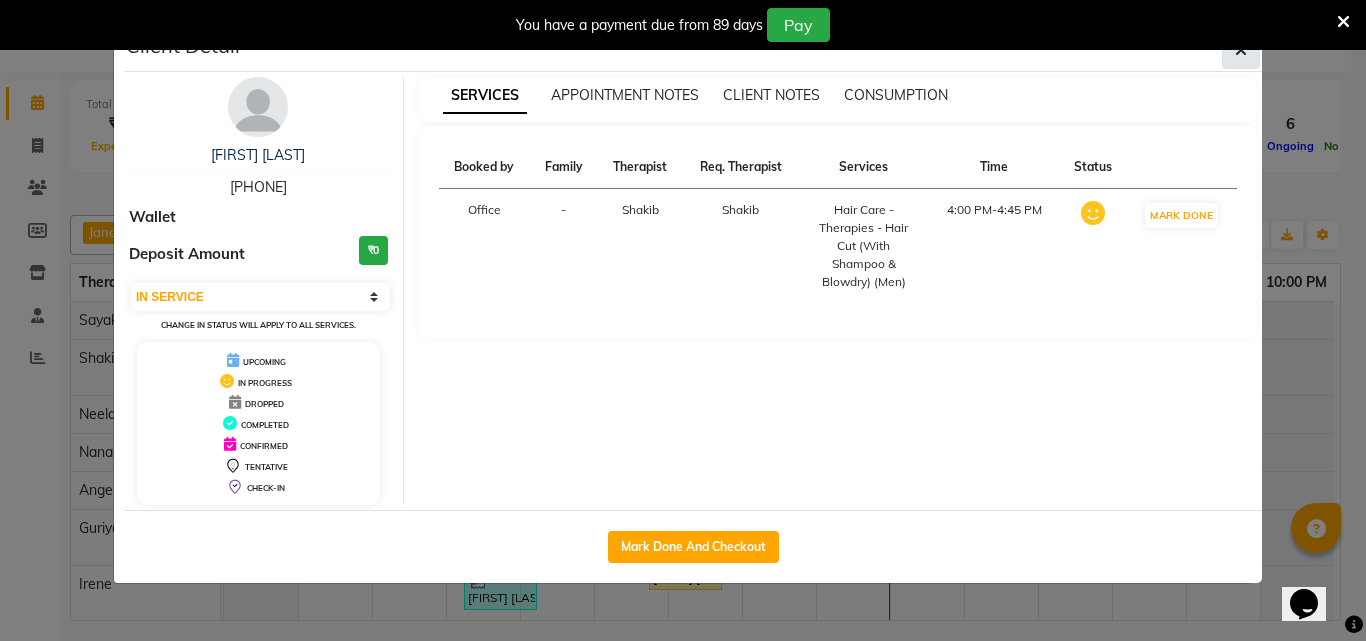 click 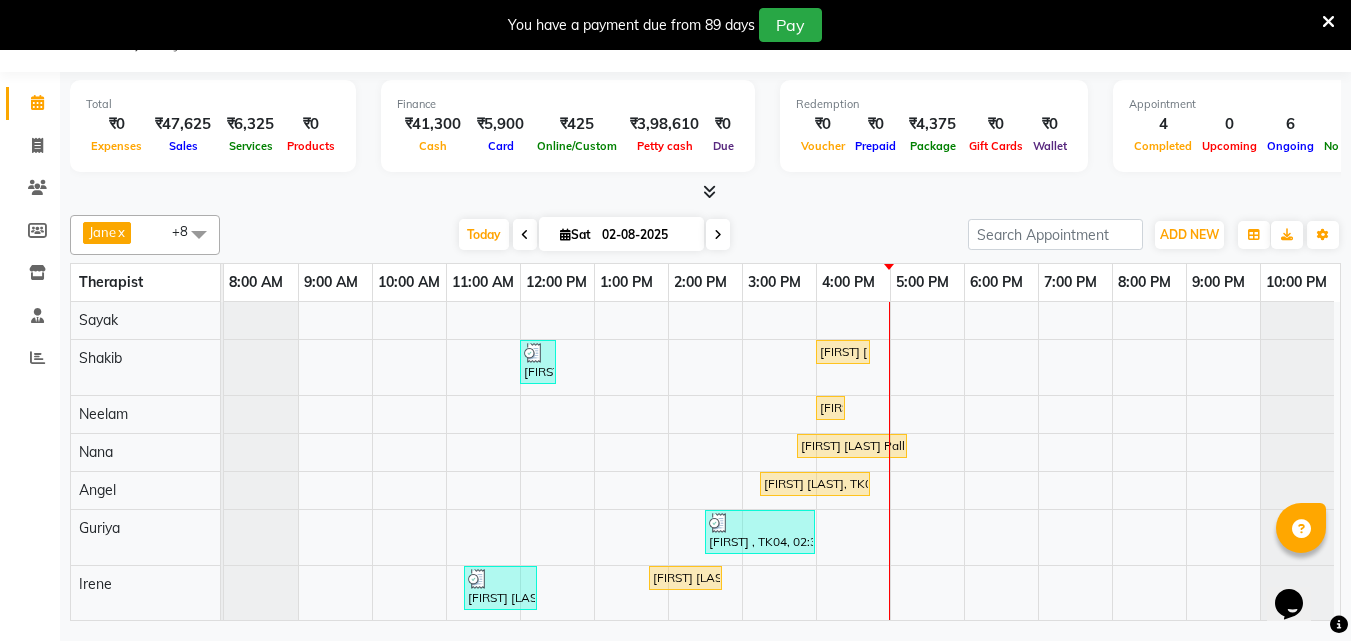 scroll, scrollTop: 72, scrollLeft: 0, axis: vertical 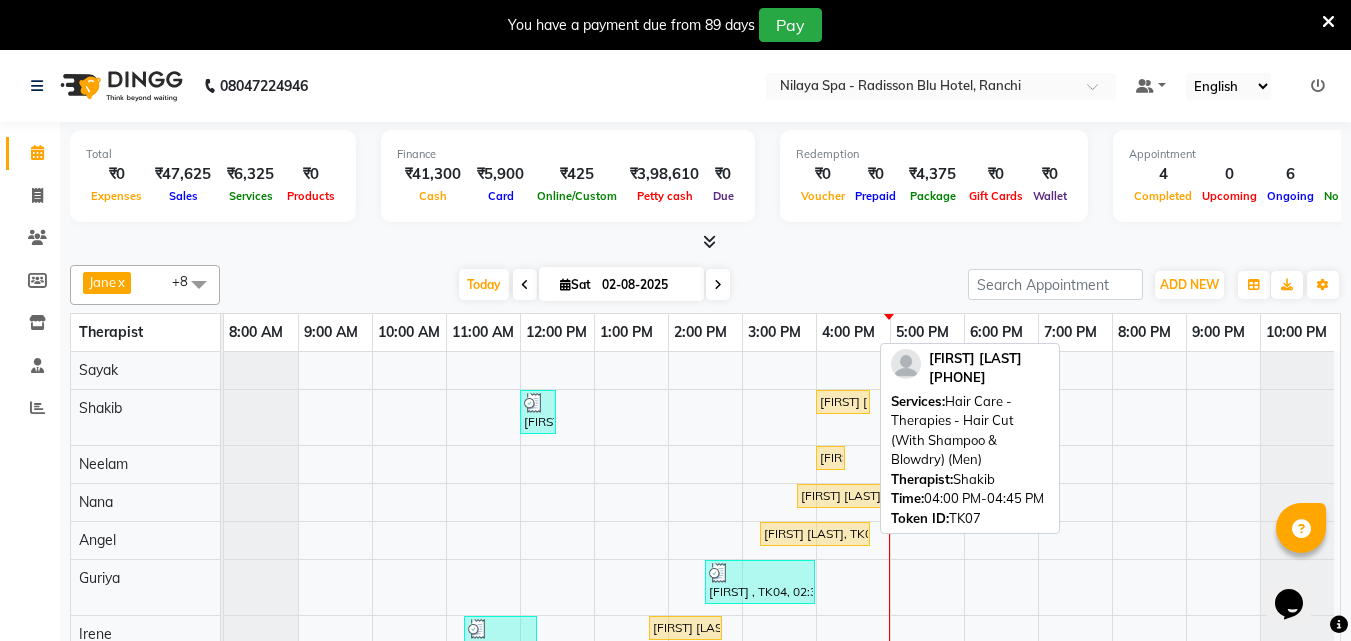 click on "Swati Priya, TK07, 04:00 PM-04:45 PM, Hair Care - Therapies - Hair Cut (With Shampoo & Blowdry) (Men)" at bounding box center (843, 402) 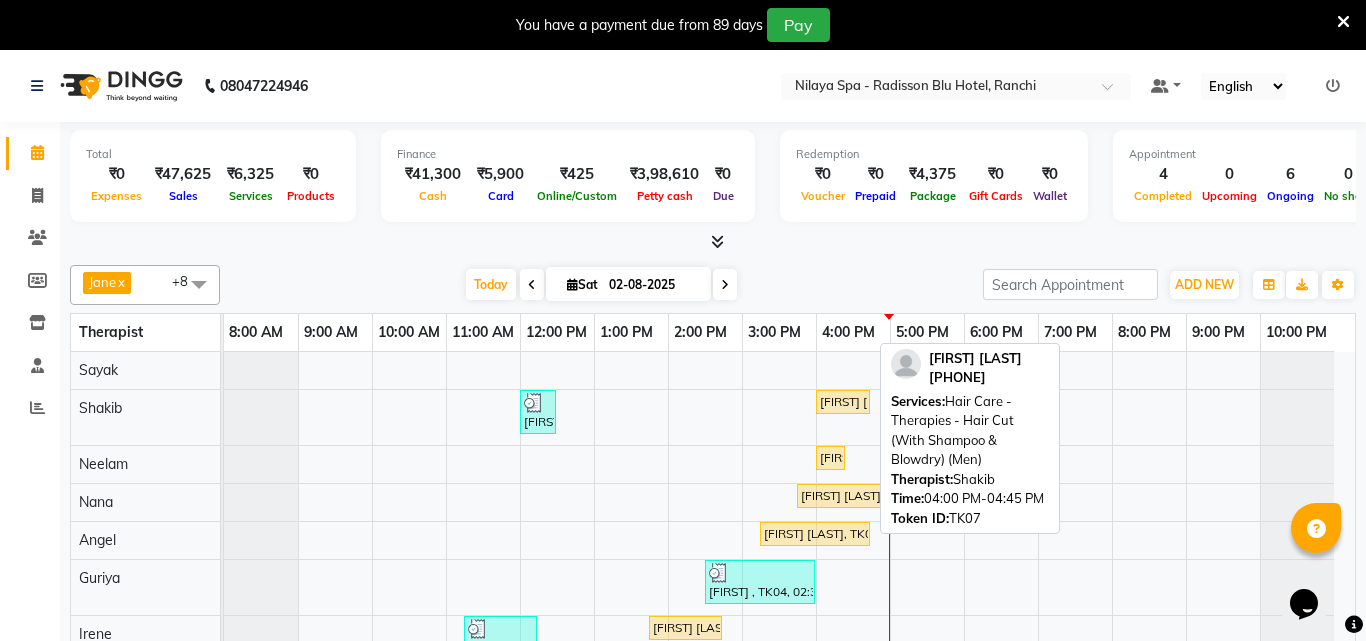 select on "1" 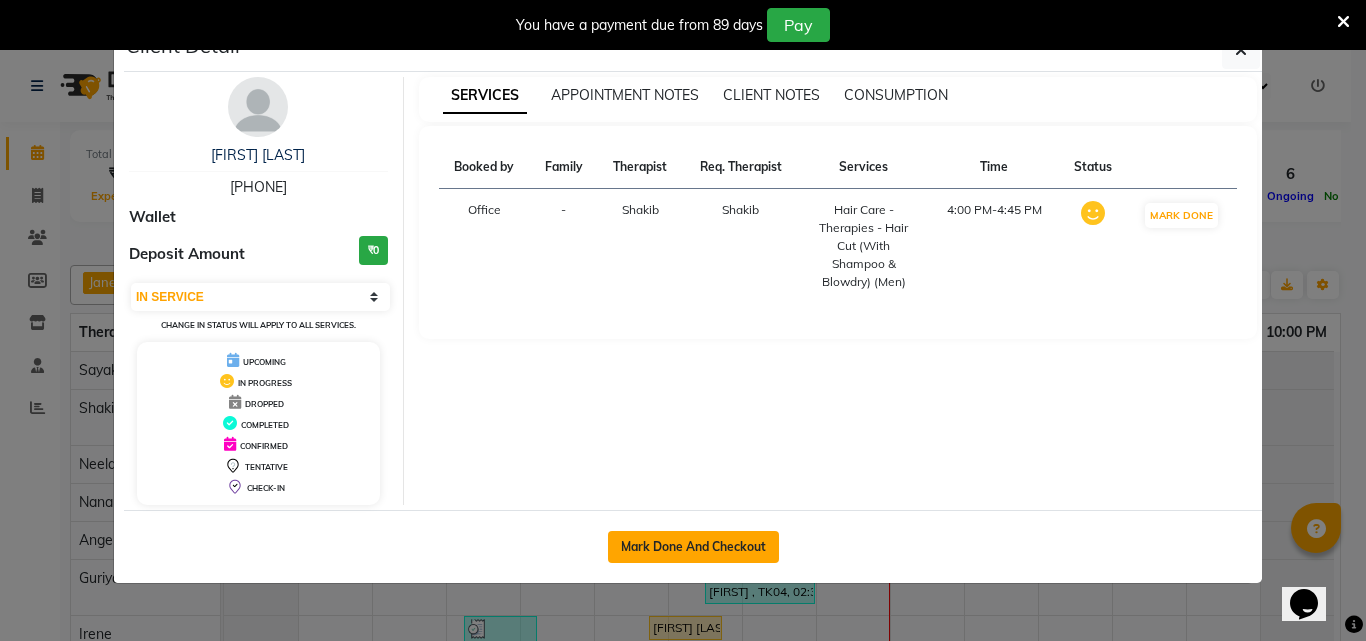 click on "Mark Done And Checkout" 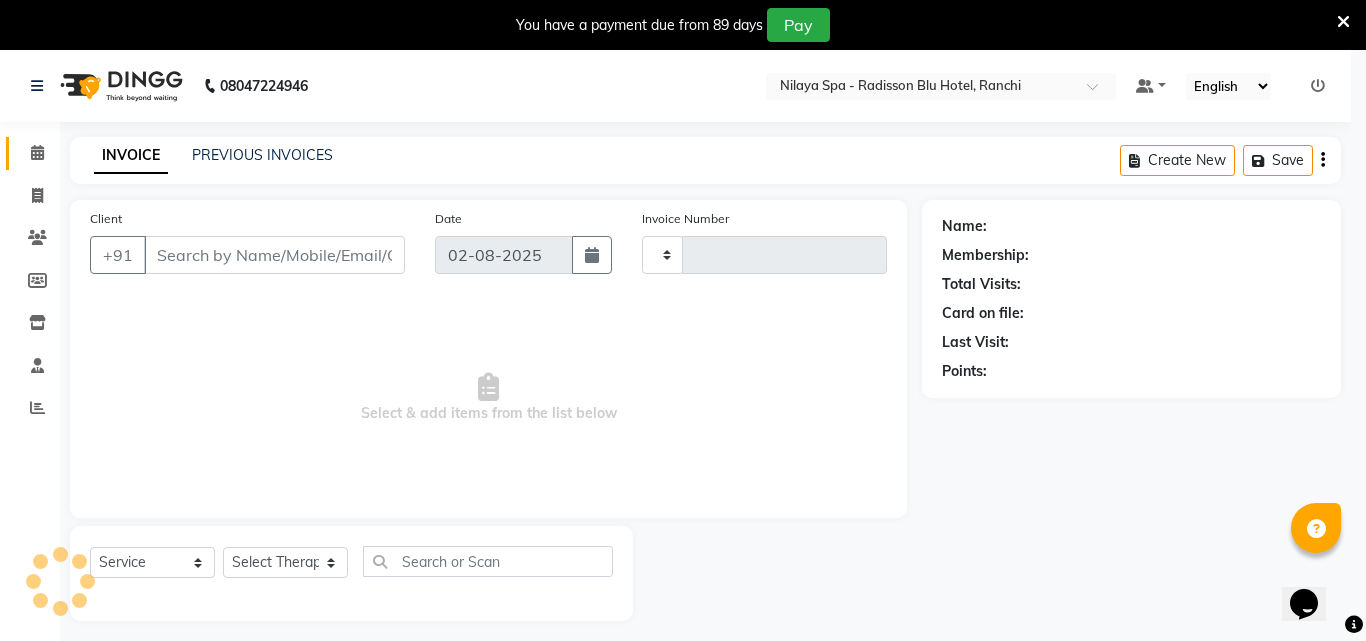 type on "0985" 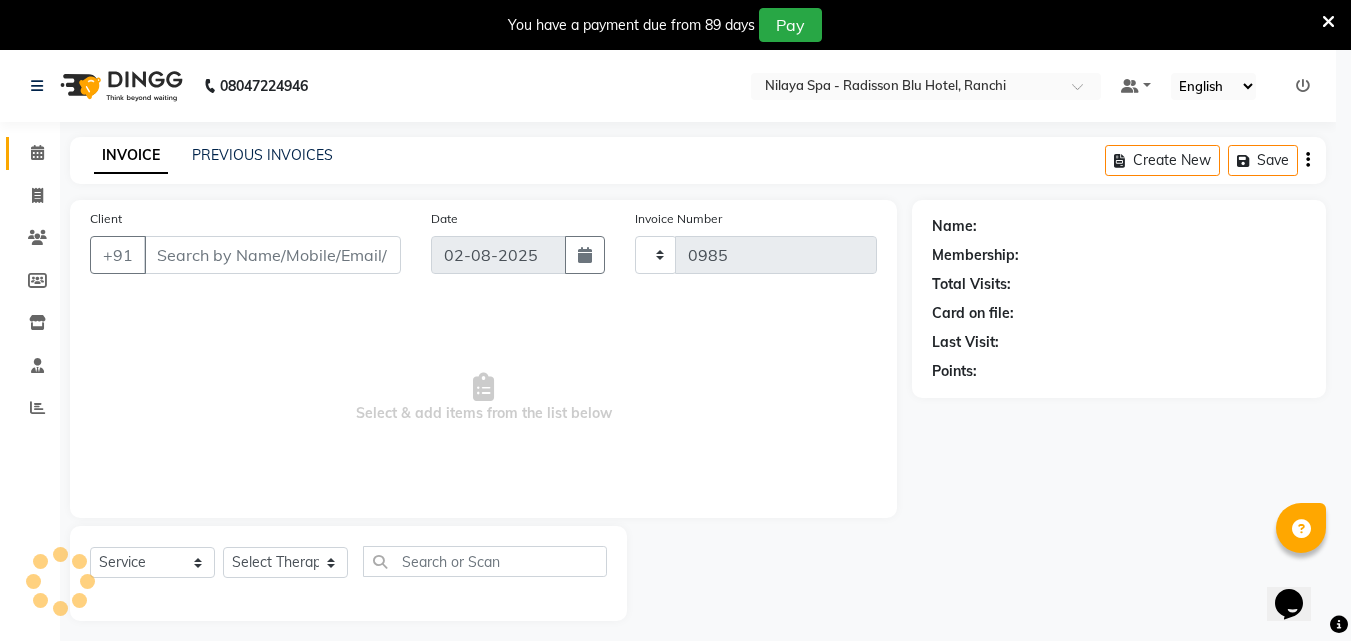 select on "8066" 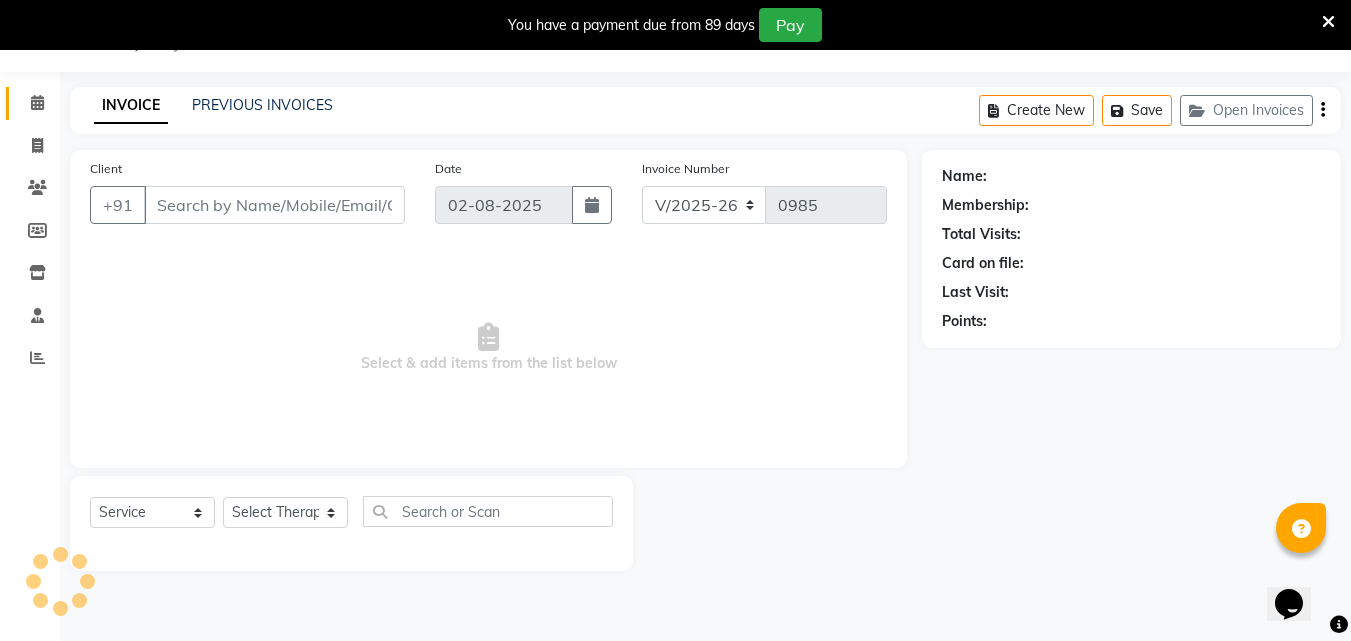 type on "99******84" 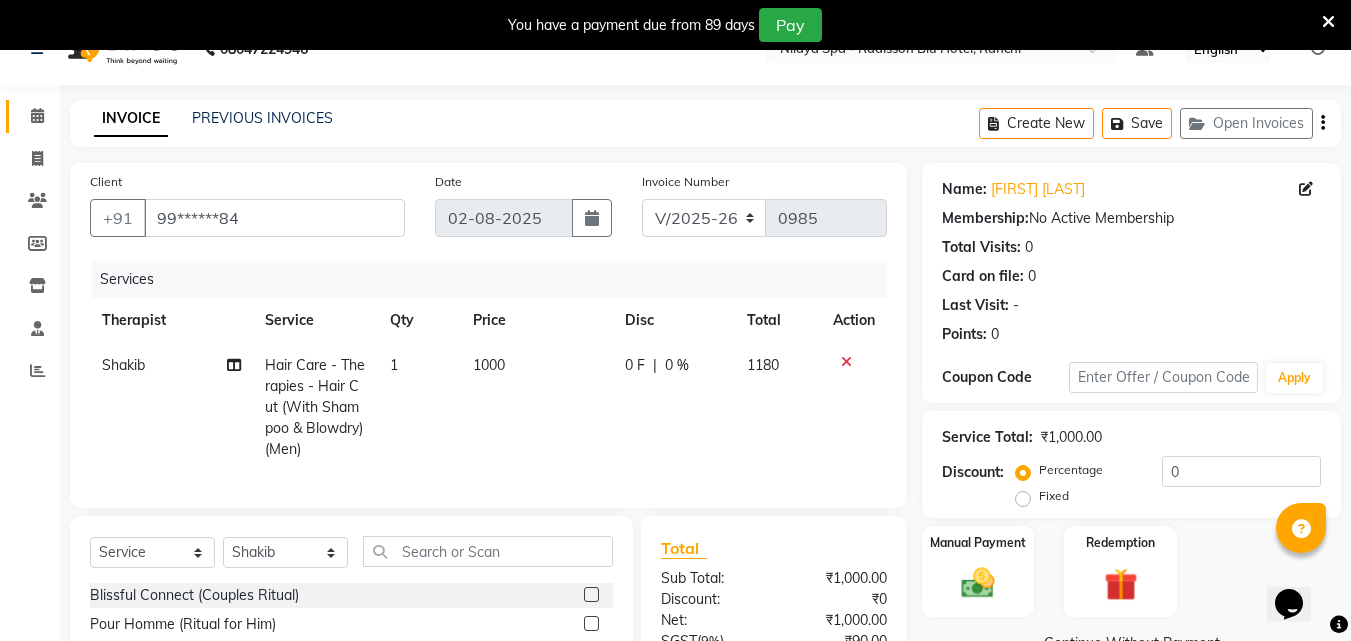 scroll, scrollTop: 0, scrollLeft: 0, axis: both 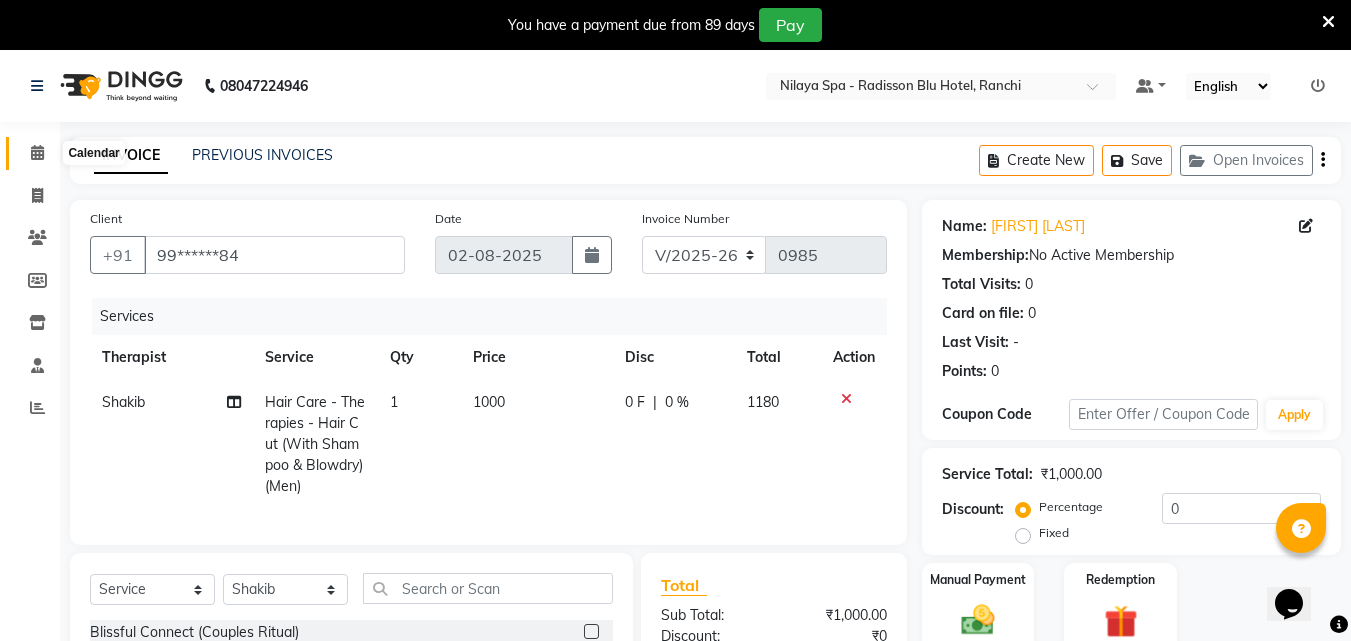 click 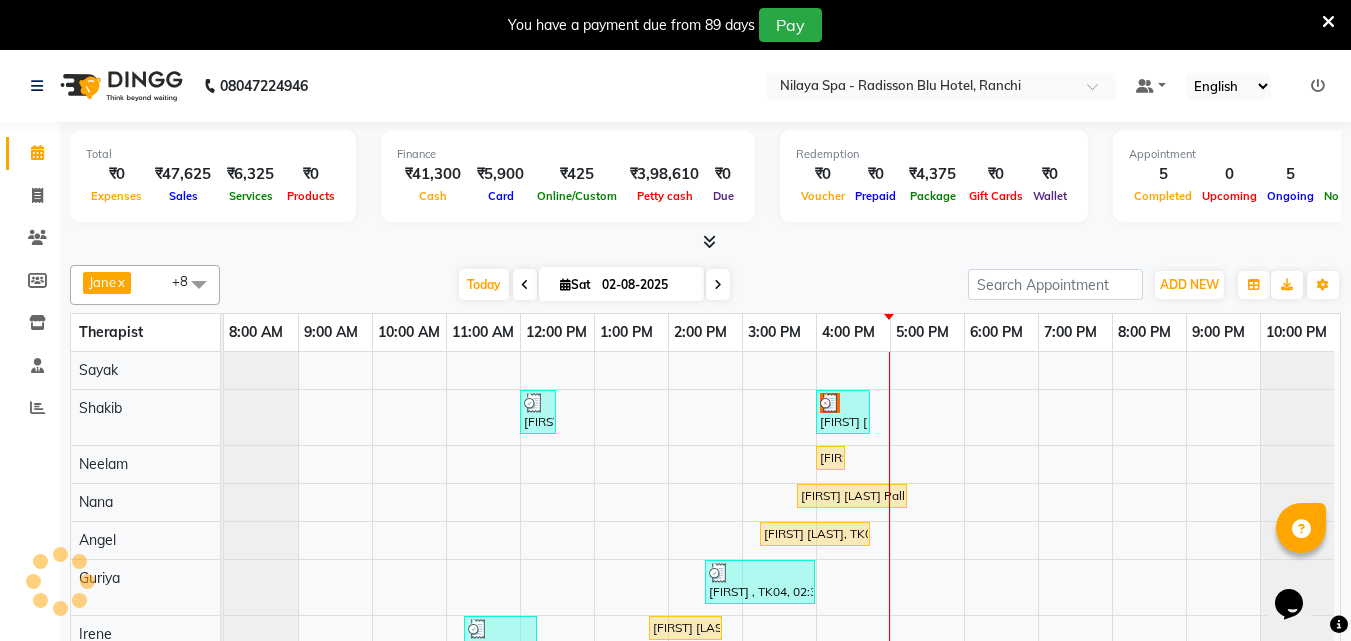 scroll, scrollTop: 72, scrollLeft: 0, axis: vertical 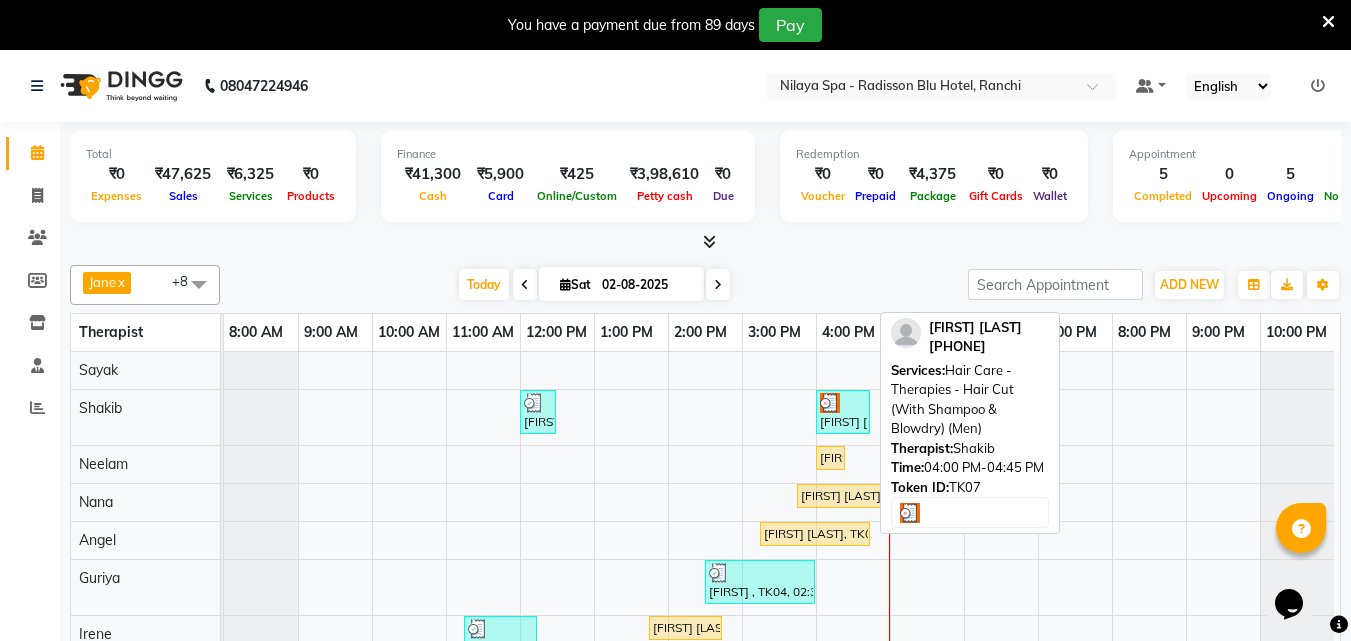 click on "Swati Priya, TK07, 04:00 PM-04:45 PM, Hair Care - Therapies - Hair Cut (With Shampoo & Blowdry) (Men)" at bounding box center [843, 412] 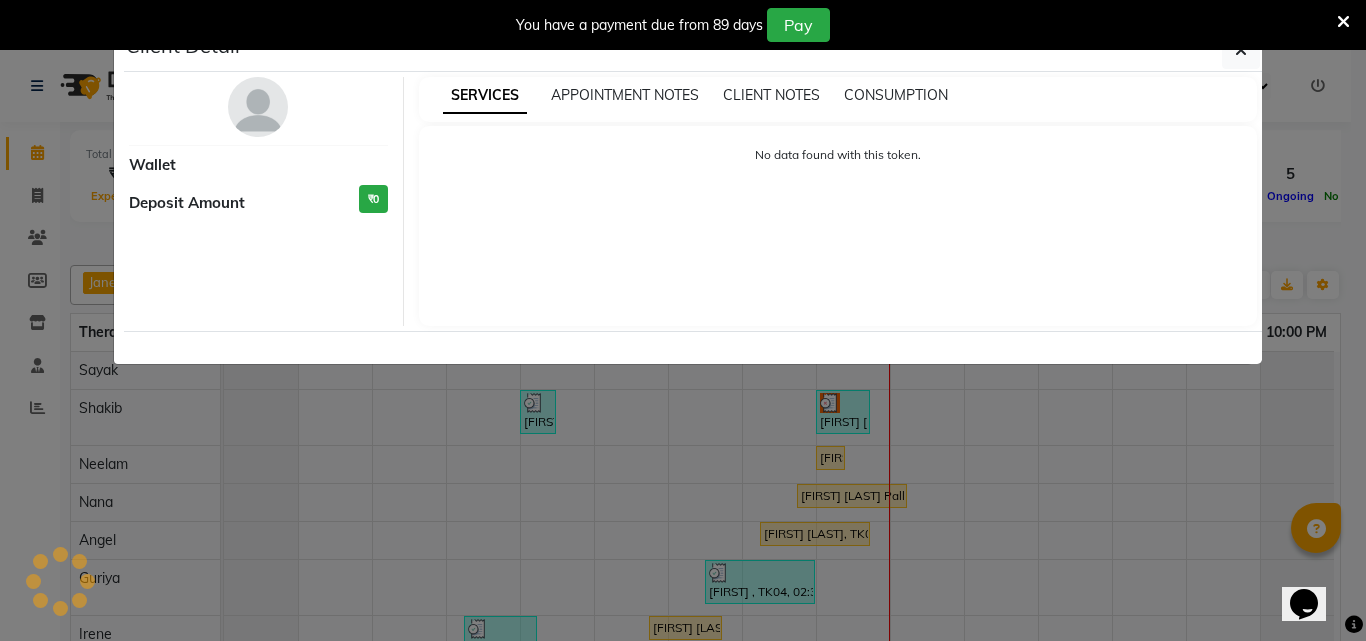select on "3" 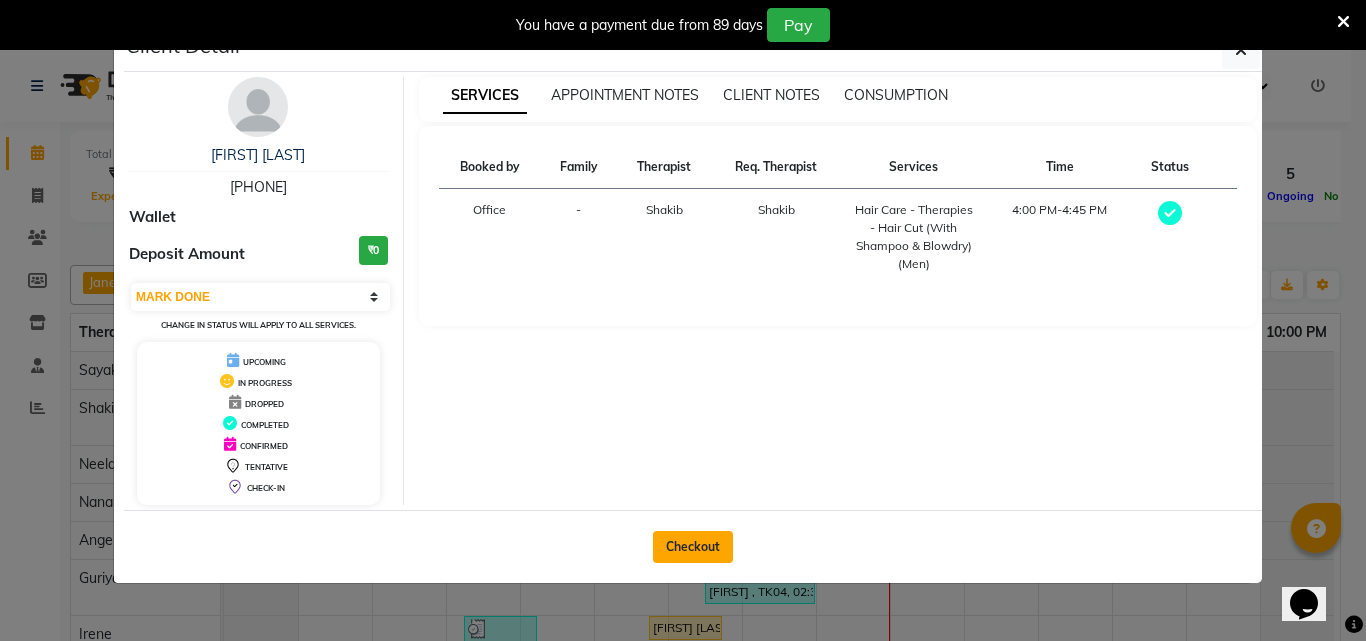 click on "Checkout" 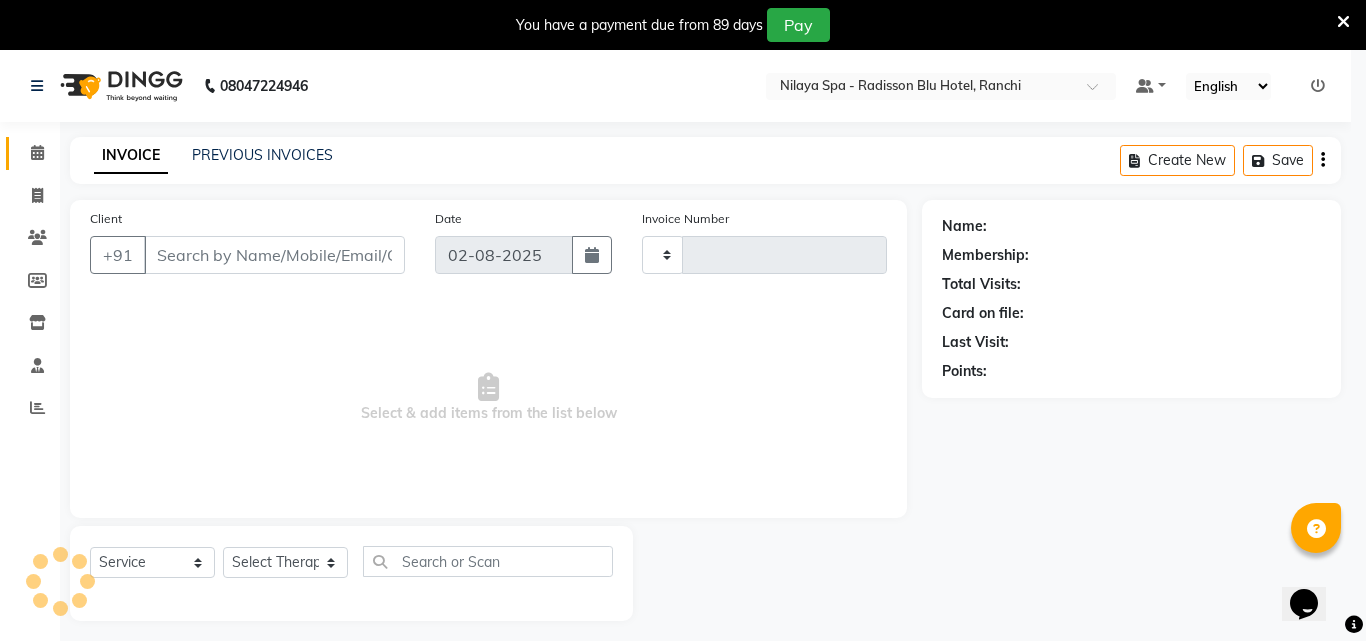 type on "0985" 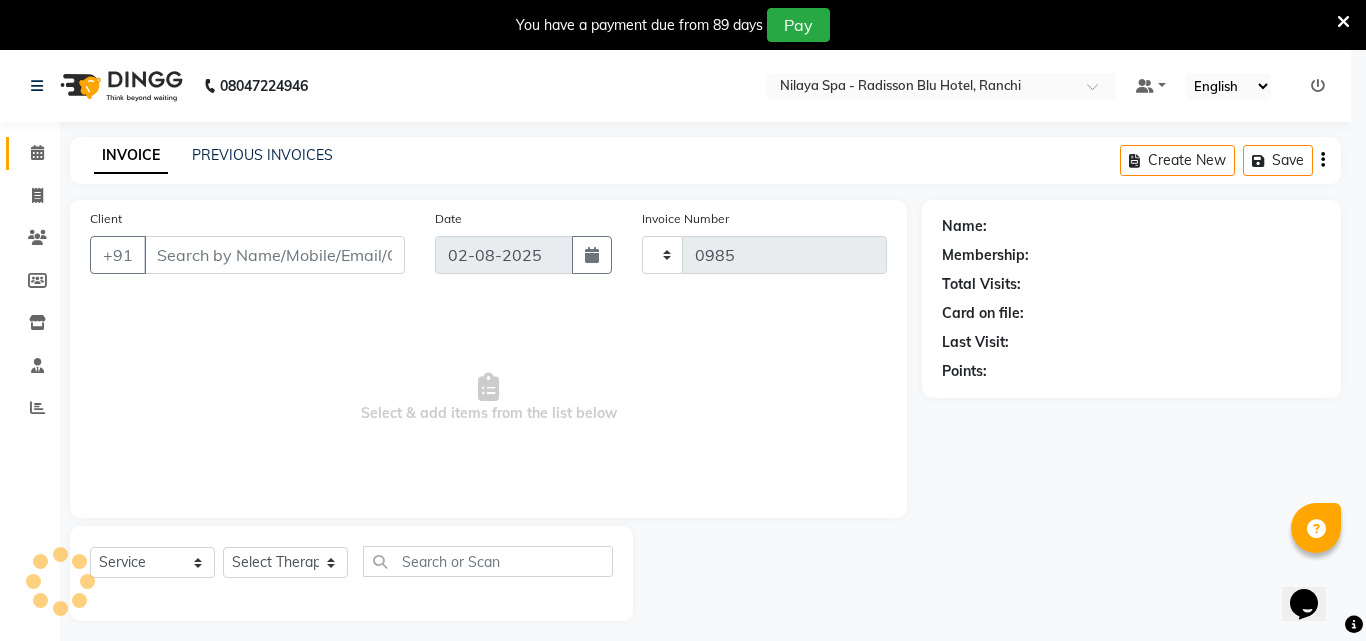 select on "8066" 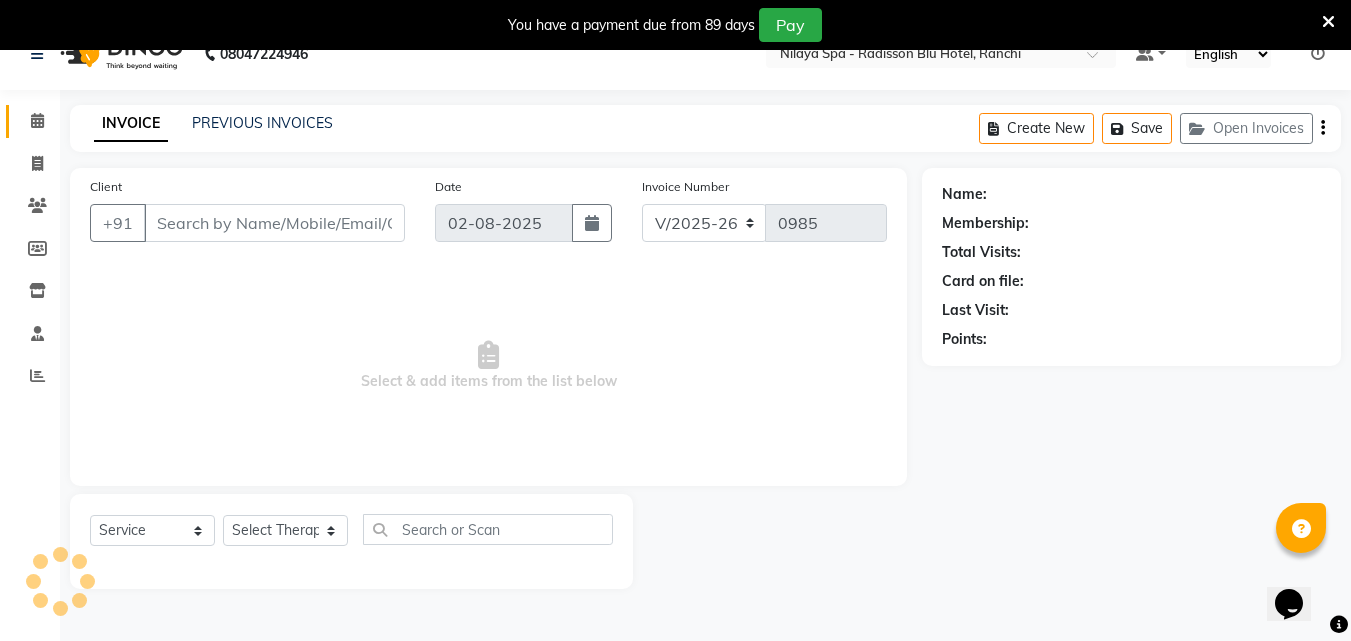 scroll, scrollTop: 50, scrollLeft: 0, axis: vertical 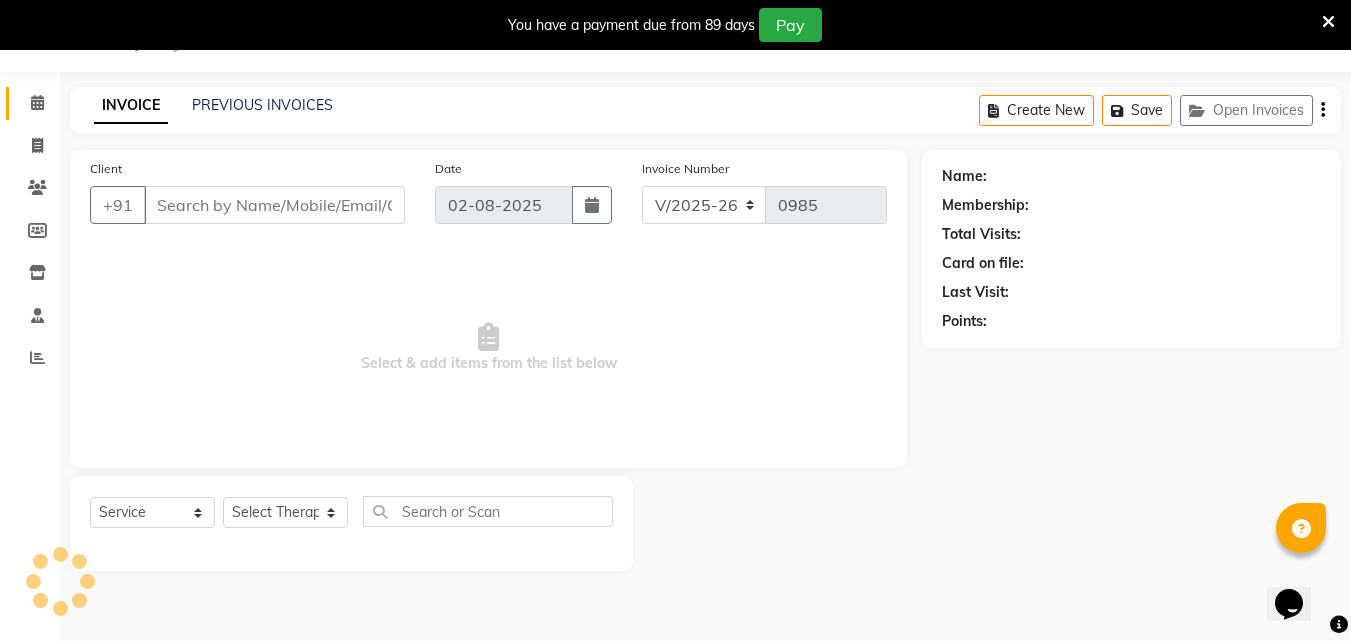 type on "99******84" 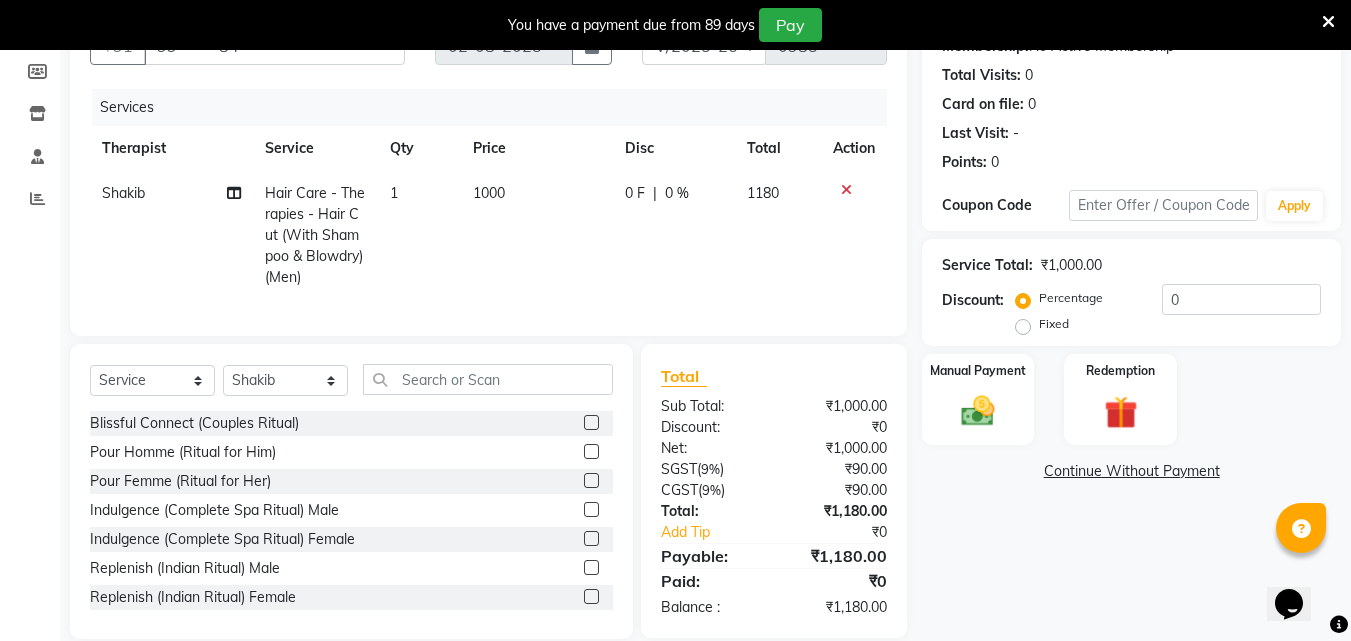 scroll, scrollTop: 252, scrollLeft: 0, axis: vertical 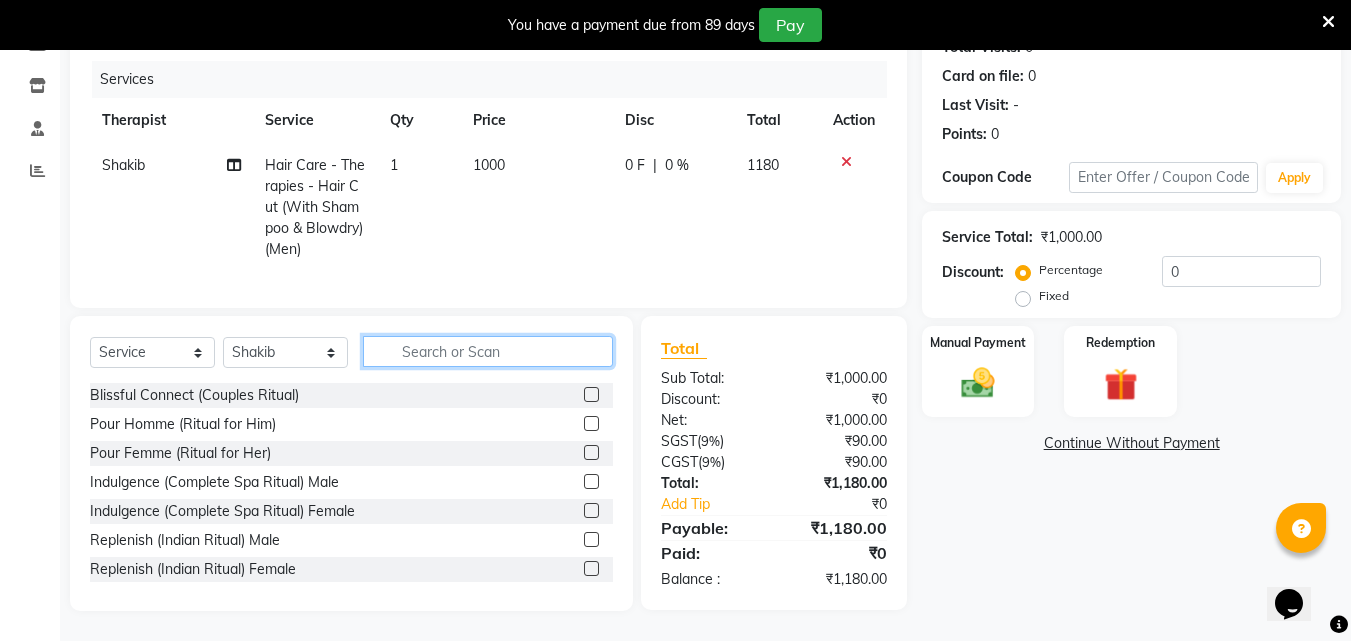 click 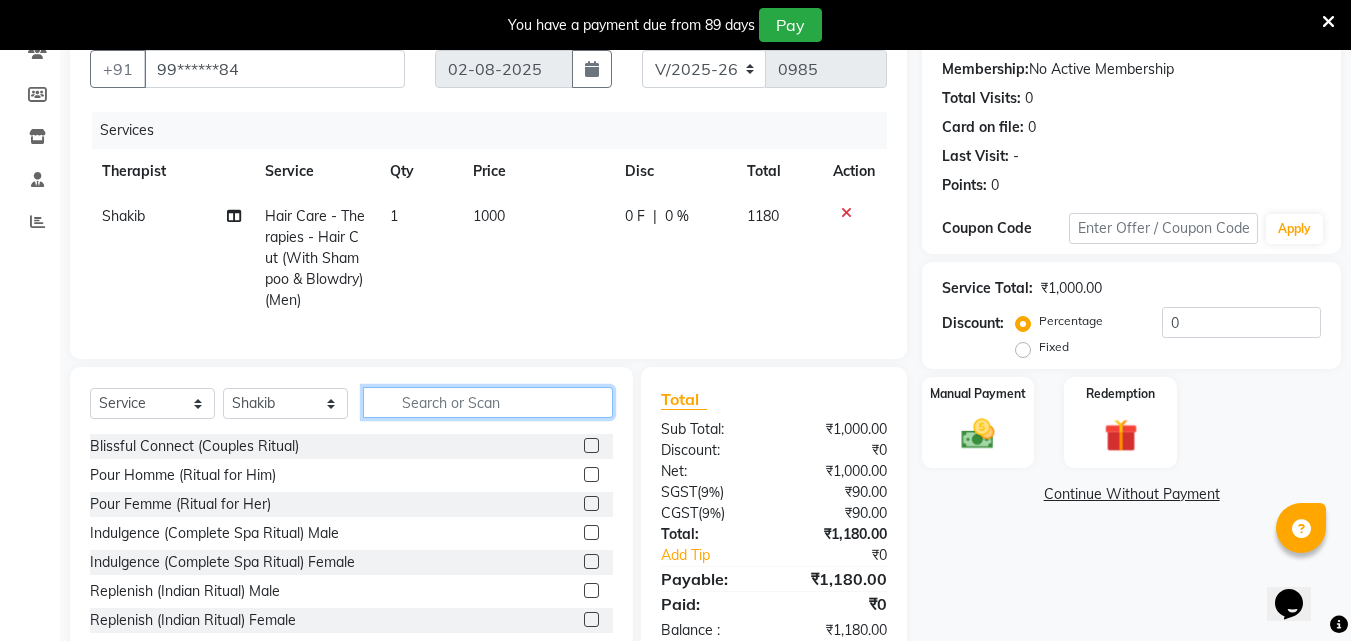 scroll, scrollTop: 0, scrollLeft: 0, axis: both 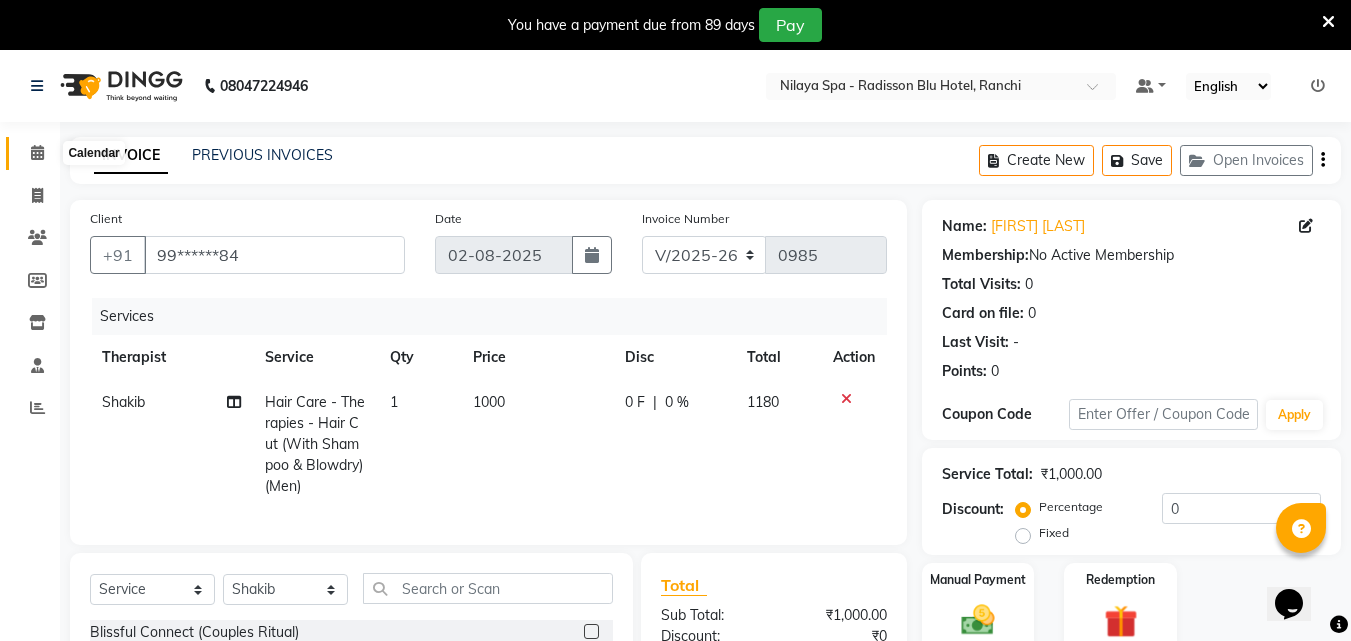 click 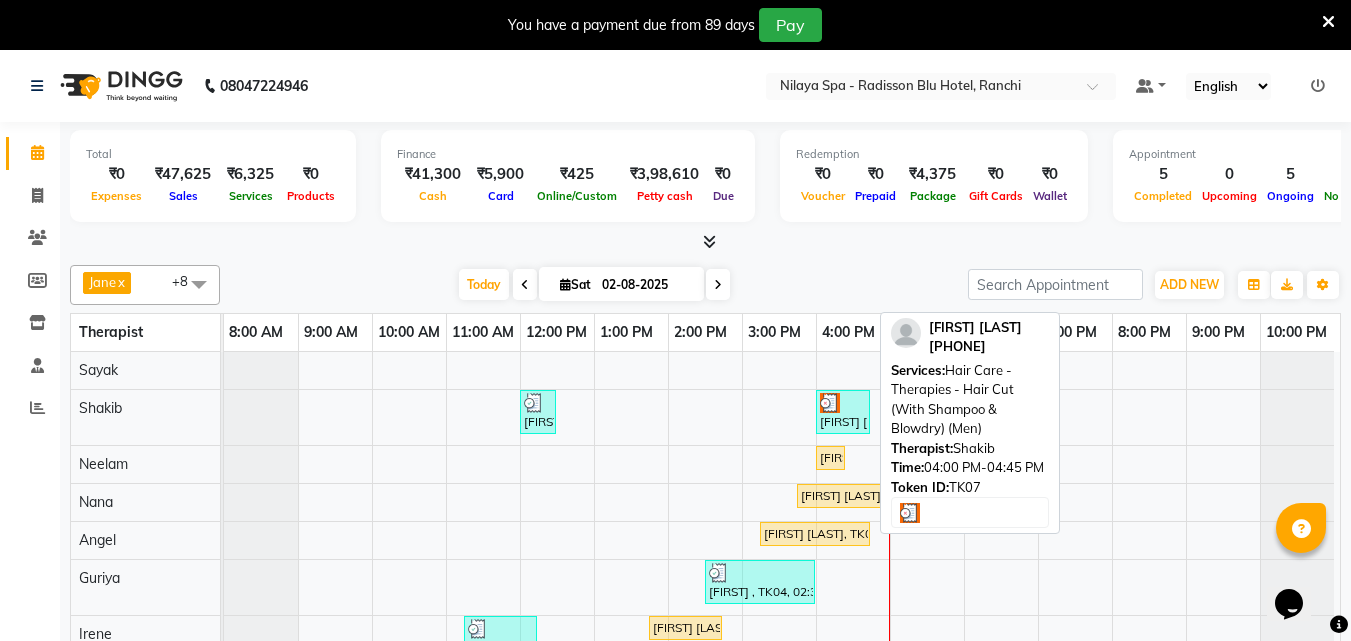 click on "Swati Priya, TK07, 04:00 PM-04:45 PM, Hair Care - Therapies - Hair Cut (With Shampoo & Blowdry) (Men)" at bounding box center (843, 412) 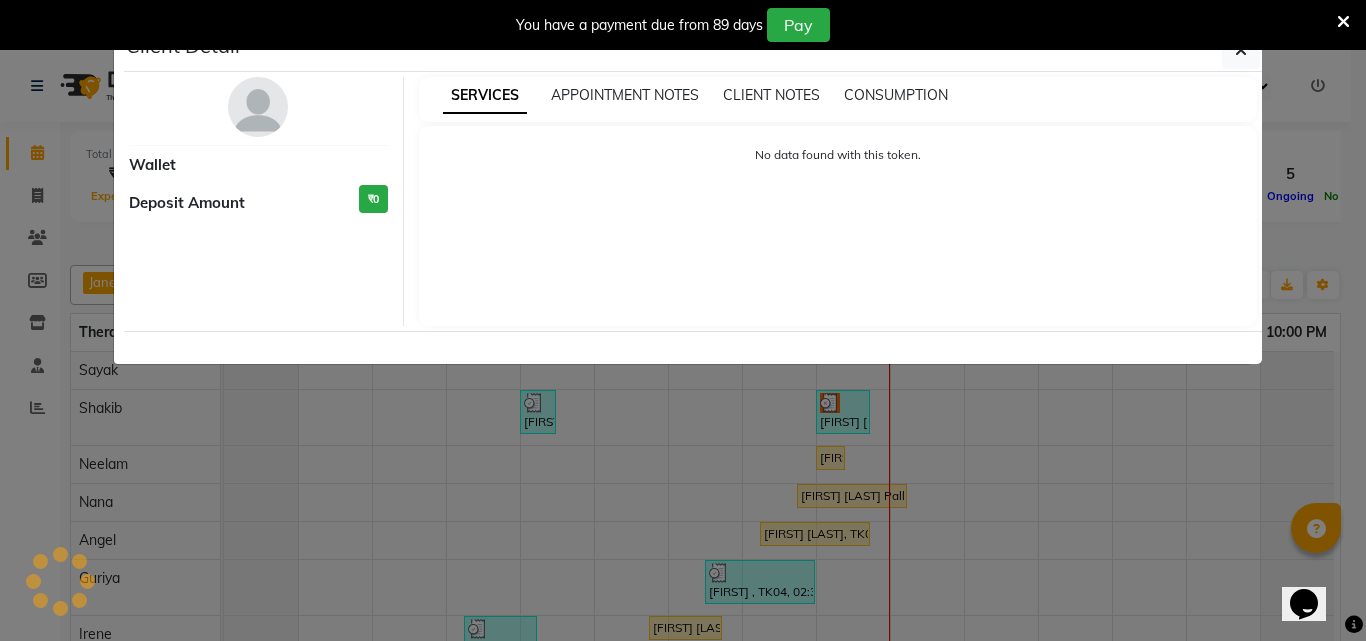 select on "3" 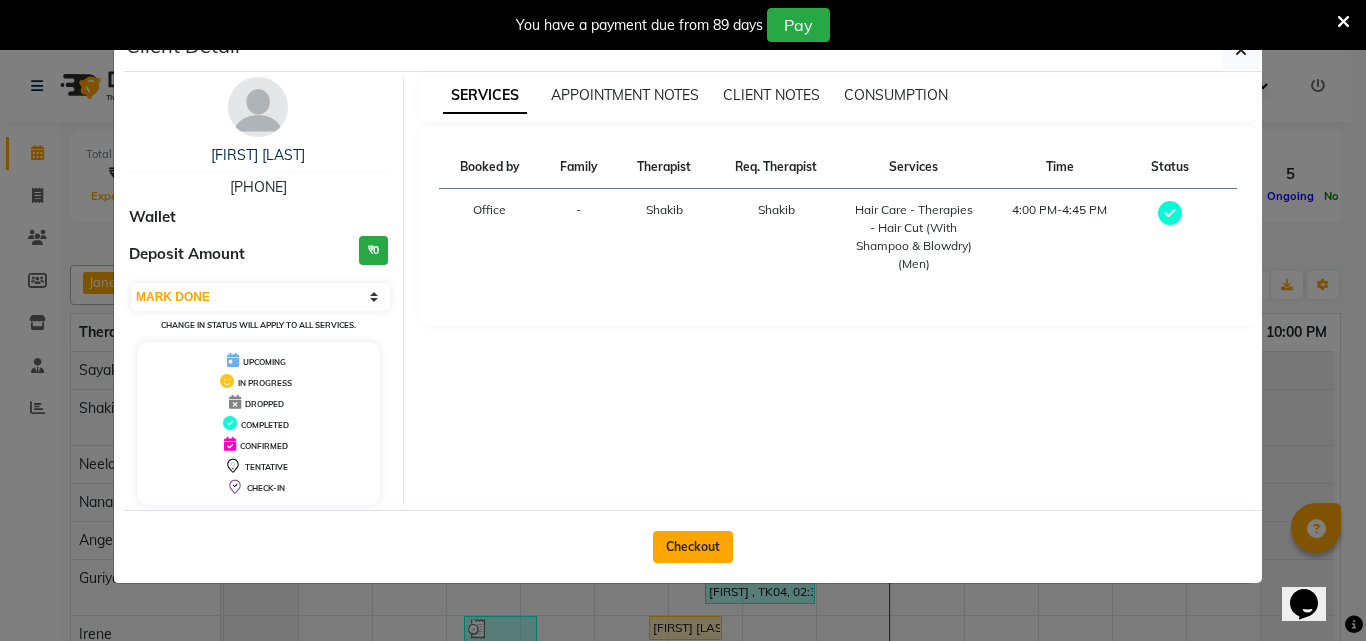 click on "Checkout" 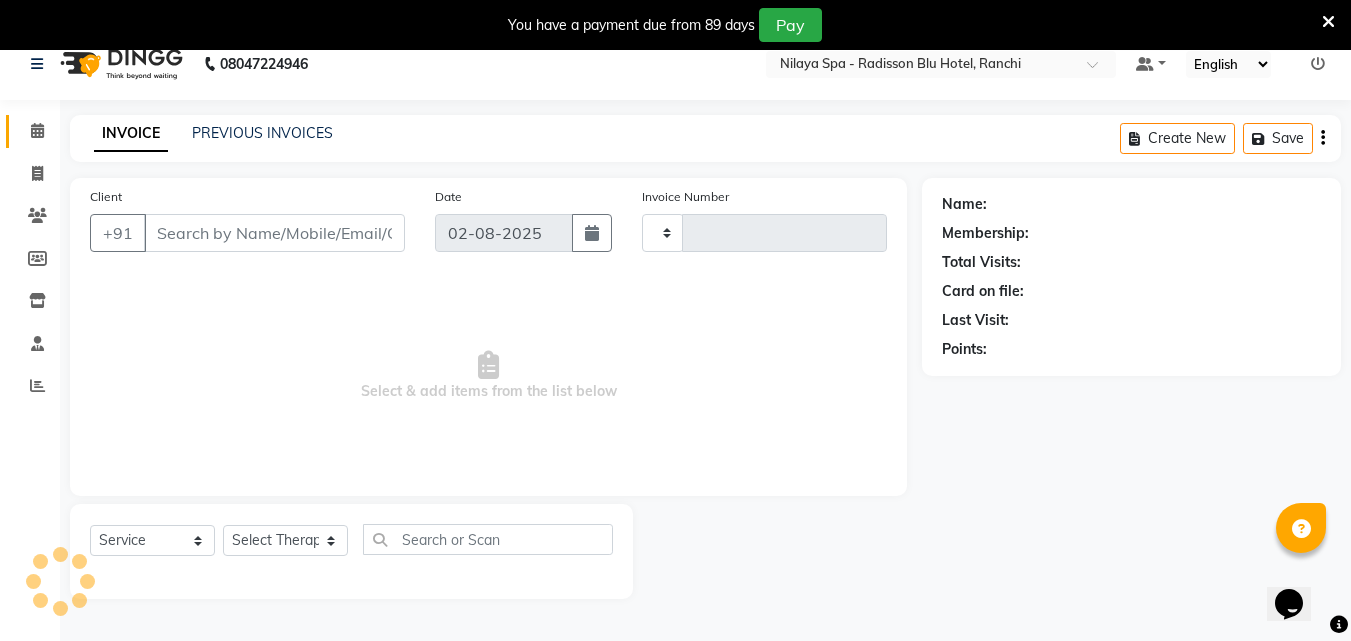 type on "0985" 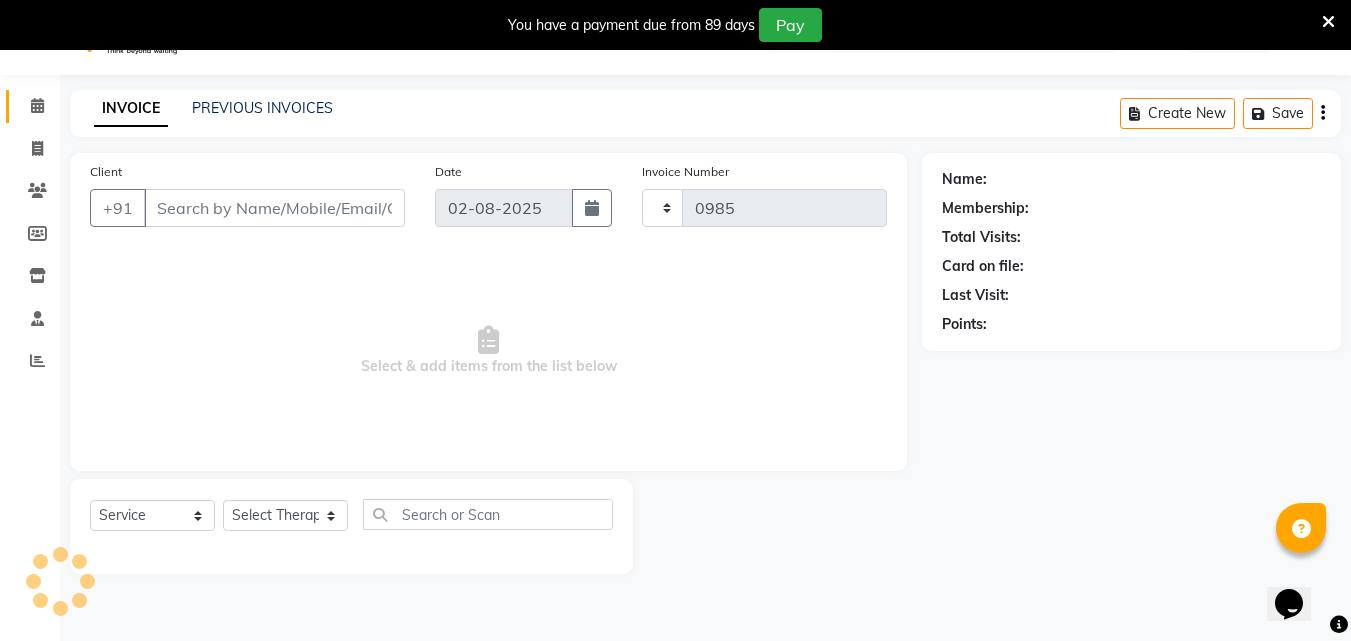 select on "8066" 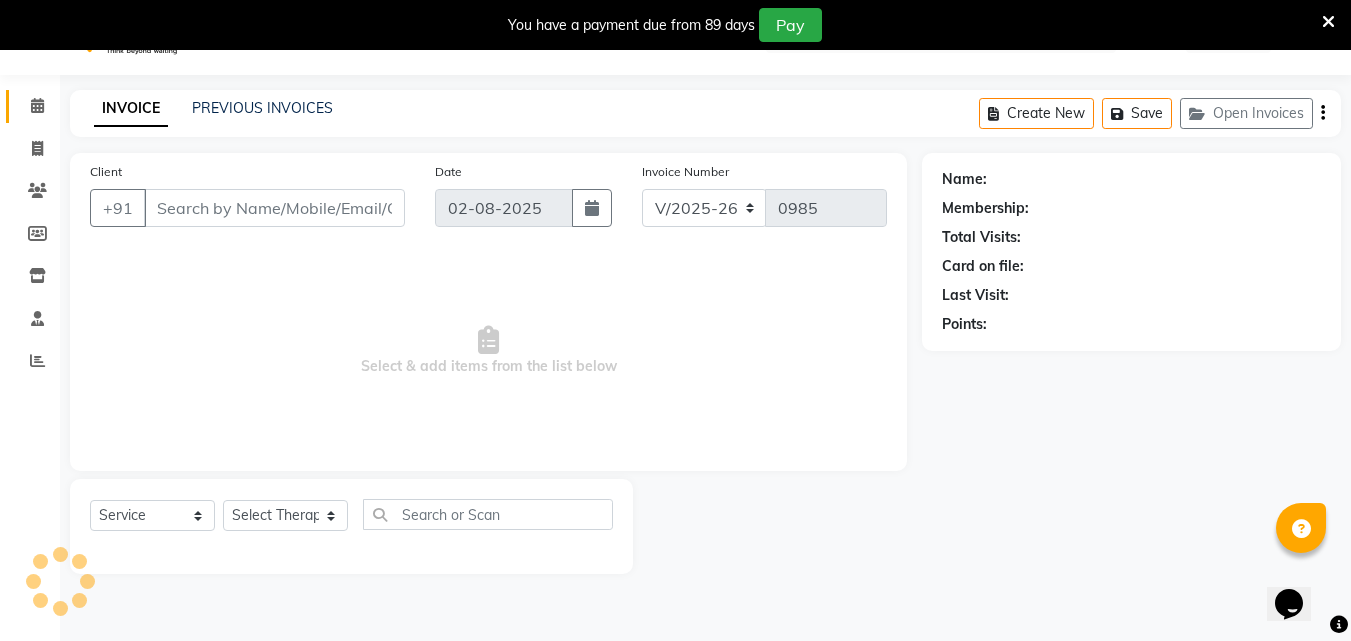 scroll, scrollTop: 50, scrollLeft: 0, axis: vertical 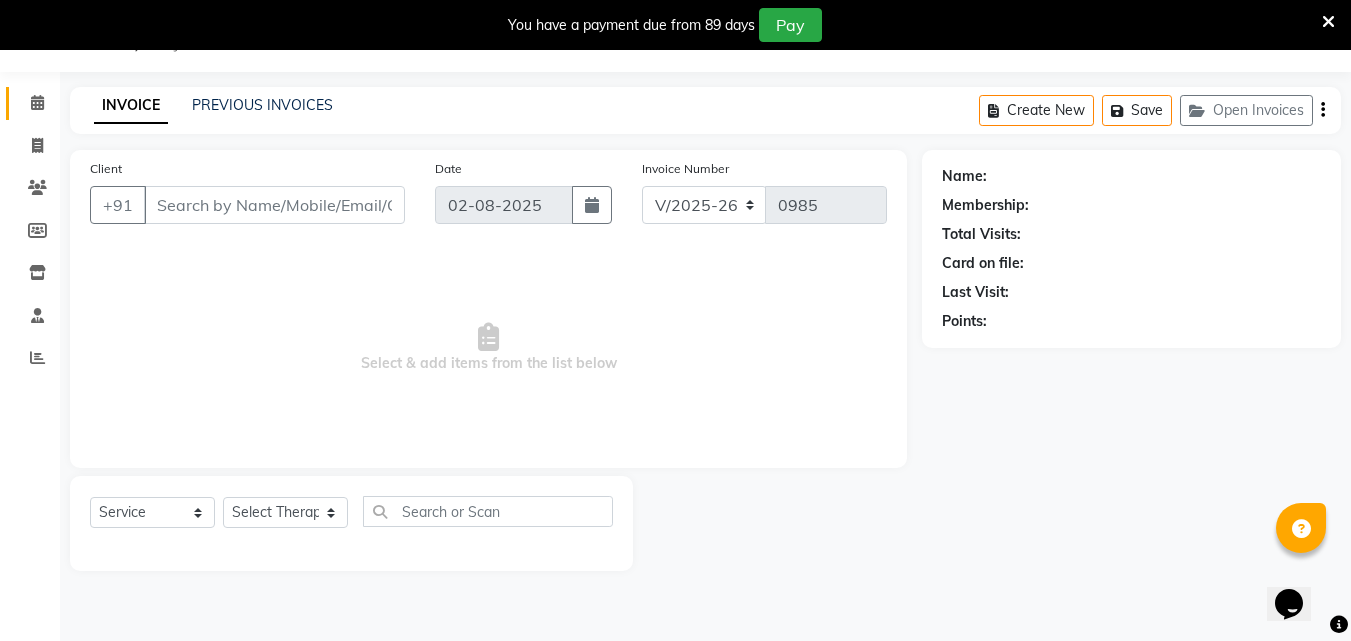 type on "99******84" 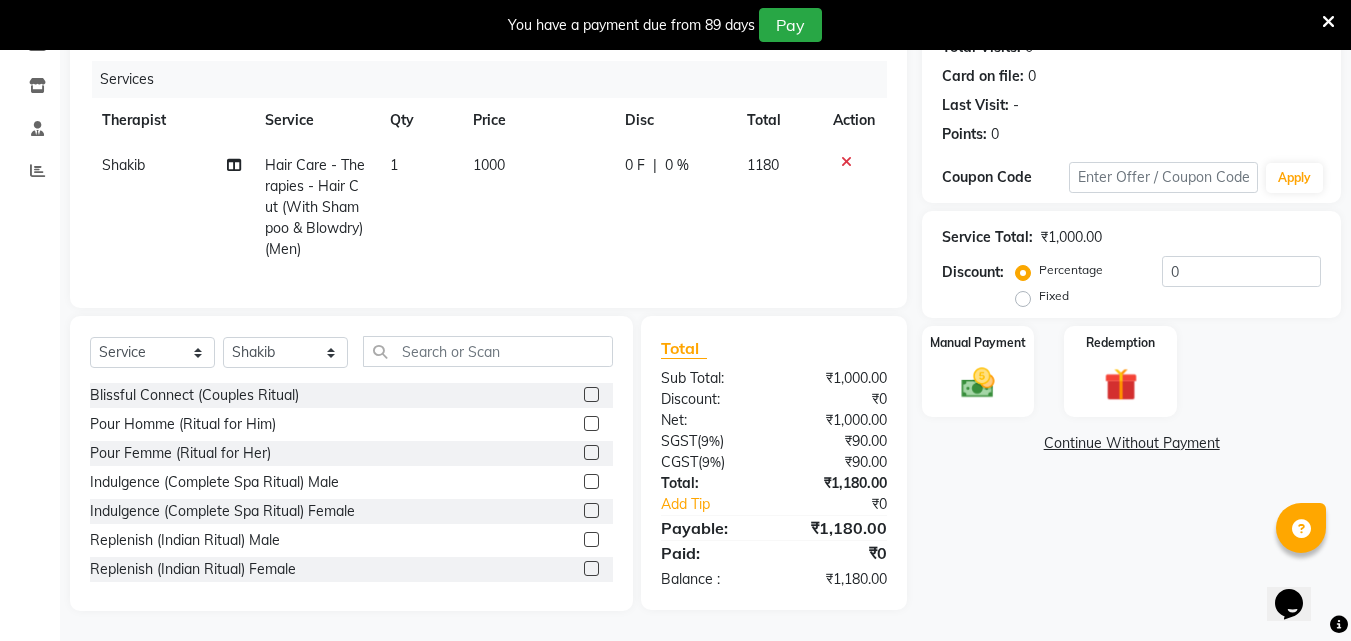 scroll, scrollTop: 150, scrollLeft: 0, axis: vertical 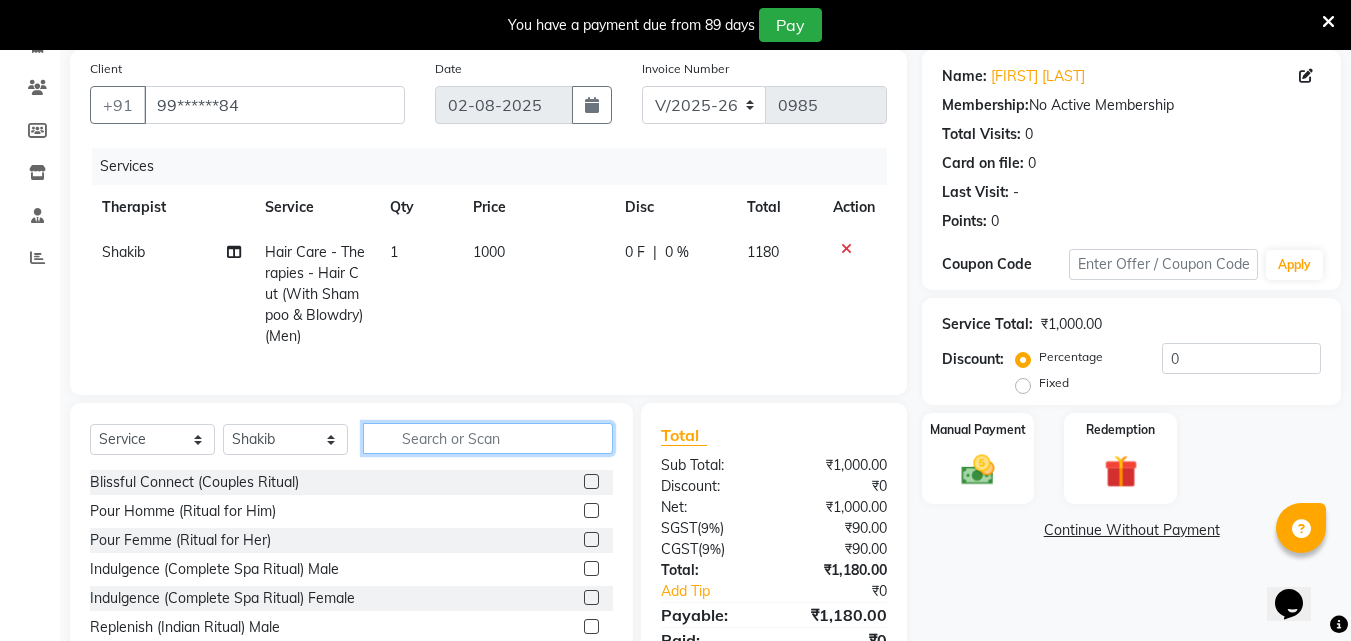 click 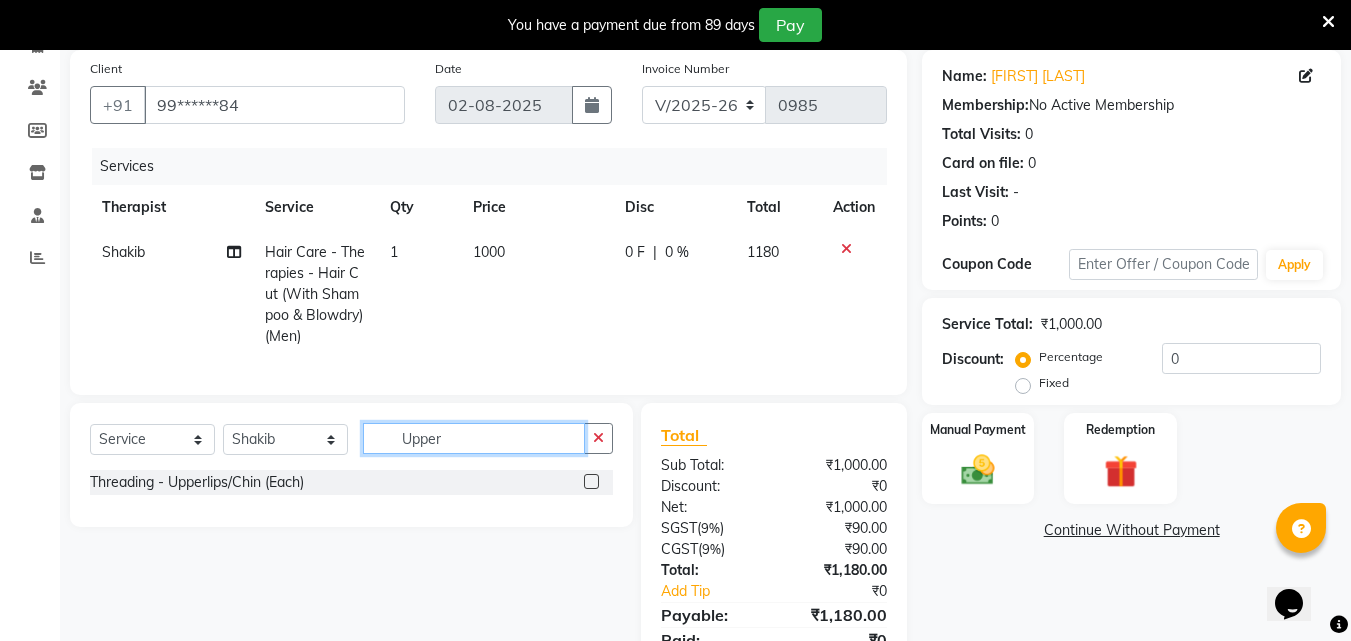 type on "Upper" 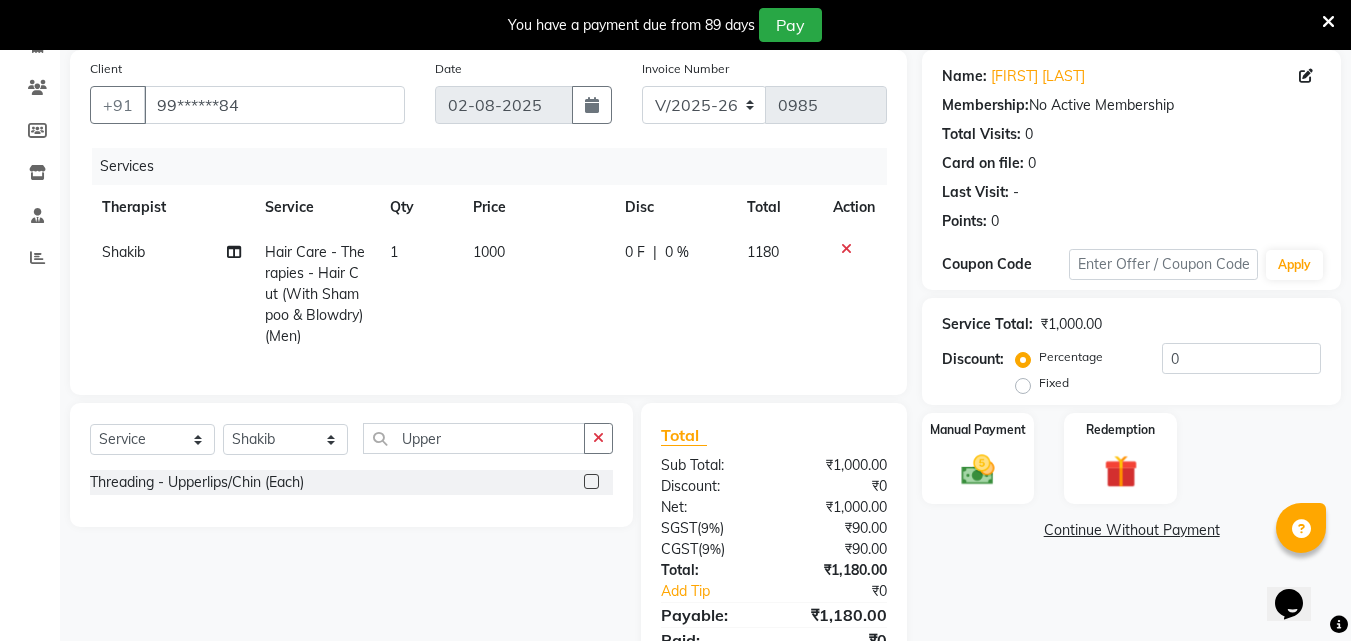 click 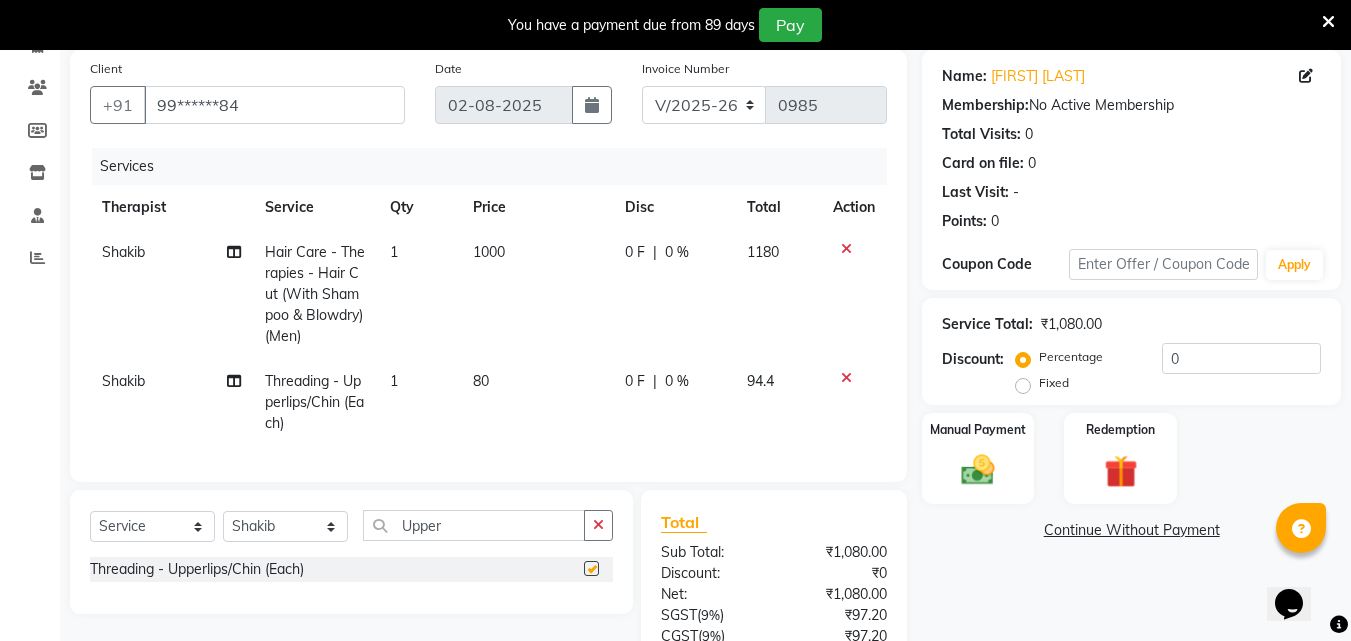 checkbox on "false" 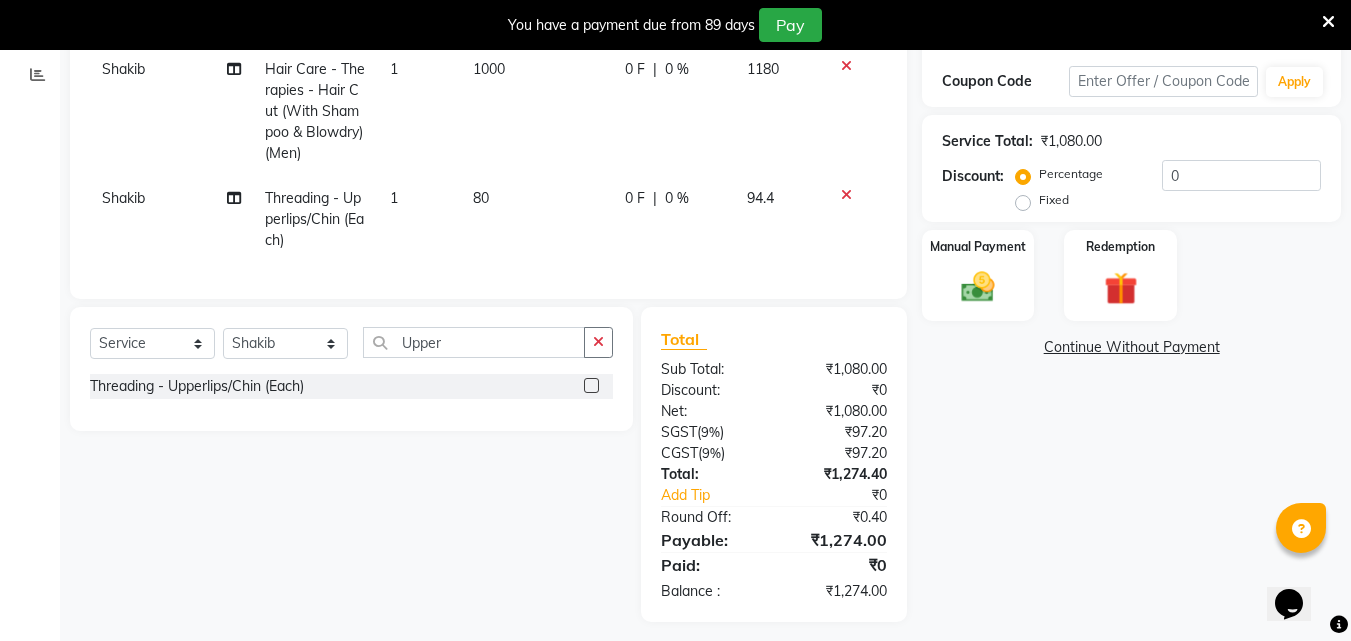 scroll, scrollTop: 359, scrollLeft: 0, axis: vertical 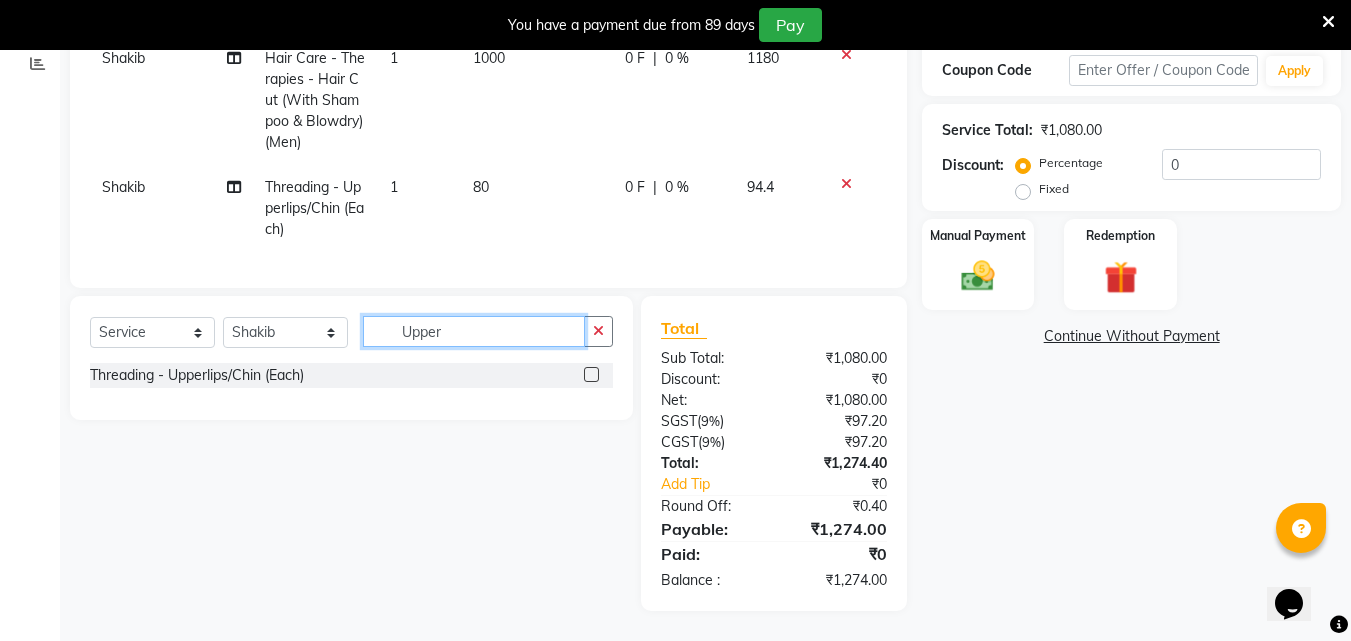click on "Upper" 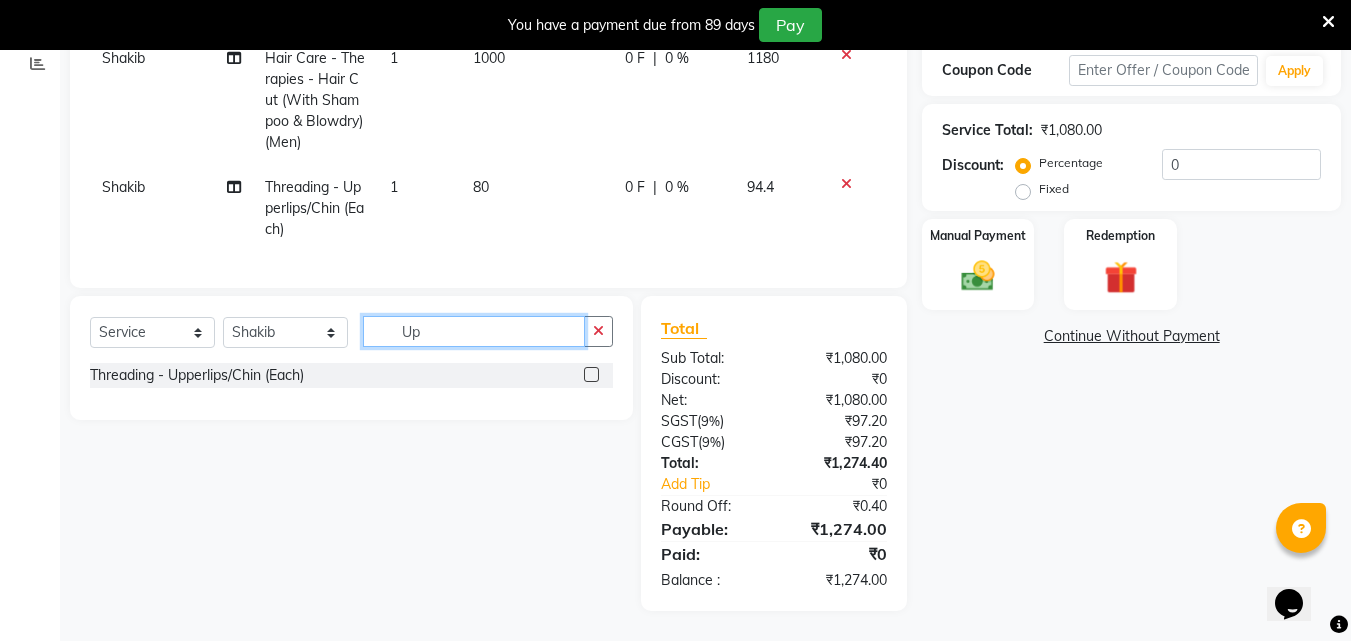 type on "U" 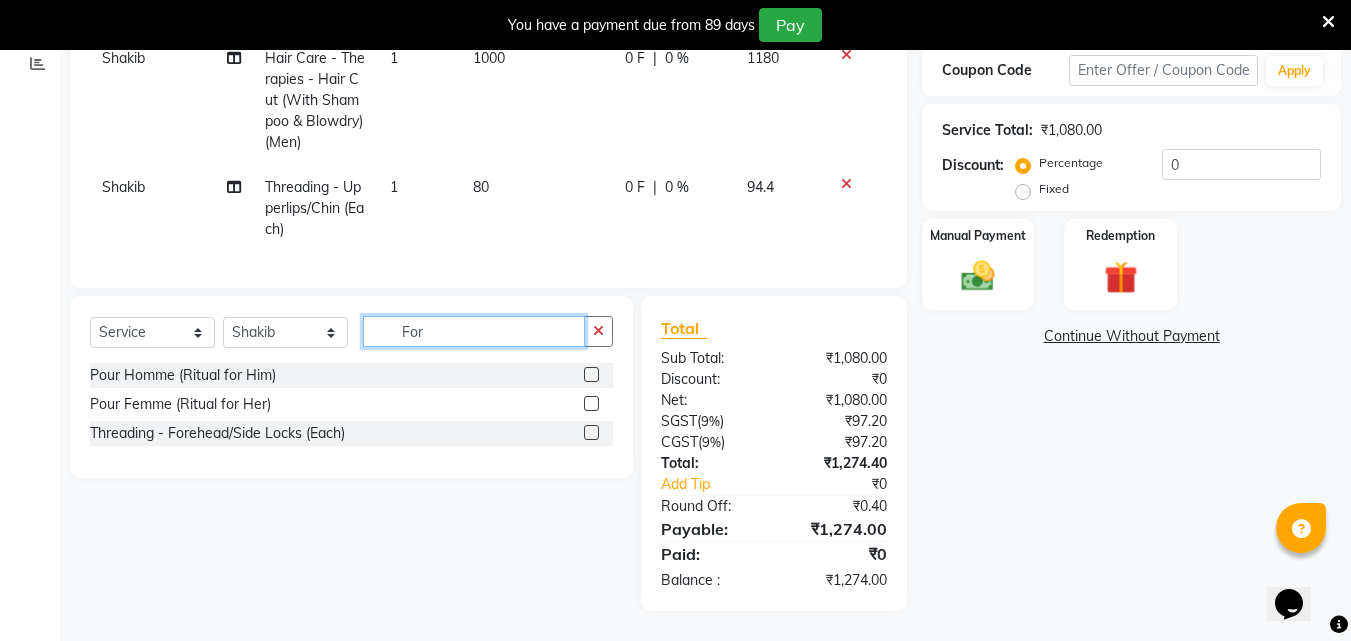 type on "For" 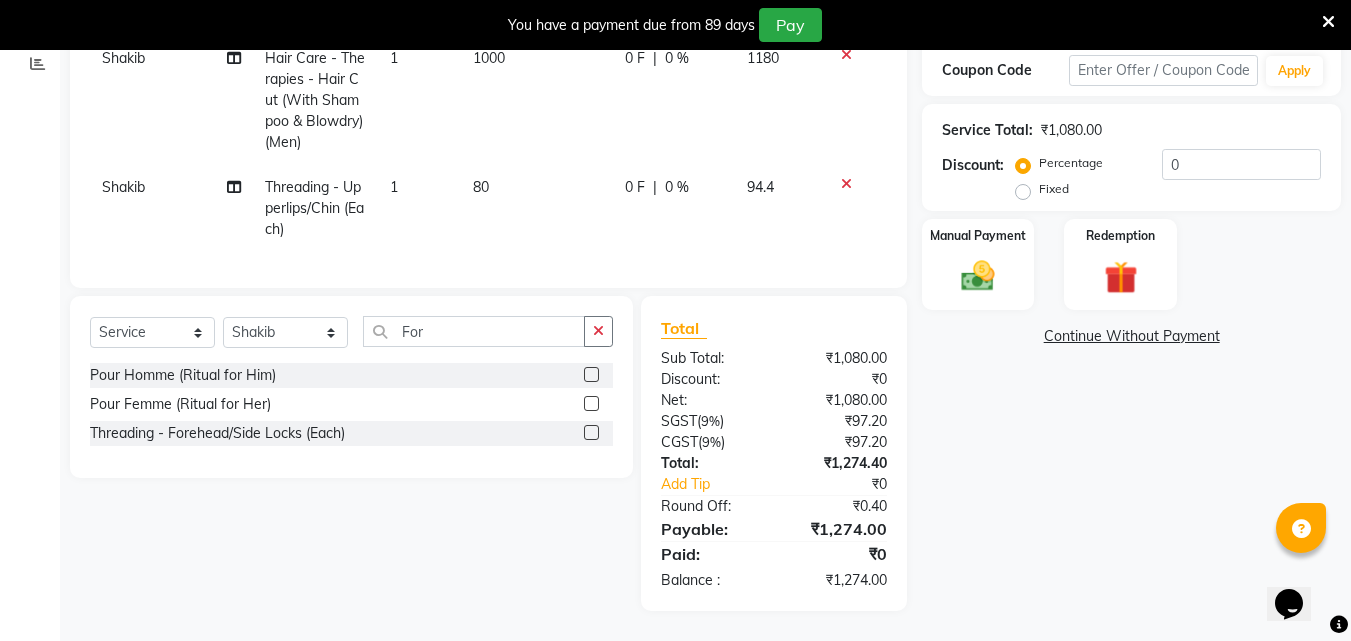 click 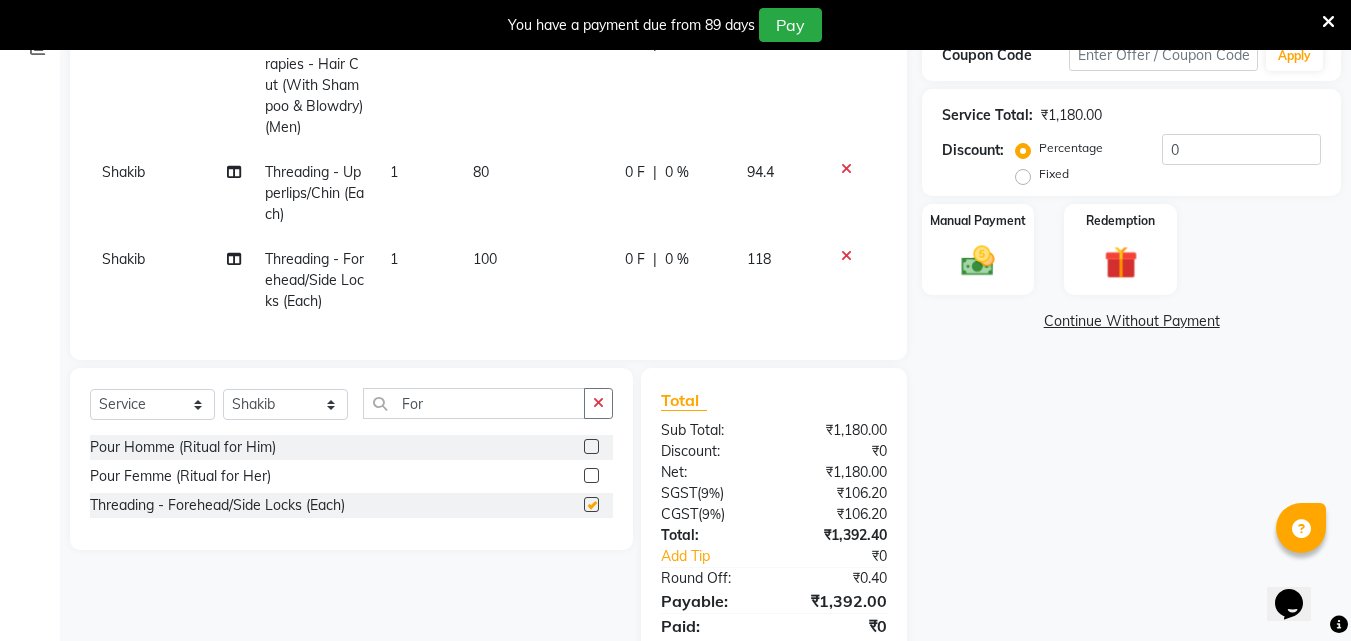checkbox on "false" 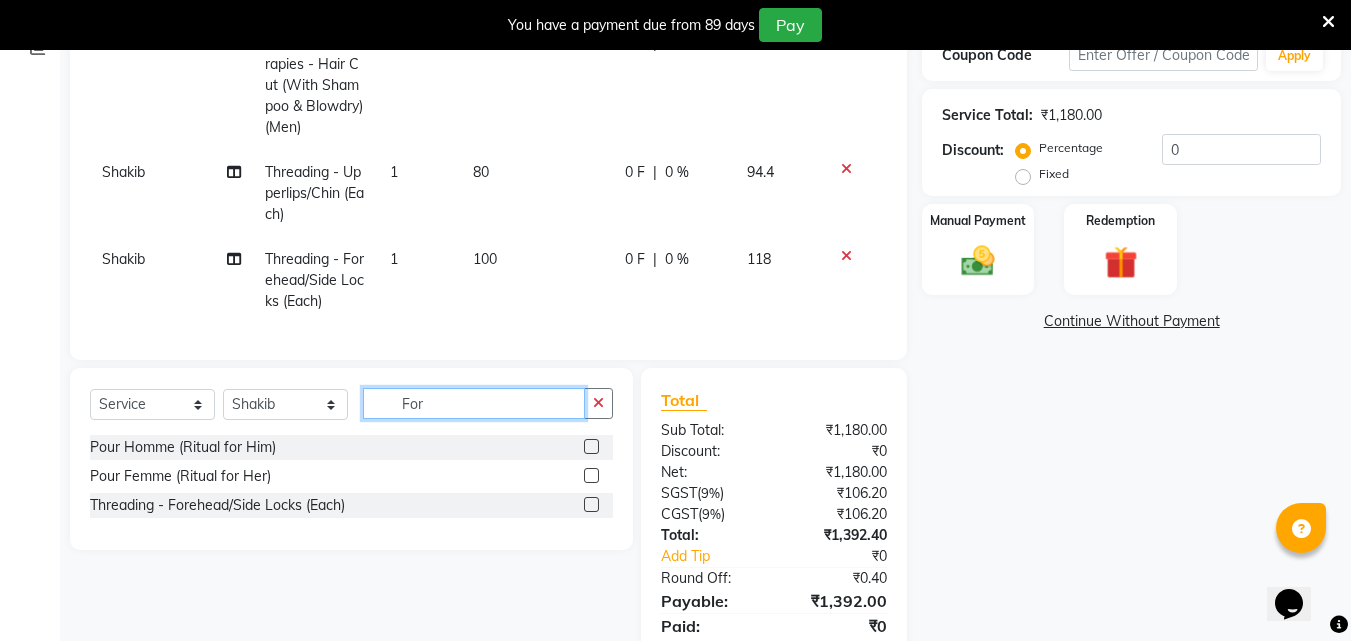 click on "For" 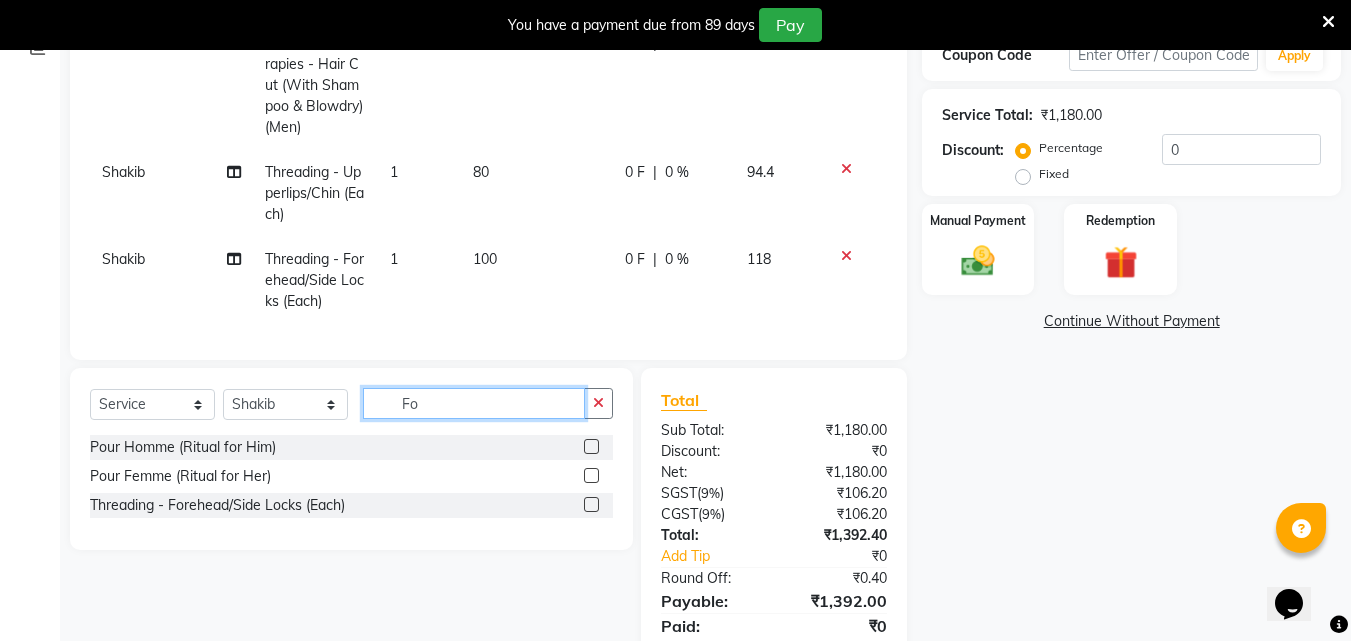 type on "F" 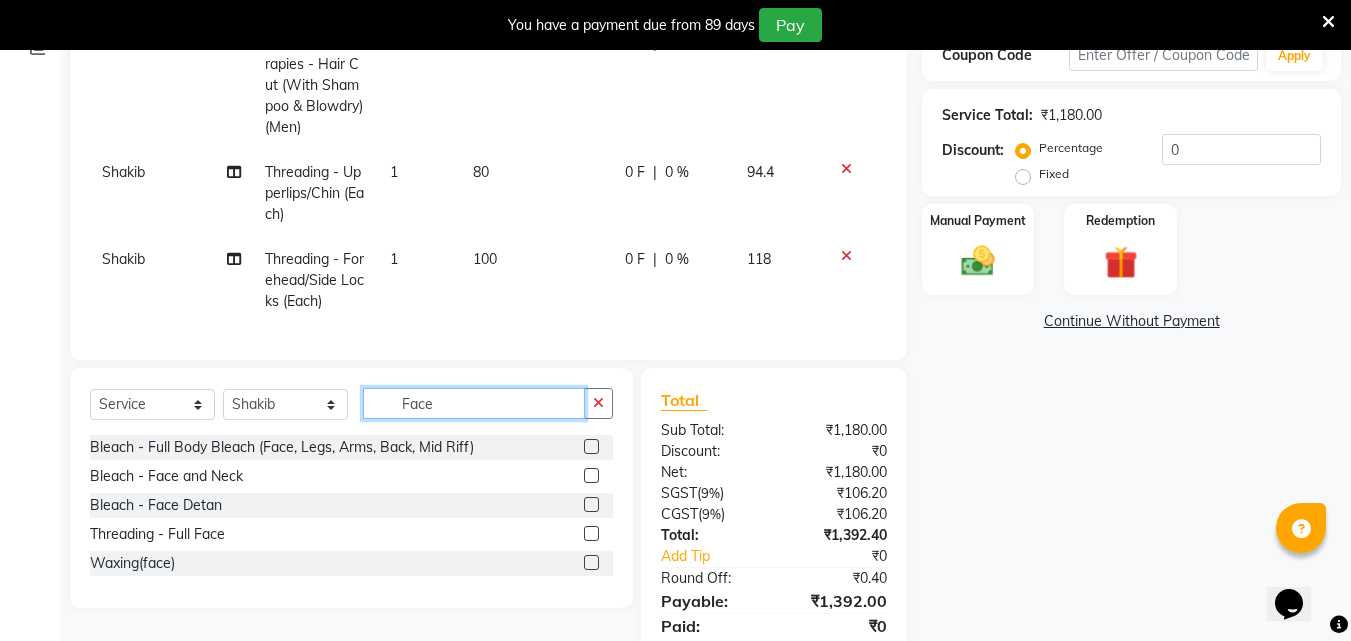 type on "Face" 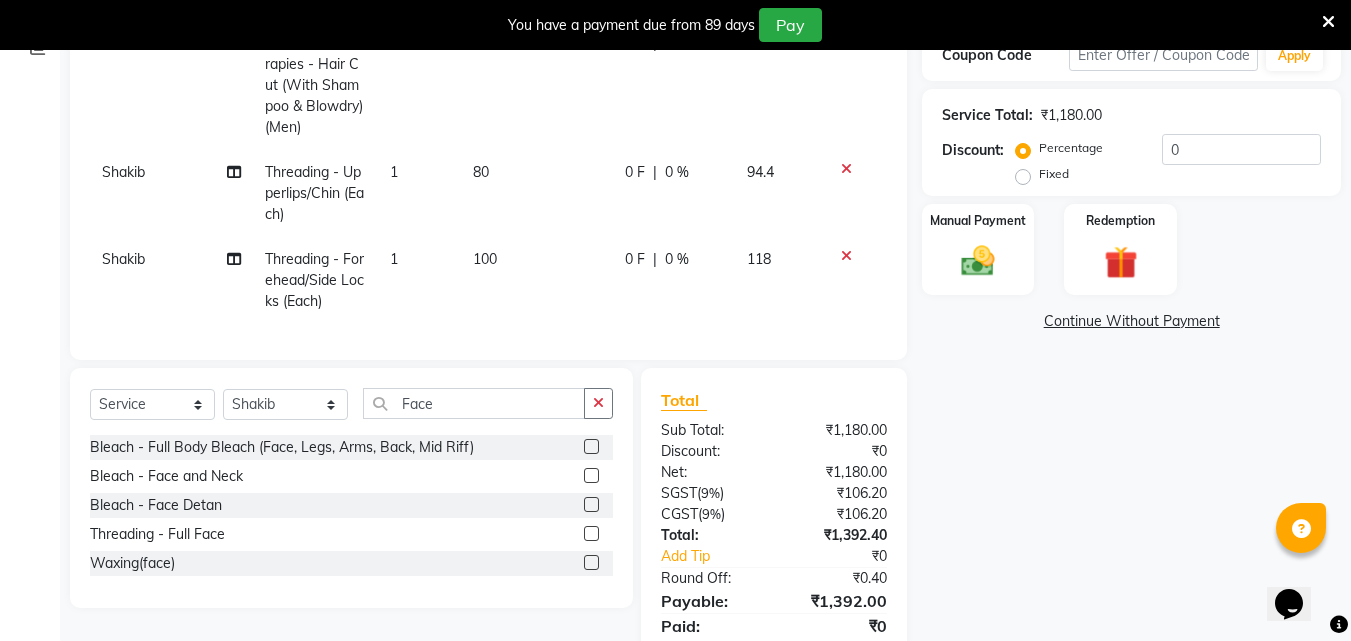 click 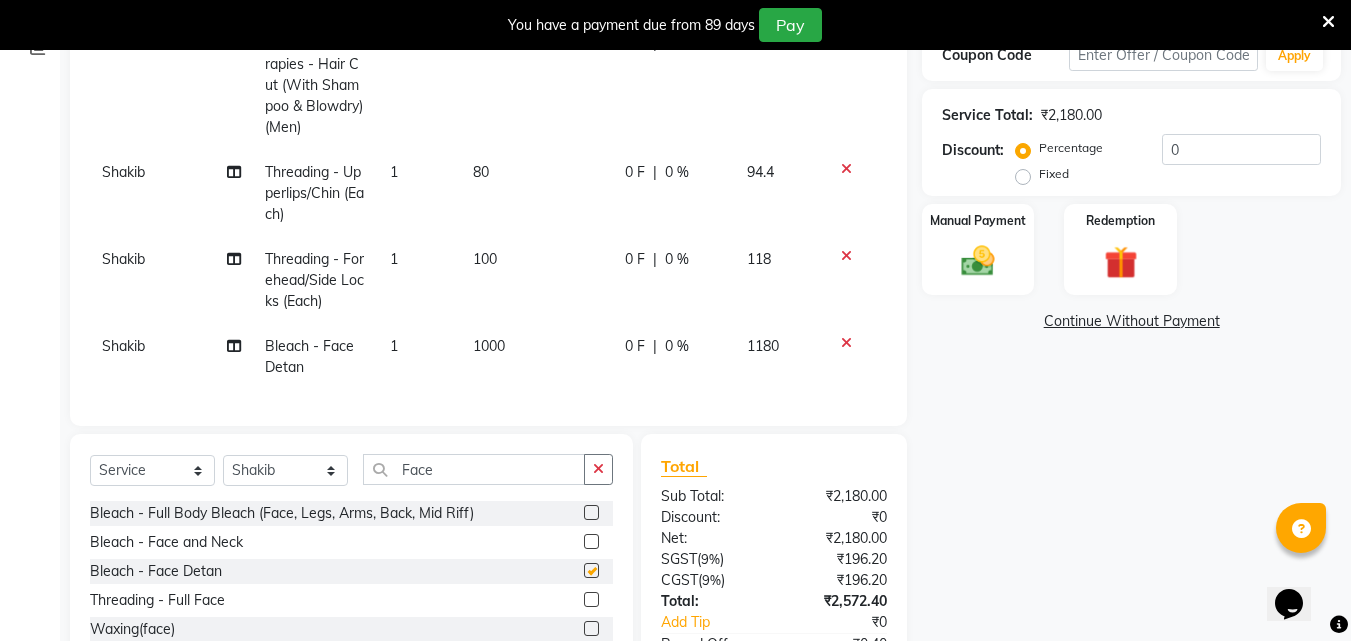 checkbox on "false" 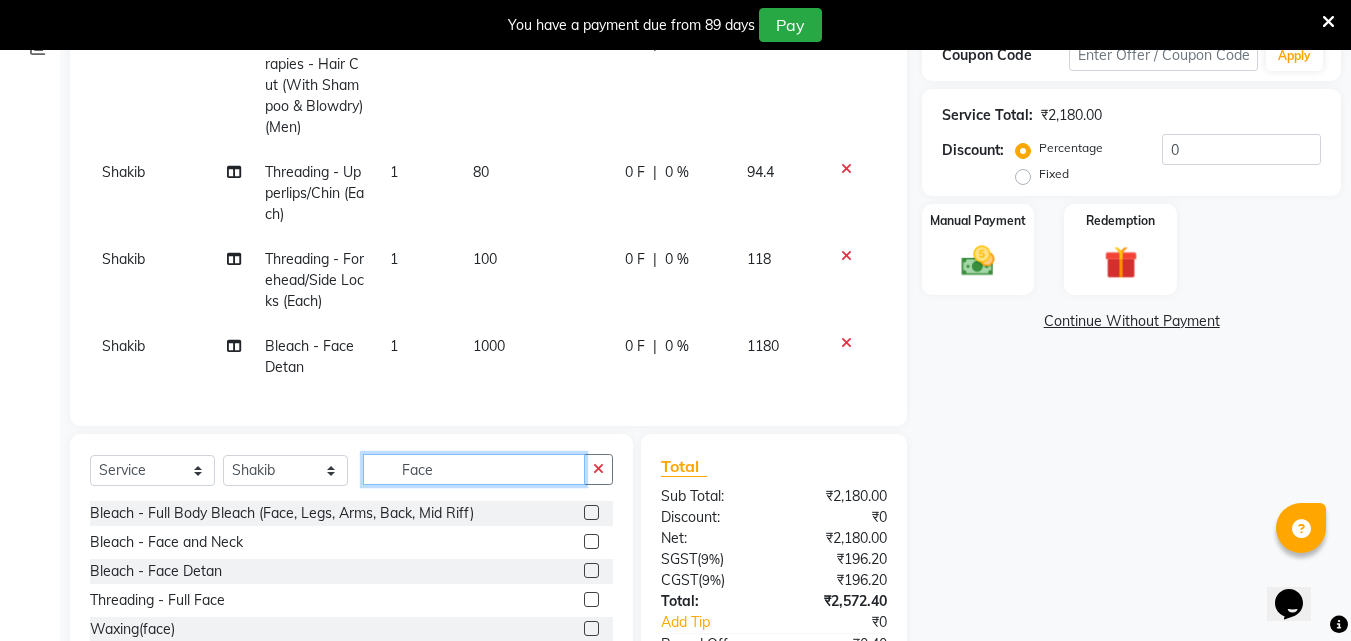 click on "Face" 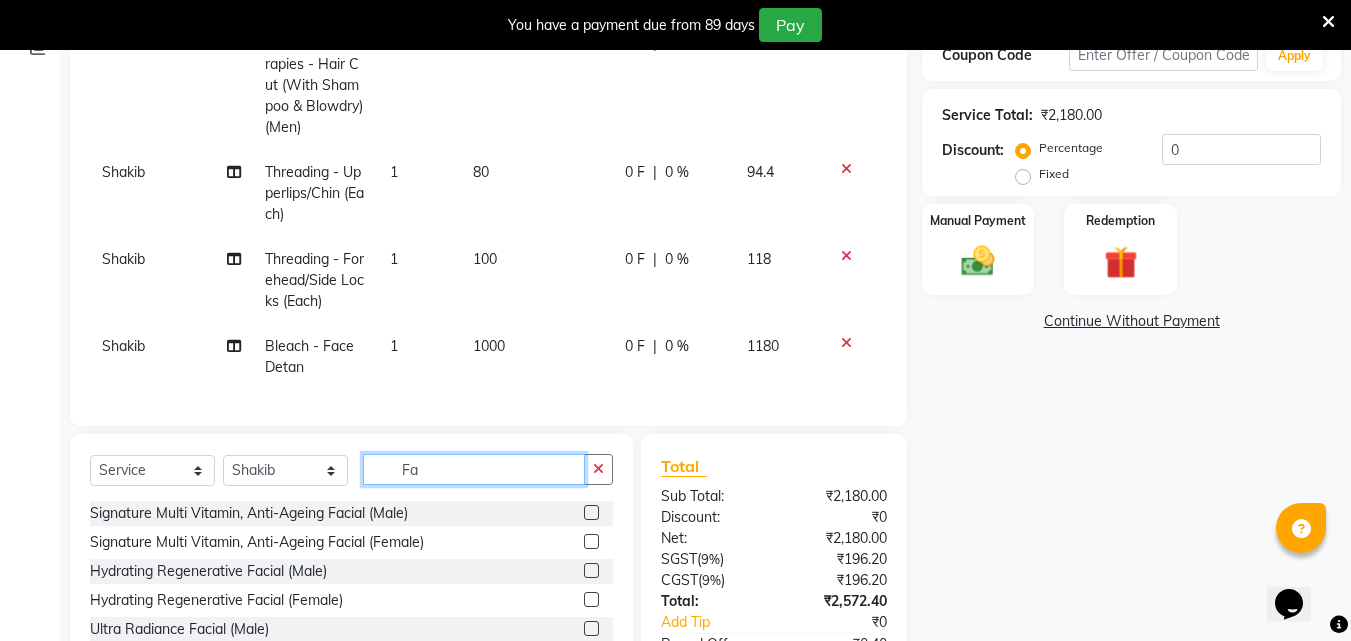type on "F" 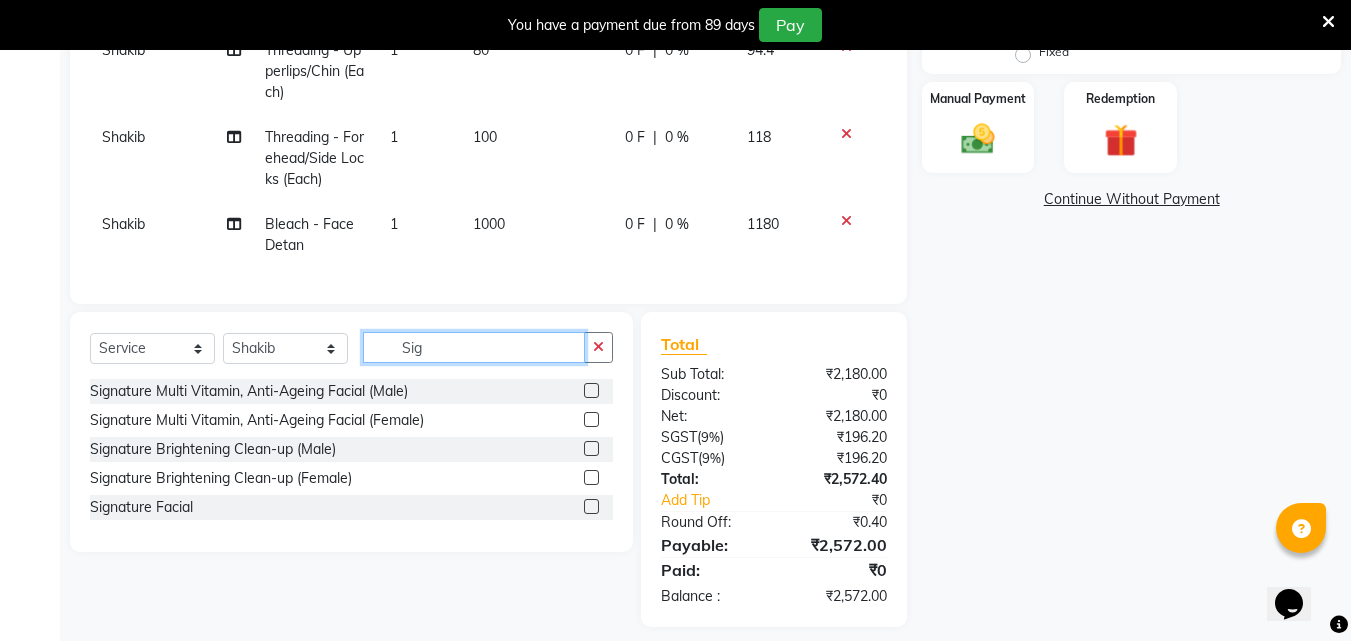 scroll, scrollTop: 512, scrollLeft: 0, axis: vertical 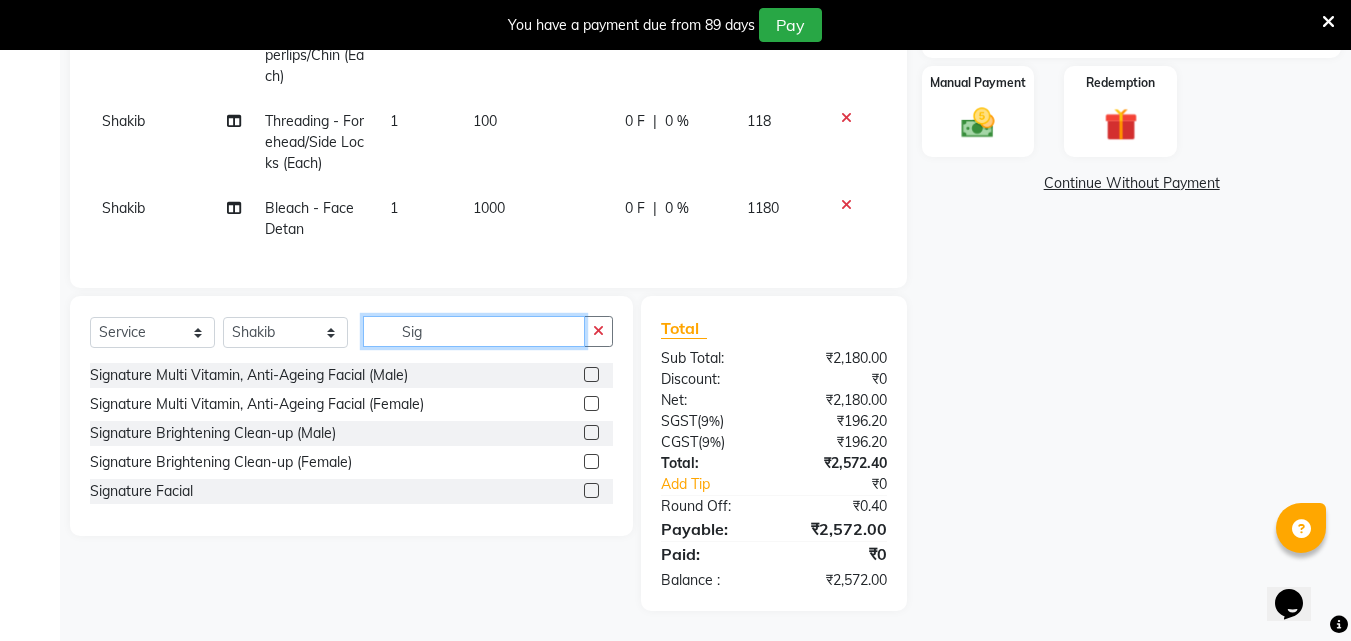 type on "Sig" 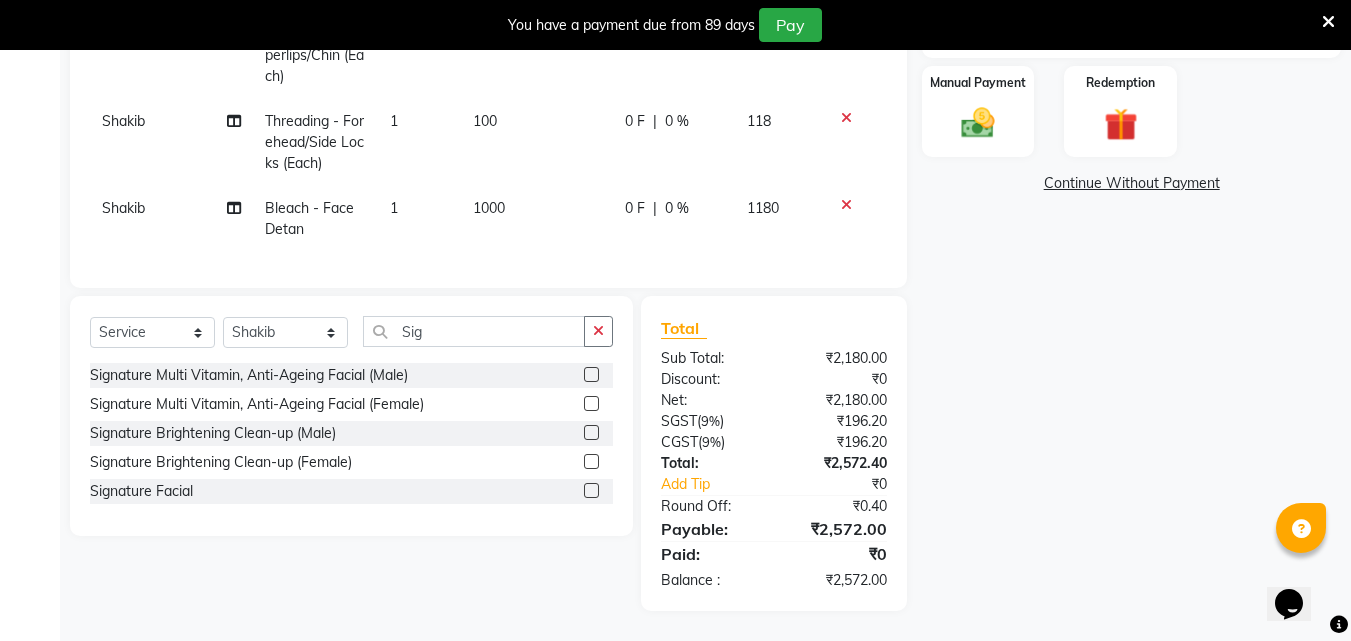click 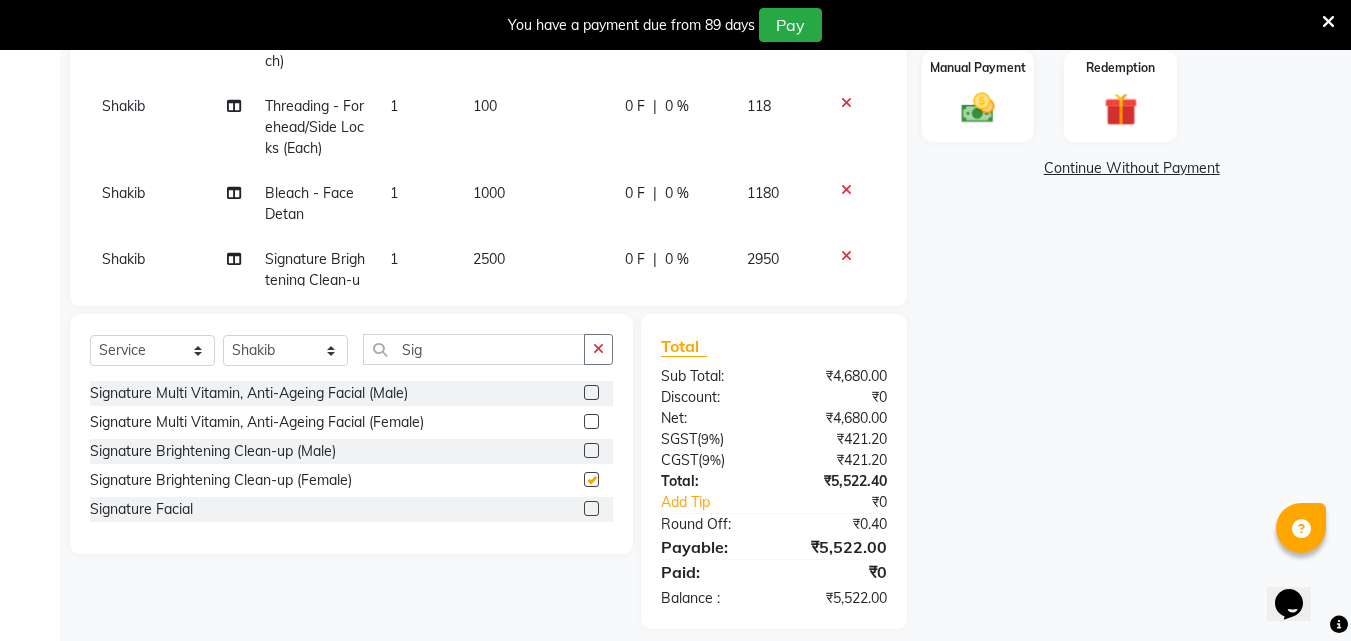 checkbox on "false" 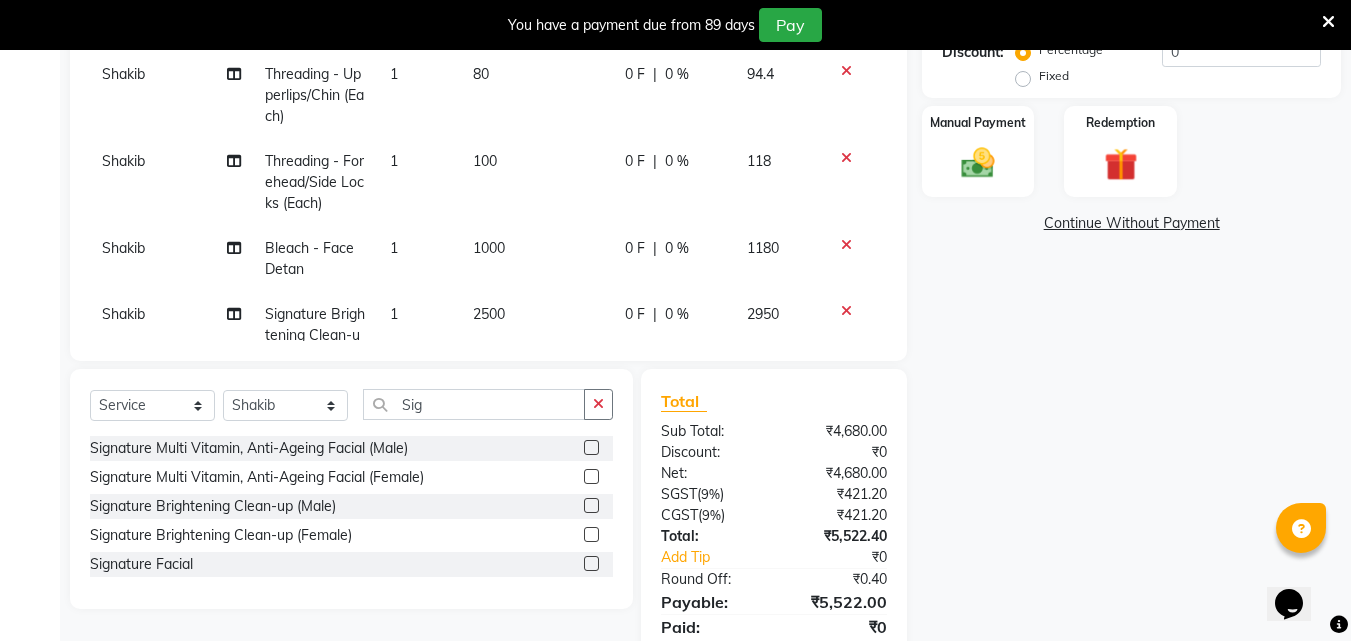 scroll, scrollTop: 412, scrollLeft: 0, axis: vertical 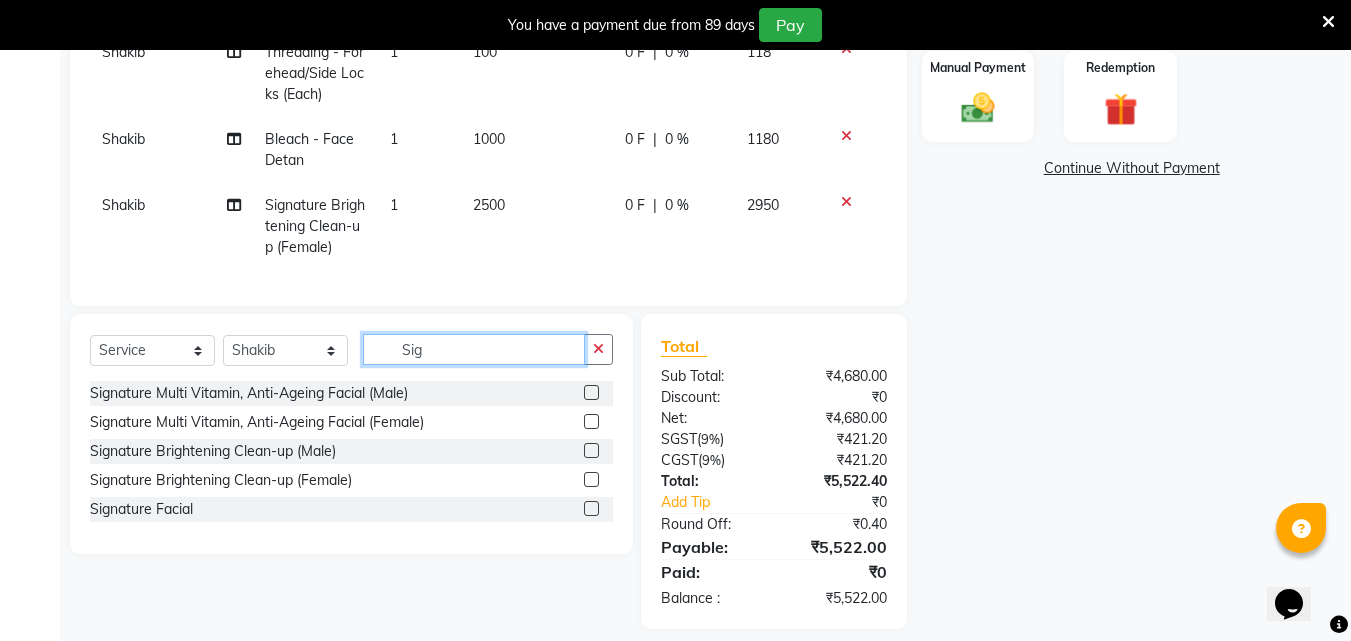 click on "Sig" 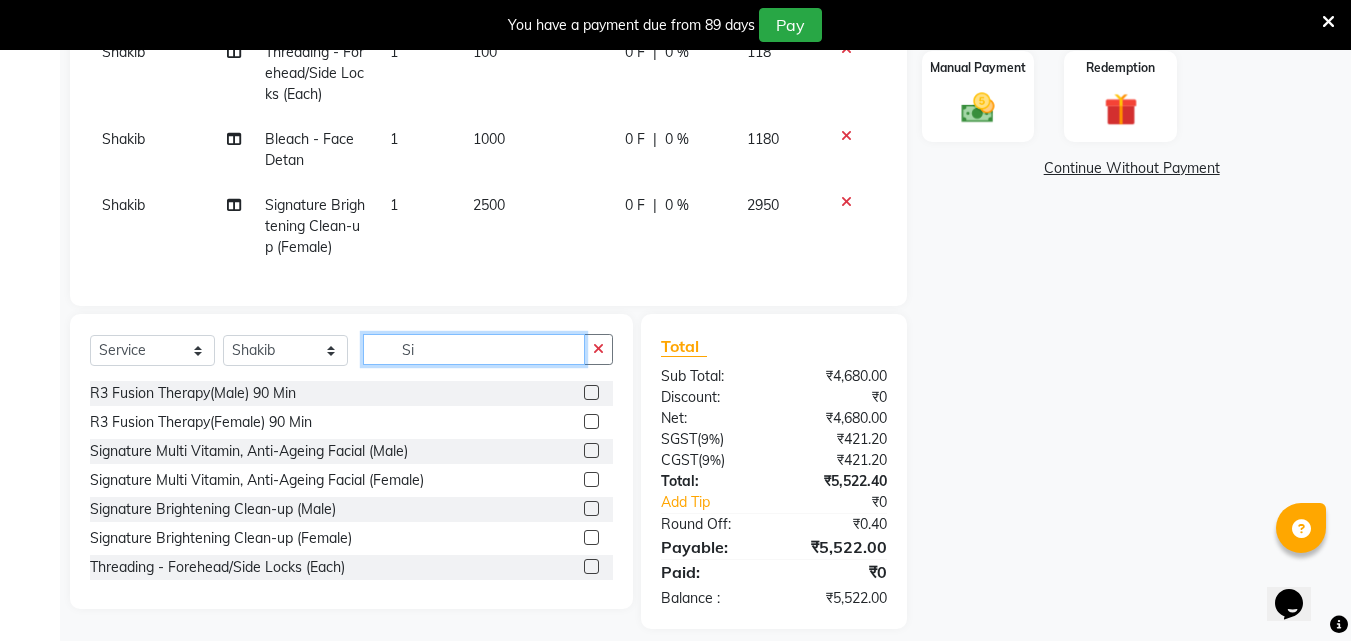 type on "S" 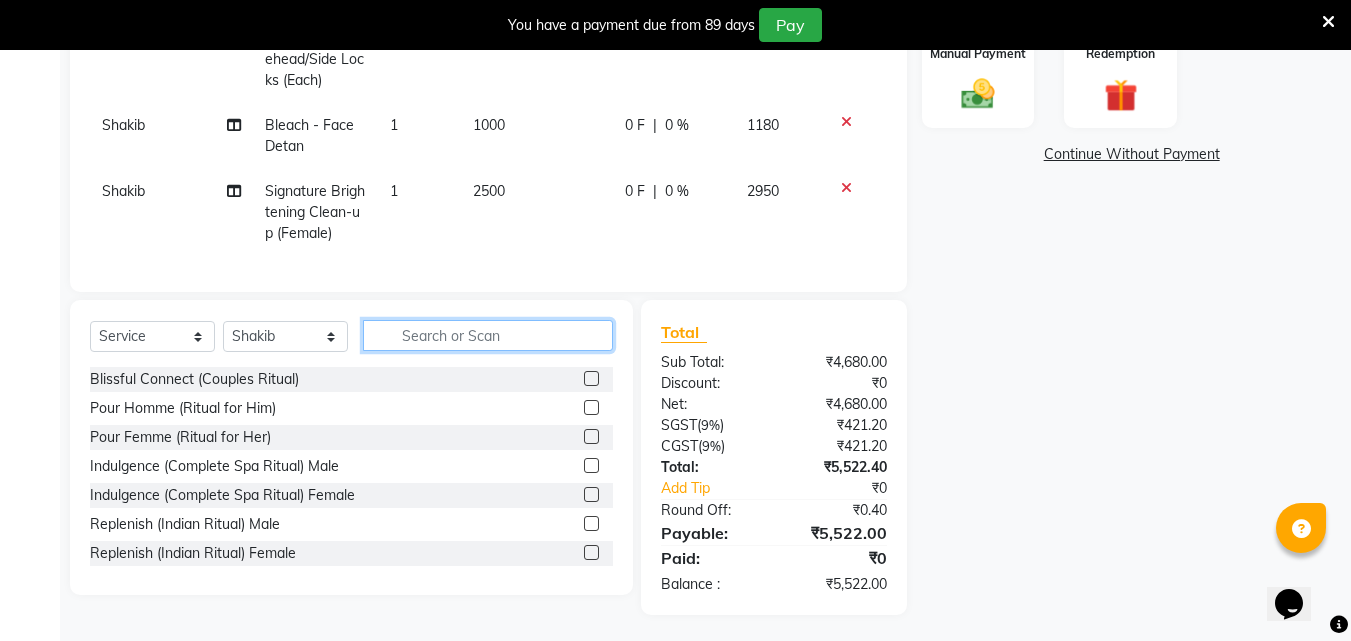 scroll, scrollTop: 530, scrollLeft: 0, axis: vertical 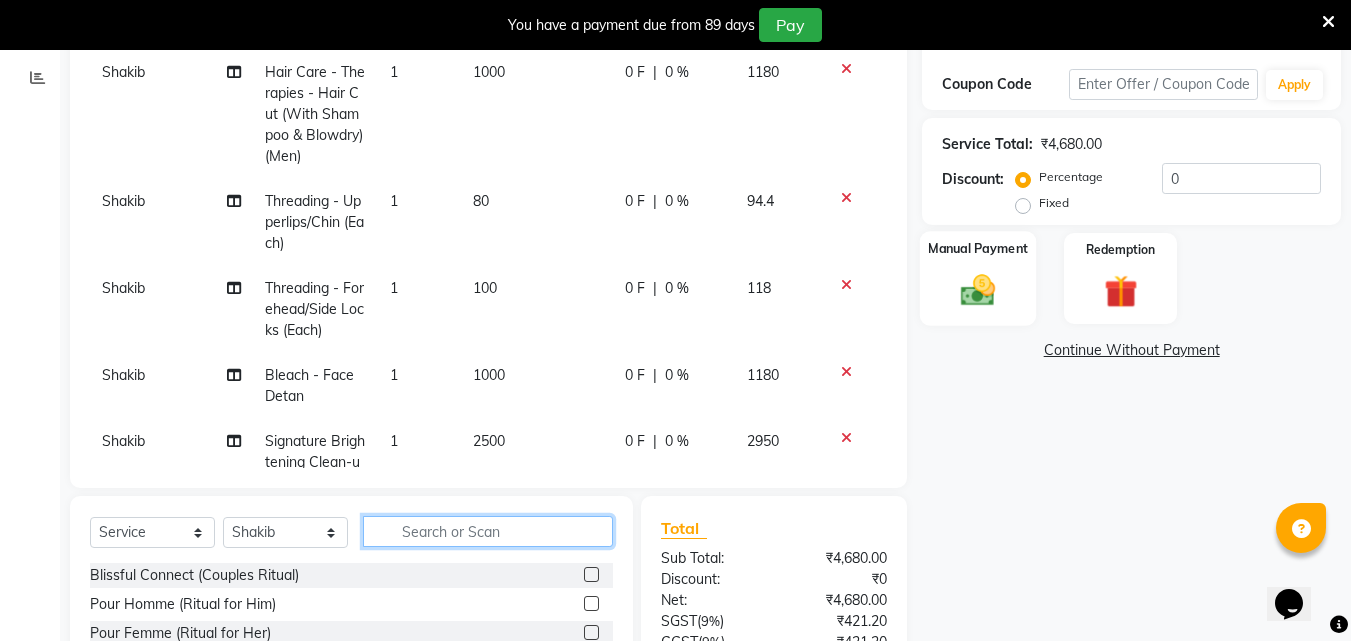 type 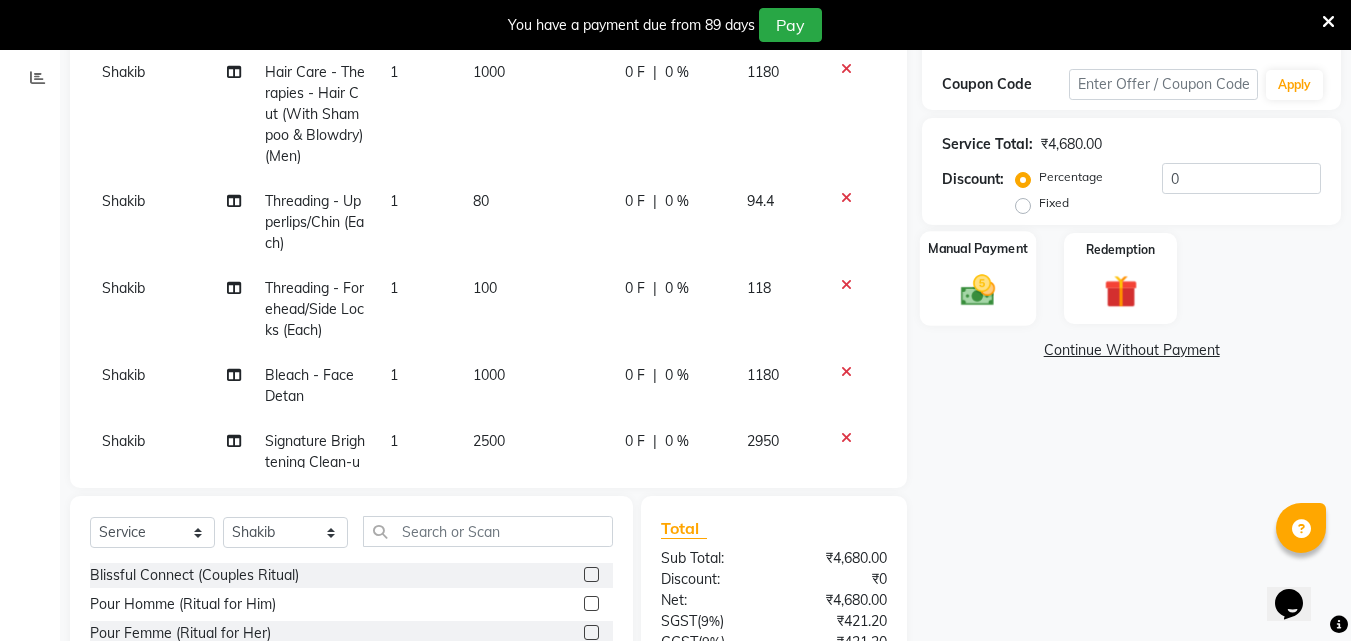 click 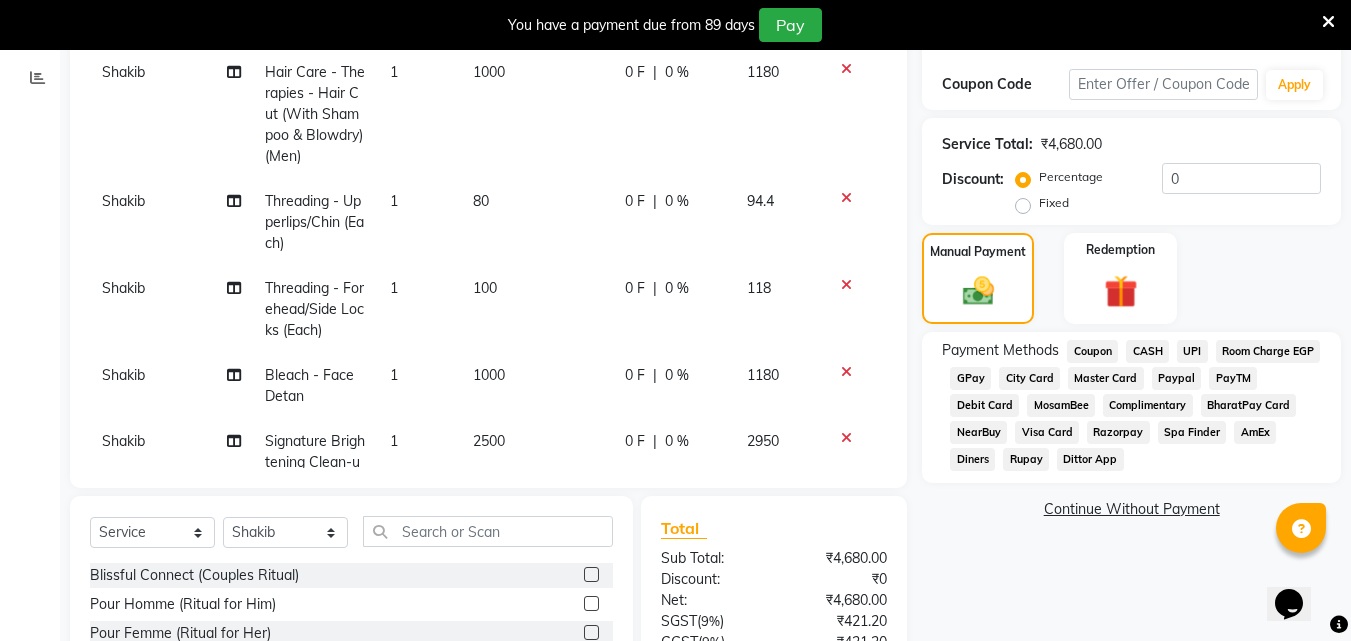 click on "Visa Card" 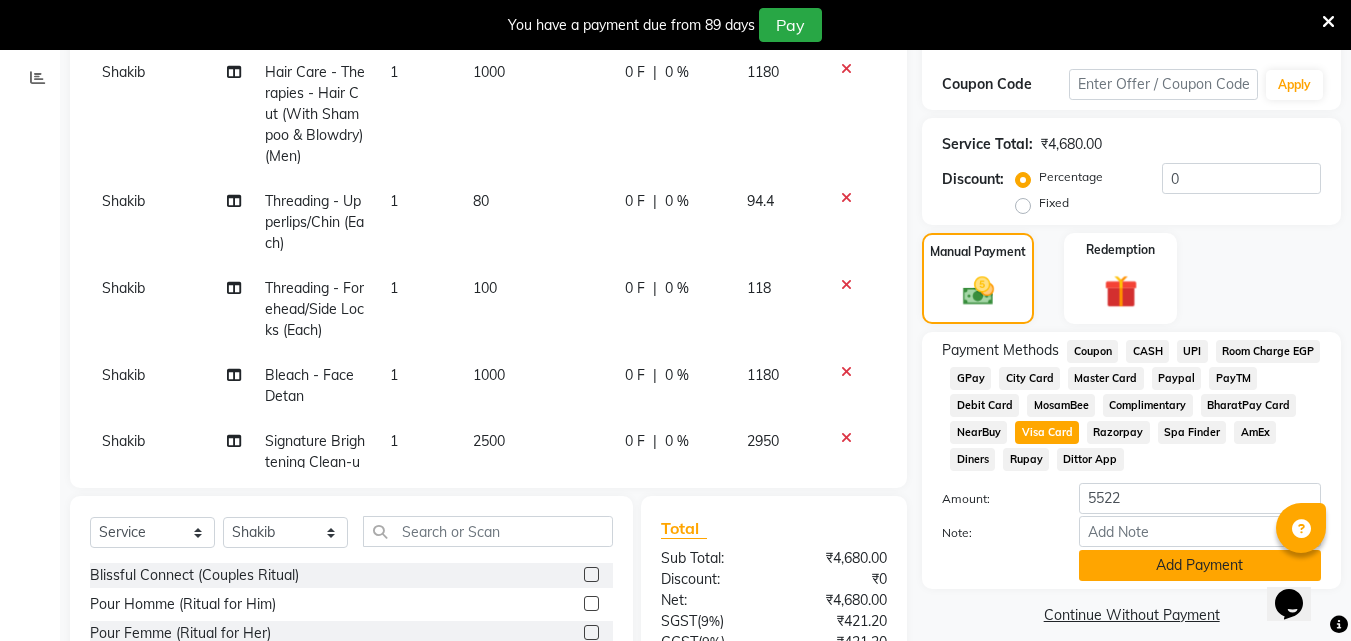 click on "Add Payment" 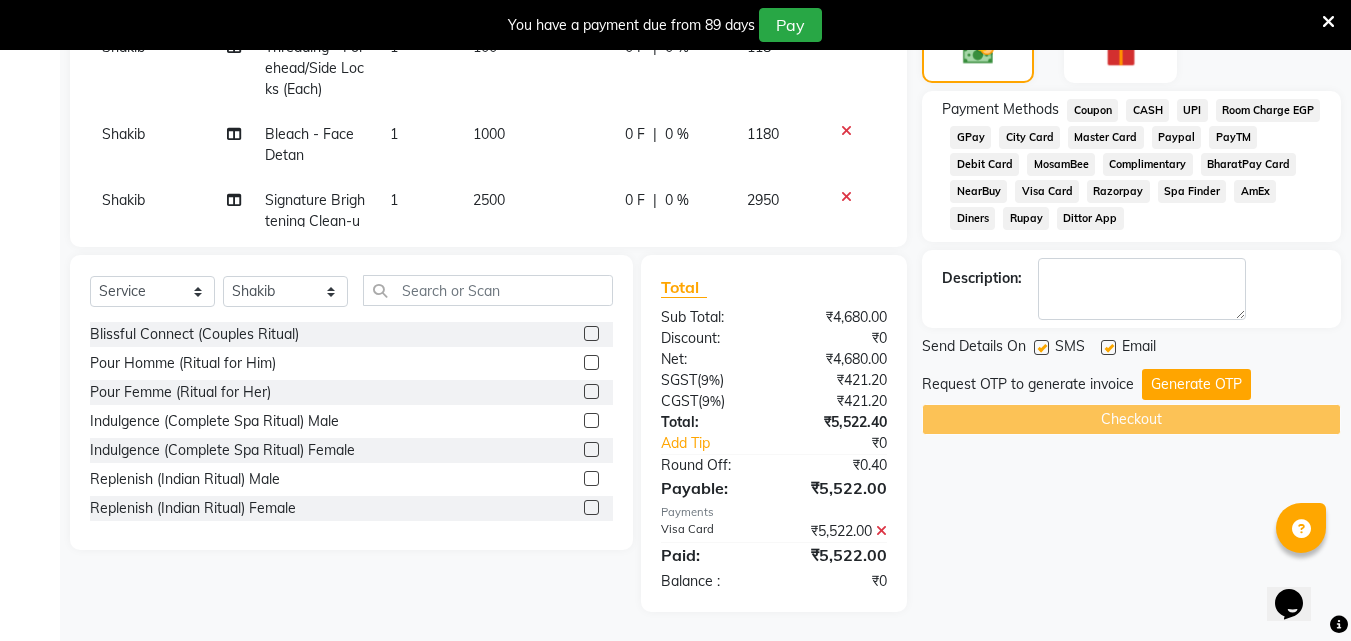 scroll, scrollTop: 572, scrollLeft: 0, axis: vertical 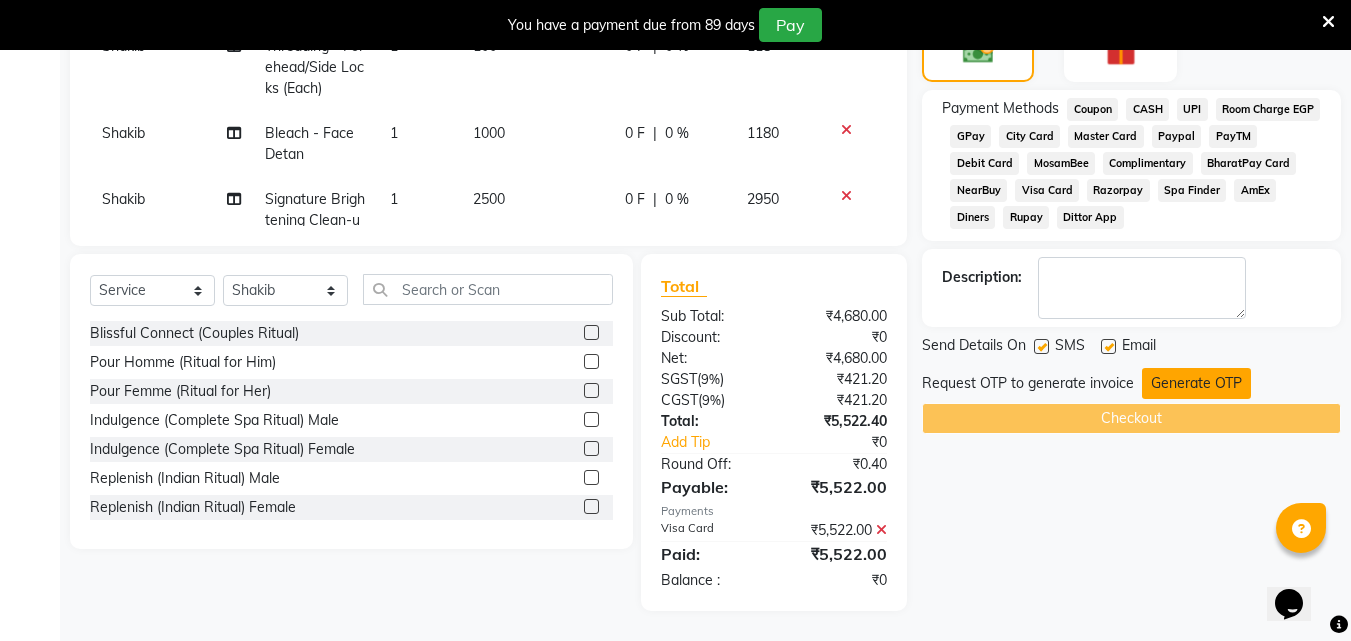 click on "Generate OTP" 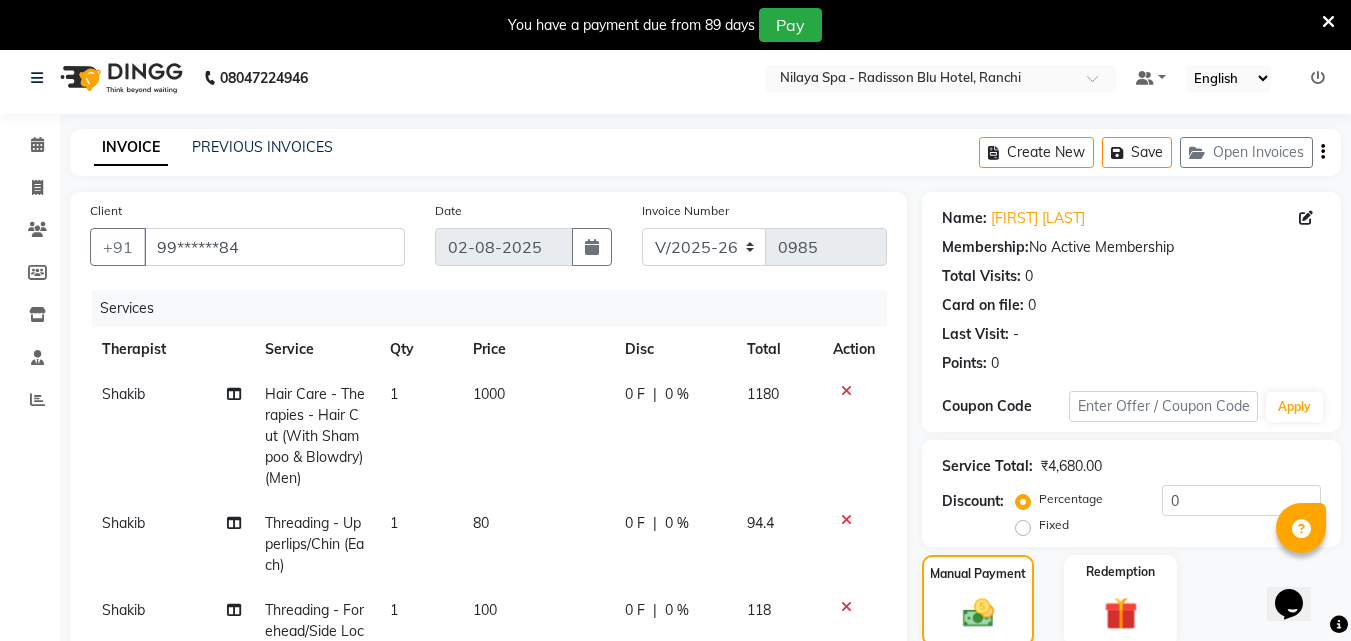 scroll, scrollTop: 0, scrollLeft: 0, axis: both 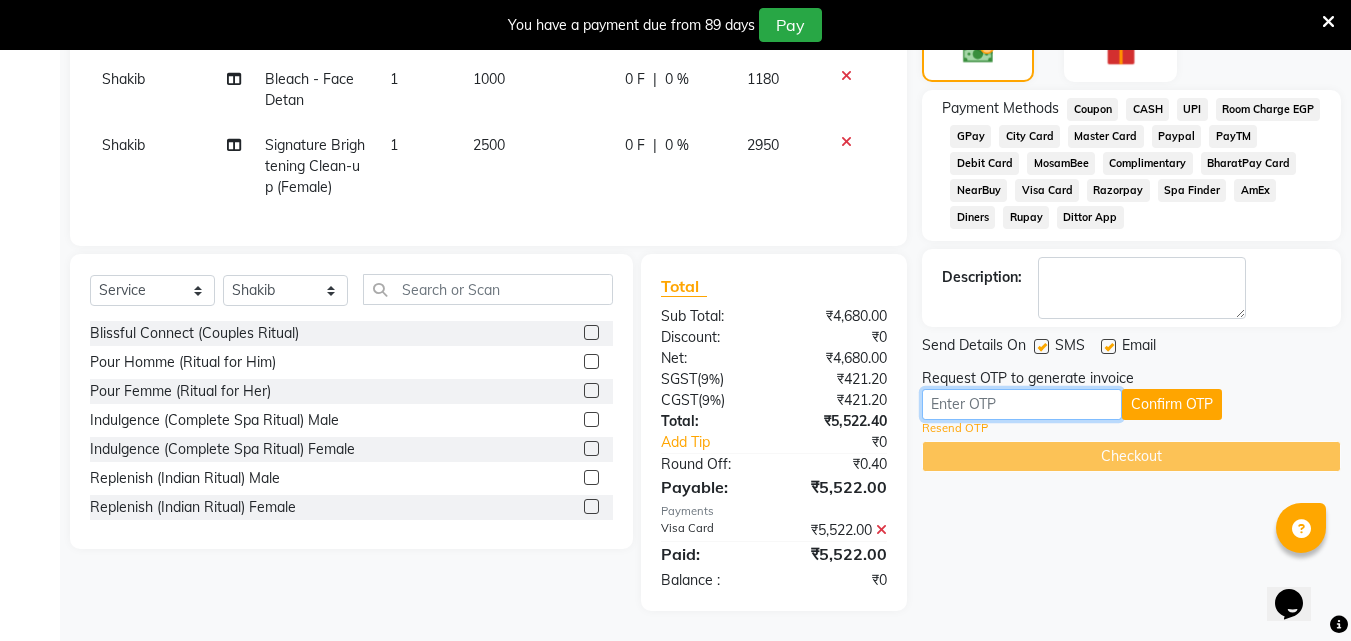 click at bounding box center (1022, 404) 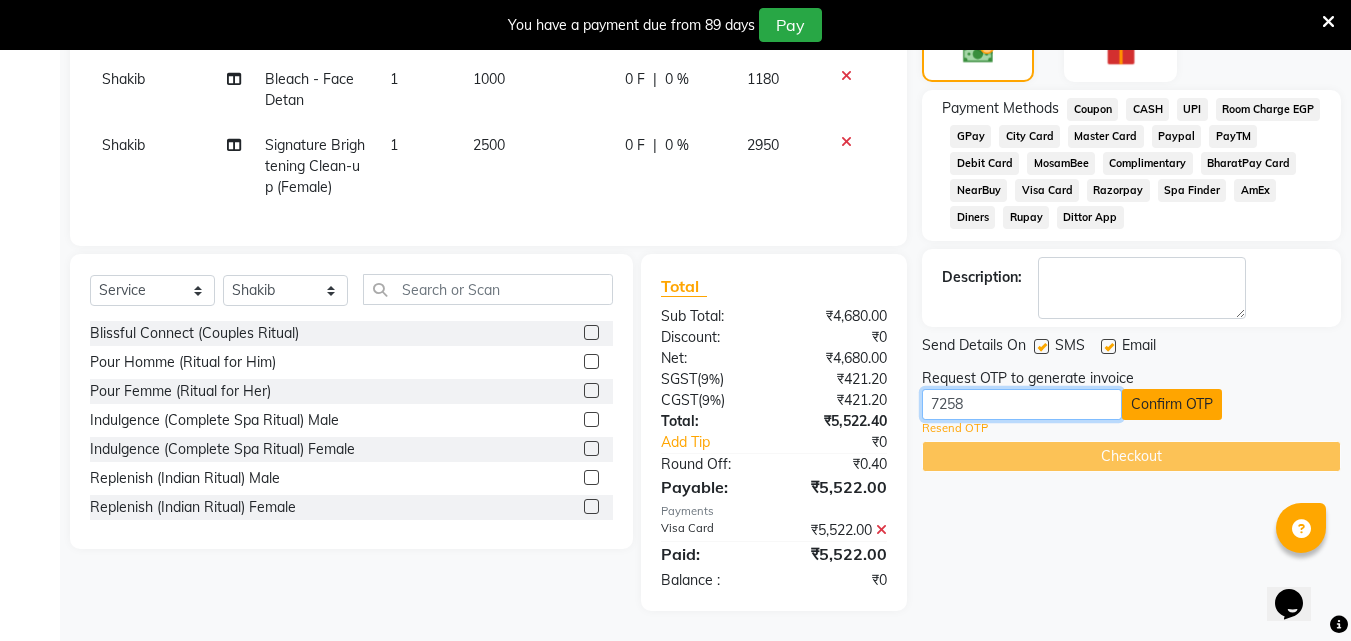 type on "7258" 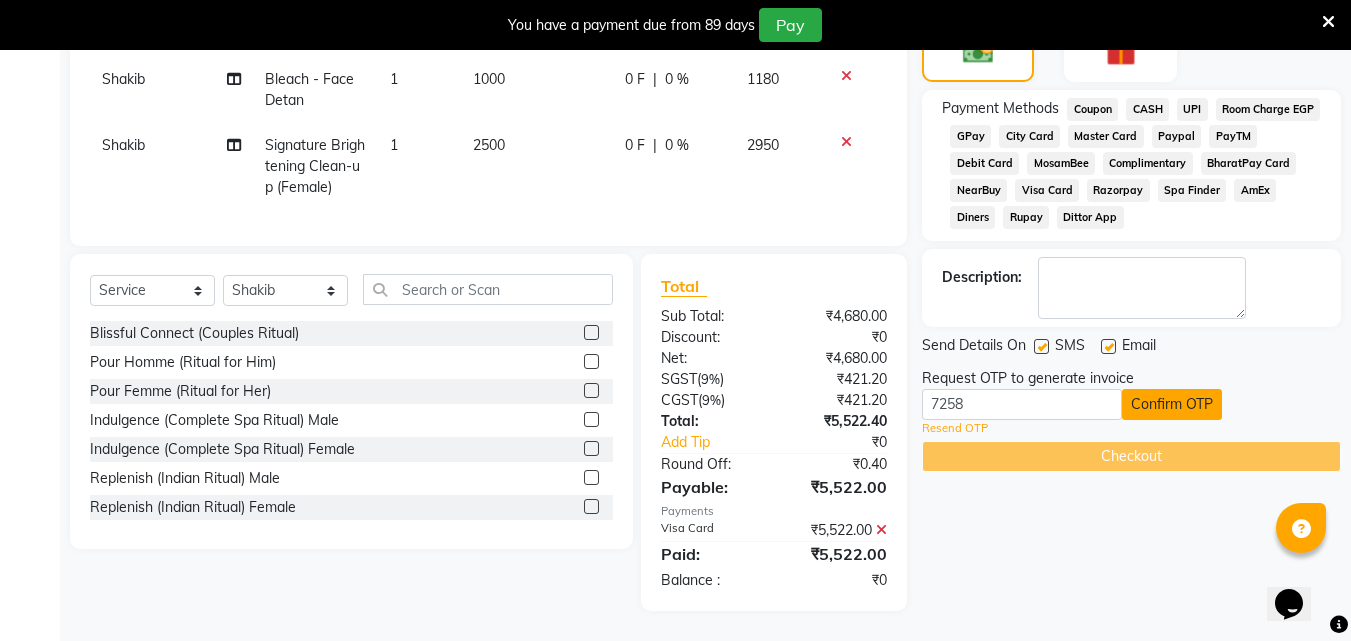 click on "Confirm OTP" 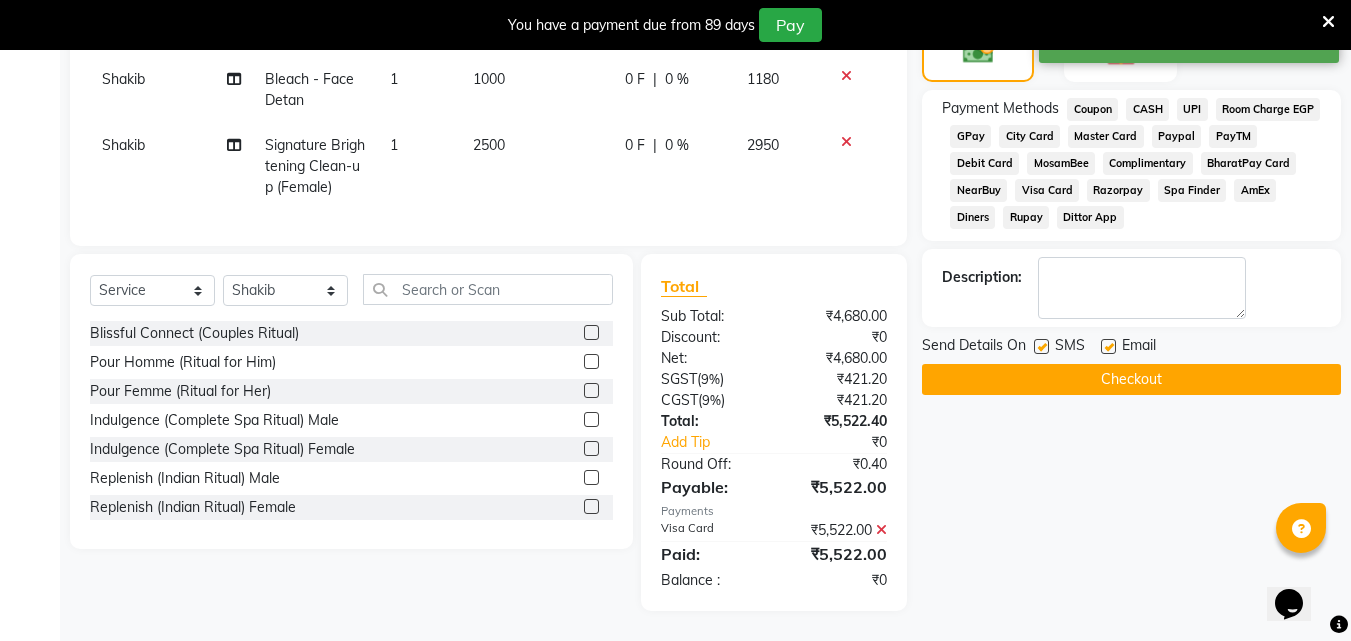 click on "Checkout" 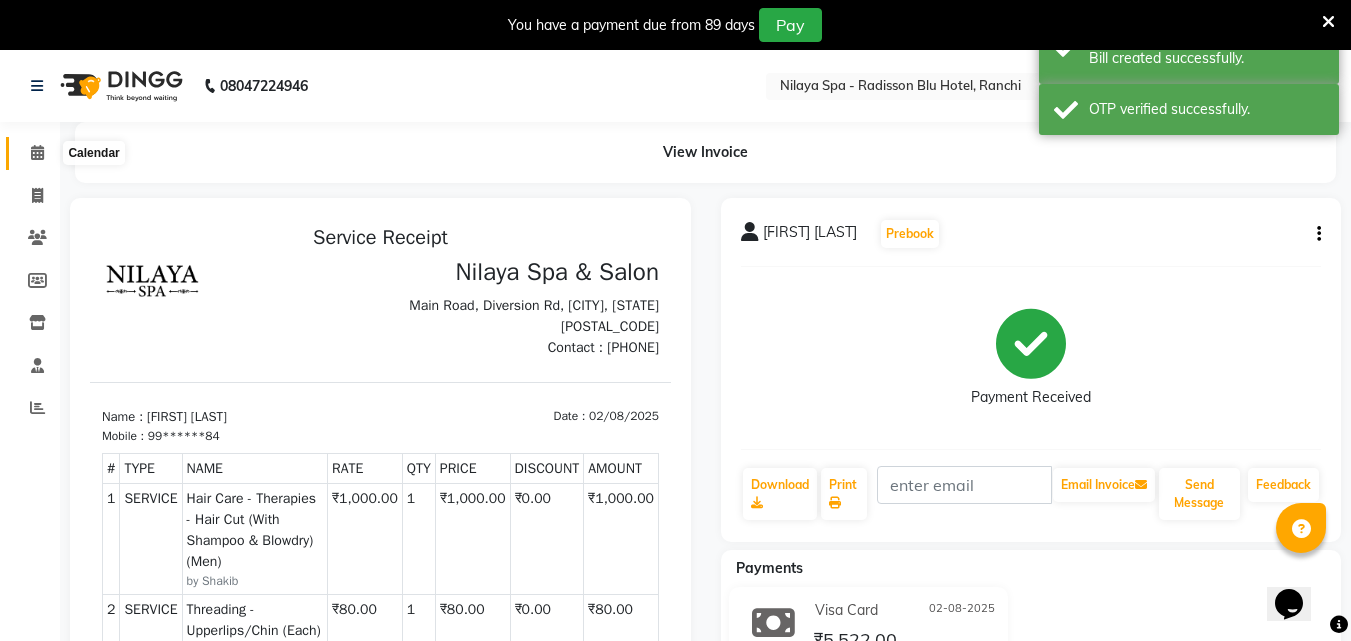 scroll, scrollTop: 0, scrollLeft: 0, axis: both 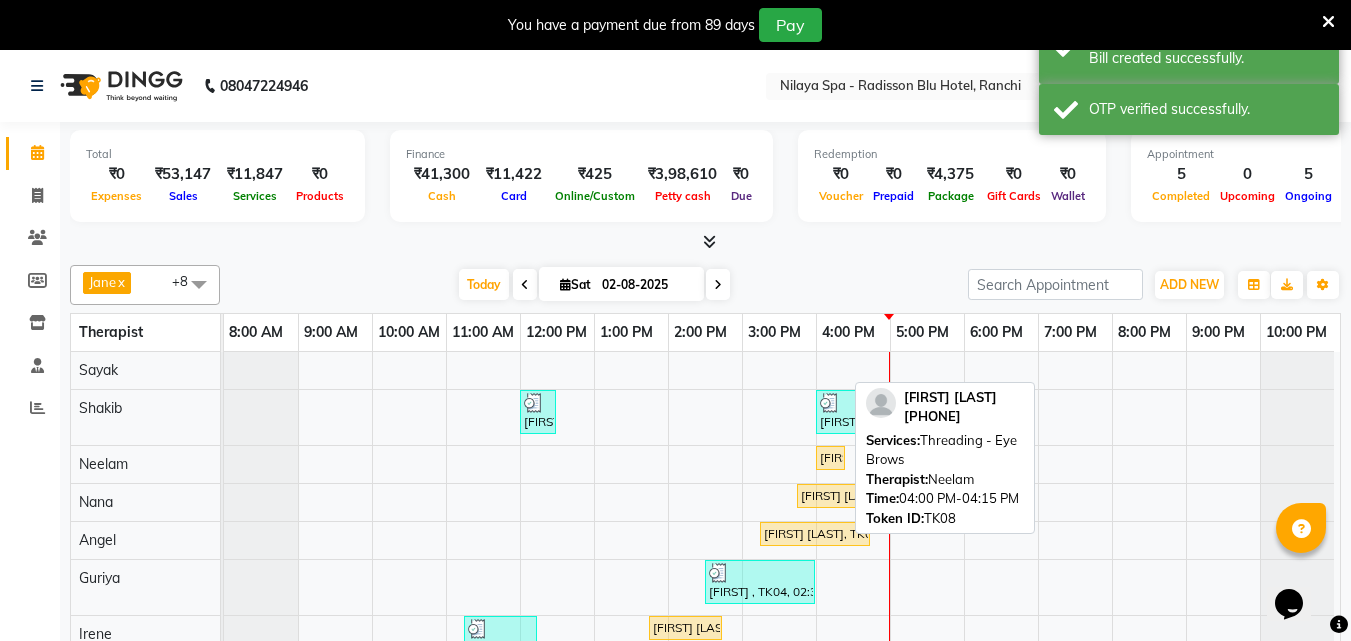 click on "[FIRST] [LAST], TK08, 04:00 PM-04:15 PM, Threading - Eye Brows" at bounding box center (830, 458) 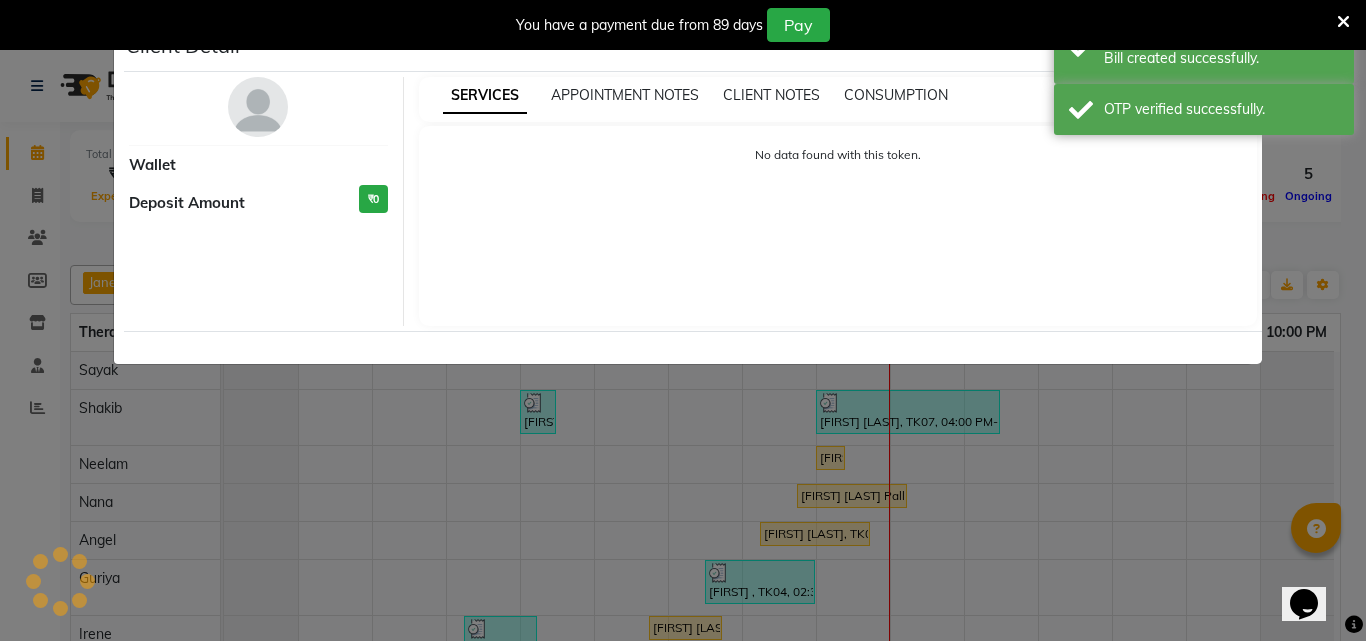 select on "1" 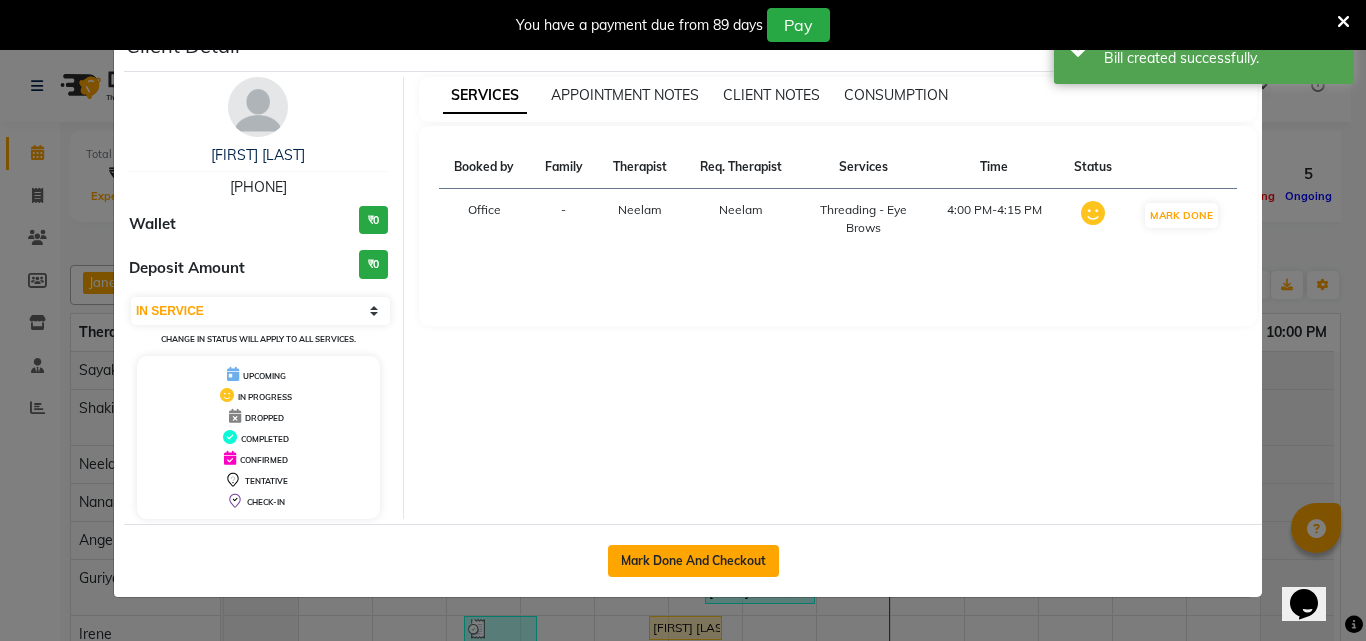click on "Mark Done And Checkout" 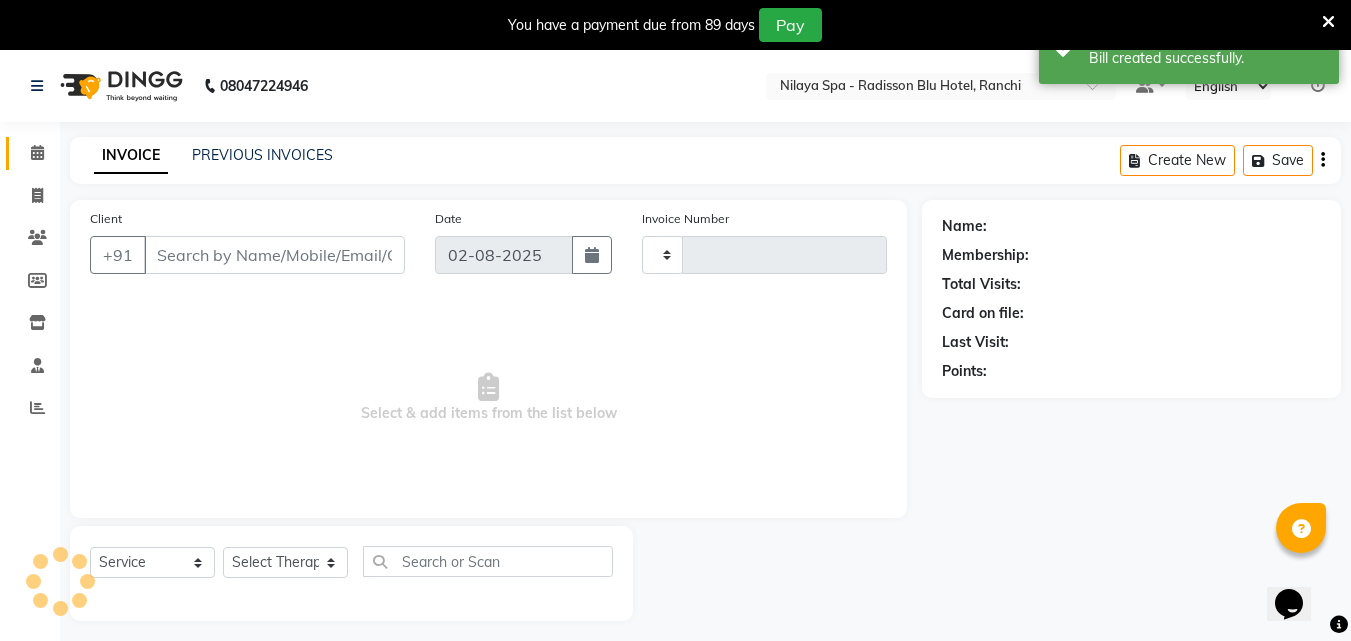 type on "0986" 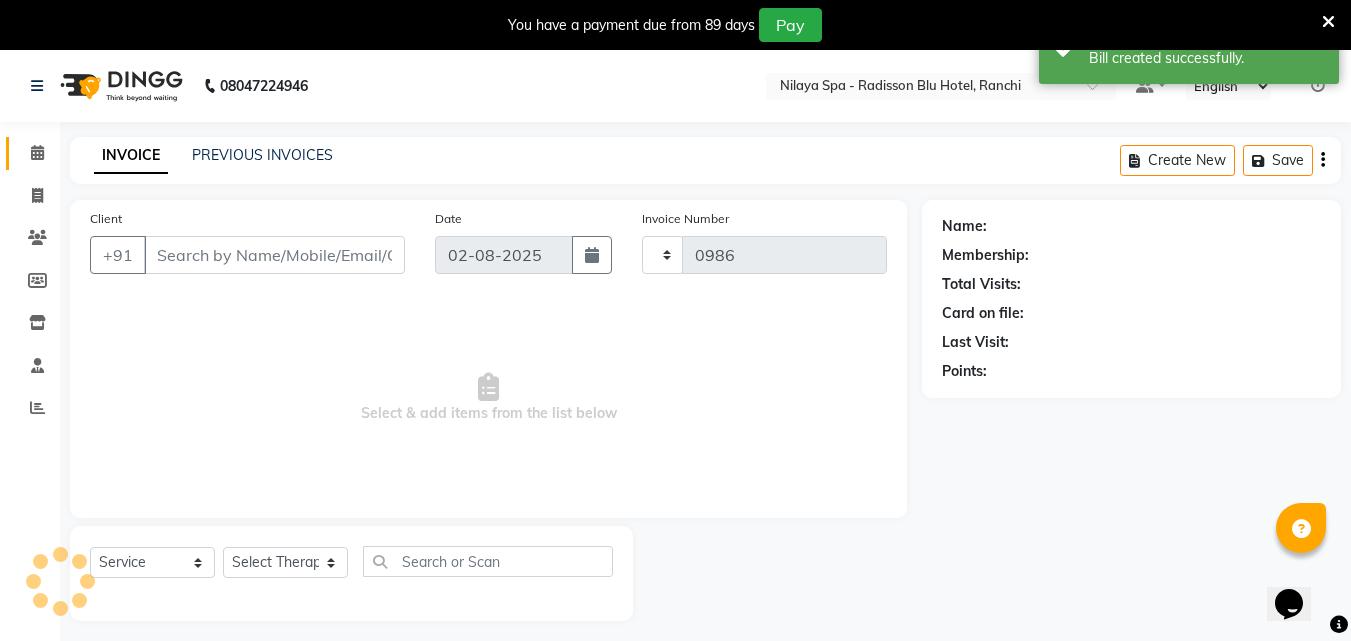 select on "8066" 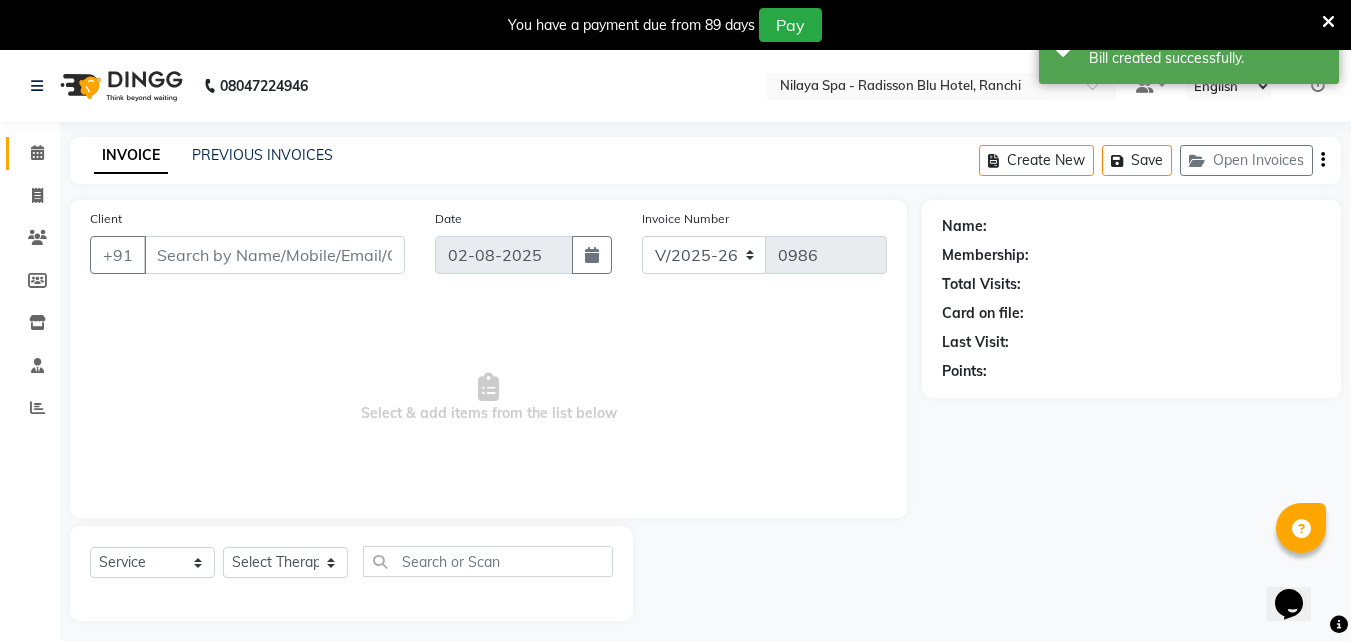 type on "99******84" 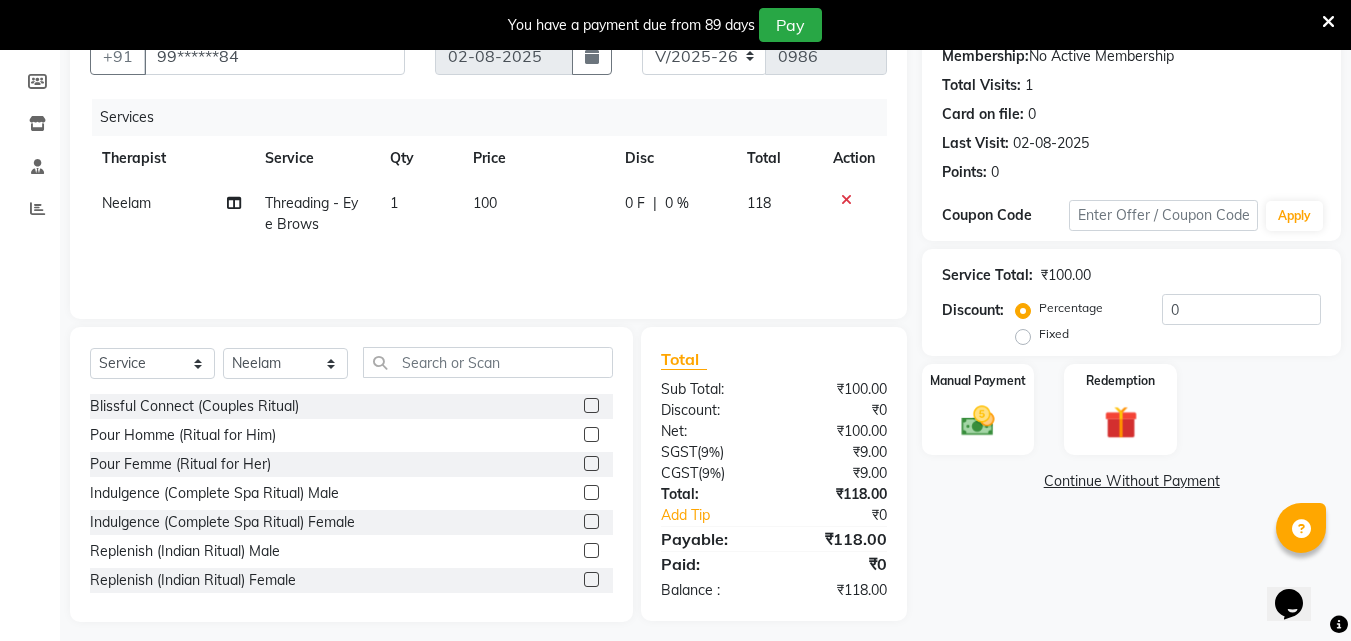 scroll, scrollTop: 200, scrollLeft: 0, axis: vertical 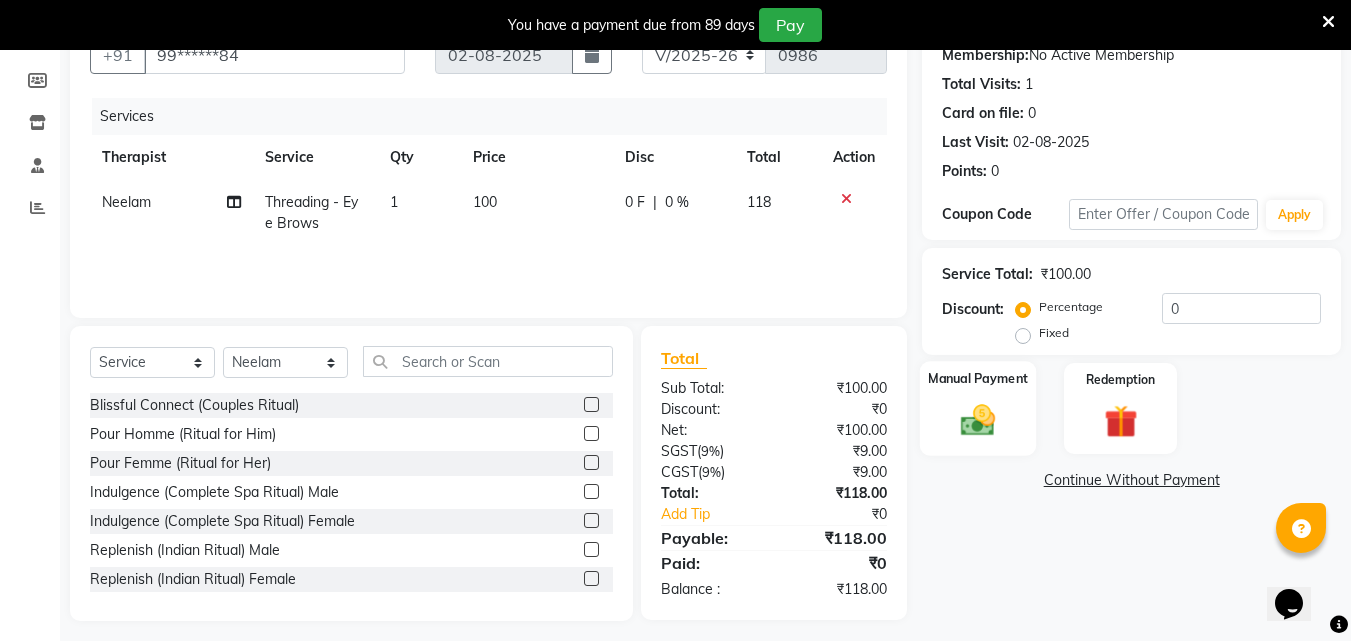 click 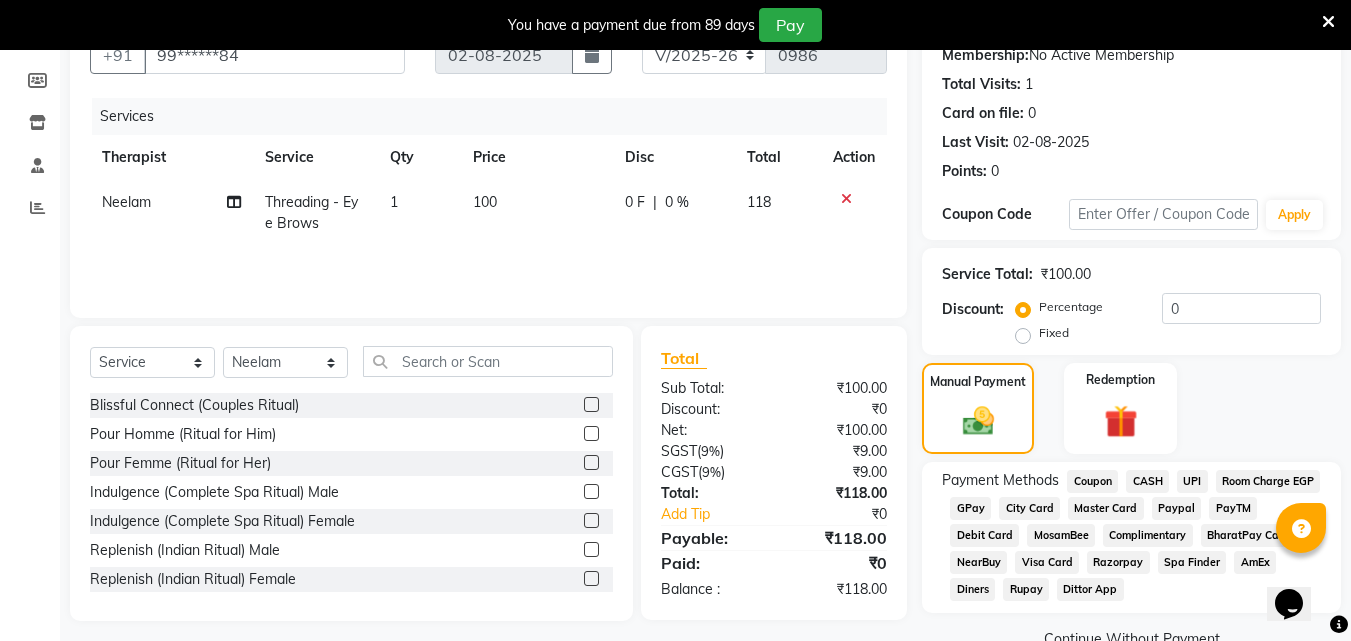 click on "Visa Card" 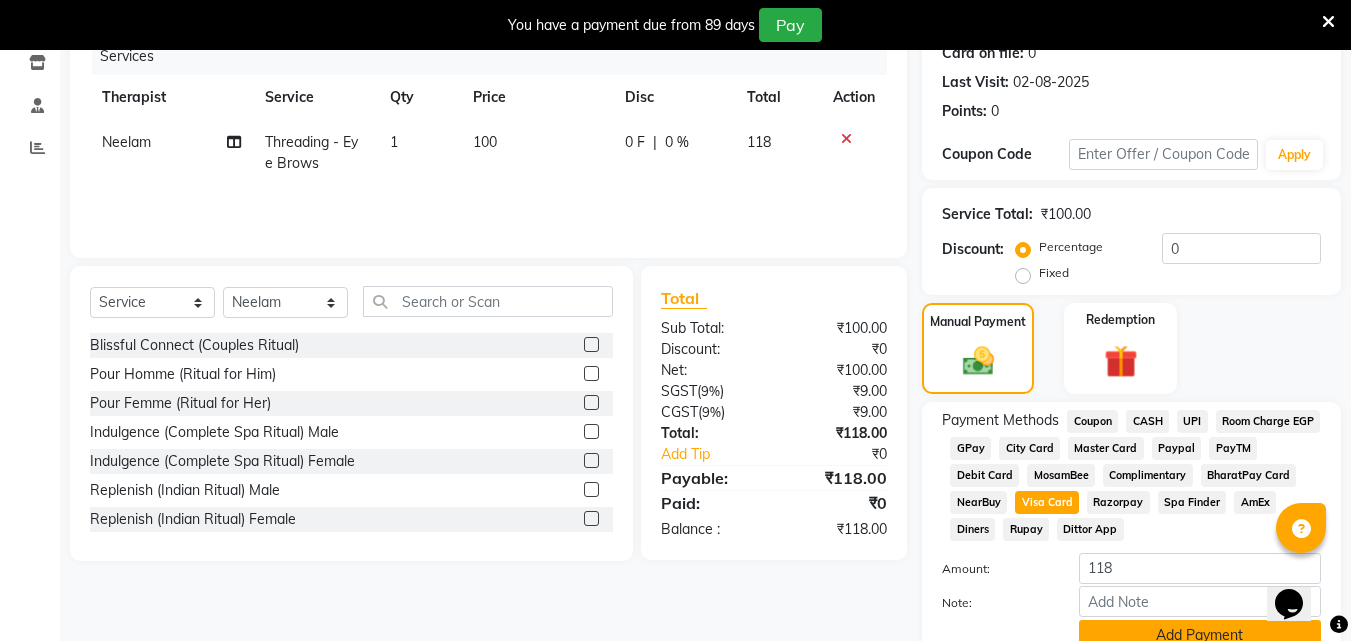 scroll, scrollTop: 349, scrollLeft: 0, axis: vertical 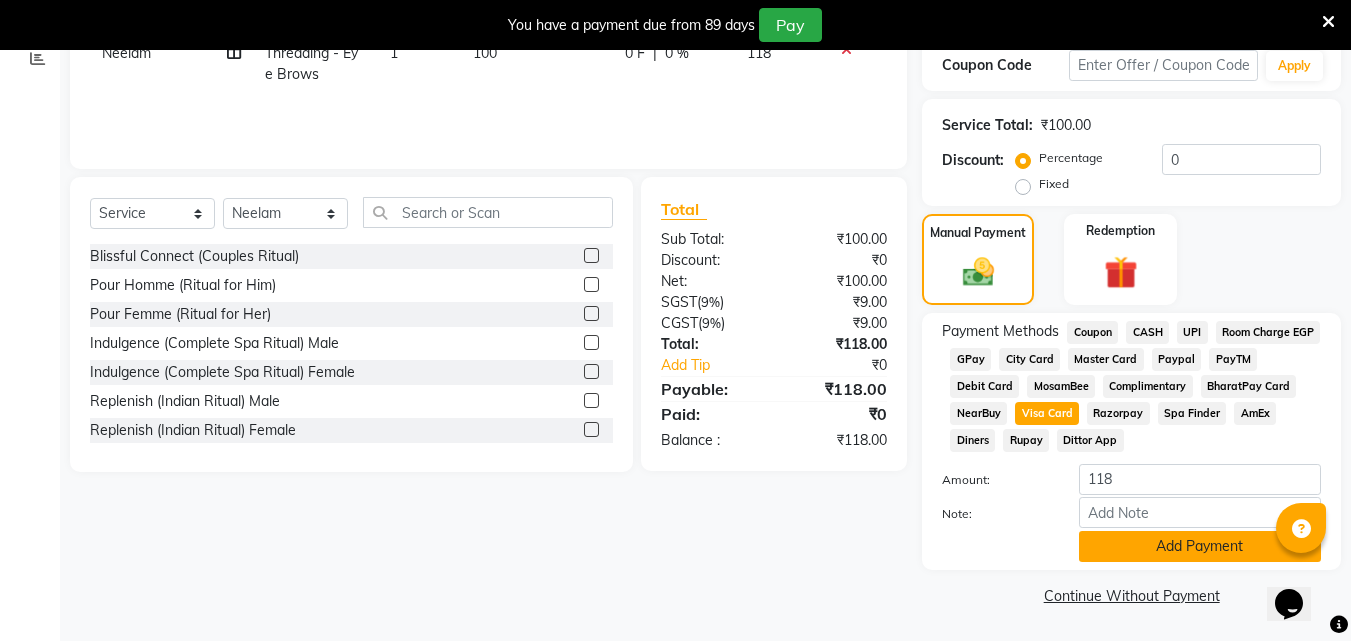 click on "Add Payment" 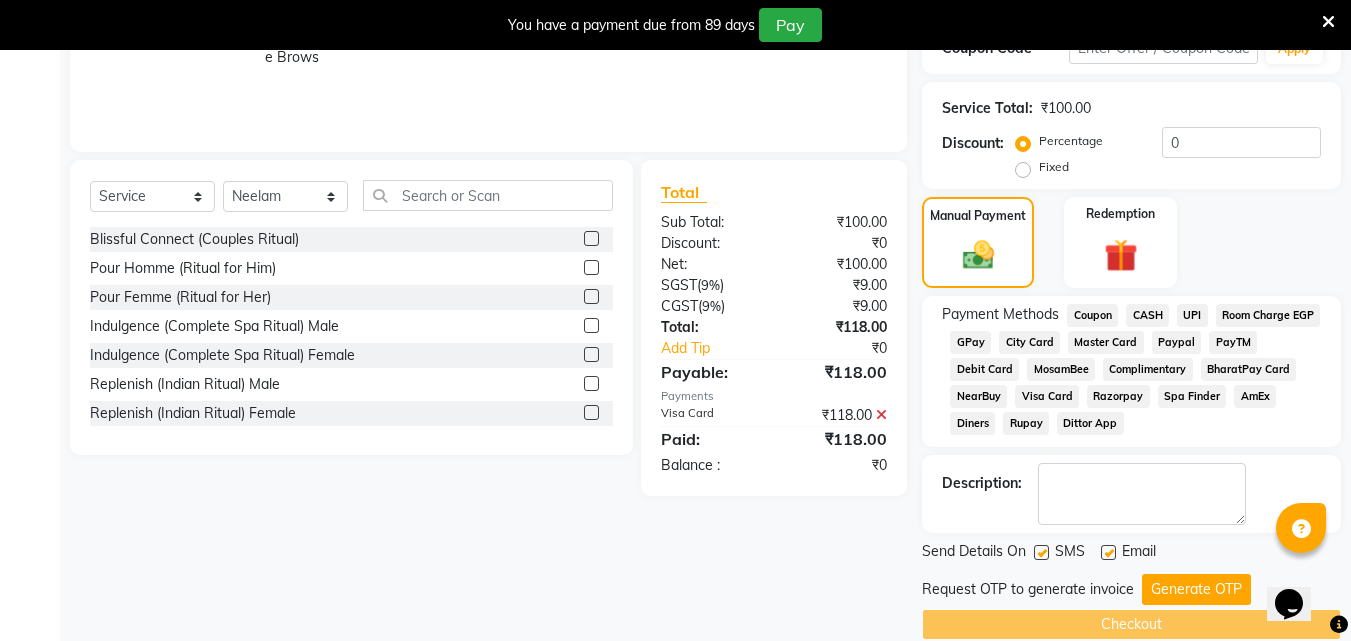 scroll, scrollTop: 395, scrollLeft: 0, axis: vertical 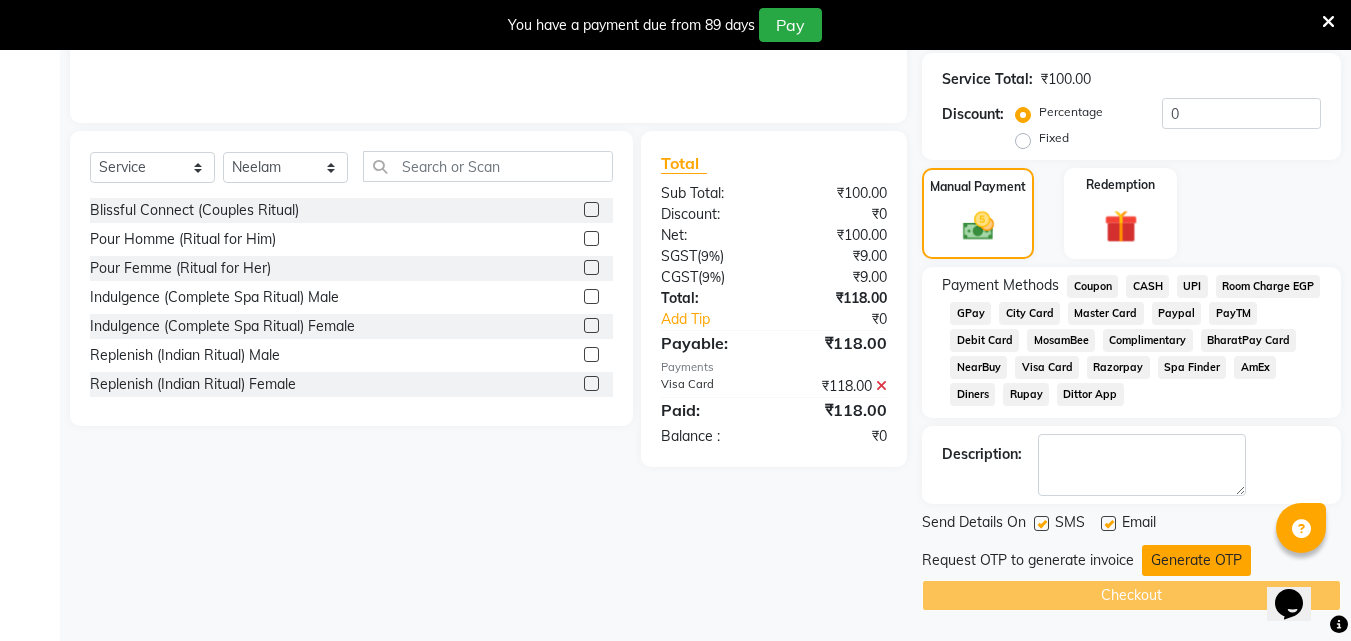 click on "Generate OTP" 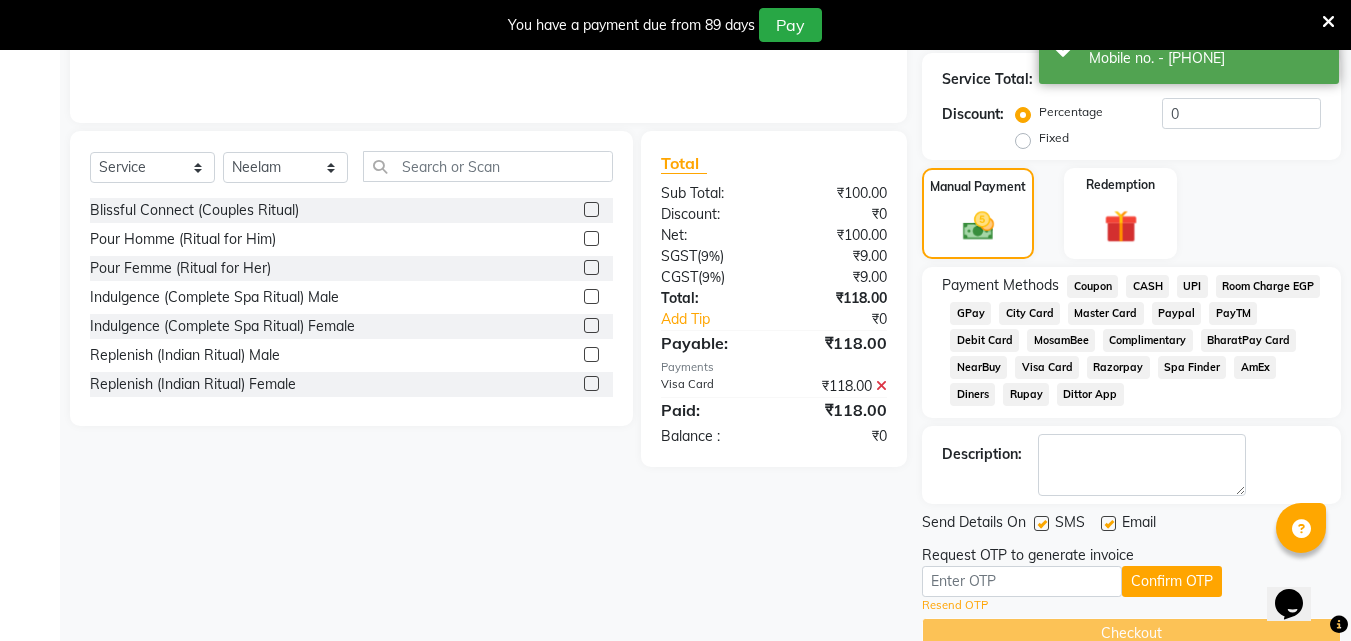 drag, startPoint x: 1019, startPoint y: 561, endPoint x: 1019, endPoint y: 584, distance: 23 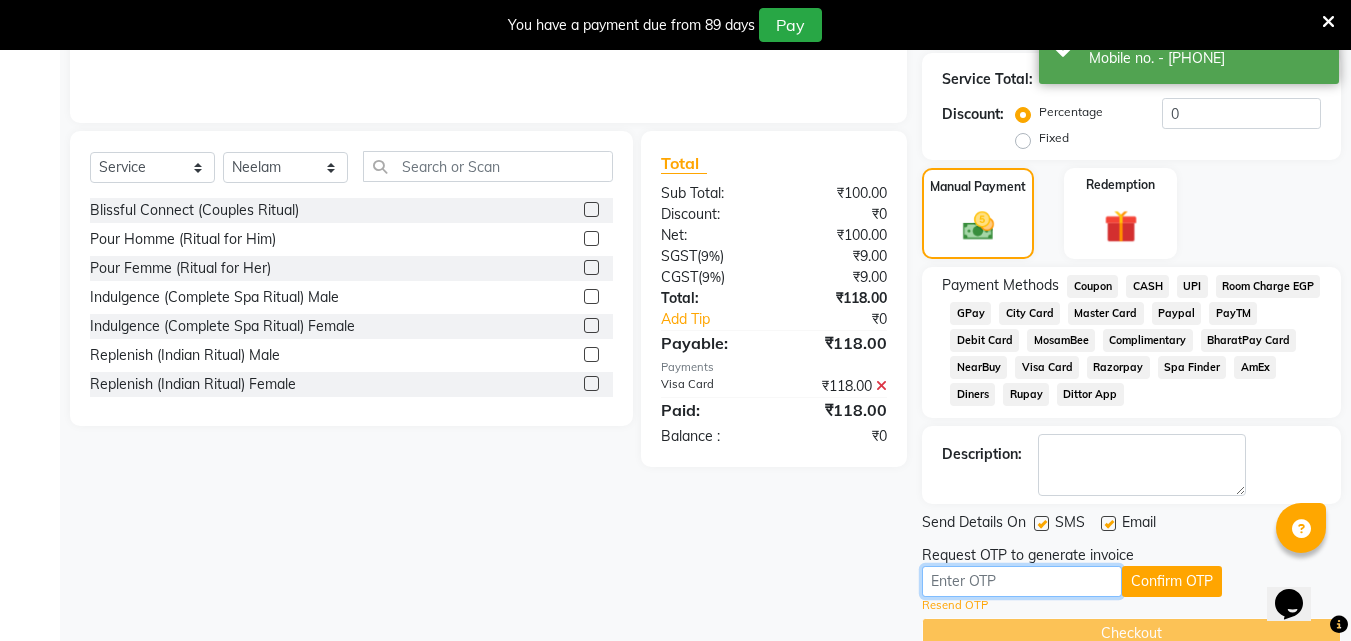 click at bounding box center (1022, 581) 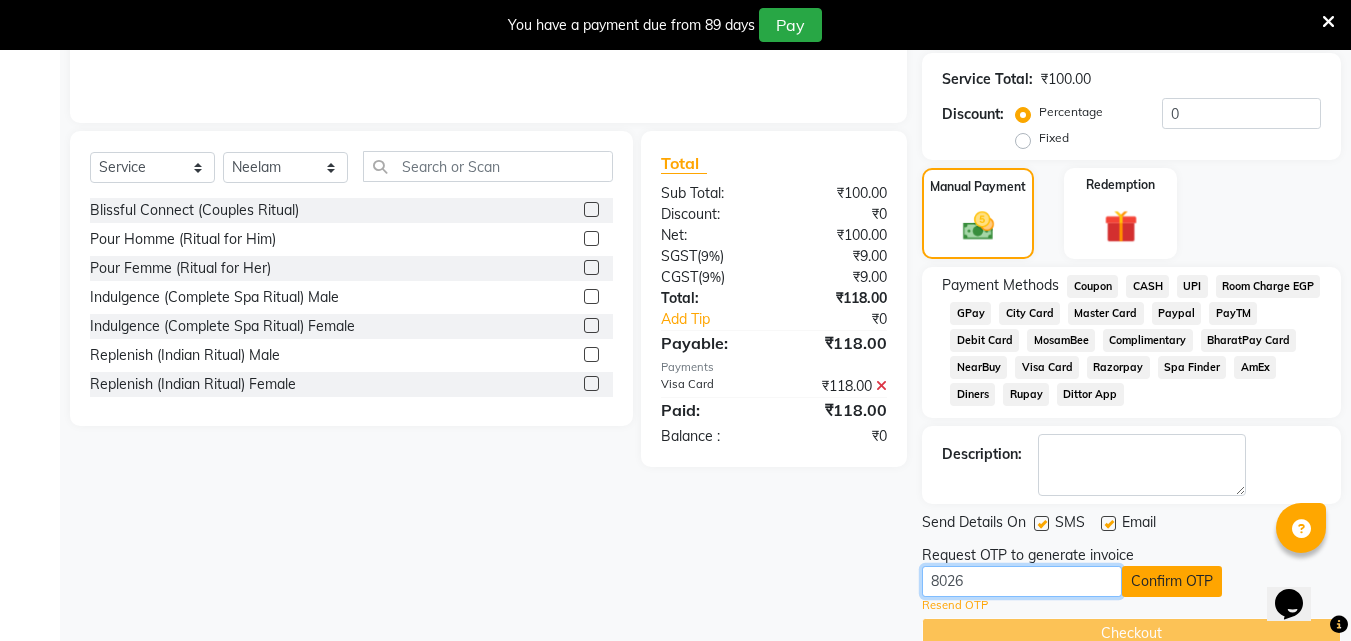 type on "8026" 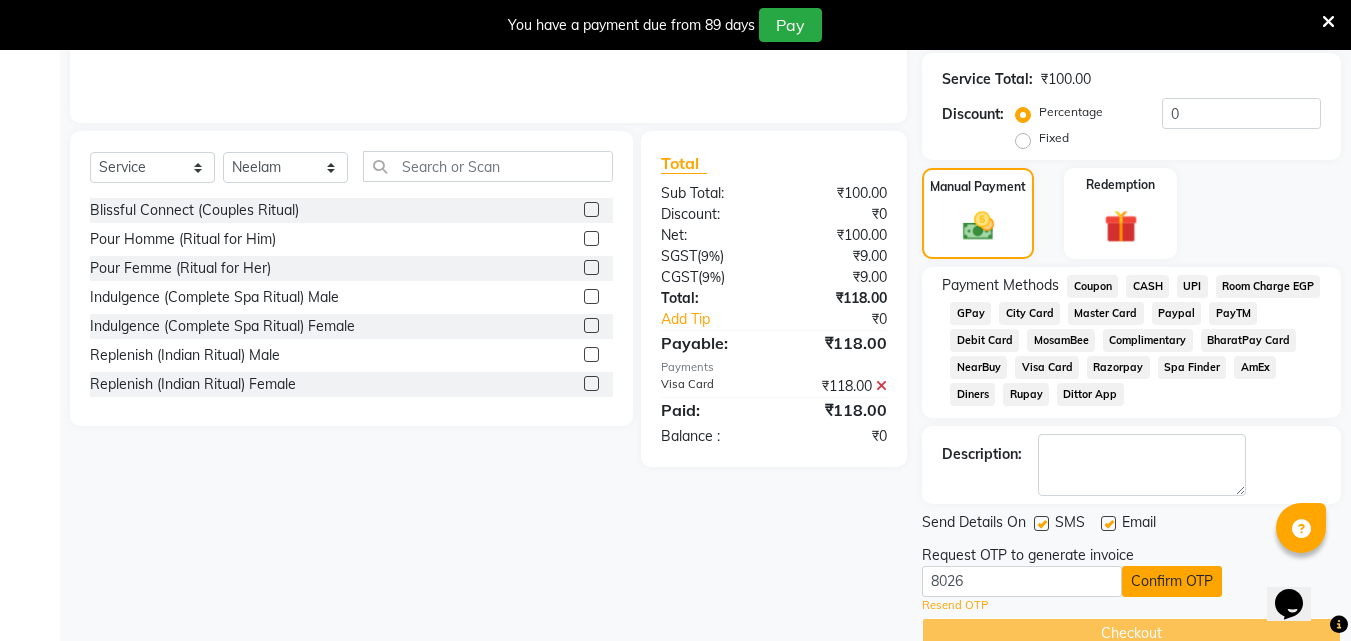 click on "Confirm OTP" 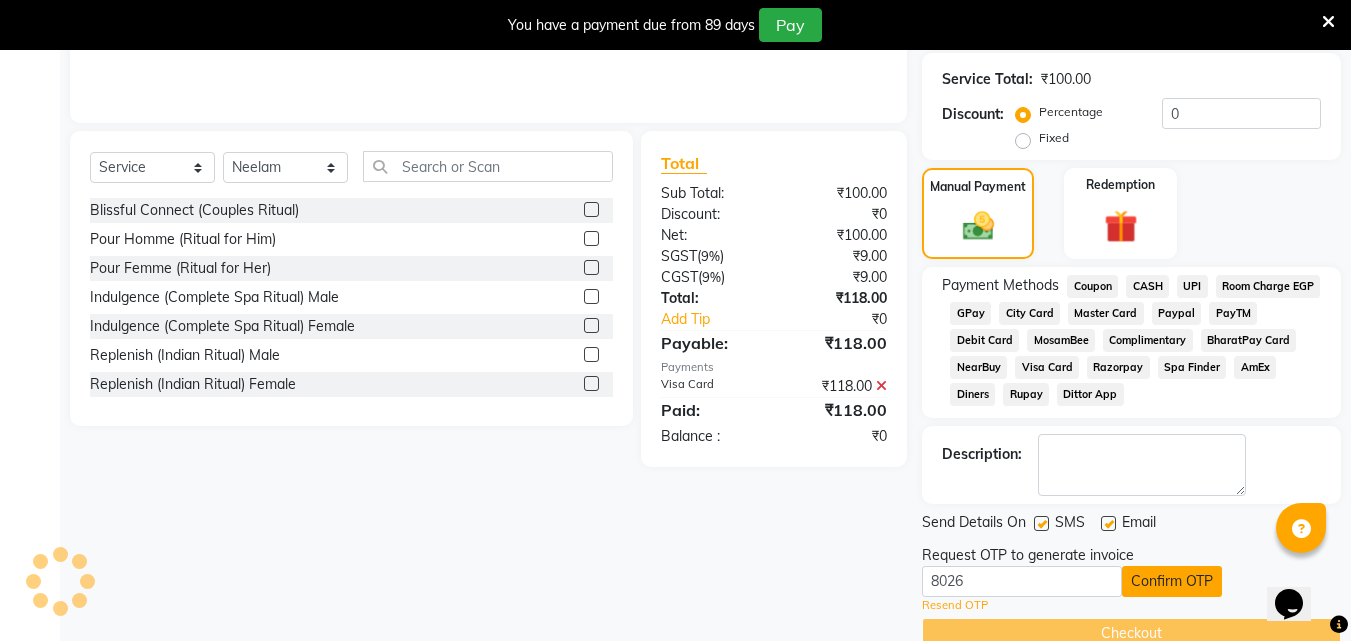scroll, scrollTop: 356, scrollLeft: 0, axis: vertical 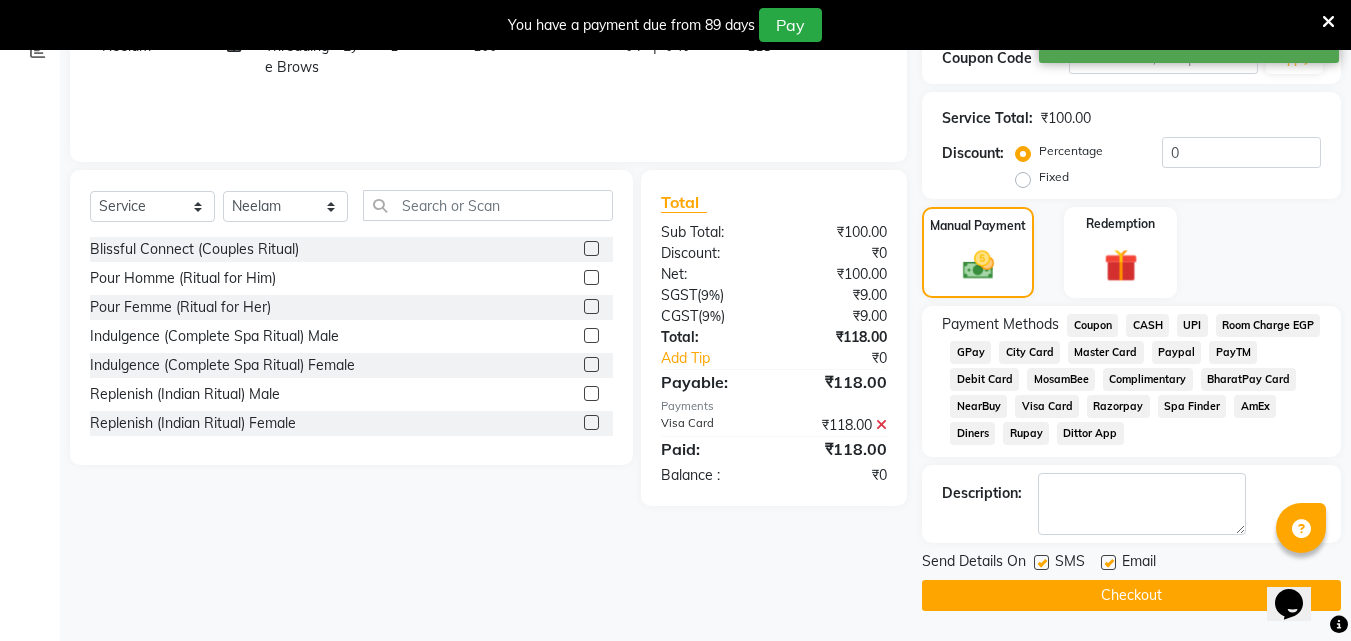 click on "Checkout" 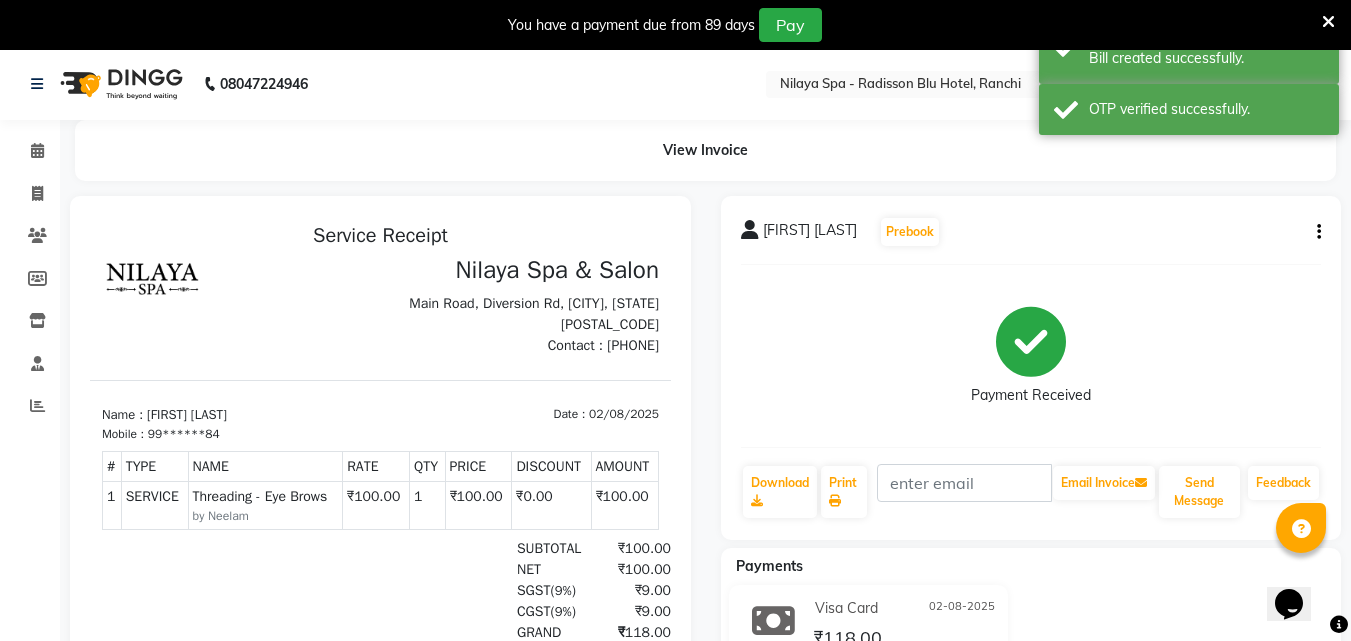 scroll, scrollTop: 0, scrollLeft: 0, axis: both 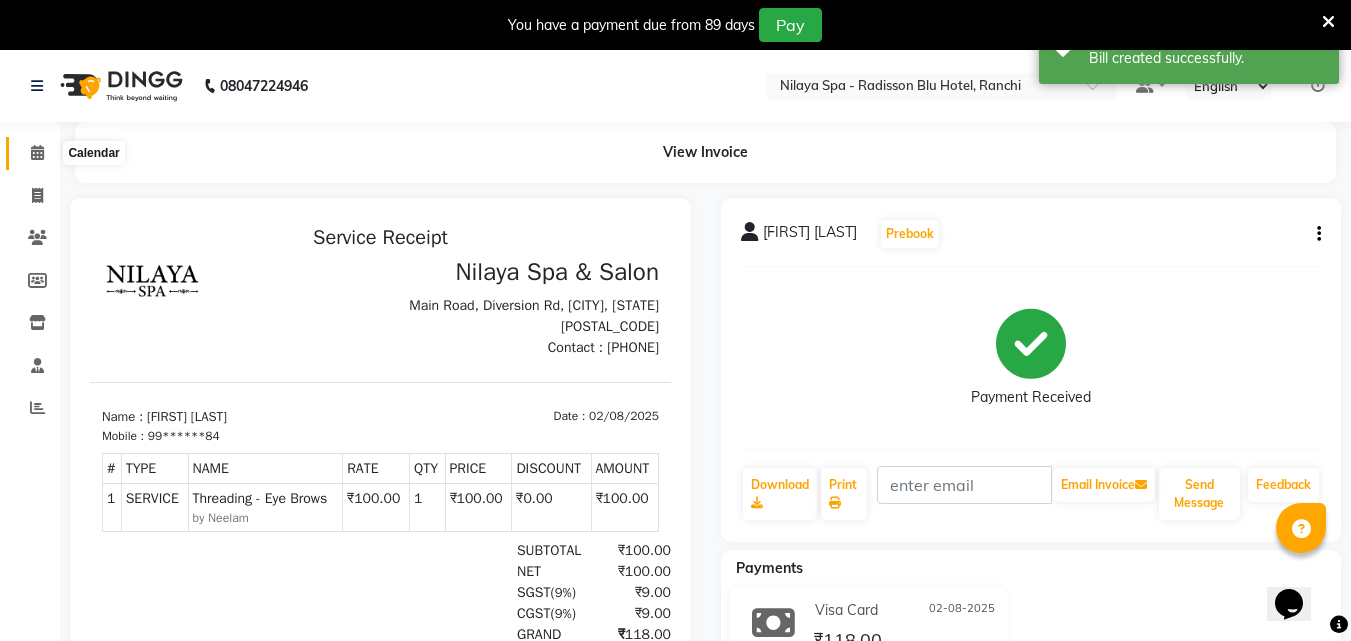 click 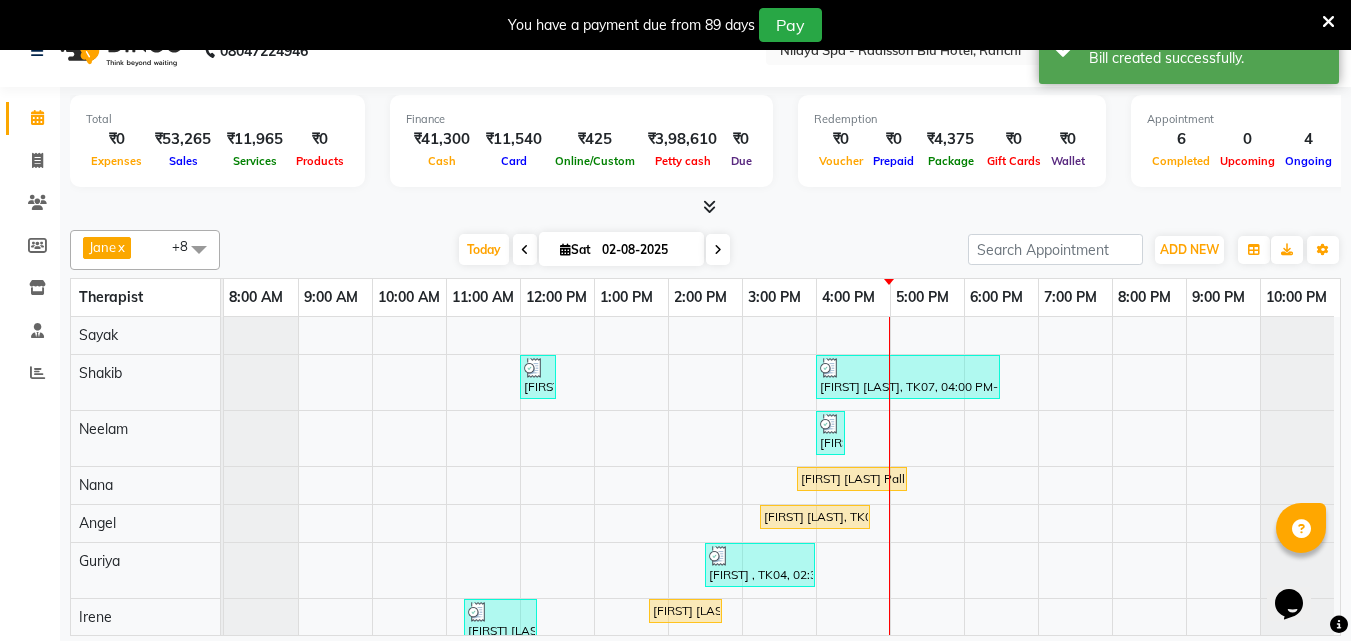 scroll, scrollTop: 50, scrollLeft: 0, axis: vertical 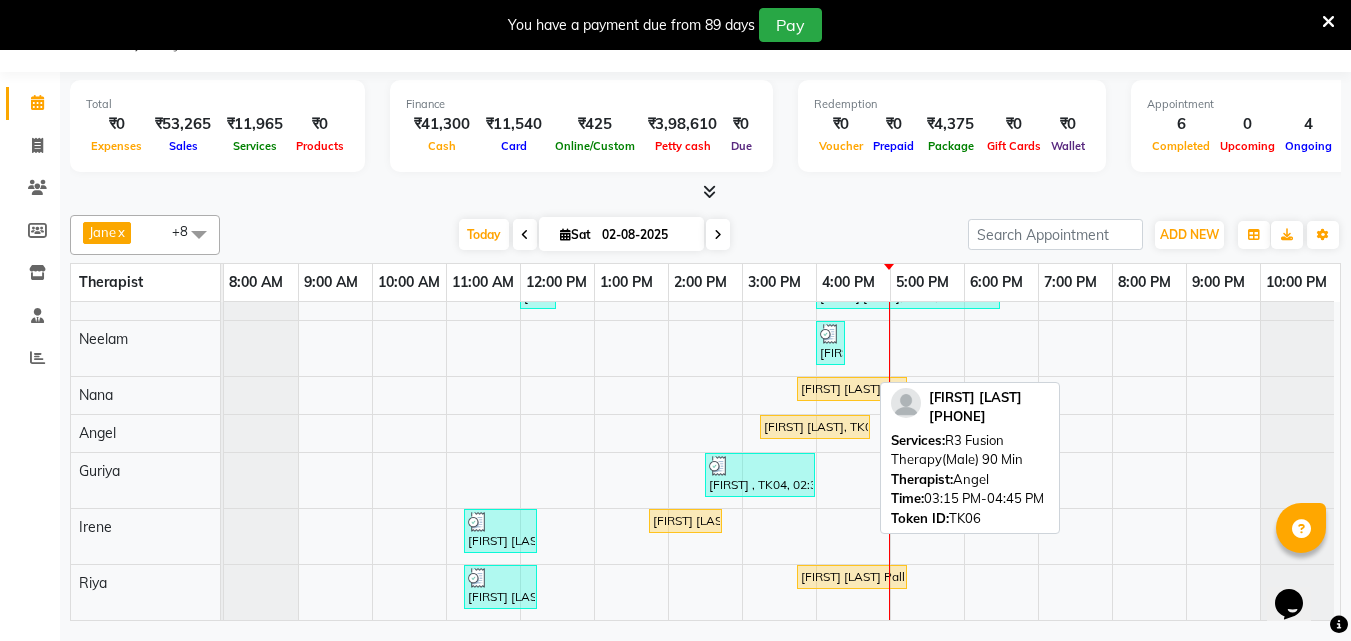 click on "[FIRST] [LAST], TK06, 03:15 PM-04:45 PM, R3 Fusion Therapy(Male) 90 Min" at bounding box center (815, 427) 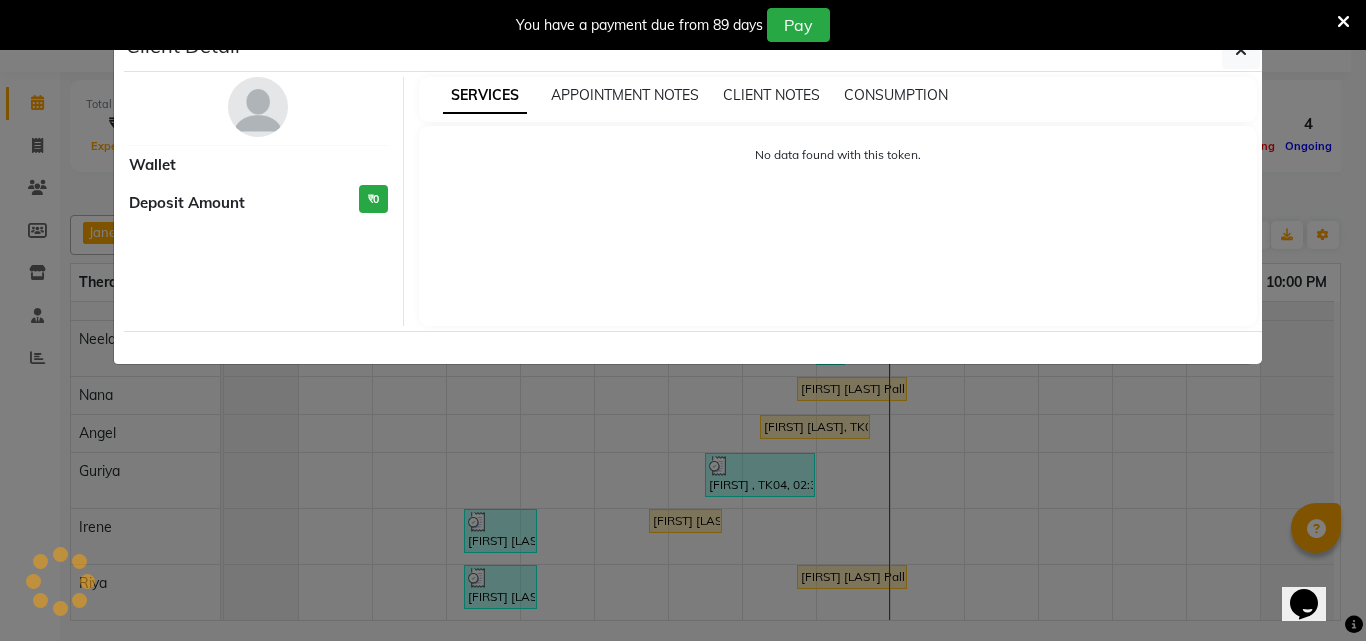 select on "1" 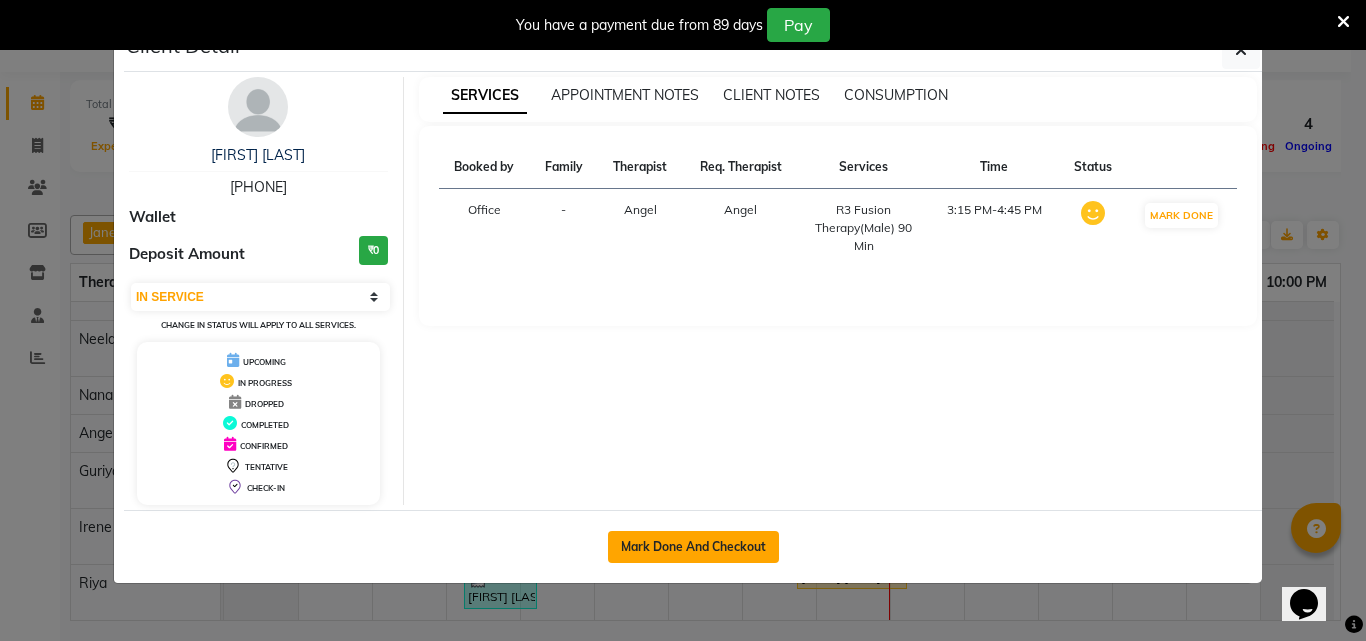 click on "Mark Done And Checkout" 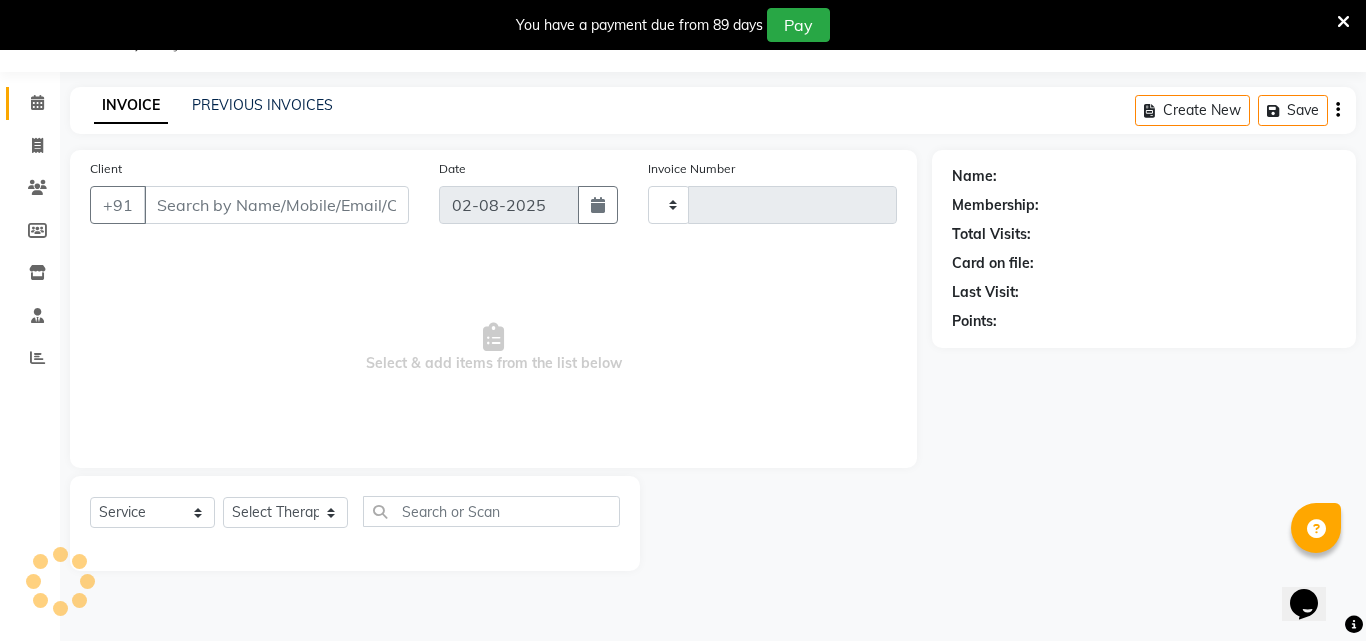 type on "0987" 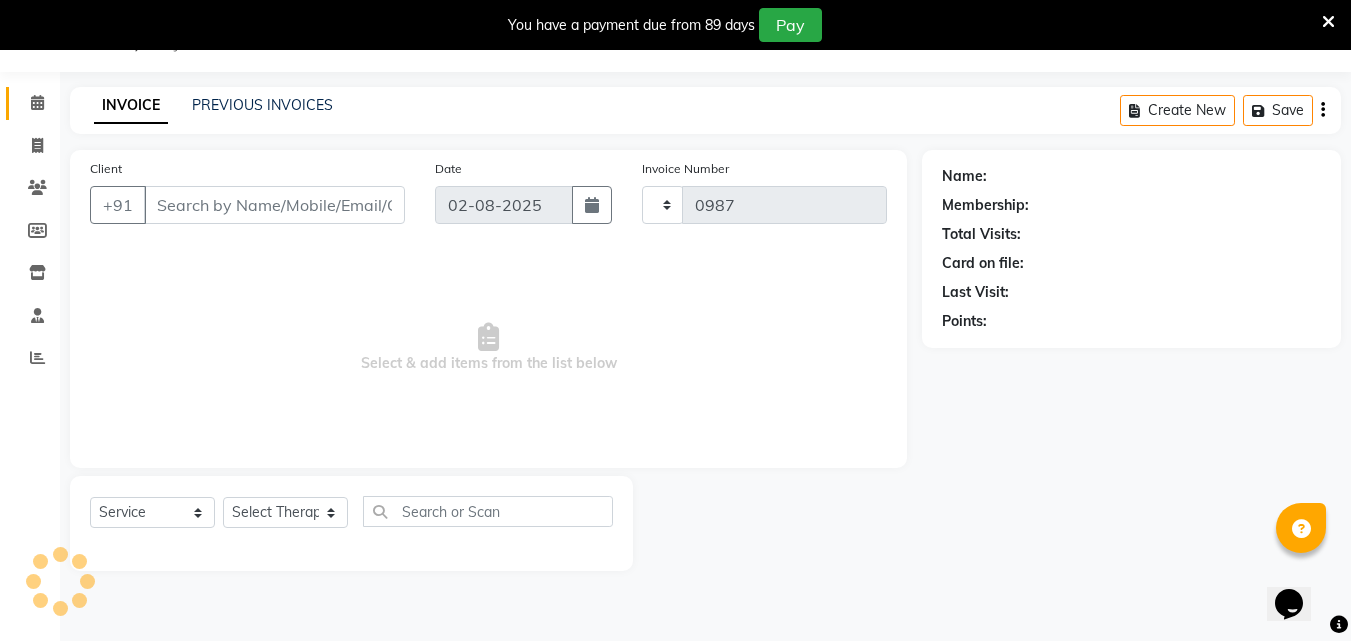select on "8066" 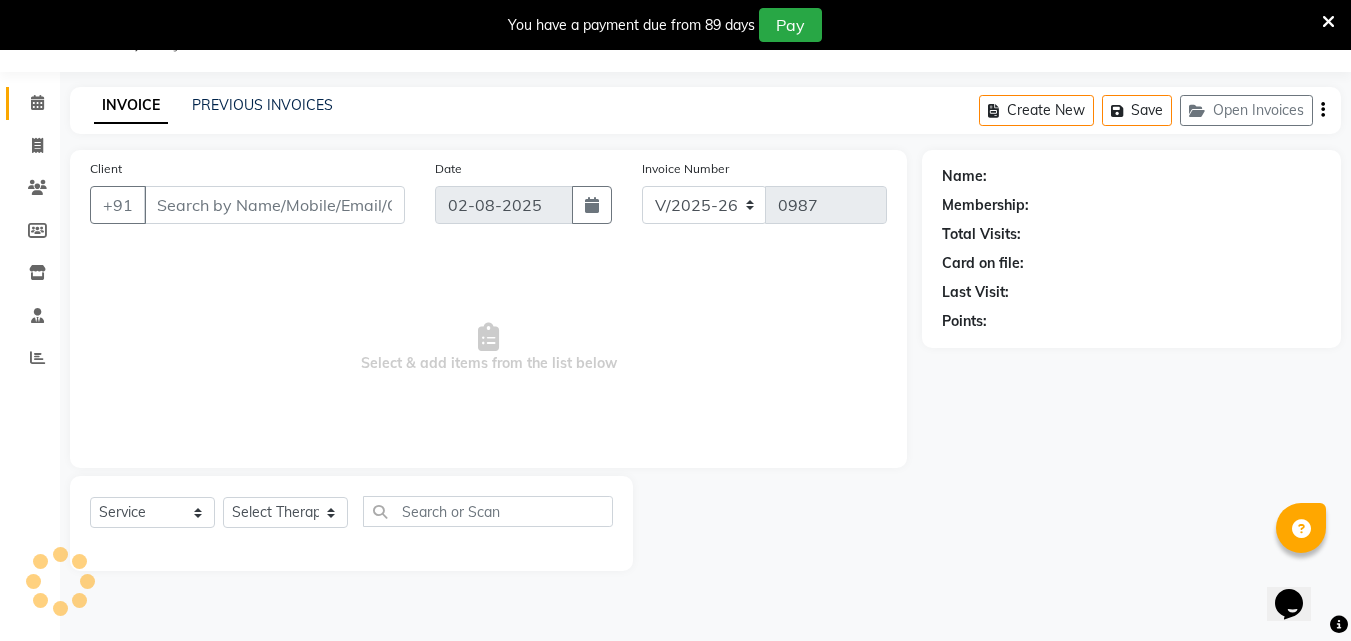 type on "87******53" 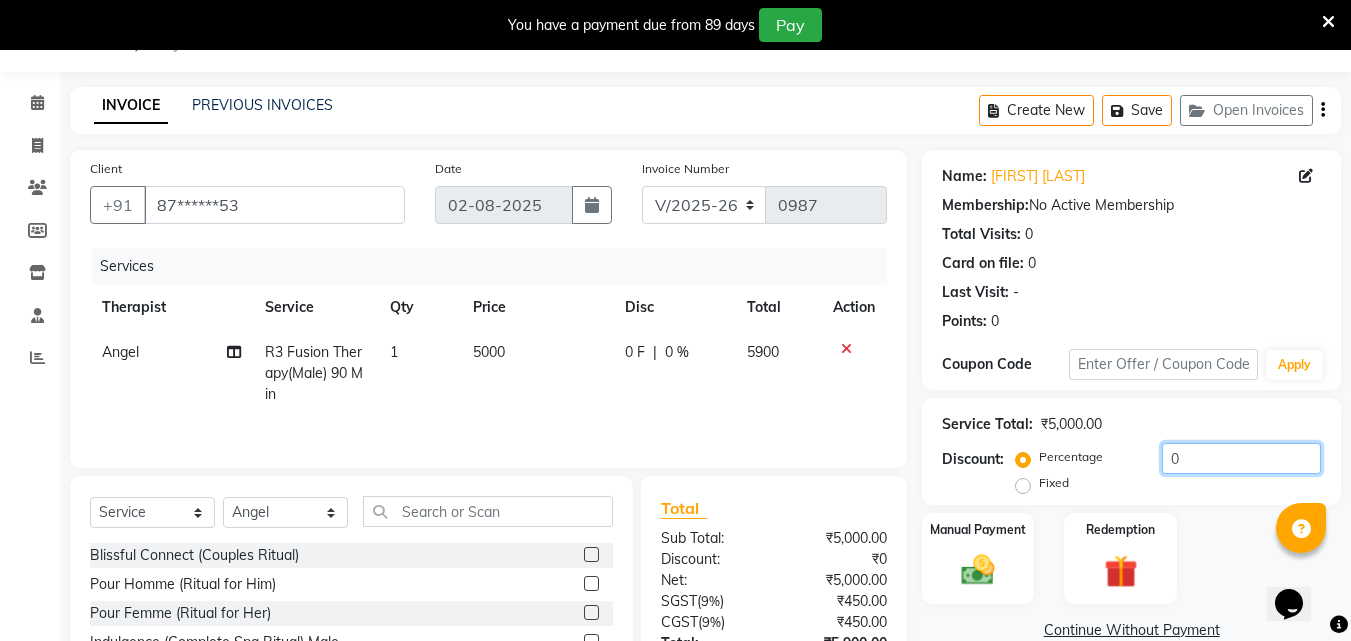 click on "0" 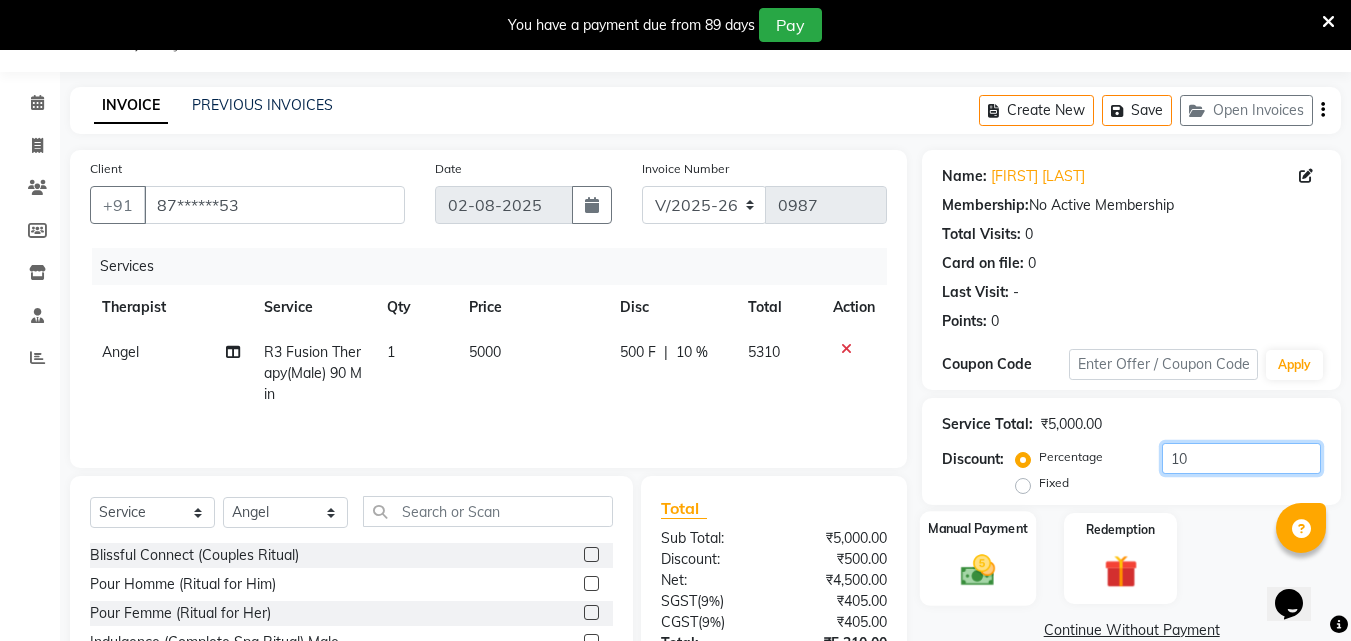 type on "10" 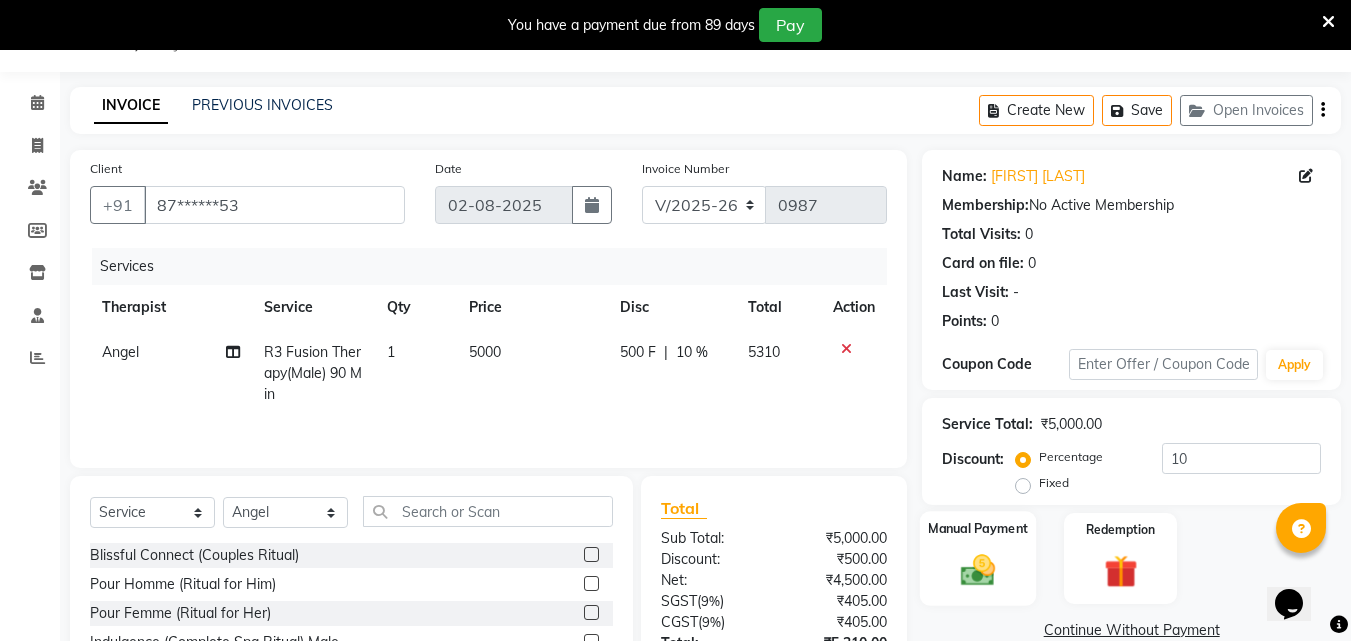 click on "Manual Payment" 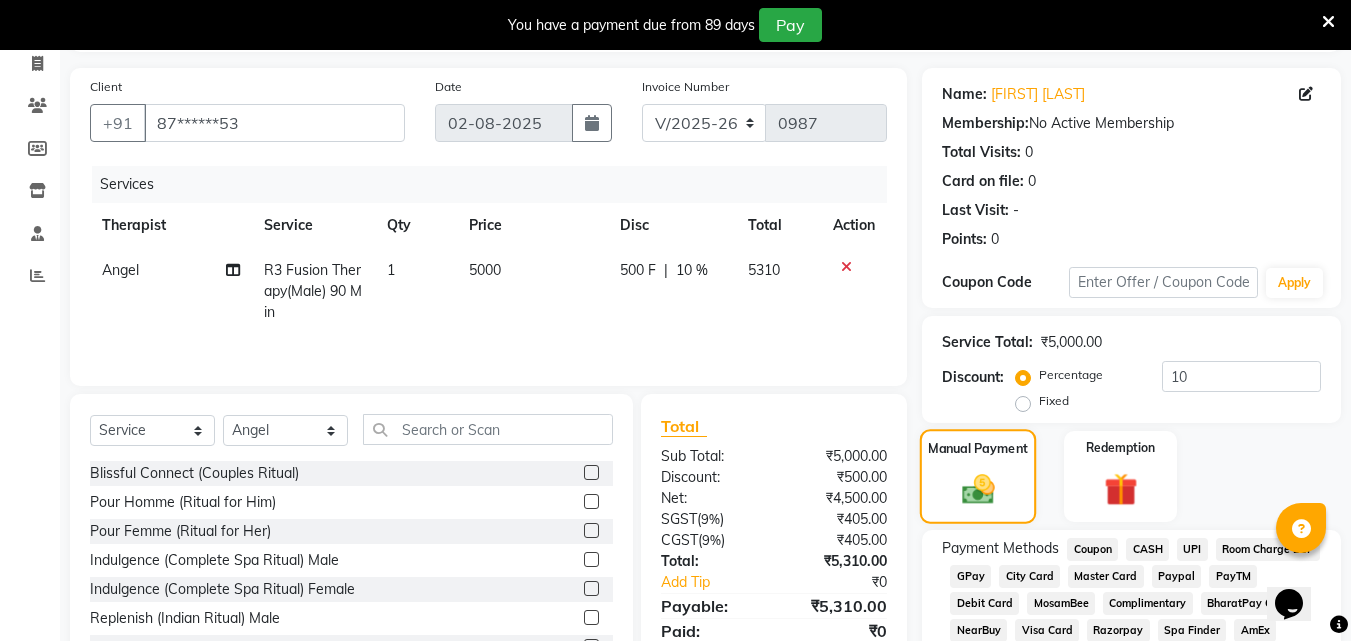 scroll, scrollTop: 243, scrollLeft: 0, axis: vertical 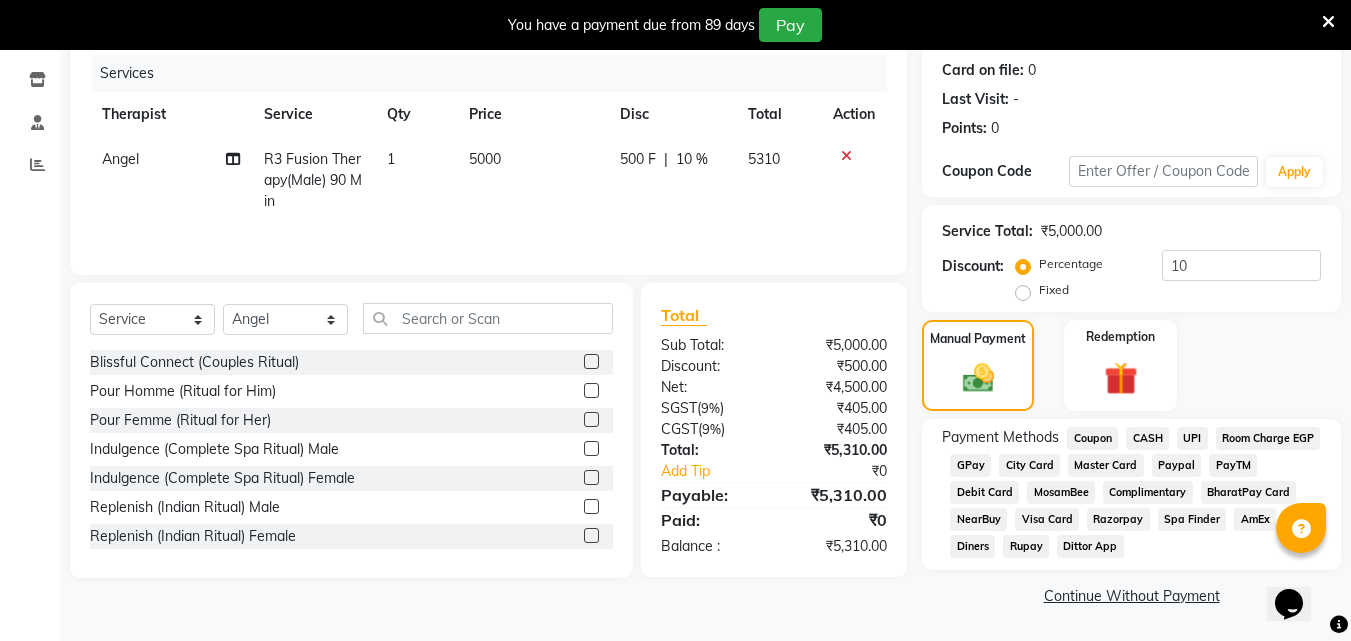click on "CASH" 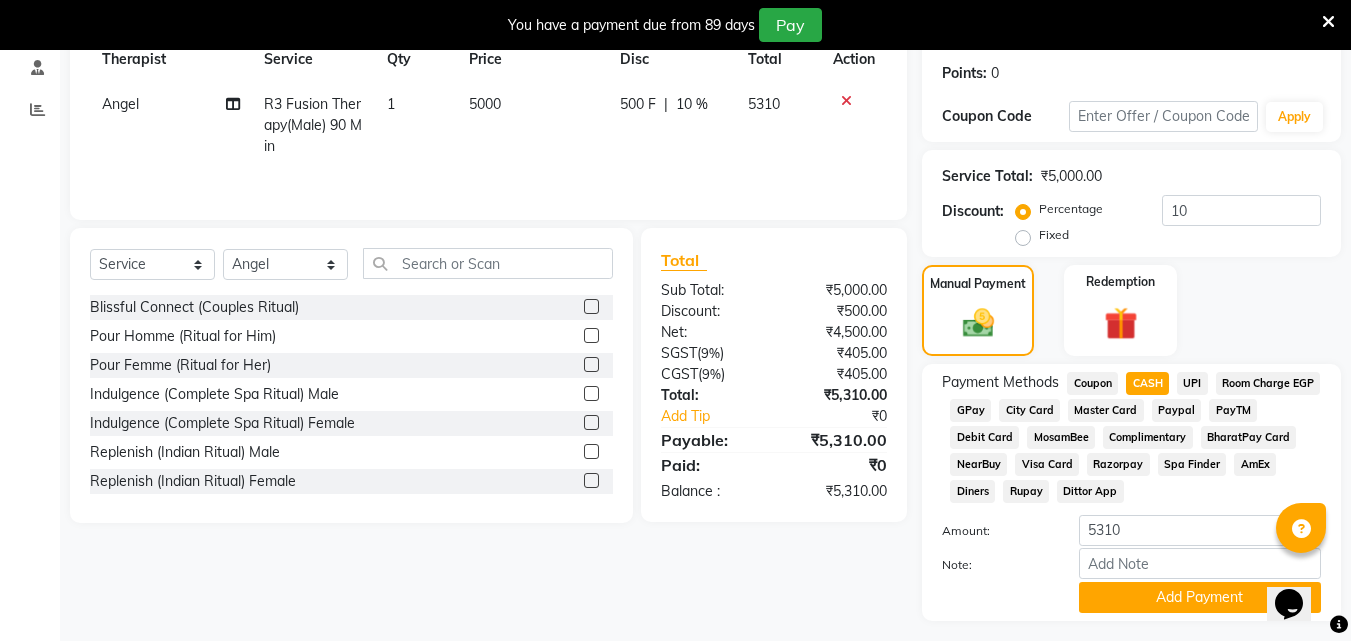 scroll, scrollTop: 349, scrollLeft: 0, axis: vertical 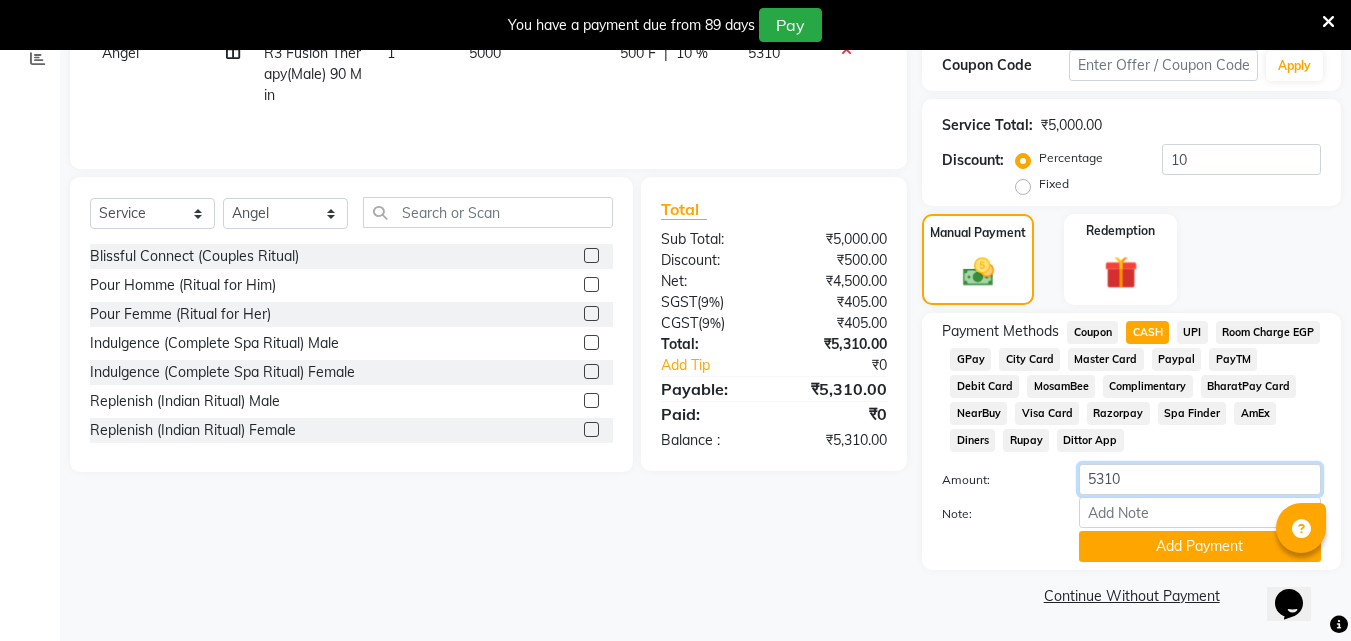 click on "5310" 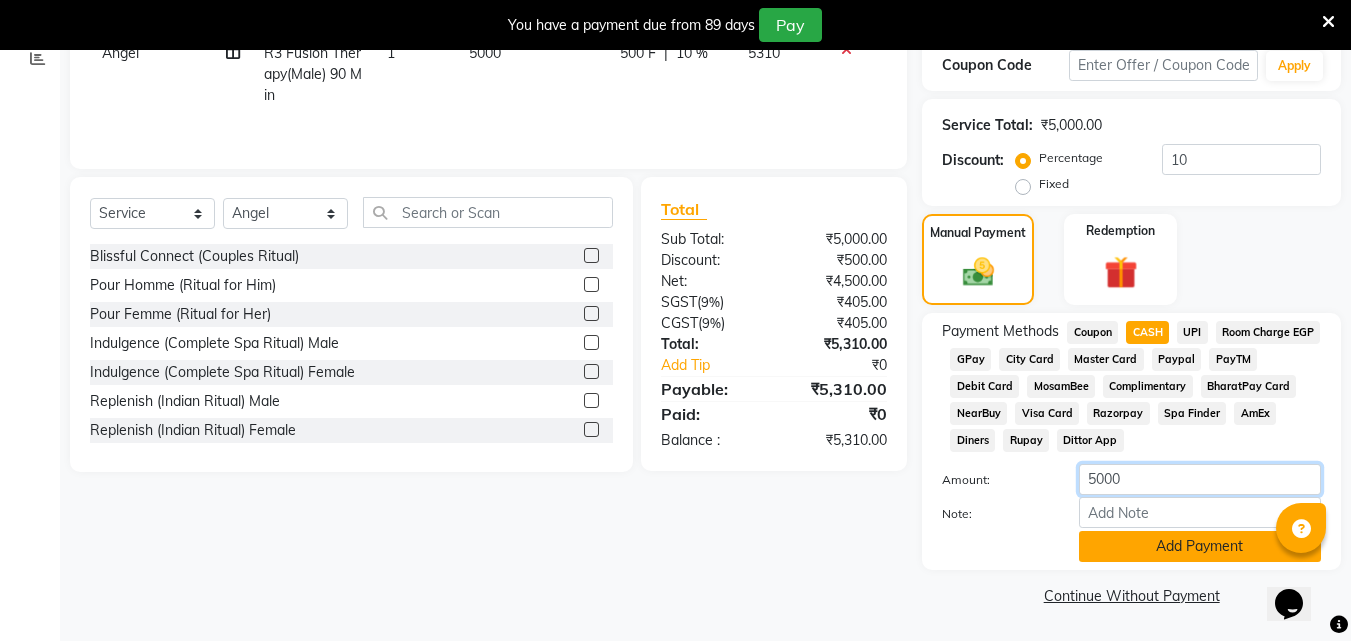 type on "5000" 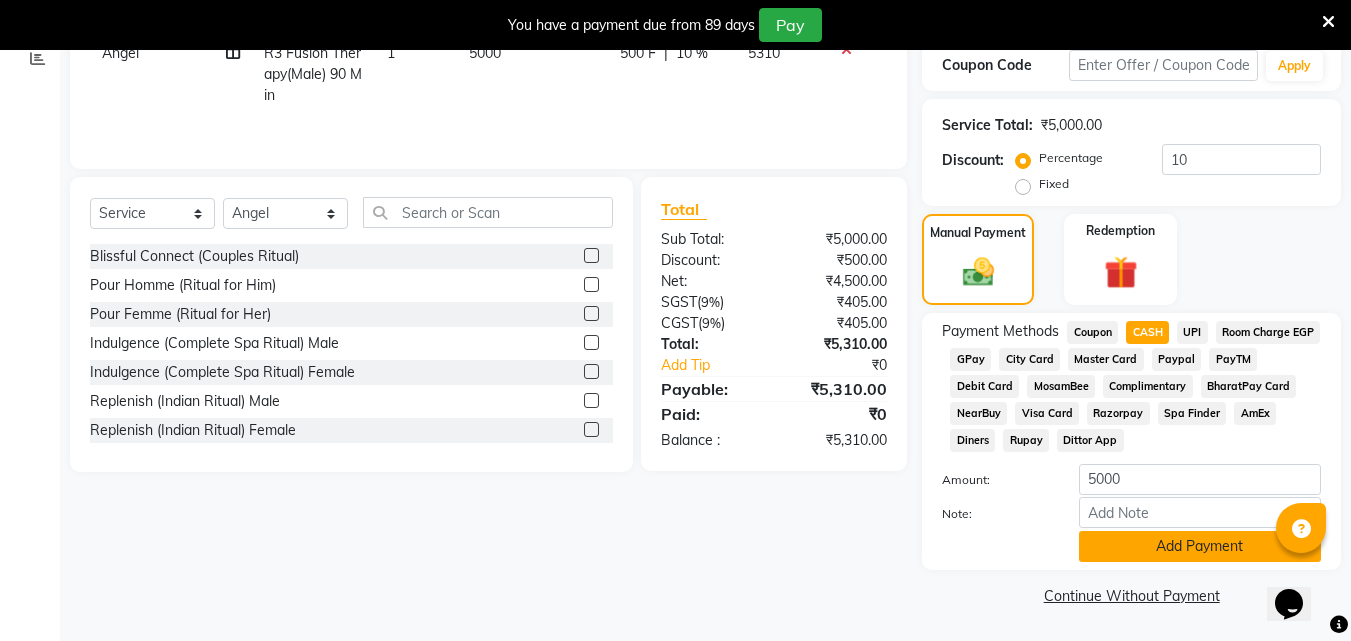 click on "Add Payment" 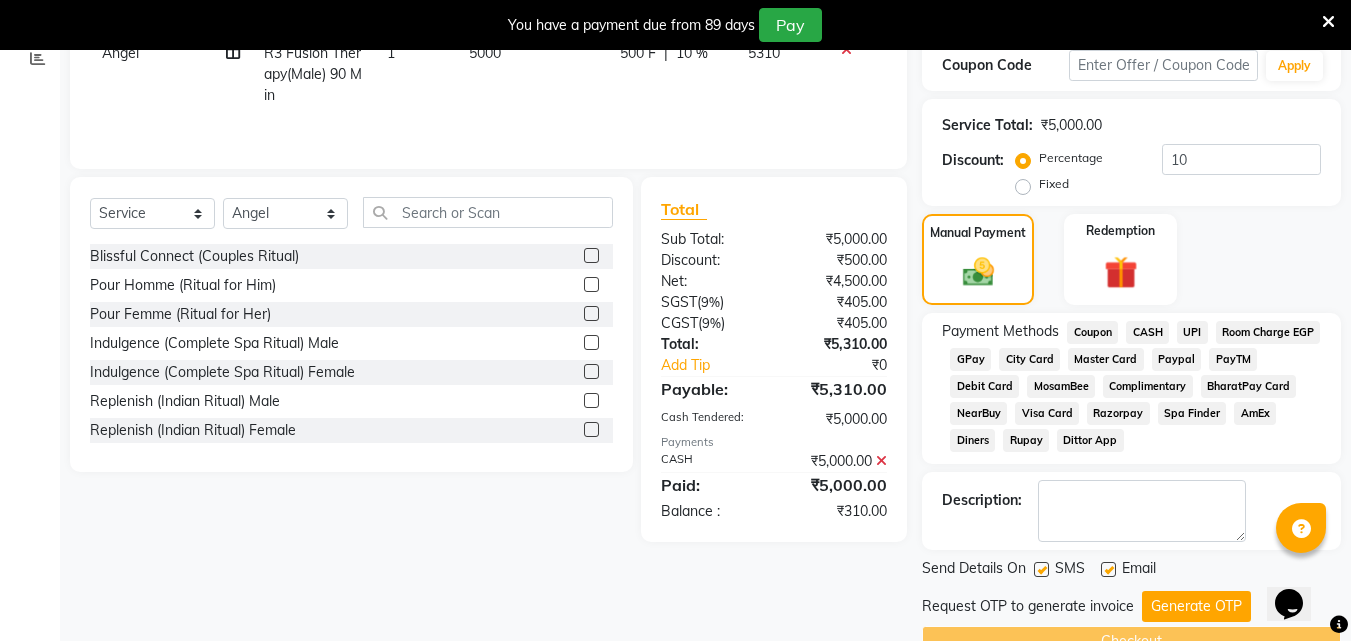 scroll, scrollTop: 395, scrollLeft: 0, axis: vertical 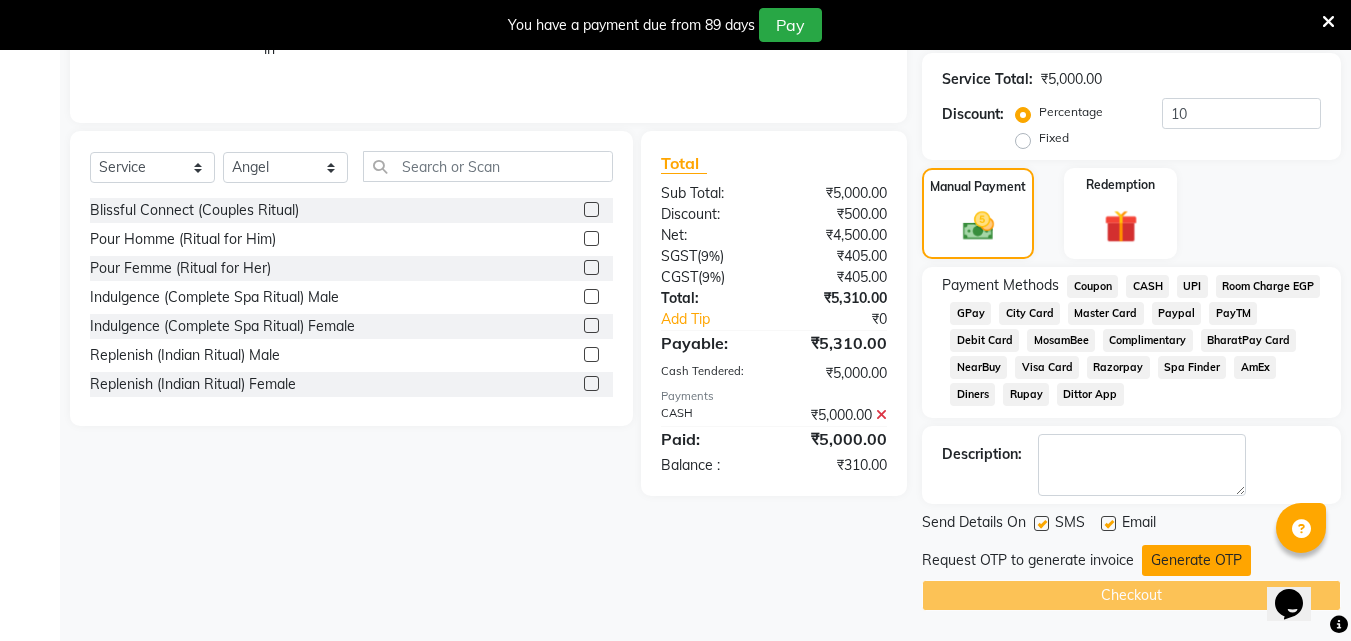 click on "Generate OTP" 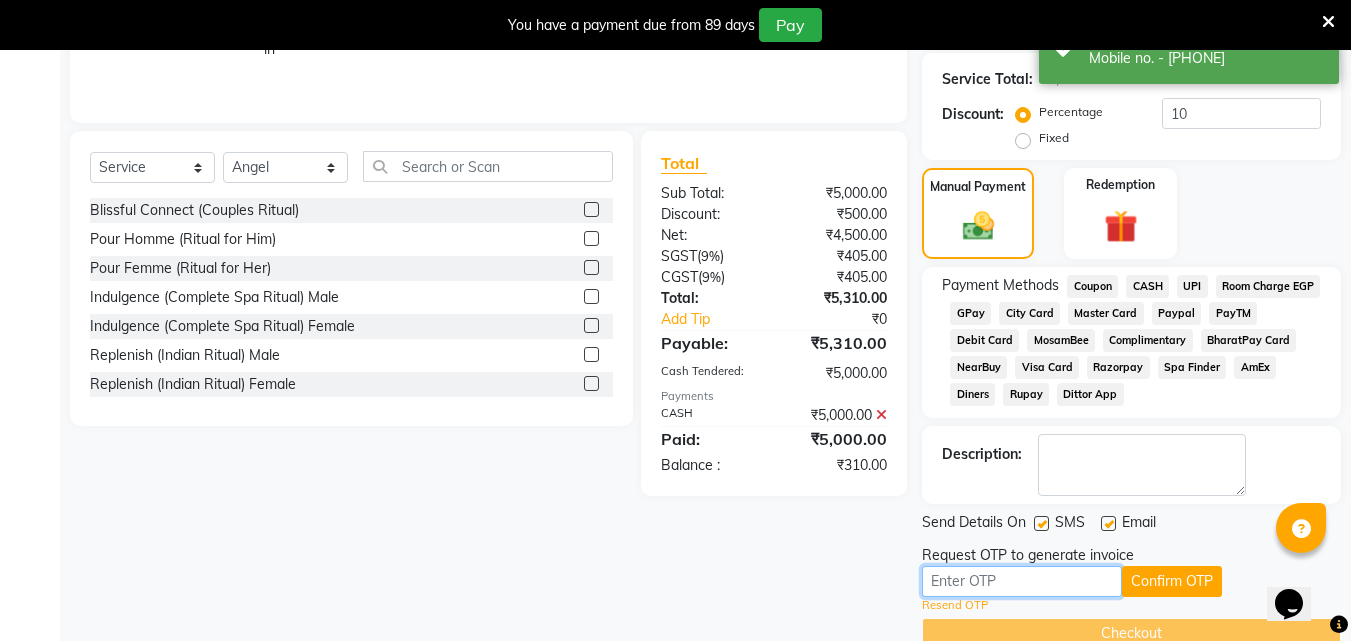 click at bounding box center (1022, 581) 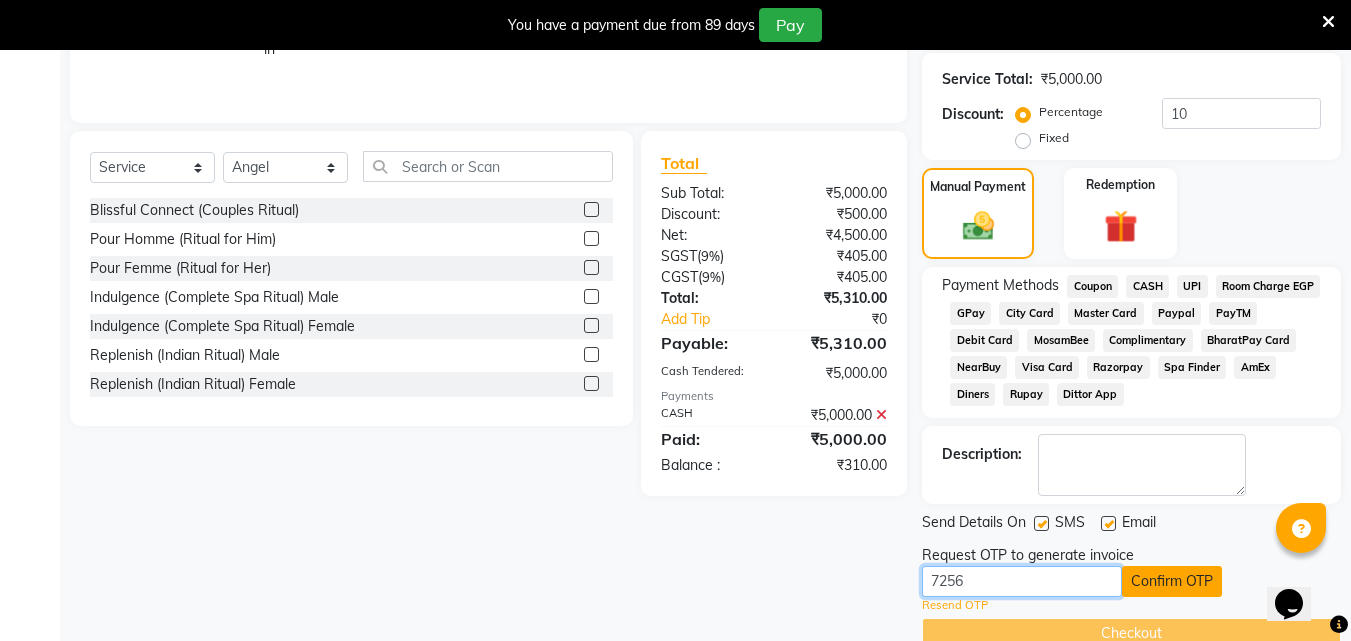 type on "7256" 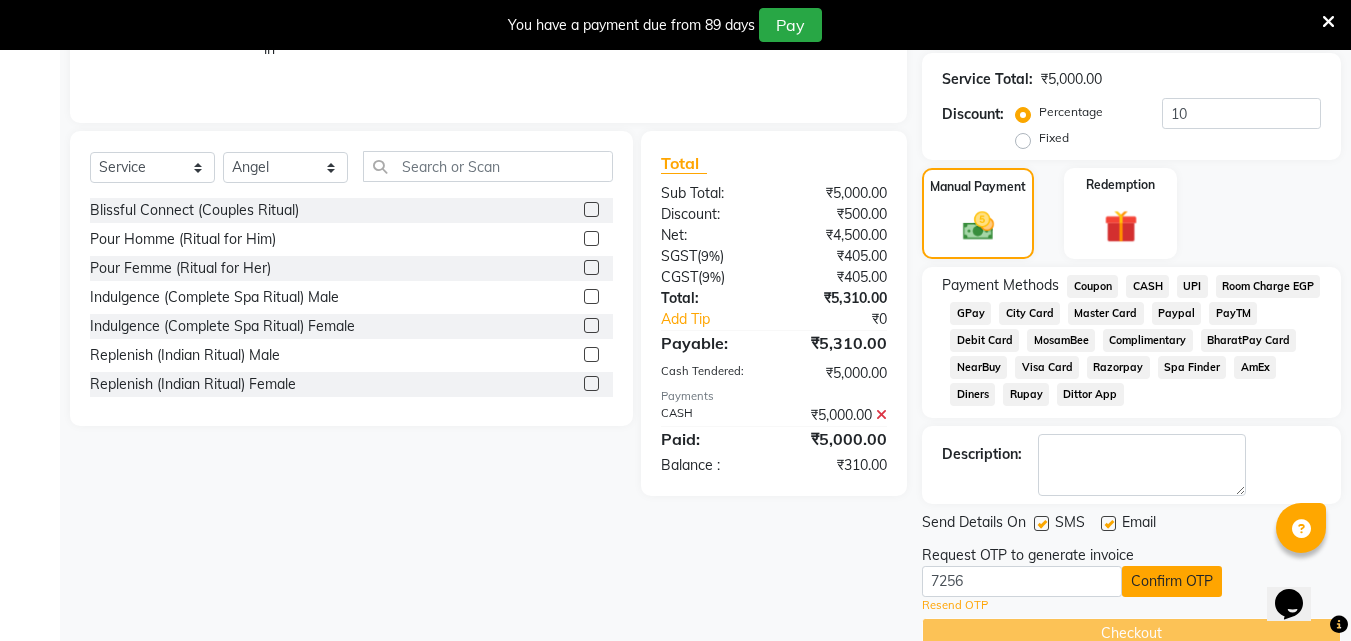 click on "Confirm OTP" 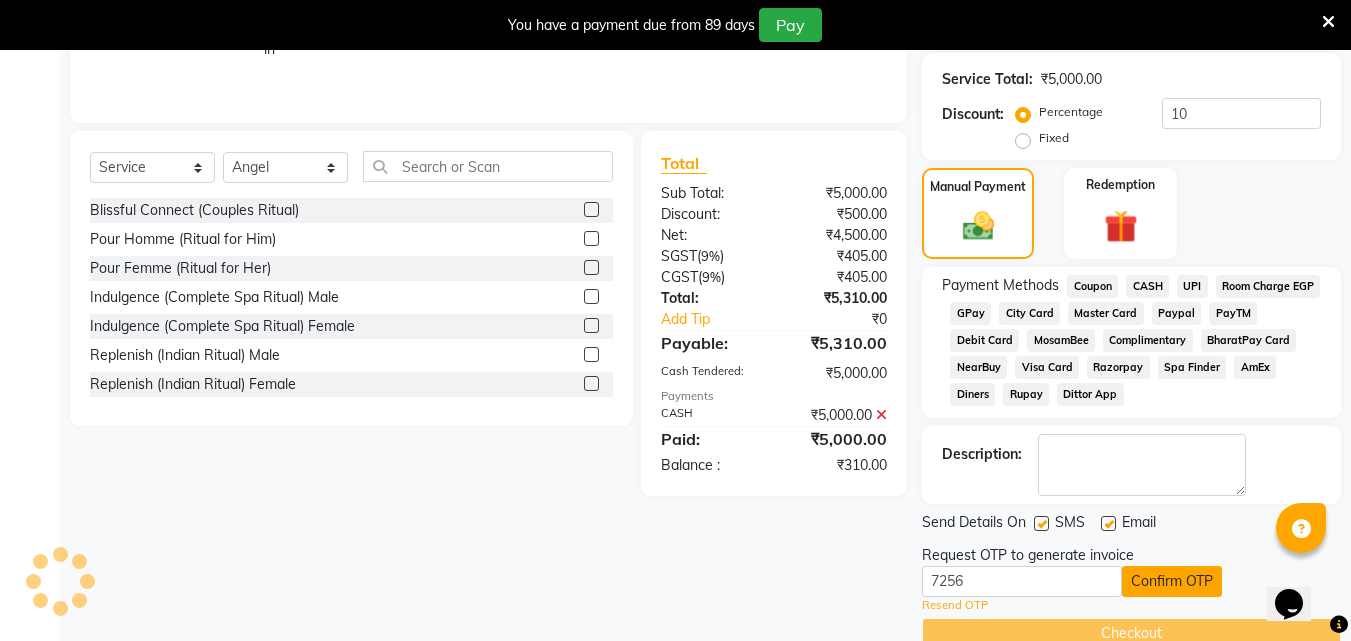 scroll, scrollTop: 356, scrollLeft: 0, axis: vertical 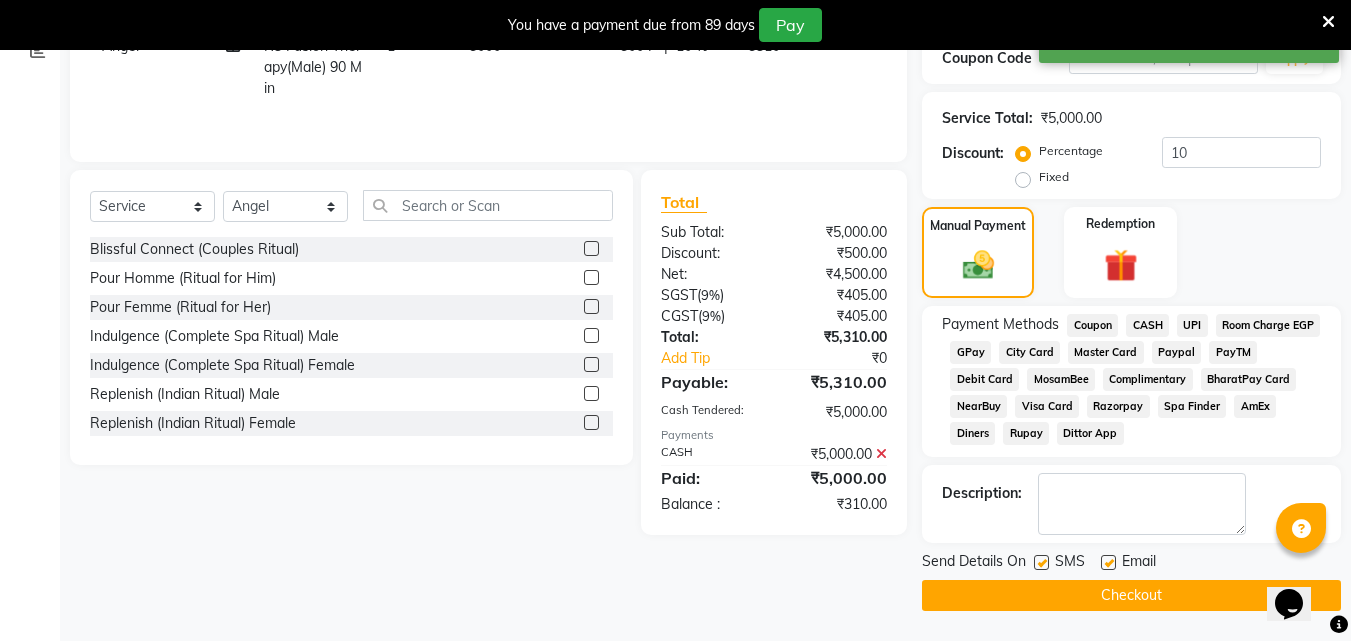 click on "Checkout" 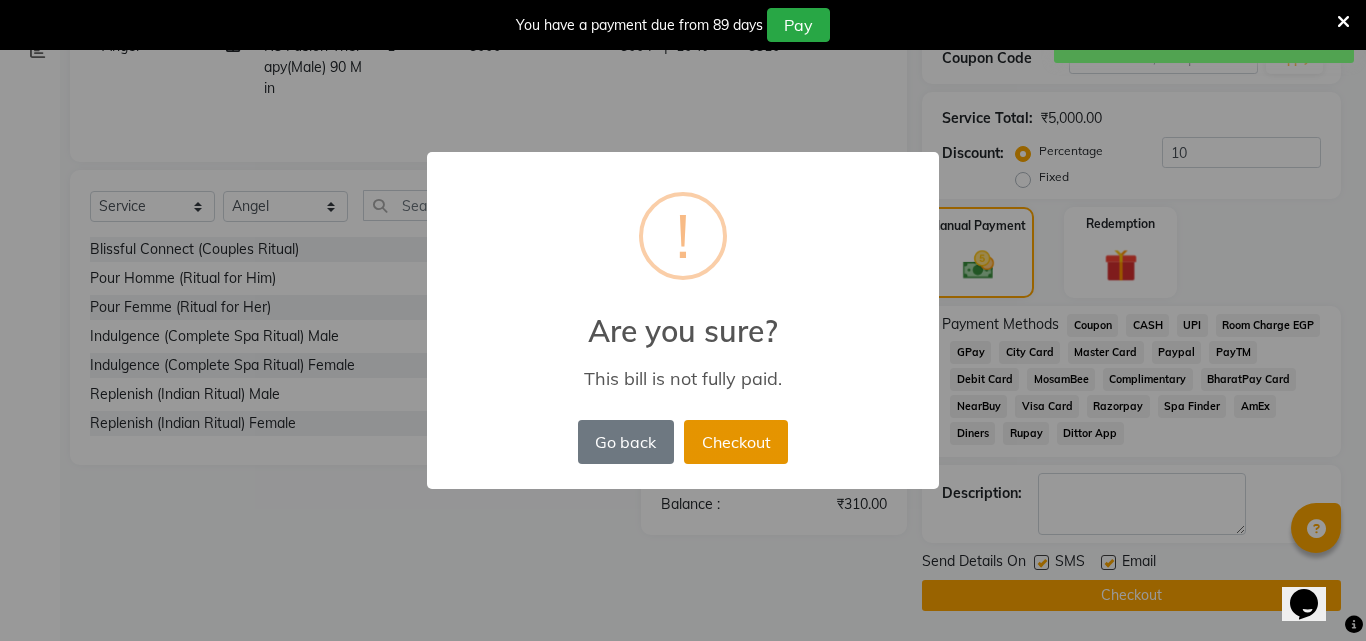 click on "Checkout" at bounding box center [736, 442] 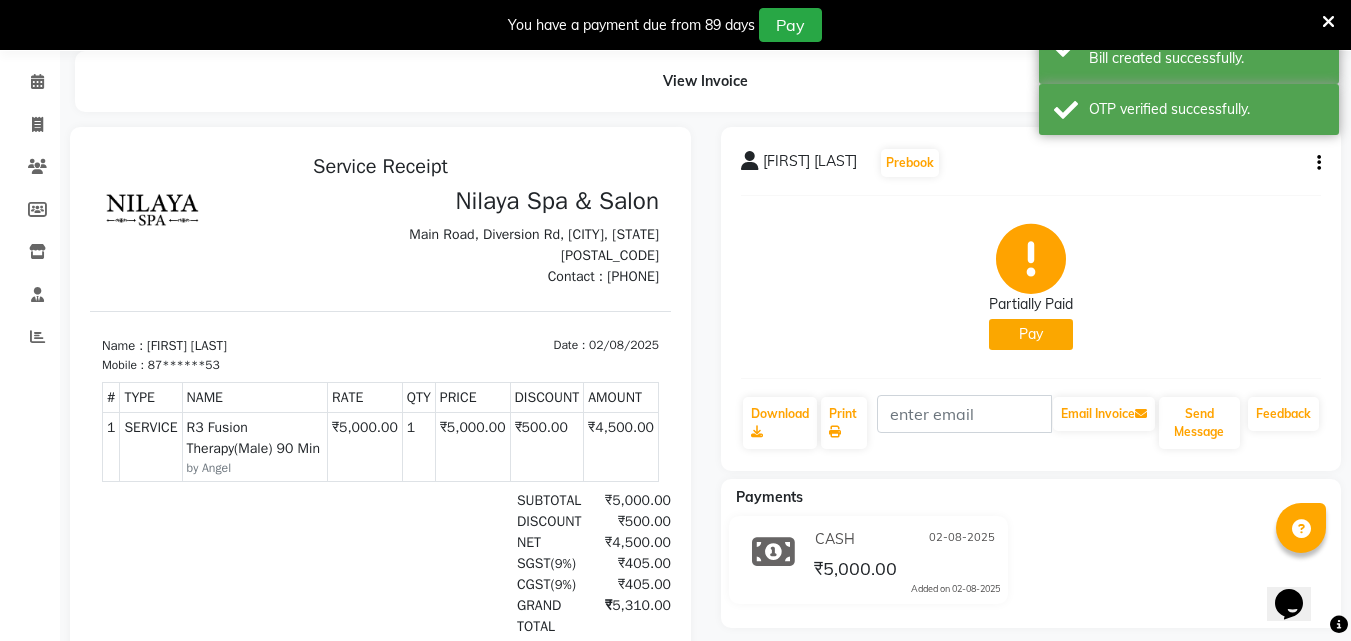 scroll, scrollTop: 4, scrollLeft: 0, axis: vertical 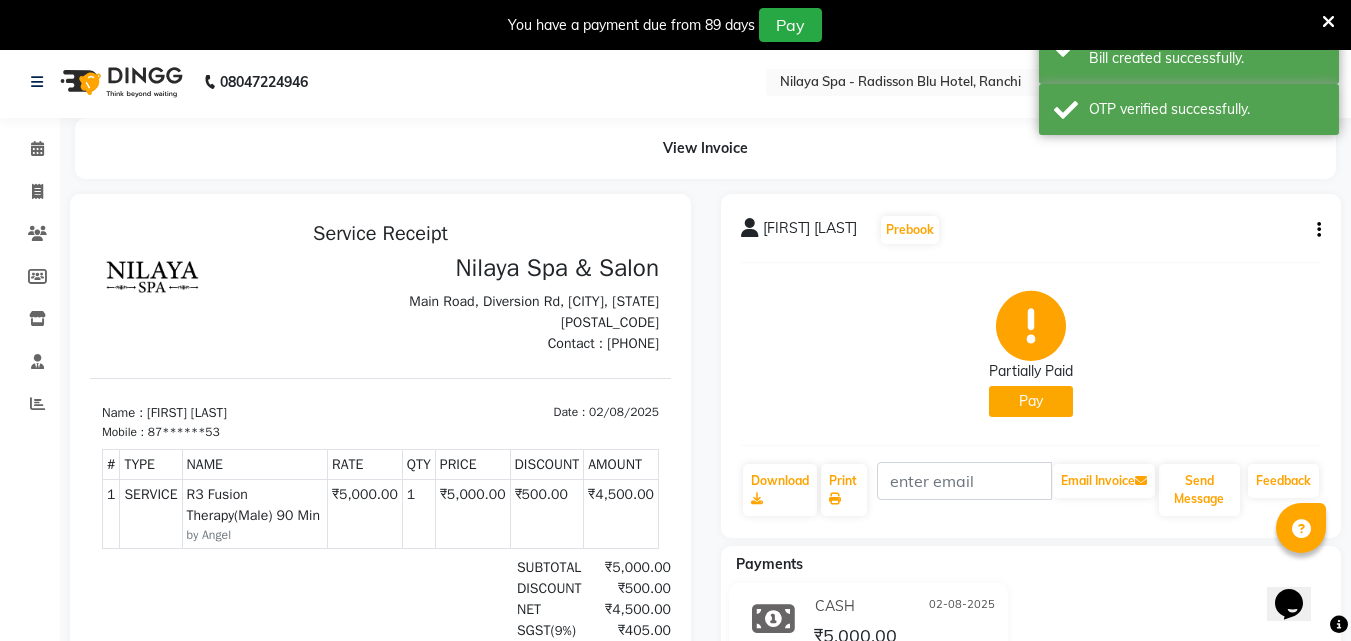 click on "Pay" 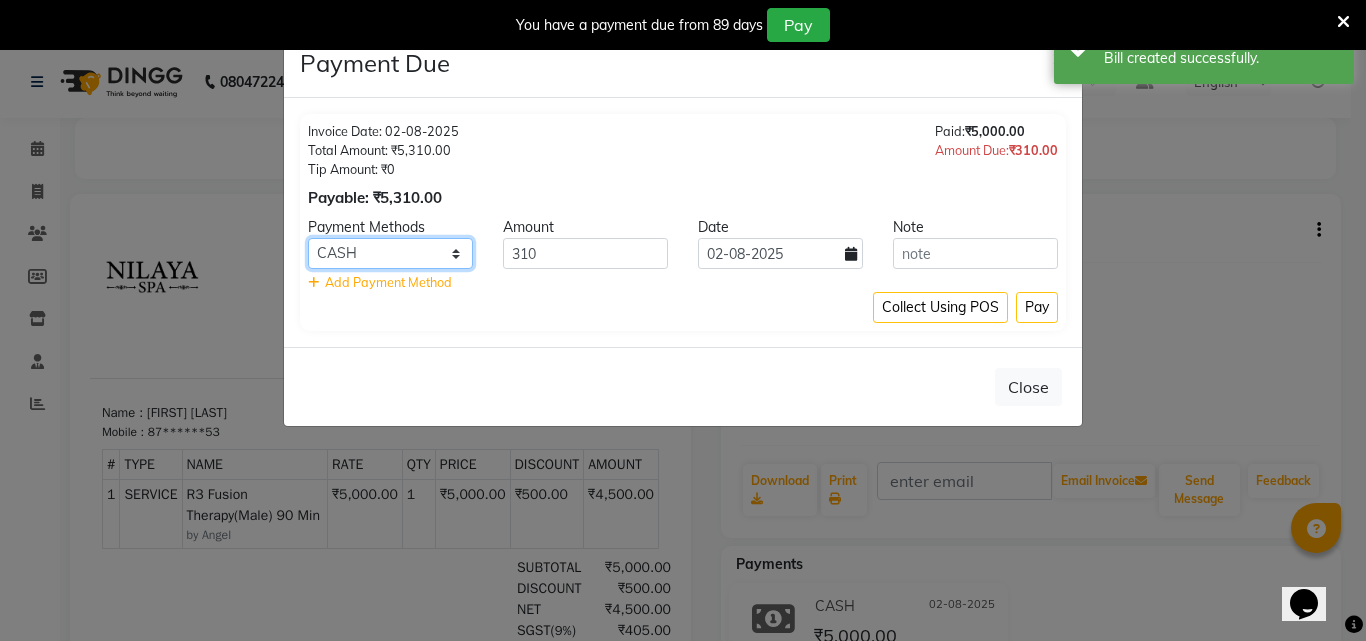 click on "Coupon CASH UPI Room Charge EGP GPay City Card Master Card Paypal PayTM Debit Card MosamBee Complimentary BharatPay Card NearBuy Visa Card Razorpay Spa Finder AmEx Diners Rupay Dittor App" 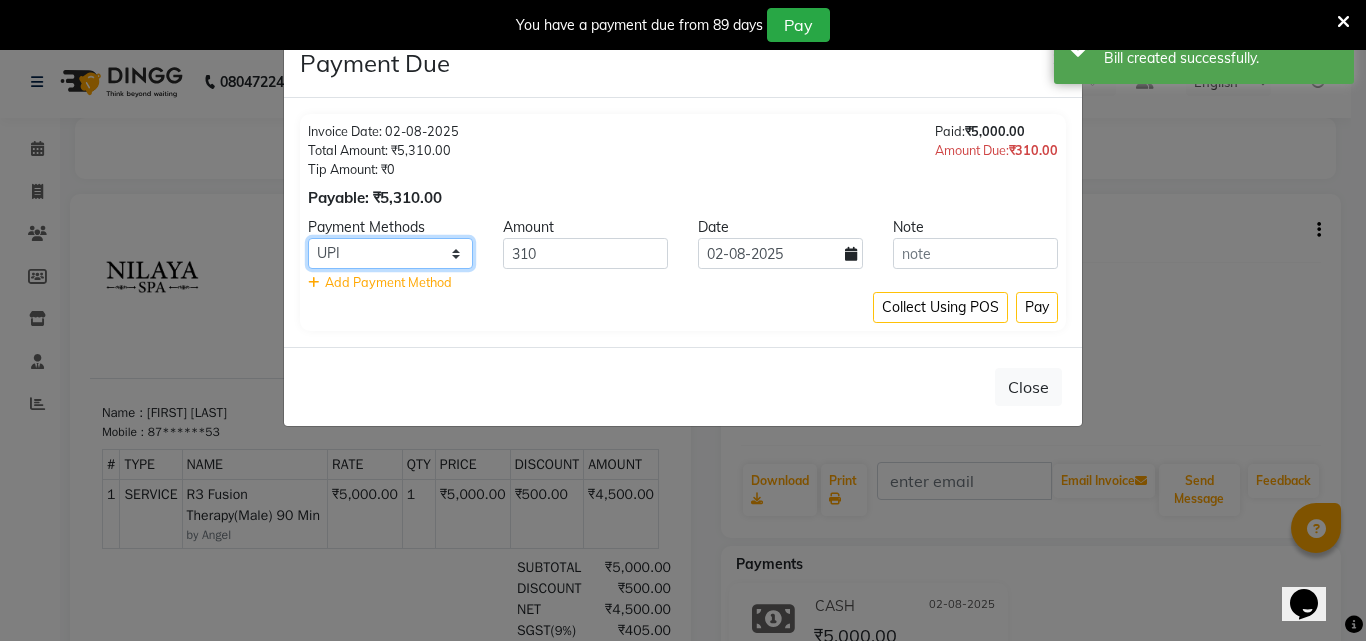 click on "Coupon CASH UPI Room Charge EGP GPay City Card Master Card Paypal PayTM Debit Card MosamBee Complimentary BharatPay Card NearBuy Visa Card Razorpay Spa Finder AmEx Diners Rupay Dittor App" 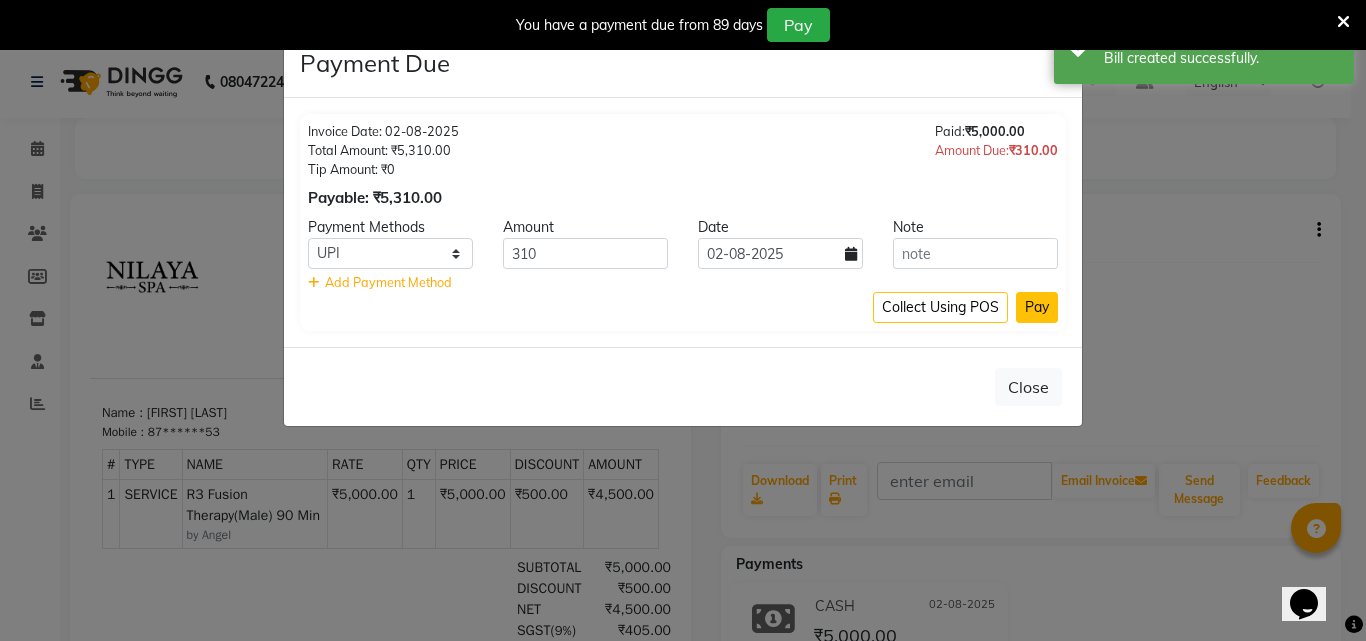 click on "Pay" 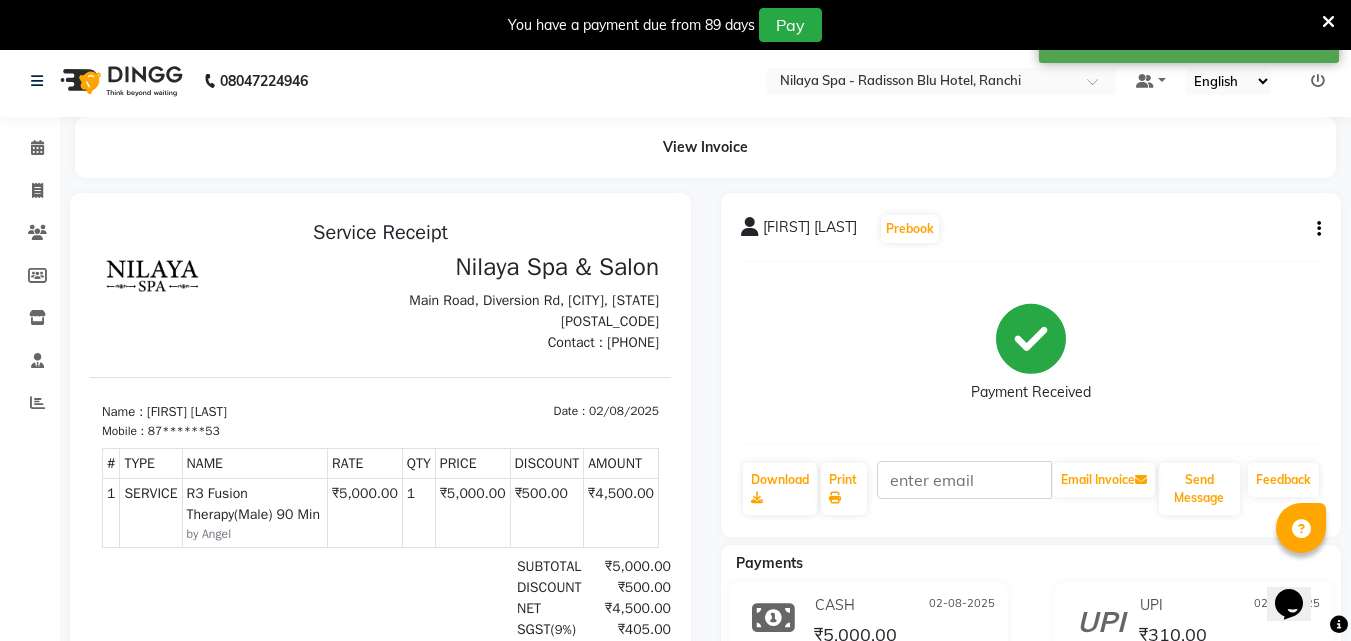 scroll, scrollTop: 0, scrollLeft: 0, axis: both 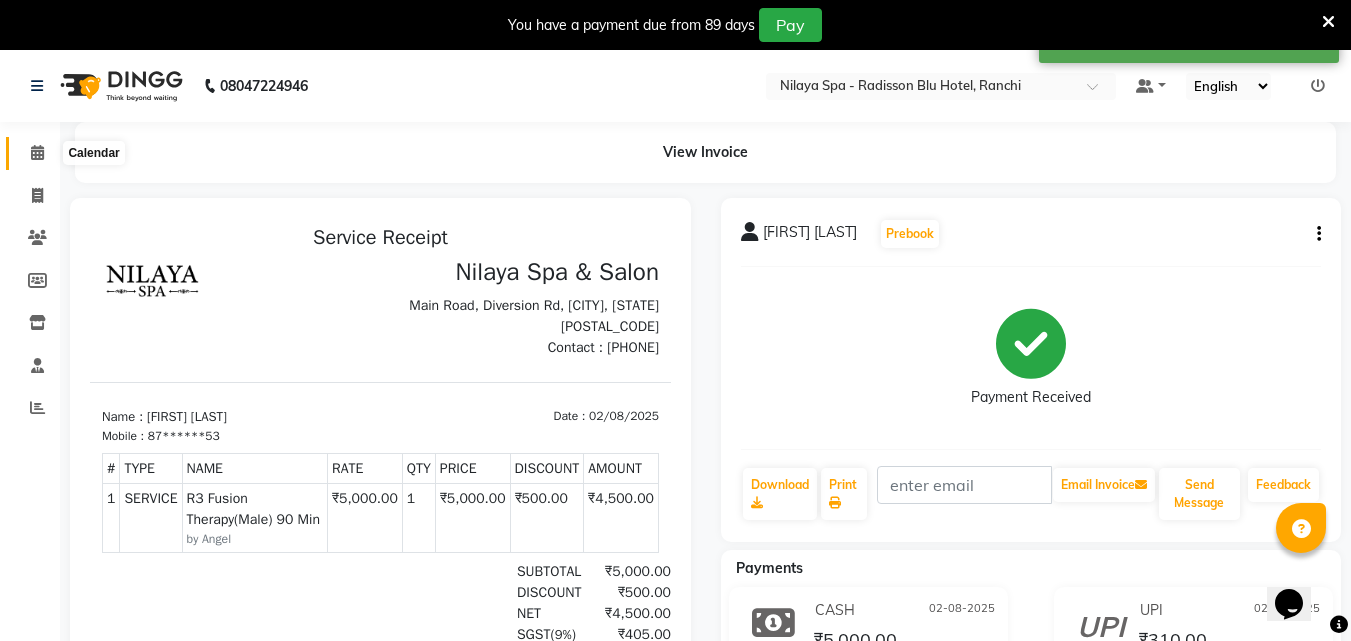 click 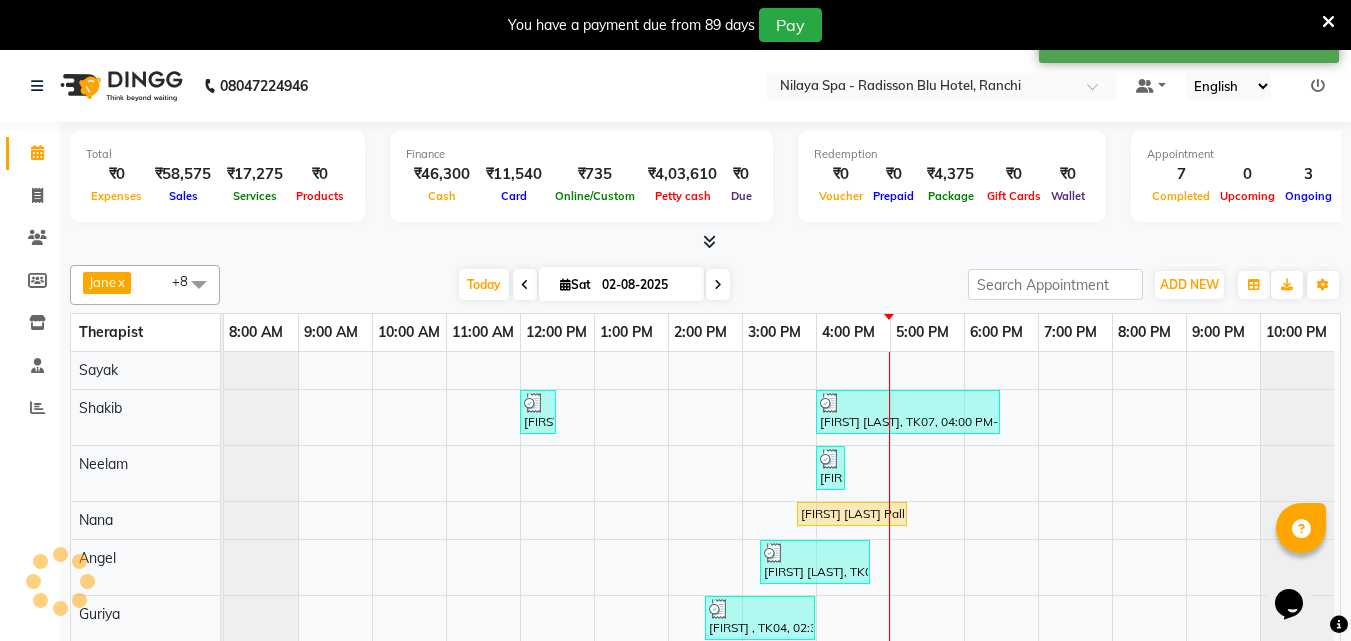 scroll, scrollTop: 73, scrollLeft: 0, axis: vertical 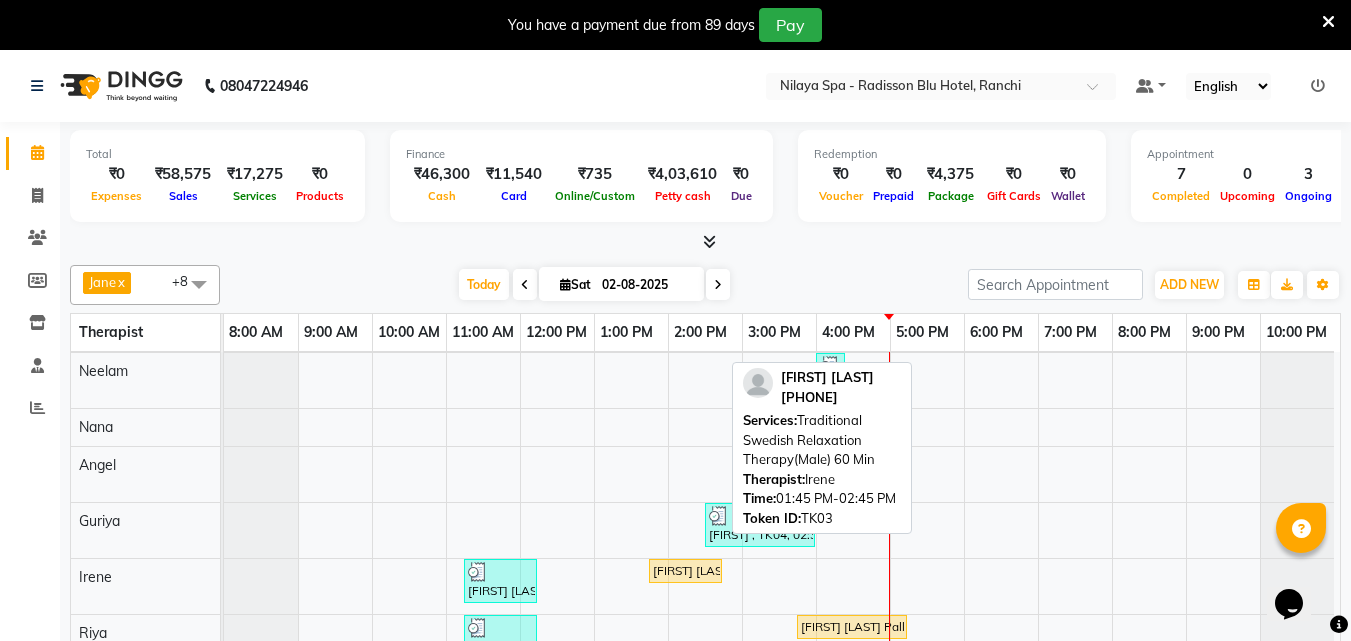 click on "[FIRST] [LAST] , TK03, 01:45 PM-02:45 PM, Traditional Swedish Relaxation Therapy(Male) 60 Min" at bounding box center [685, 571] 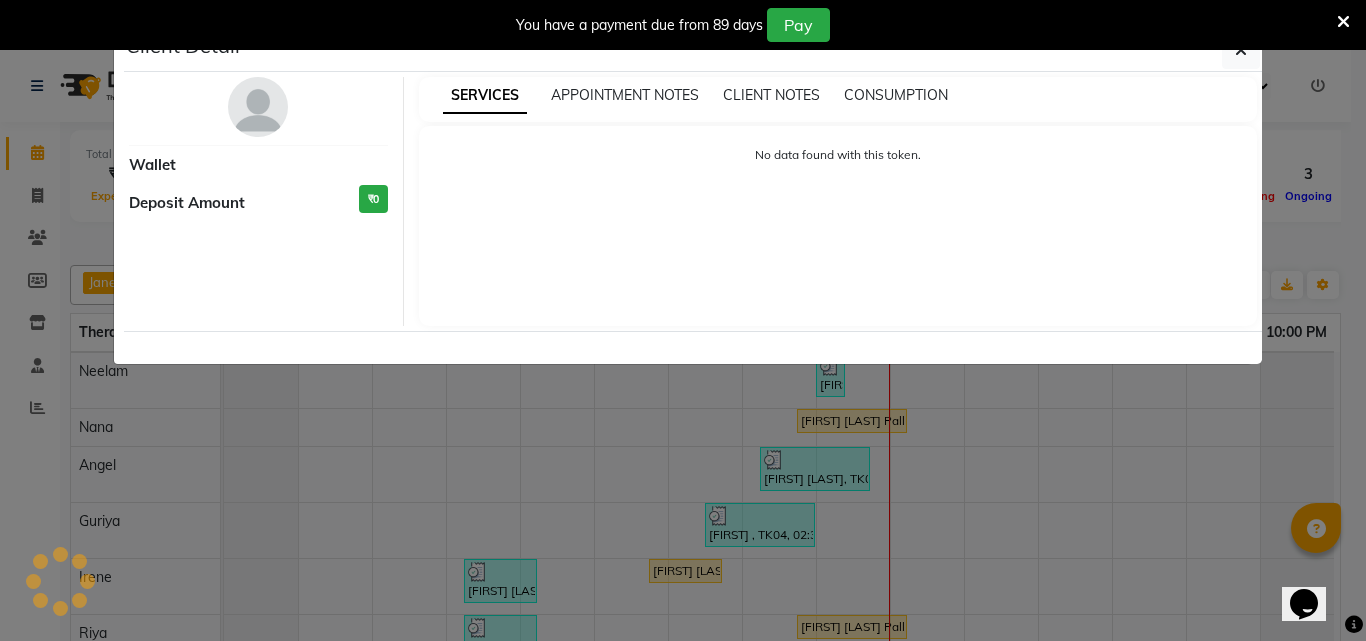 select on "1" 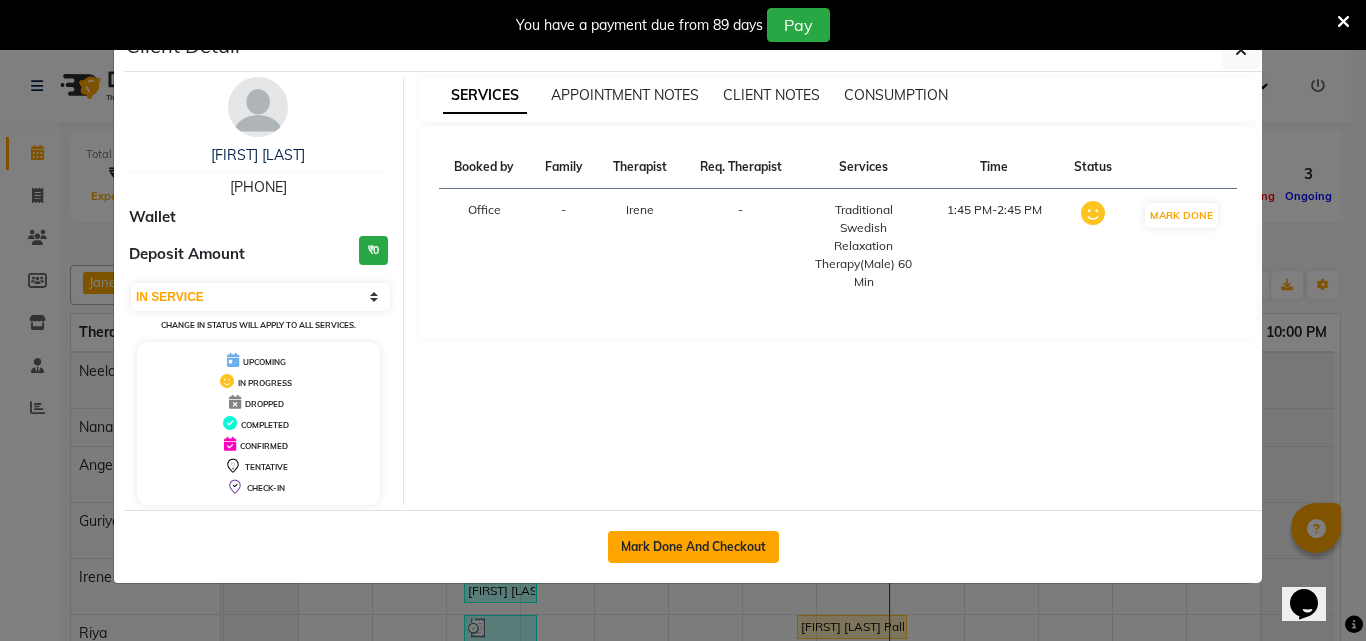 click on "Mark Done And Checkout" 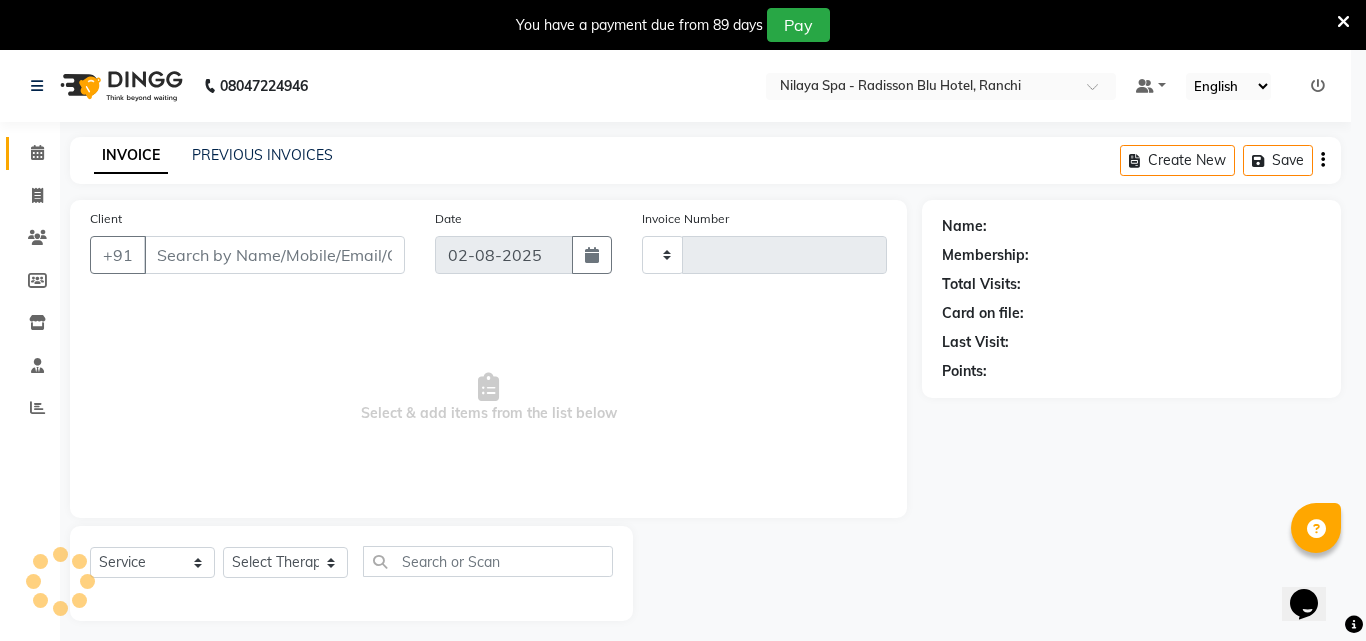 type on "0988" 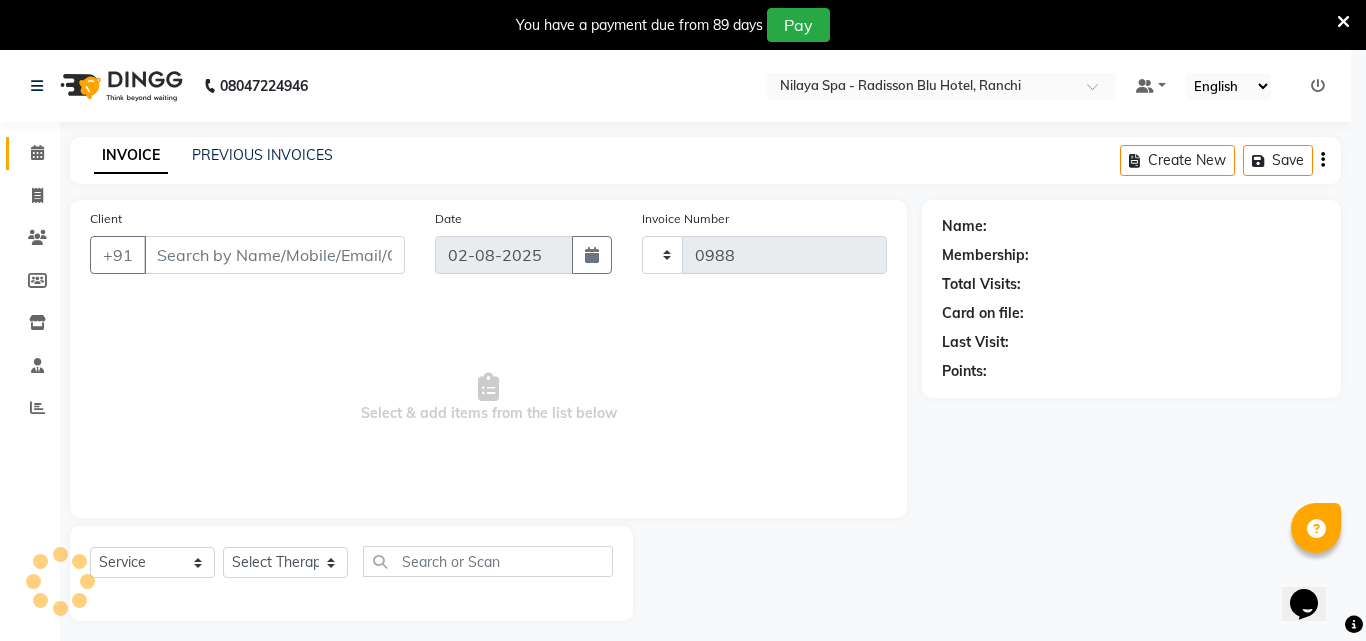 select on "8066" 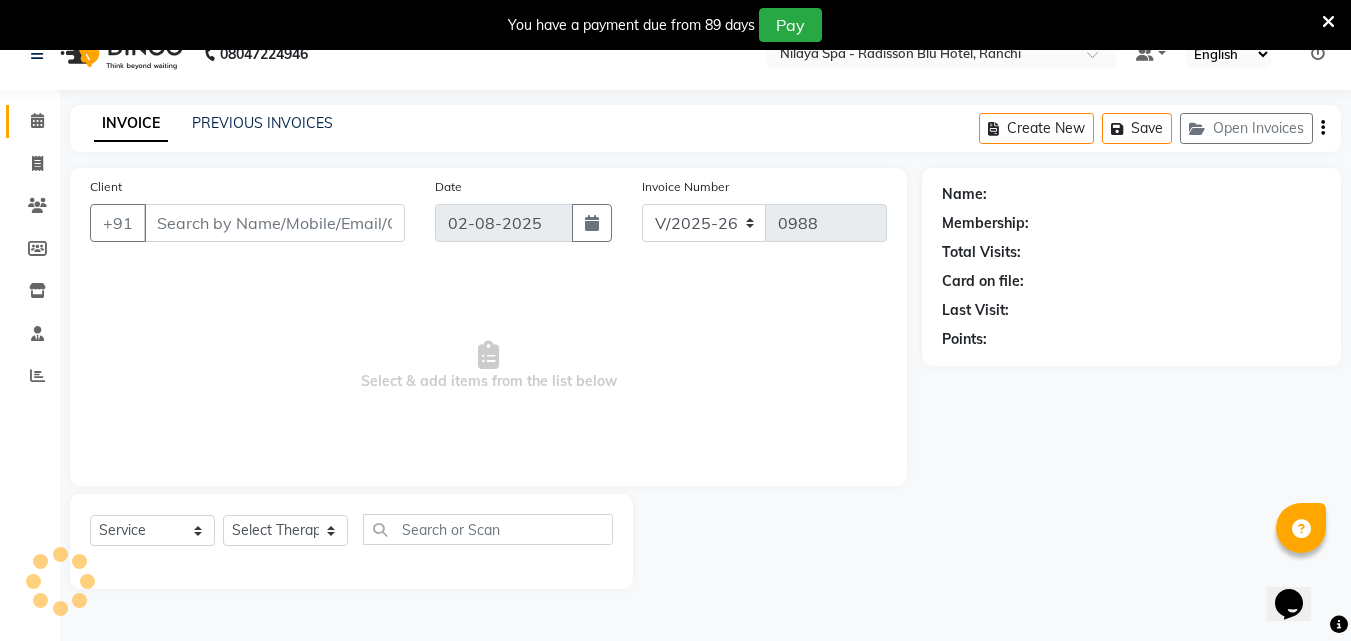 type on "82******06" 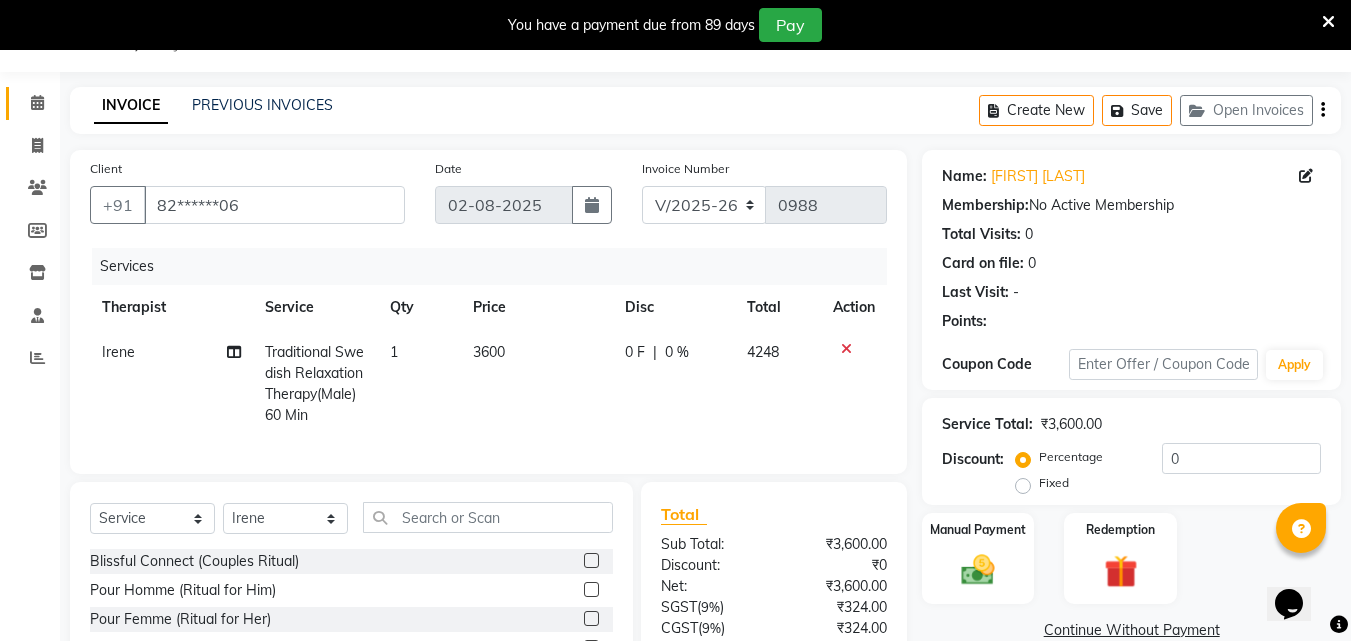 scroll, scrollTop: 231, scrollLeft: 0, axis: vertical 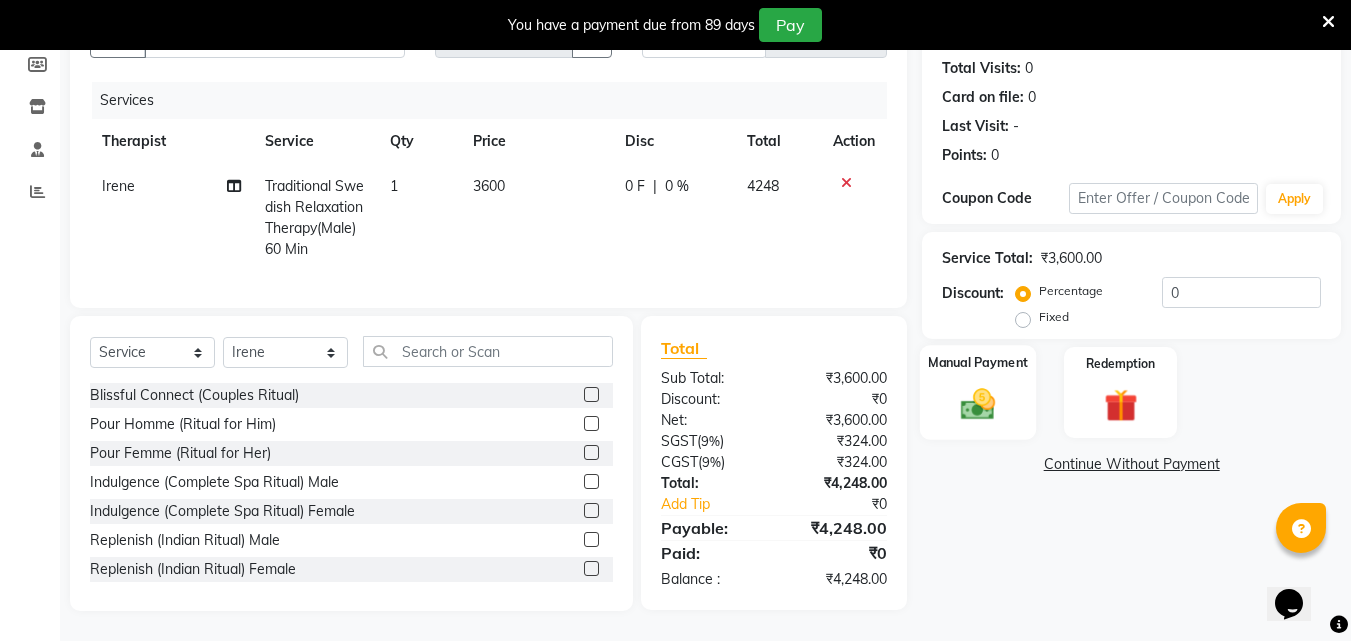 click 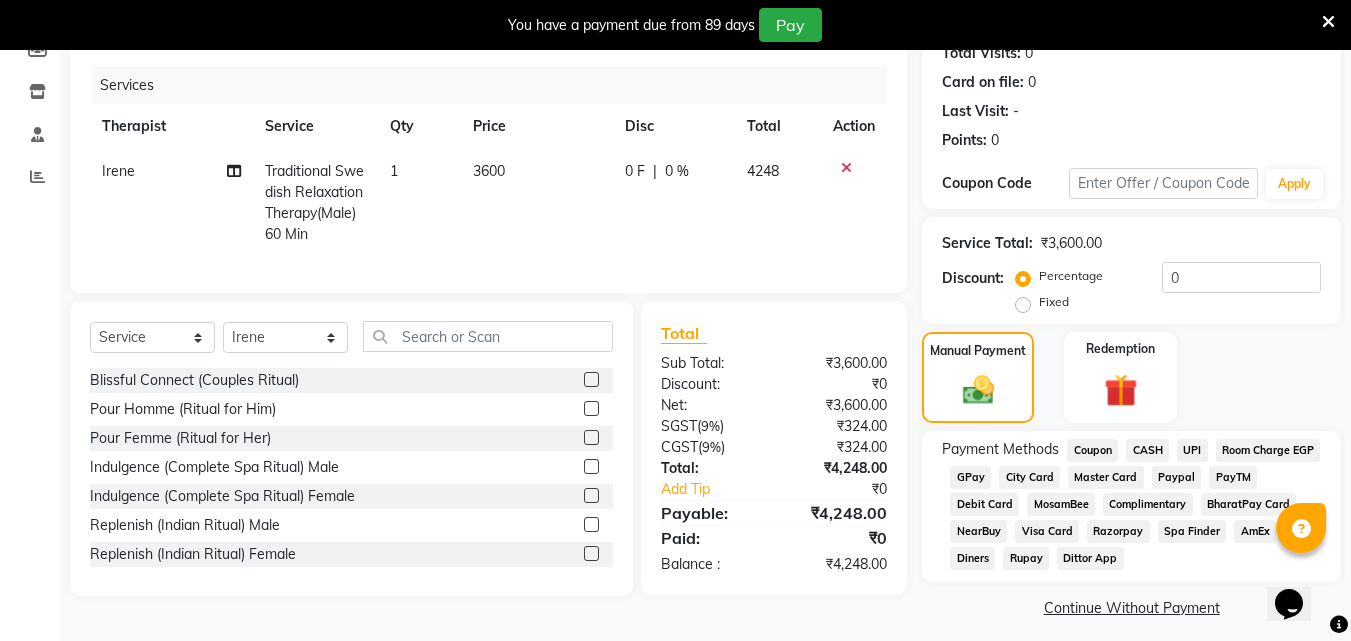 click on "Spa Finder" 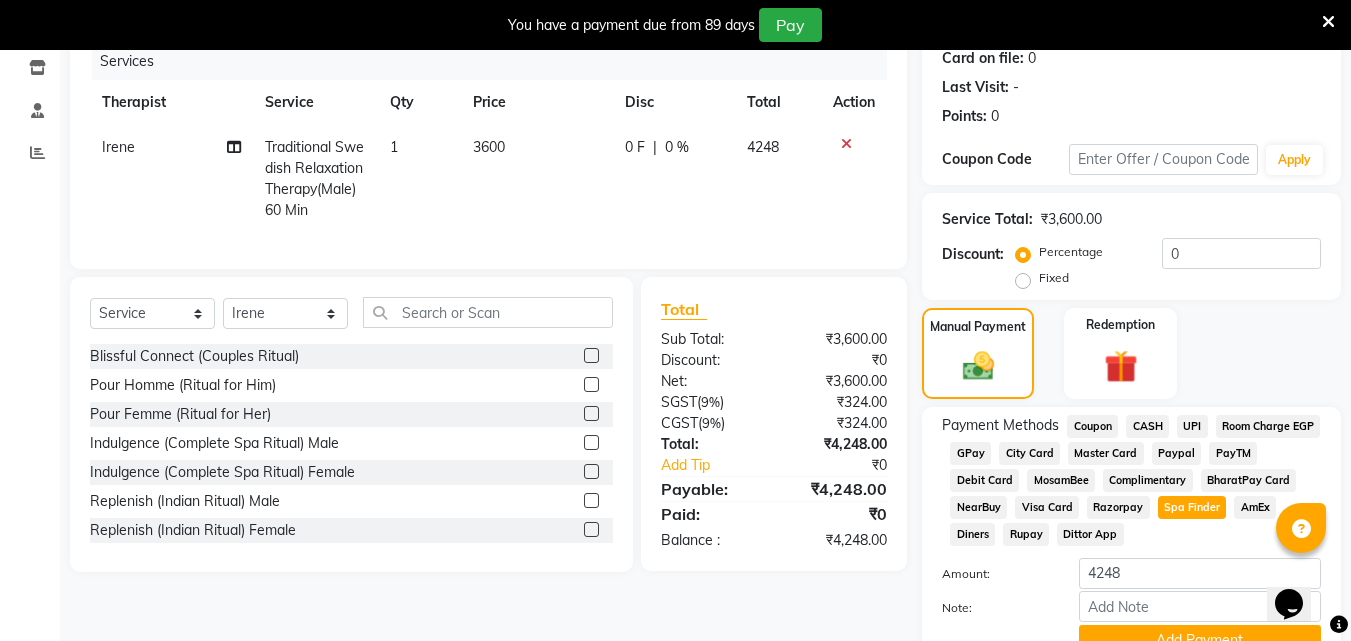 scroll, scrollTop: 349, scrollLeft: 0, axis: vertical 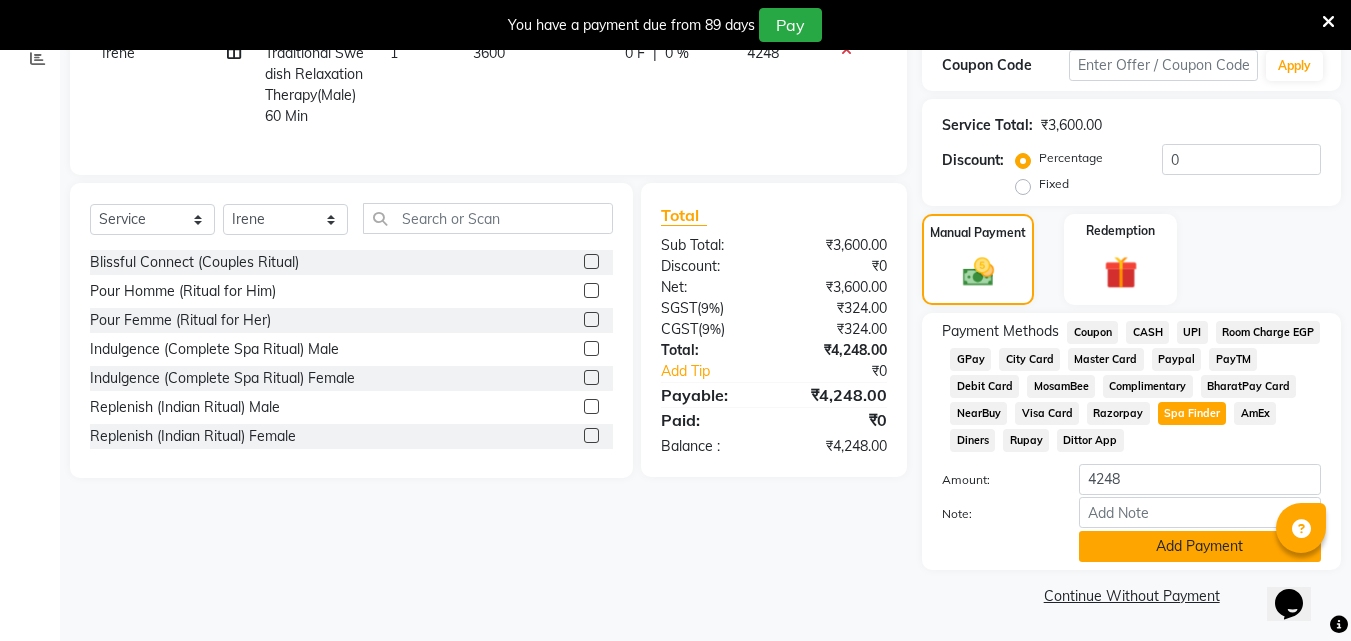 click on "Add Payment" 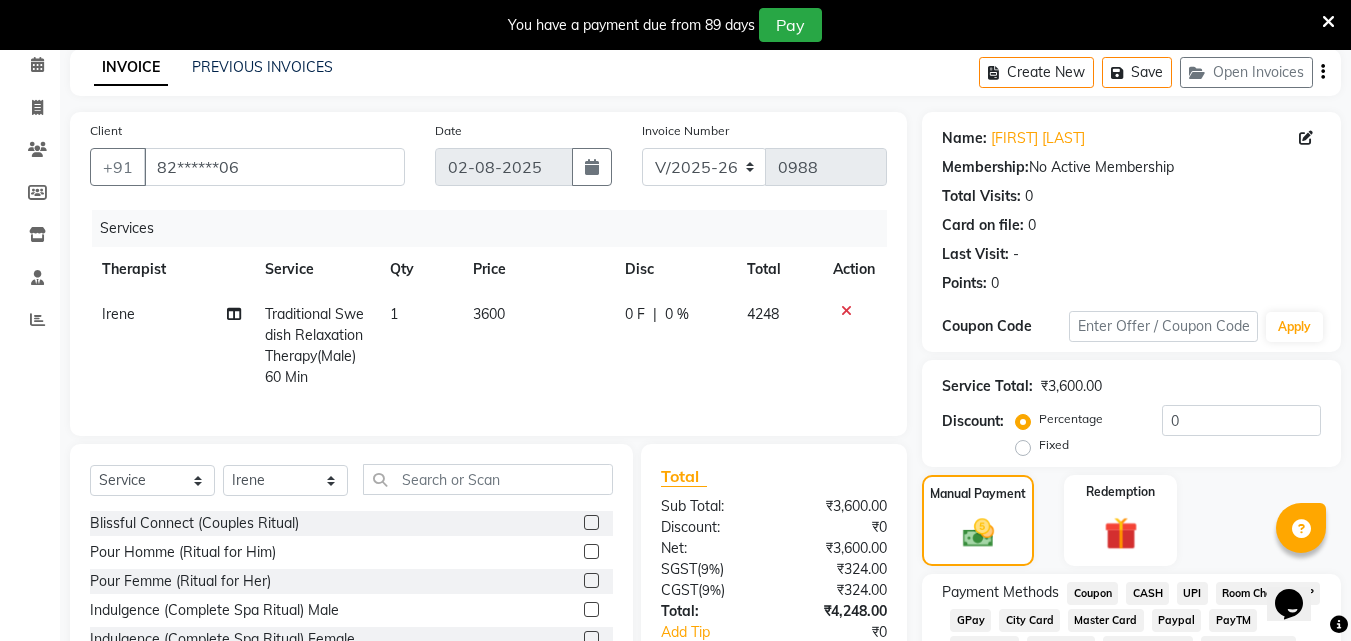 scroll, scrollTop: 0, scrollLeft: 0, axis: both 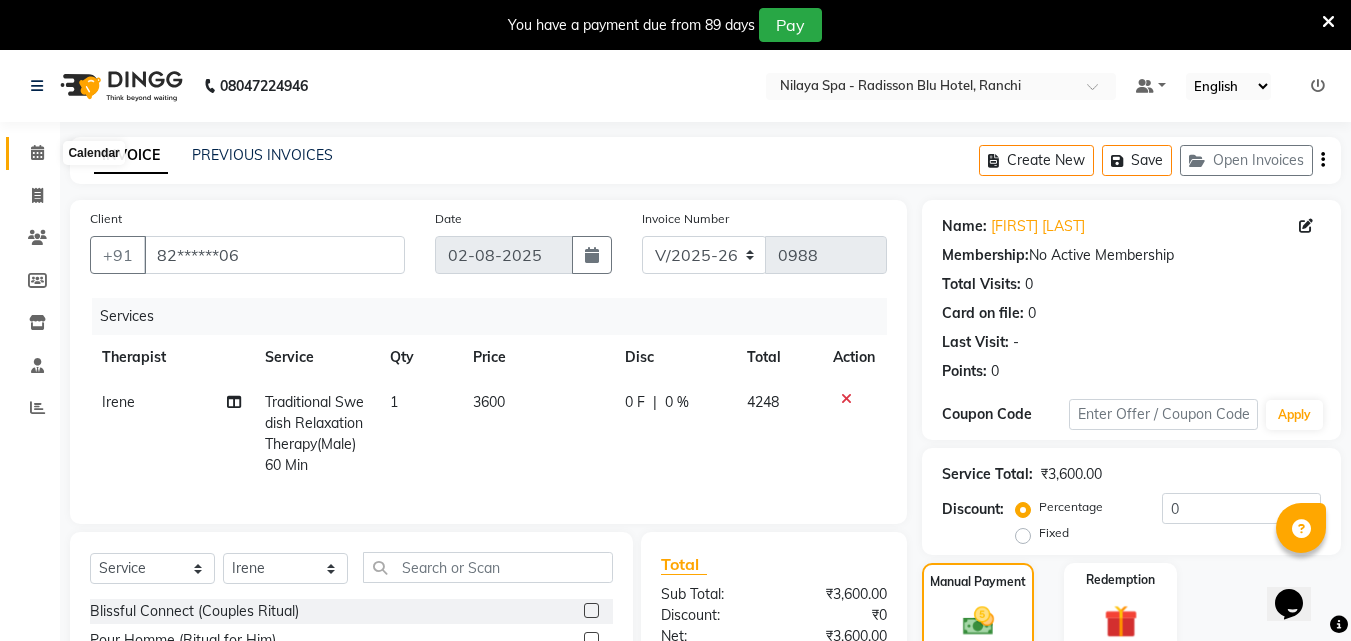 click 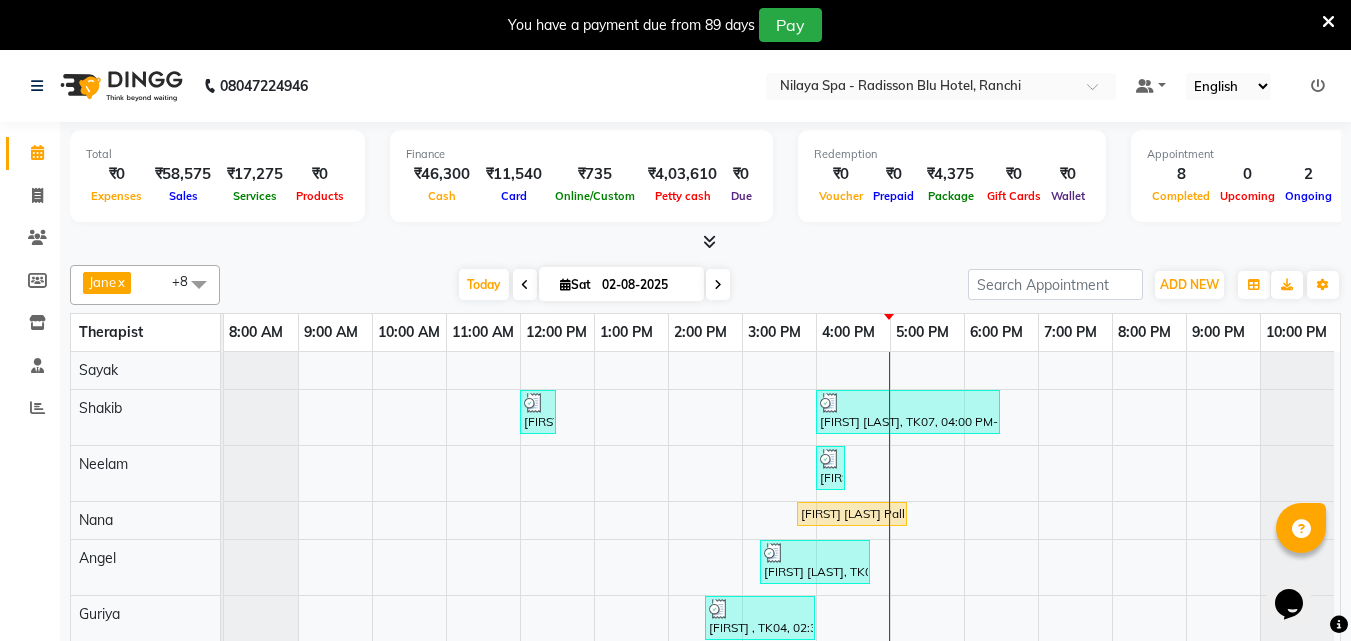 scroll, scrollTop: 108, scrollLeft: 0, axis: vertical 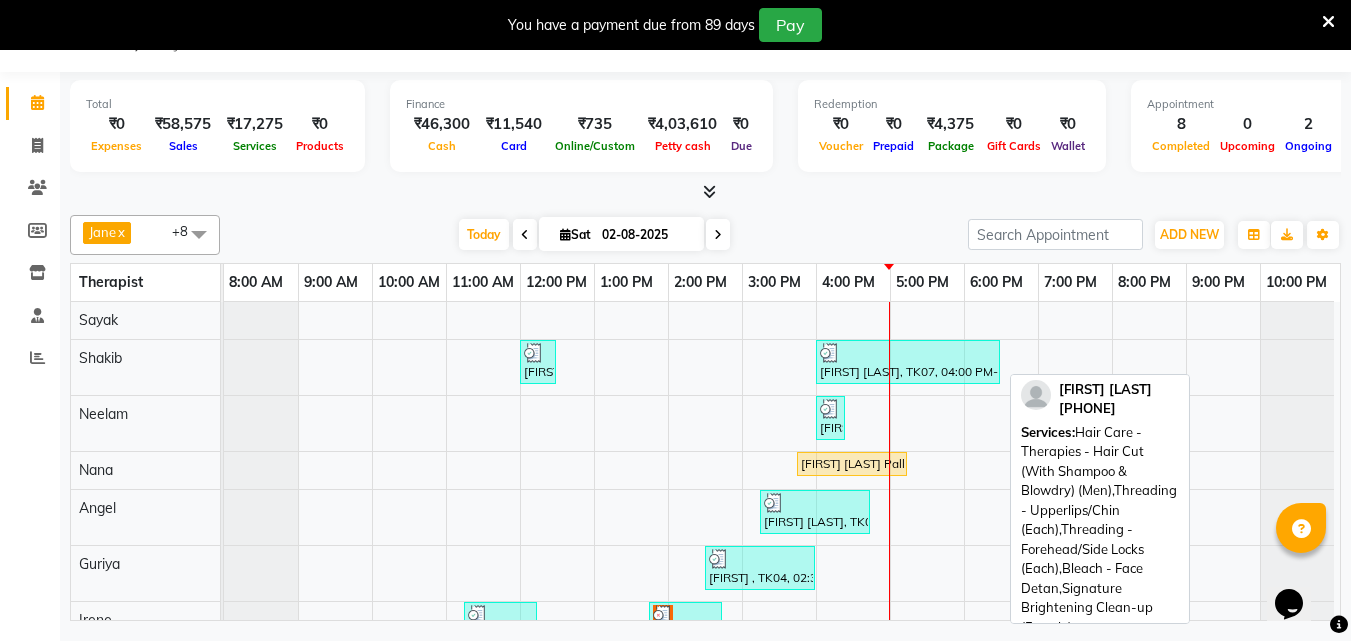 click at bounding box center [908, 353] 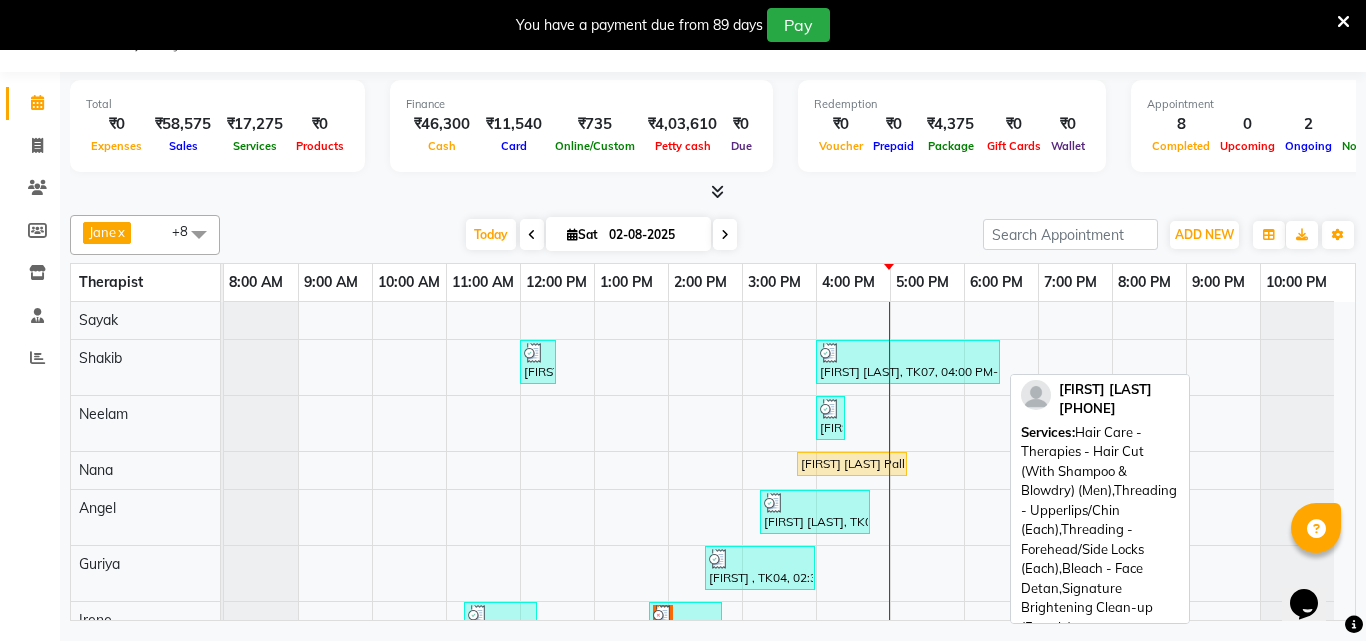 select on "3" 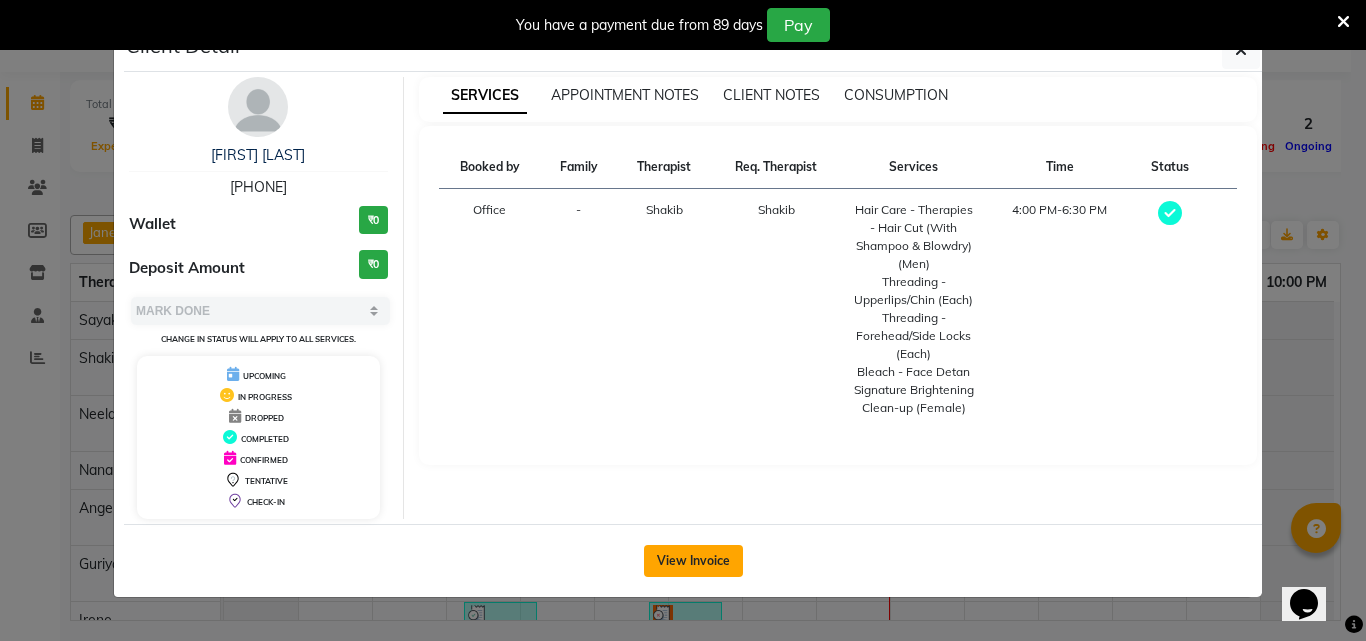 click on "View Invoice" 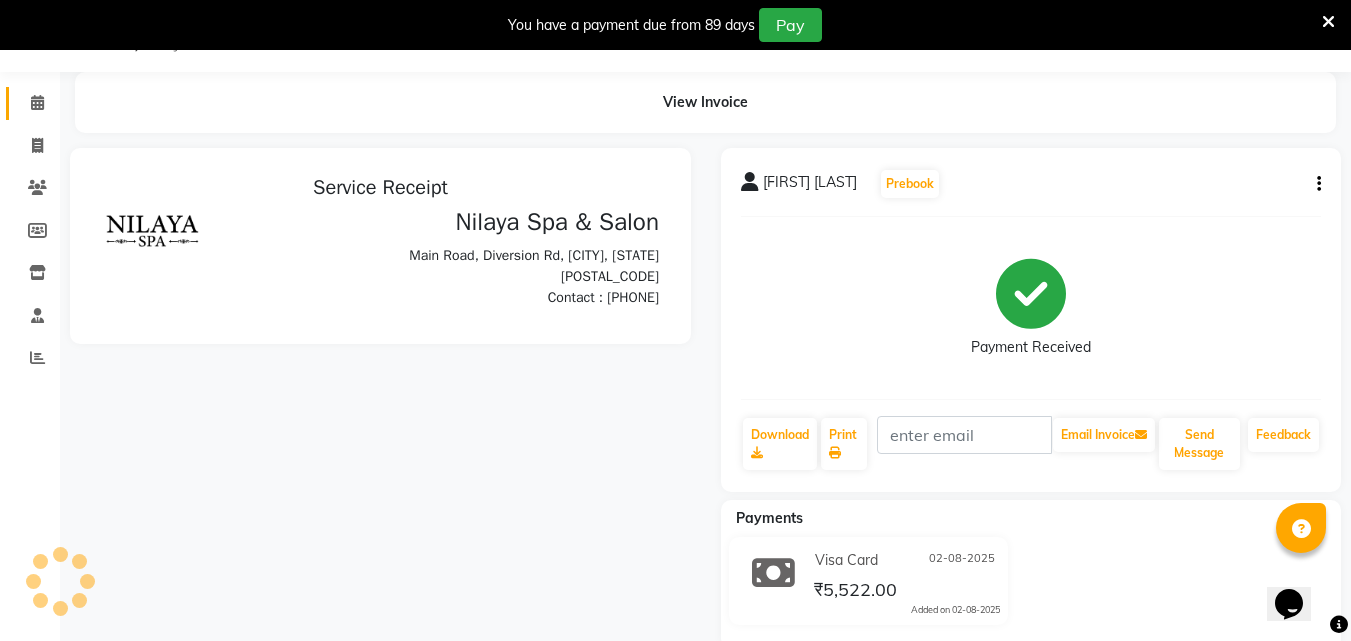 scroll, scrollTop: 0, scrollLeft: 0, axis: both 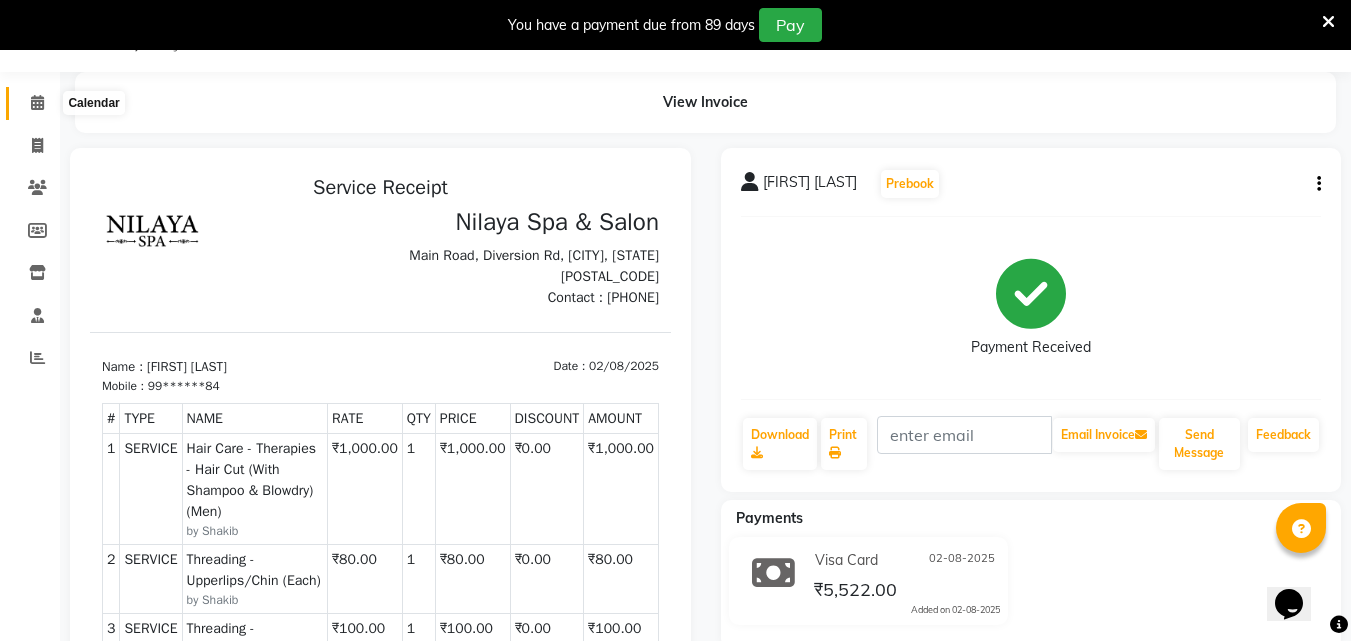 click 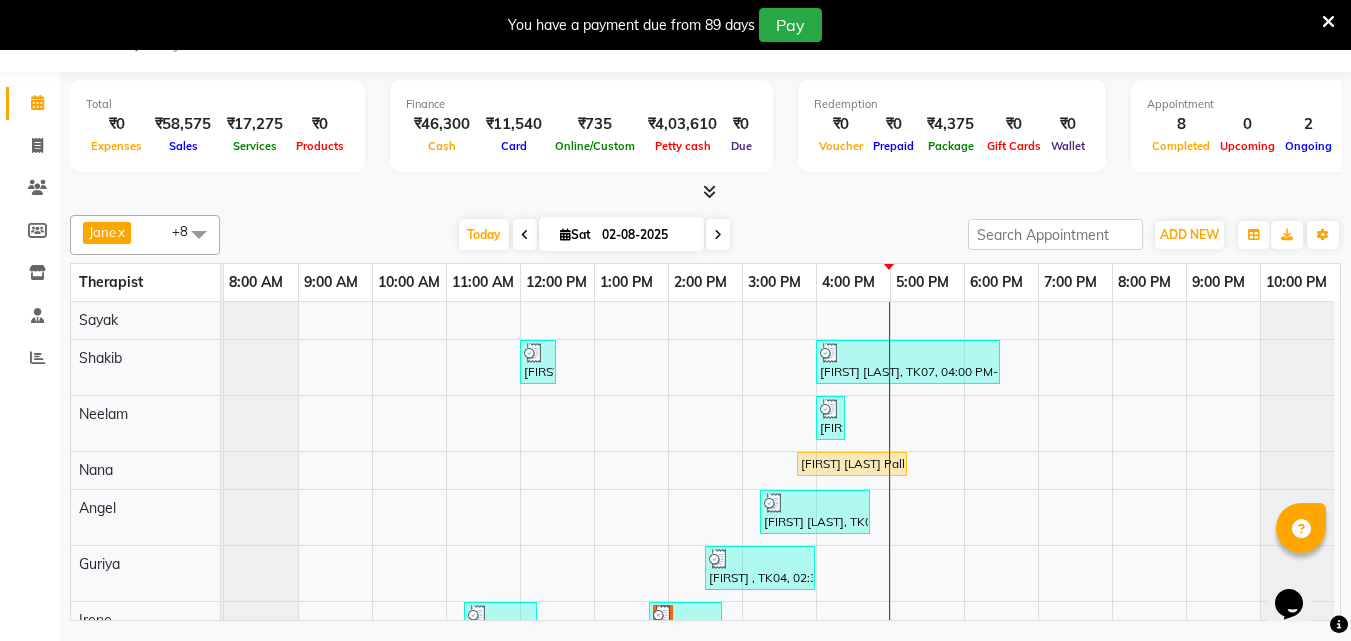 scroll, scrollTop: 108, scrollLeft: 0, axis: vertical 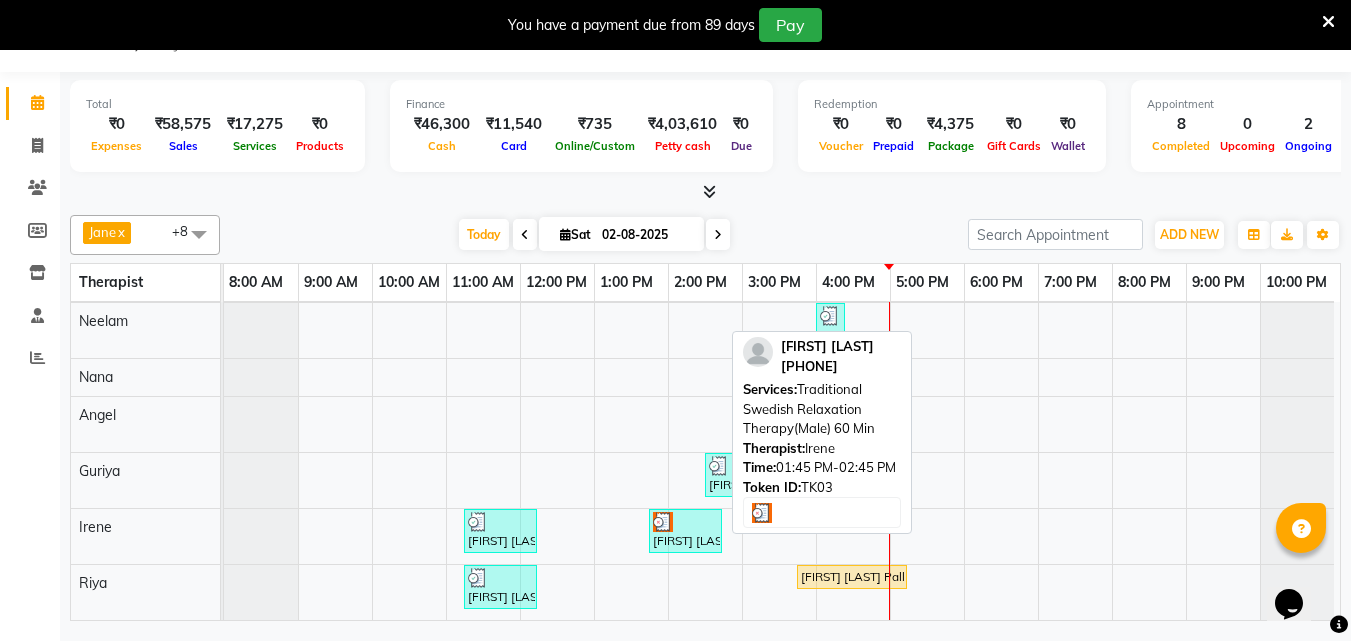 click at bounding box center [685, 522] 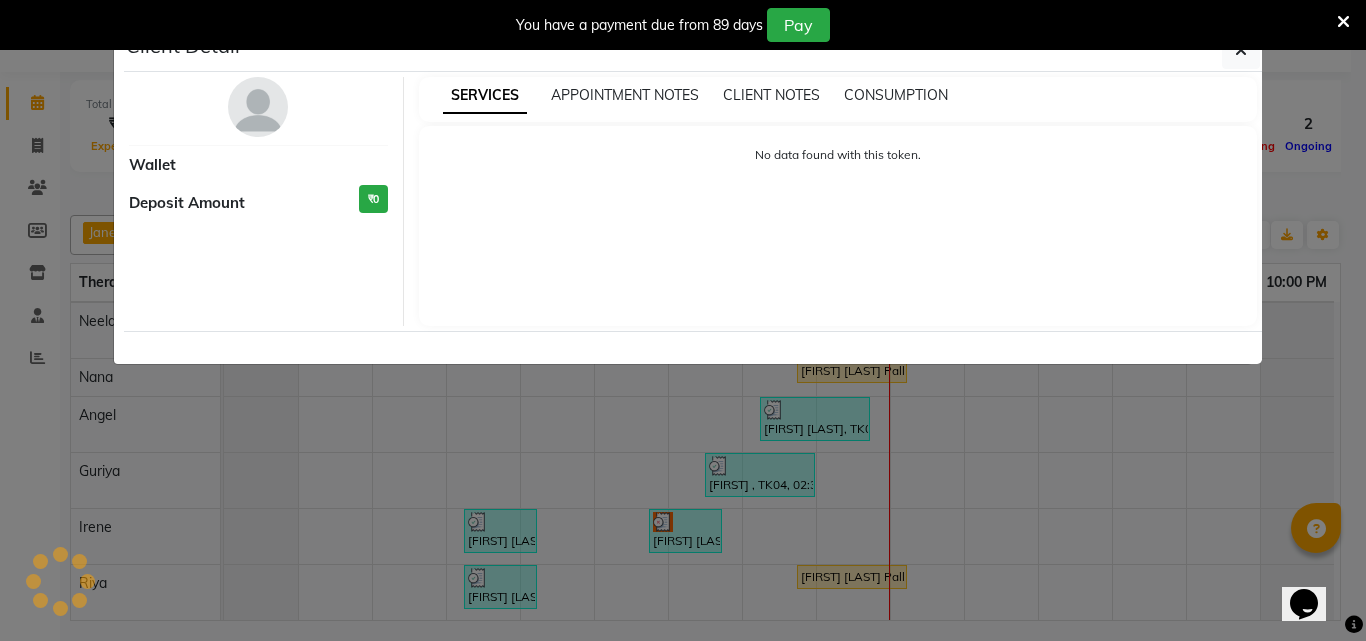 select on "3" 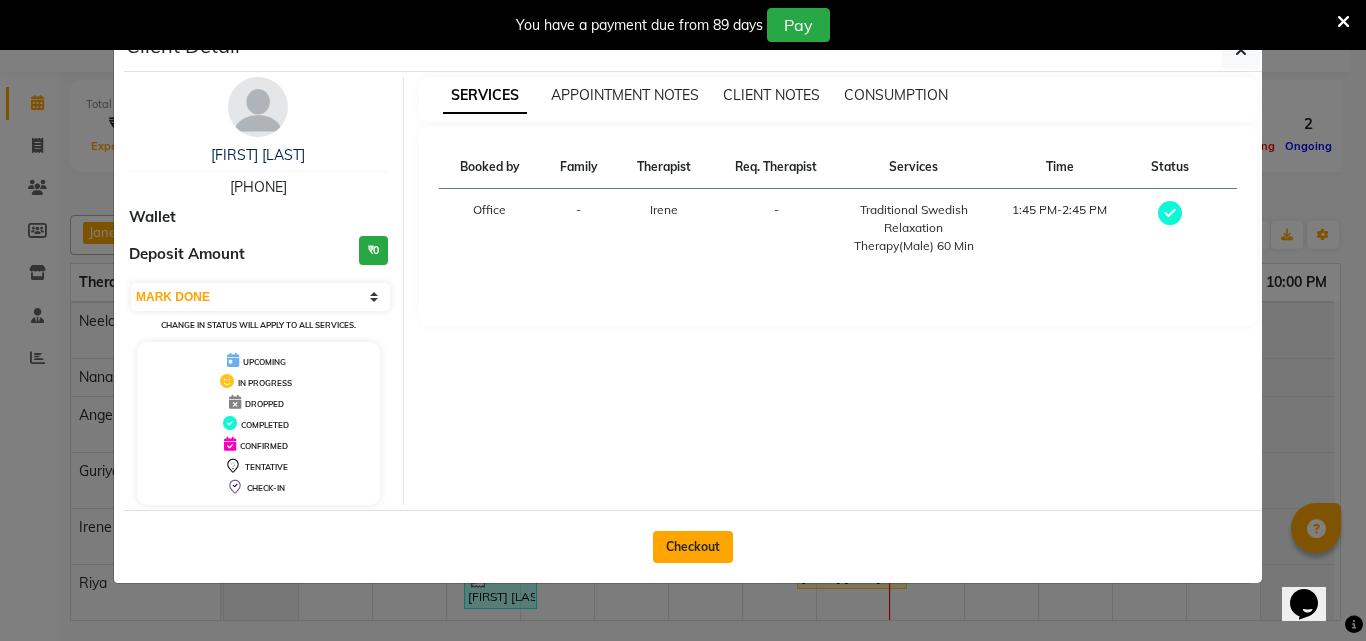 click on "Checkout" 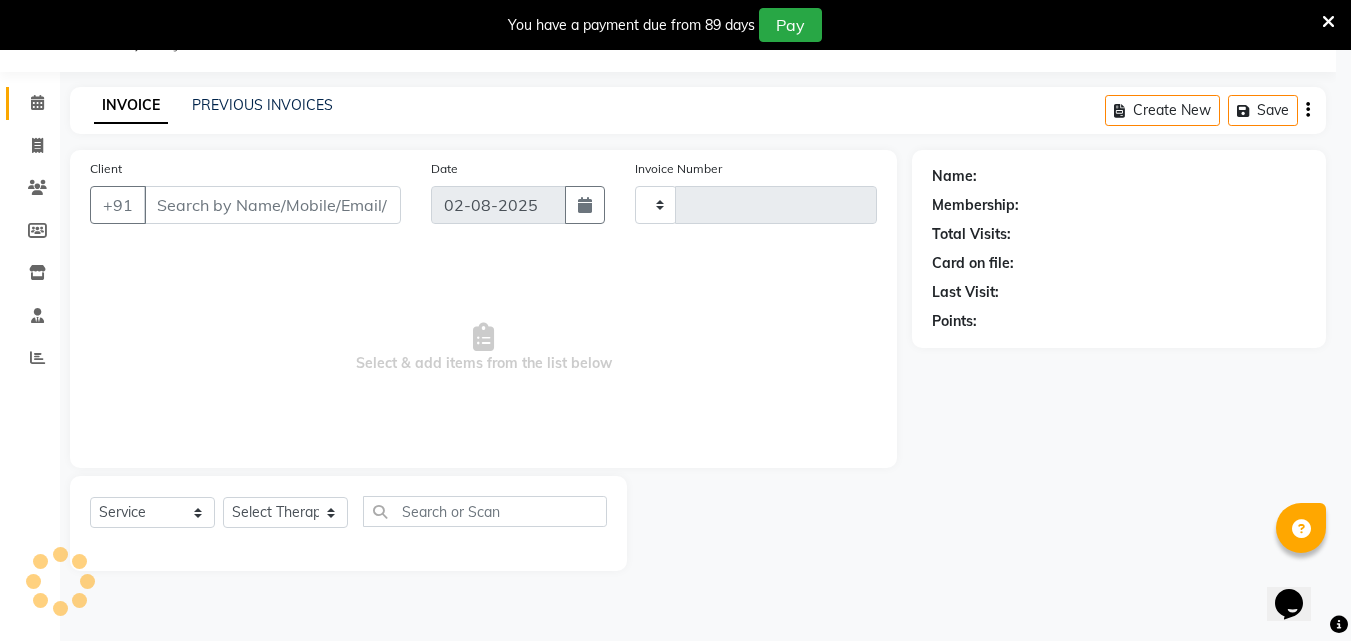 type on "0988" 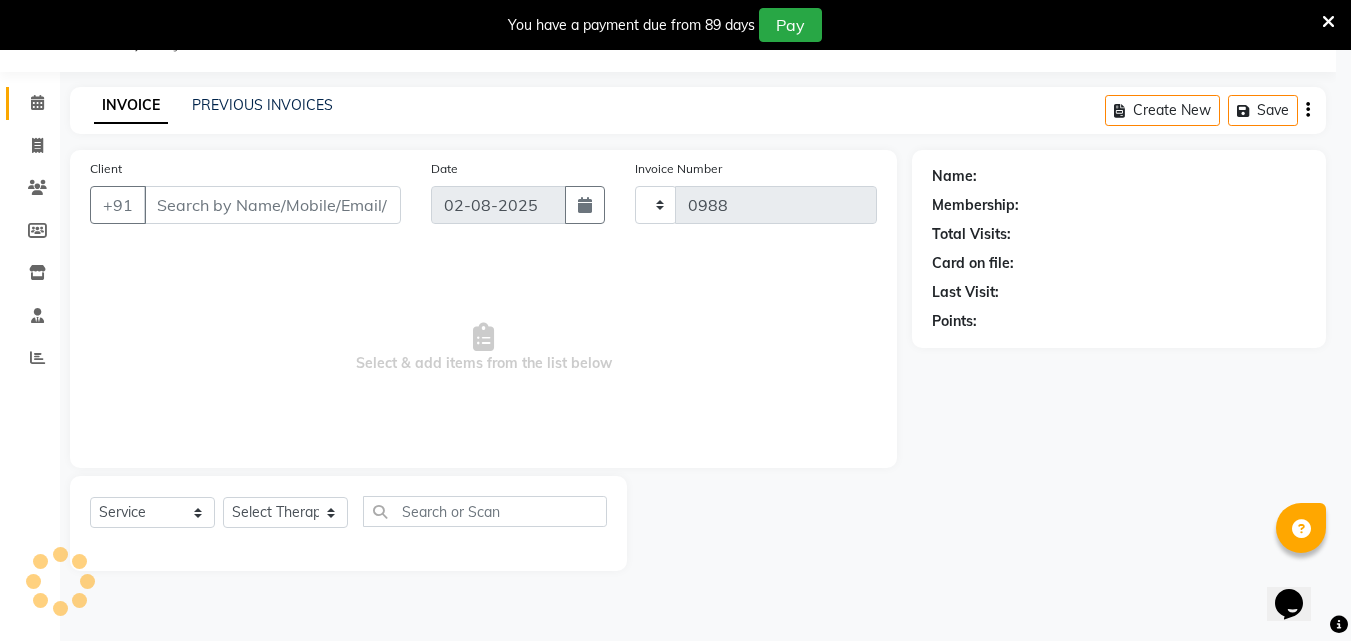 select on "8066" 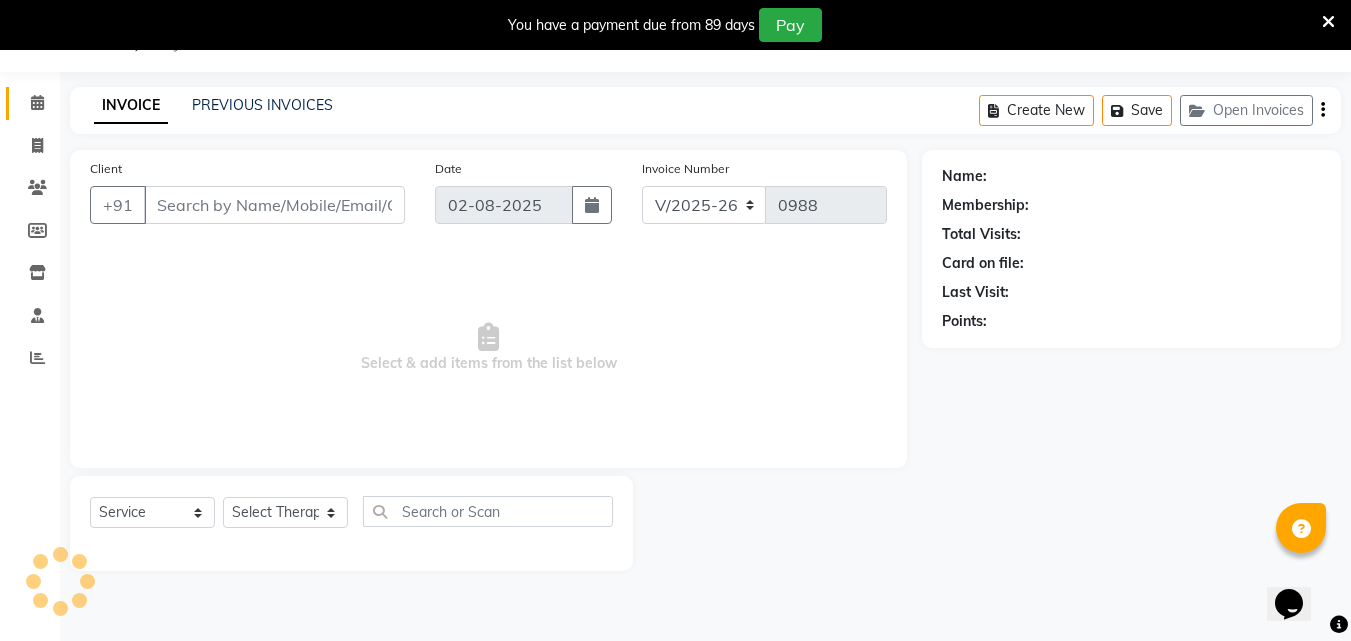 type on "82******06" 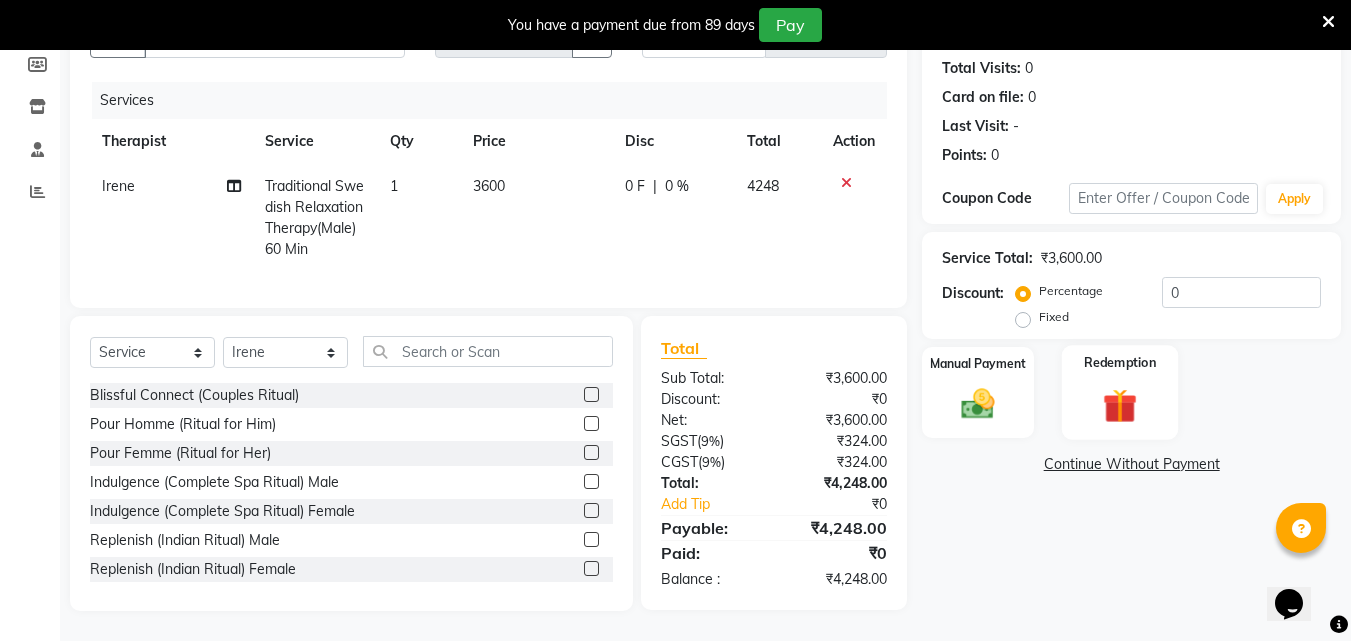 scroll, scrollTop: 231, scrollLeft: 0, axis: vertical 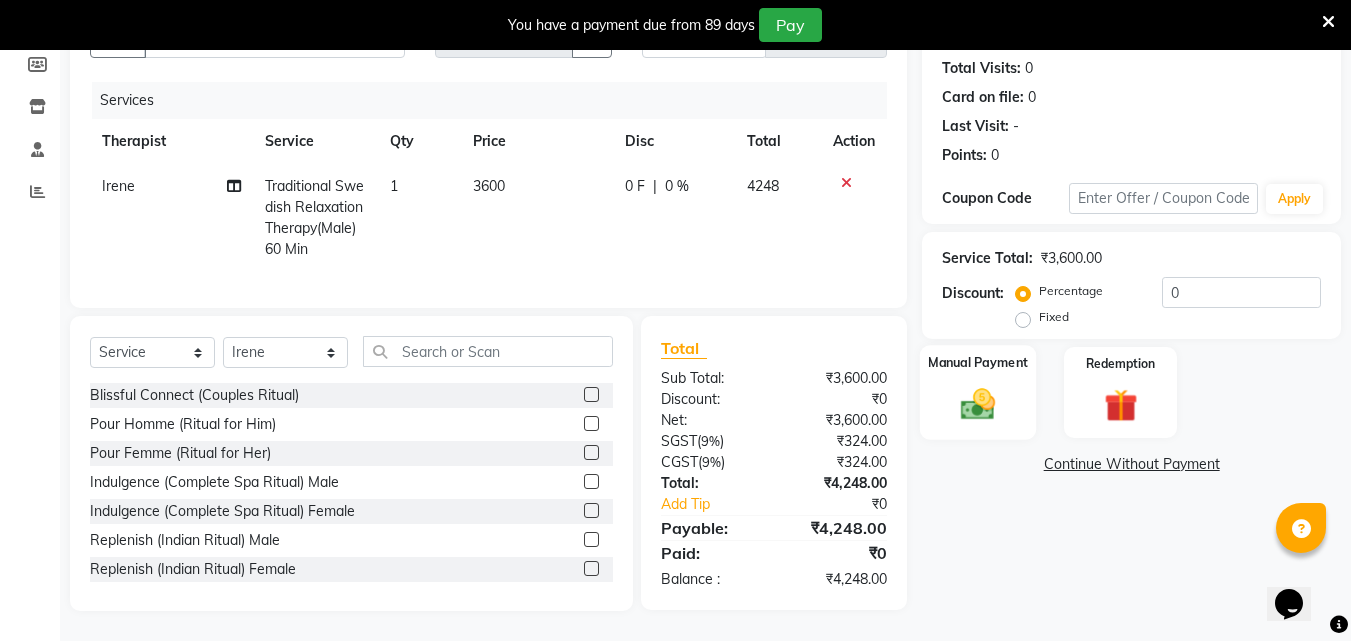 click 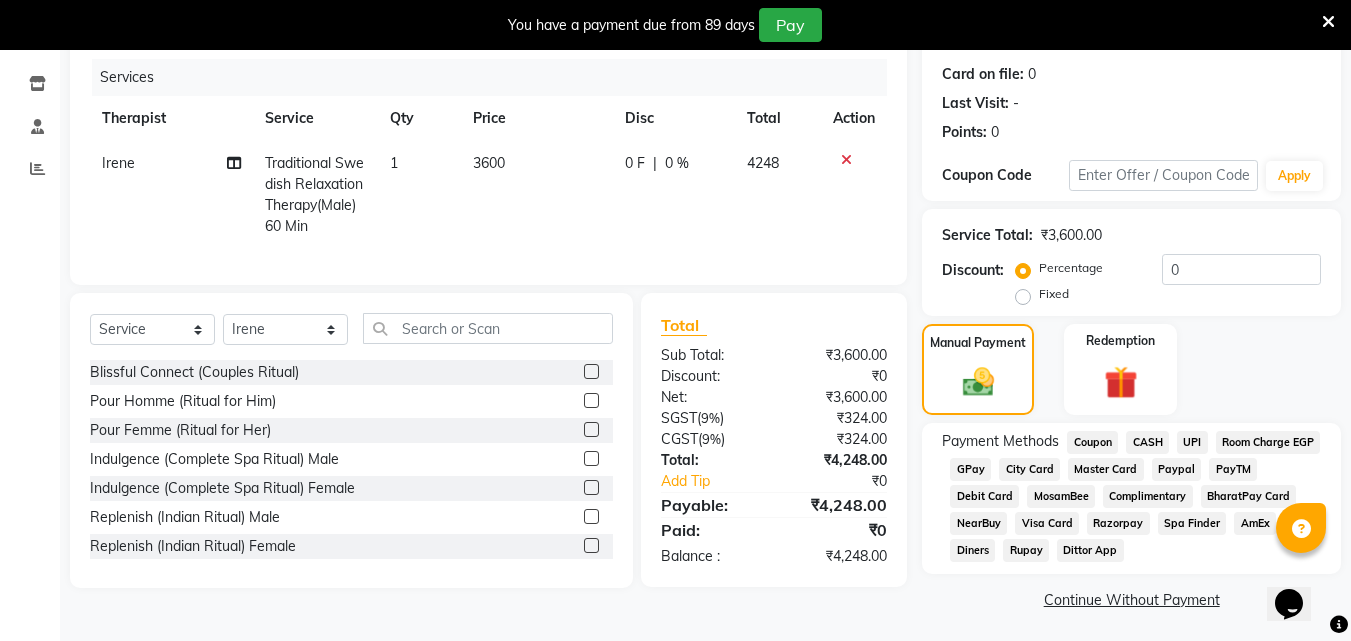 scroll, scrollTop: 243, scrollLeft: 0, axis: vertical 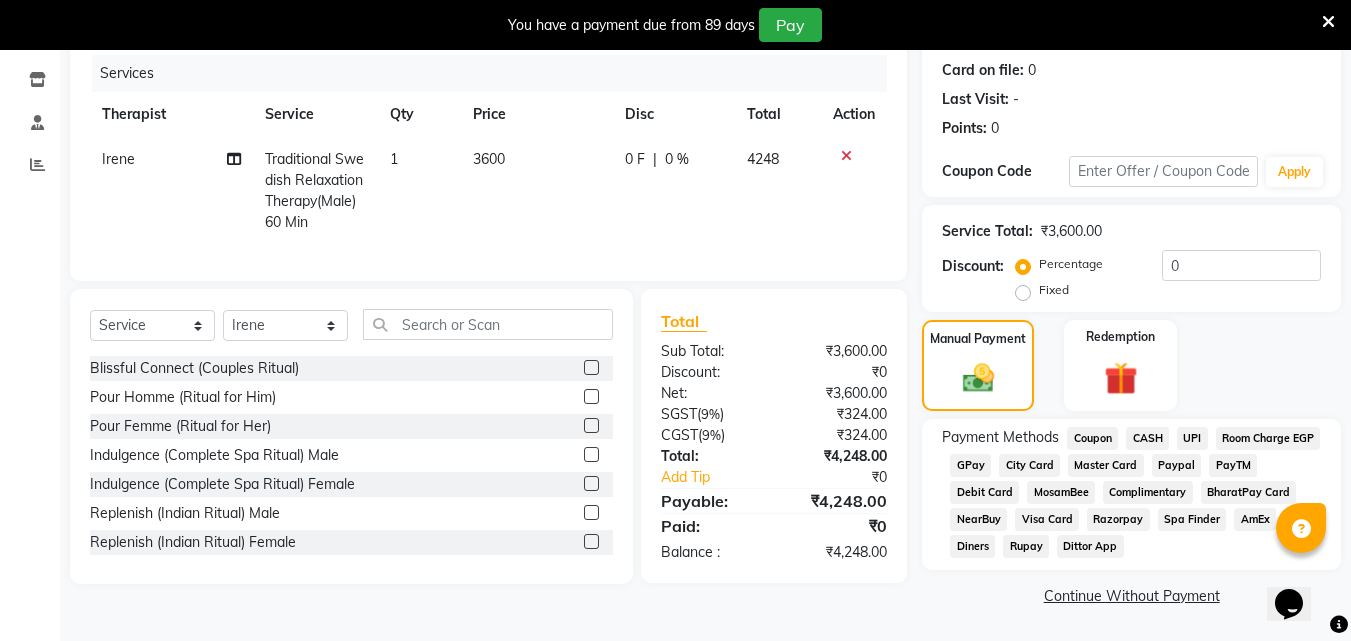 click on "Spa Finder" 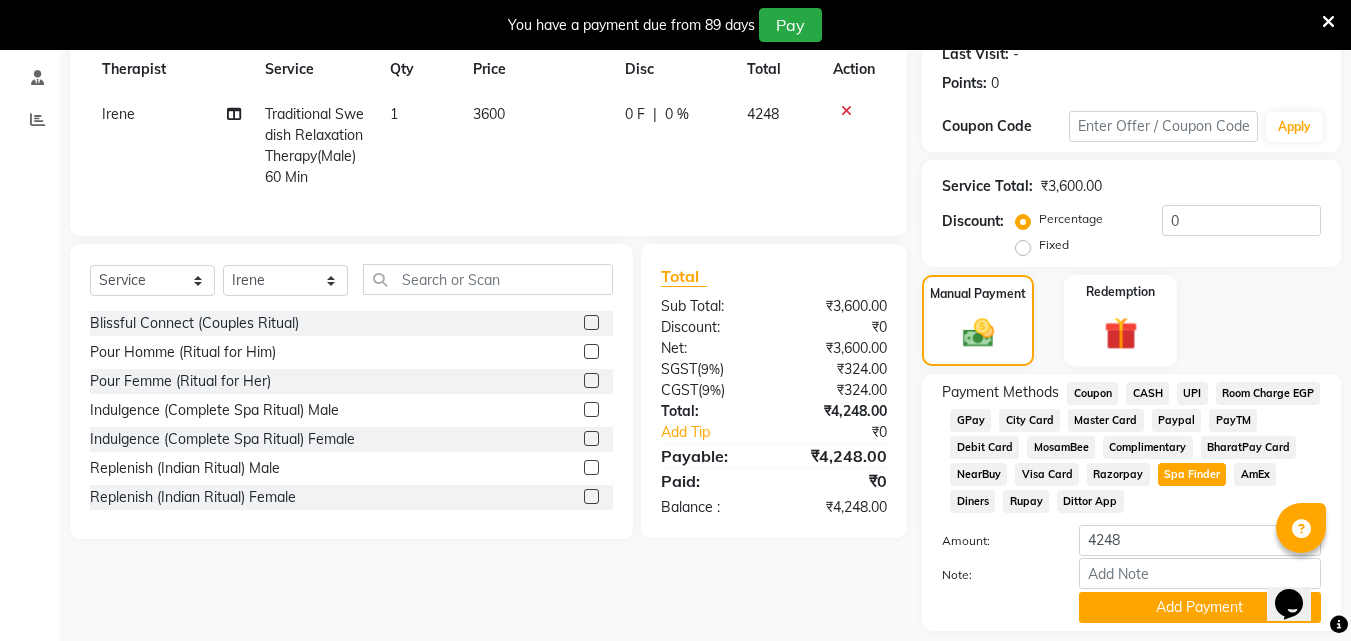 scroll, scrollTop: 349, scrollLeft: 0, axis: vertical 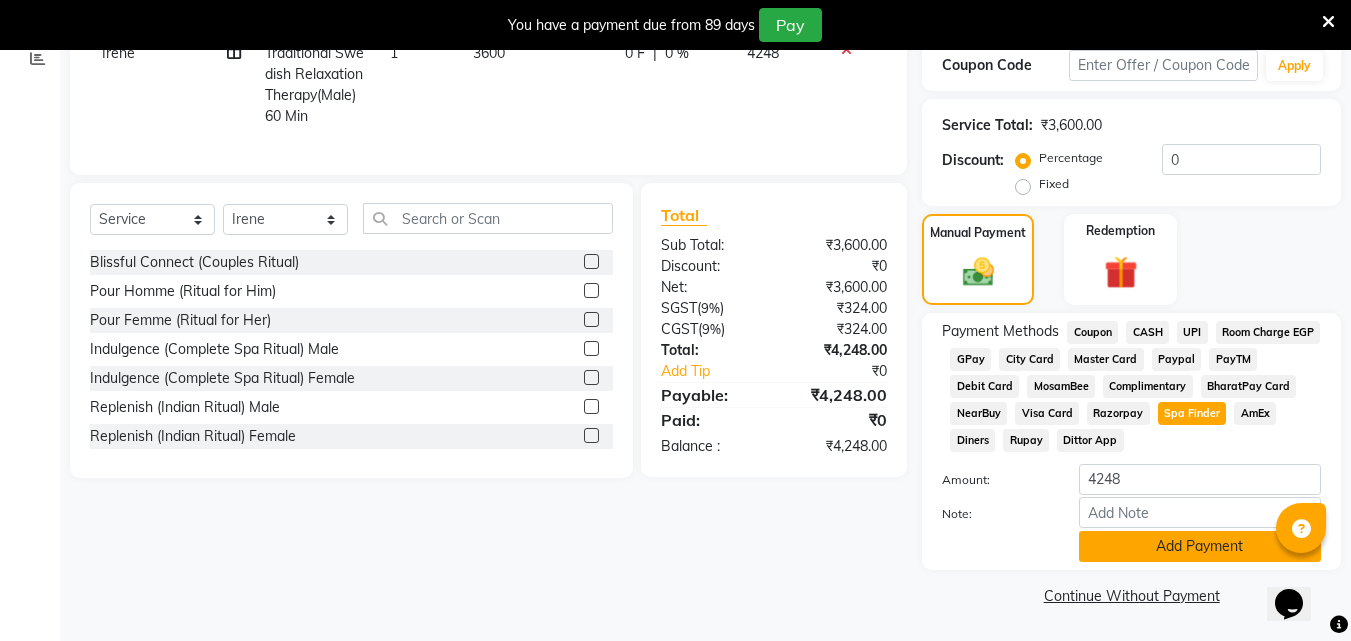 click on "Add Payment" 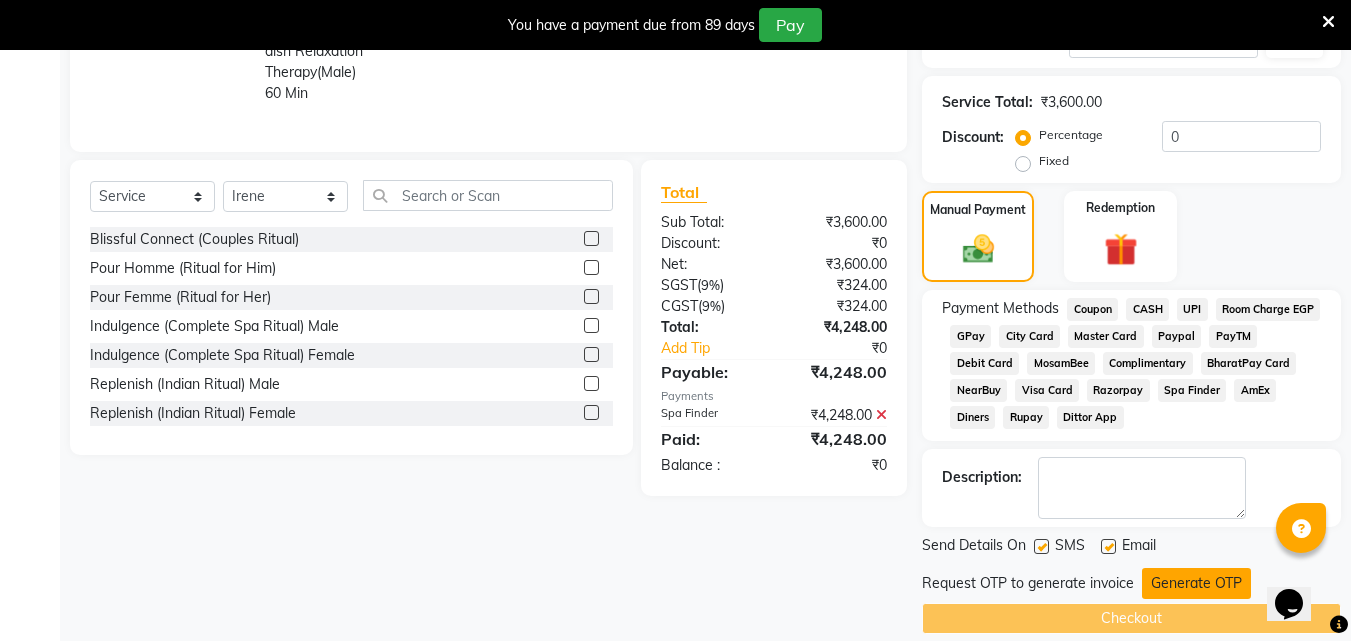 scroll, scrollTop: 395, scrollLeft: 0, axis: vertical 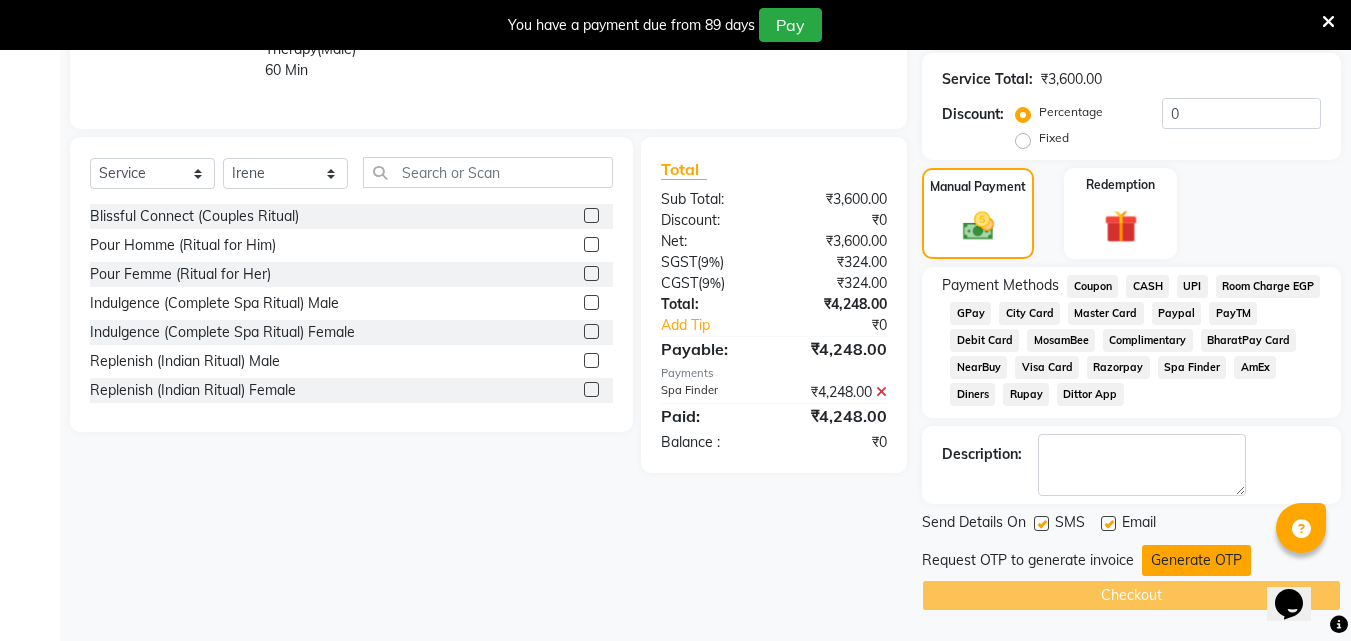 click on "Generate OTP" 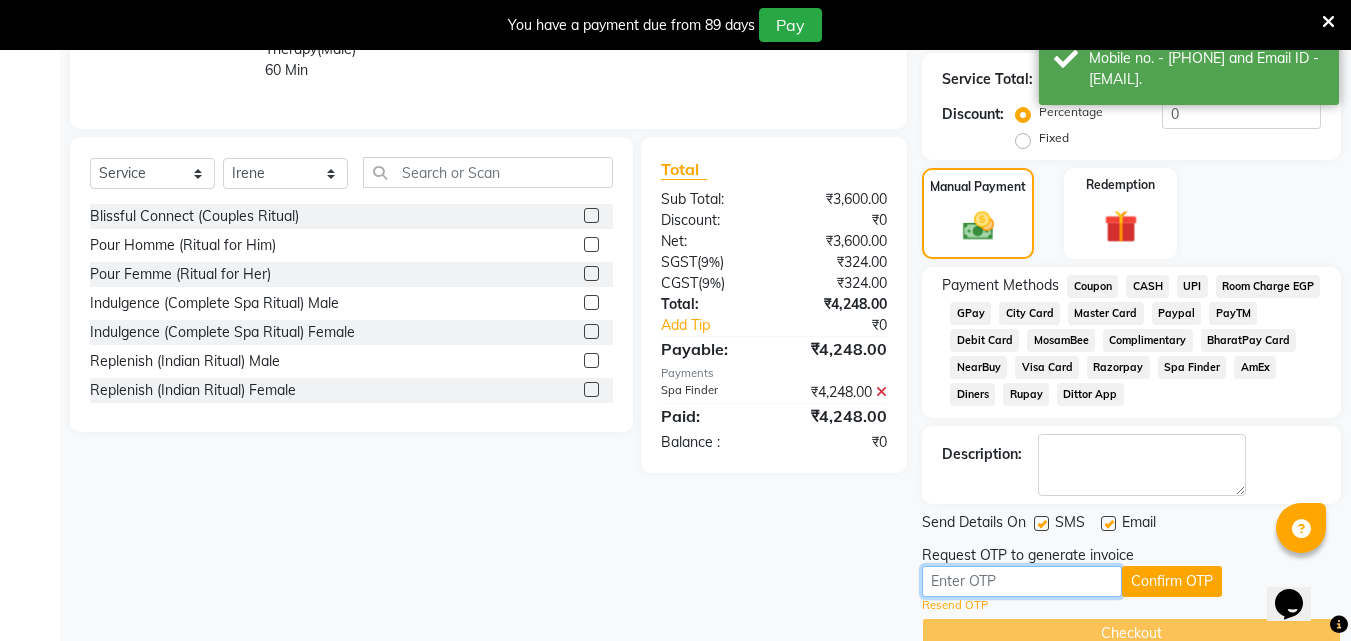 click at bounding box center (1022, 581) 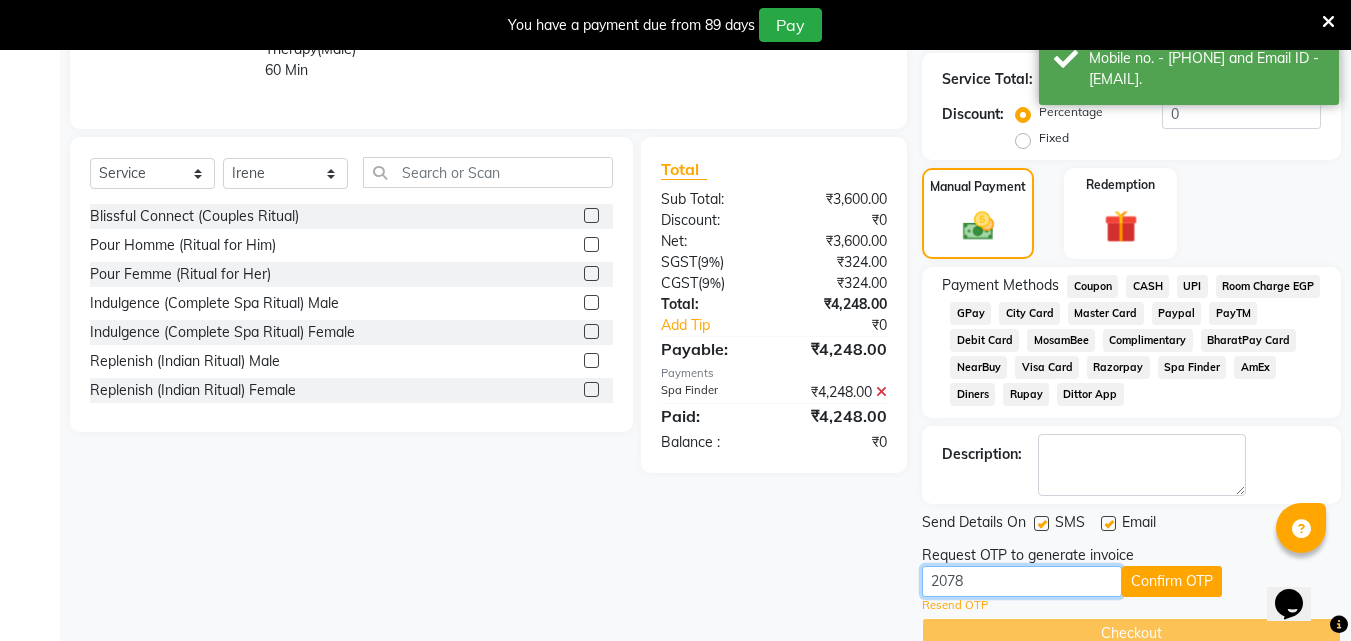 scroll, scrollTop: 433, scrollLeft: 0, axis: vertical 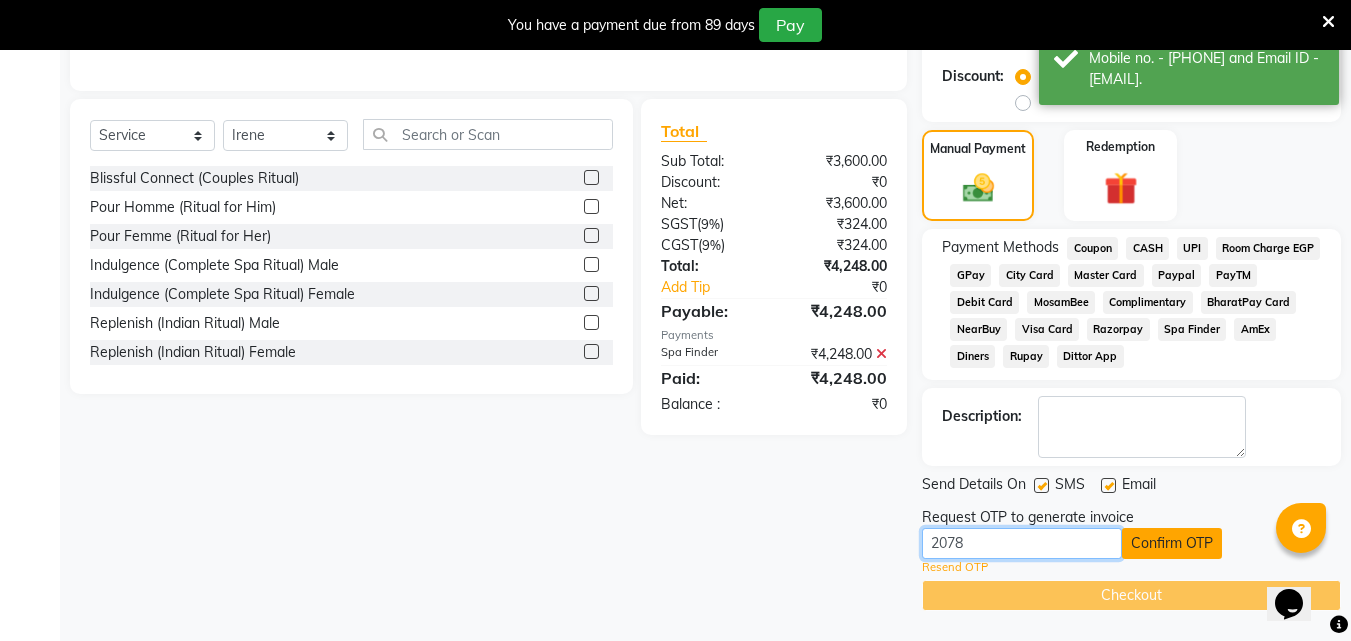 type on "2078" 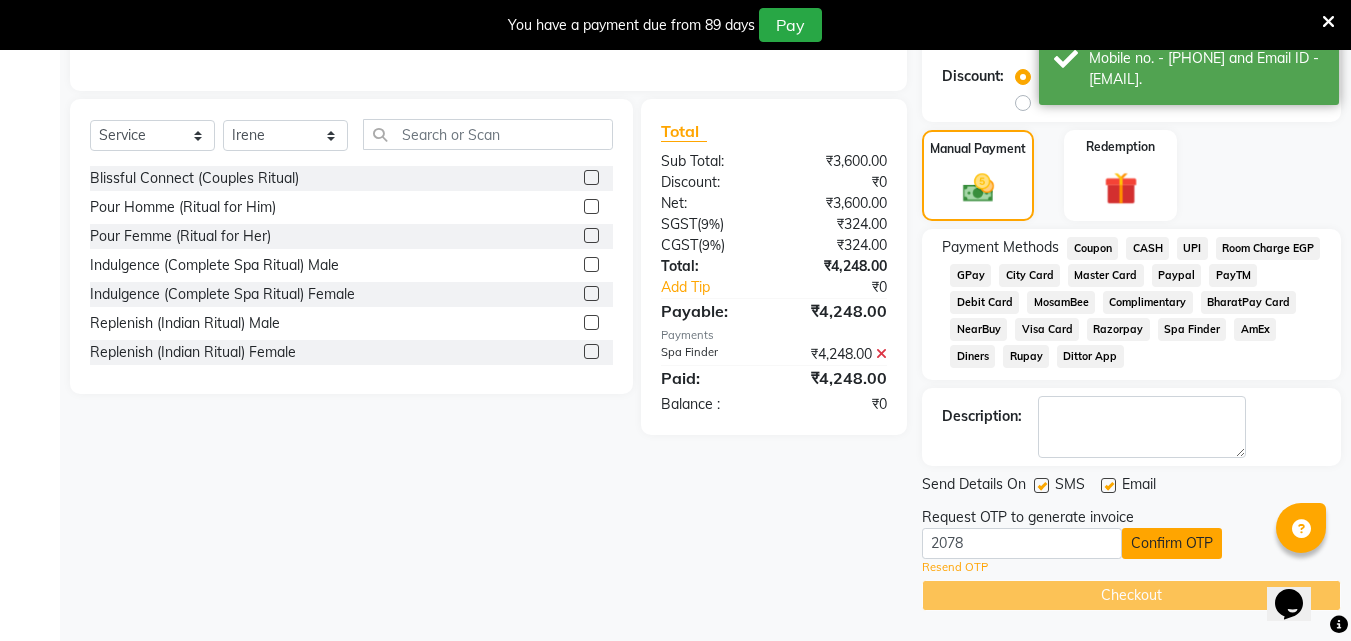 click on "Confirm OTP" 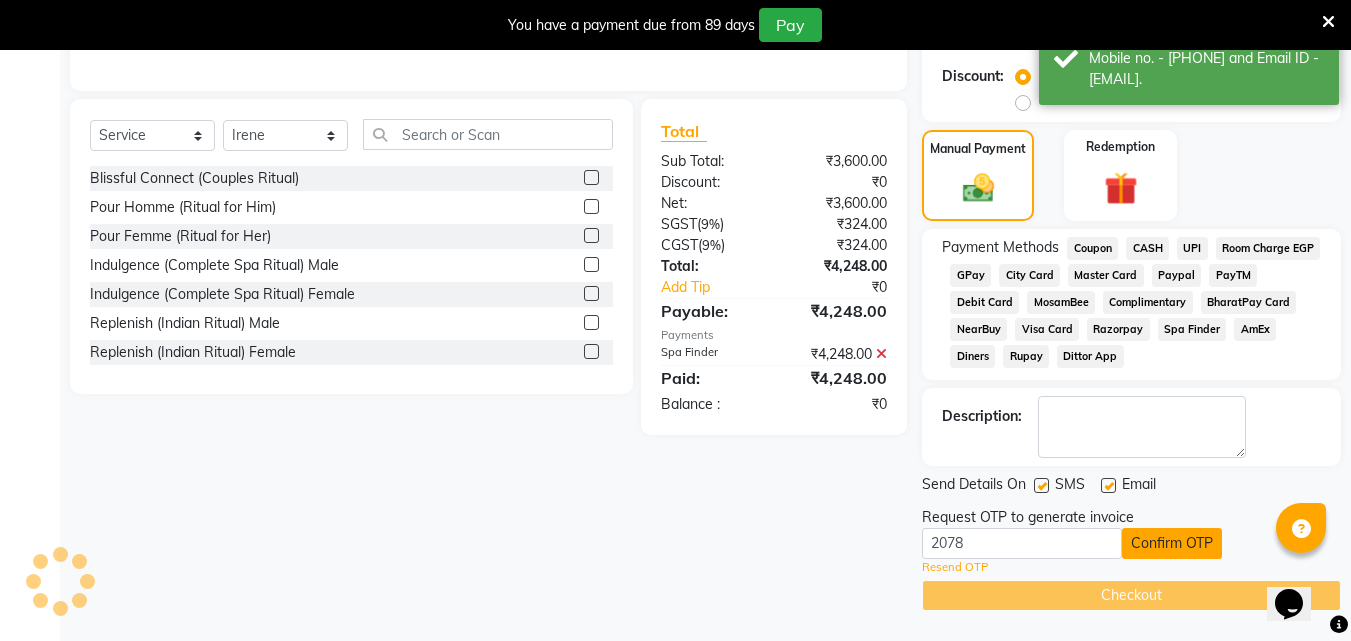 scroll, scrollTop: 356, scrollLeft: 0, axis: vertical 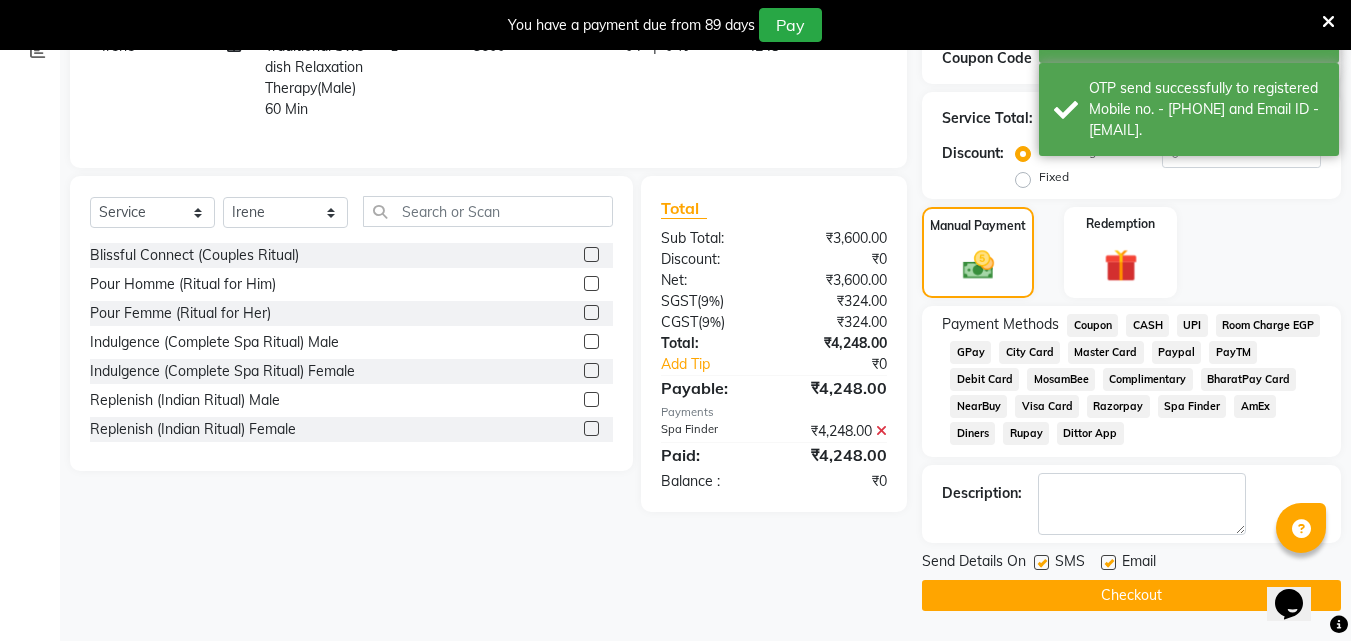 click on "Checkout" 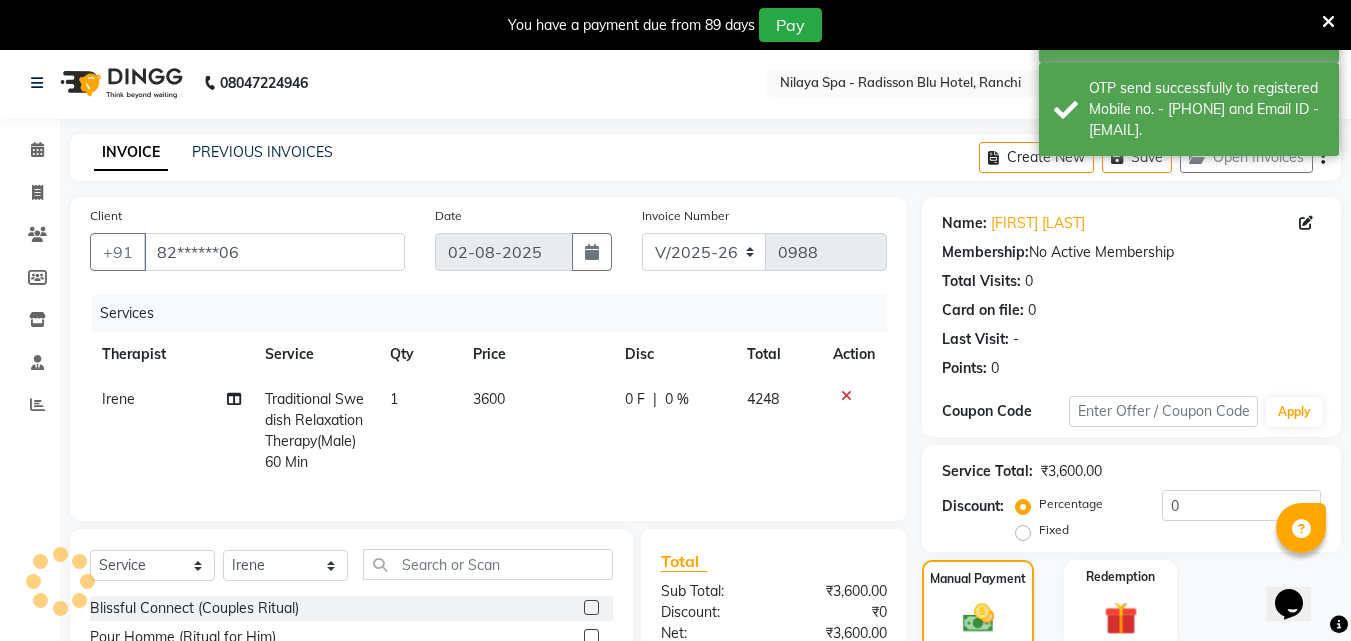 scroll, scrollTop: 0, scrollLeft: 0, axis: both 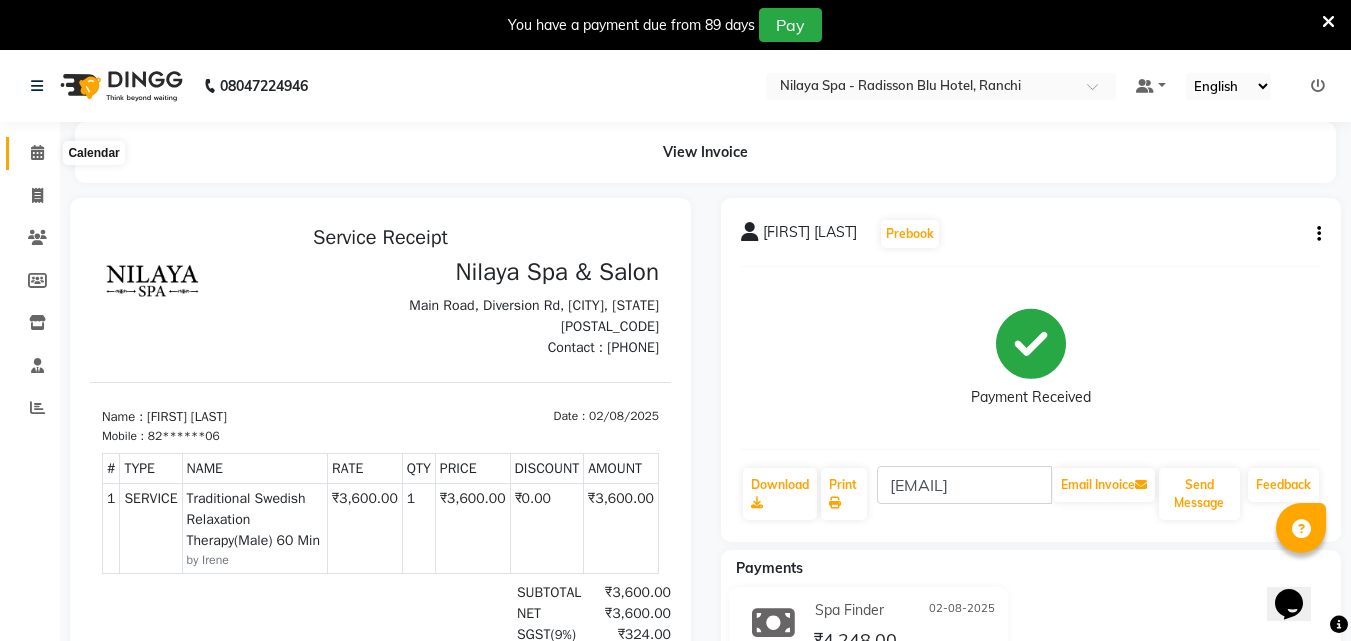 click 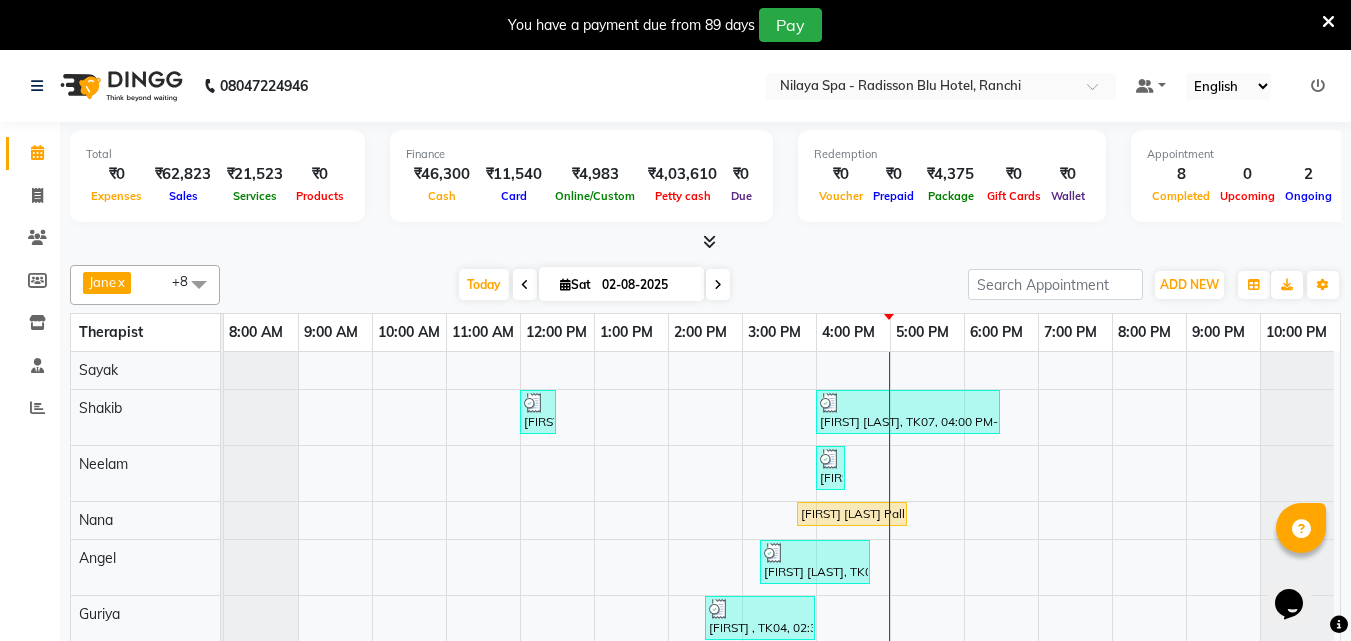 scroll, scrollTop: 58, scrollLeft: 0, axis: vertical 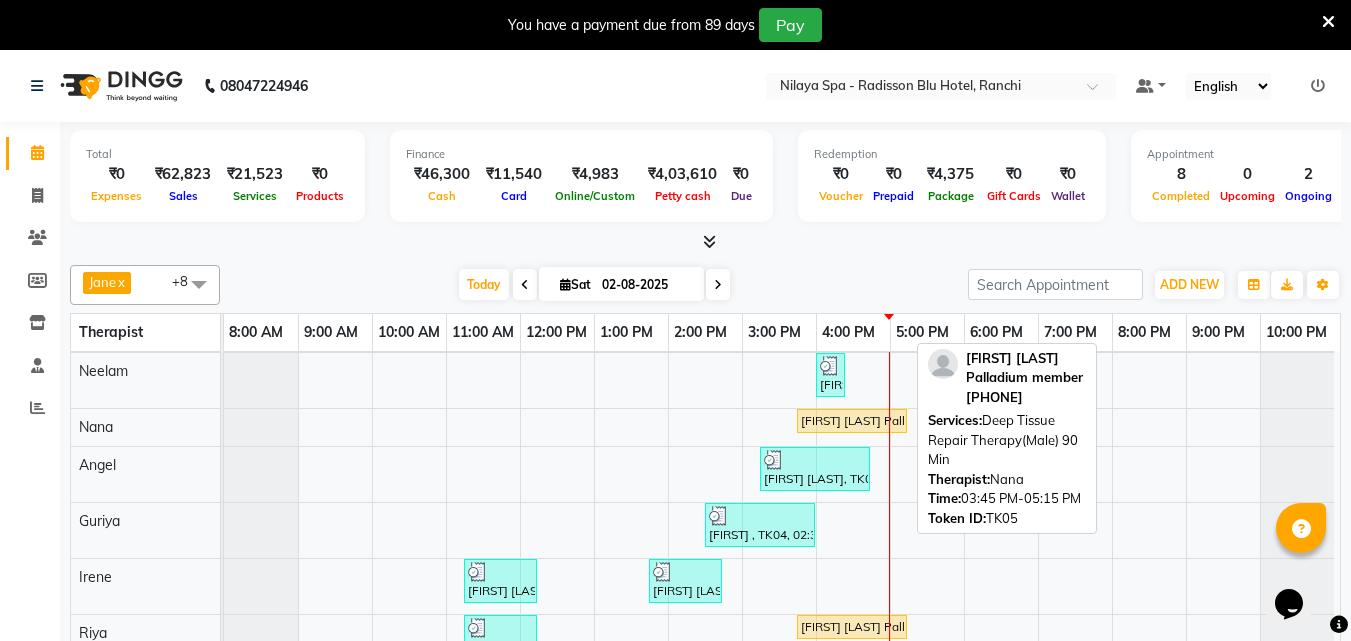 click on "[FIRST] [LAST] Palladium member, TK05, 03:45 PM-05:15 PM, Deep Tissue Repair Therapy(Male) 90 Min" at bounding box center (852, 421) 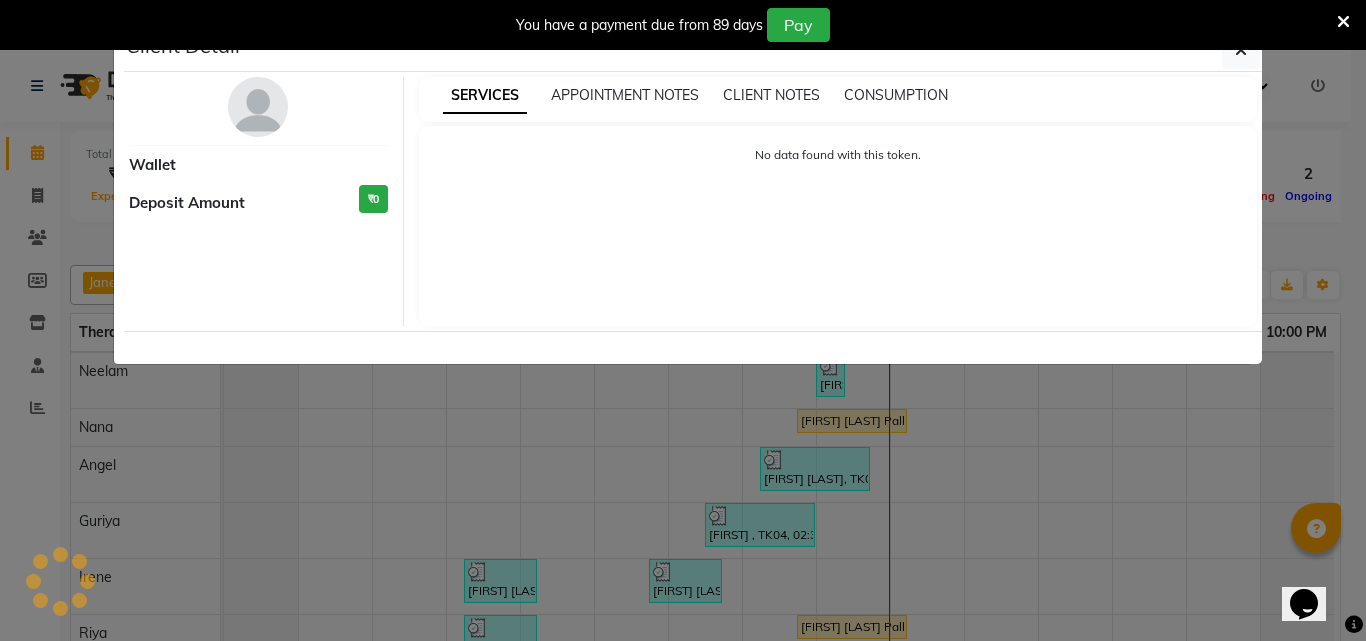select on "1" 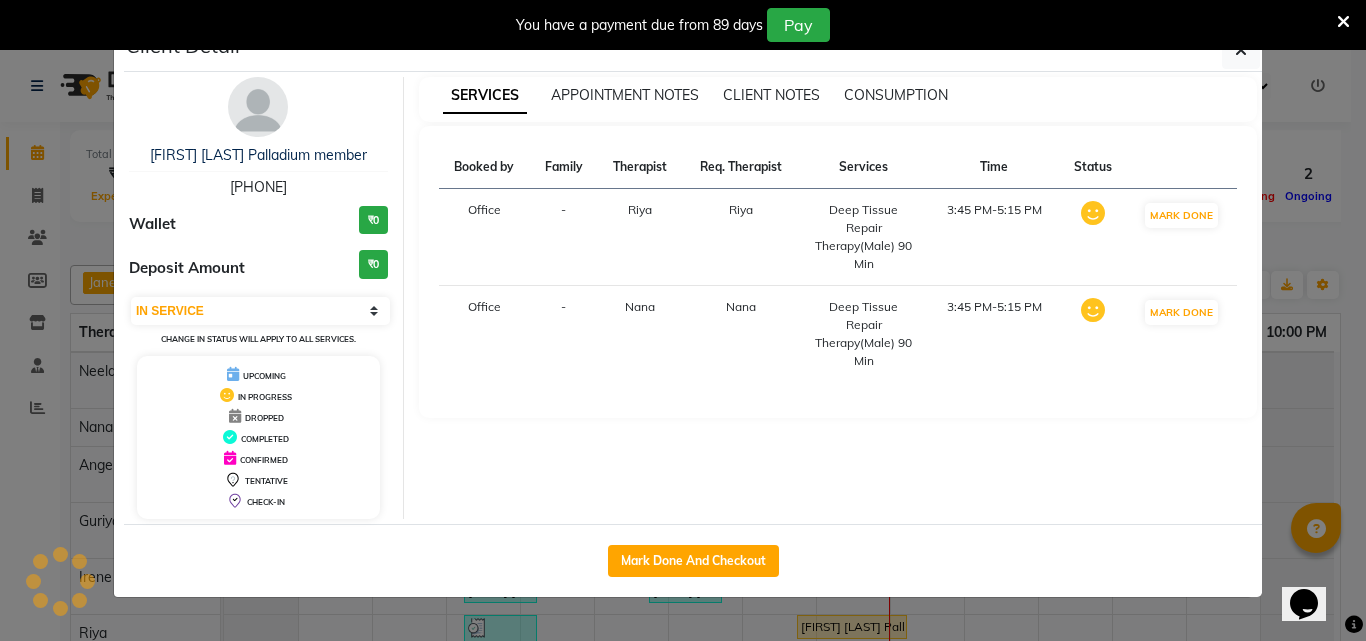 click on "Mark Done And Checkout" 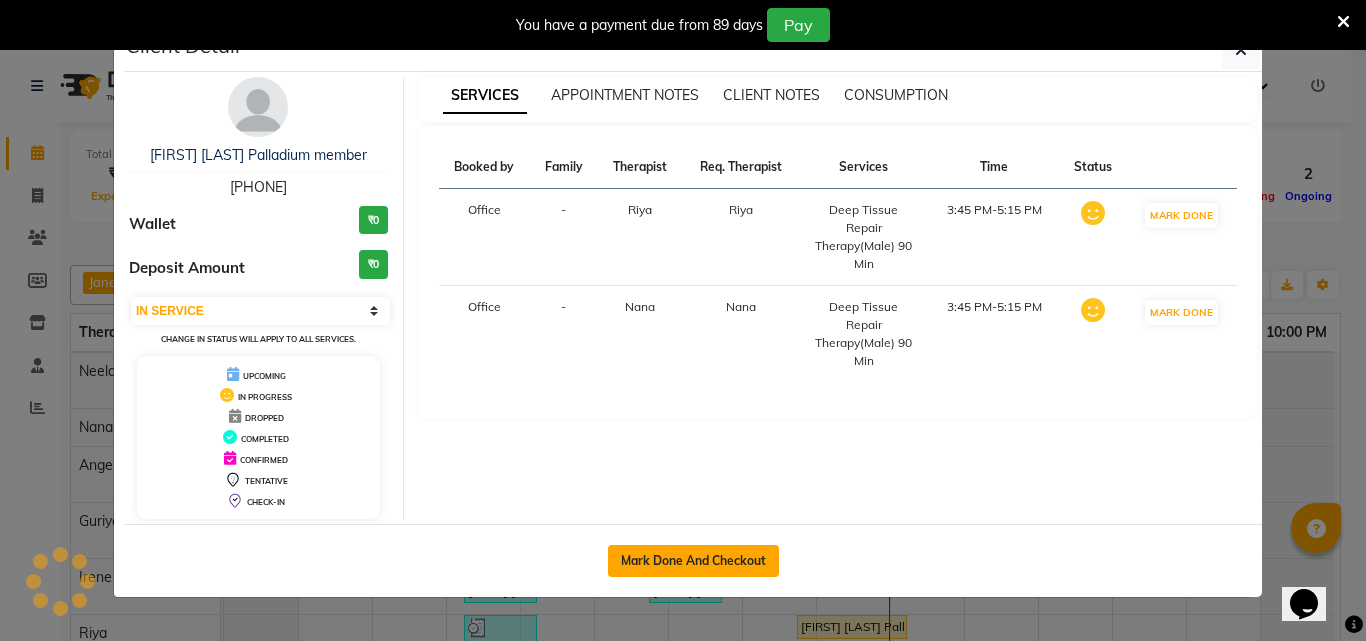 click on "Mark Done And Checkout" 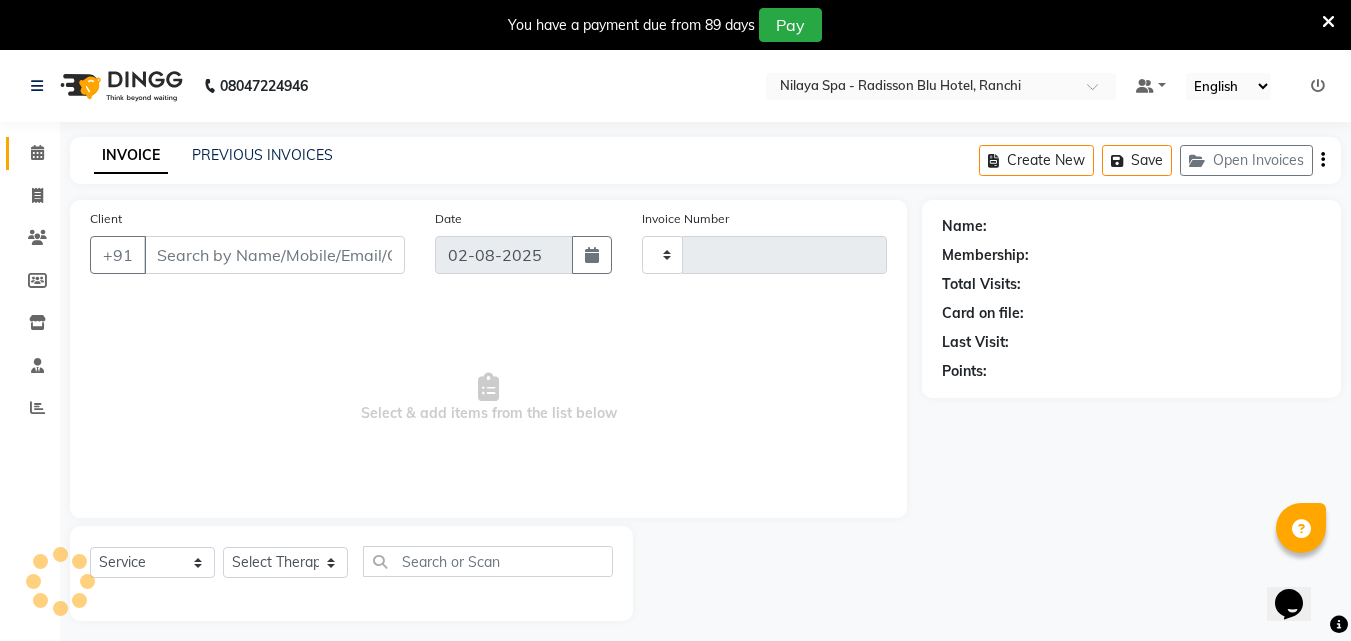 type on "0989" 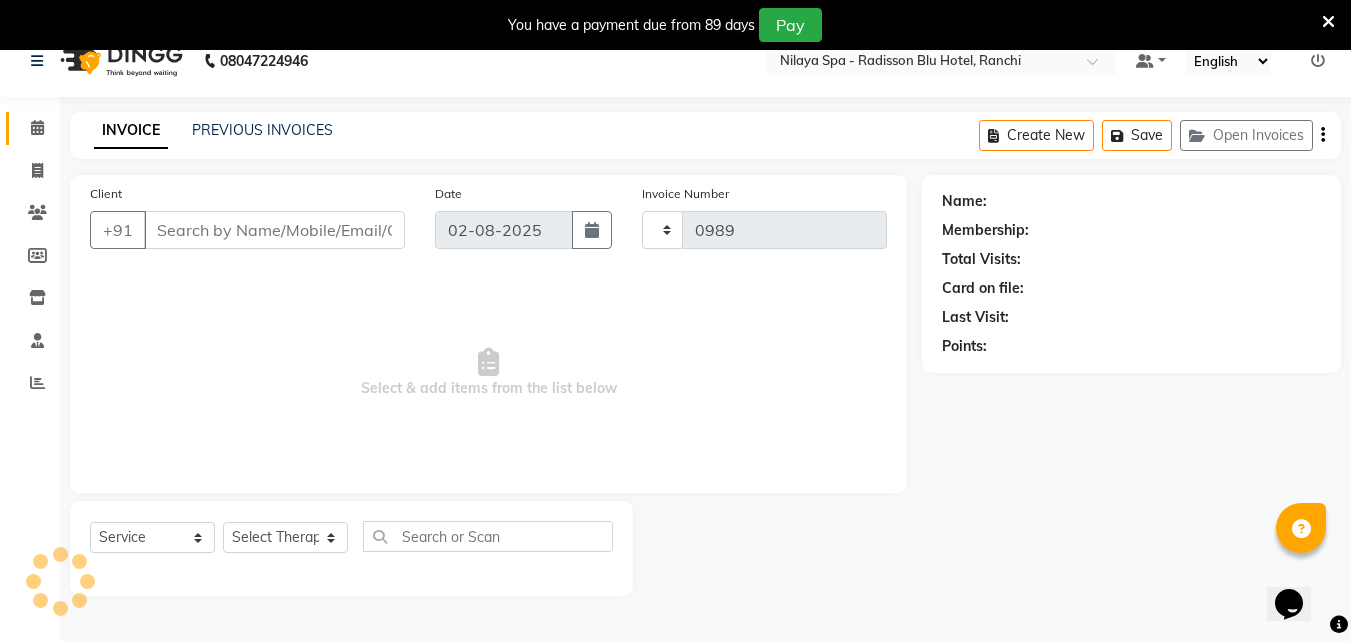select on "8066" 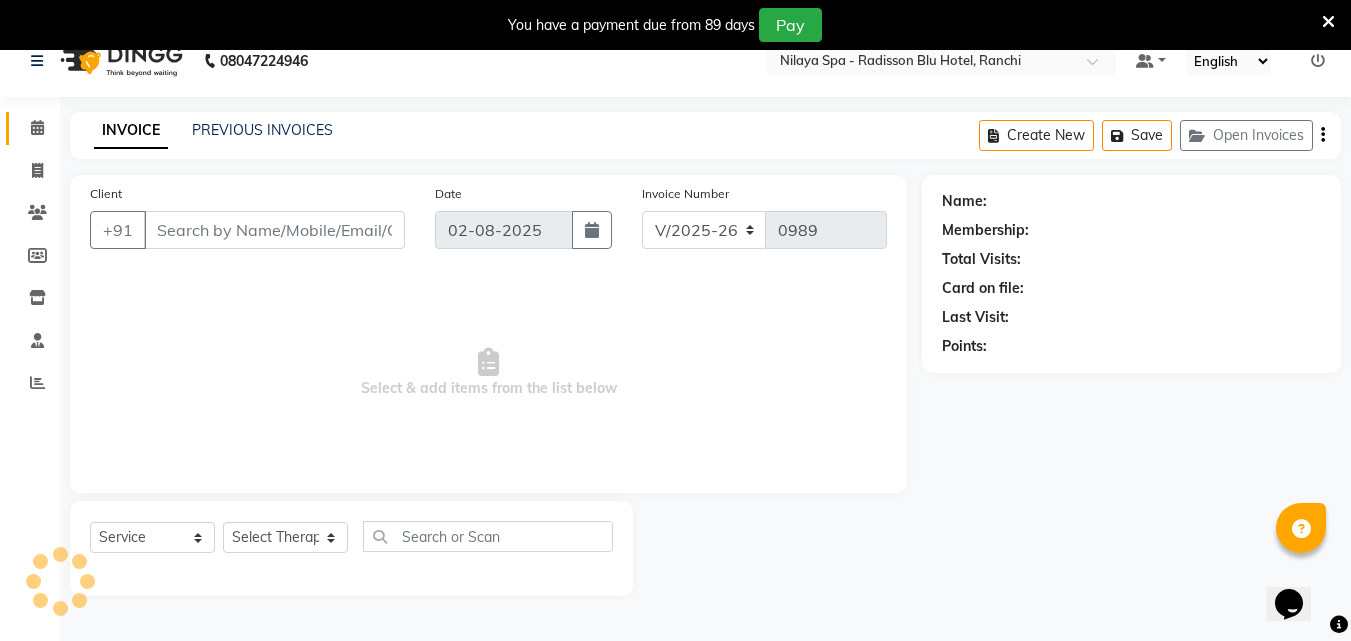 scroll, scrollTop: 50, scrollLeft: 0, axis: vertical 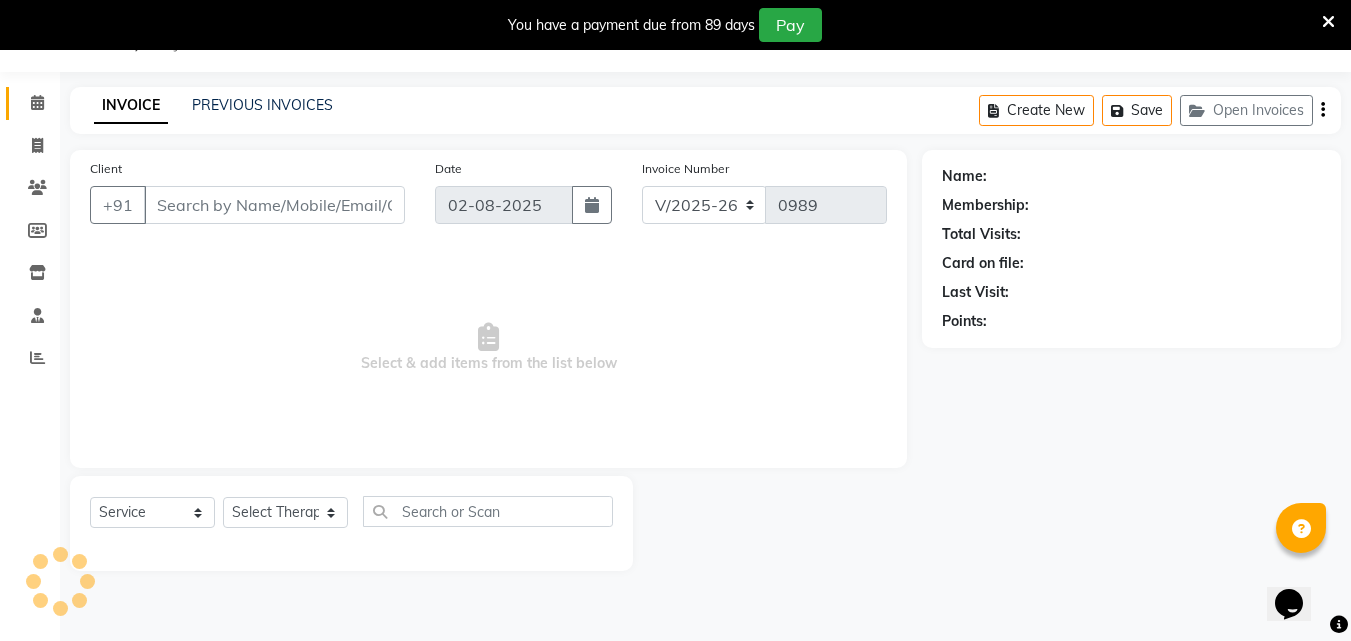 type on "94******52" 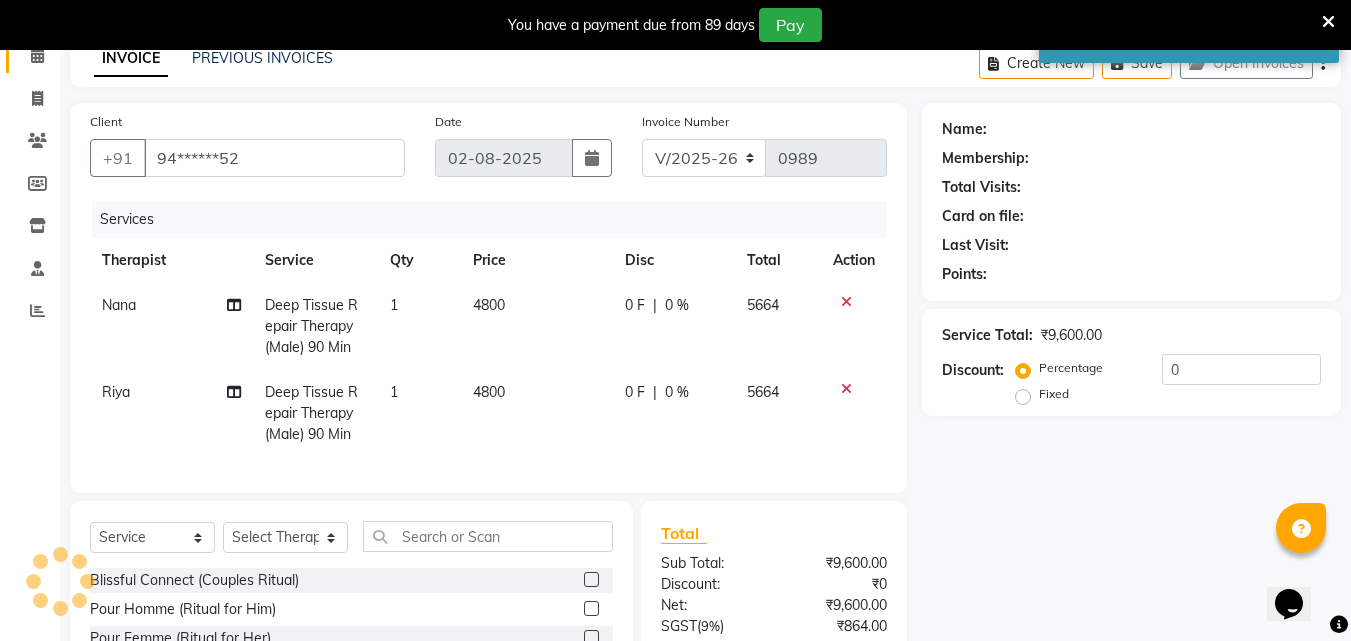 scroll, scrollTop: 197, scrollLeft: 0, axis: vertical 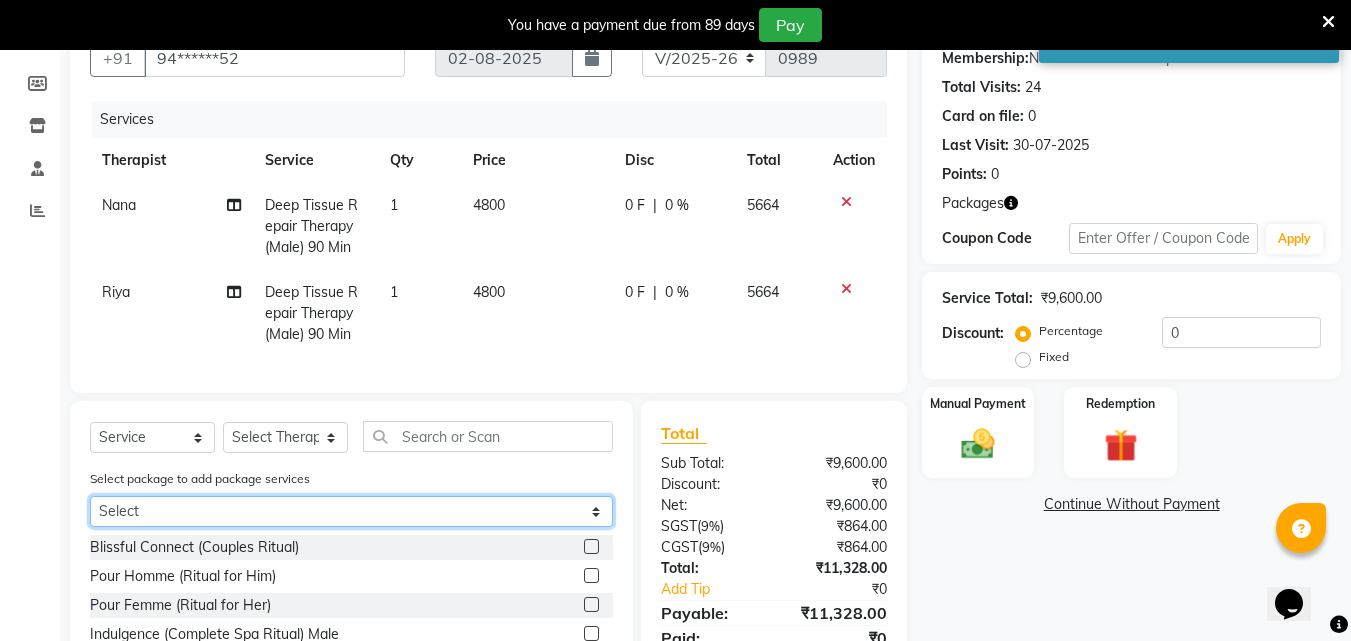 click on "Select PALLADIUM _ ALL PALLADIUM _ ALL" 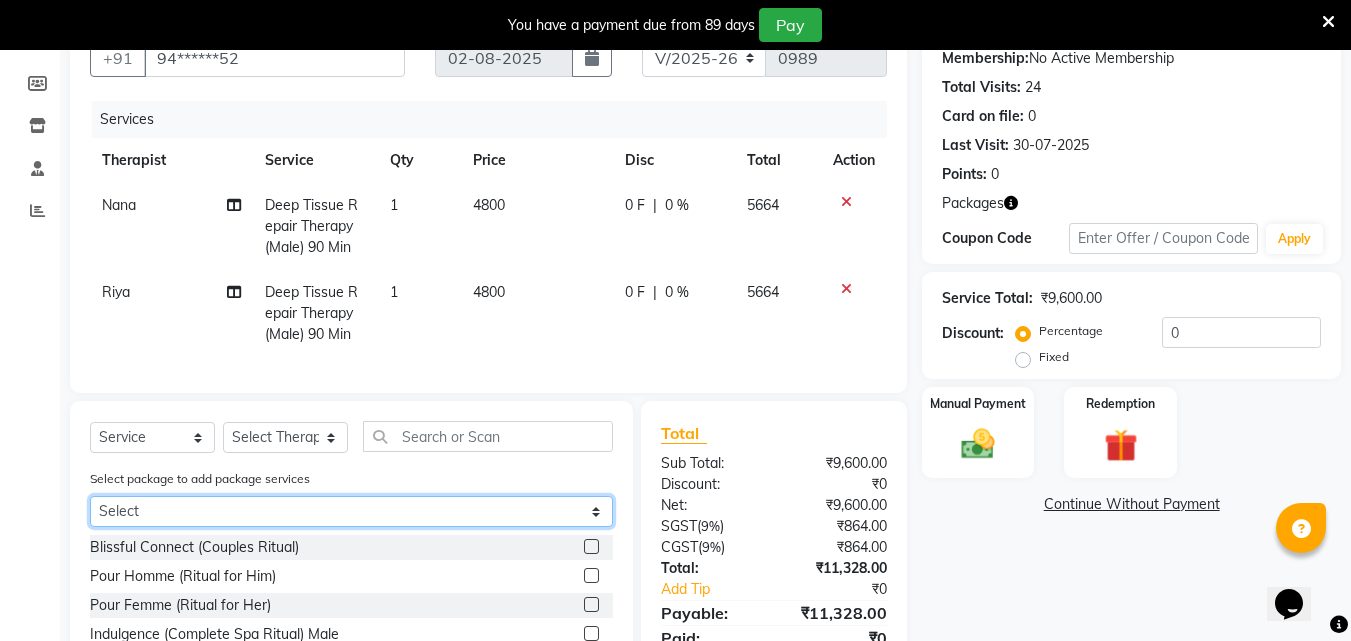 select on "1: Object" 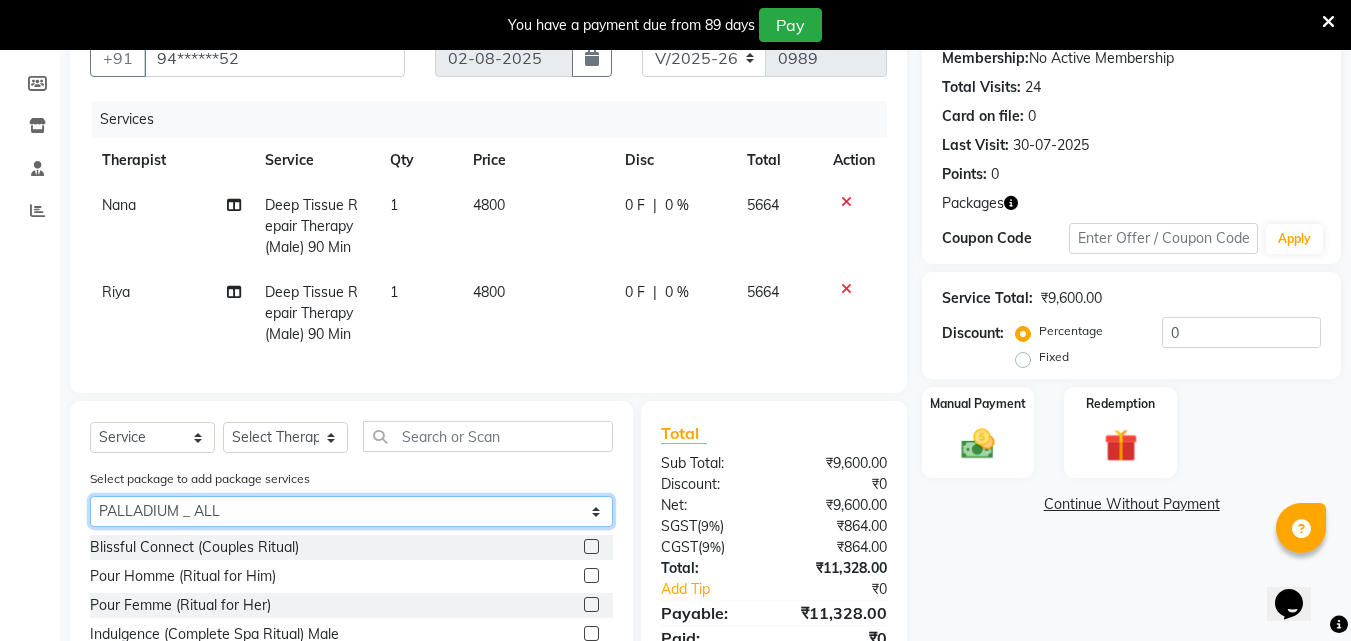 click on "Select PALLADIUM _ ALL PALLADIUM _ ALL" 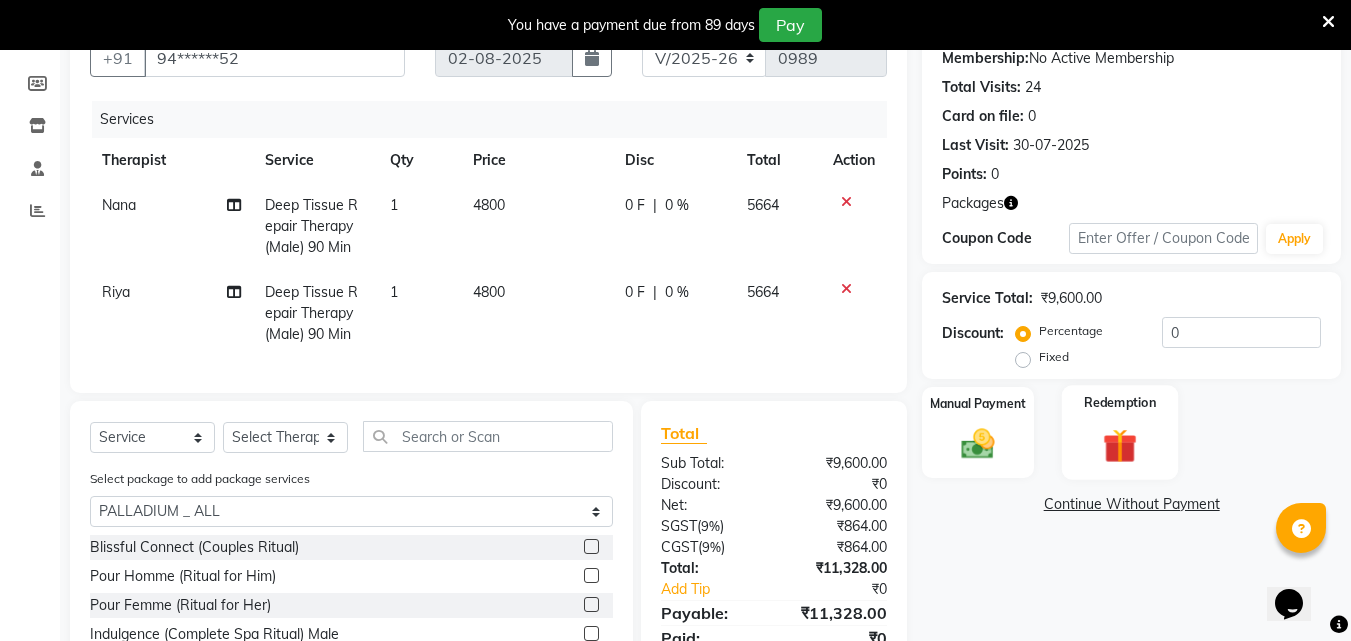 click 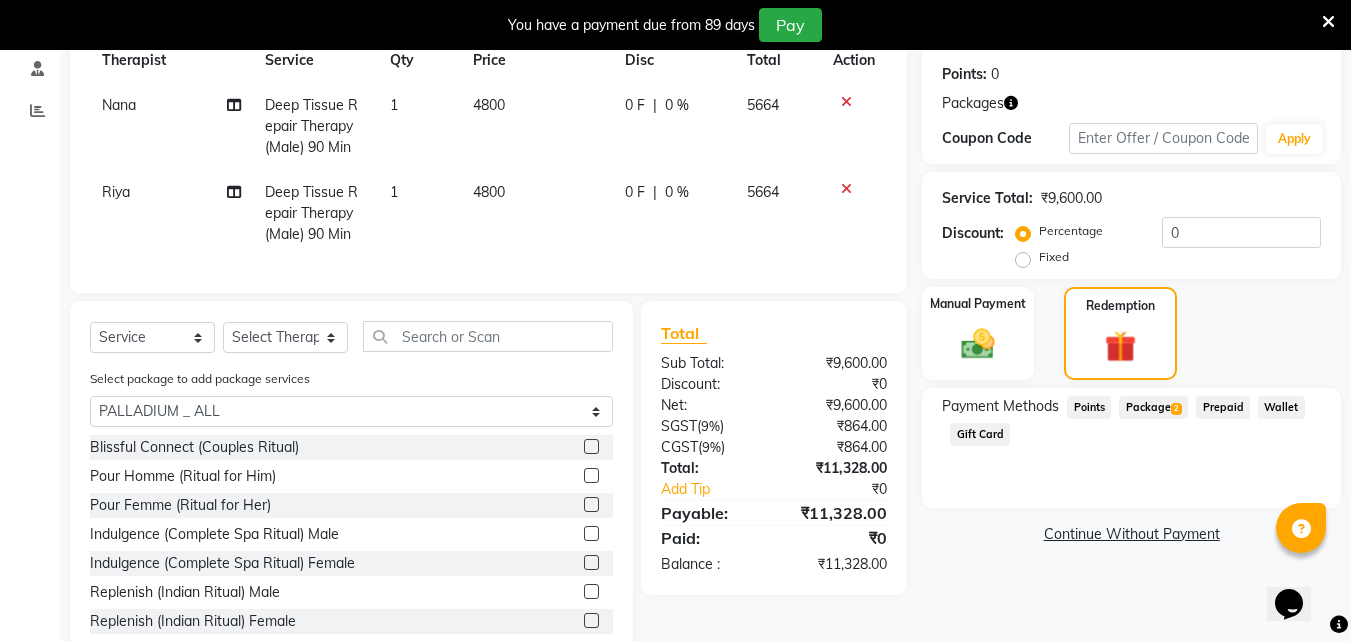 click on "Package  2" 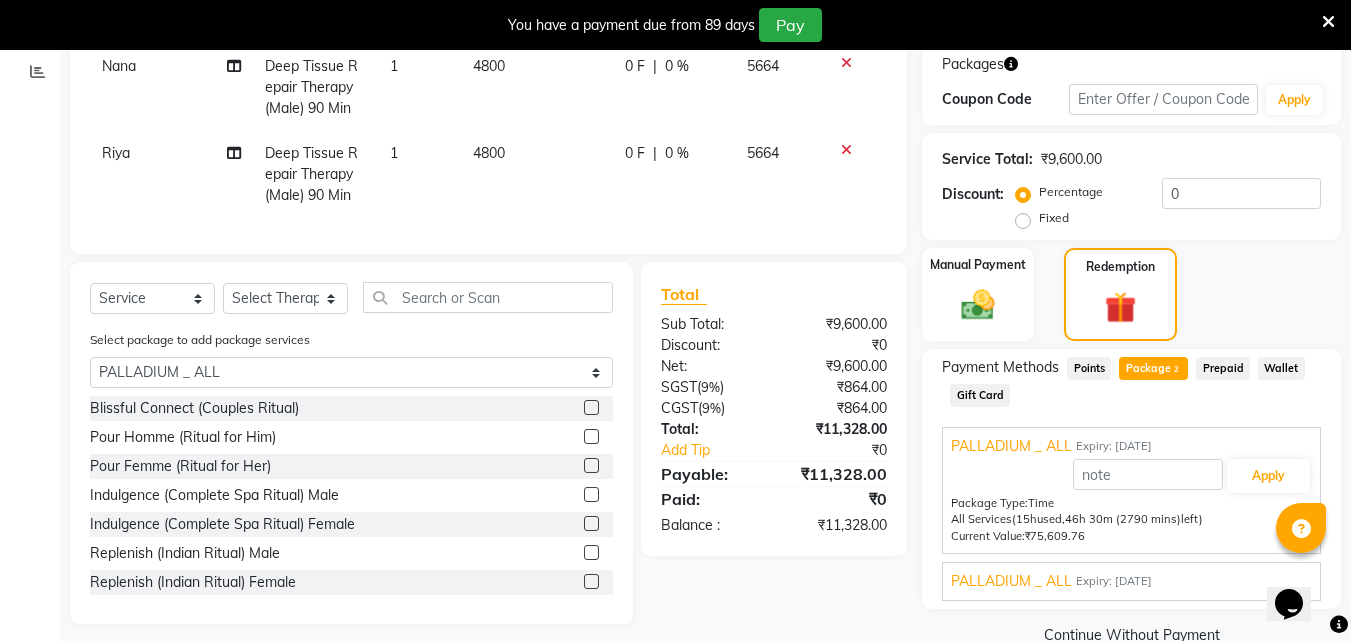 scroll, scrollTop: 375, scrollLeft: 0, axis: vertical 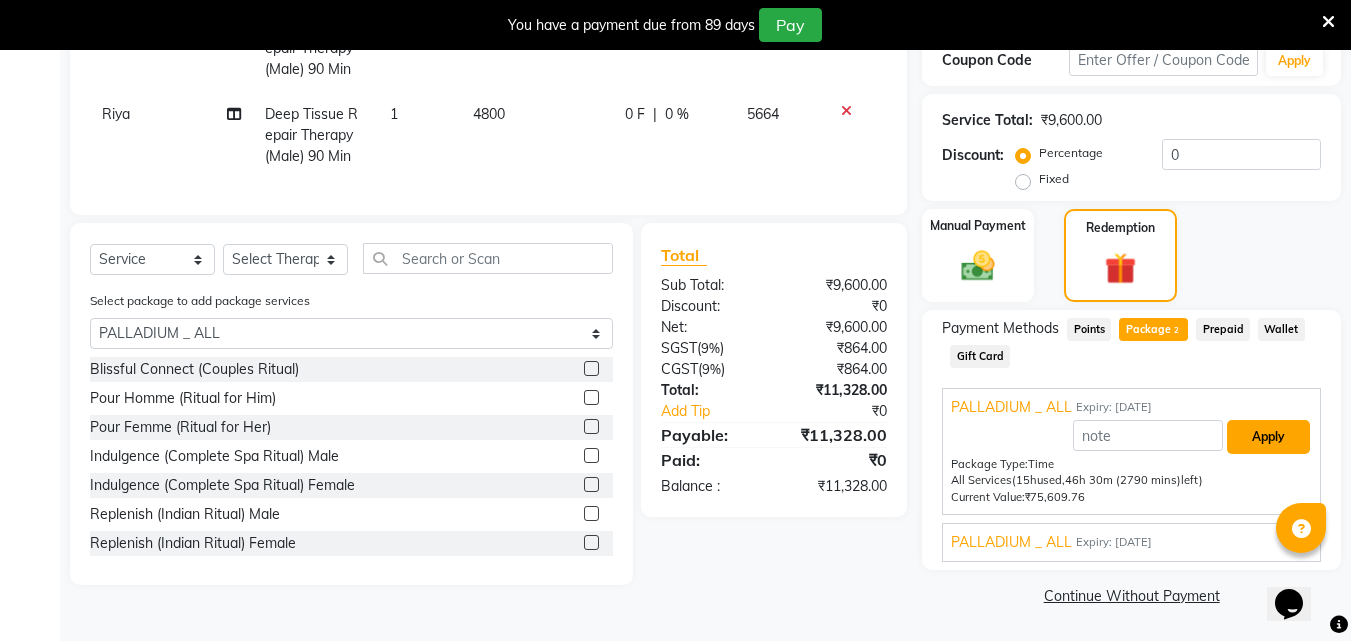click on "Apply" at bounding box center (1268, 437) 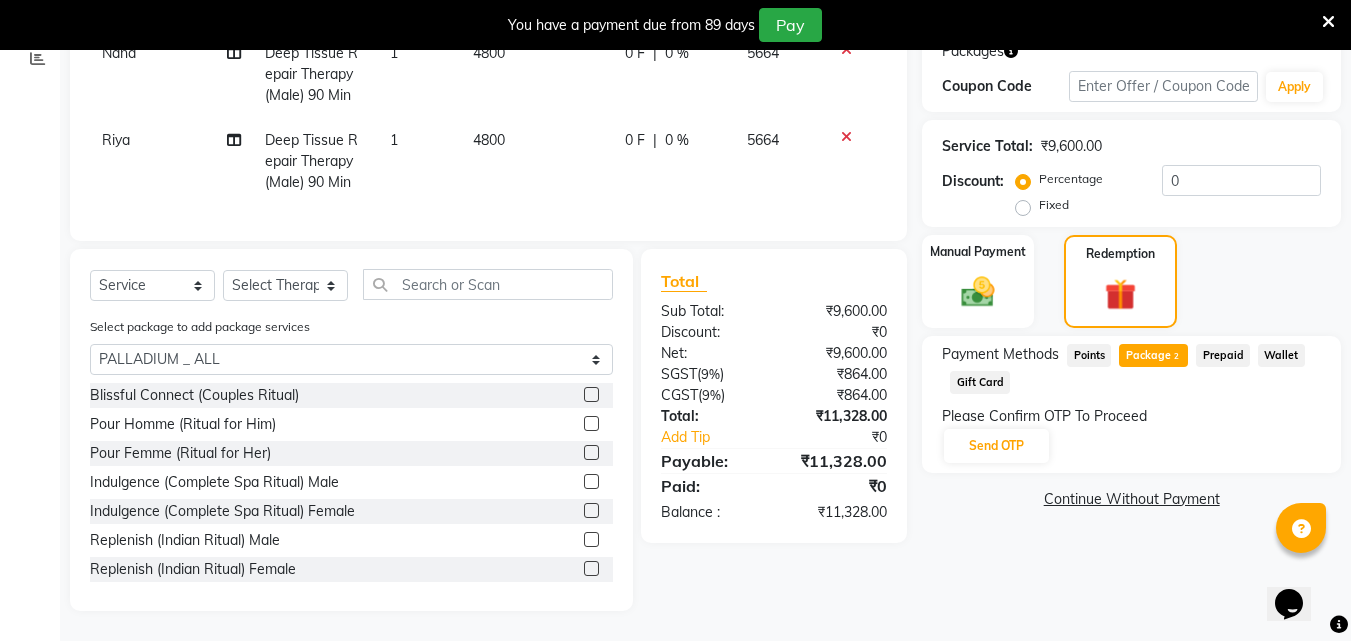 scroll, scrollTop: 364, scrollLeft: 0, axis: vertical 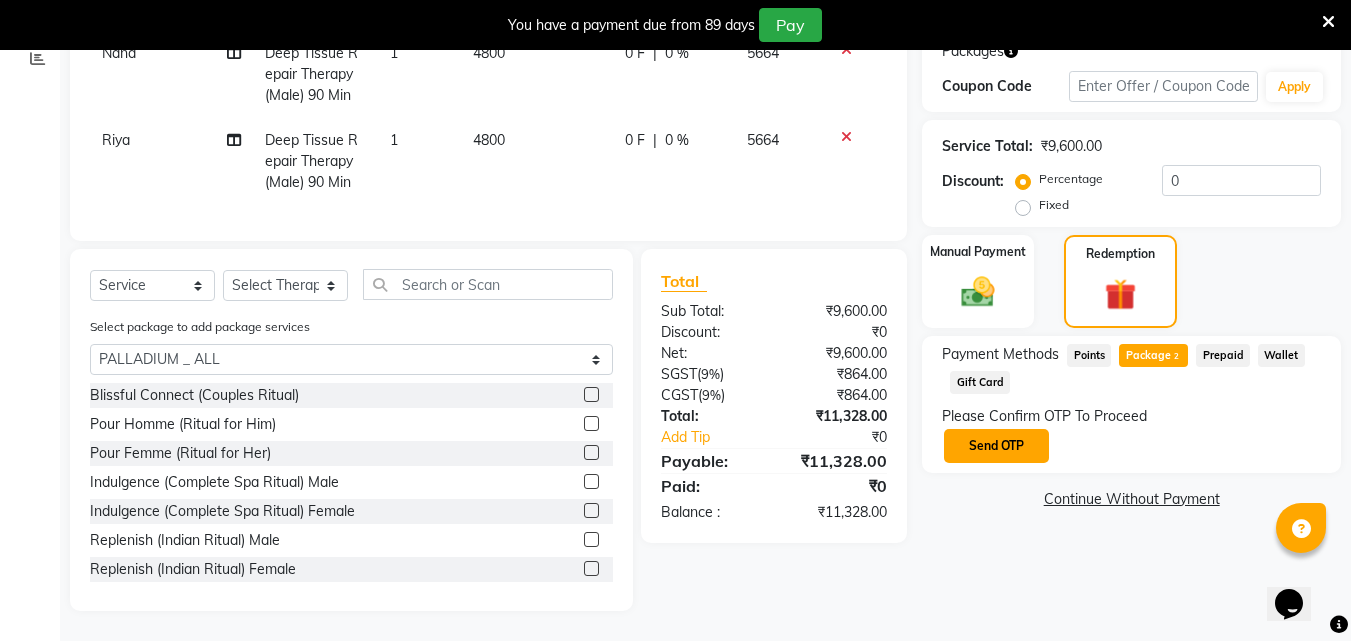 click on "Send OTP" 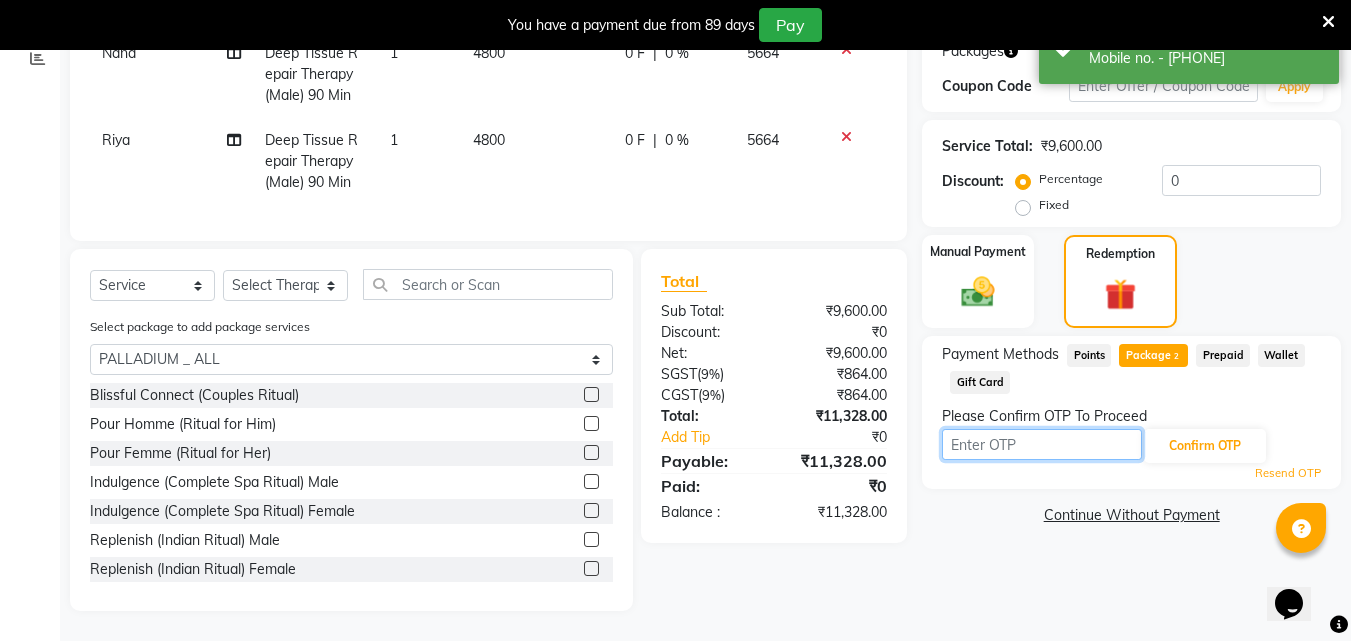 click at bounding box center [1042, 444] 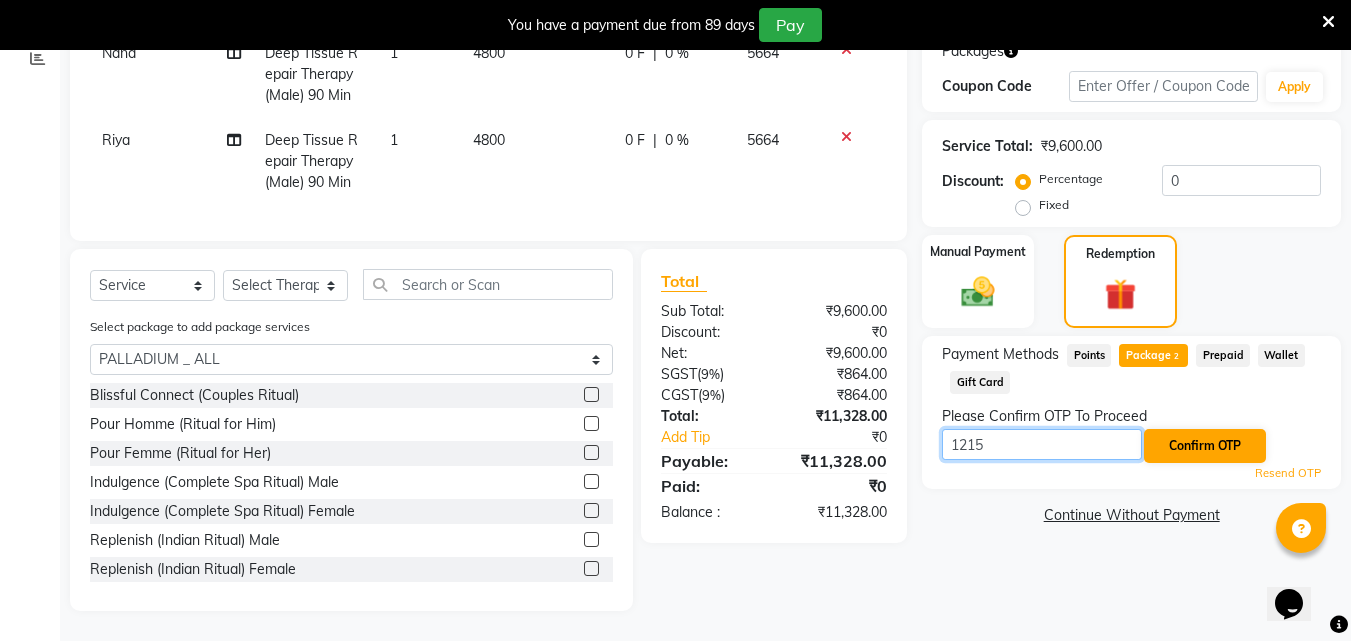 type on "1215" 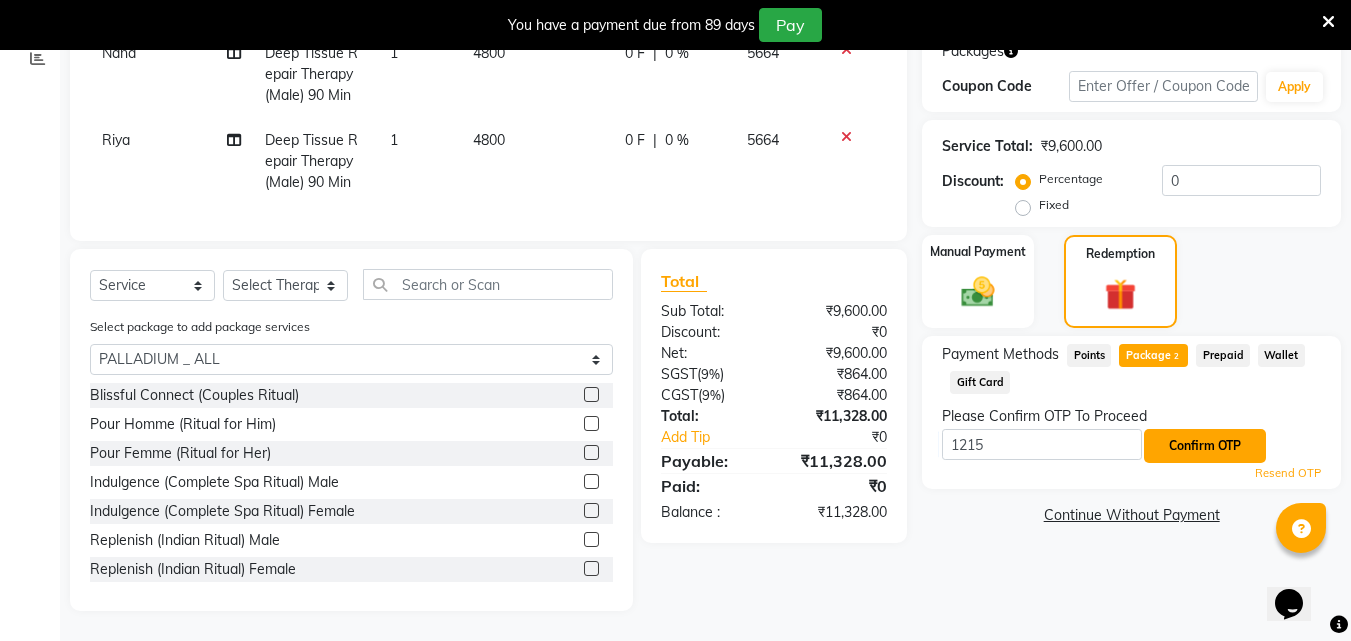 click on "Confirm OTP" 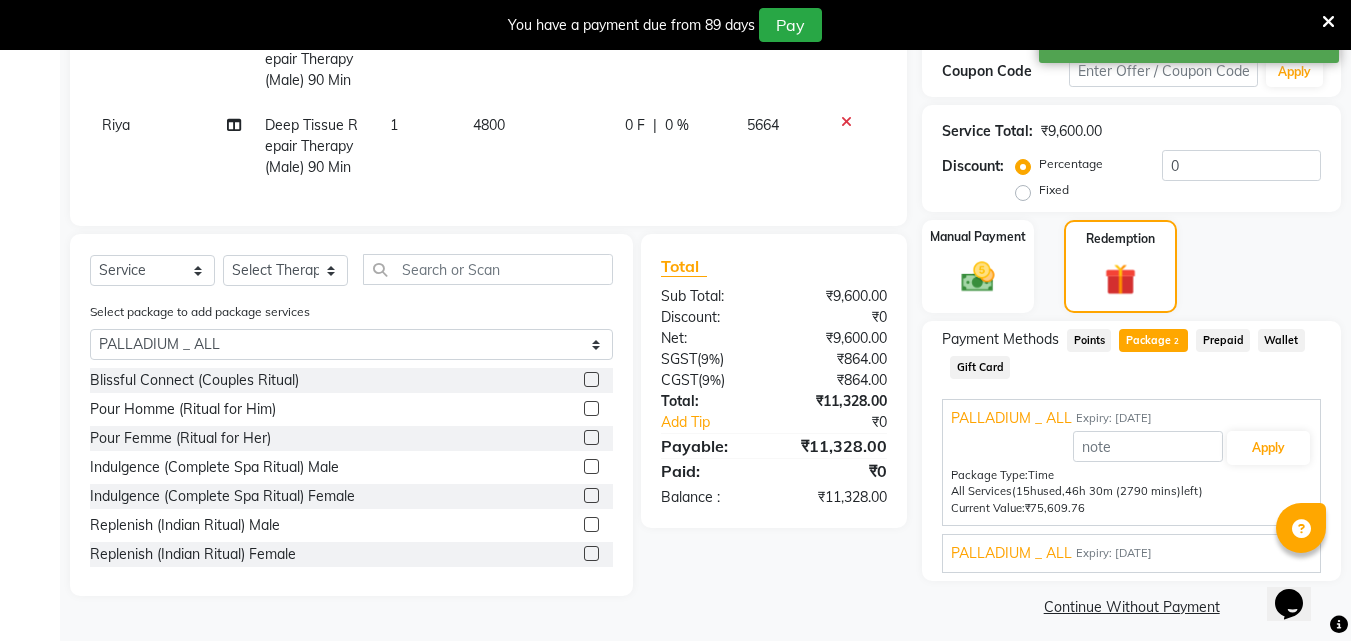 scroll, scrollTop: 375, scrollLeft: 0, axis: vertical 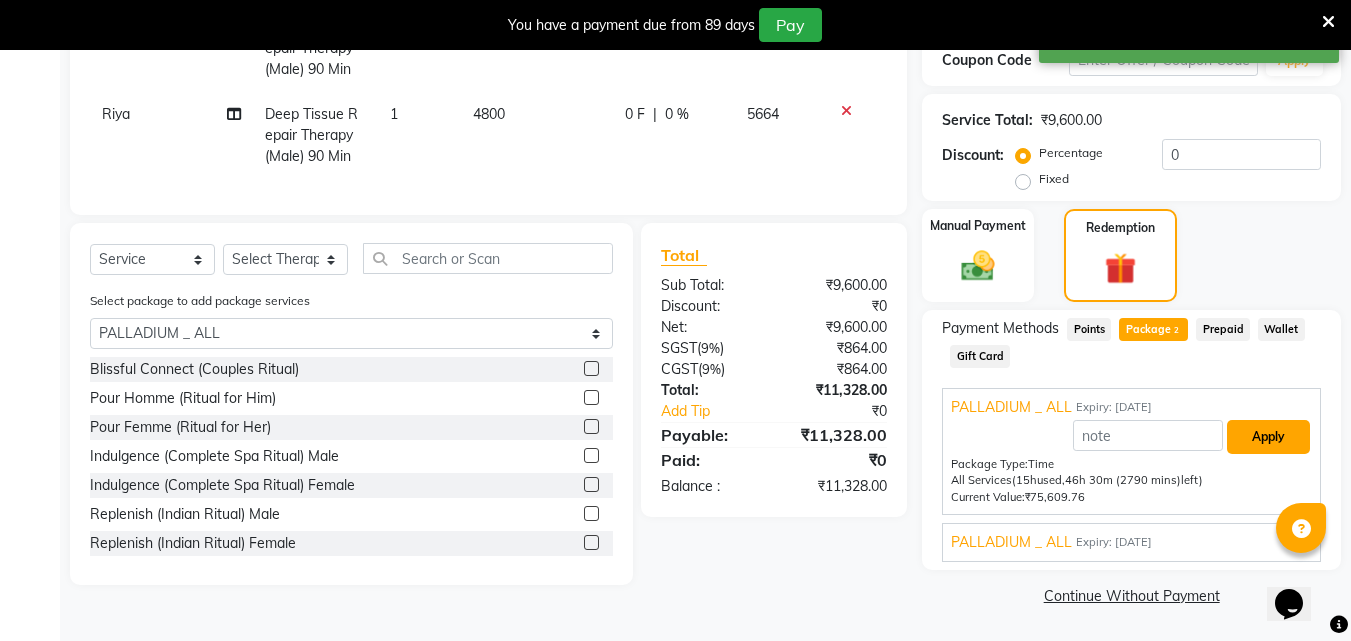 click on "Apply" at bounding box center [1268, 437] 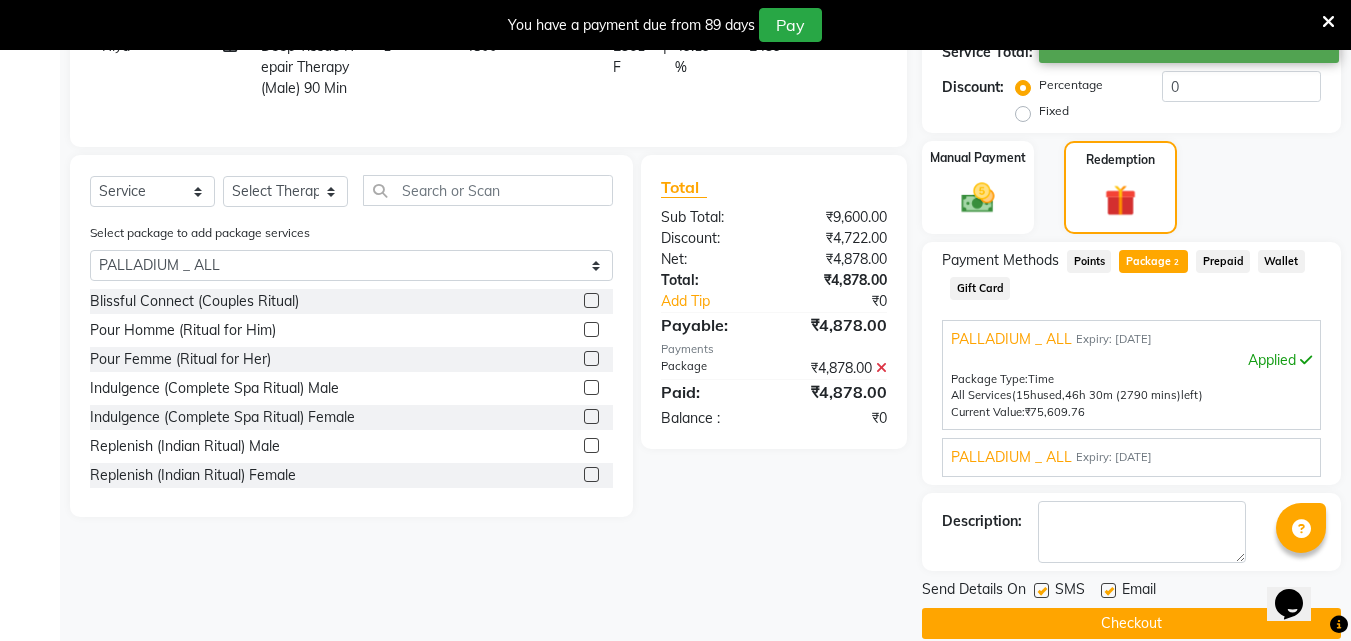 scroll, scrollTop: 471, scrollLeft: 0, axis: vertical 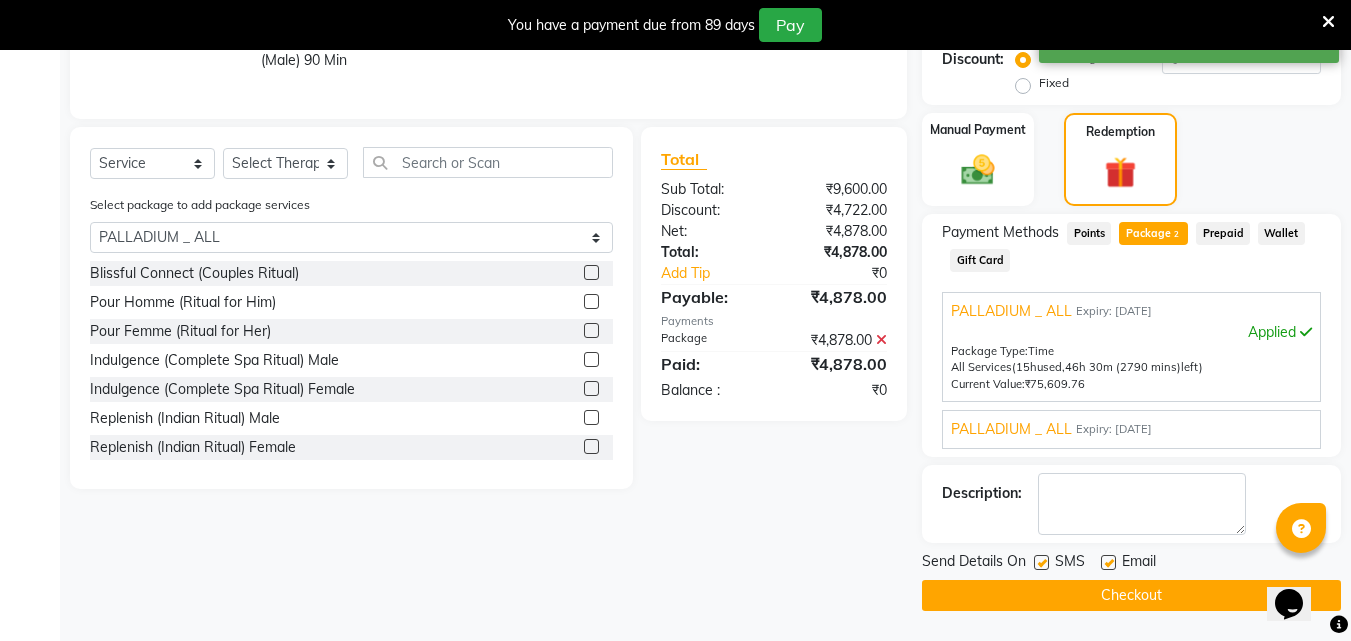 click on "Checkout" 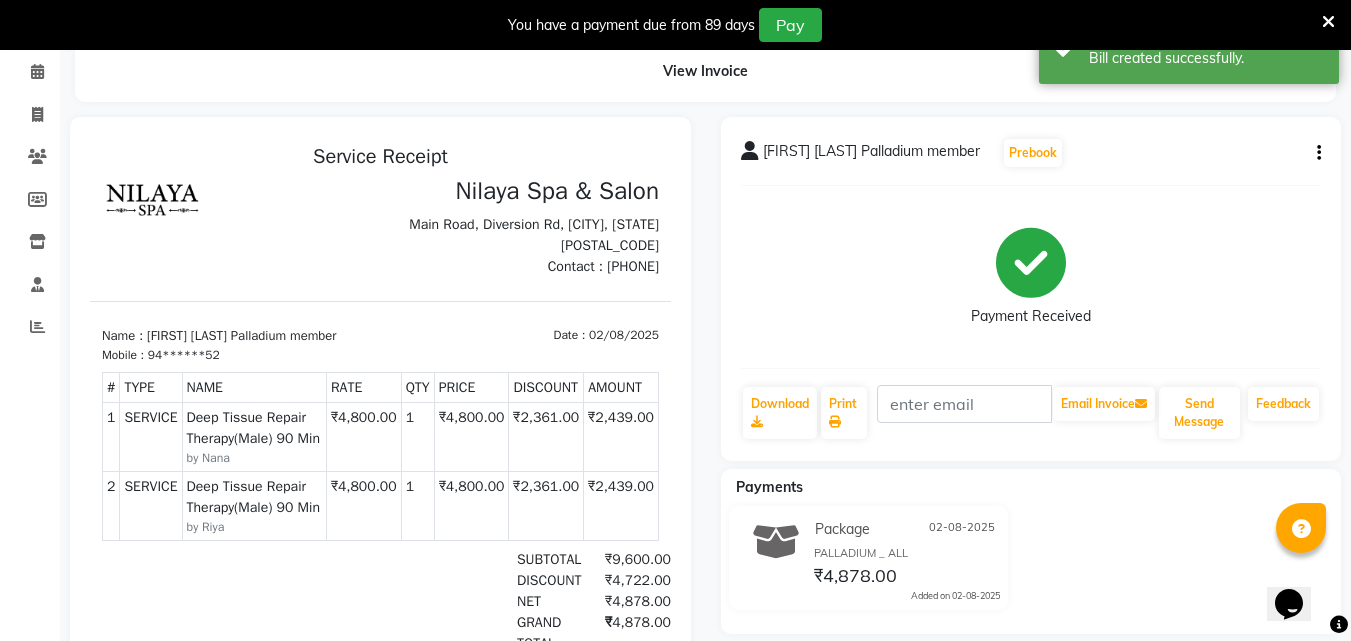 scroll, scrollTop: 0, scrollLeft: 0, axis: both 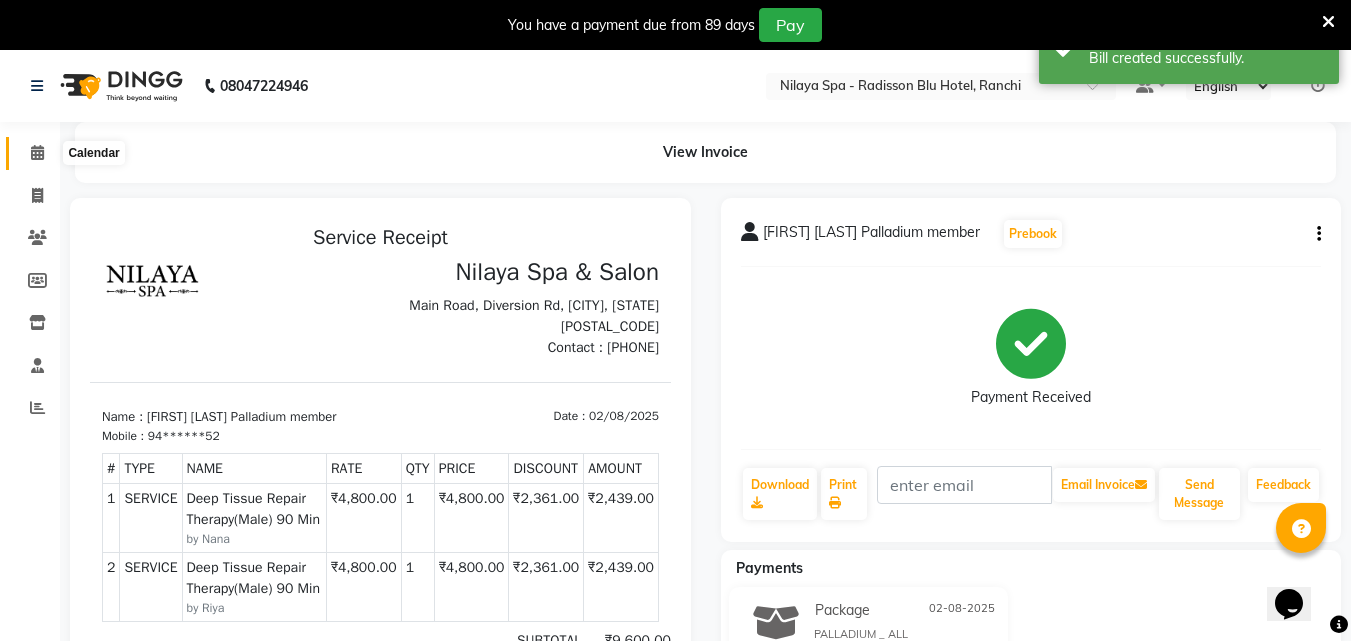 click 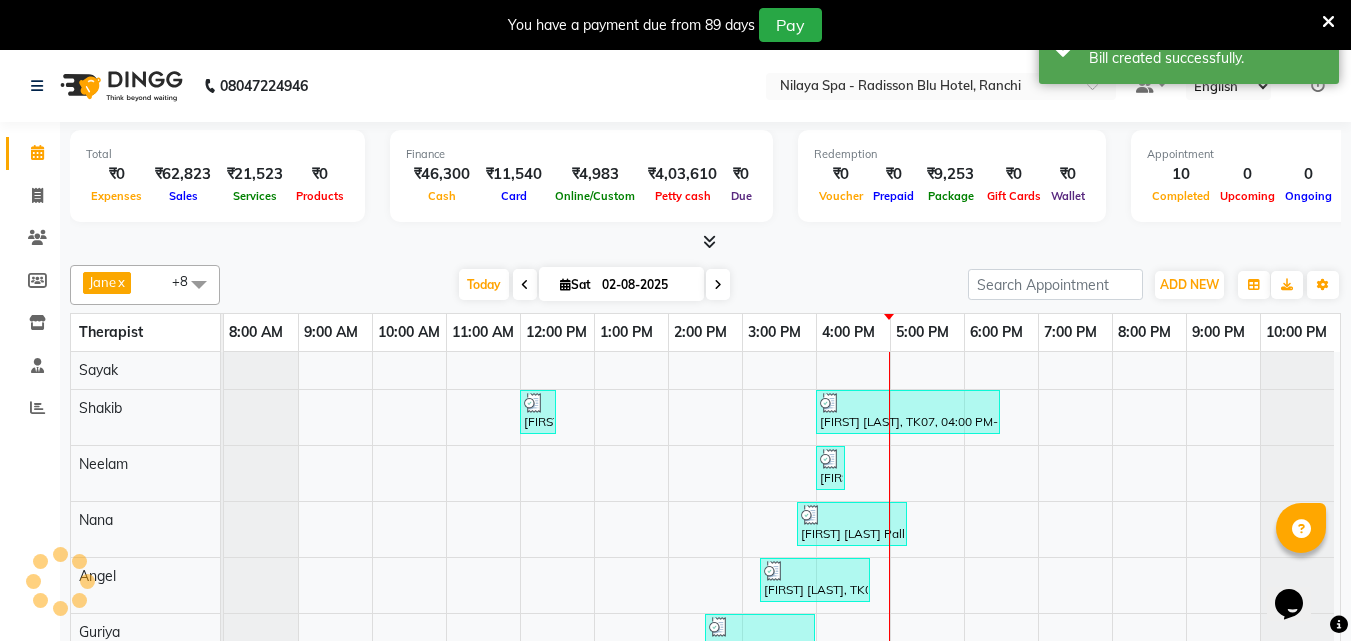 scroll, scrollTop: 126, scrollLeft: 0, axis: vertical 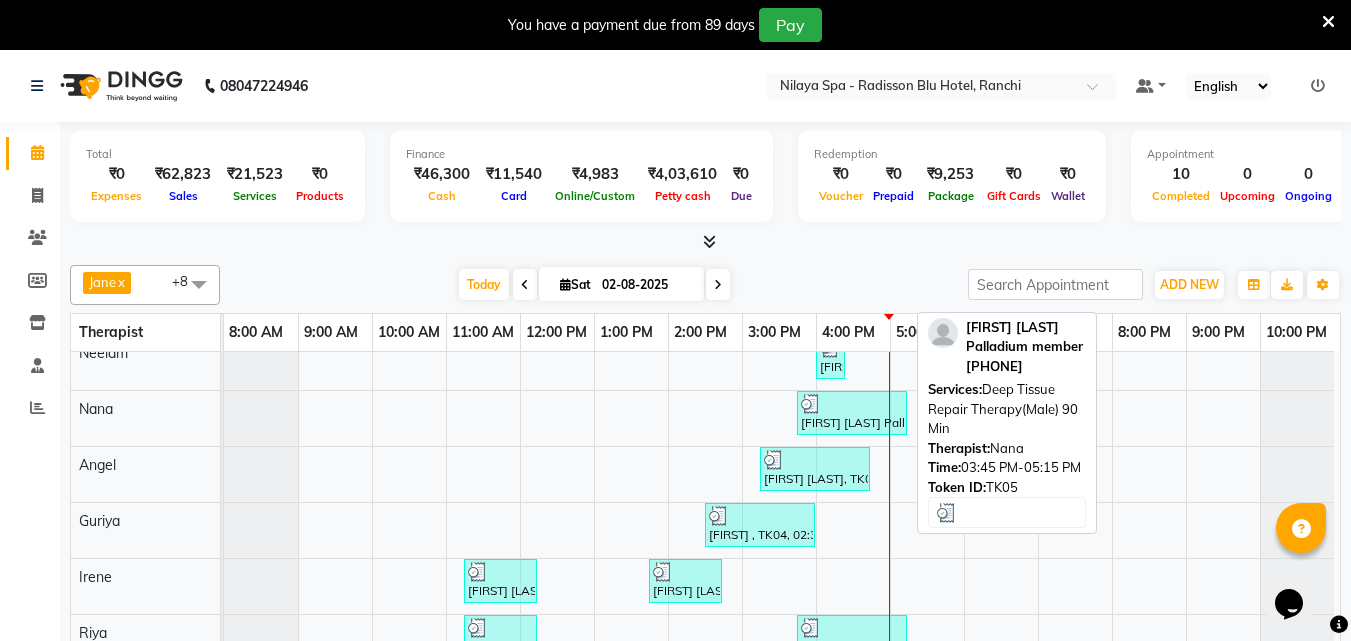click on "[FIRST] [LAST] Palladium member, TK05, 03:45 PM-05:15 PM, Deep Tissue Repair Therapy(Male) 90 Min" at bounding box center [852, 413] 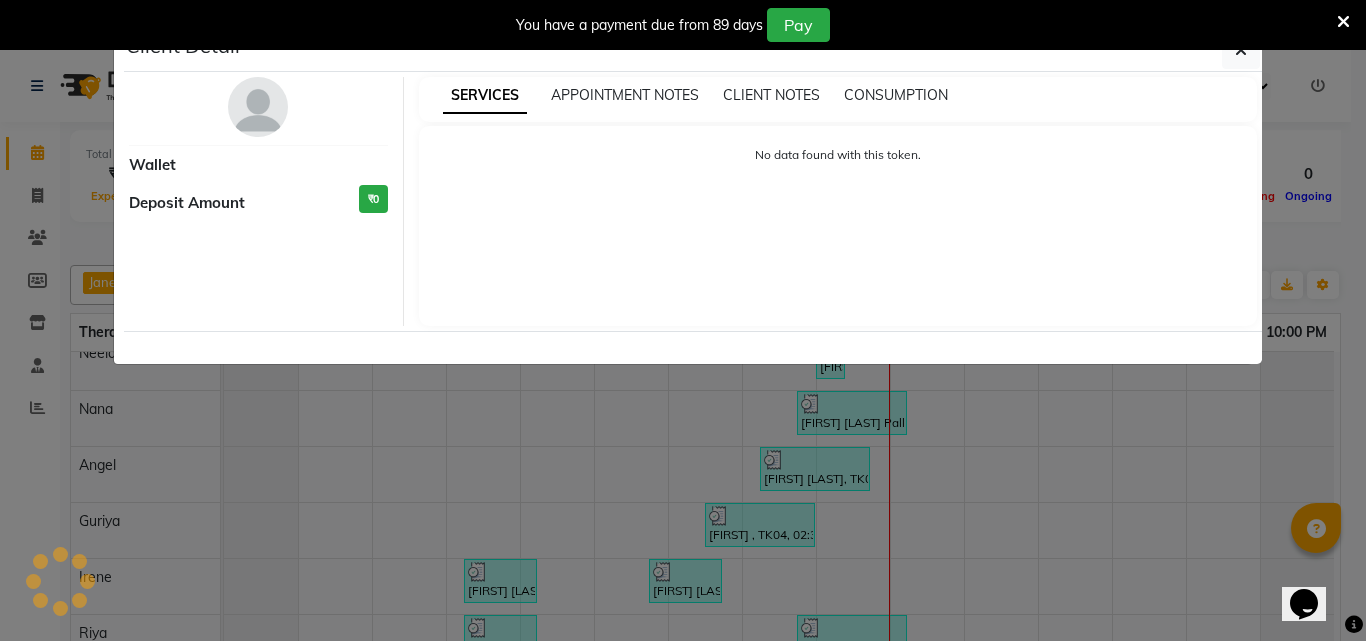 select on "3" 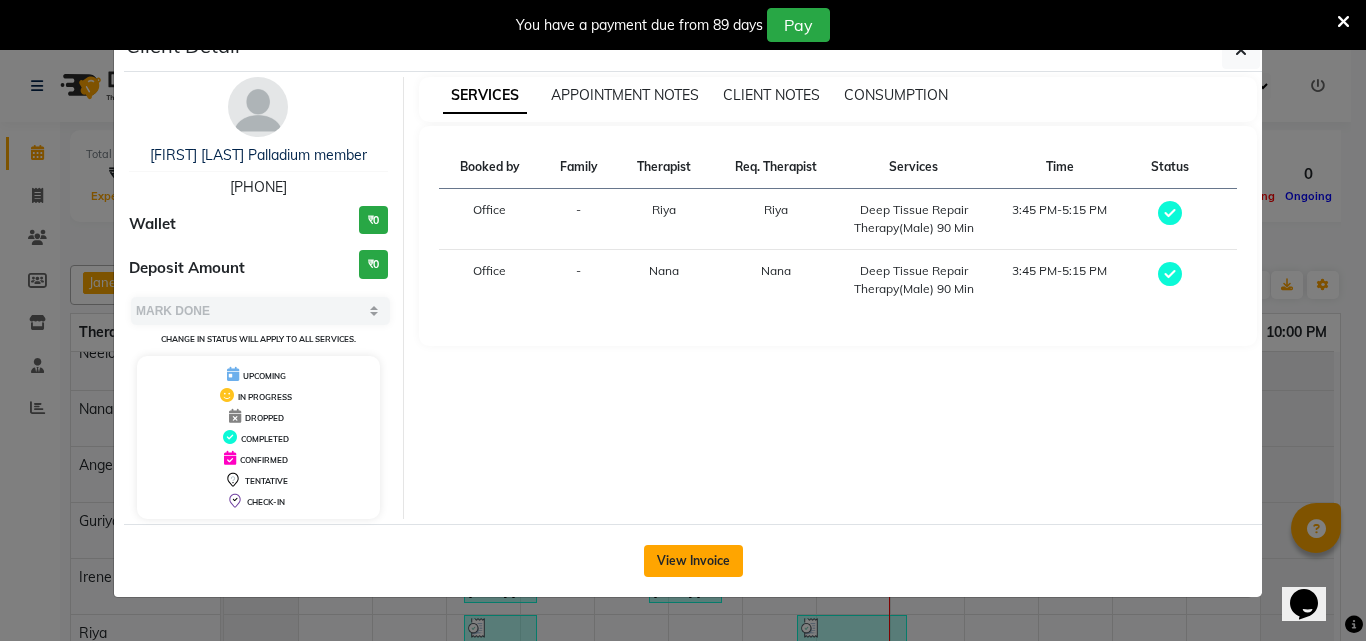 click on "View Invoice" 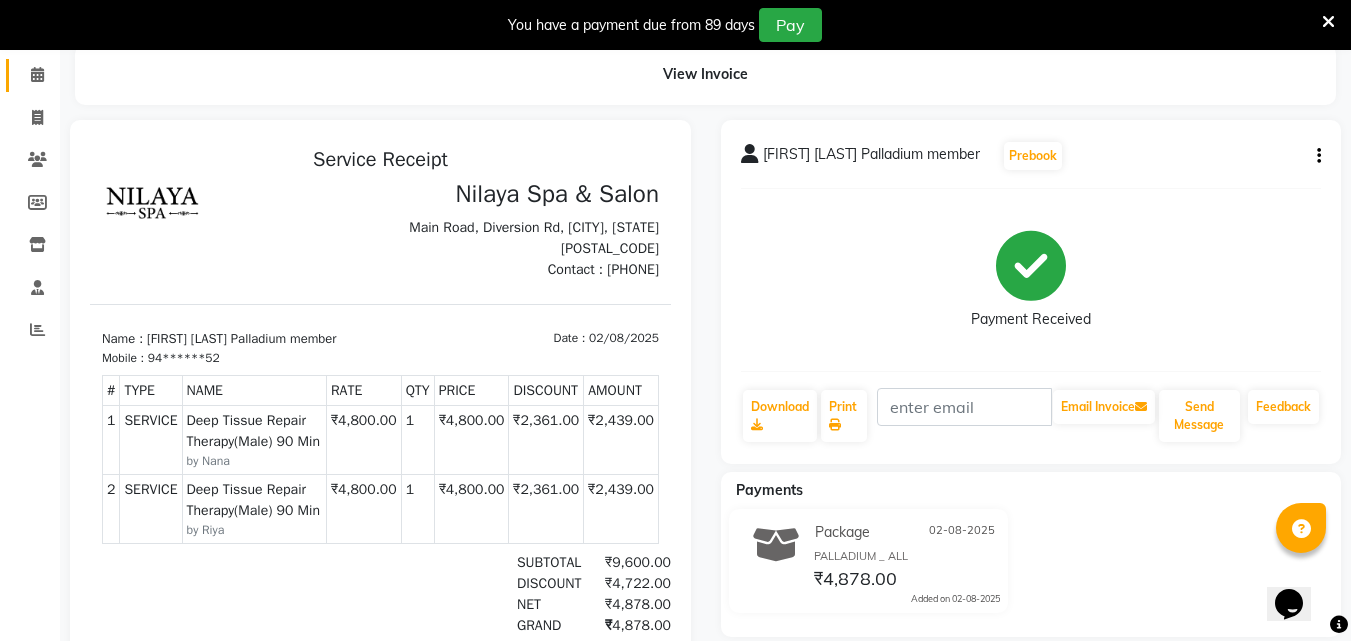 scroll, scrollTop: 0, scrollLeft: 0, axis: both 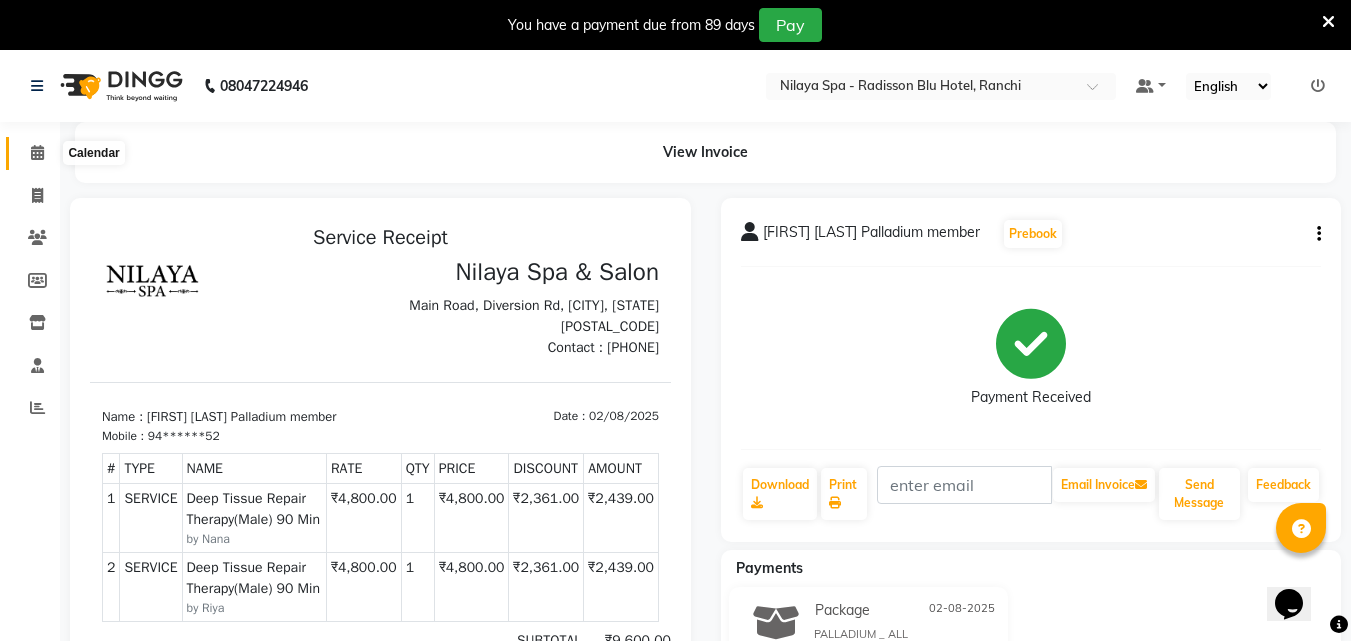 click 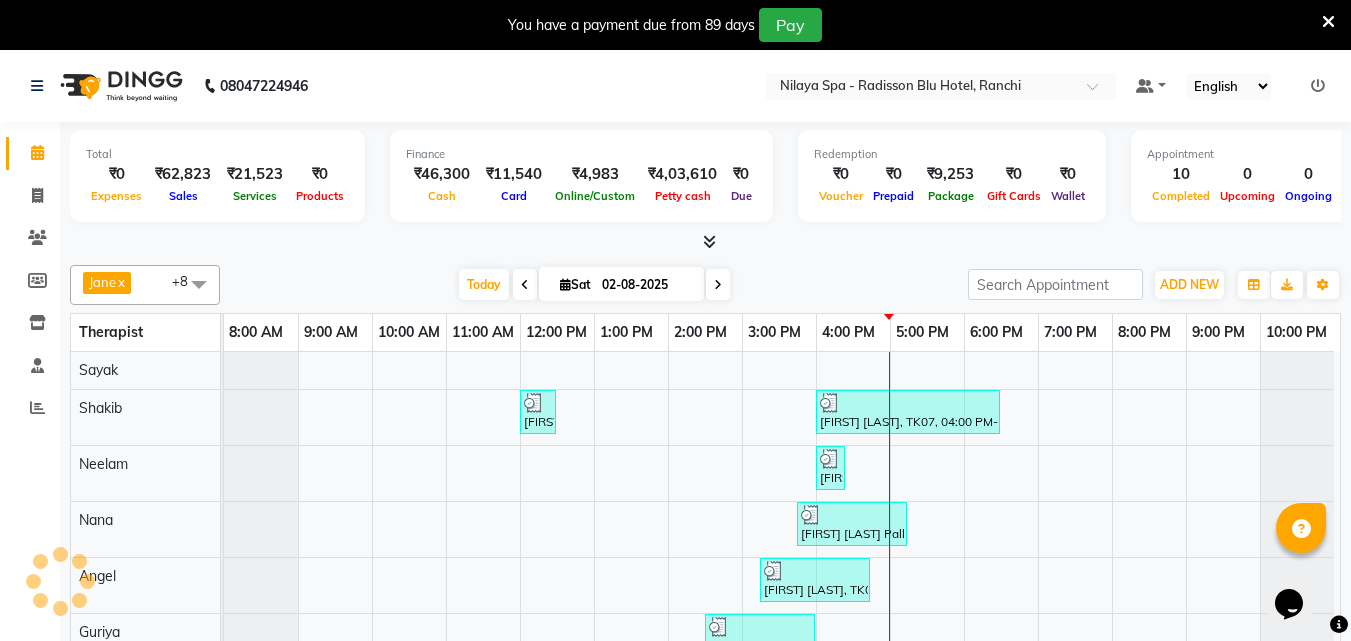 scroll, scrollTop: 61, scrollLeft: 0, axis: vertical 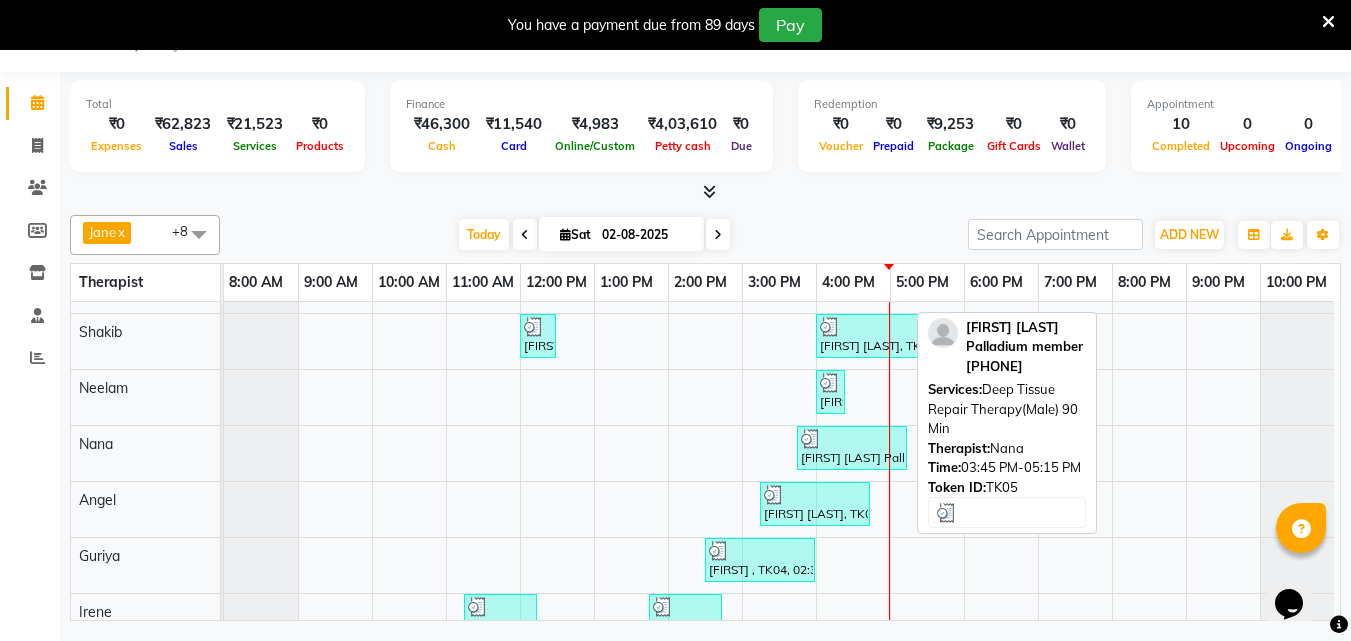 click on "[FIRST] [LAST] Palladium member, TK05, 03:45 PM-05:15 PM, Deep Tissue Repair Therapy(Male) 90 Min" at bounding box center (852, 448) 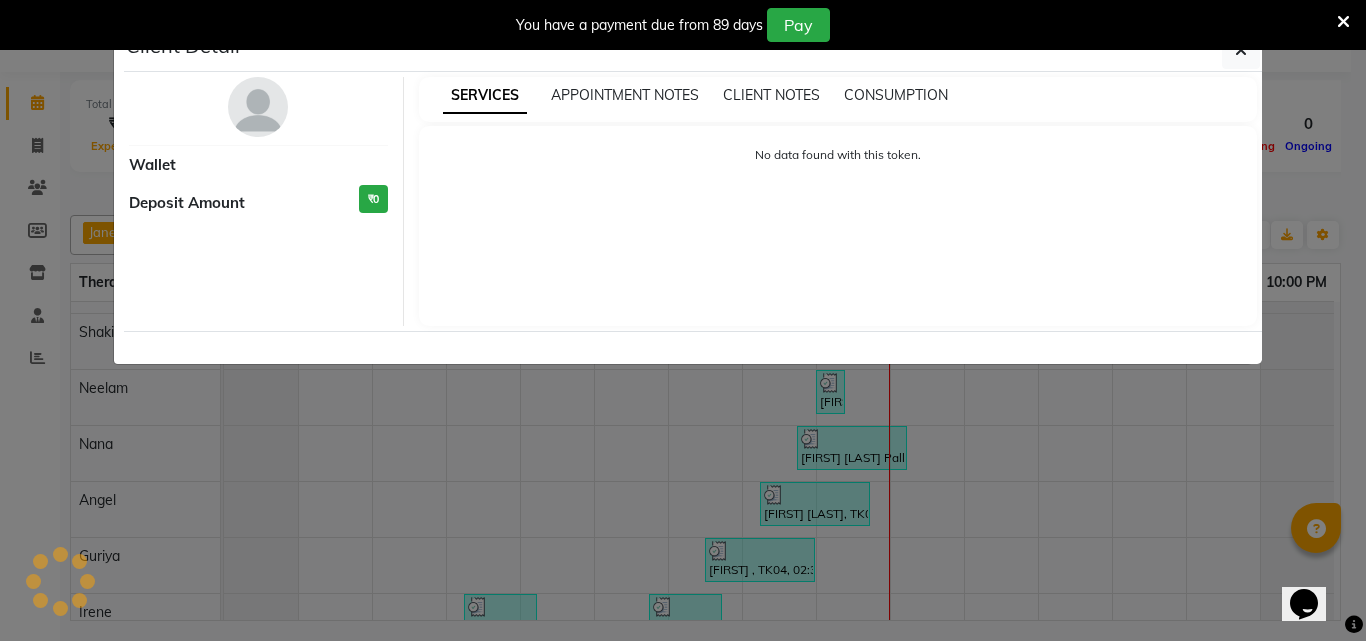 select on "3" 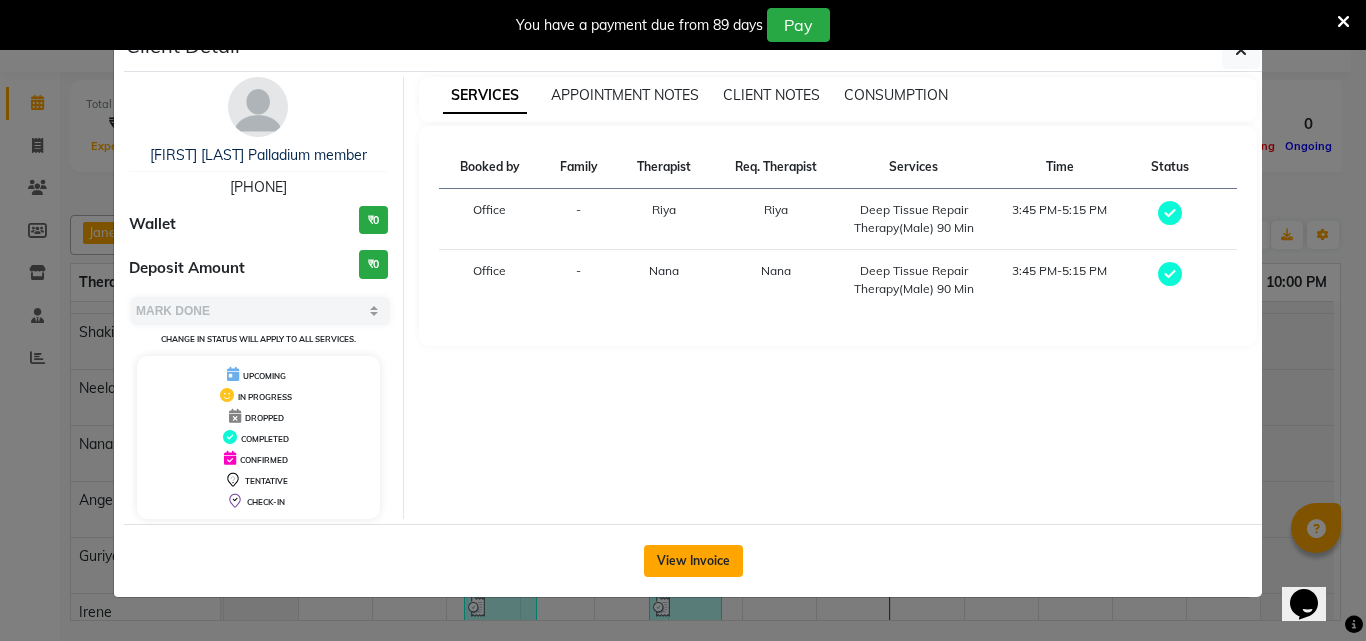 click on "View Invoice" 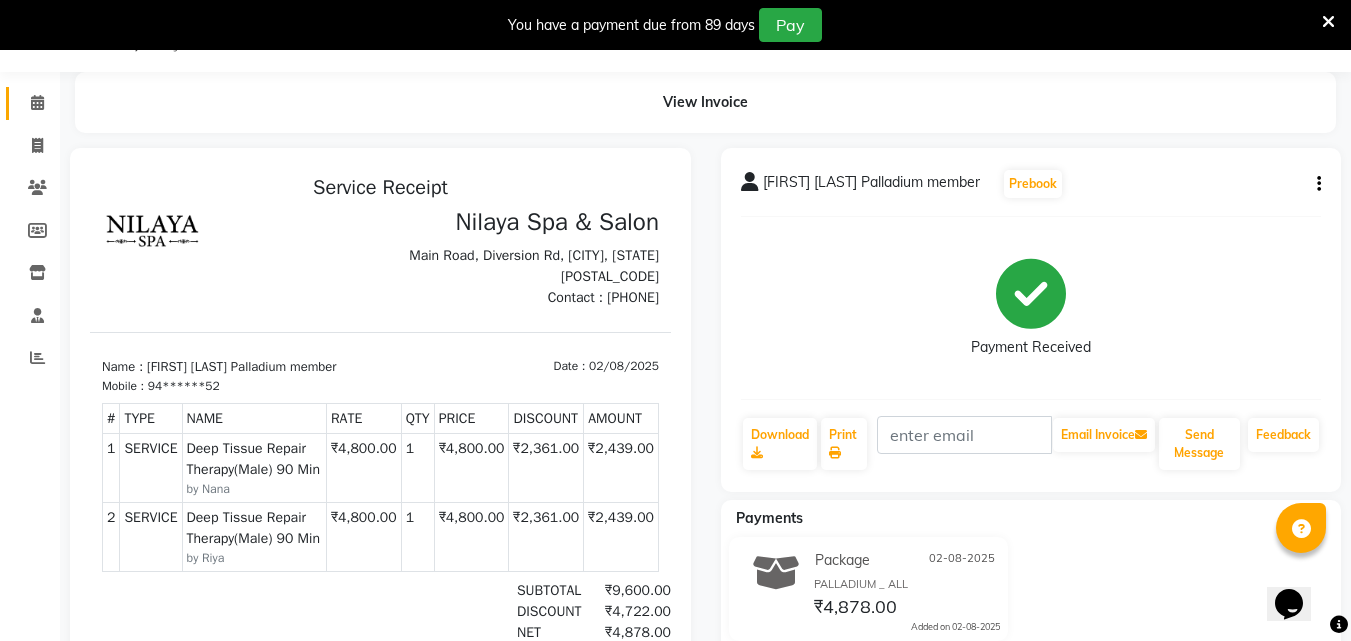 scroll, scrollTop: 0, scrollLeft: 0, axis: both 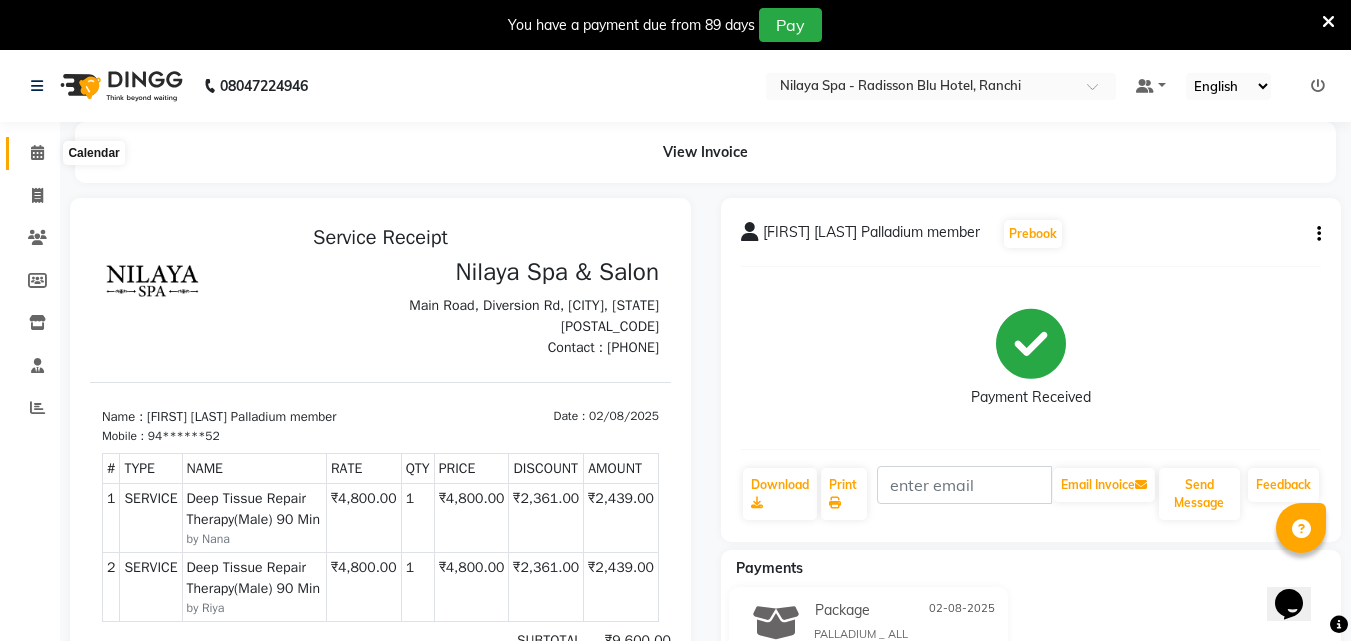 click 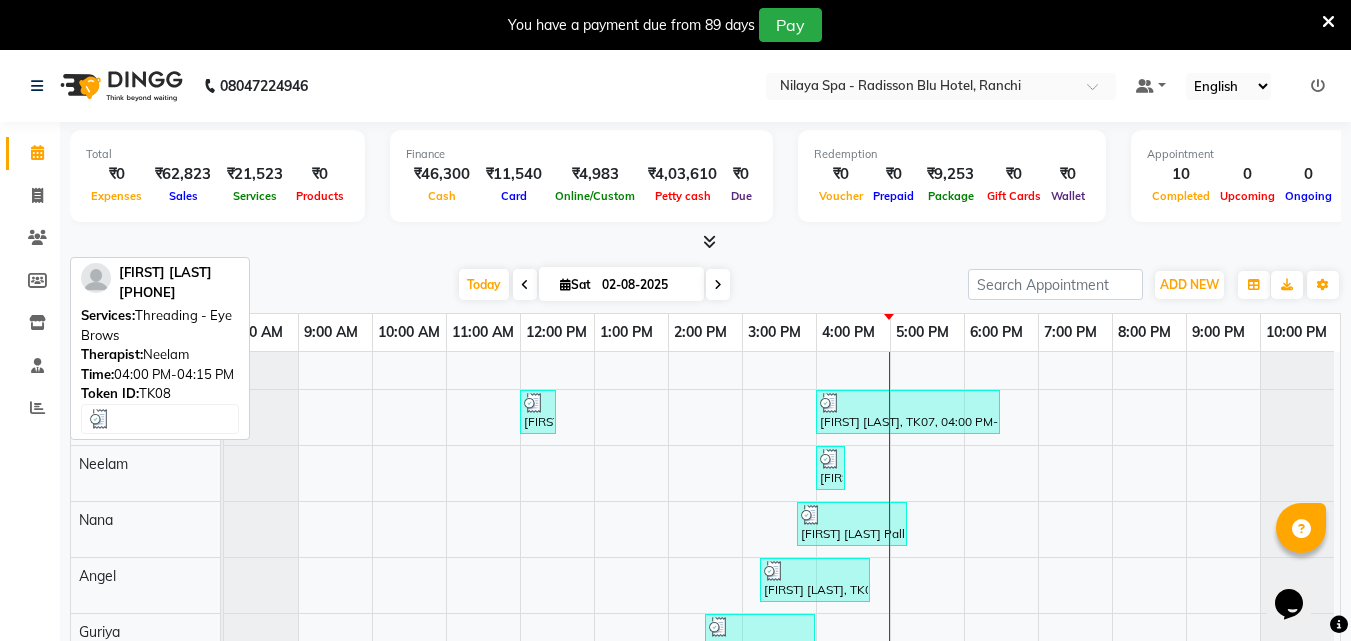 scroll, scrollTop: 99, scrollLeft: 0, axis: vertical 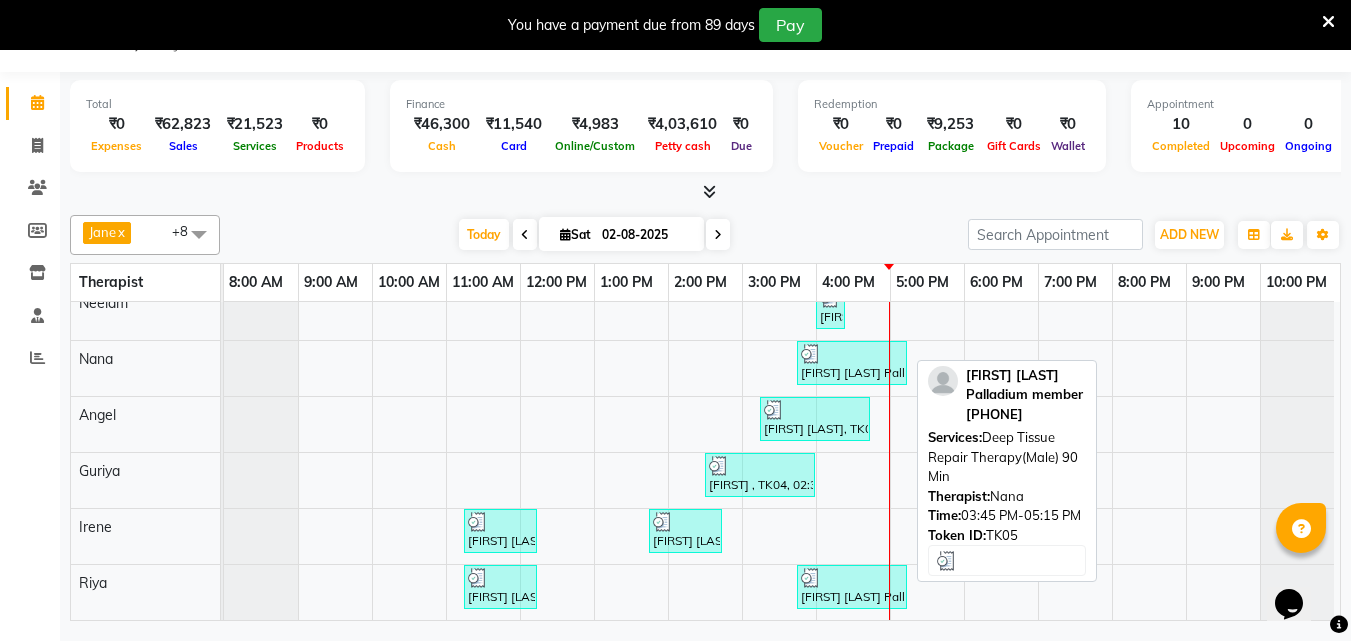 click on "[FIRST] [LAST] Palladium member, TK05, 03:45 PM-05:15 PM, Deep Tissue Repair Therapy(Male) 90 Min" at bounding box center (852, 363) 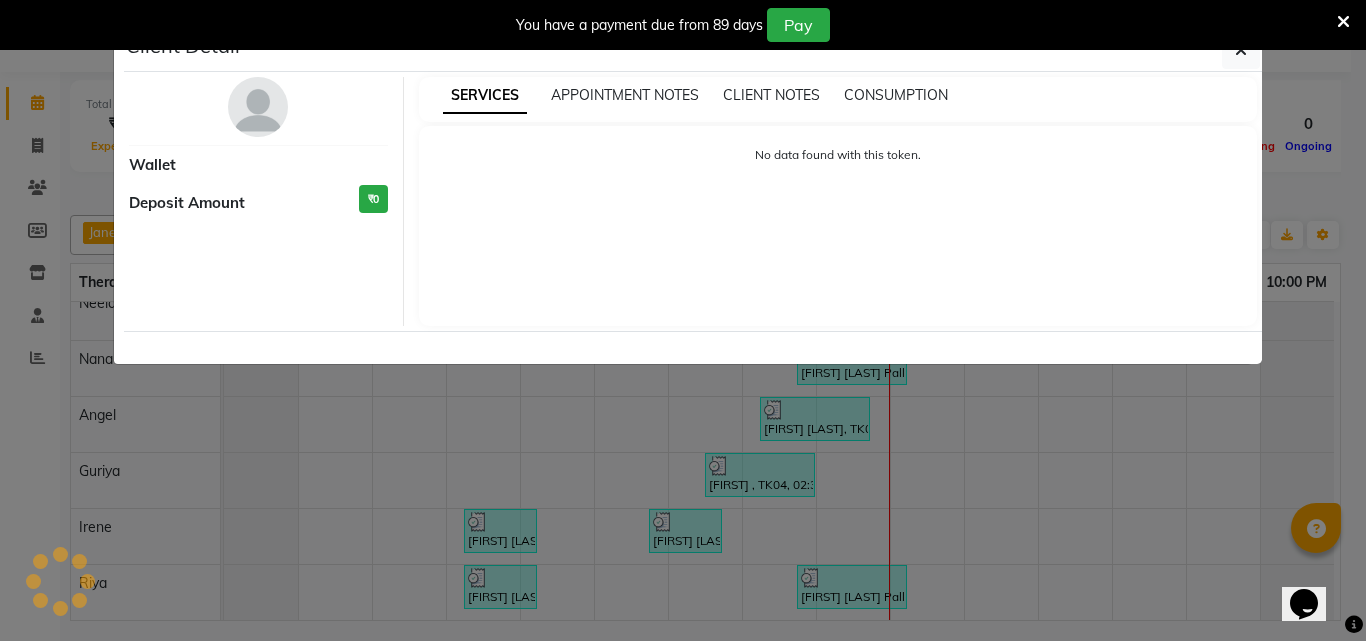 select on "3" 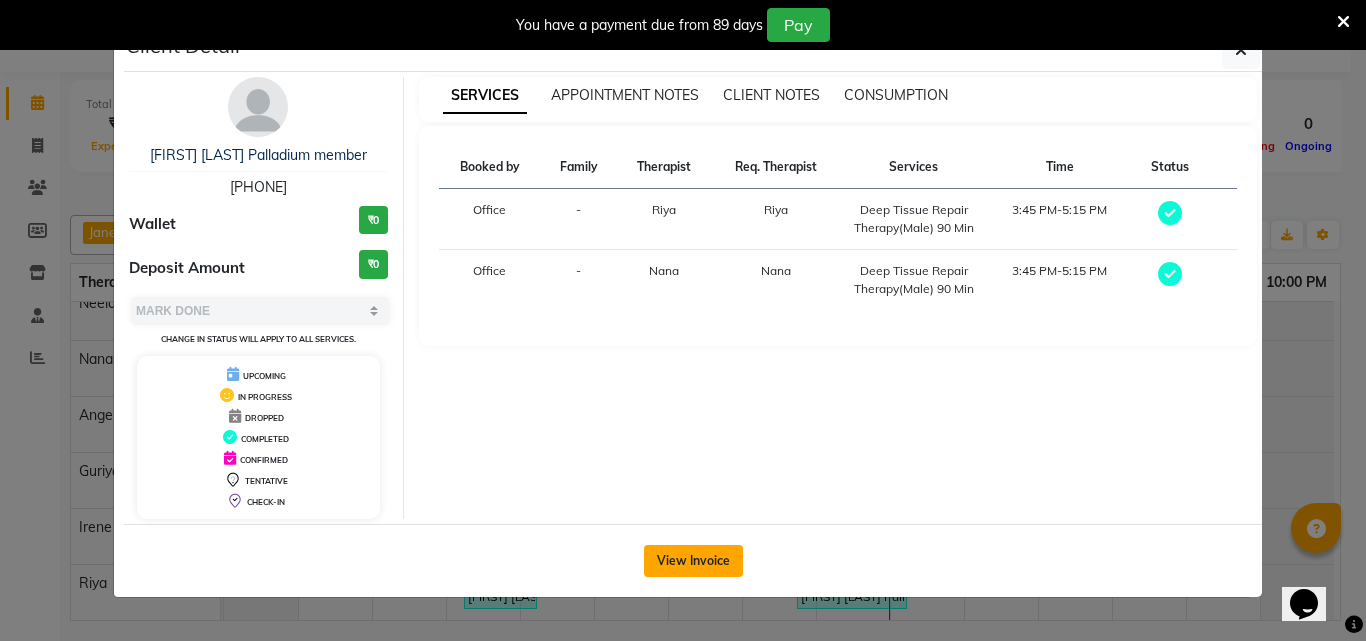 click on "View Invoice" 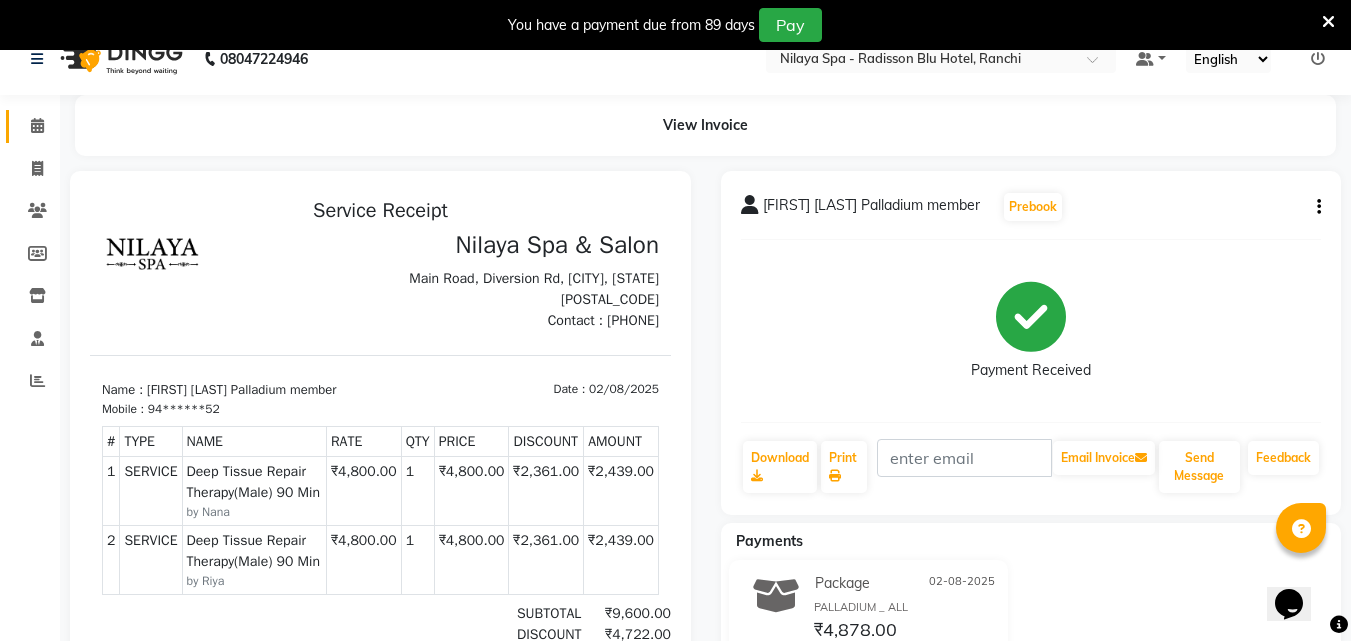 scroll, scrollTop: 0, scrollLeft: 0, axis: both 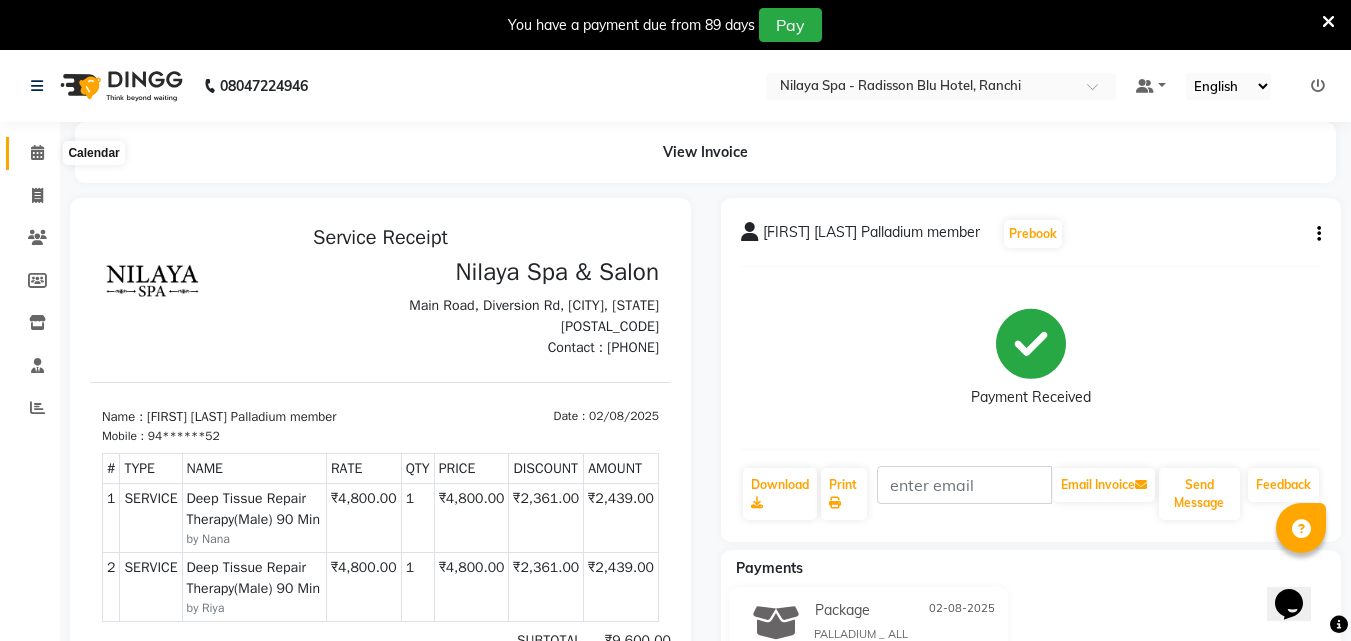 click 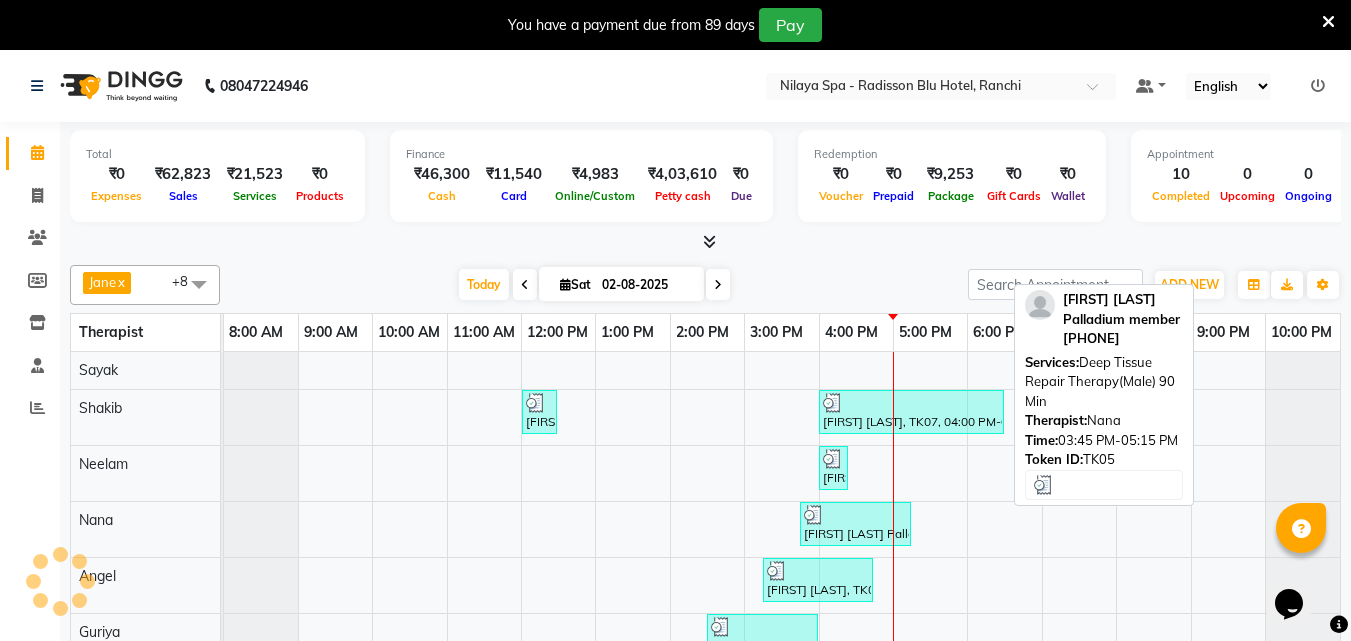 scroll, scrollTop: 113, scrollLeft: 0, axis: vertical 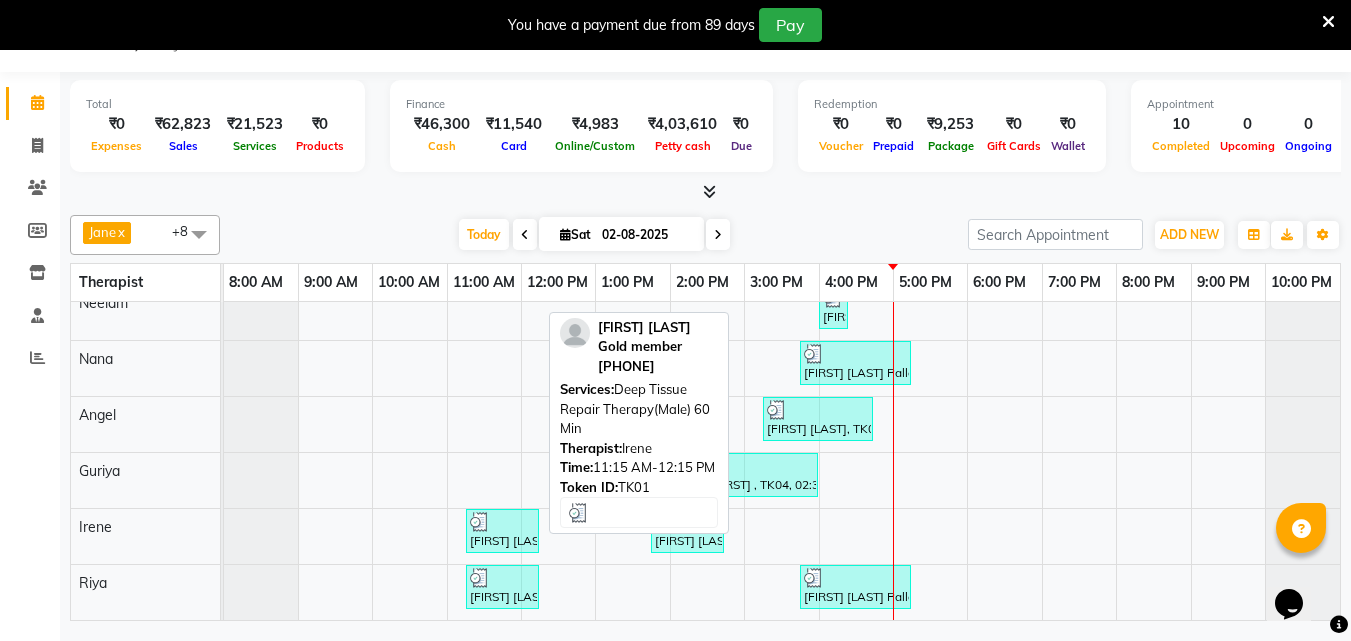 click at bounding box center (480, 522) 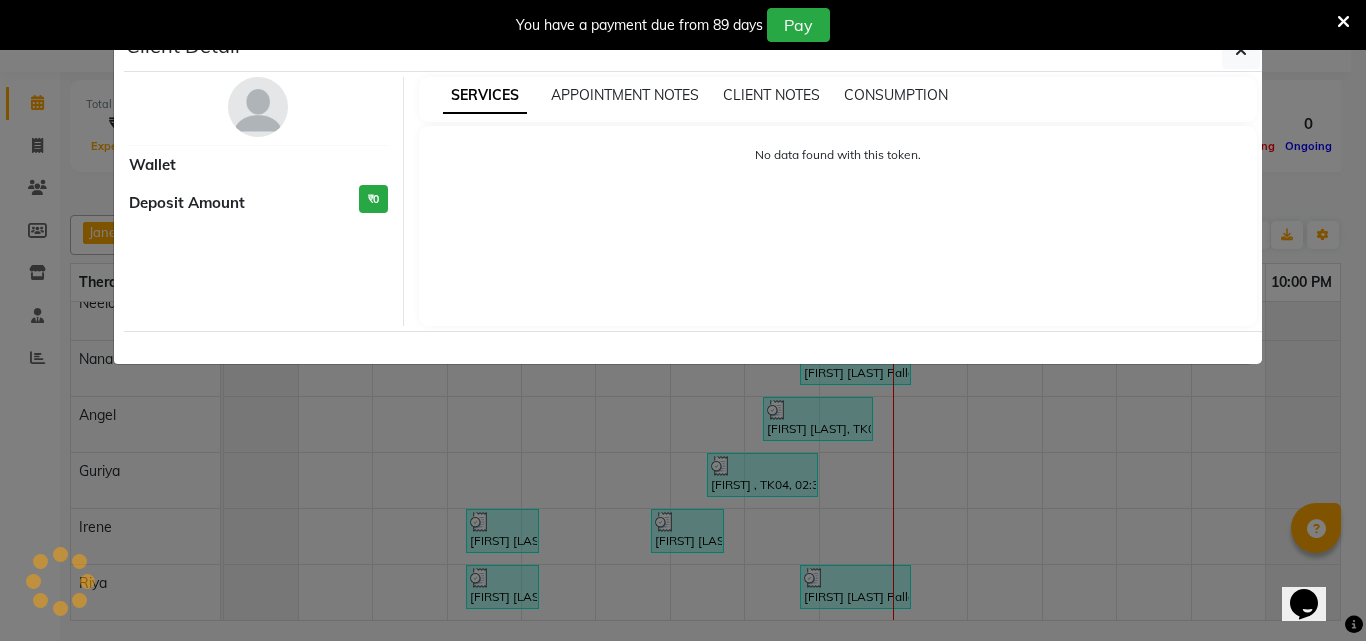 select on "3" 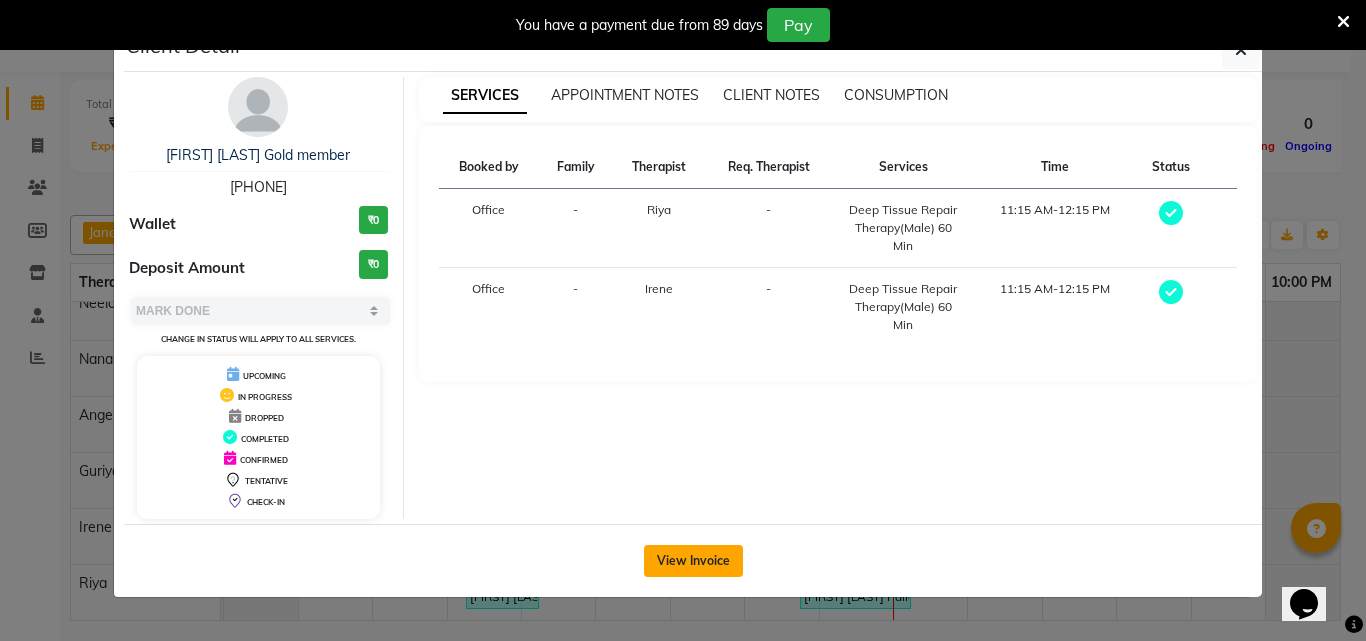 click on "View Invoice" 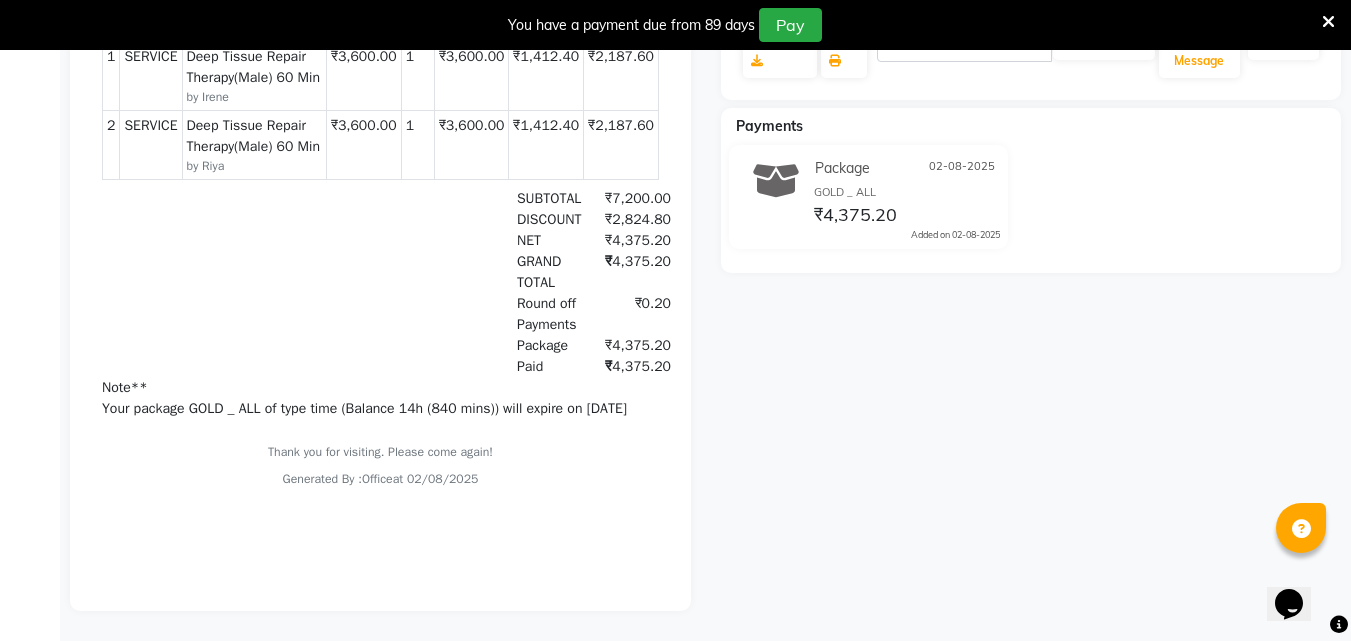 scroll, scrollTop: 0, scrollLeft: 0, axis: both 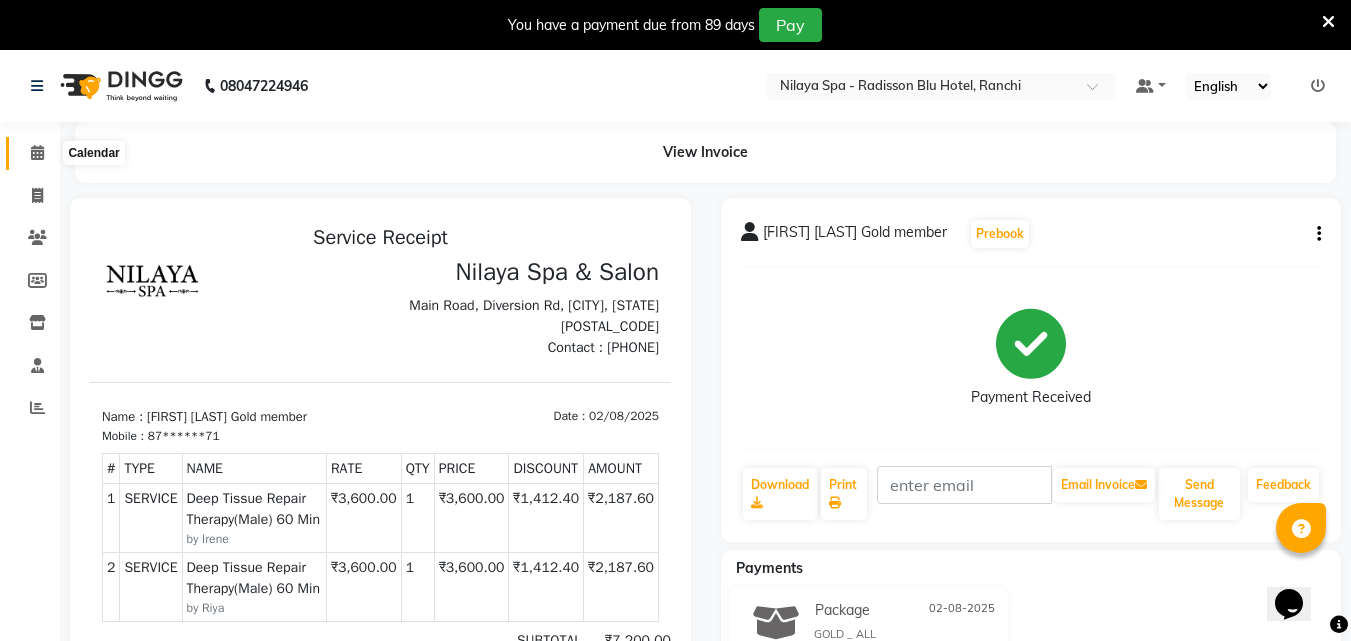 click 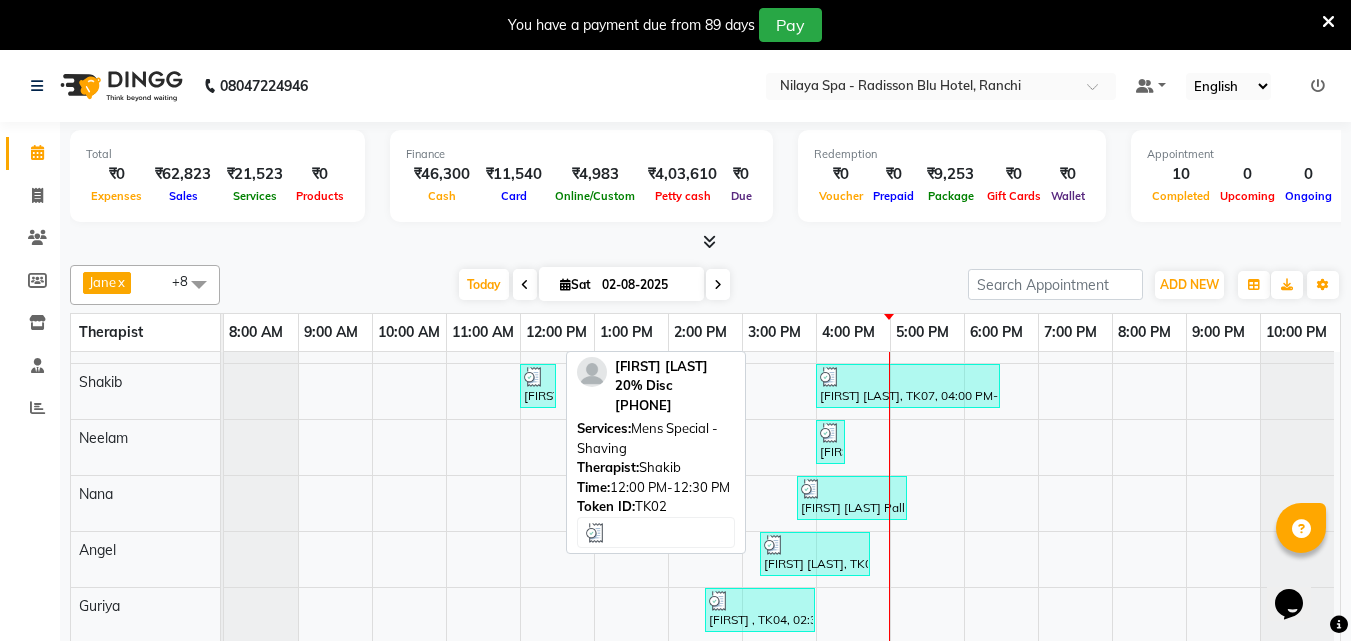 click on "Sujit Rez 20% Disc, TK02, 12:00 PM-12:30 PM, Mens Special - Shaving" at bounding box center [538, 386] 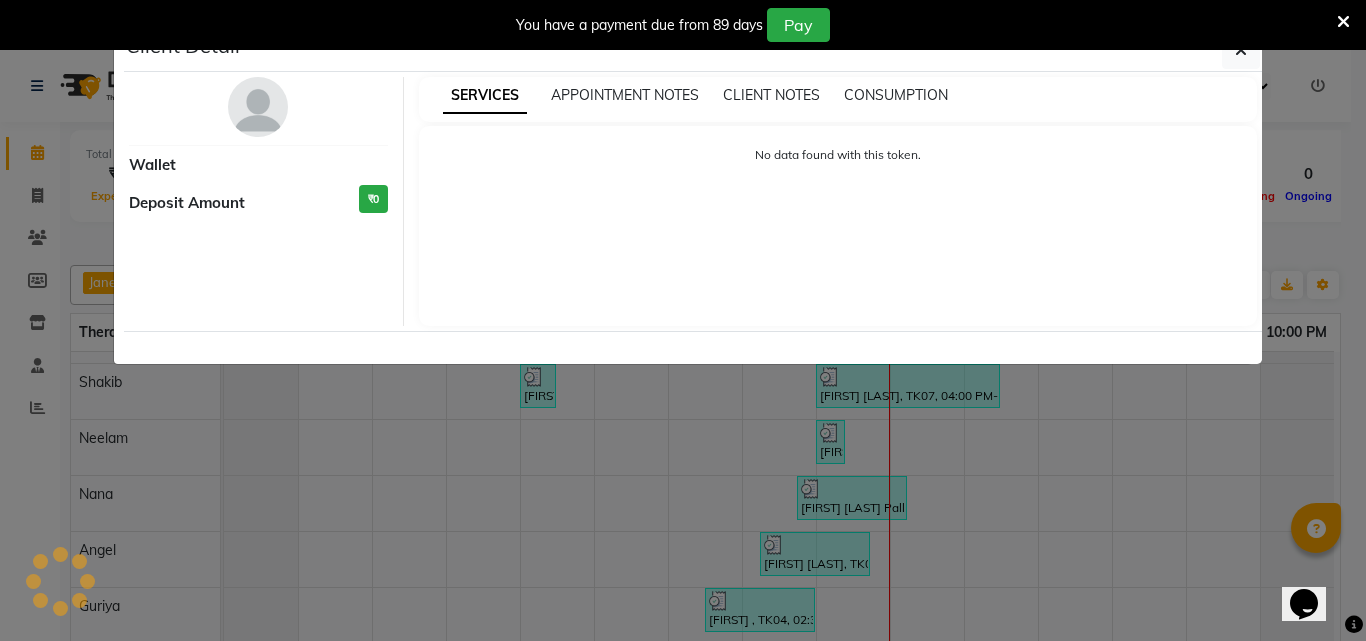 select on "3" 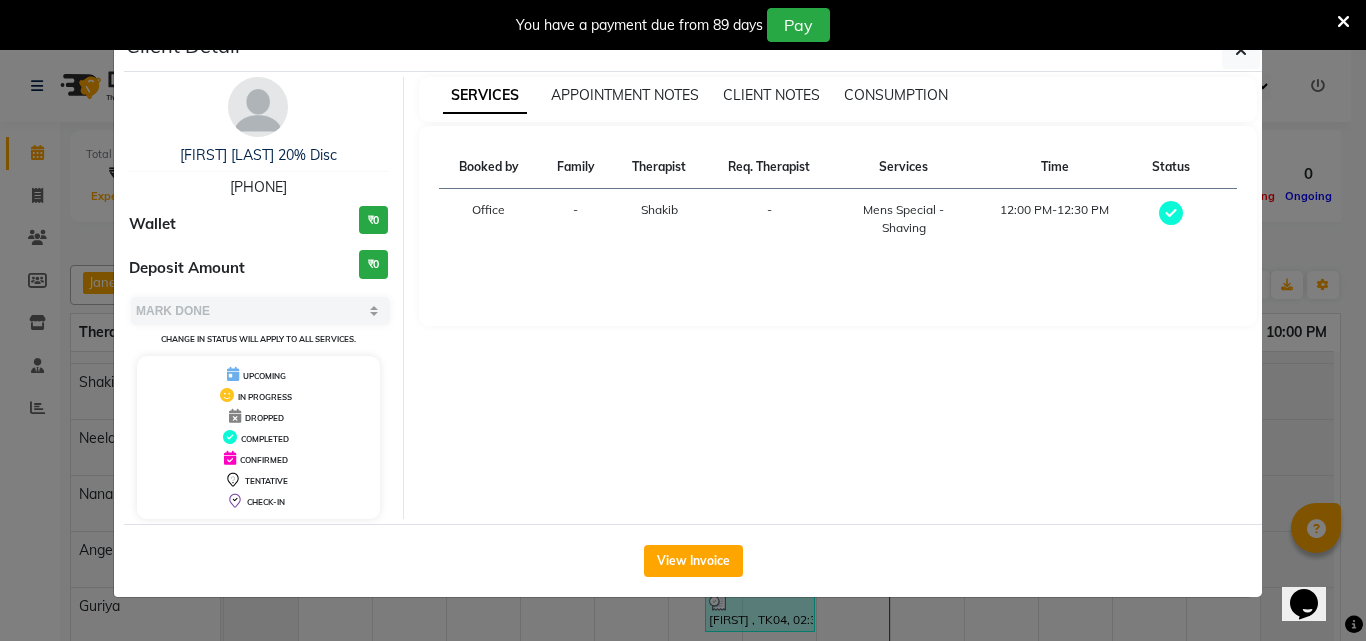 click on "View Invoice" 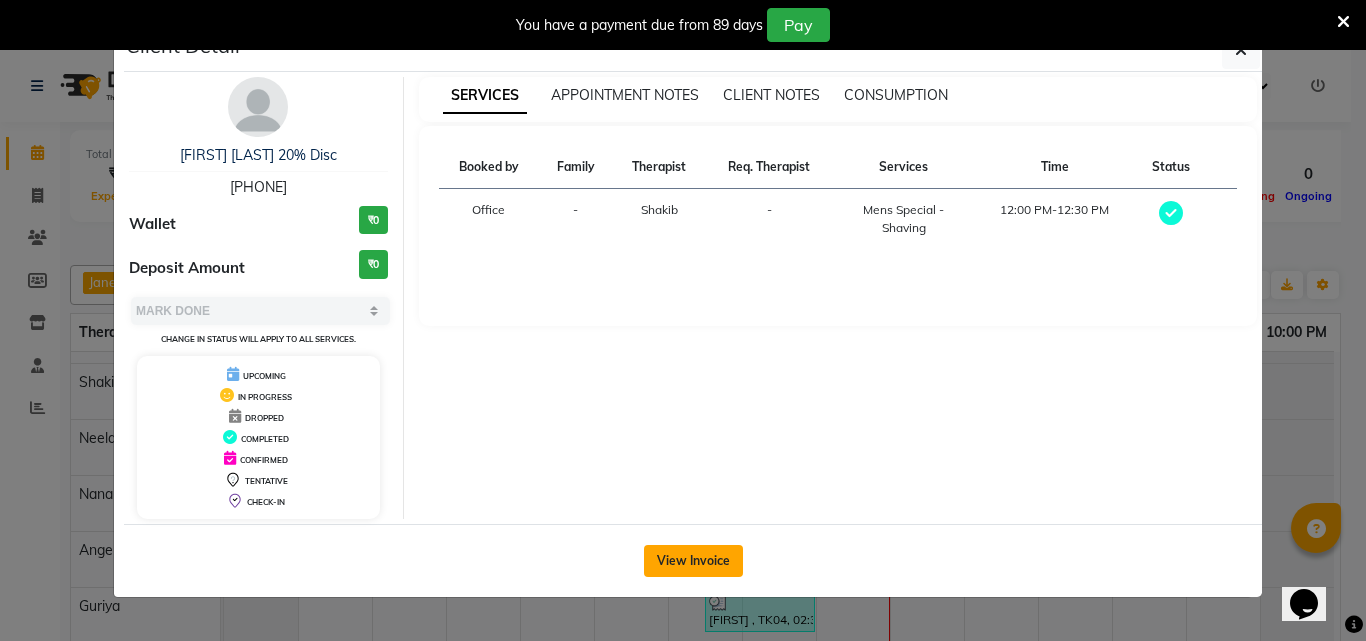 click on "View Invoice" 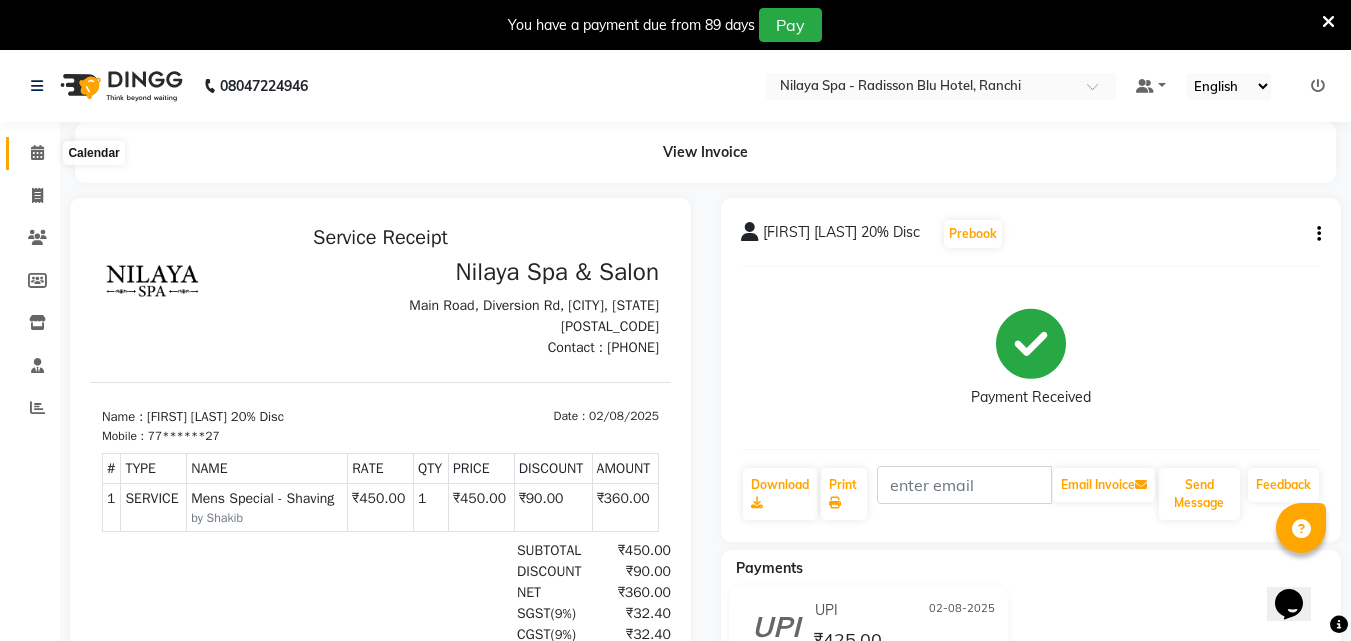 click 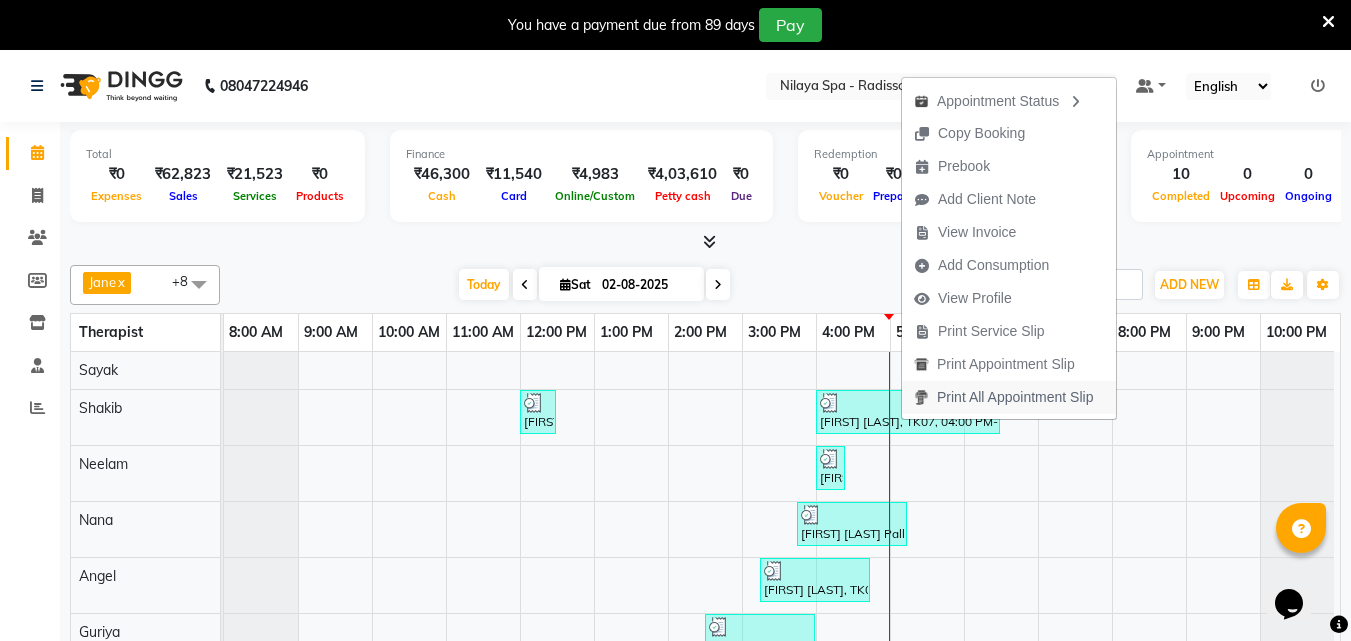 click on "Print All Appointment Slip" at bounding box center [1003, 397] 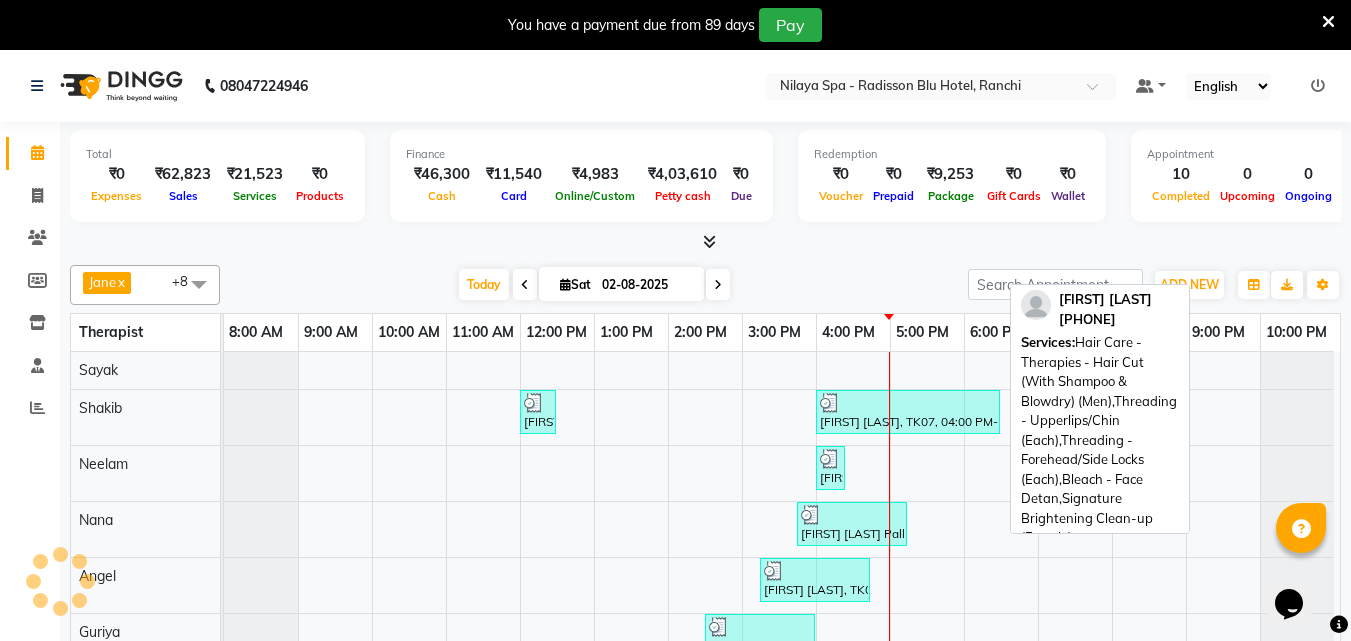 click on "[FIRST] [LAST], TK07, 04:00 PM-06:30 PM, Hair Care - Therapies - Hair Cut (With Shampoo & Blowdry) (Men),Threading - Upperlips/Chin (Each),Threading - Forehead/Side Locks (Each),Bleach - Face Detan,Signature Brightening Clean-up (Female)" at bounding box center [908, 412] 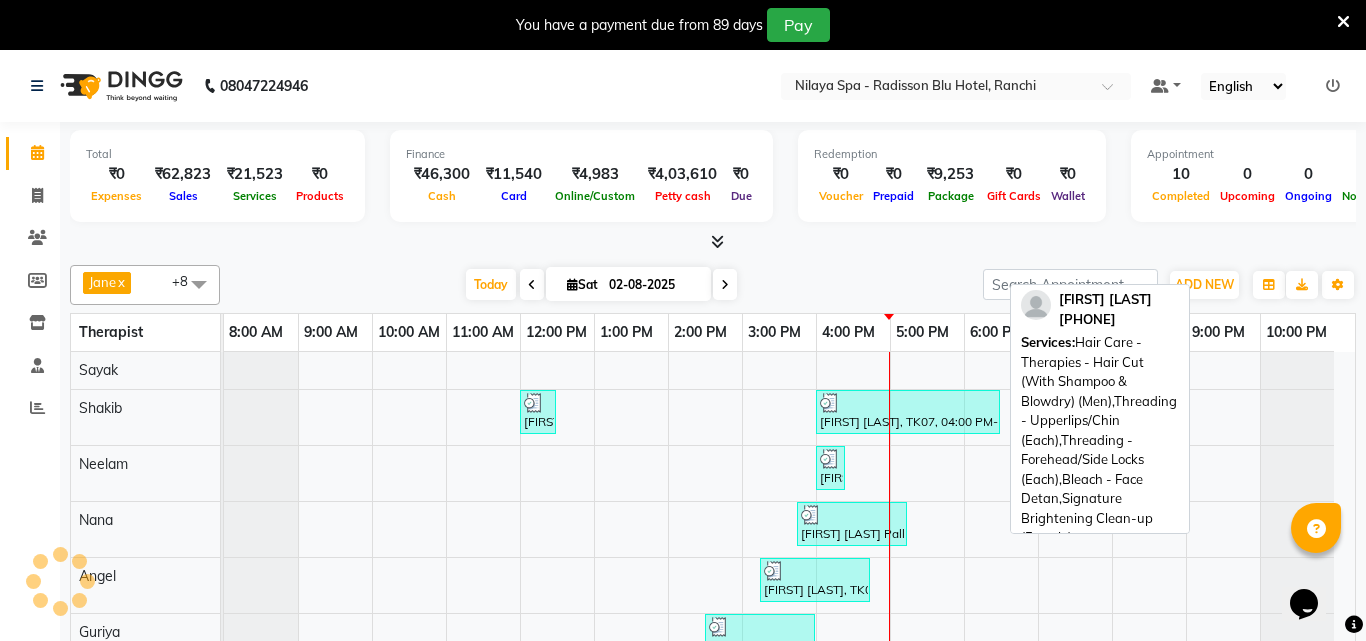 select on "3" 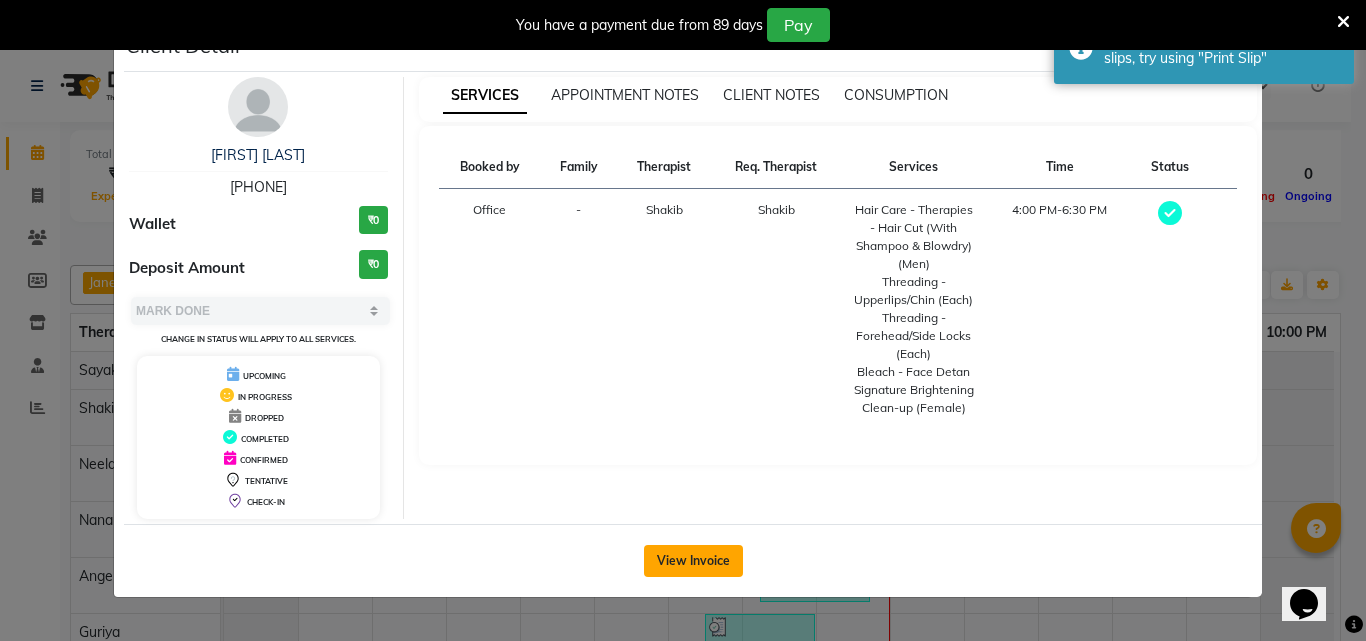 click on "View Invoice" 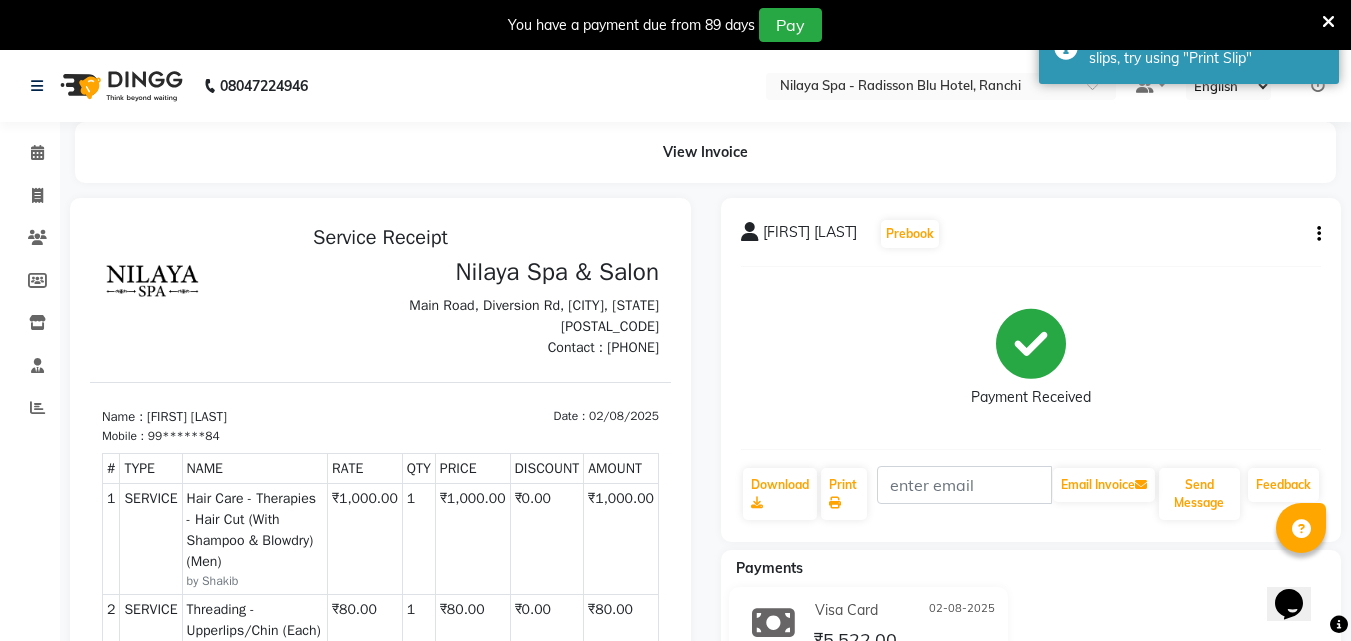 click 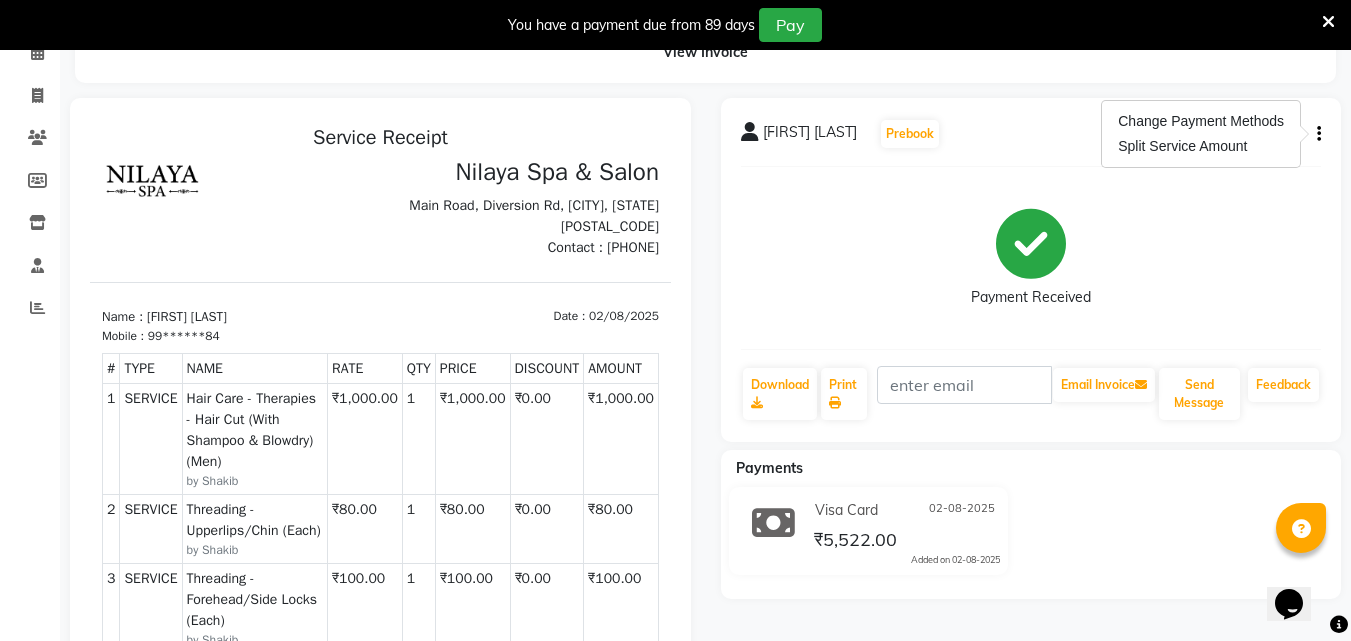 click 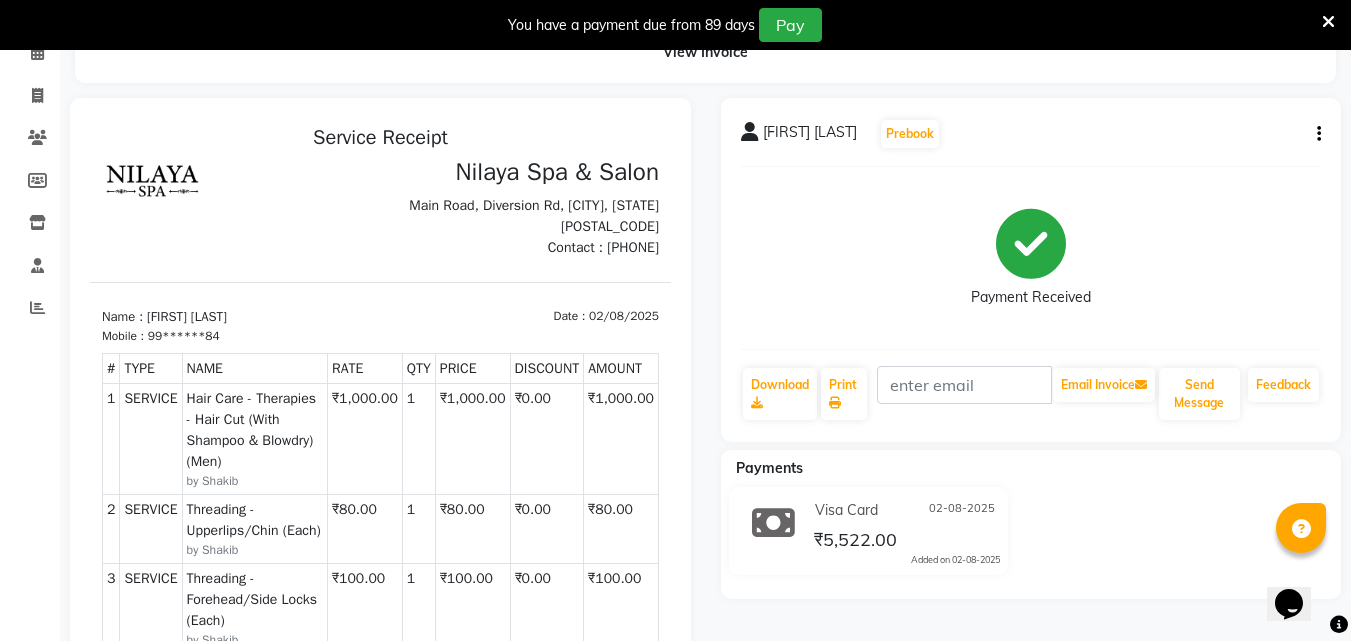 click on "Swati Priya  Prebook   Payment Received  Download  Print   Email Invoice   Send Message Feedback" 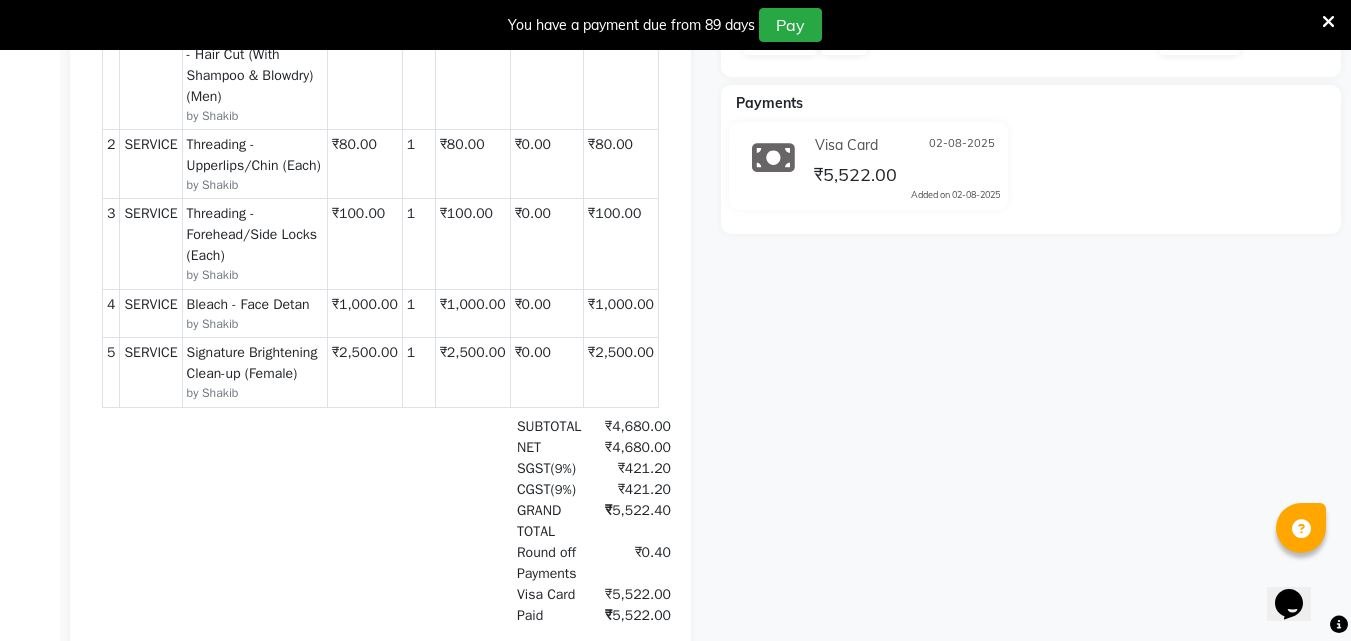 click on "Bleach - Face Detan" at bounding box center (255, 304) 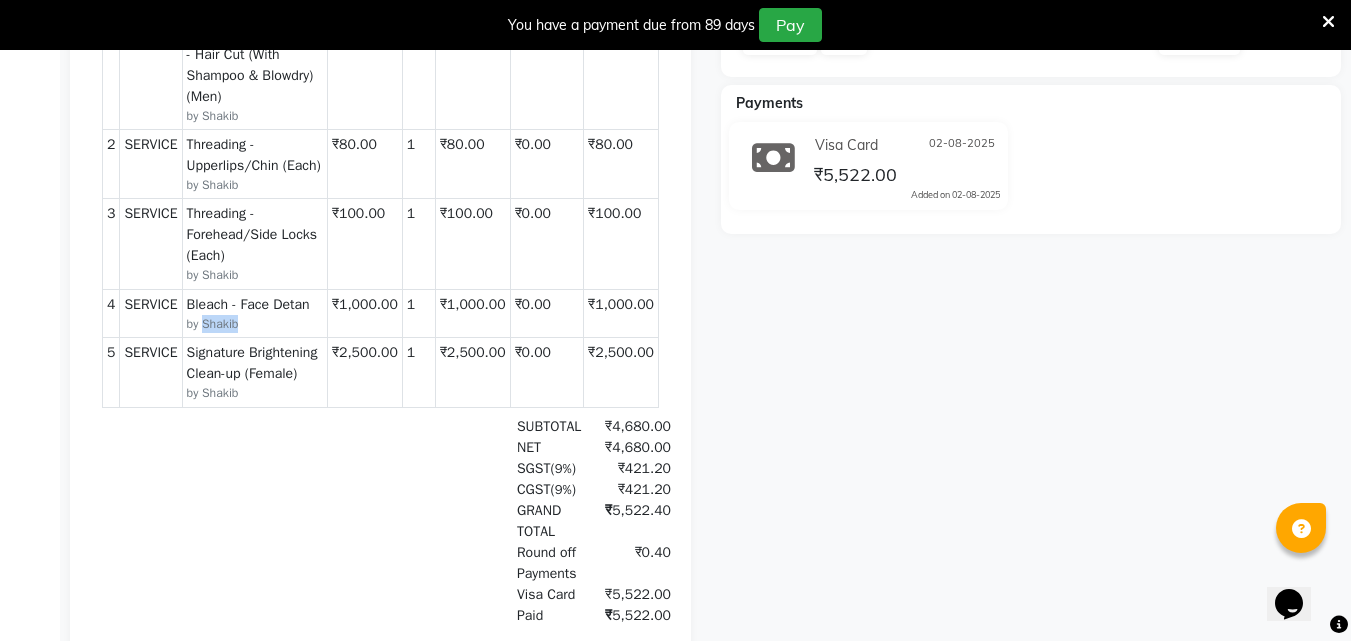 click on "by Shakib" at bounding box center (255, 324) 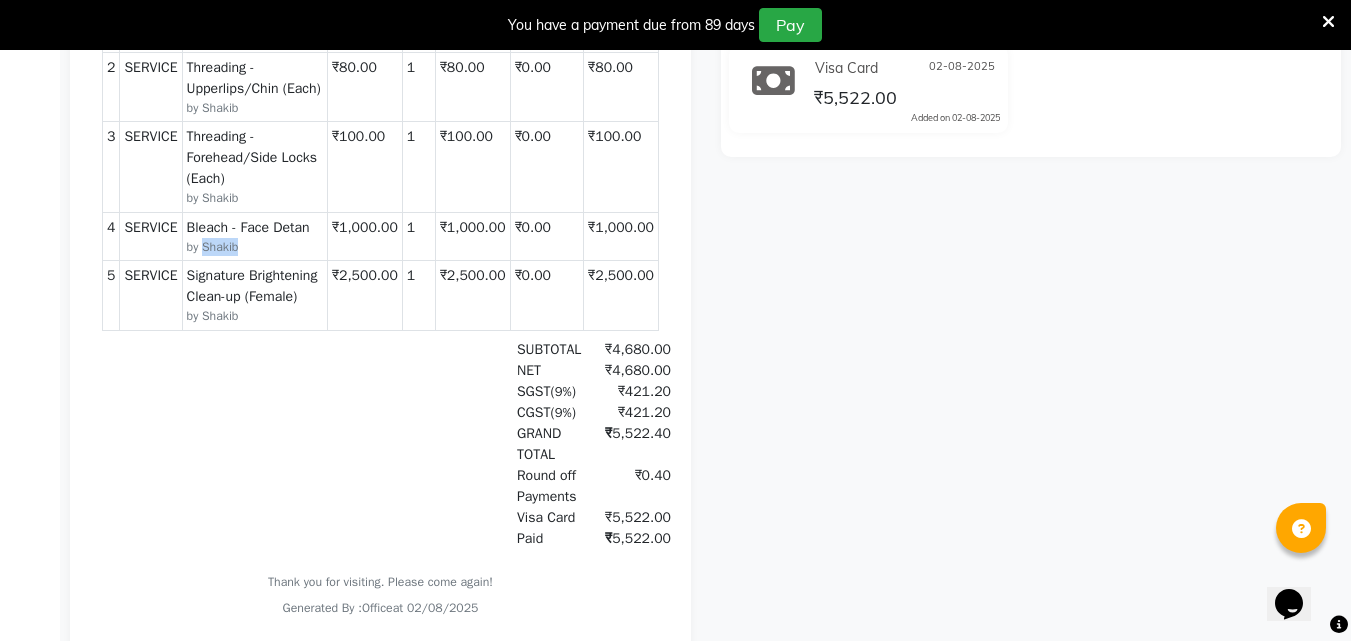 scroll, scrollTop: 565, scrollLeft: 0, axis: vertical 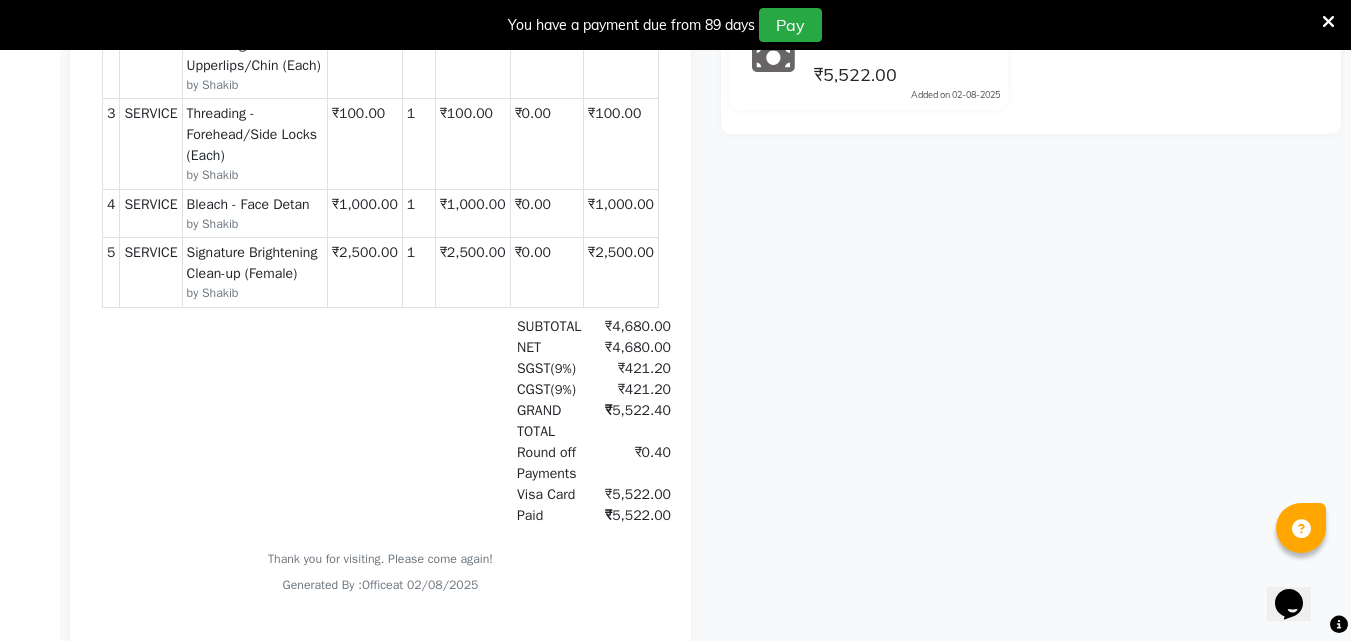 click on "Bleach - Face Detan" at bounding box center (255, 204) 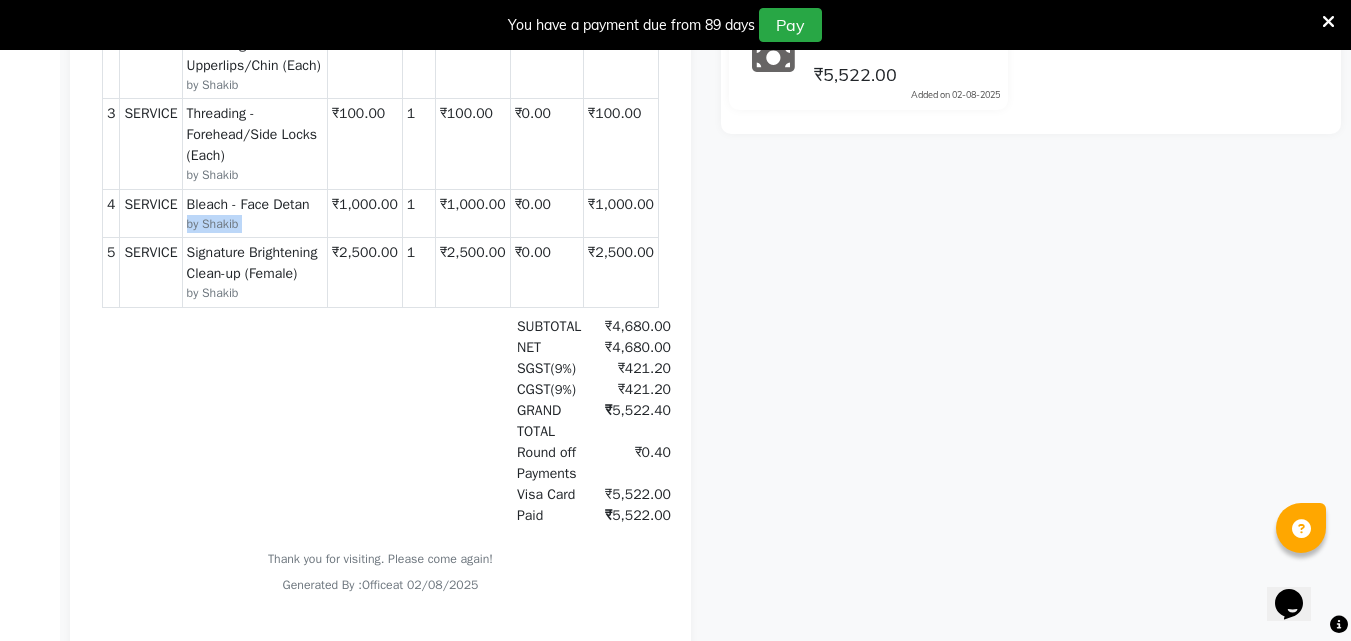 click on "by Shakib" at bounding box center (255, 224) 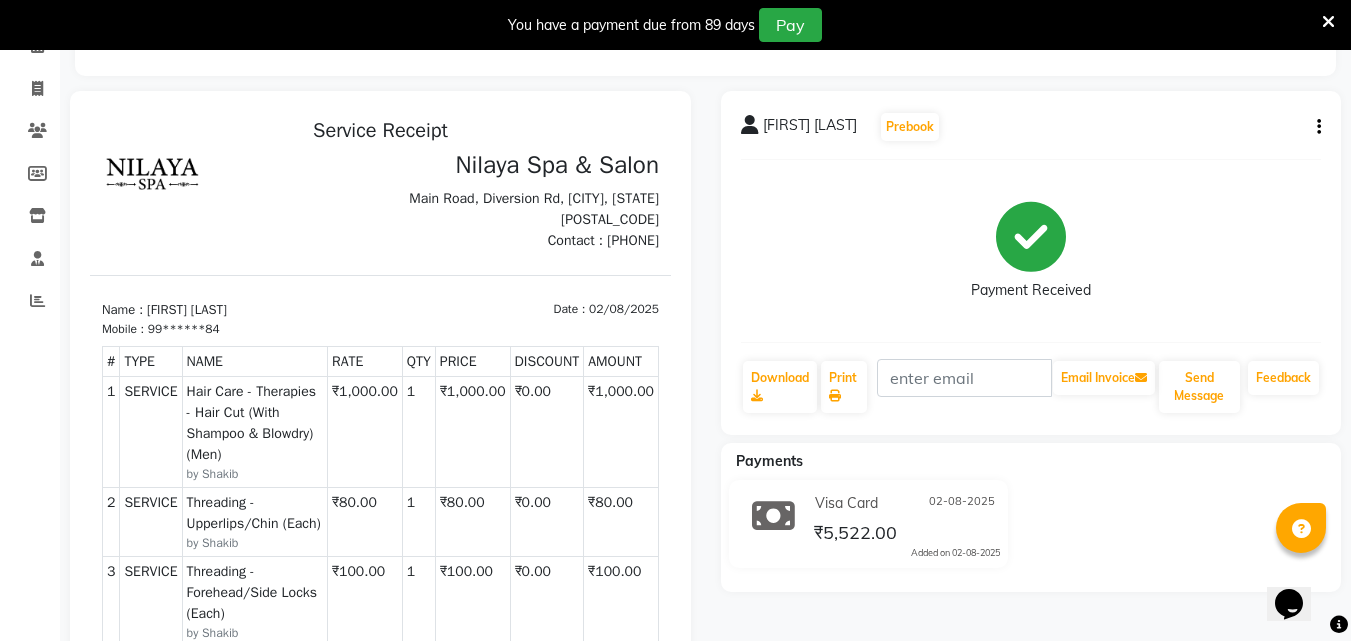 scroll, scrollTop: 65, scrollLeft: 0, axis: vertical 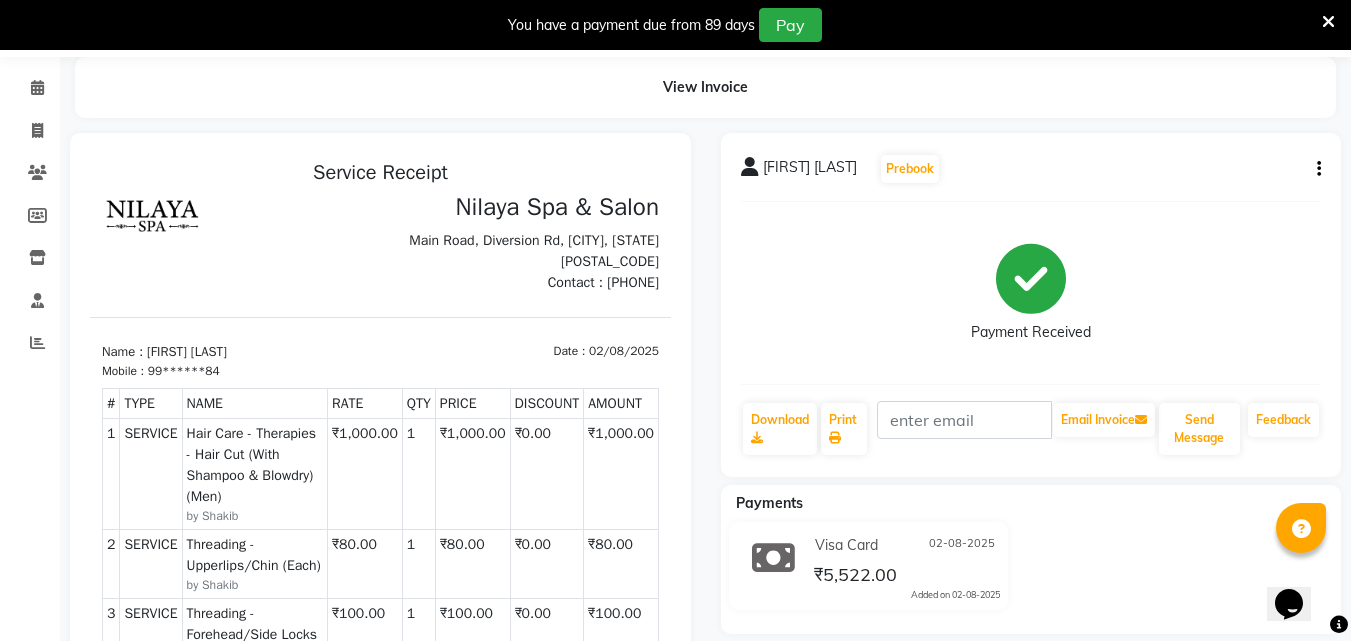 click on "Swati Priya  Prebook   Payment Received  Download  Print   Email Invoice   Send Message Feedback" 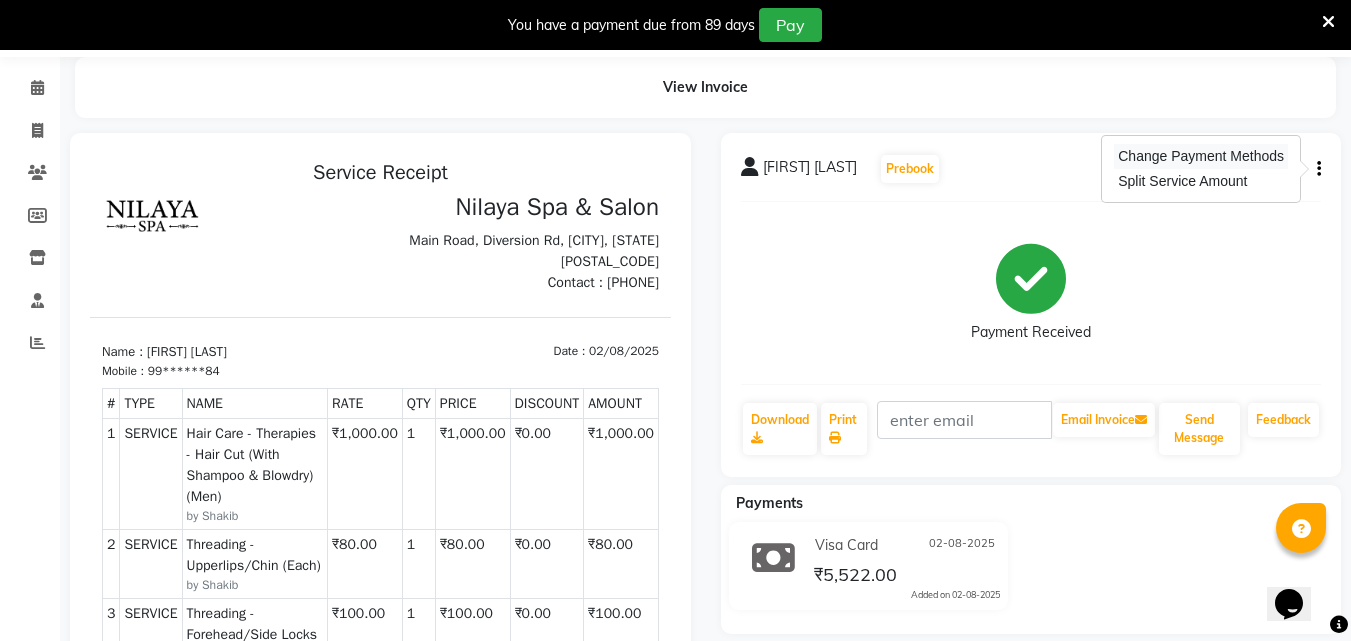 click on "Change Payment Methods" at bounding box center [1201, 156] 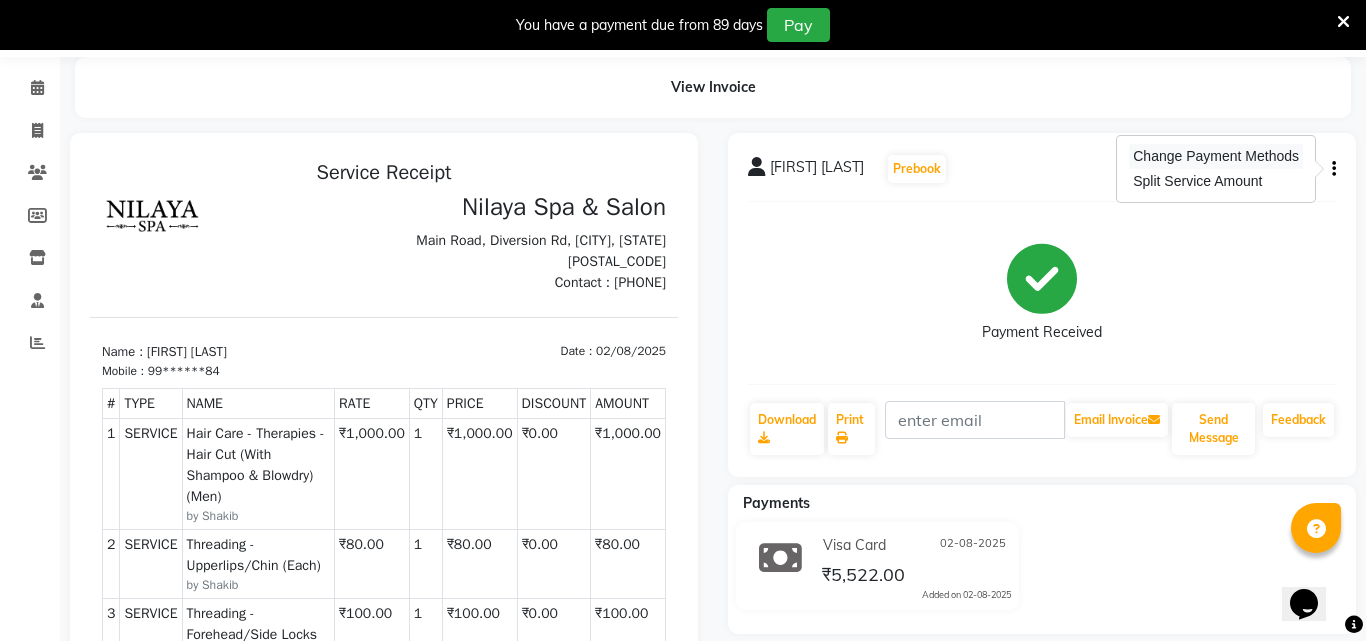 select on "19" 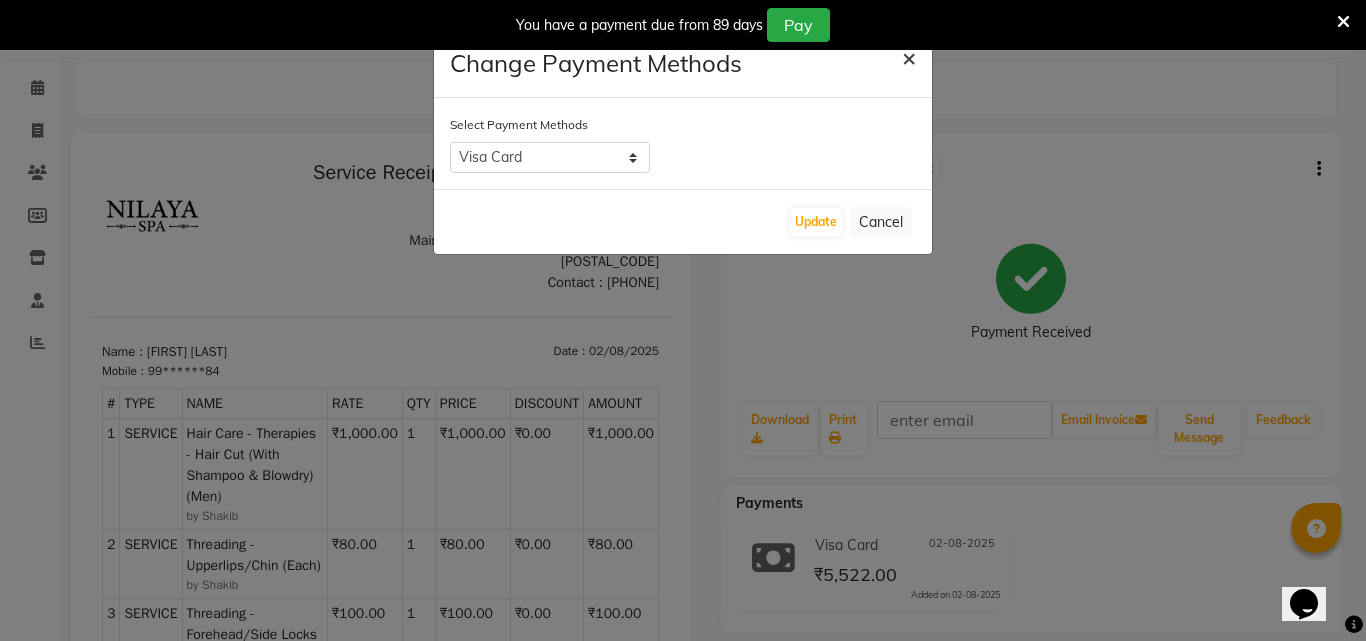 click on "×" 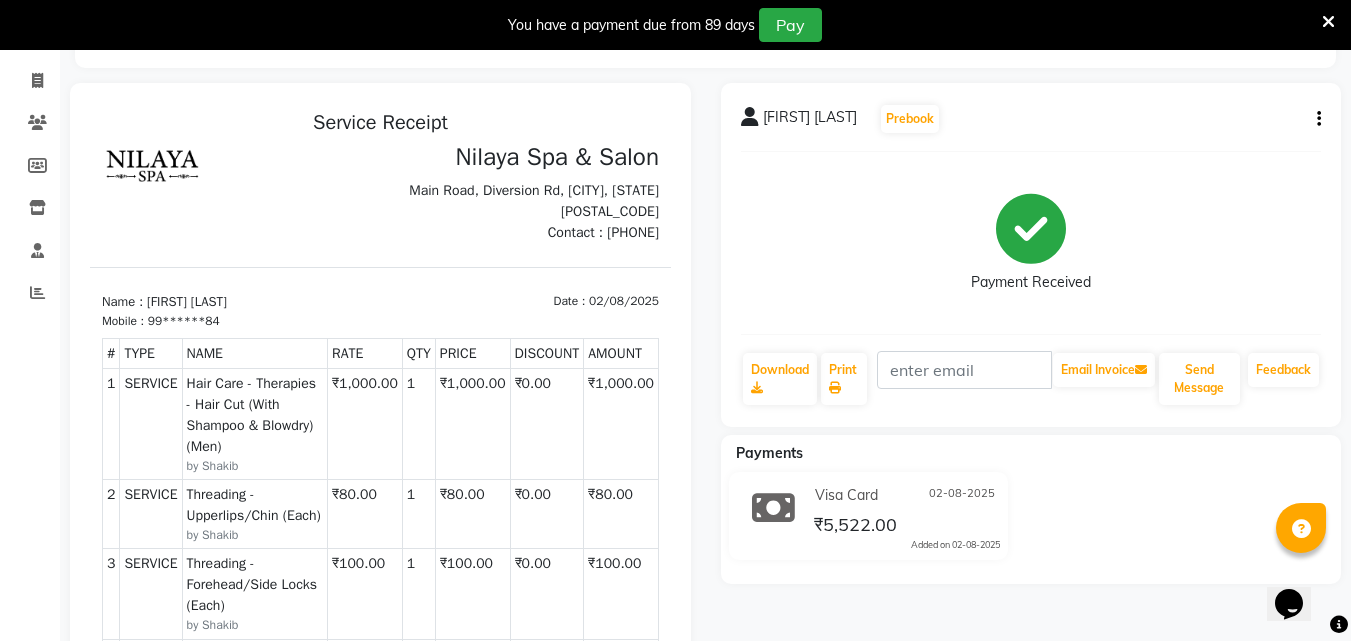 scroll, scrollTop: 0, scrollLeft: 0, axis: both 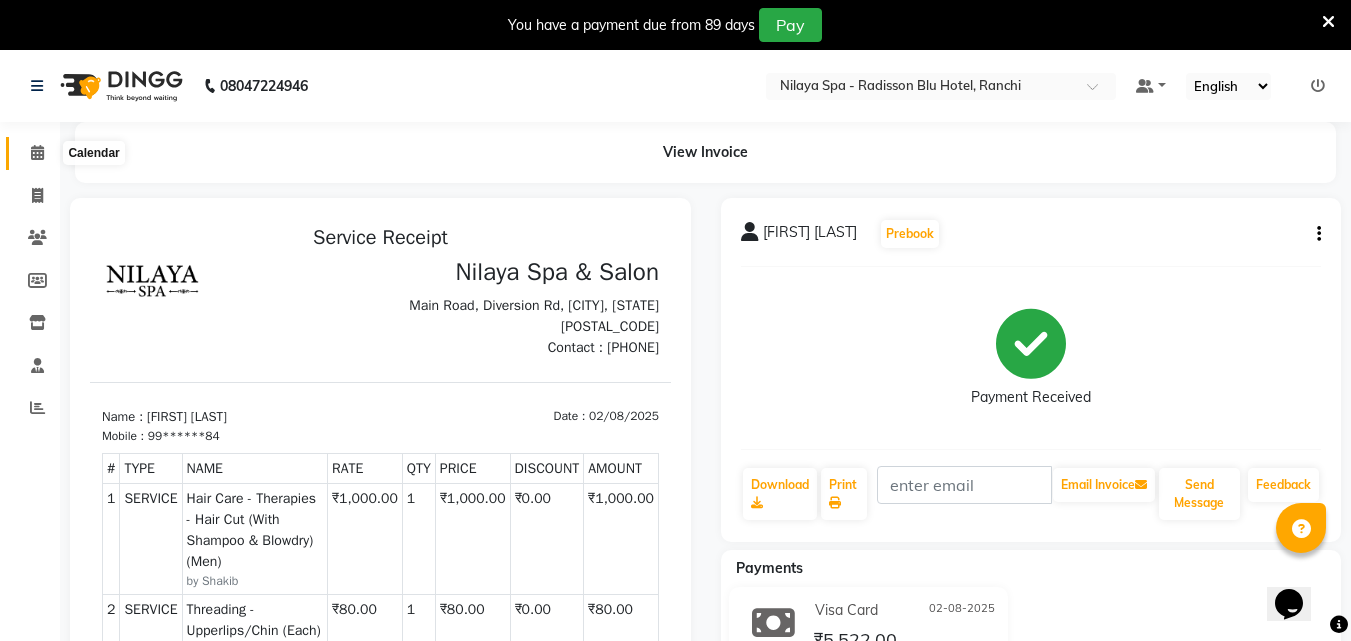 click 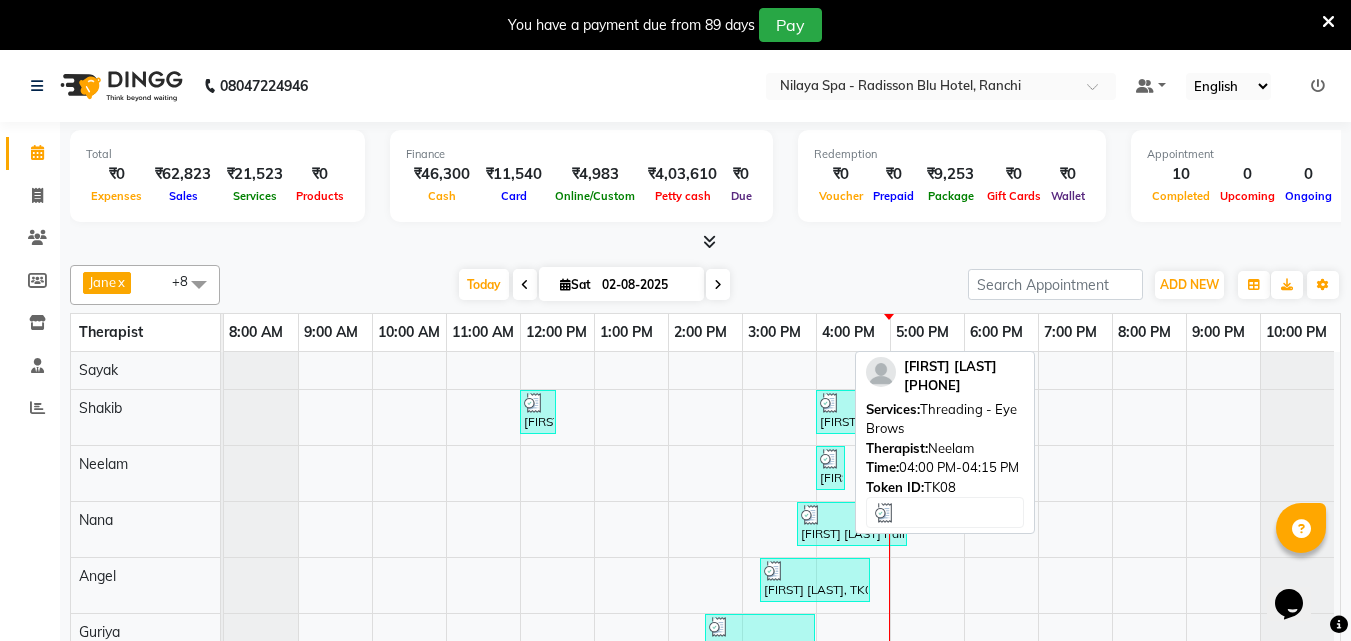 click on "[FIRST] [LAST], TK08, 04:00 PM-04:15 PM, Threading - Eye Brows" at bounding box center (830, 468) 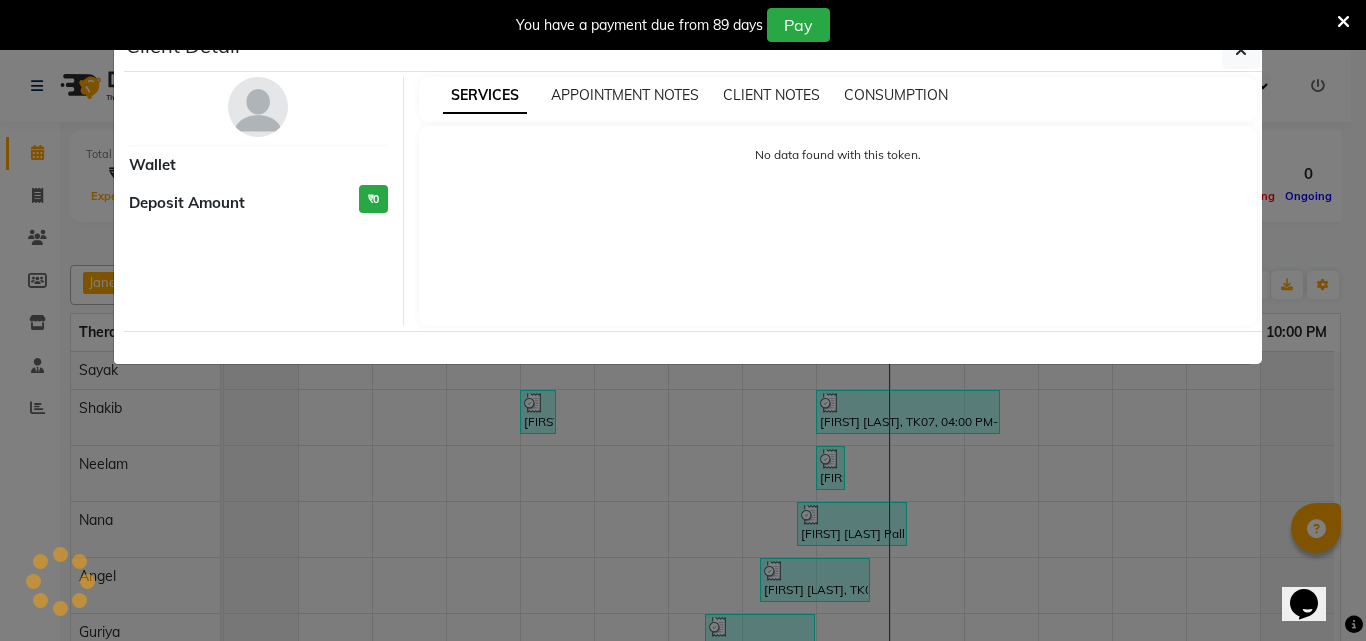 select on "3" 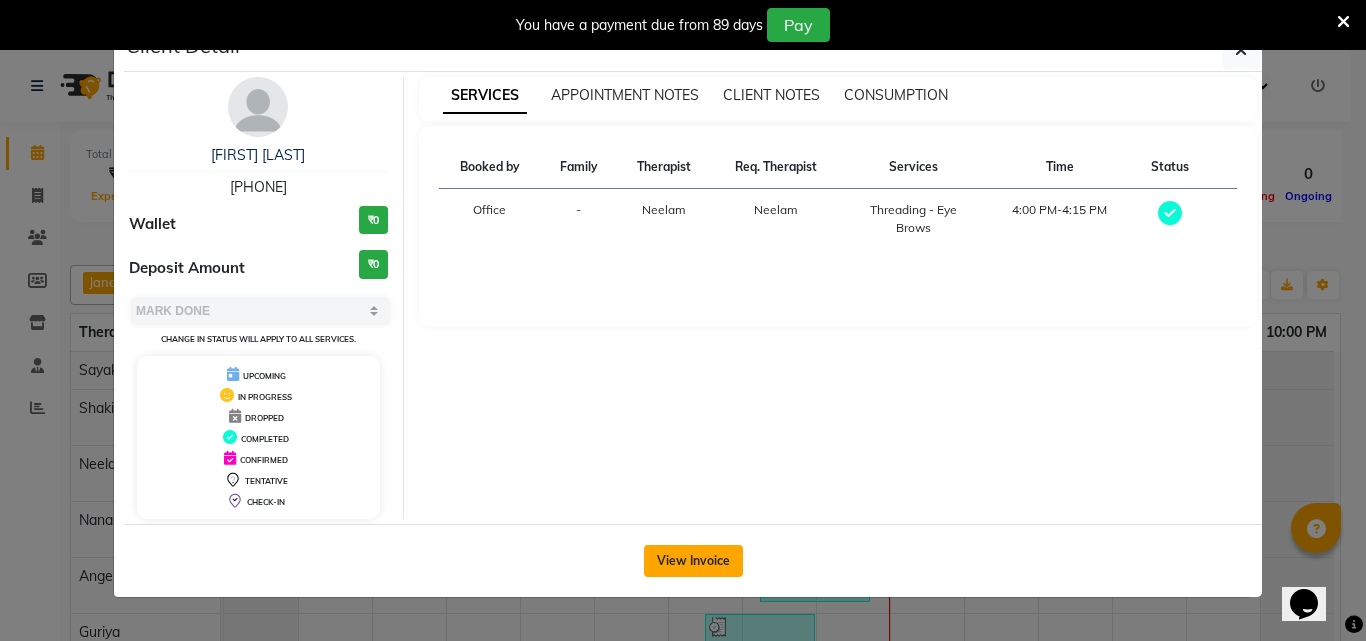 click on "View Invoice" 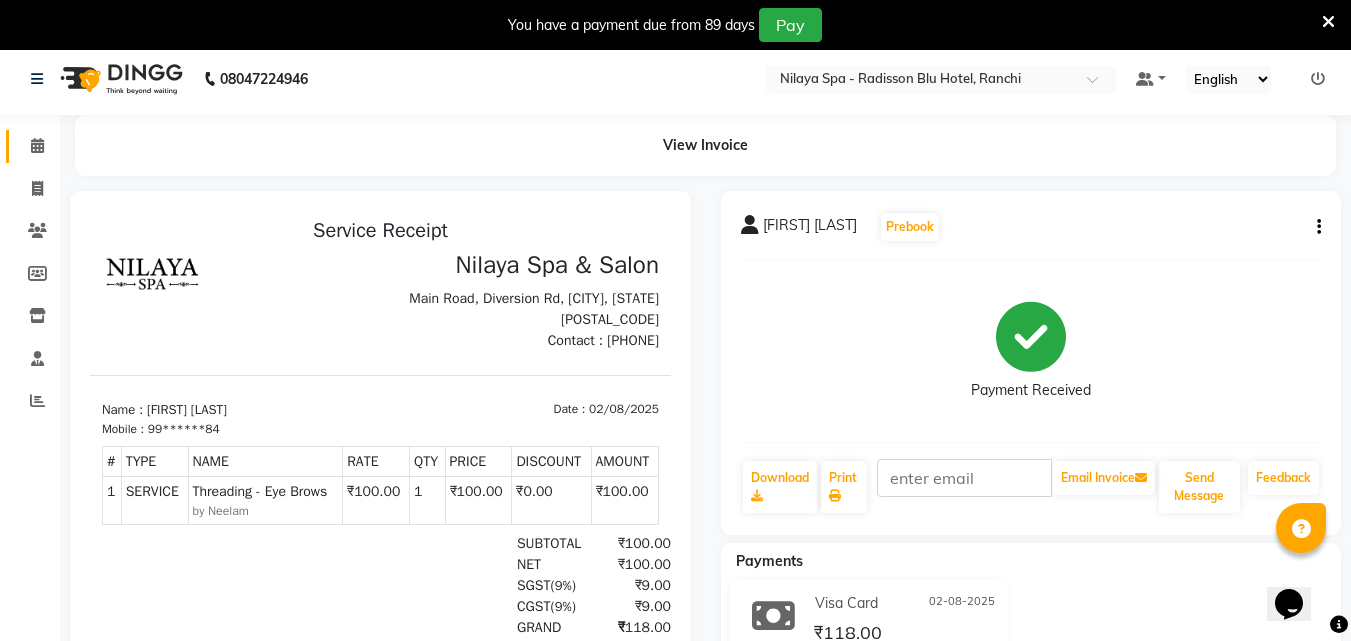 scroll, scrollTop: 0, scrollLeft: 0, axis: both 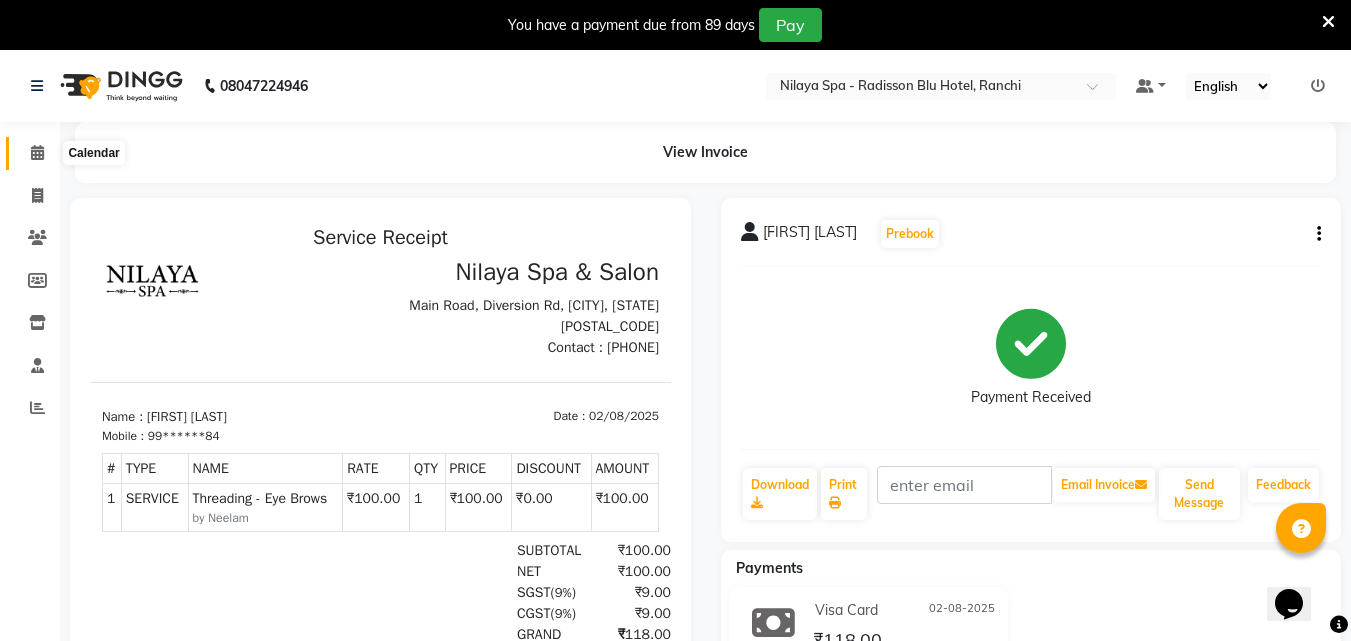 click 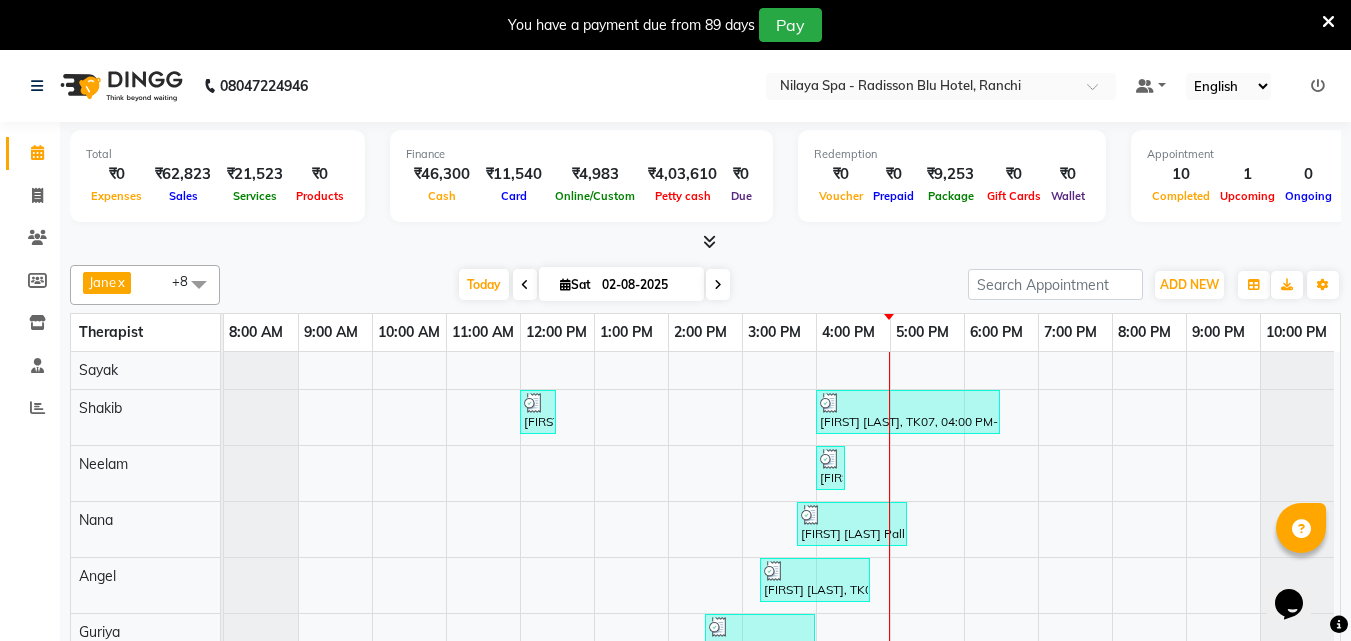 scroll, scrollTop: 91, scrollLeft: 0, axis: vertical 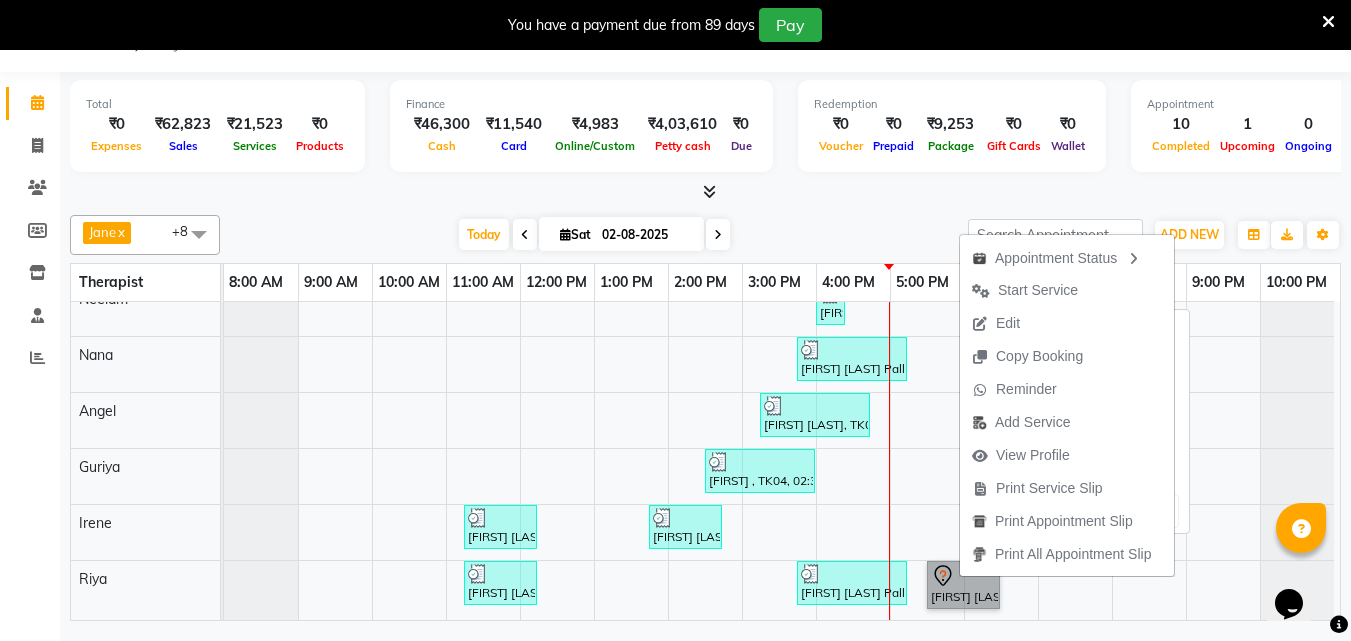 click on "[FIRST] [LAST] 15% Disc, TK09, 05:30 PM-06:30 PM, Deep Tissue Repair Therapy(Male) 60 Min" at bounding box center (963, 585) 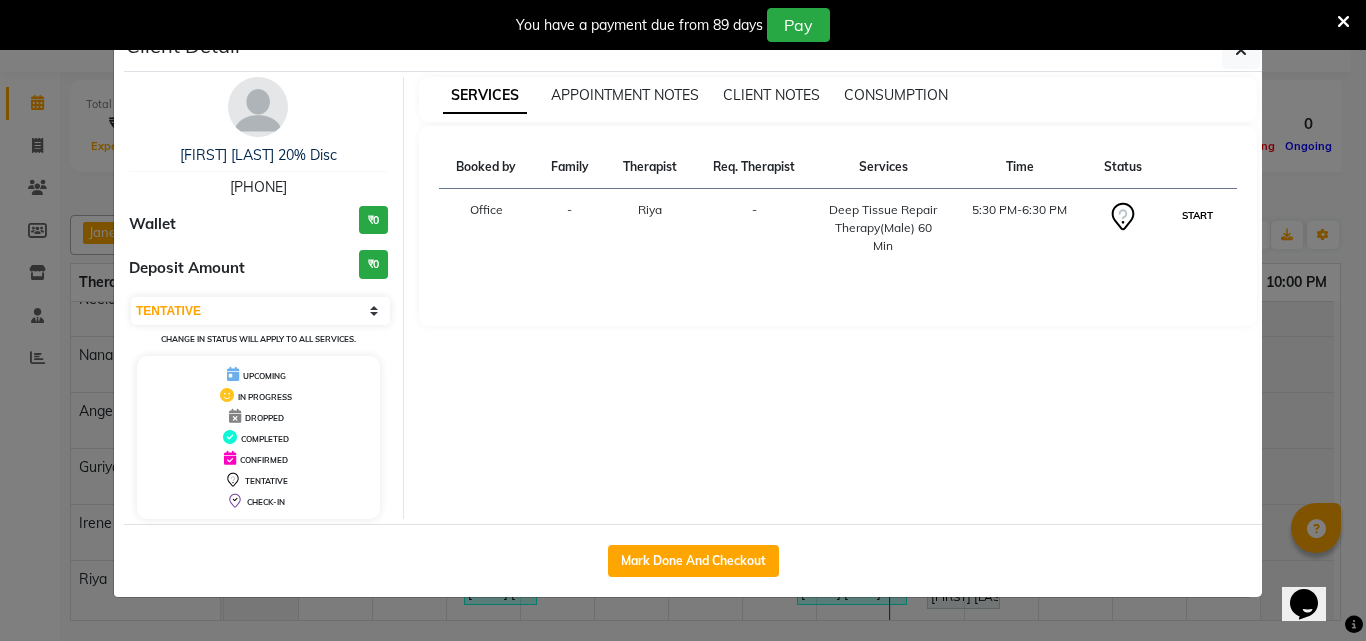 click on "START" at bounding box center [1197, 215] 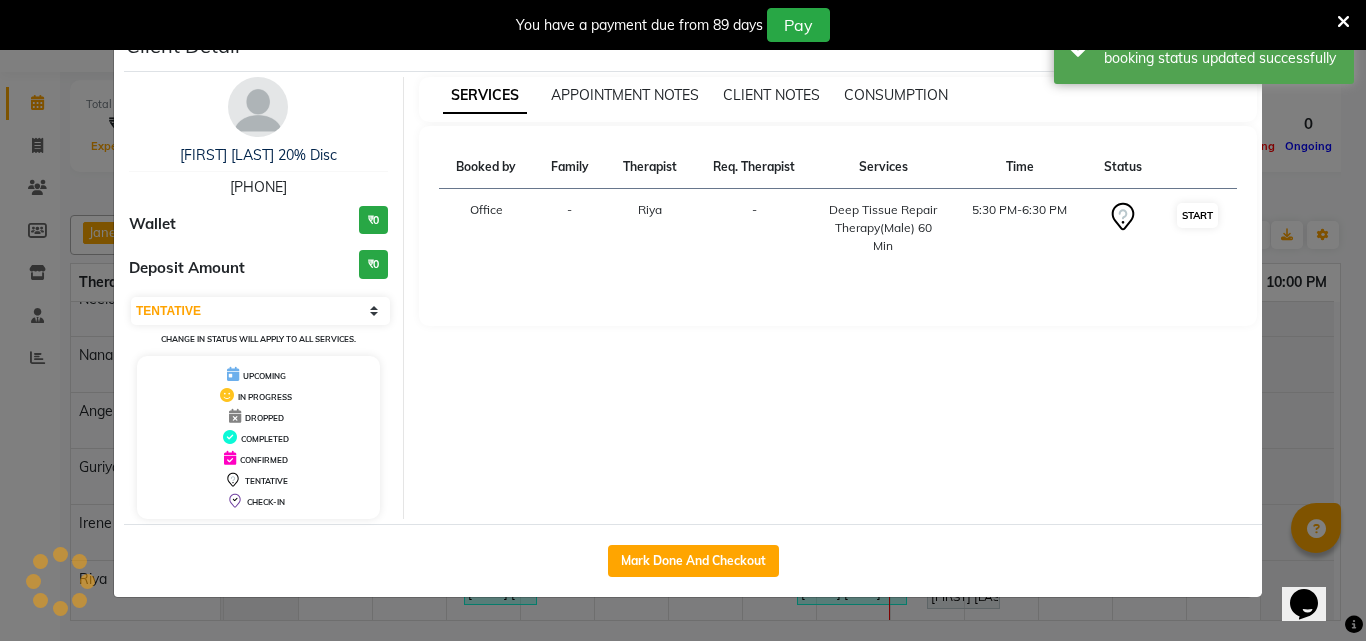 select on "1" 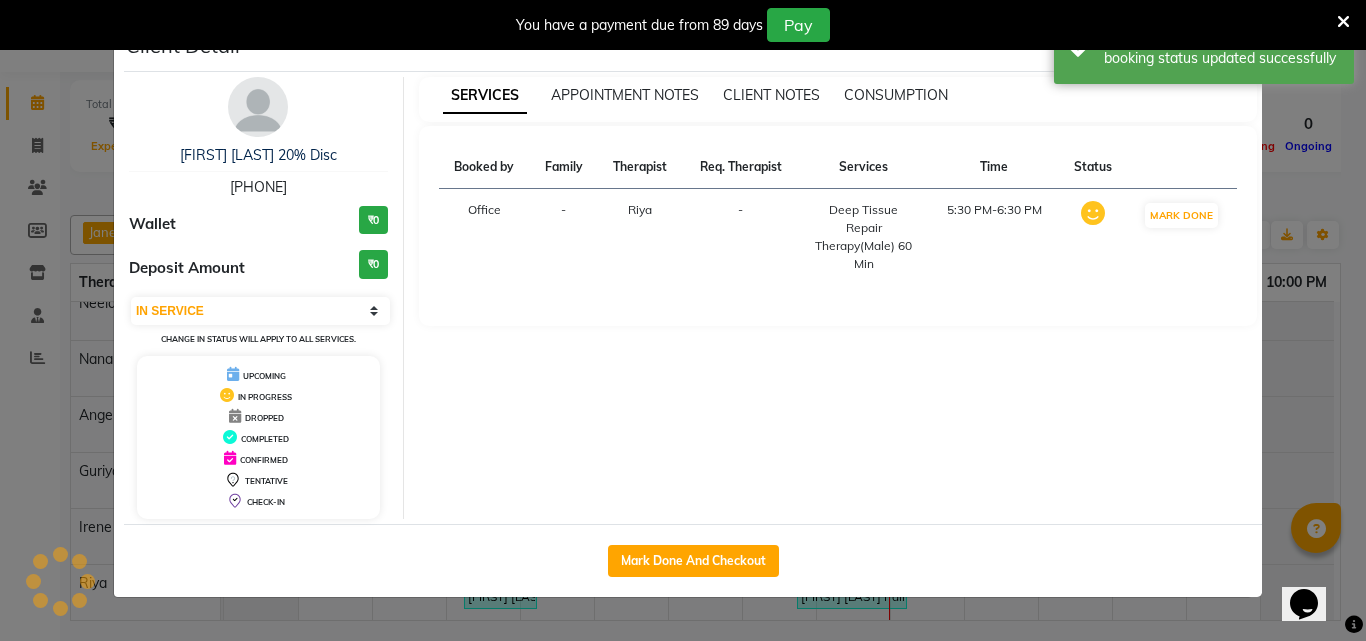 scroll, scrollTop: 126, scrollLeft: 0, axis: vertical 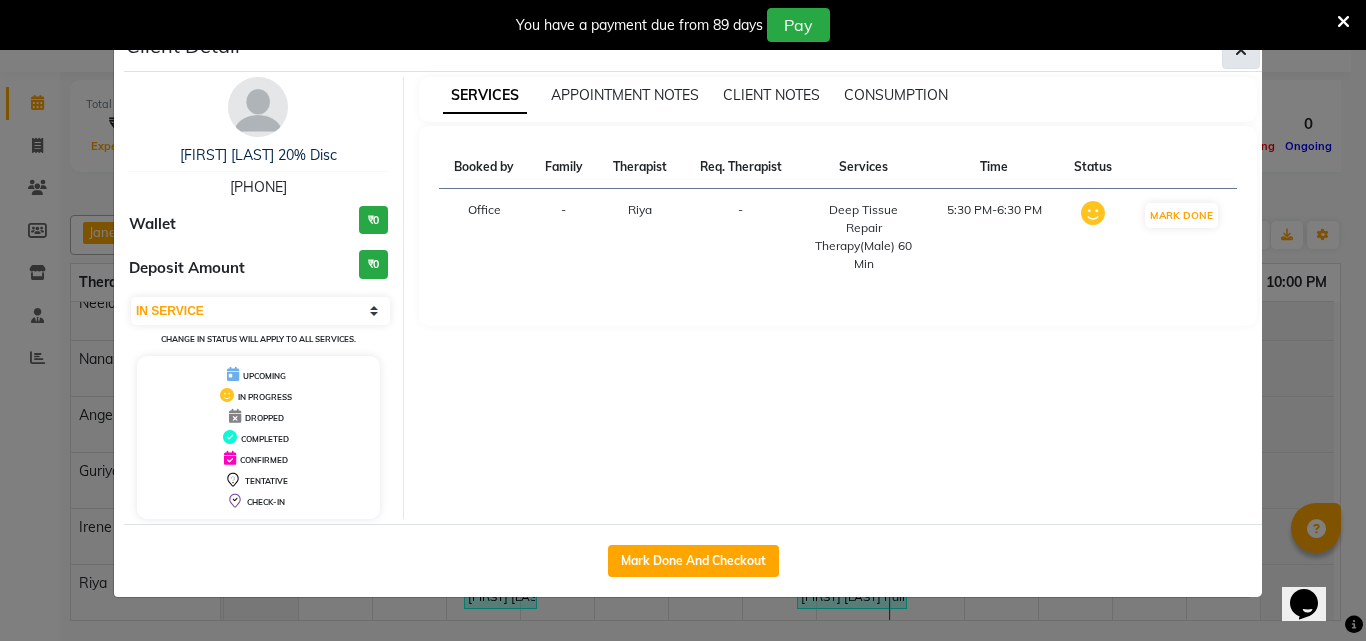 click 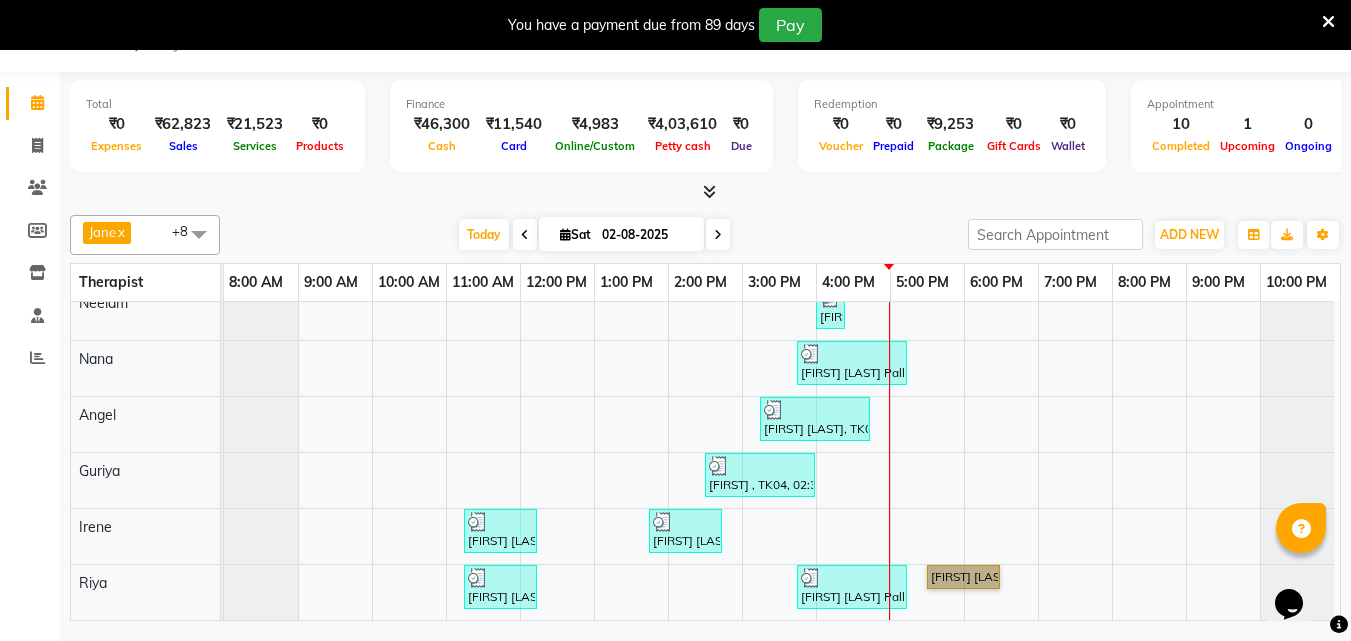 scroll, scrollTop: 0, scrollLeft: 0, axis: both 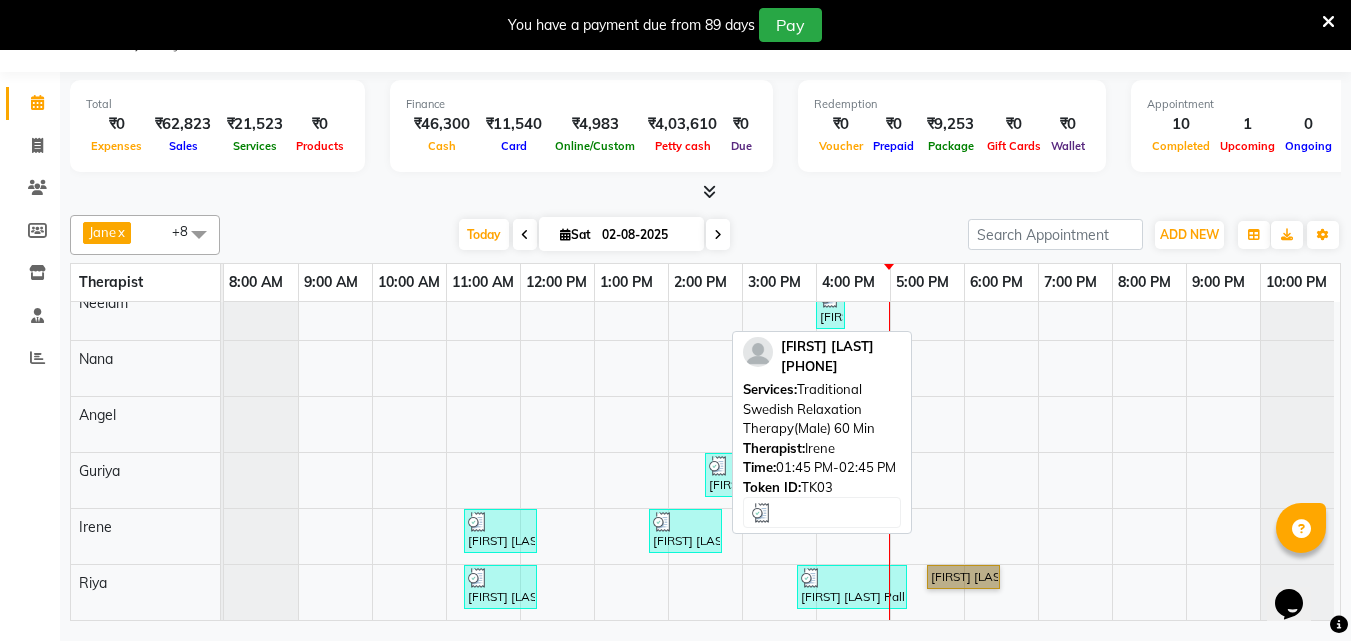 click at bounding box center (685, 522) 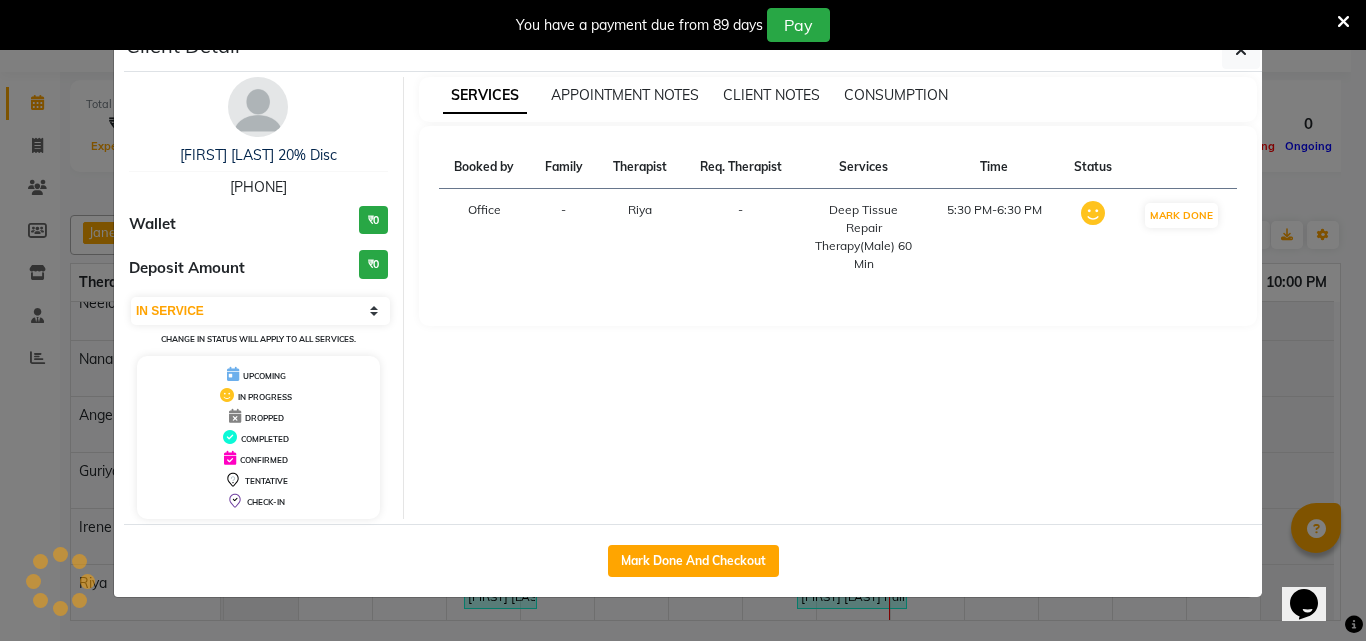 select on "3" 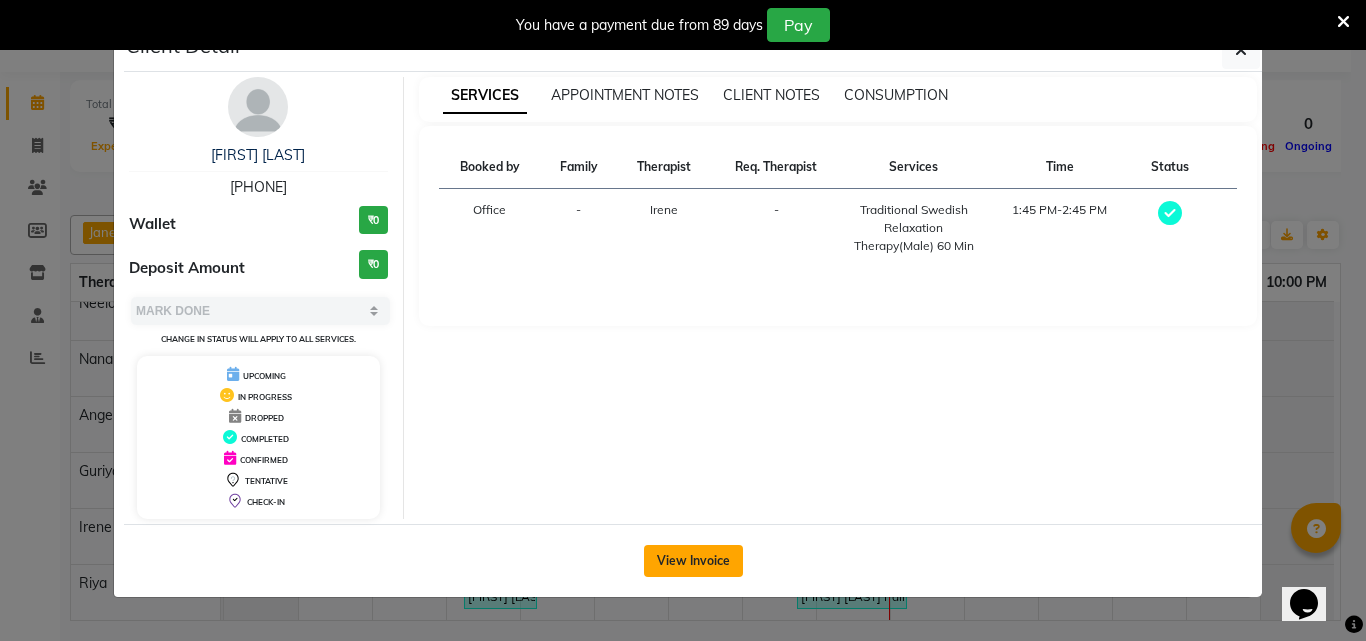click on "View Invoice" 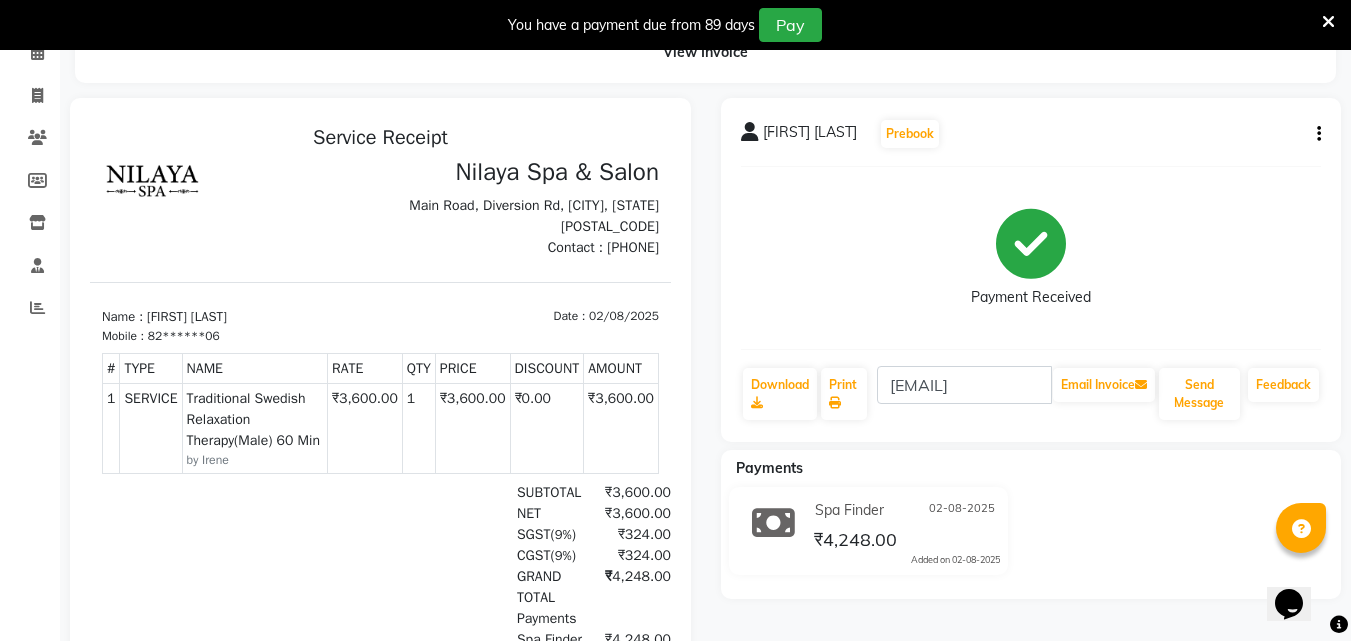 scroll, scrollTop: 0, scrollLeft: 0, axis: both 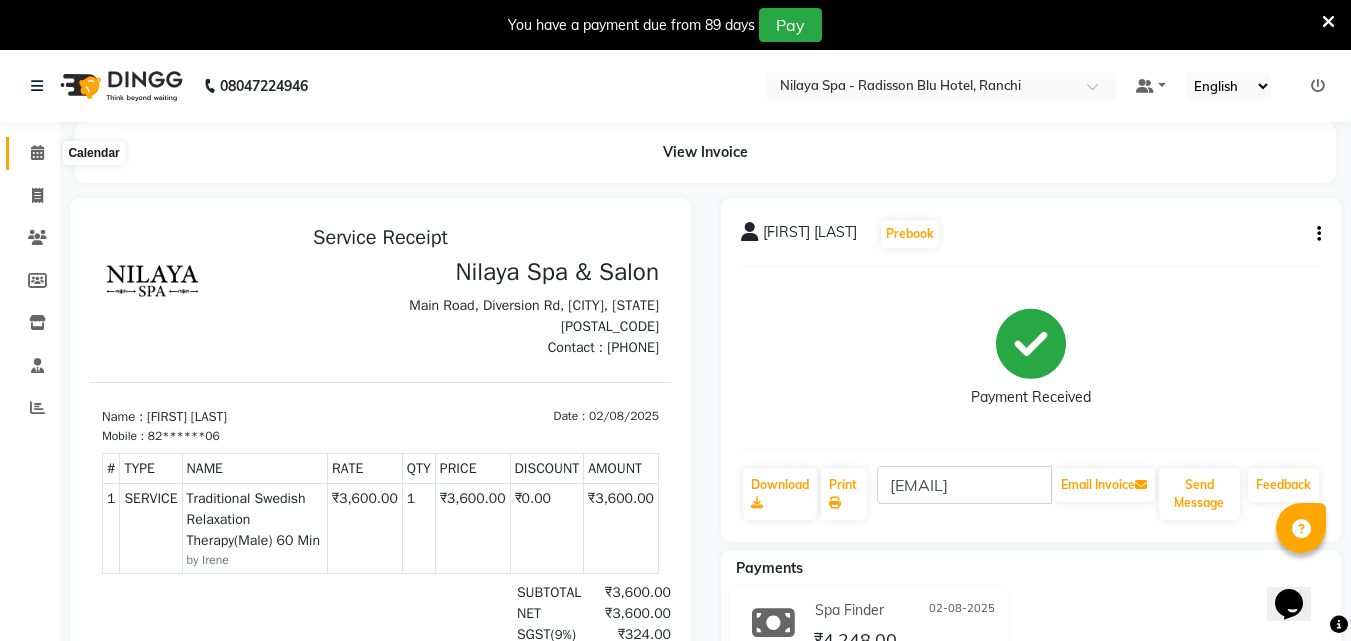 click 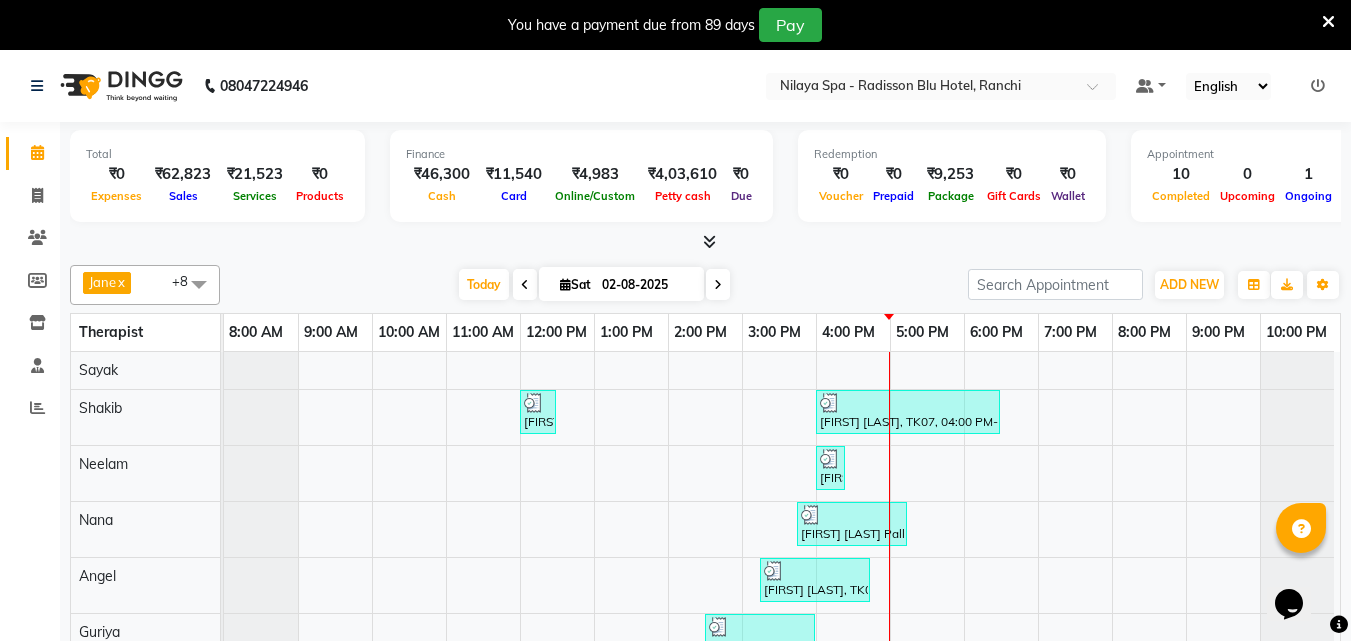 scroll, scrollTop: 64, scrollLeft: 0, axis: vertical 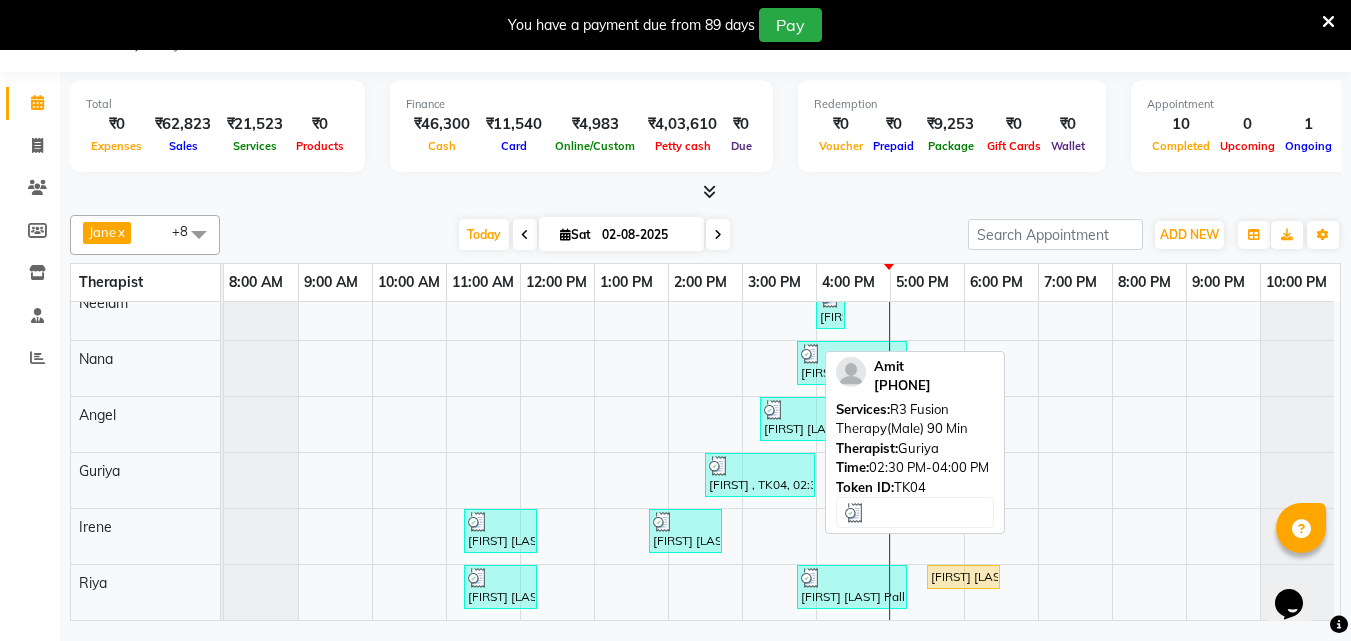 click at bounding box center (760, 466) 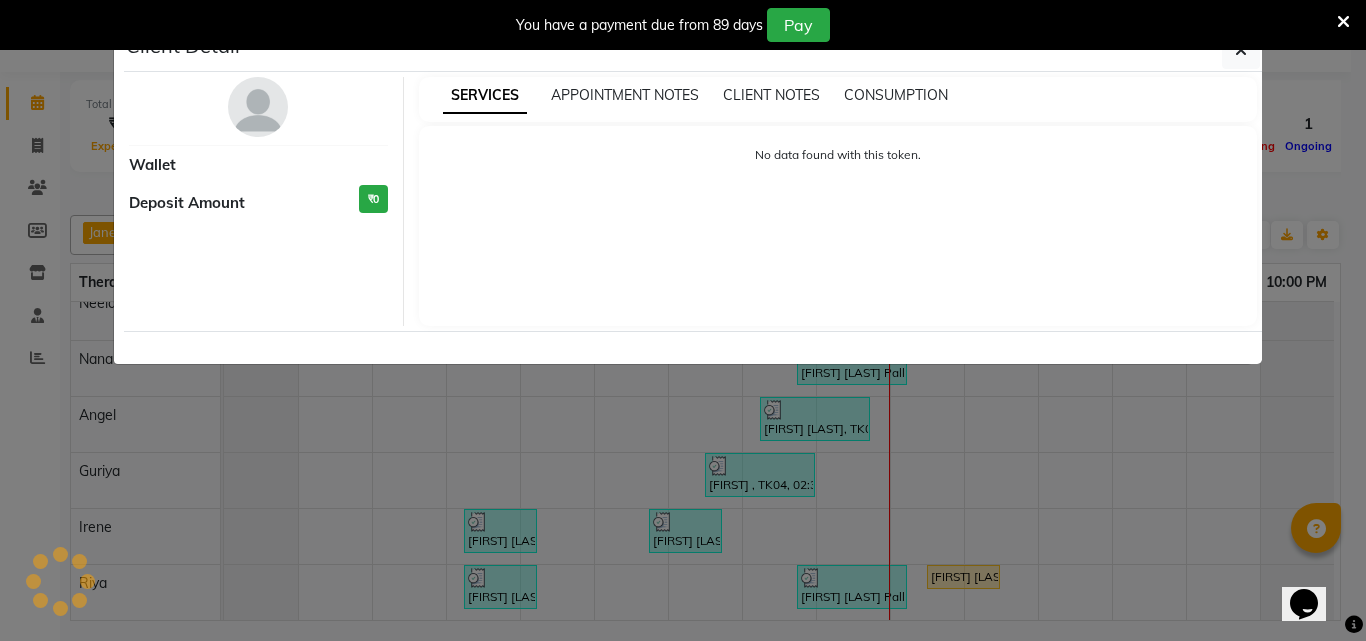 select on "3" 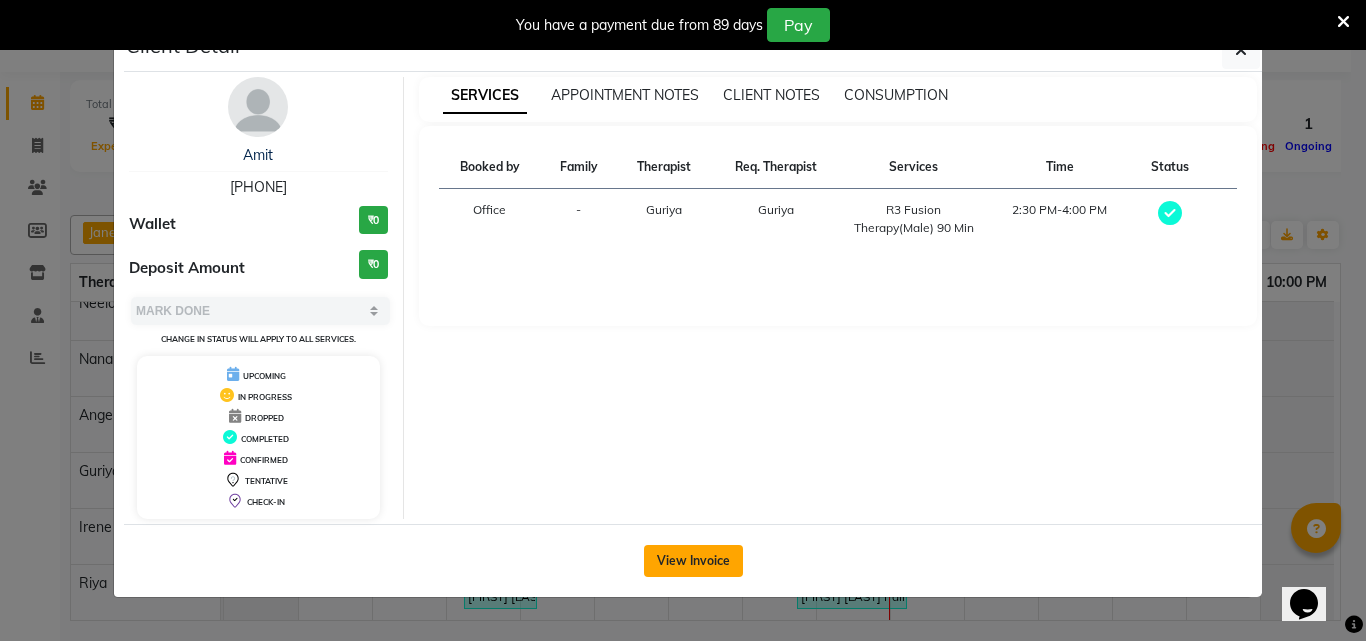 click on "View Invoice" 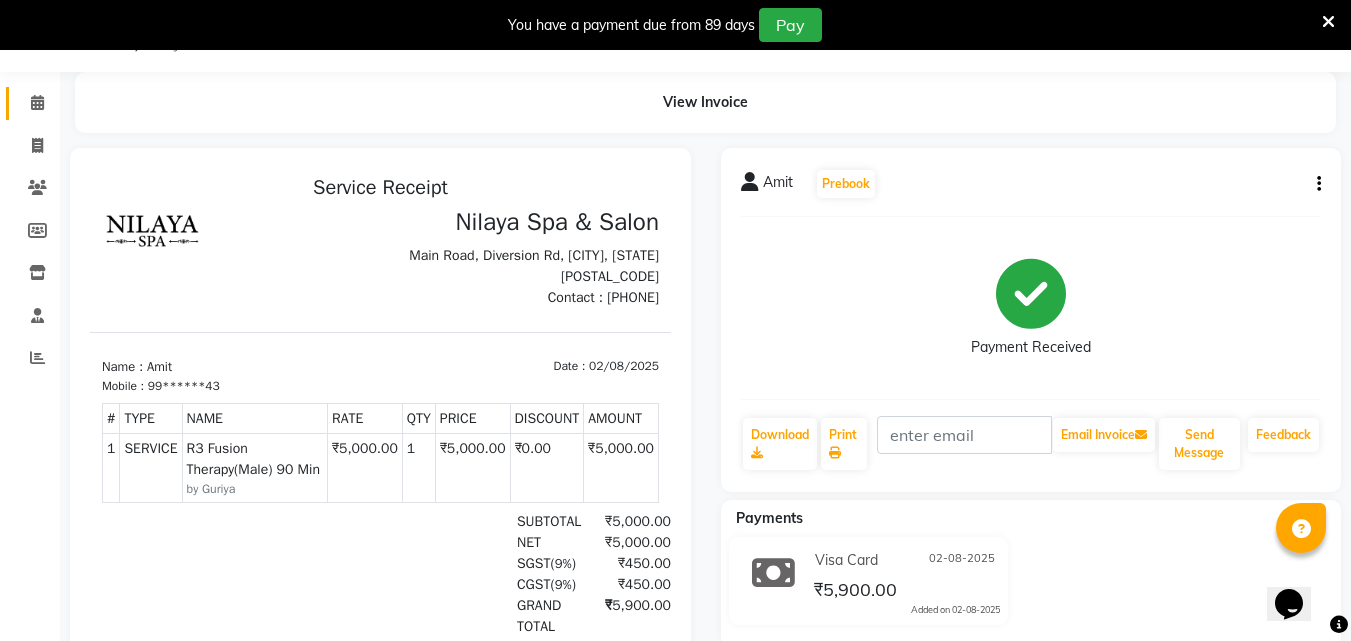 scroll, scrollTop: 0, scrollLeft: 0, axis: both 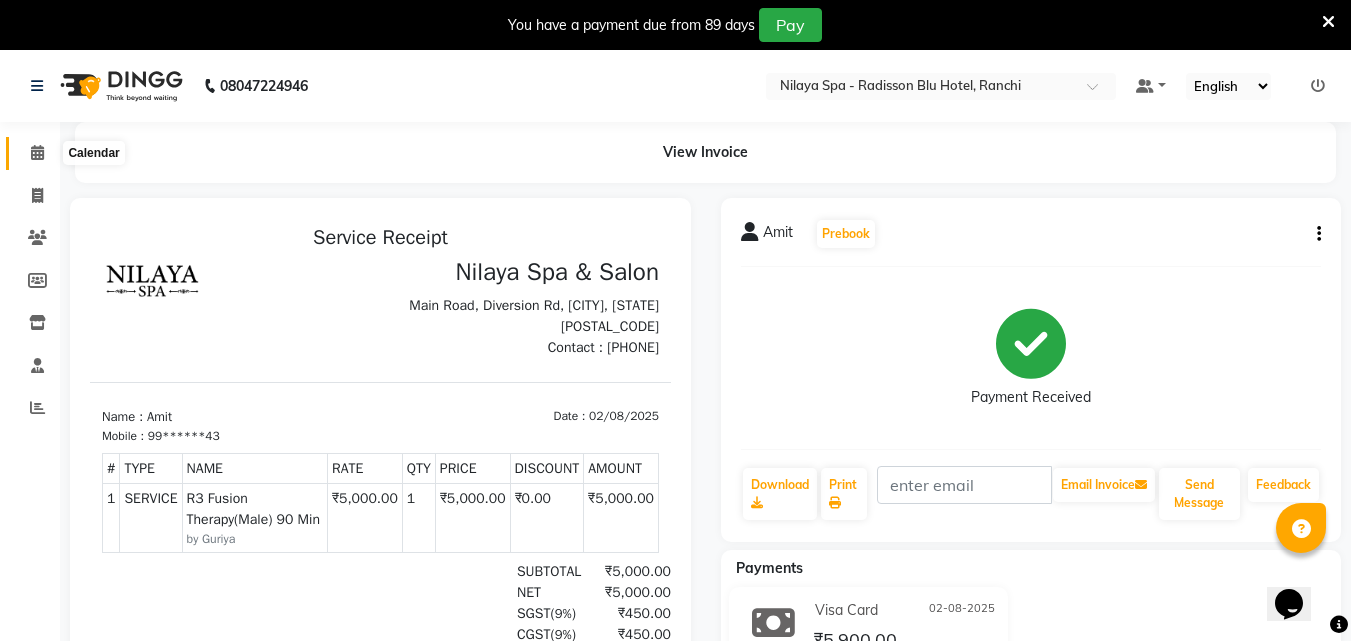 click 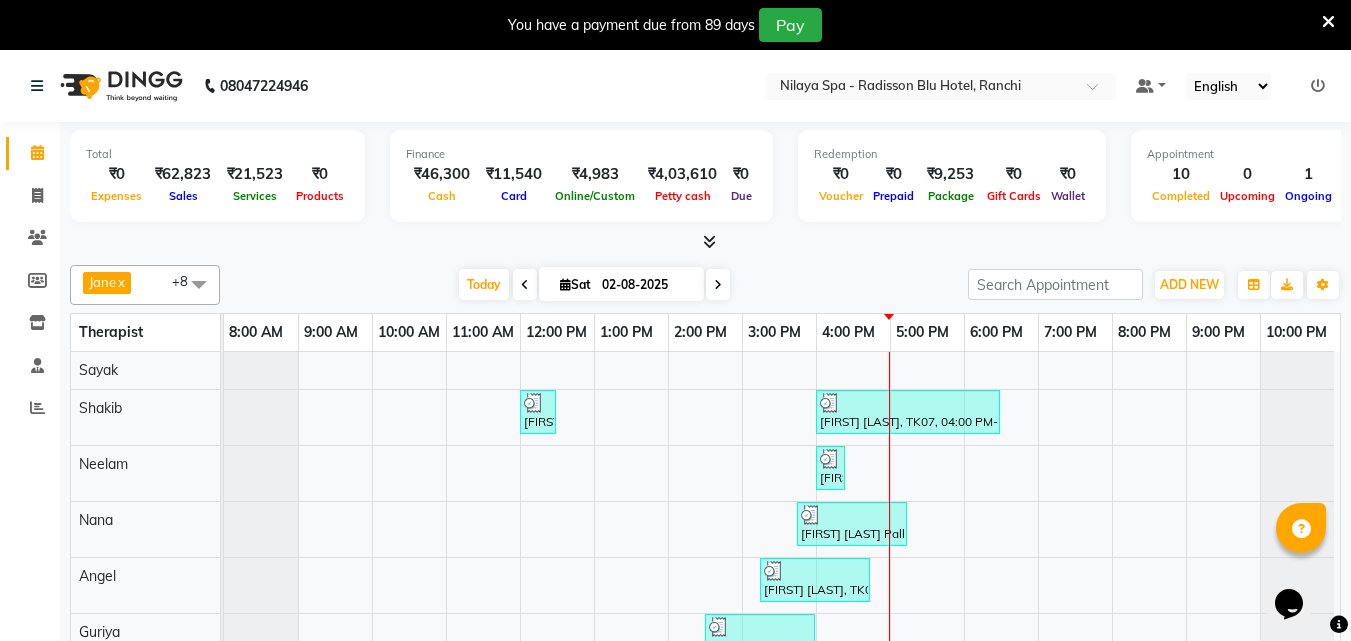 scroll, scrollTop: 64, scrollLeft: 0, axis: vertical 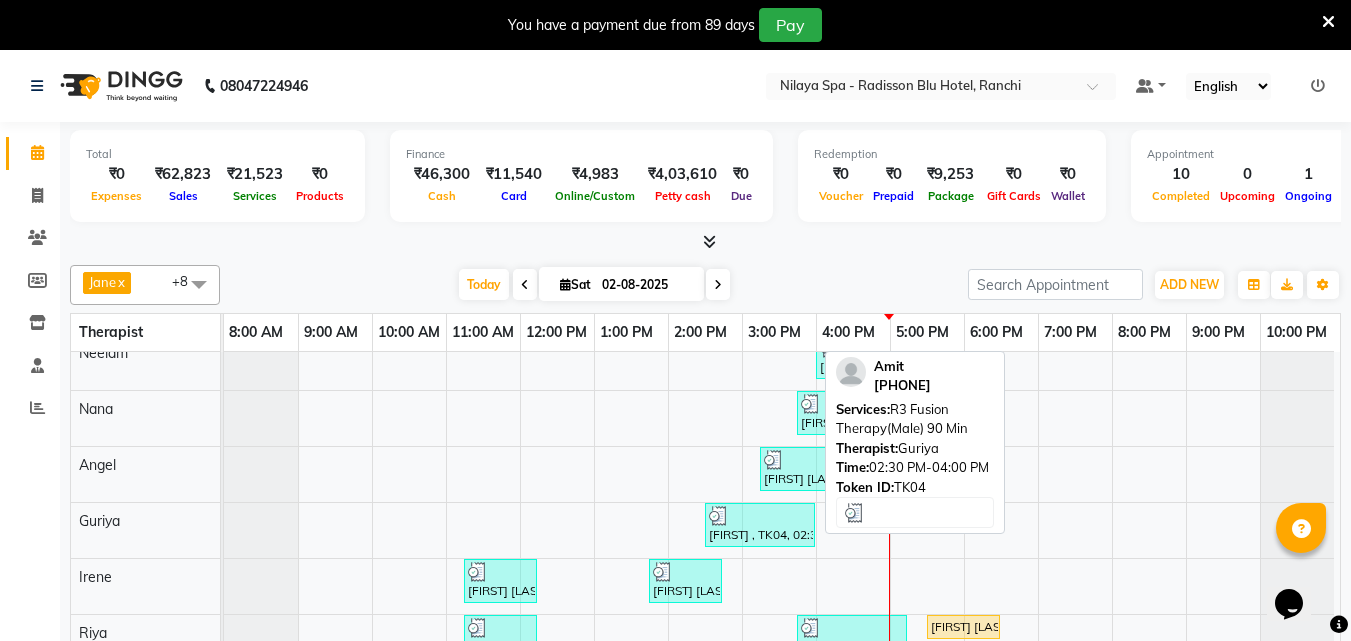 click on "[FIRST] , TK04, 02:30 PM-04:00 PM, R3 Fusion Therapy(Male) 90 Min" at bounding box center (760, 525) 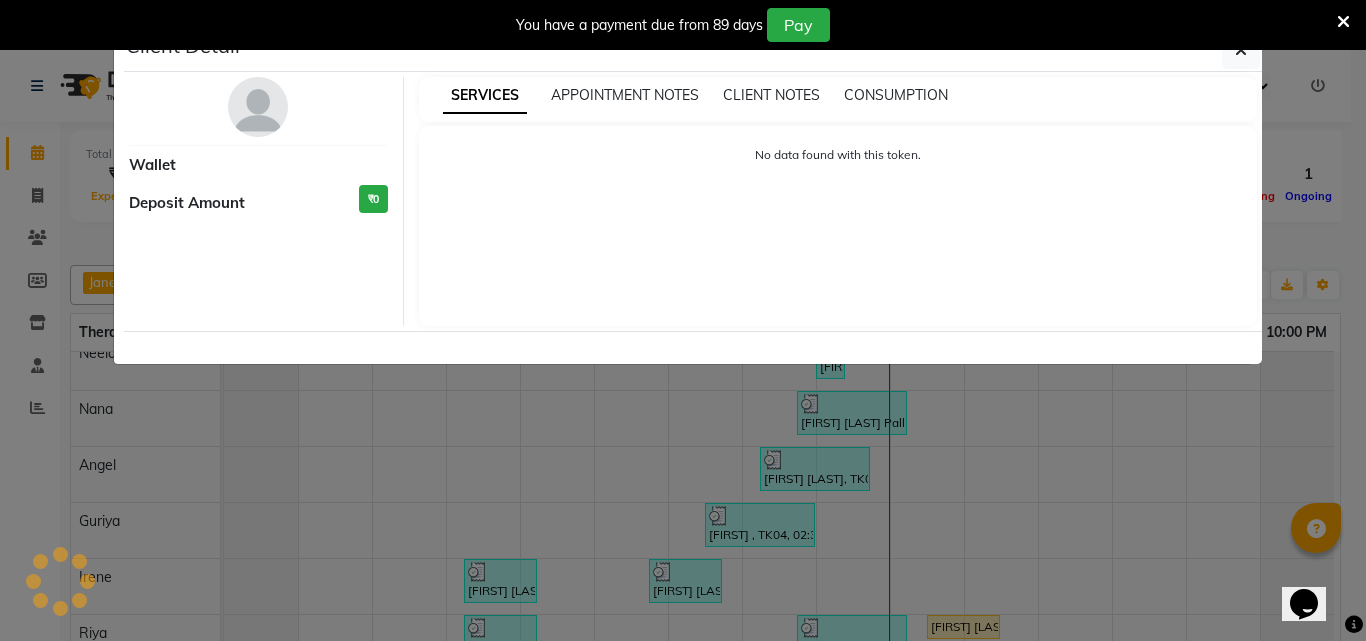 select on "3" 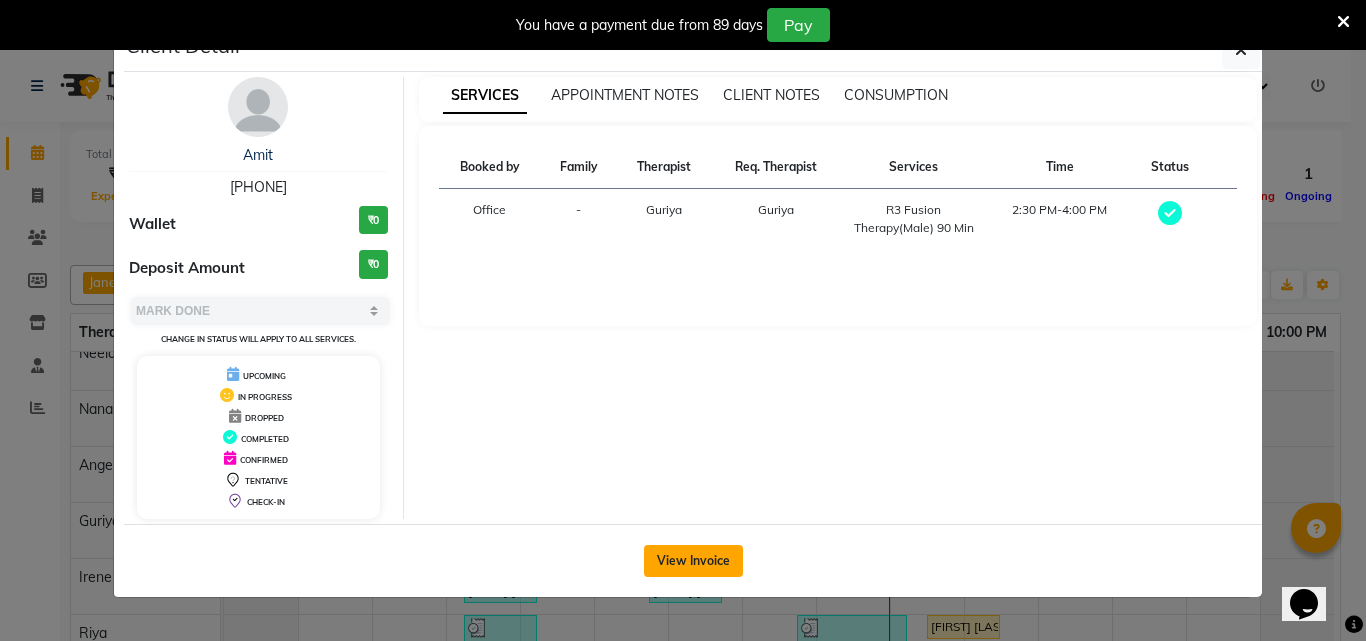 click on "View Invoice" 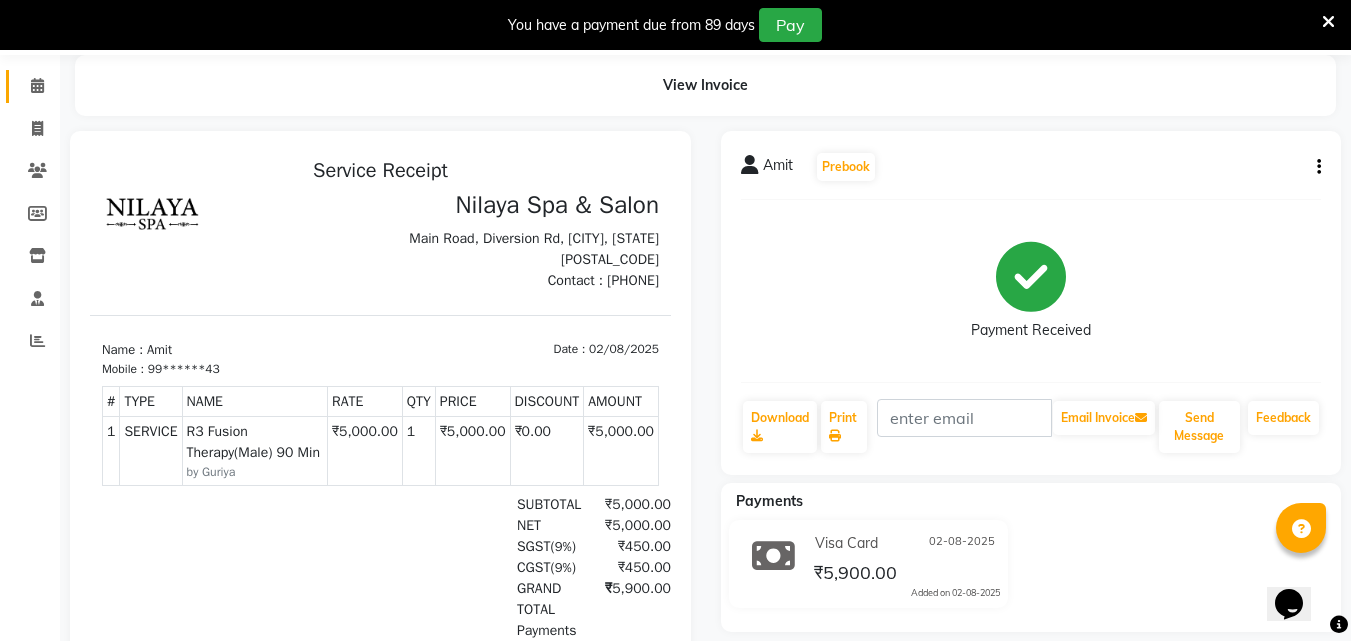 scroll, scrollTop: 0, scrollLeft: 0, axis: both 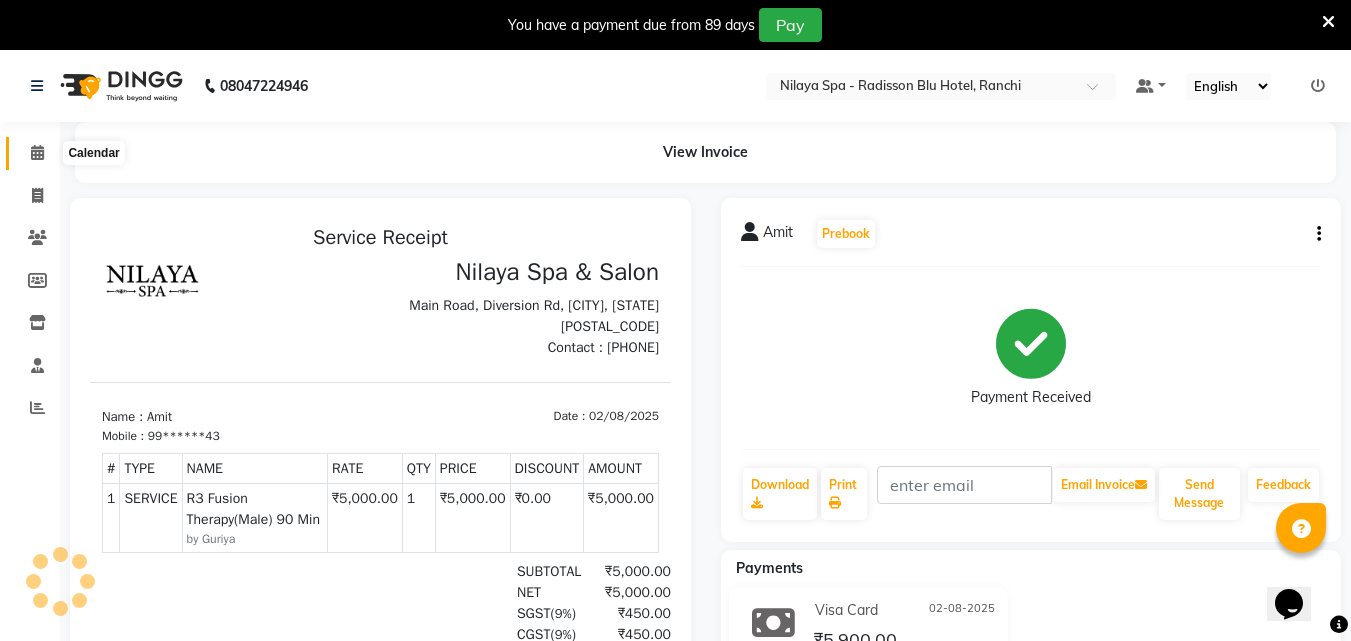 click 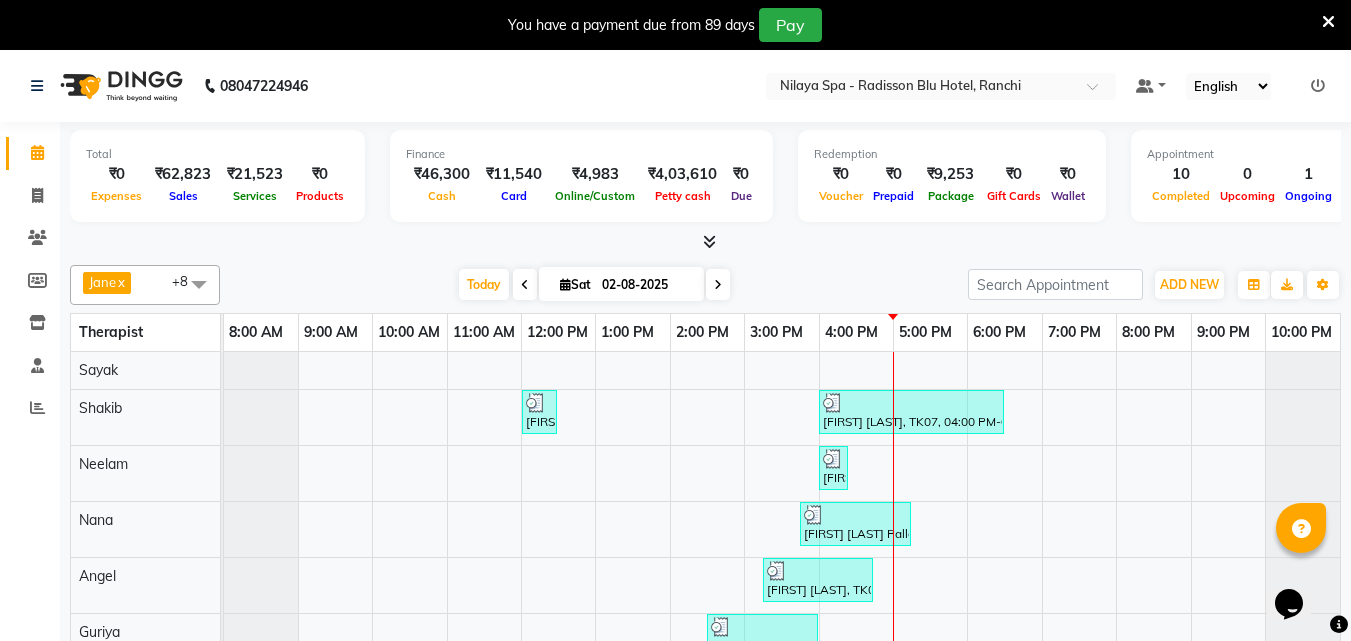 scroll, scrollTop: 124, scrollLeft: 0, axis: vertical 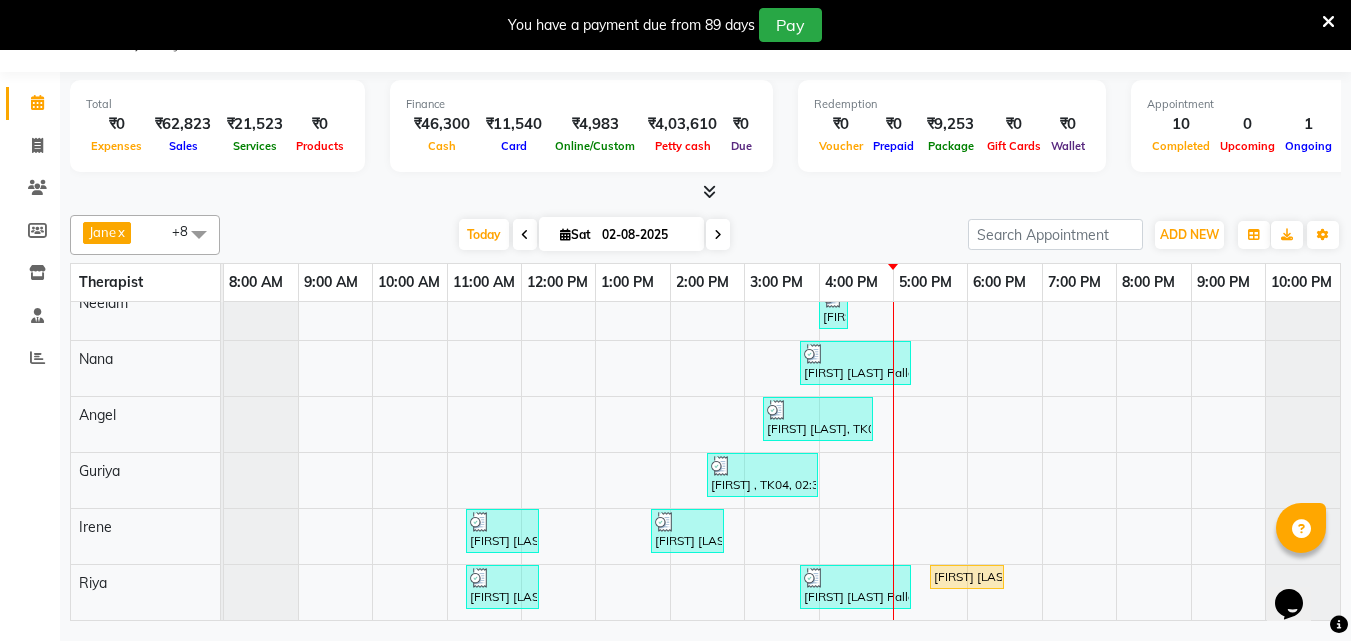 click on "Sujit Rez 20% Disc, TK02, 12:00 PM-12:30 PM, Mens Special - Shaving     Swati Priya, TK07, 04:00 PM-06:30 PM, Hair Care - Therapies - Hair Cut (With Shampoo & Blowdry) (Men),Threading - Upperlips/Chin (Each),Threading - Forehead/Side Locks (Each),Bleach - Face Detan,Signature Brightening Clean-up (Female)     Swati Priya, TK08, 04:00 PM-04:15 PM, Threading - Eye Brows     Pankaj Lal das Palladium member, TK05, 03:45 PM-05:15 PM, Deep Tissue Repair Therapy(Male) 90 Min     Nitesh Gupta, TK06, 03:15 PM-04:45 PM, R3 Fusion Therapy(Male) 90 Min     Amit , TK04, 02:30 PM-04:00 PM, R3 Fusion Therapy(Male) 90 Min     Manoj kumar  Gold member , TK01, 11:15 AM-12:15 PM, Deep Tissue Repair Therapy(Male) 60 Min     Neeta Pandey , TK03, 01:45 PM-02:45 PM, Traditional Swedish Relaxation Therapy(Male) 60 Min     Manoj kumar  Gold member , TK01, 11:15 AM-12:15 PM, Deep Tissue Repair Therapy(Male) 60 Min     Pankaj Lal das Palladium member, TK05, 03:45 PM-05:15 PM, Deep Tissue Repair Therapy(Male) 90 Min" at bounding box center [782, 405] 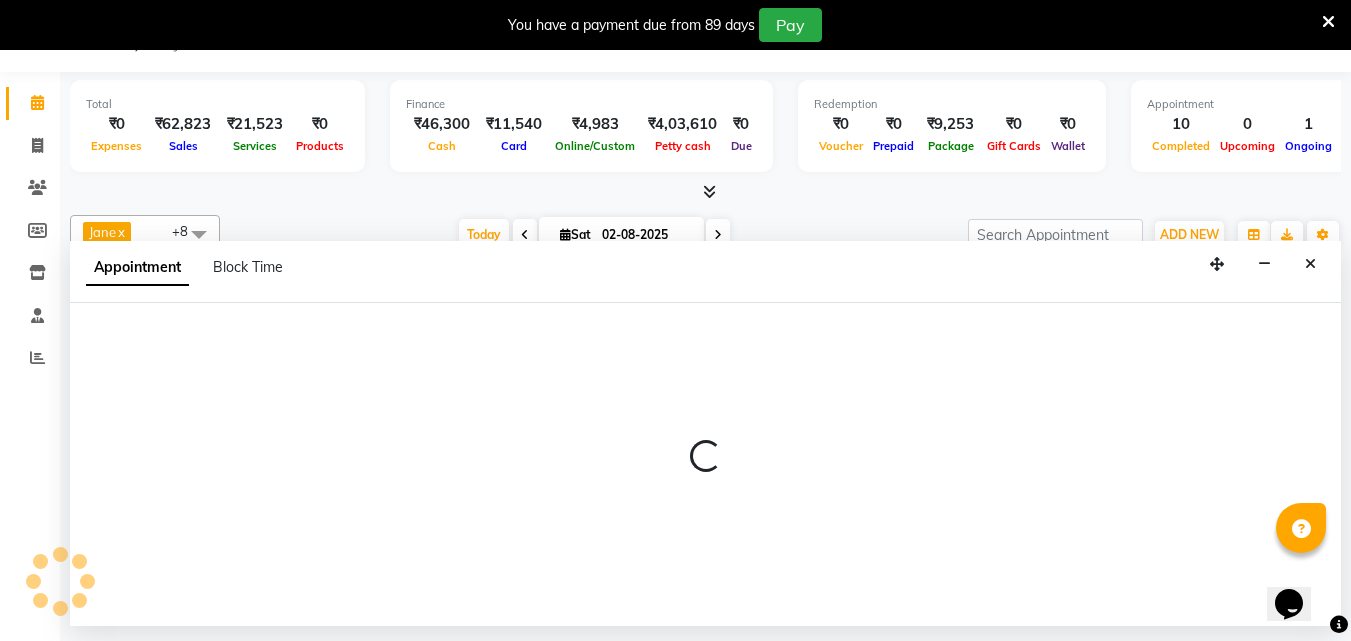 select on "78997" 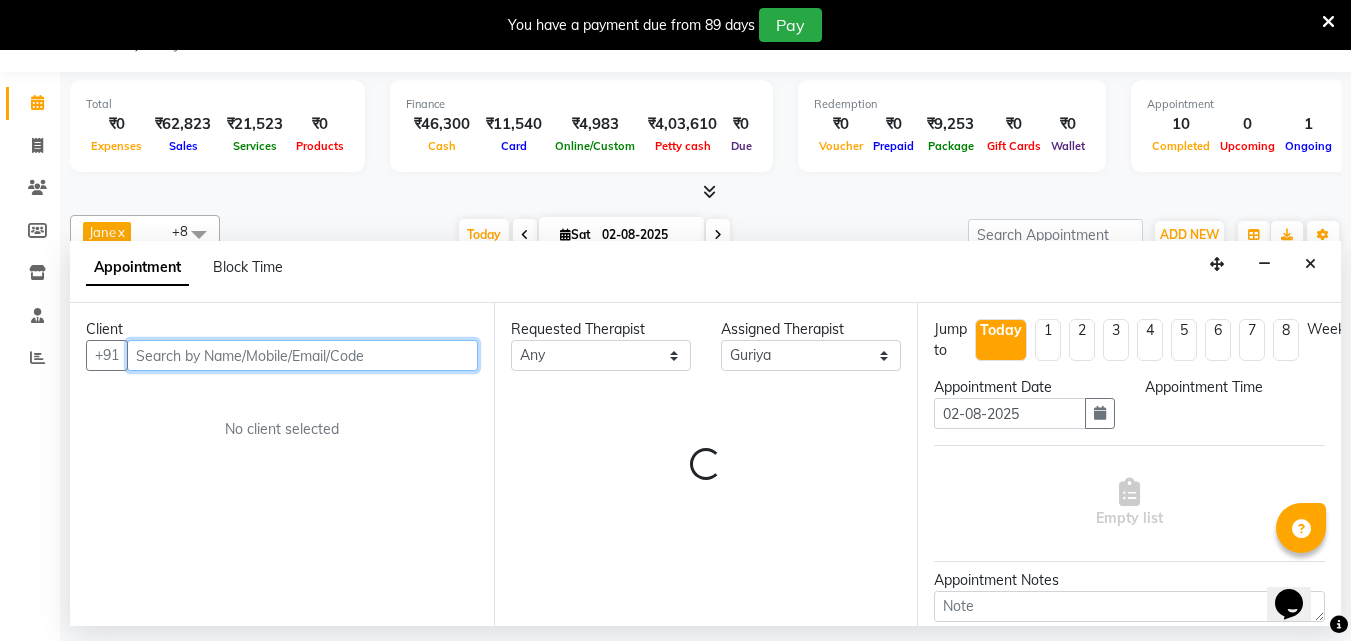 select on "1080" 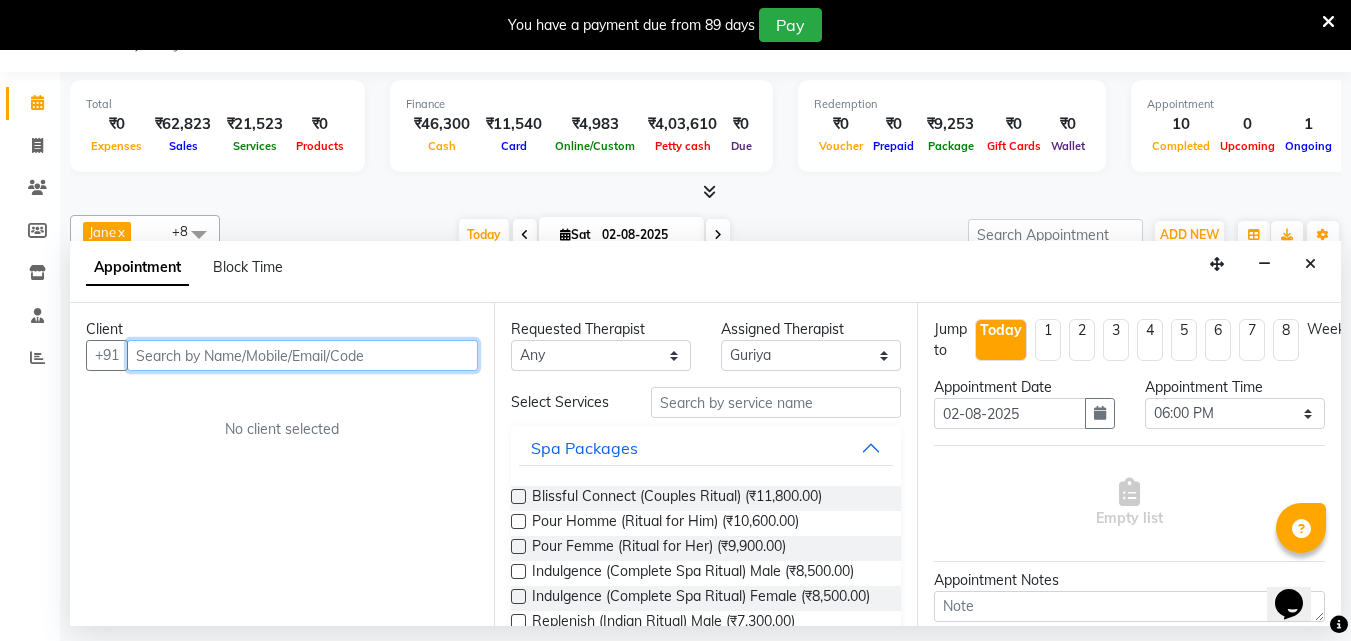 click at bounding box center (302, 355) 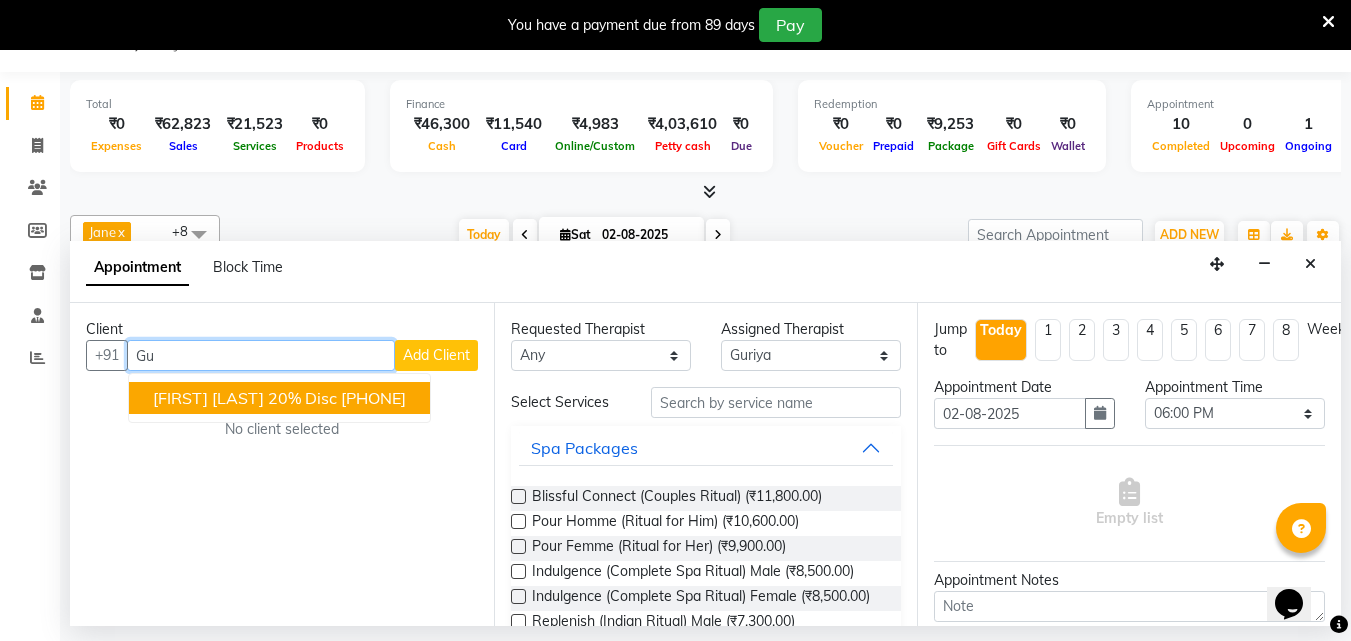 type on "G" 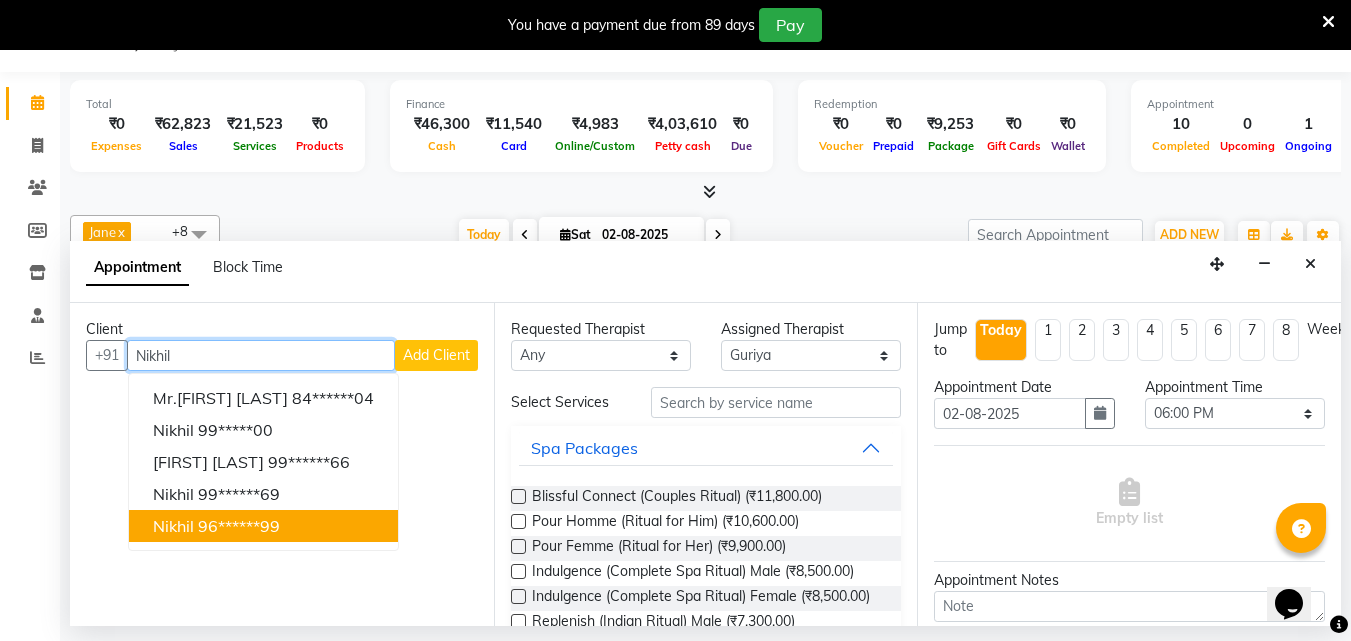 click on "96******99" at bounding box center [239, 526] 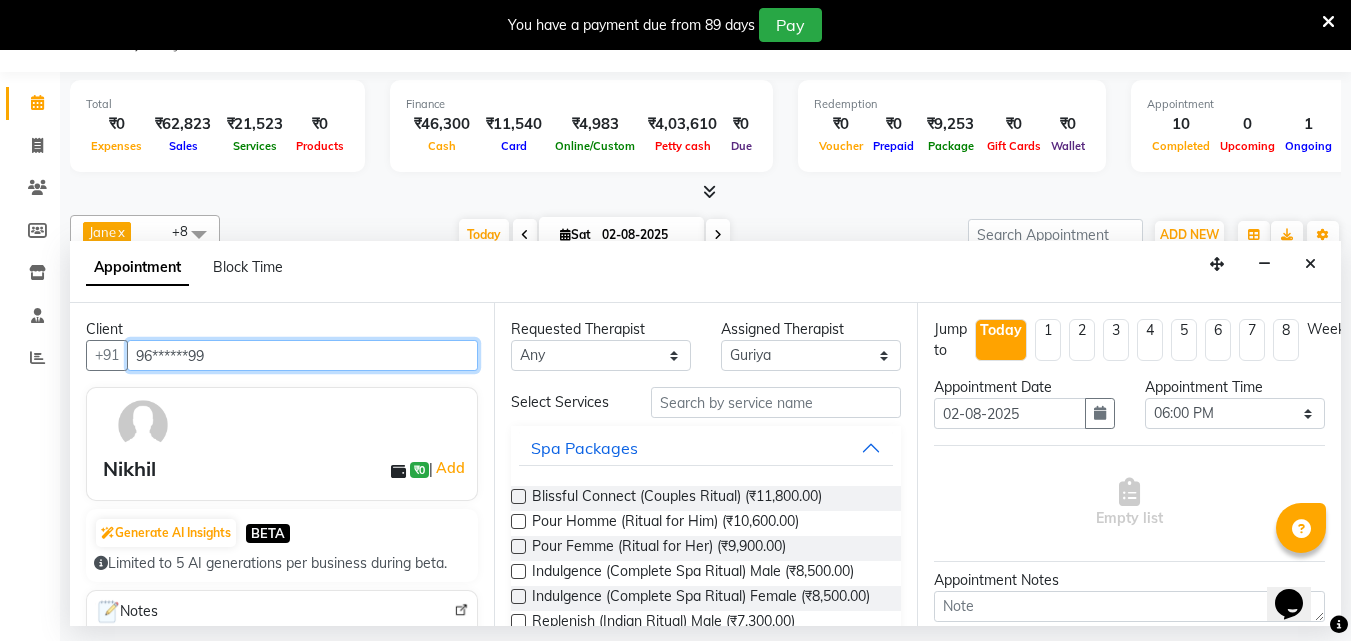 type on "96******99" 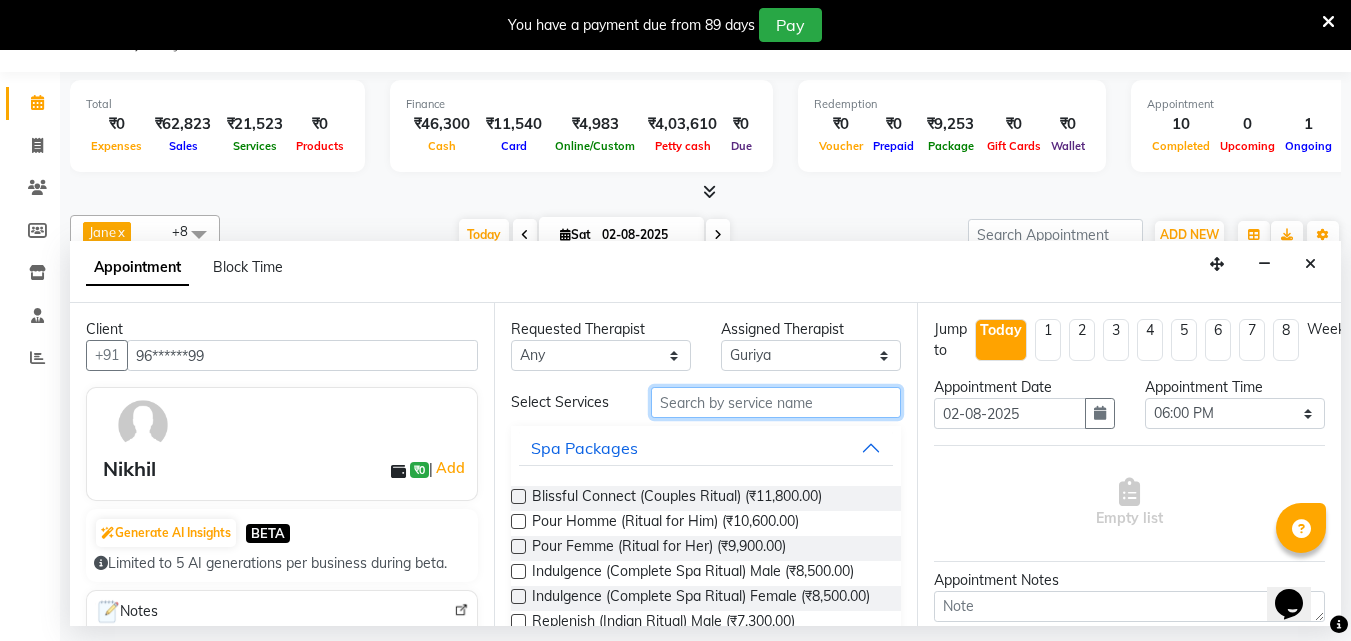 click at bounding box center (776, 402) 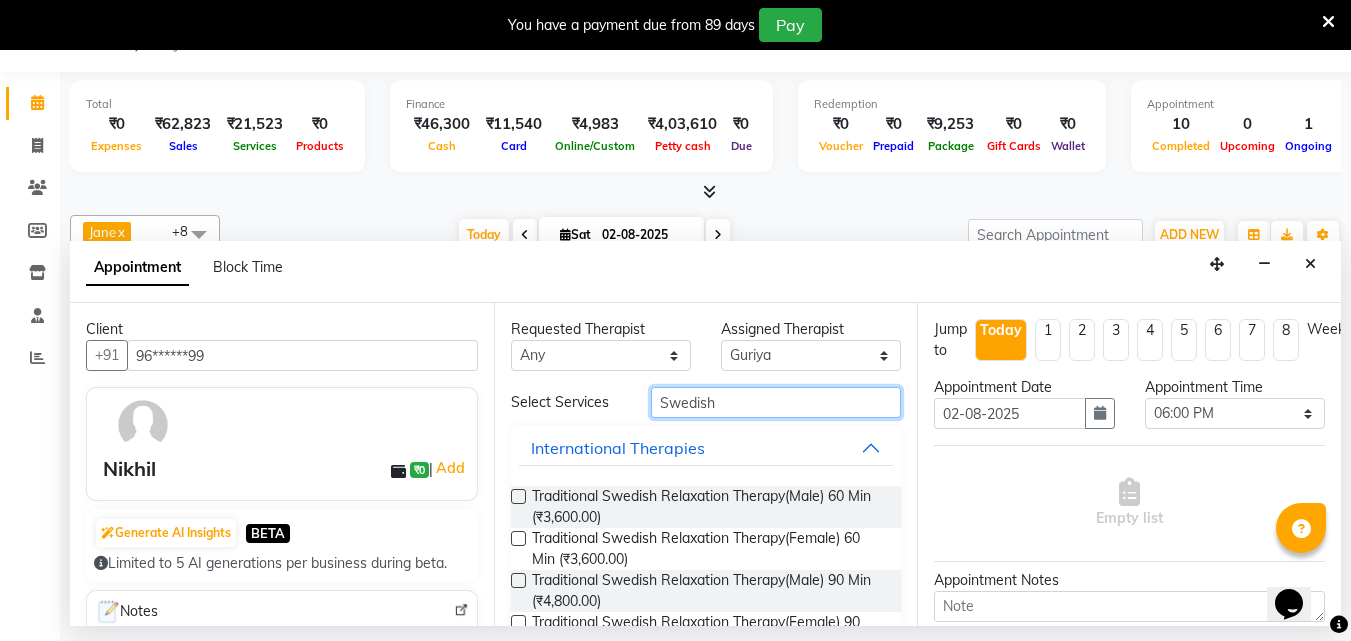 type on "Swedish" 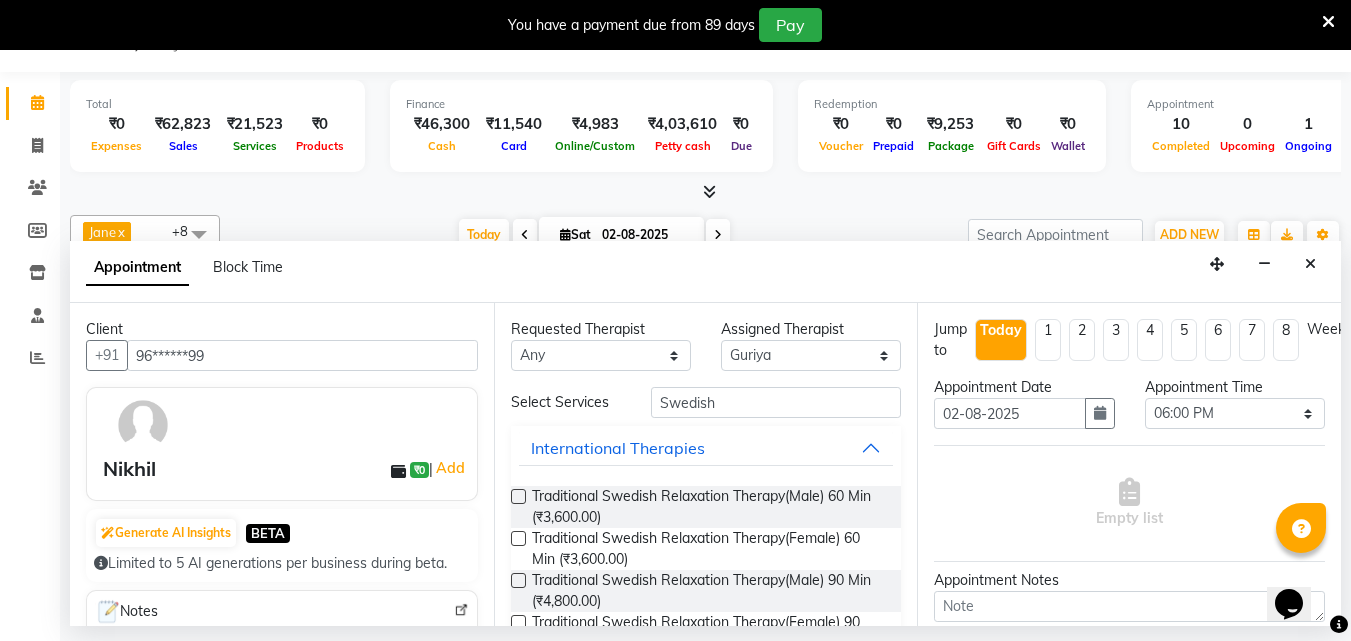 click at bounding box center [518, 496] 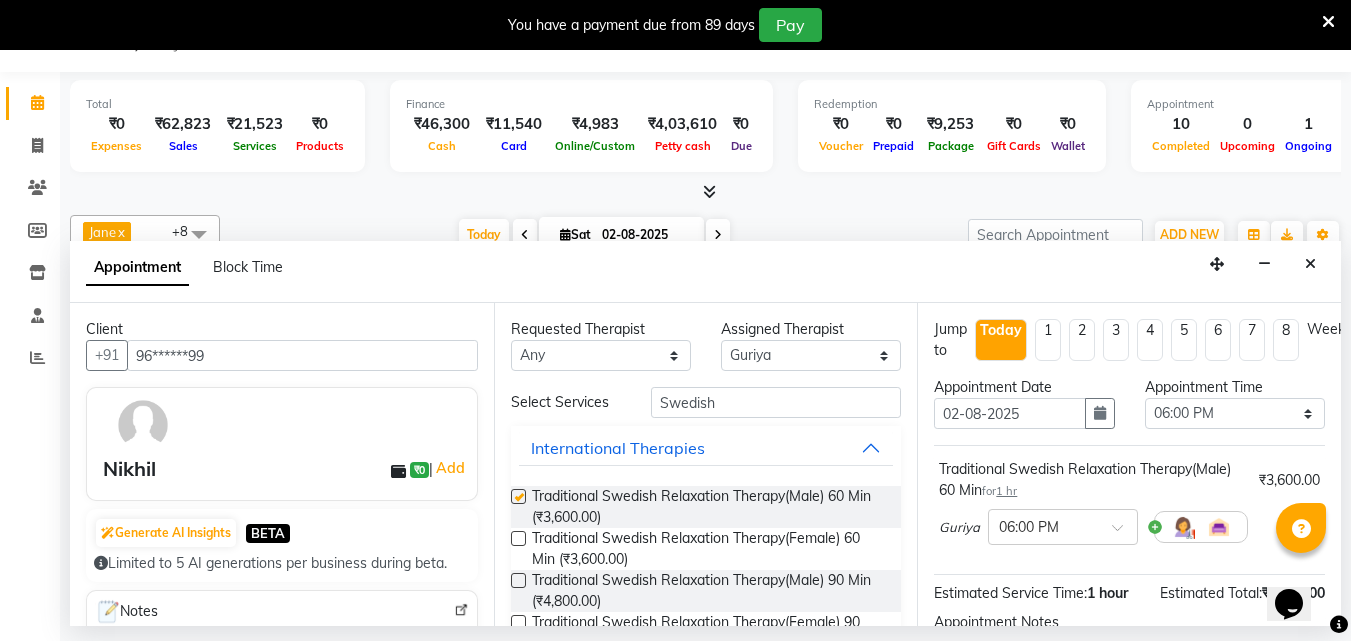 checkbox on "false" 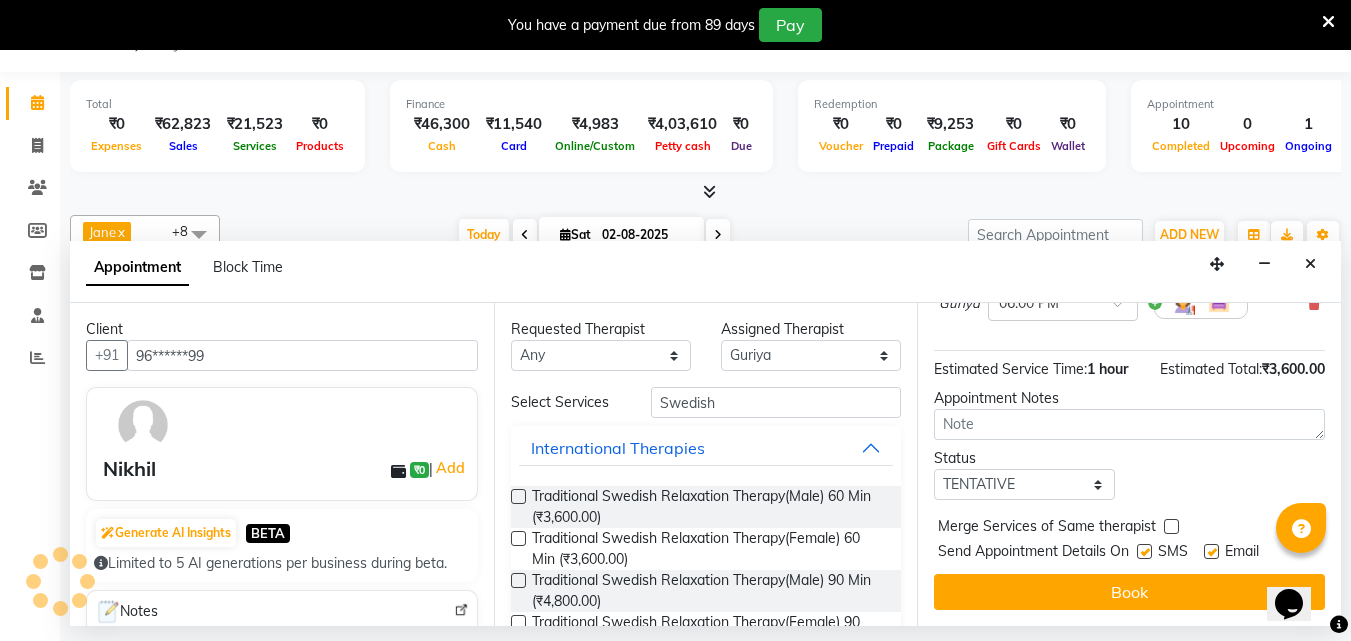 scroll, scrollTop: 239, scrollLeft: 0, axis: vertical 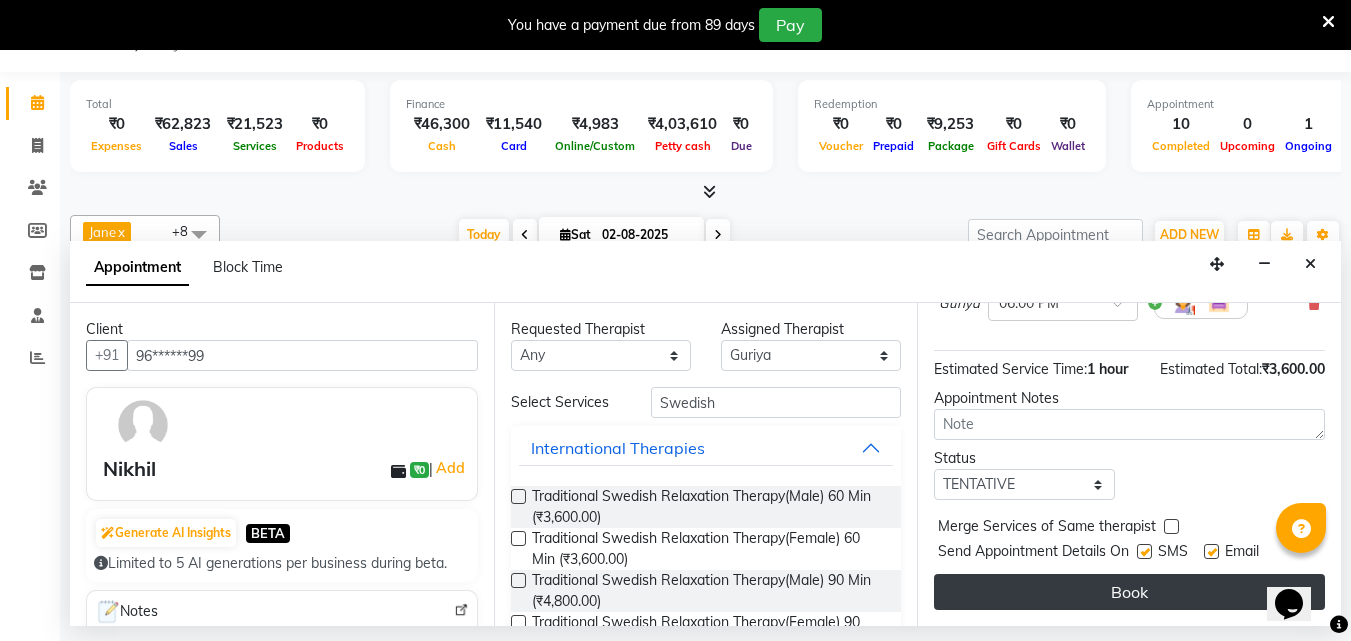 click on "Book" at bounding box center [1129, 592] 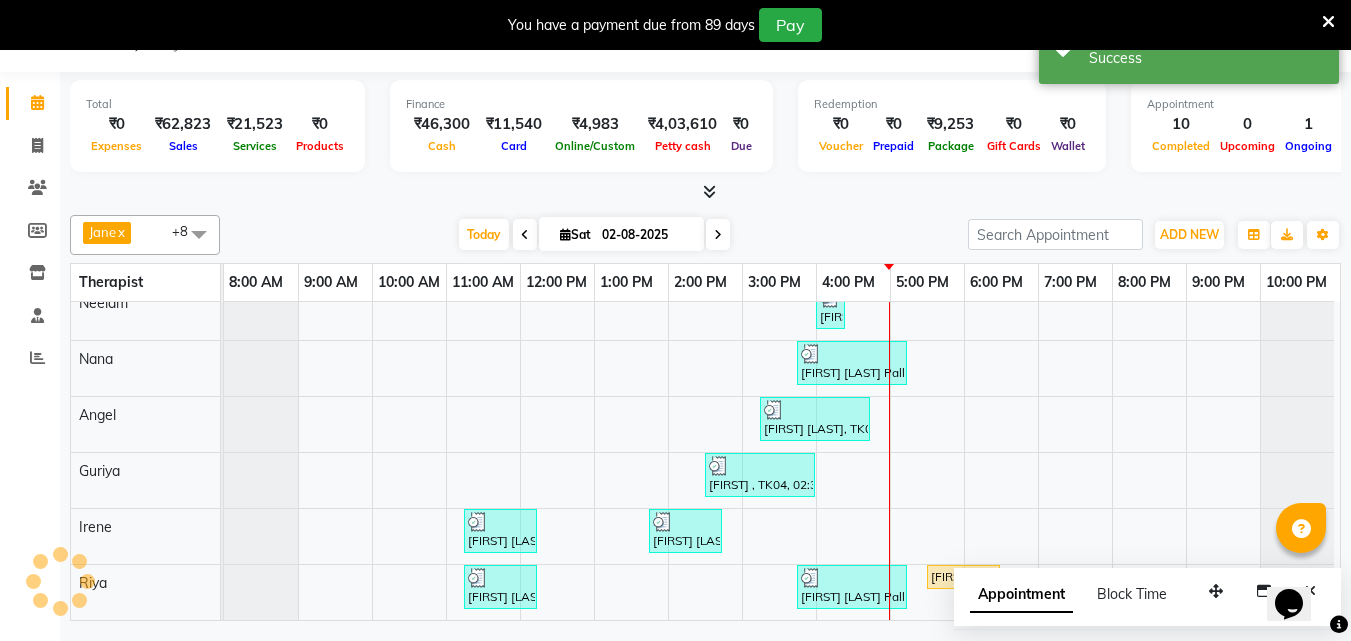 scroll, scrollTop: 0, scrollLeft: 0, axis: both 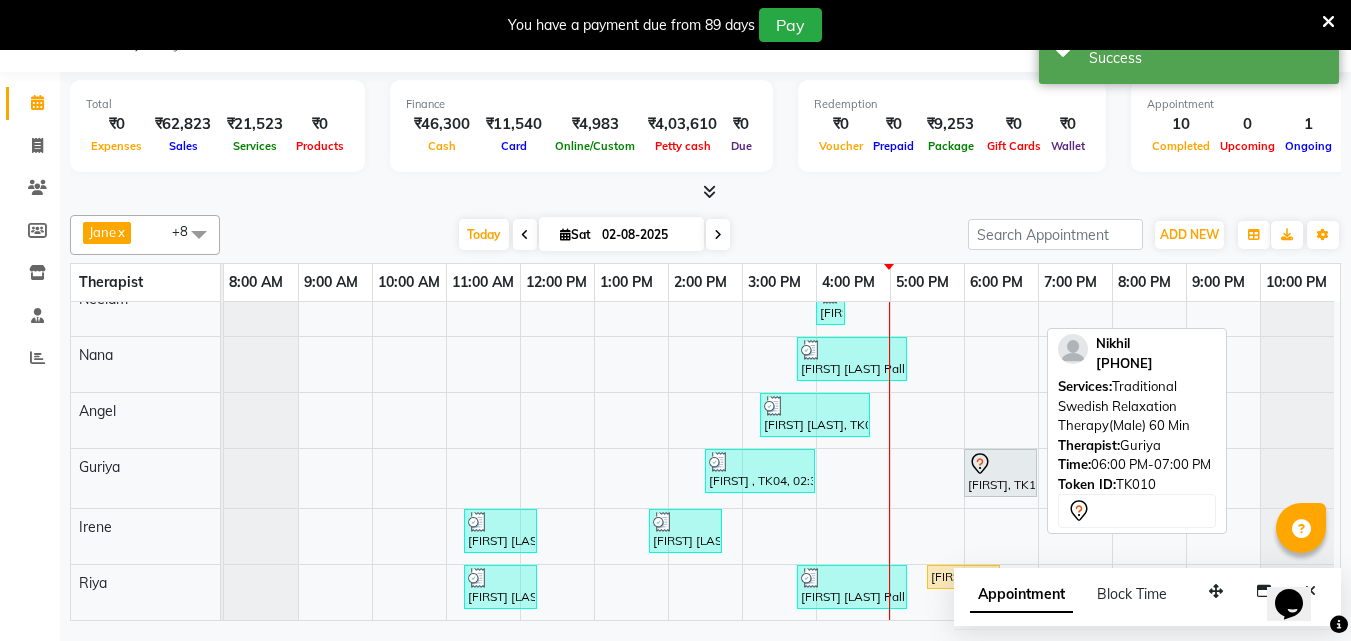 click on "[FIRST], TK10, 06:00 PM-07:00 PM, Traditional Swedish Relaxation Therapy(Male) 60 Min" at bounding box center (1000, 473) 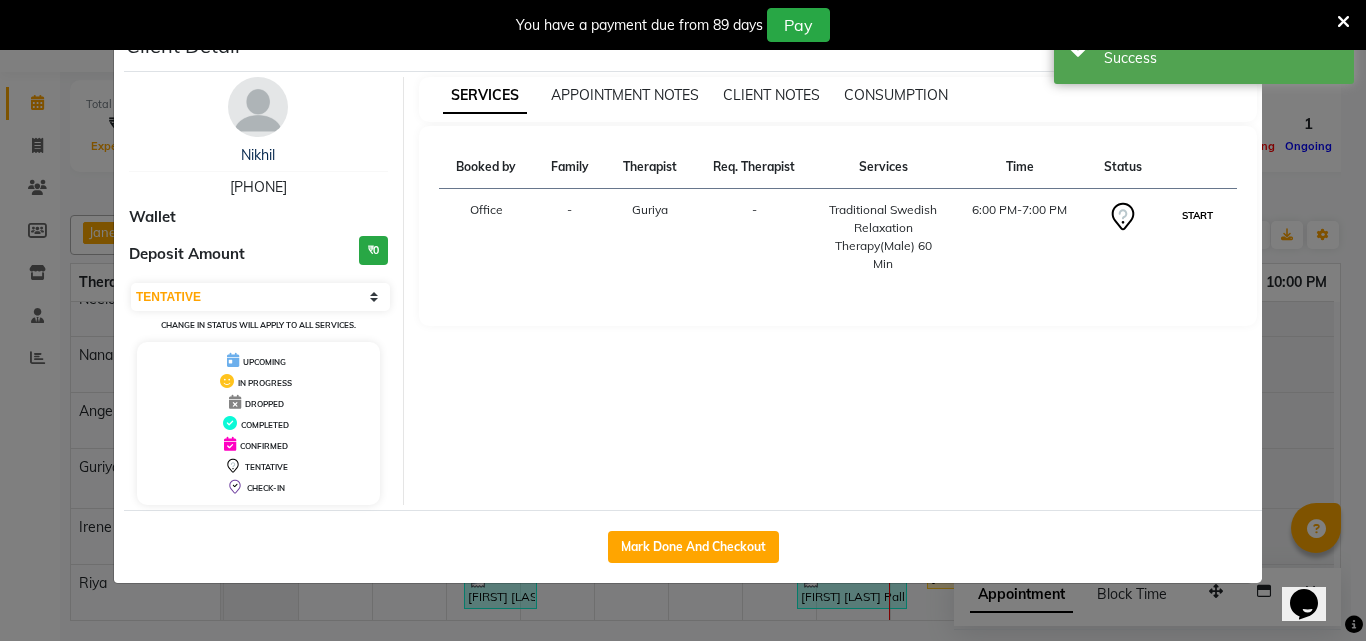 click on "START" at bounding box center (1197, 215) 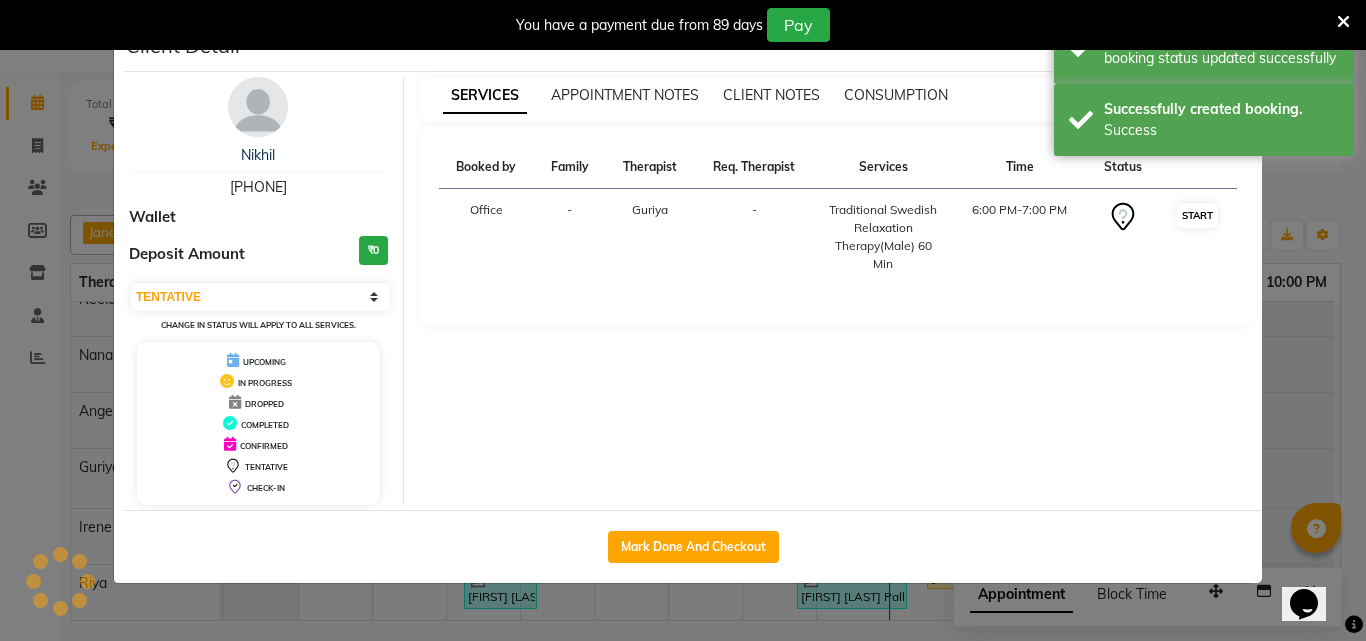 select on "1" 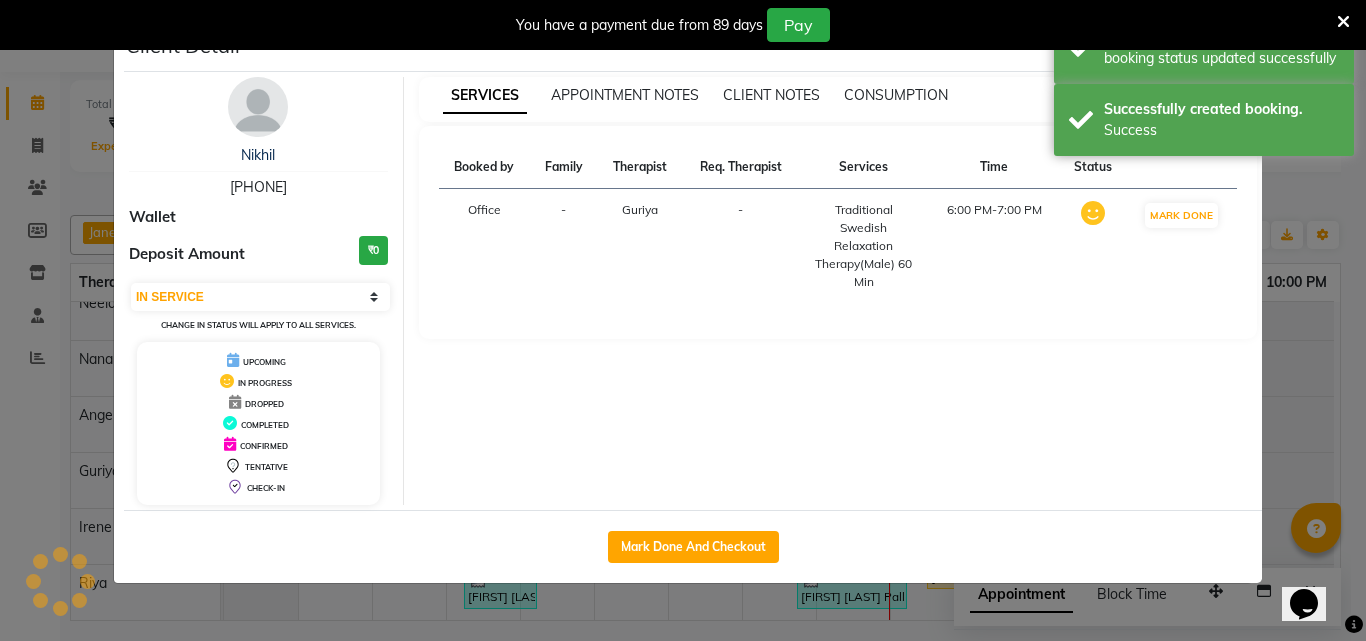 scroll, scrollTop: 126, scrollLeft: 0, axis: vertical 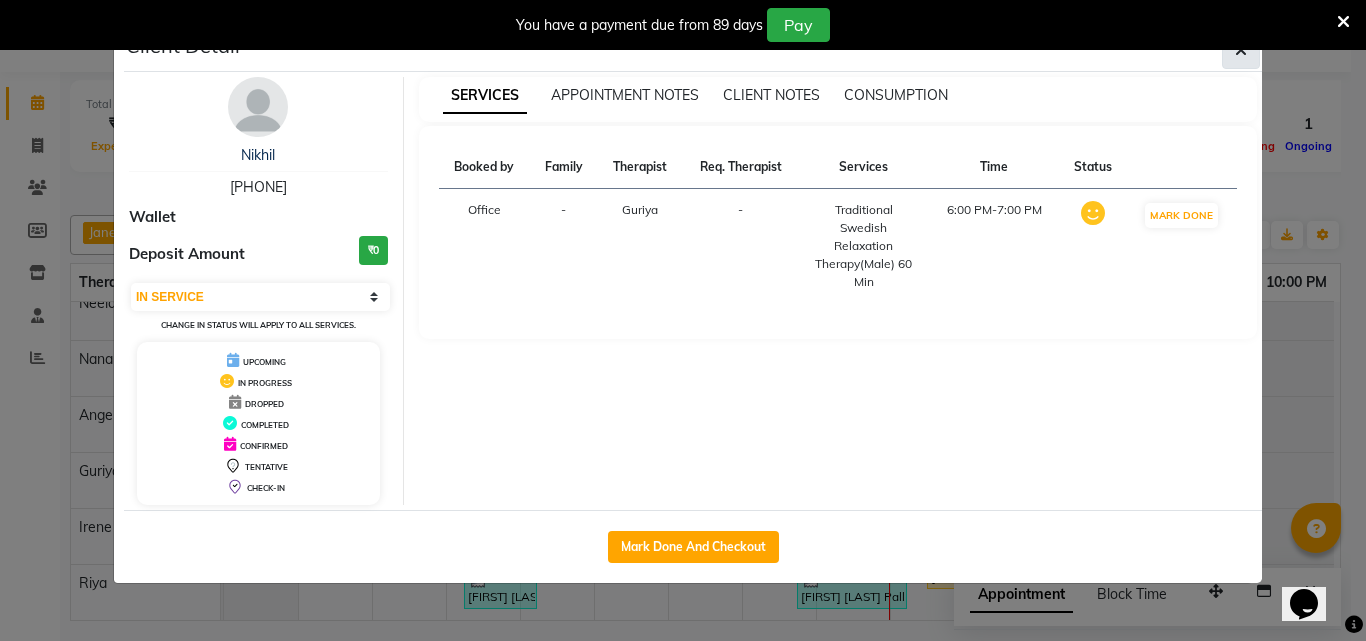 click 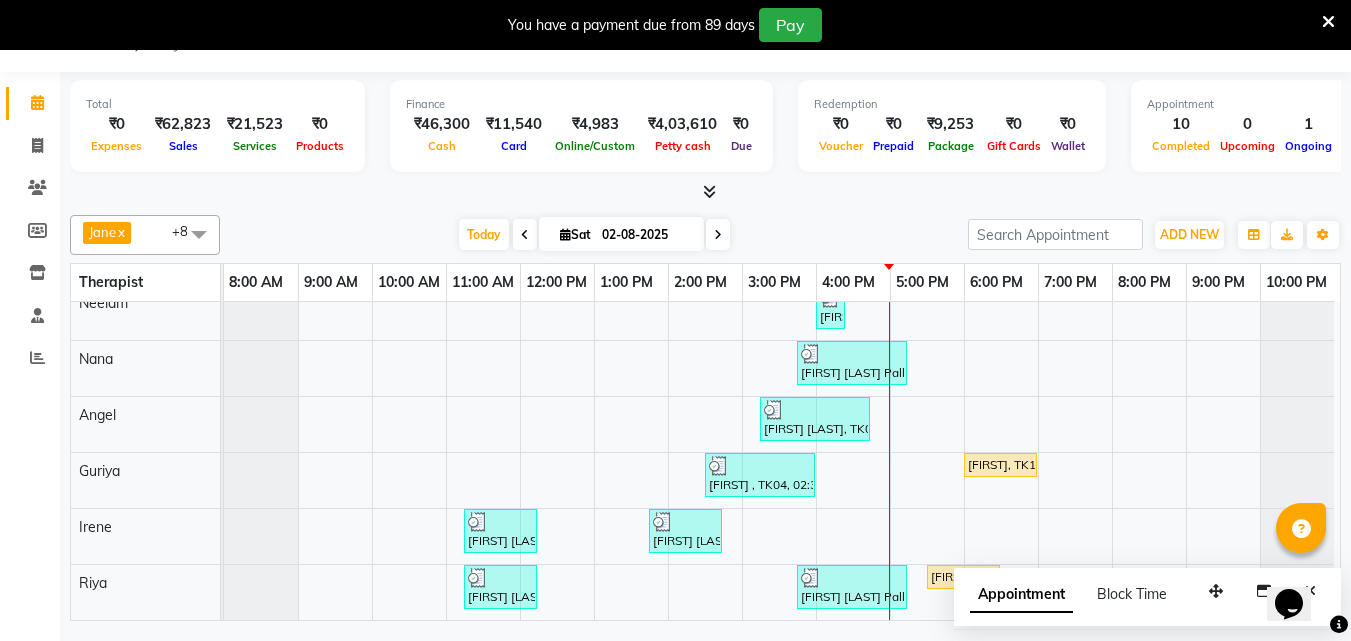 scroll, scrollTop: 69, scrollLeft: 0, axis: vertical 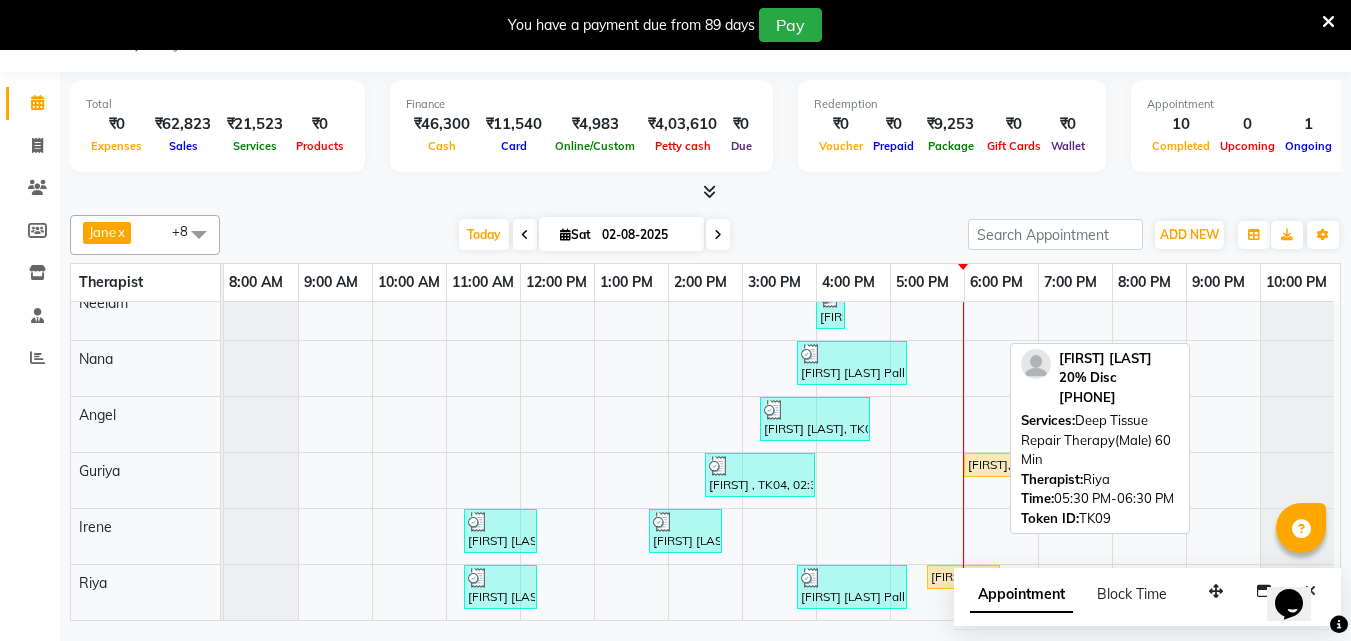 click on "[FIRST] [LAST] 15% Disc, TK09, 05:30 PM-06:30 PM, Deep Tissue Repair Therapy(Male) 60 Min" at bounding box center [963, 577] 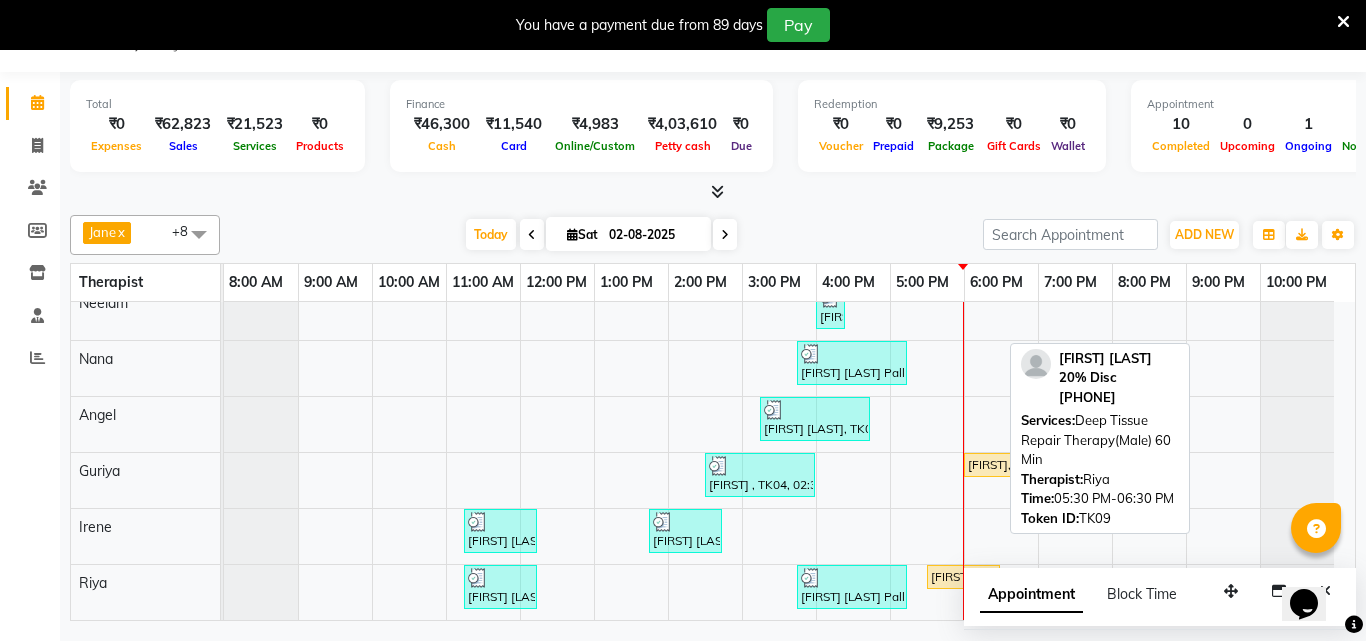 select on "1" 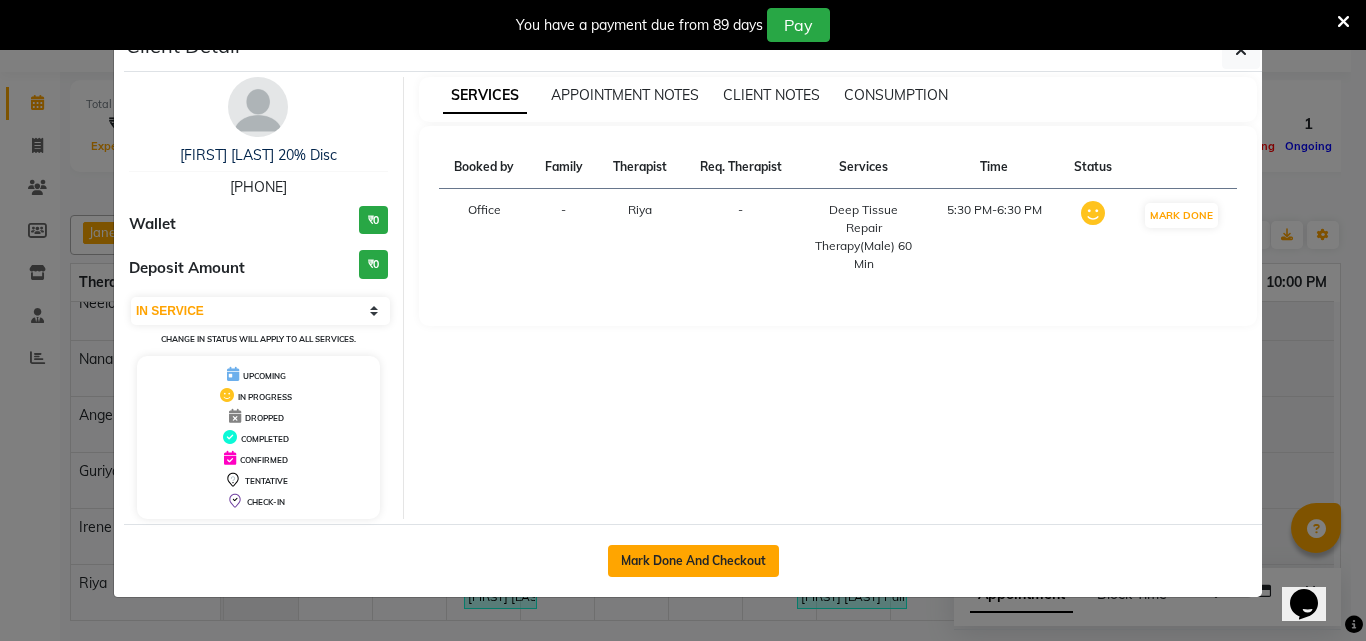 click on "Mark Done And Checkout" 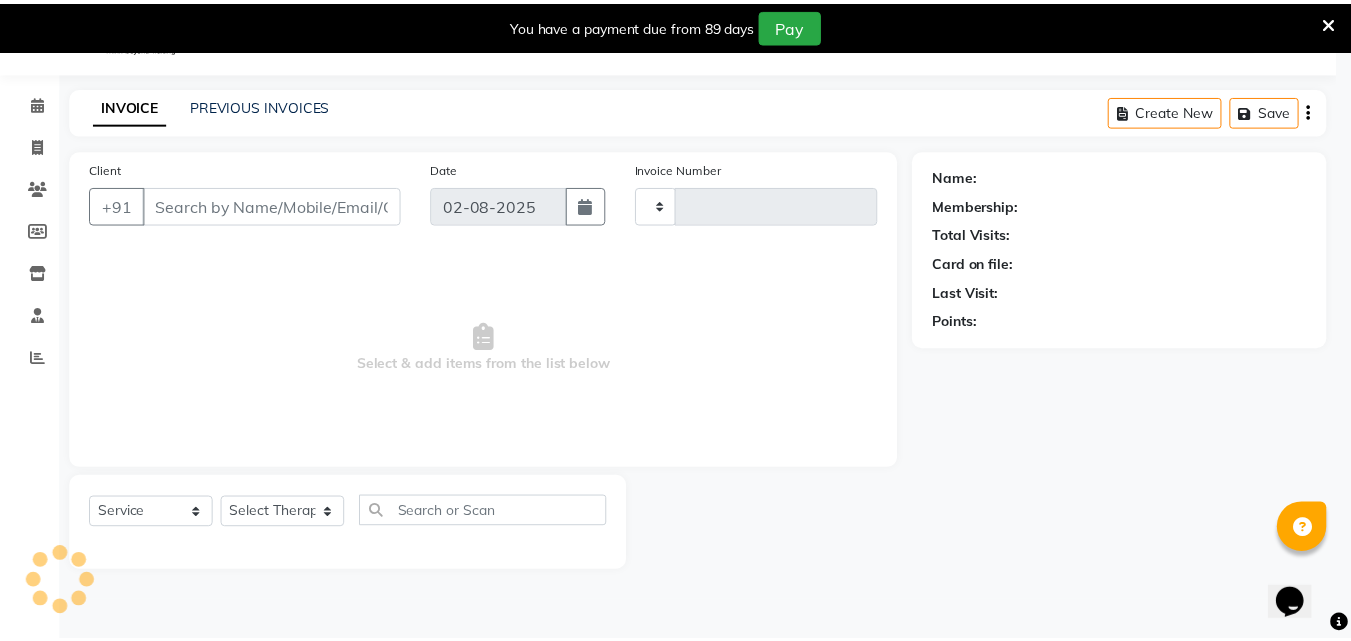 scroll, scrollTop: 0, scrollLeft: 0, axis: both 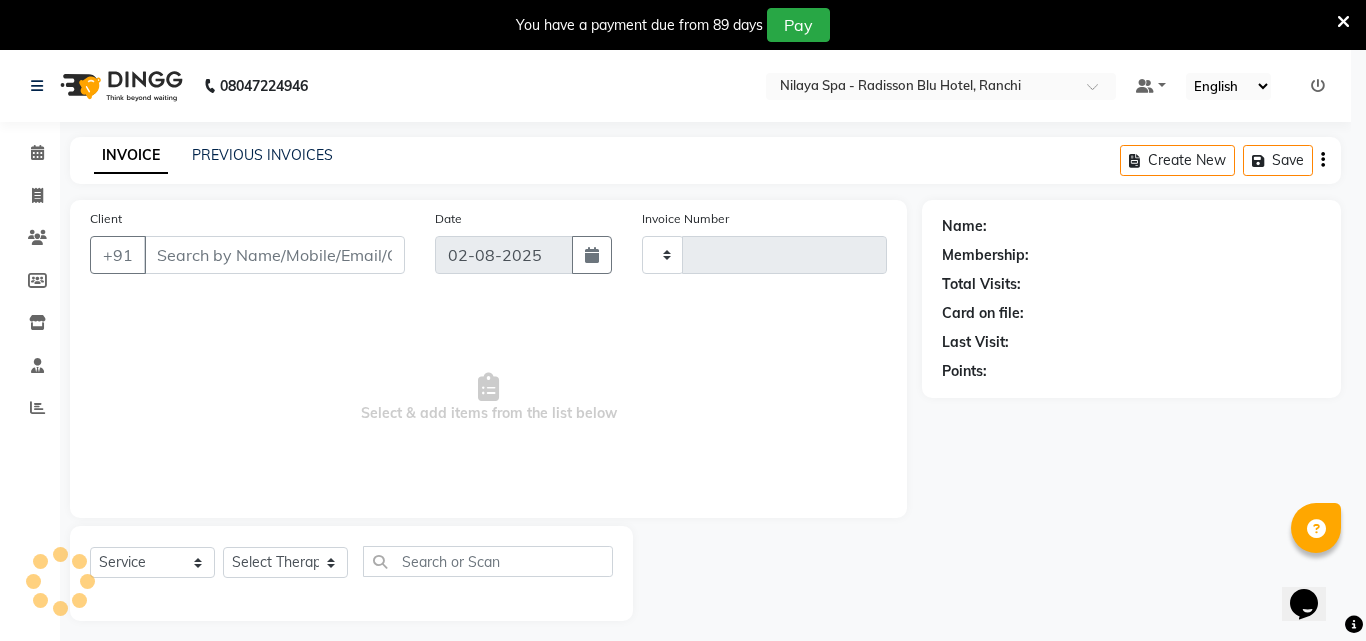 type on "0990" 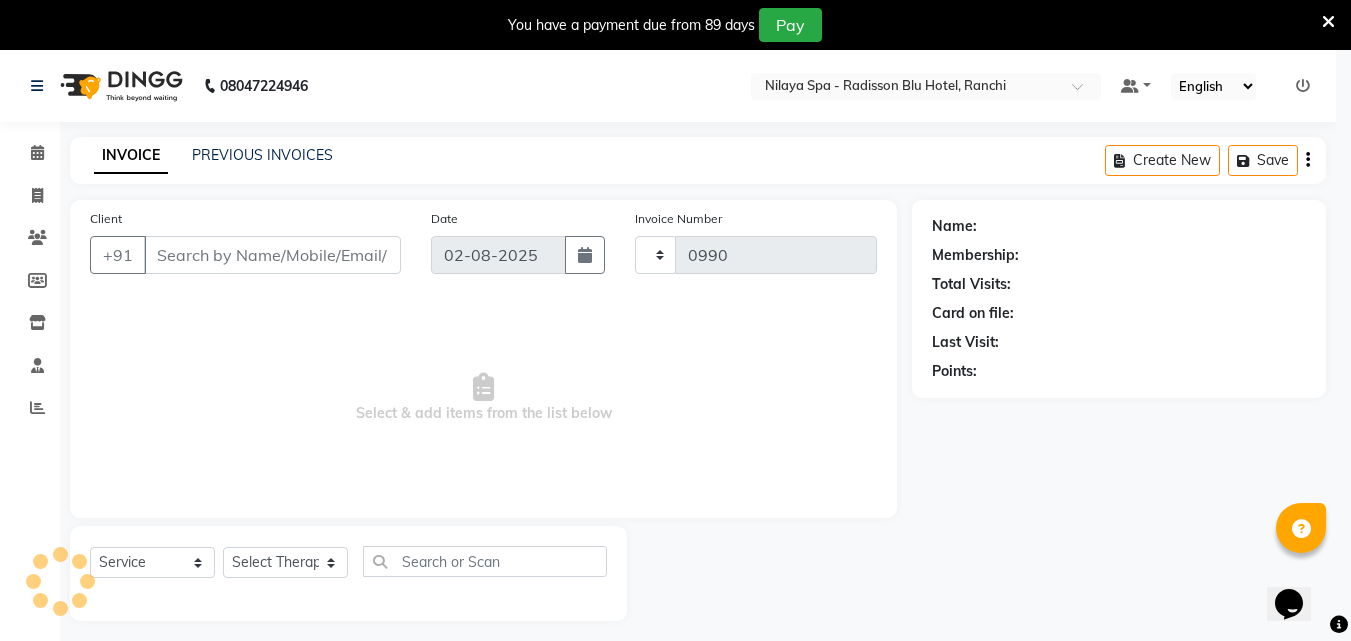 select on "8066" 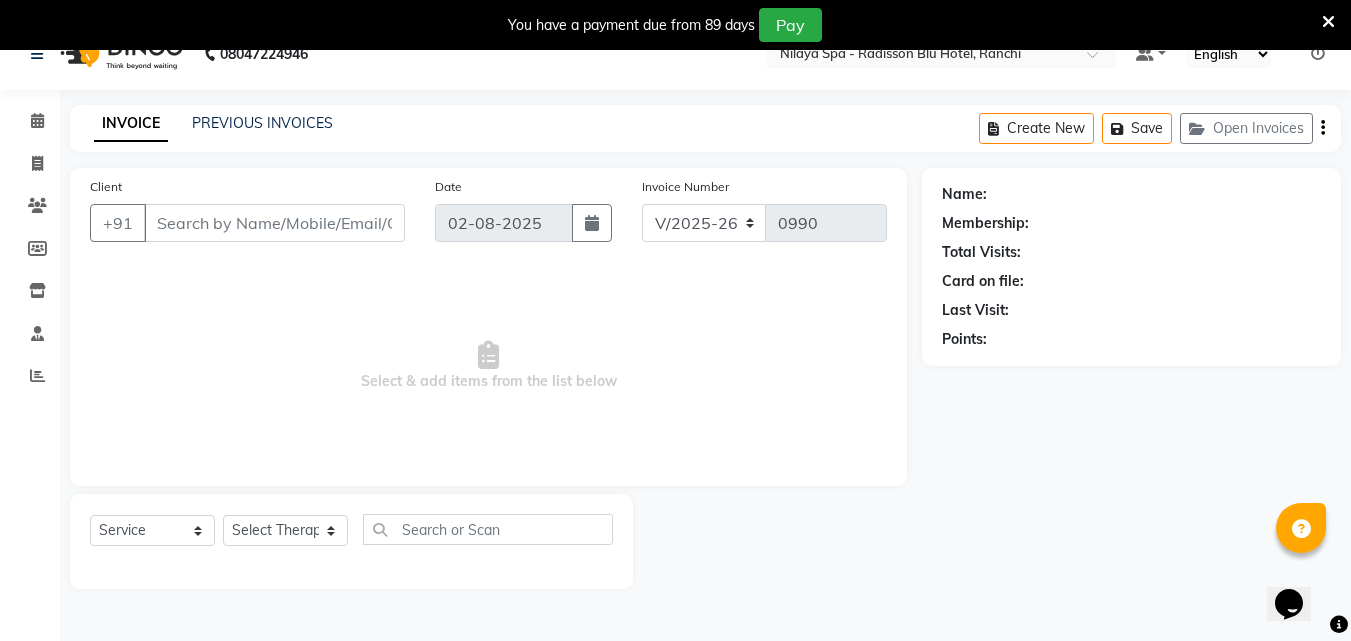 scroll, scrollTop: 50, scrollLeft: 0, axis: vertical 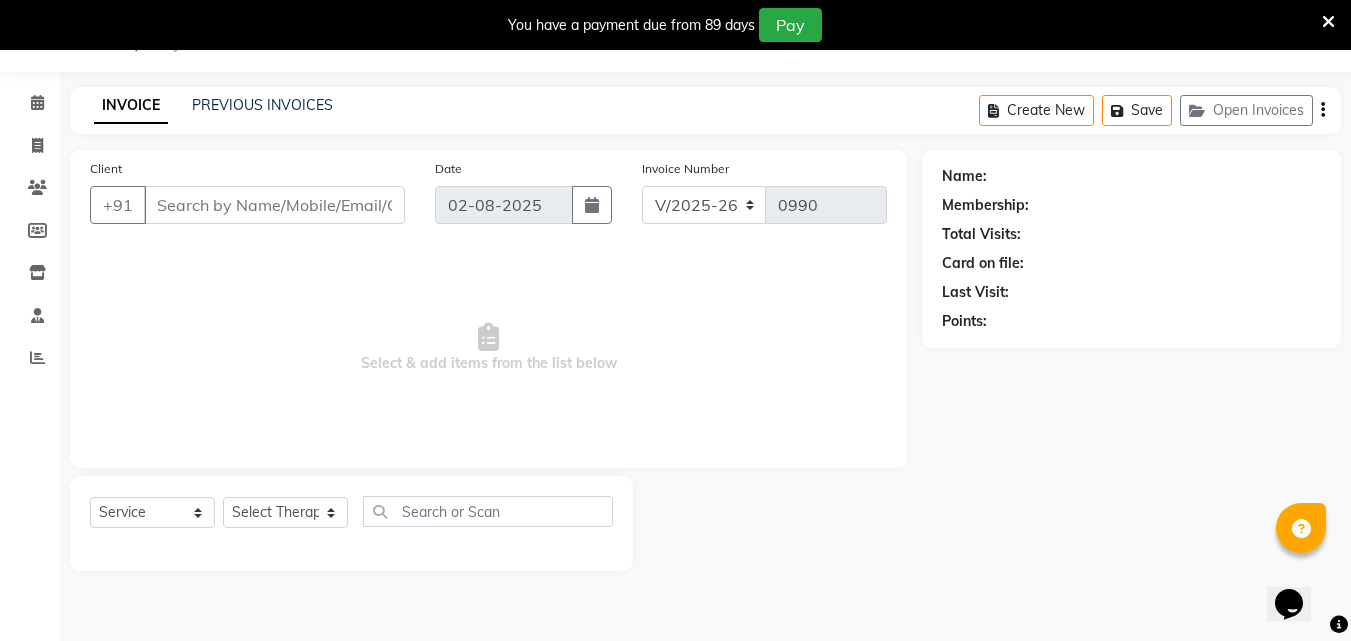 type on "[PHONE]" 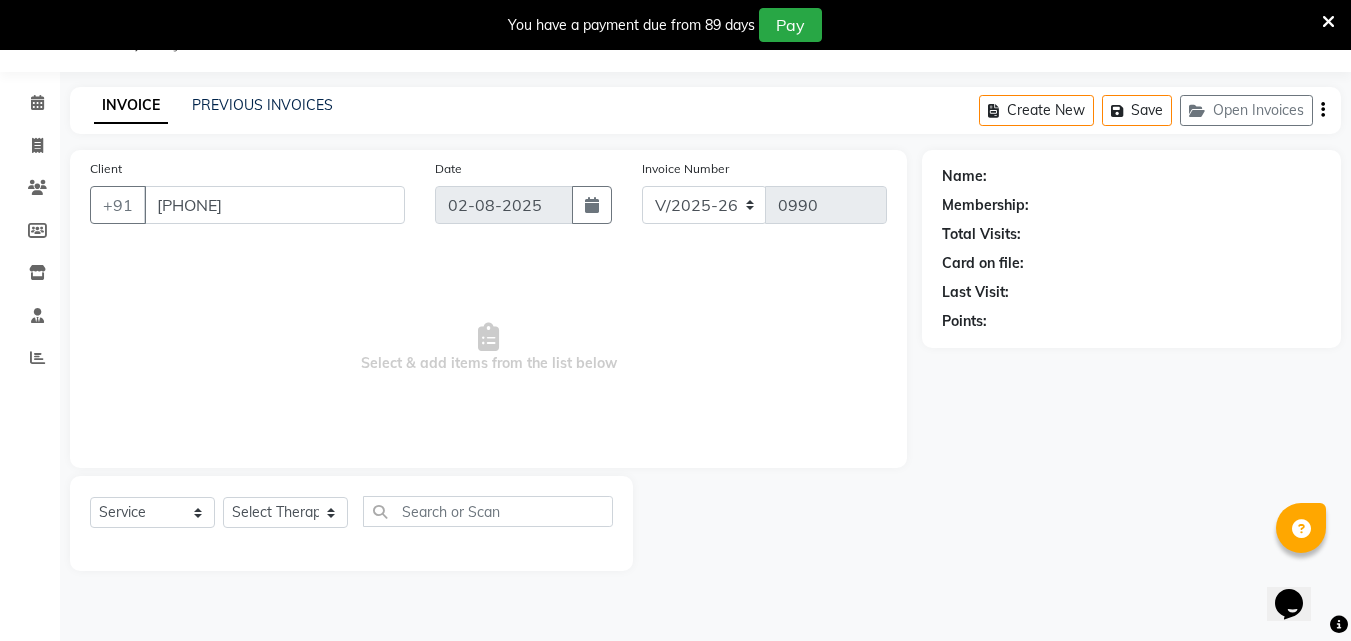 select on "80439" 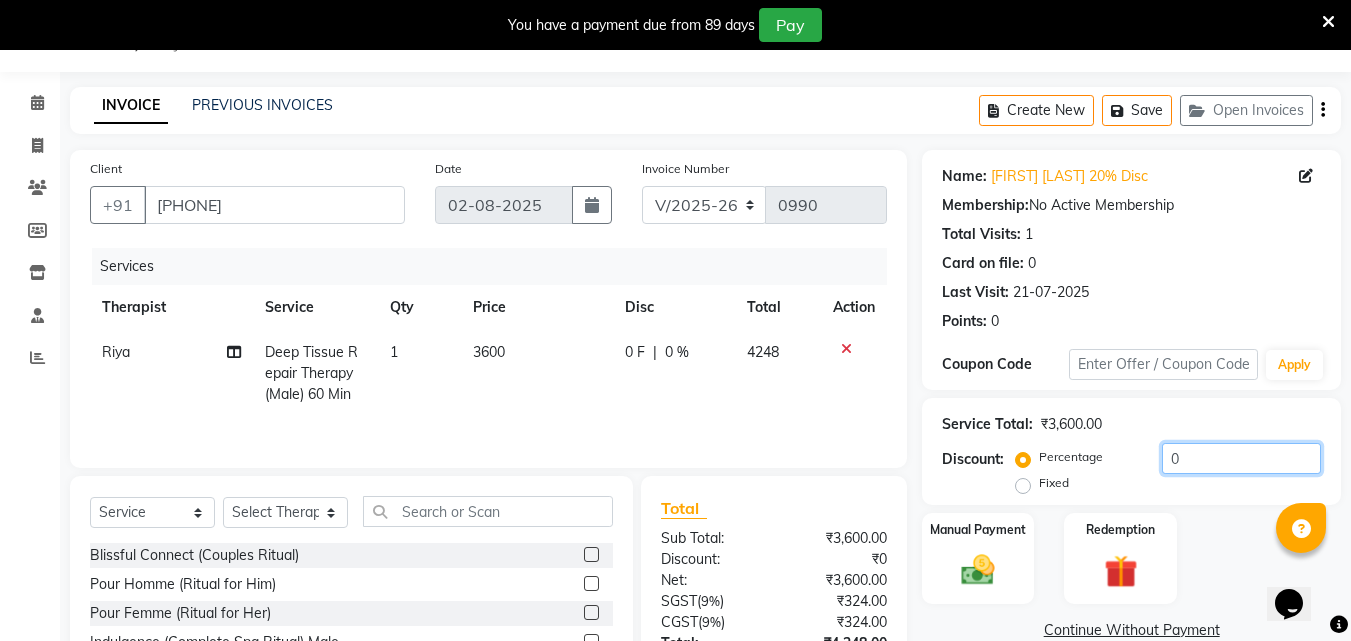click on "0" 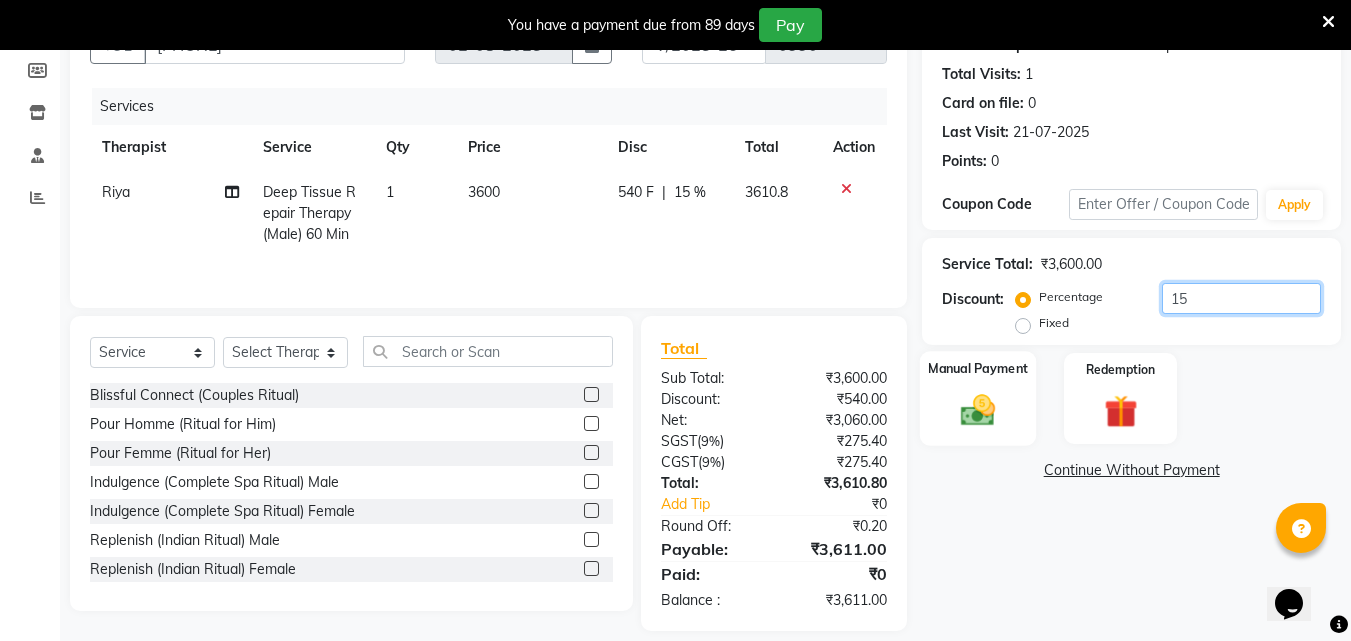 scroll, scrollTop: 230, scrollLeft: 0, axis: vertical 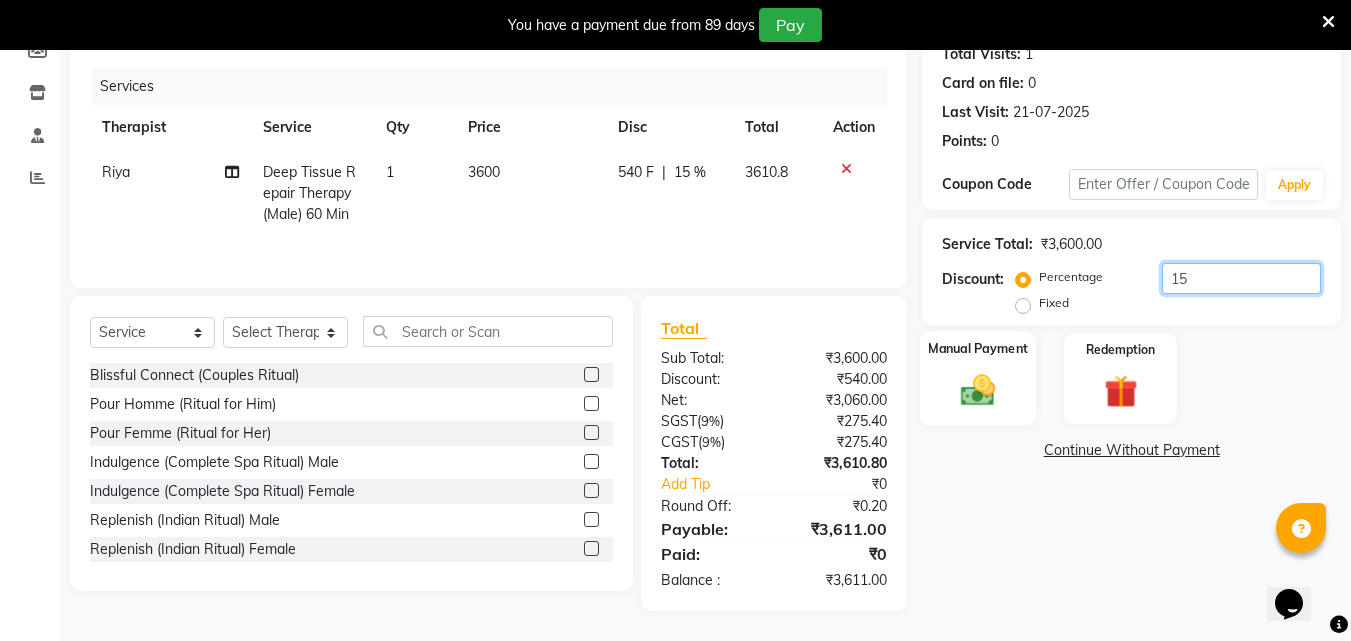 type on "15" 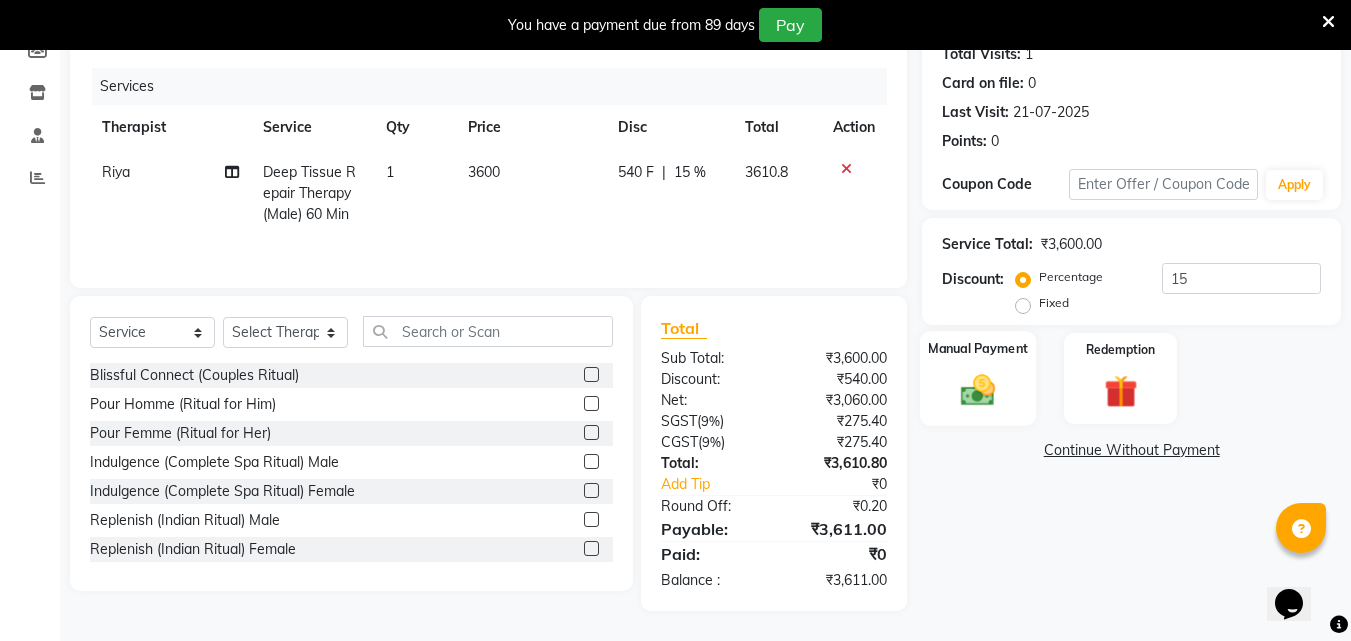 click 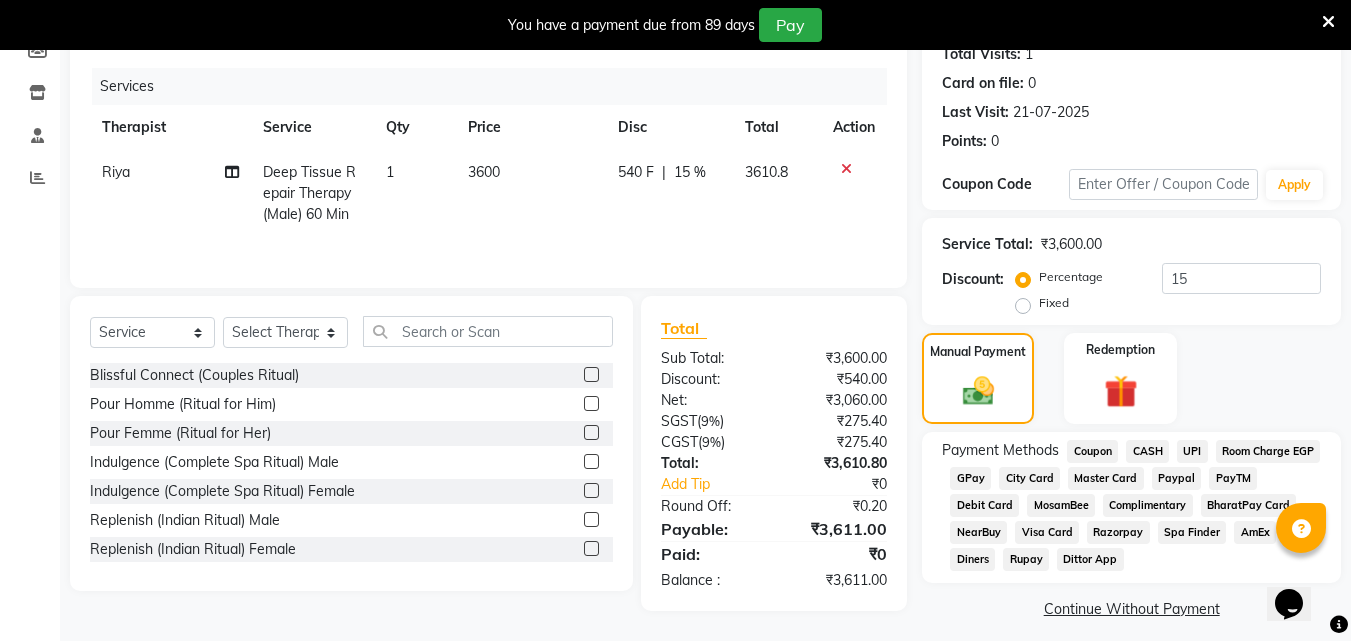 click on "UPI" 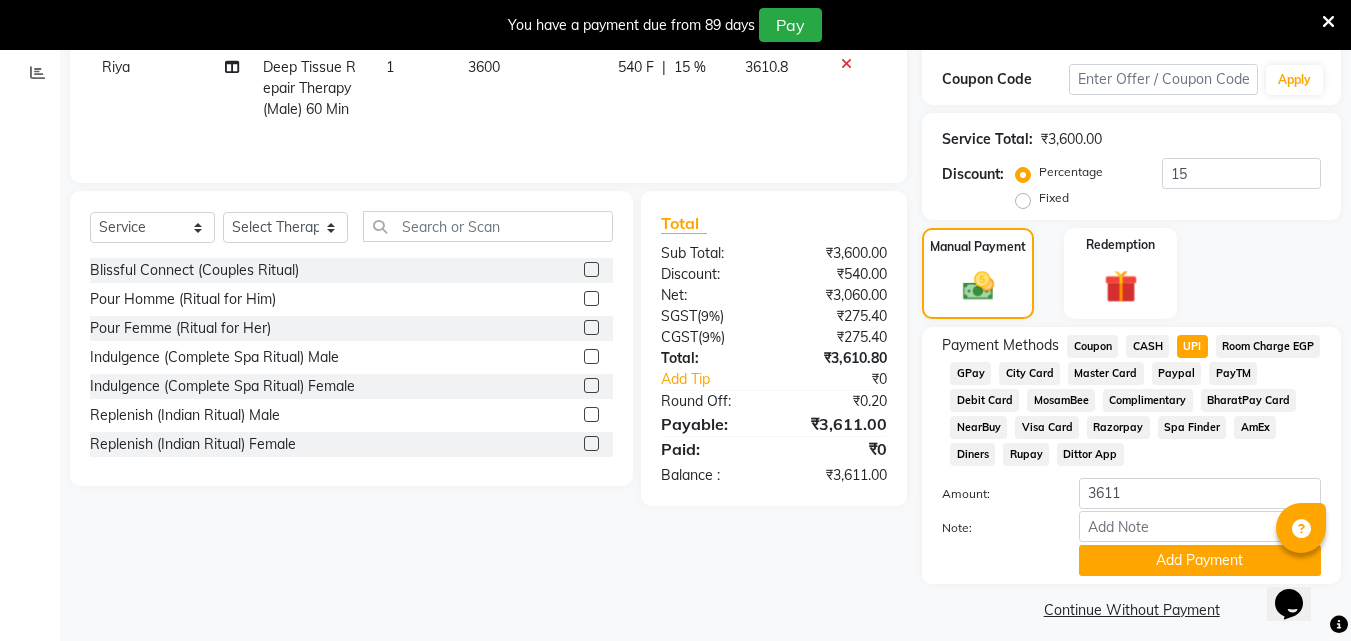 scroll, scrollTop: 349, scrollLeft: 0, axis: vertical 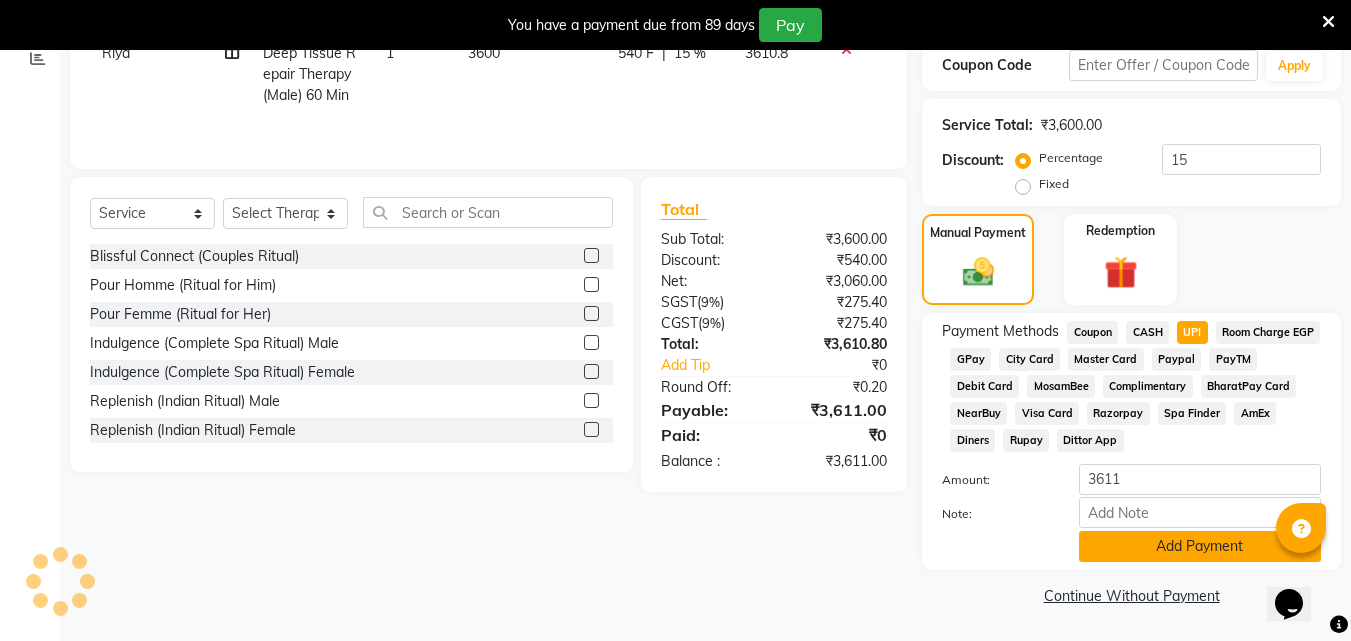 click on "Add Payment" 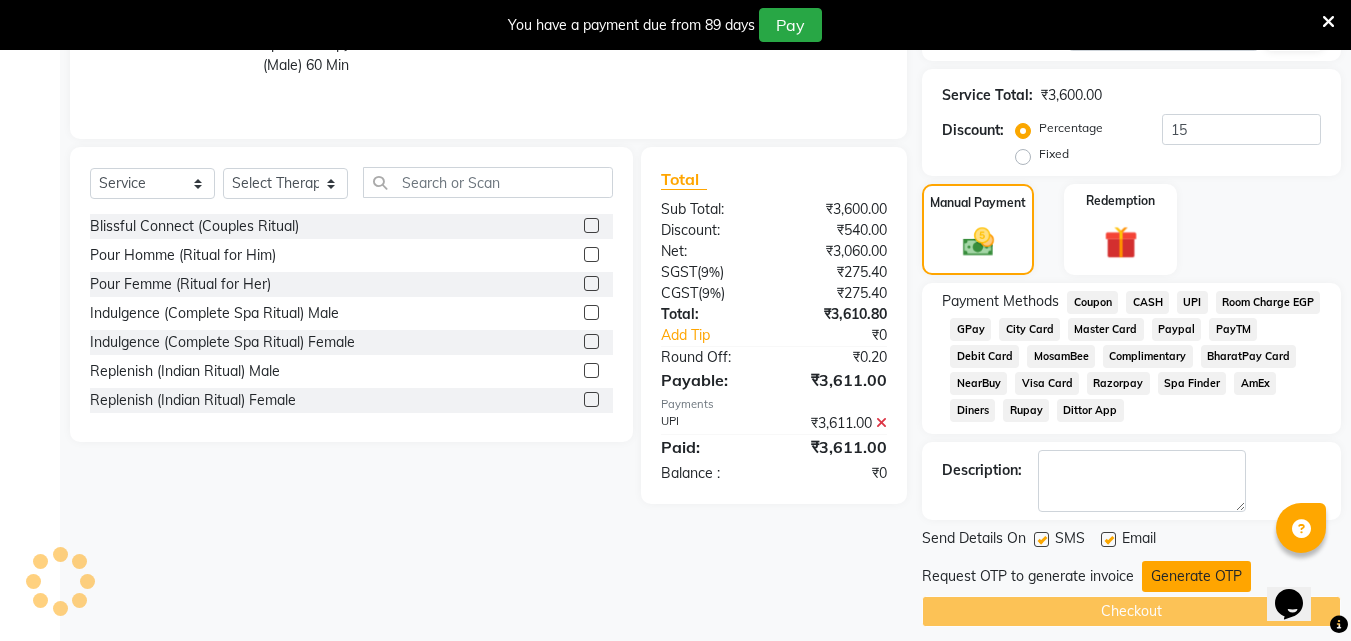 scroll, scrollTop: 395, scrollLeft: 0, axis: vertical 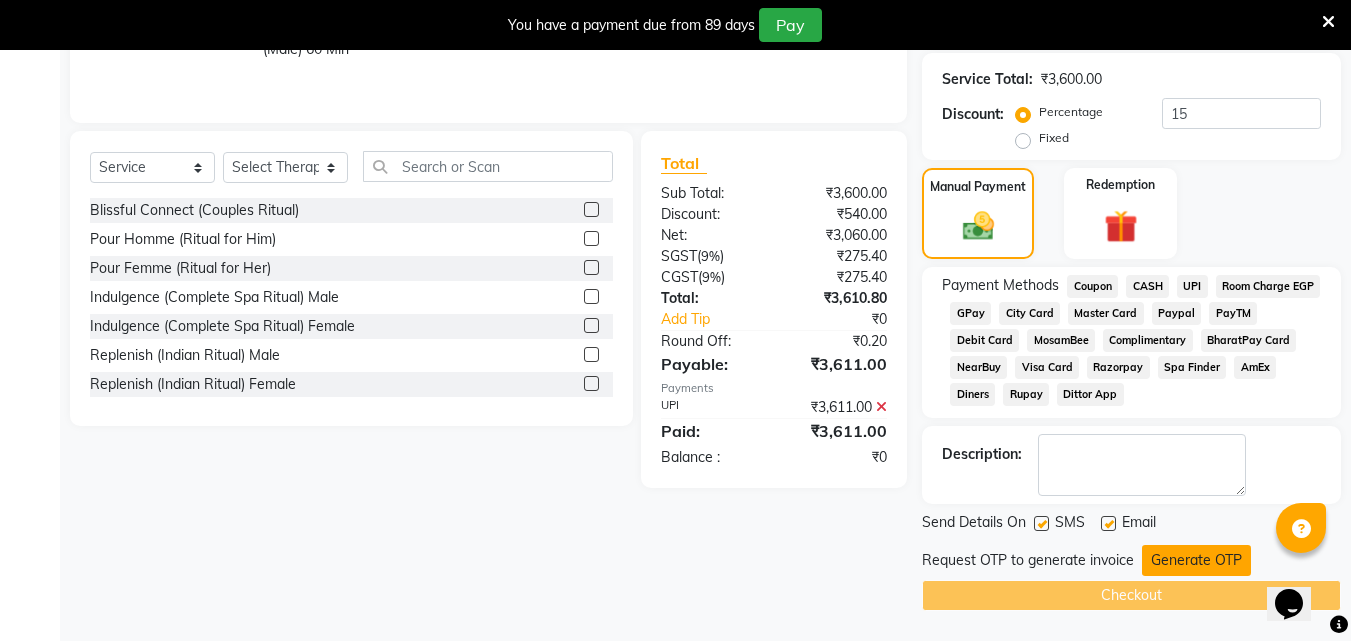 click on "Generate OTP" 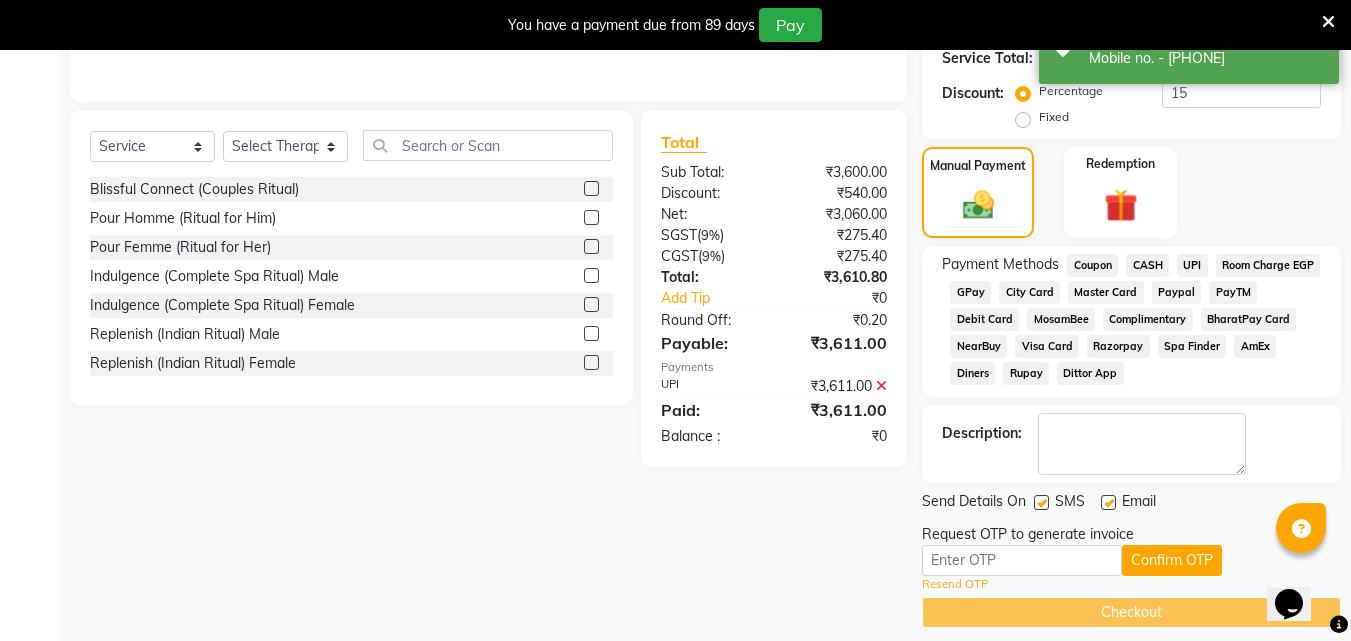 scroll, scrollTop: 433, scrollLeft: 0, axis: vertical 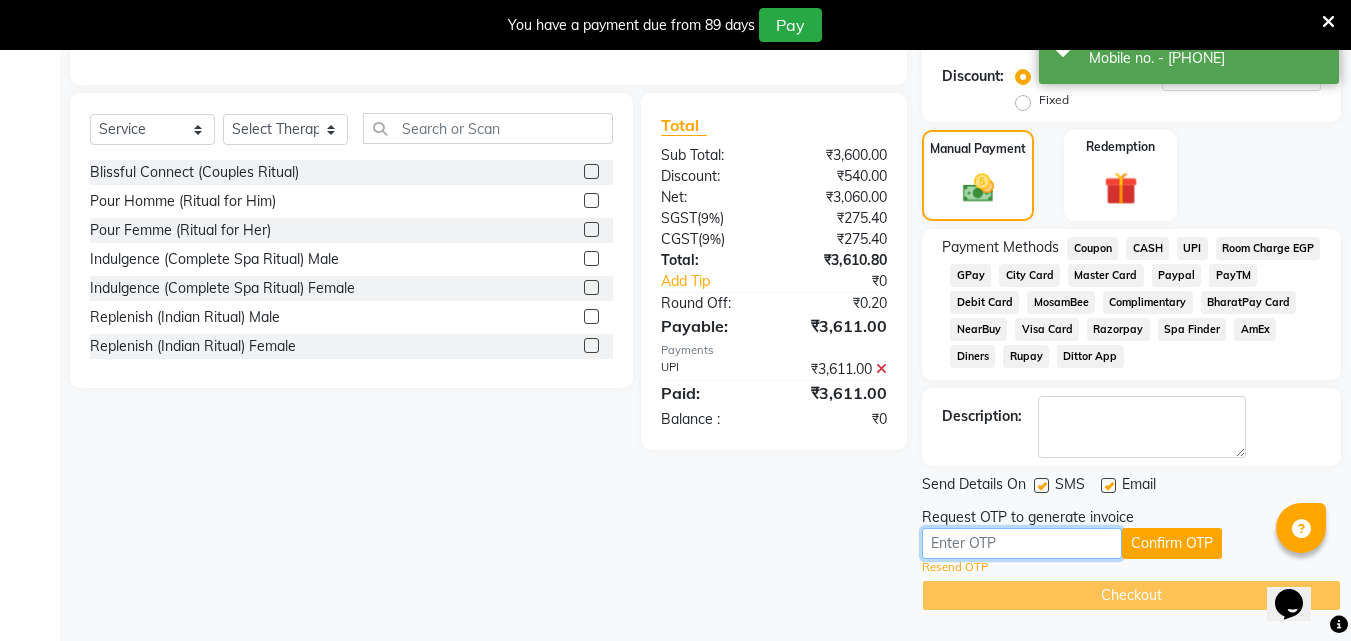 click at bounding box center (1022, 543) 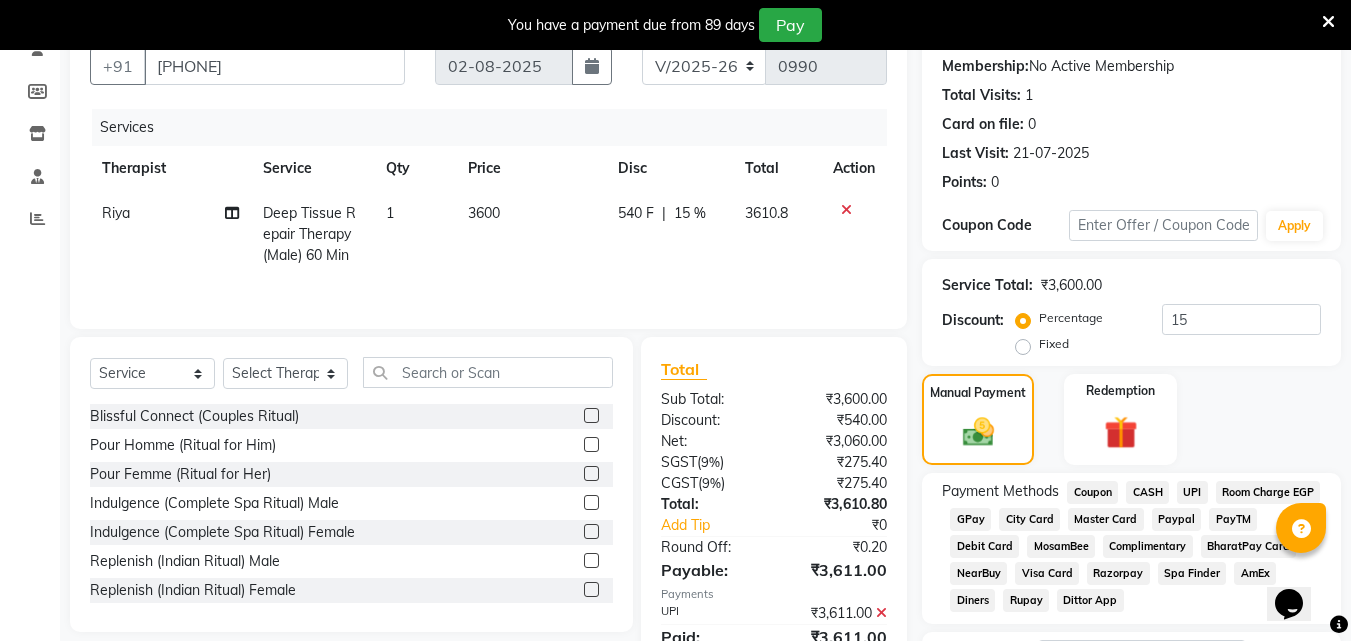 scroll, scrollTop: 0, scrollLeft: 0, axis: both 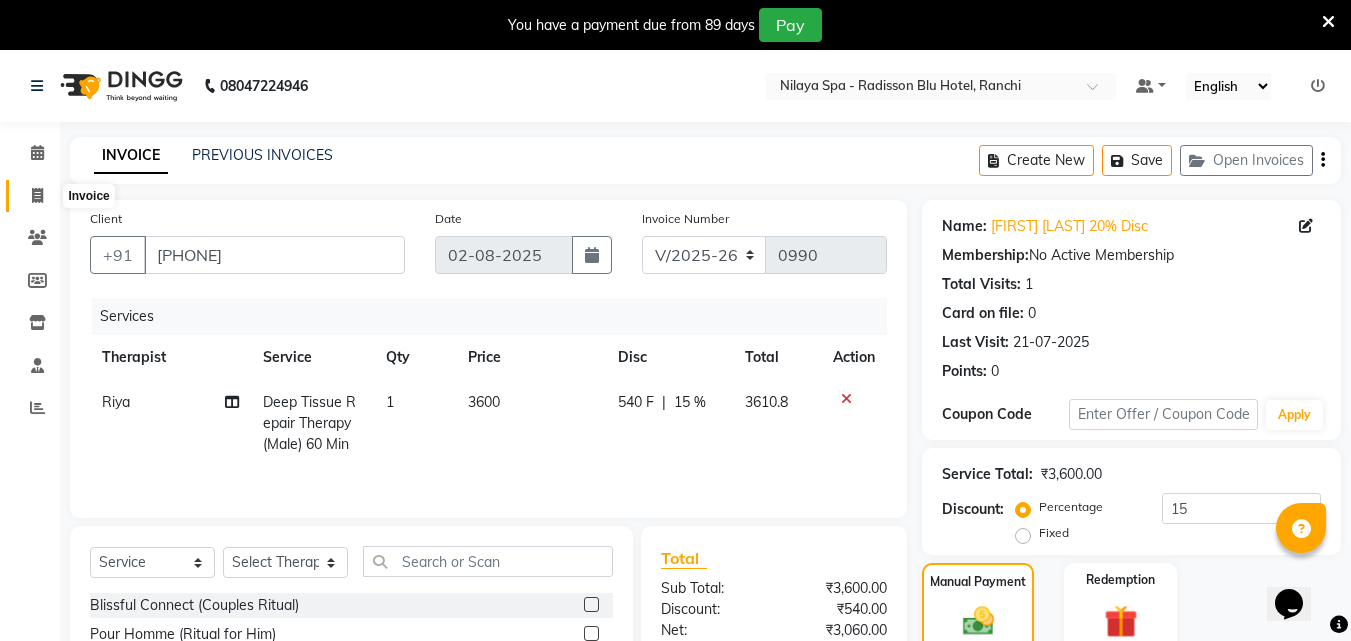 click 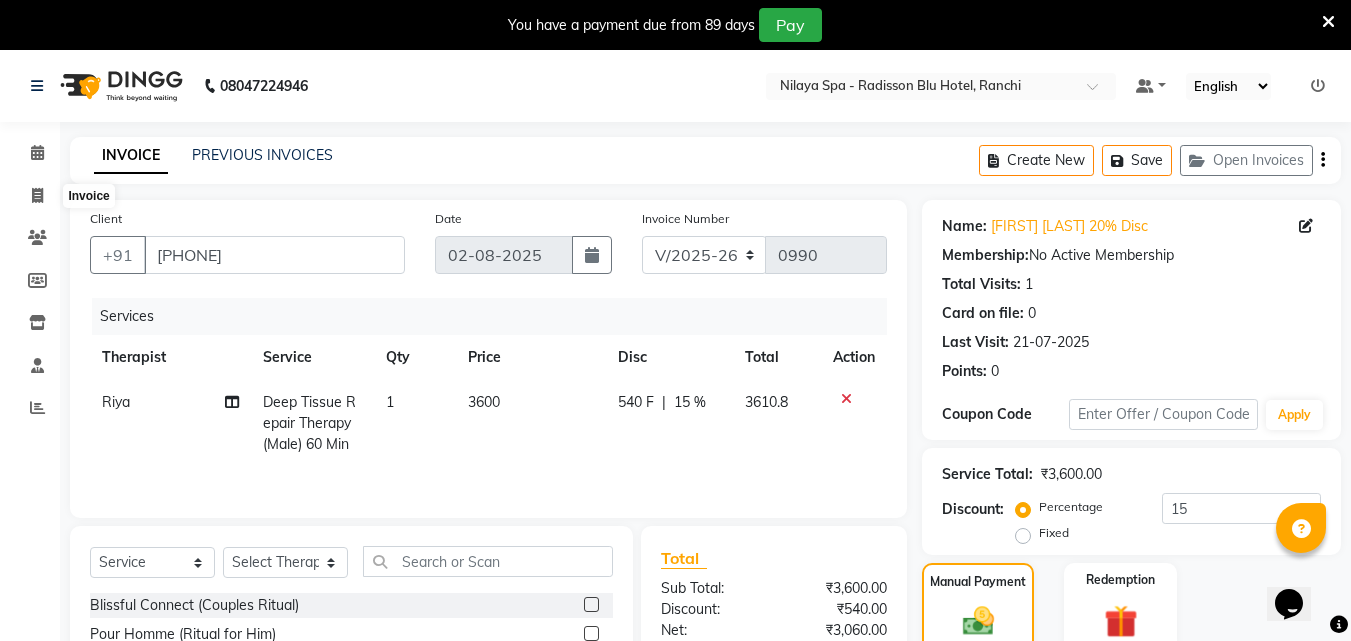 select on "service" 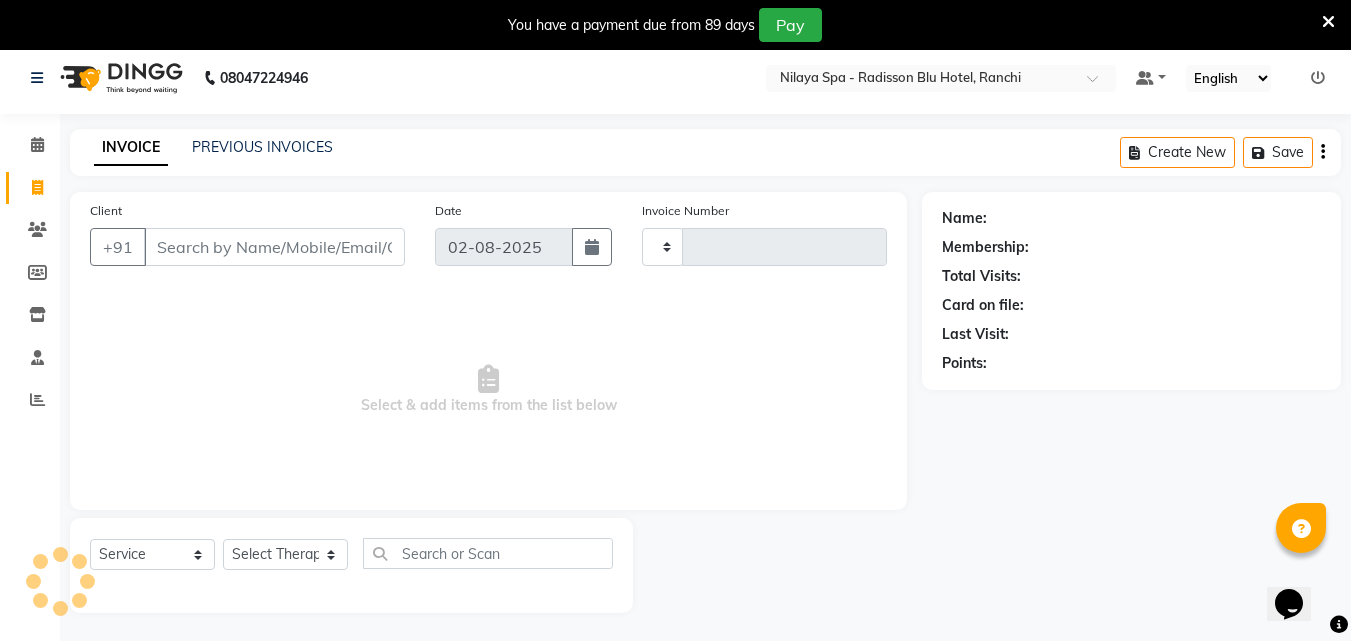 scroll, scrollTop: 50, scrollLeft: 0, axis: vertical 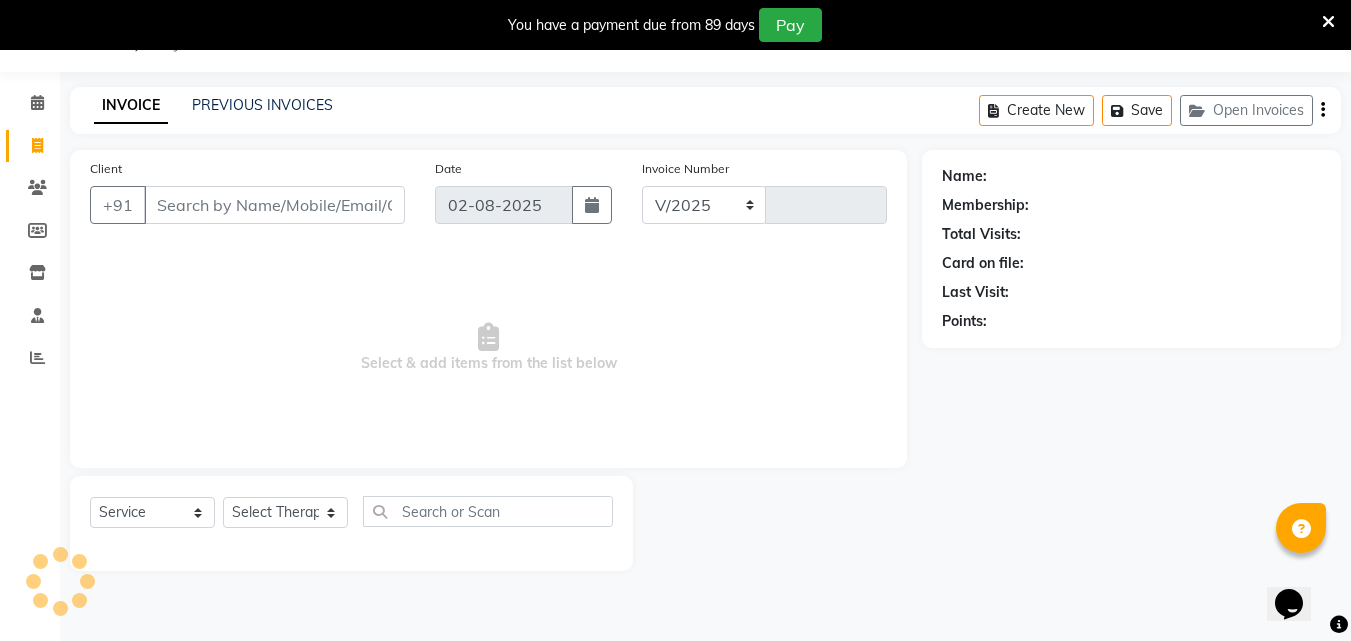 select on "8066" 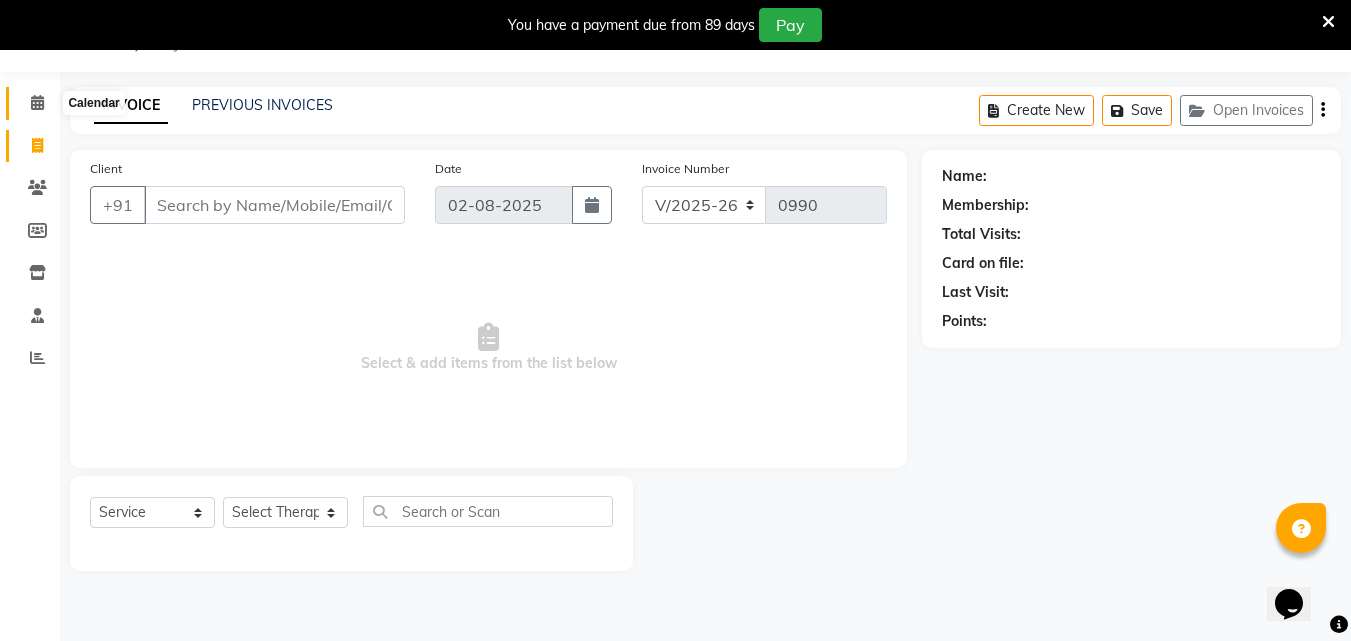 click 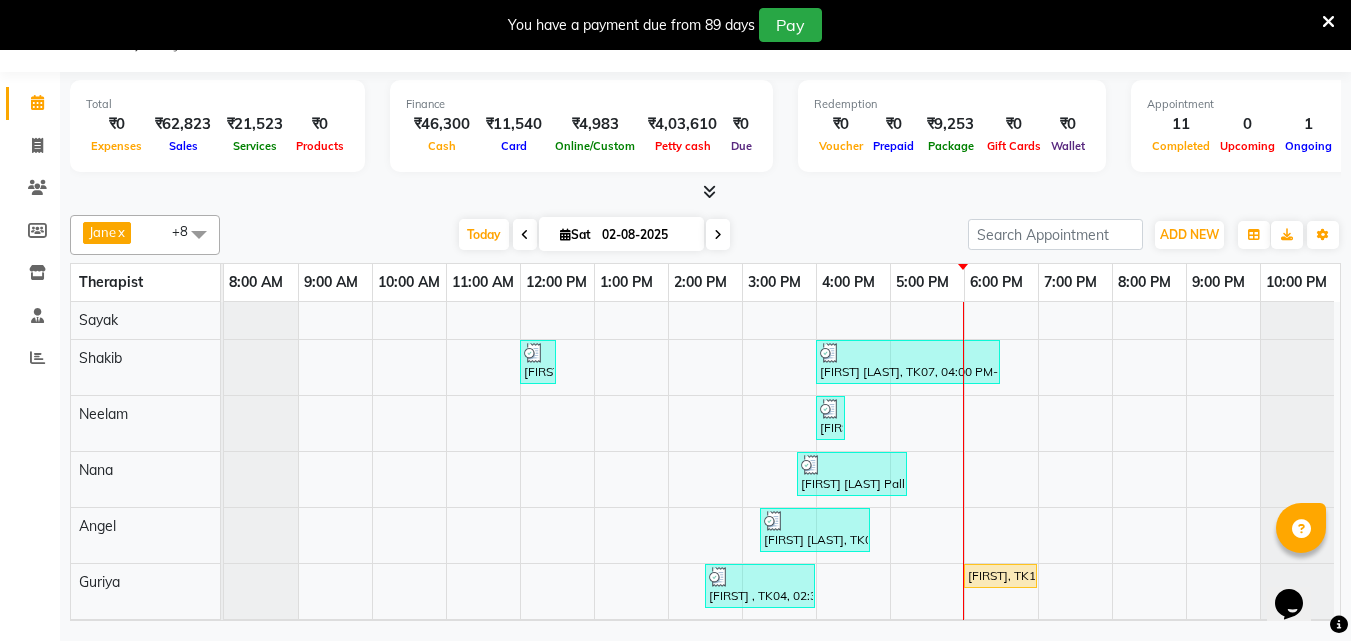 scroll, scrollTop: 0, scrollLeft: 0, axis: both 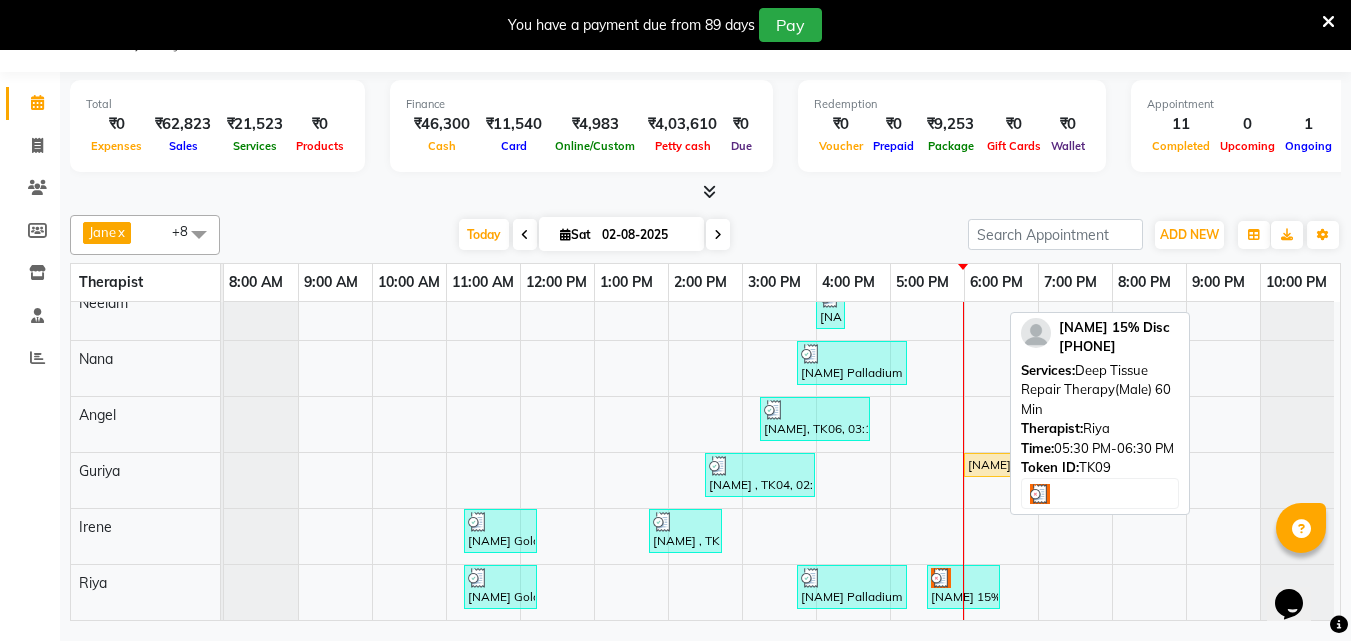 click on "[FIRST] [LAST] 15% Disc, TK09, 05:30 PM-06:30 PM, Deep Tissue Repair Therapy(Male) 60 Min" at bounding box center [963, 587] 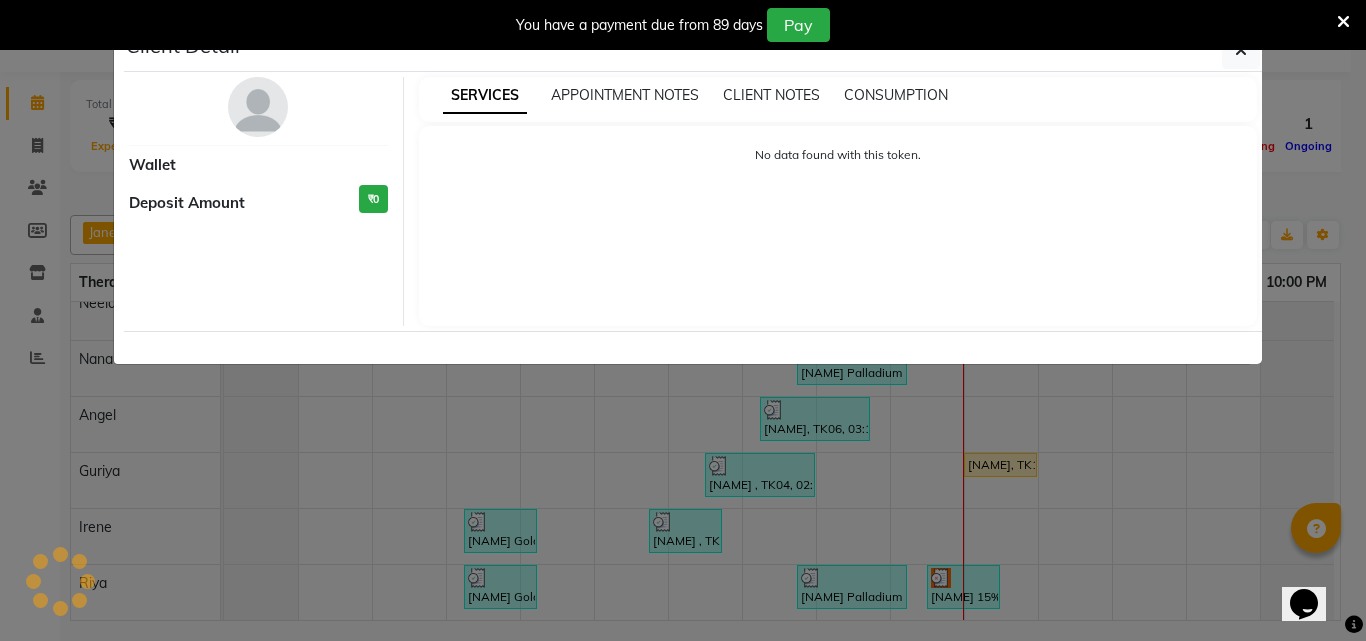 select on "3" 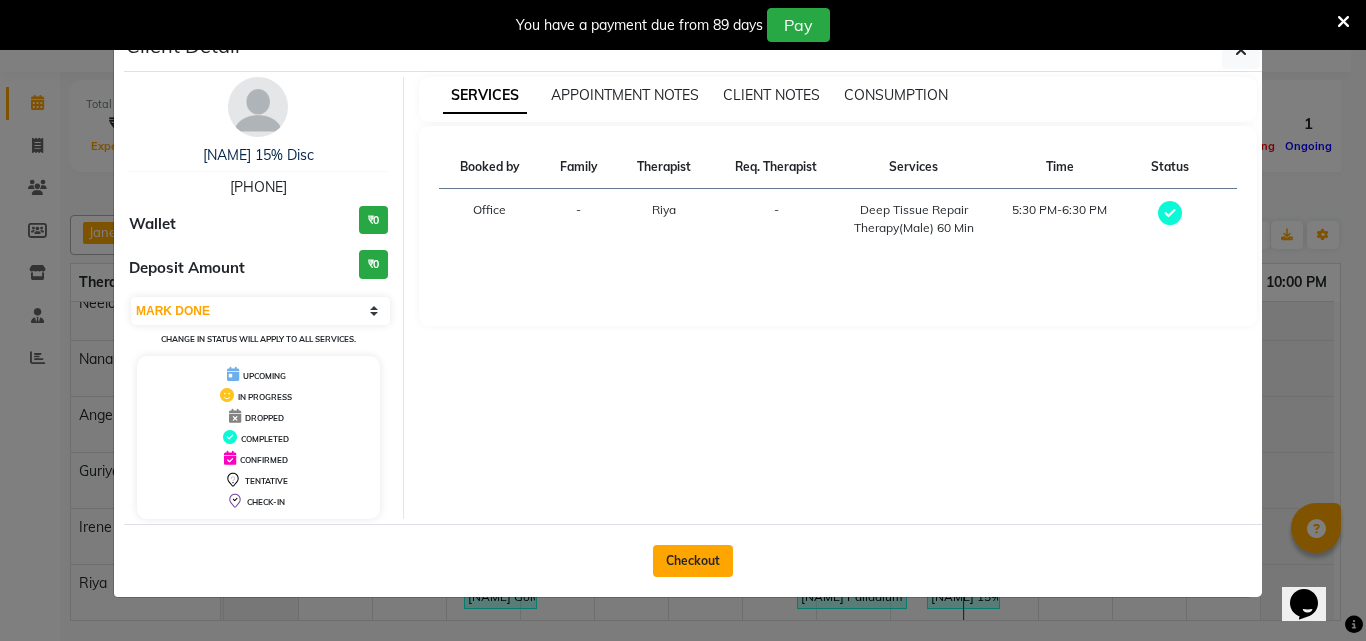 click on "Checkout" 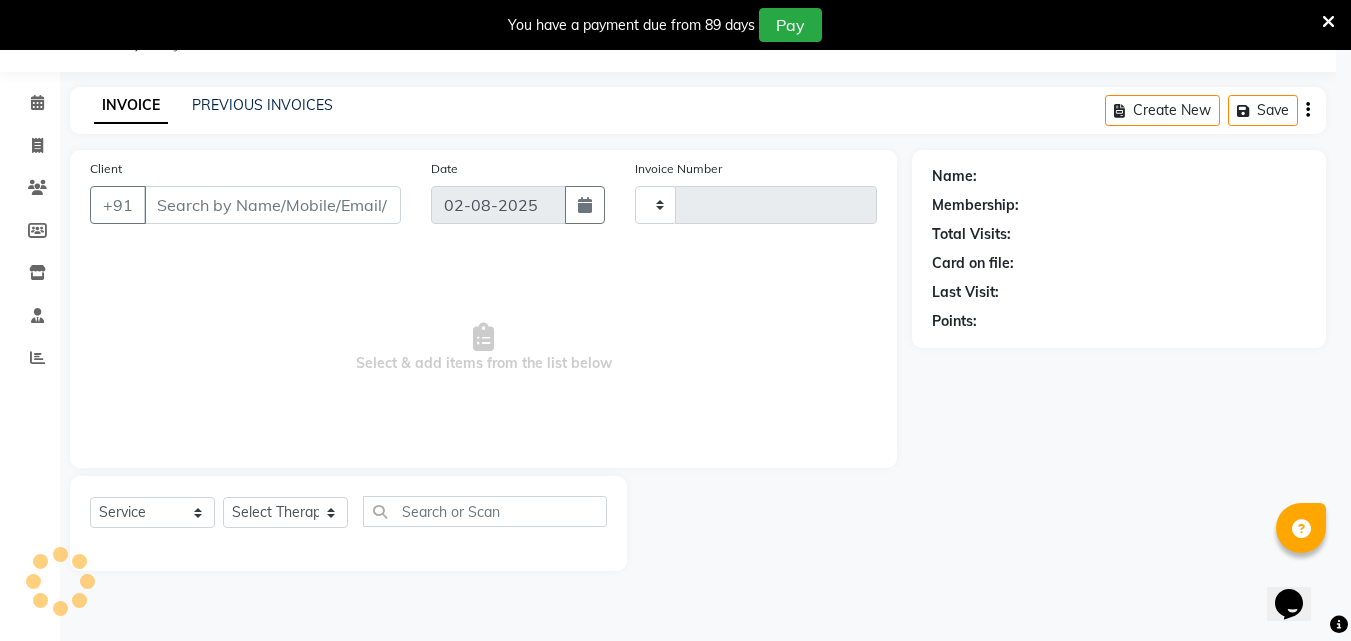 type on "0990" 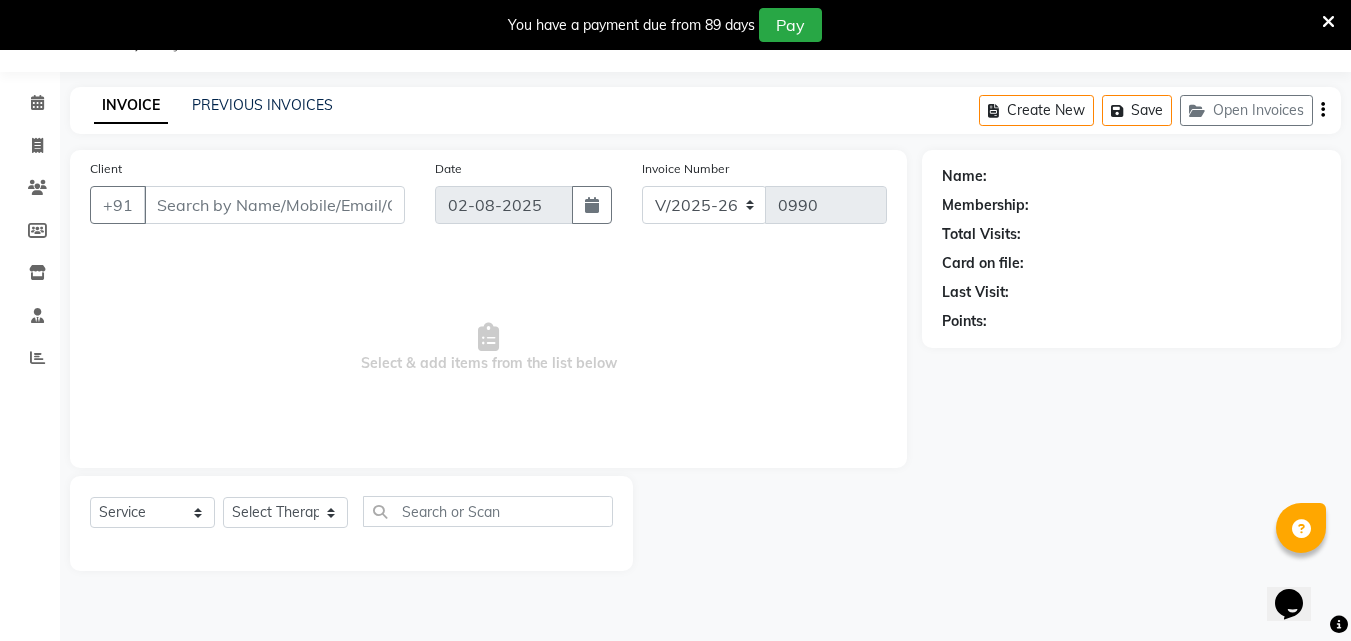 type on "[PHONE]" 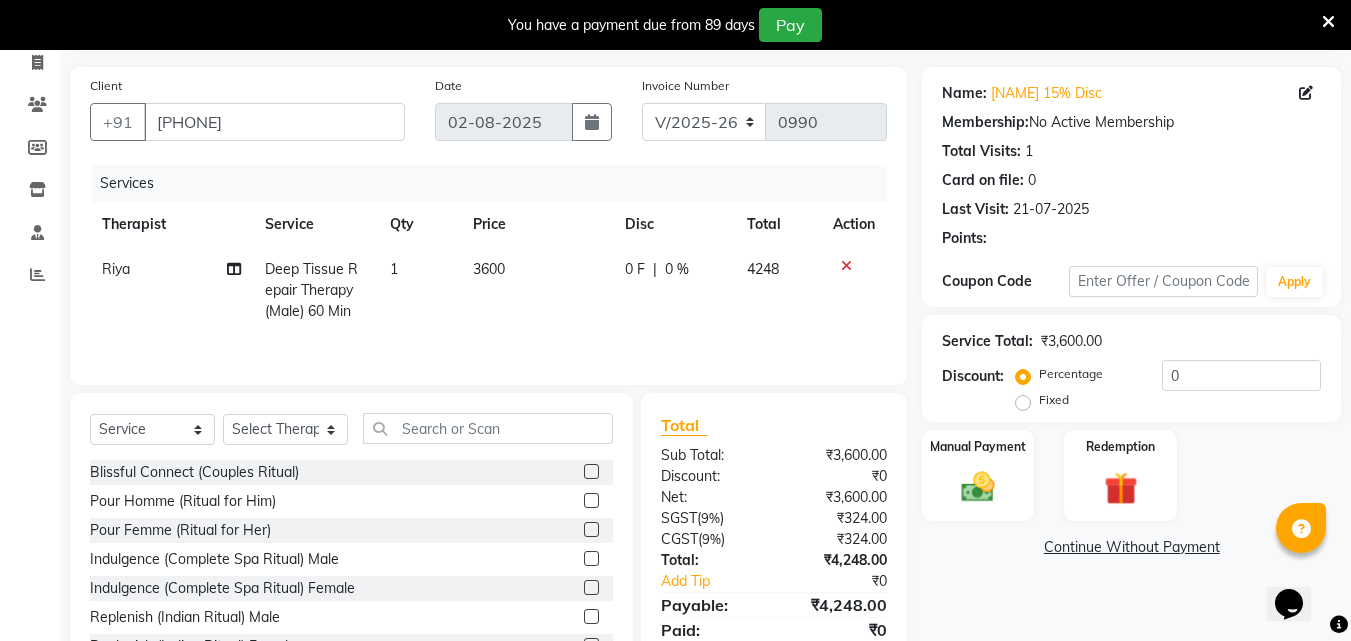 scroll, scrollTop: 210, scrollLeft: 0, axis: vertical 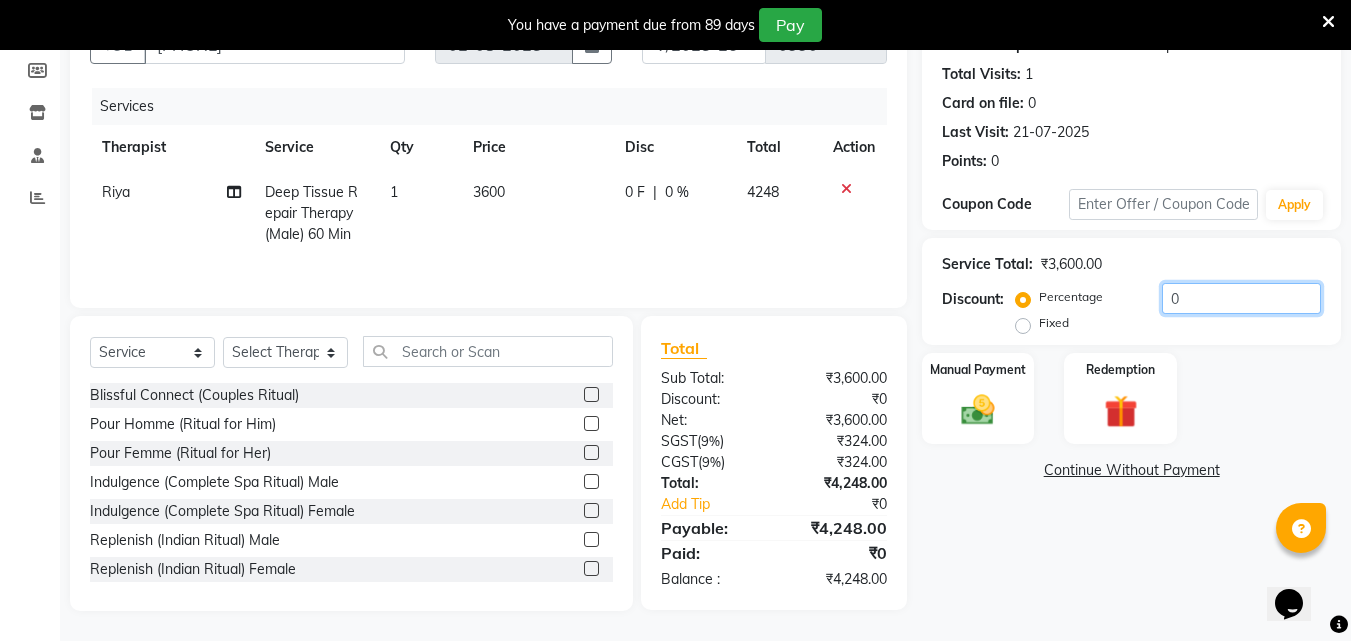 click on "0" 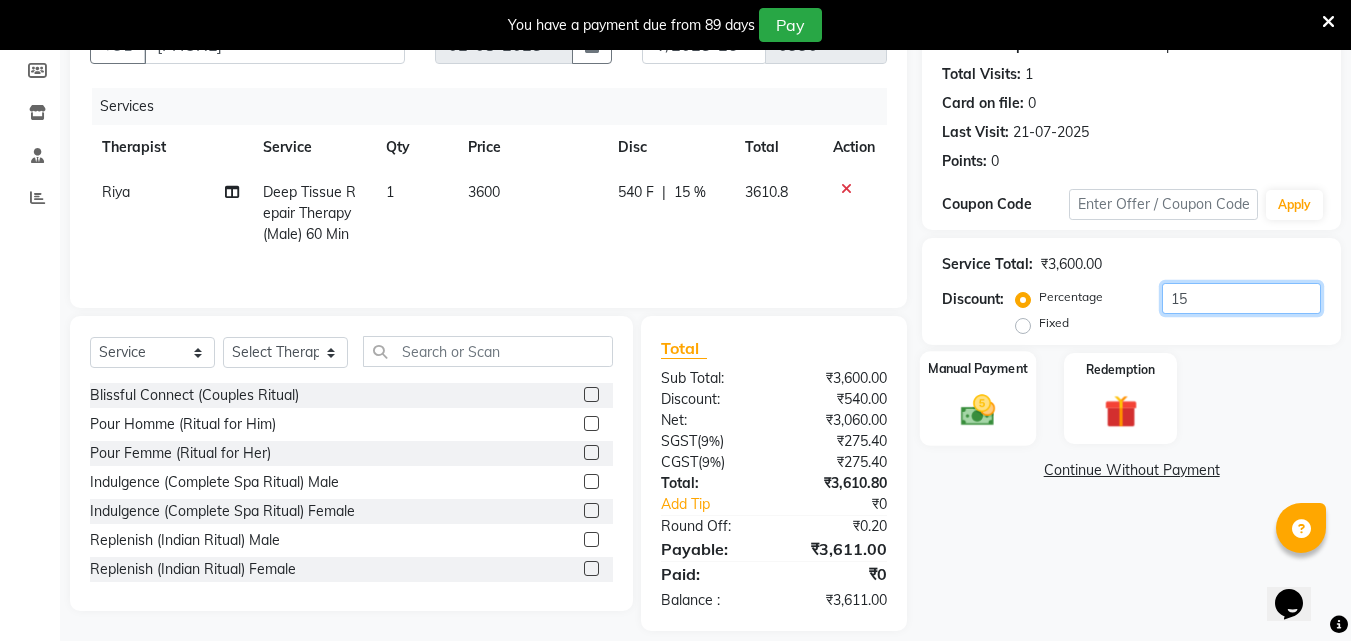 type on "15" 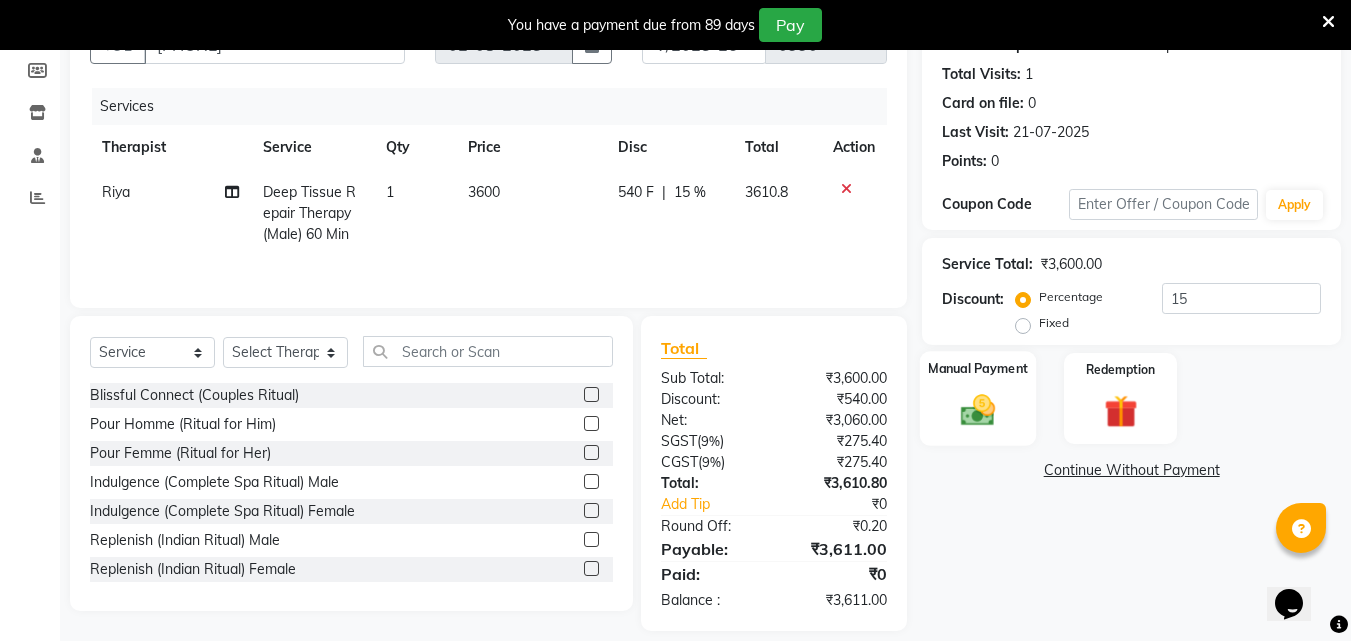 click 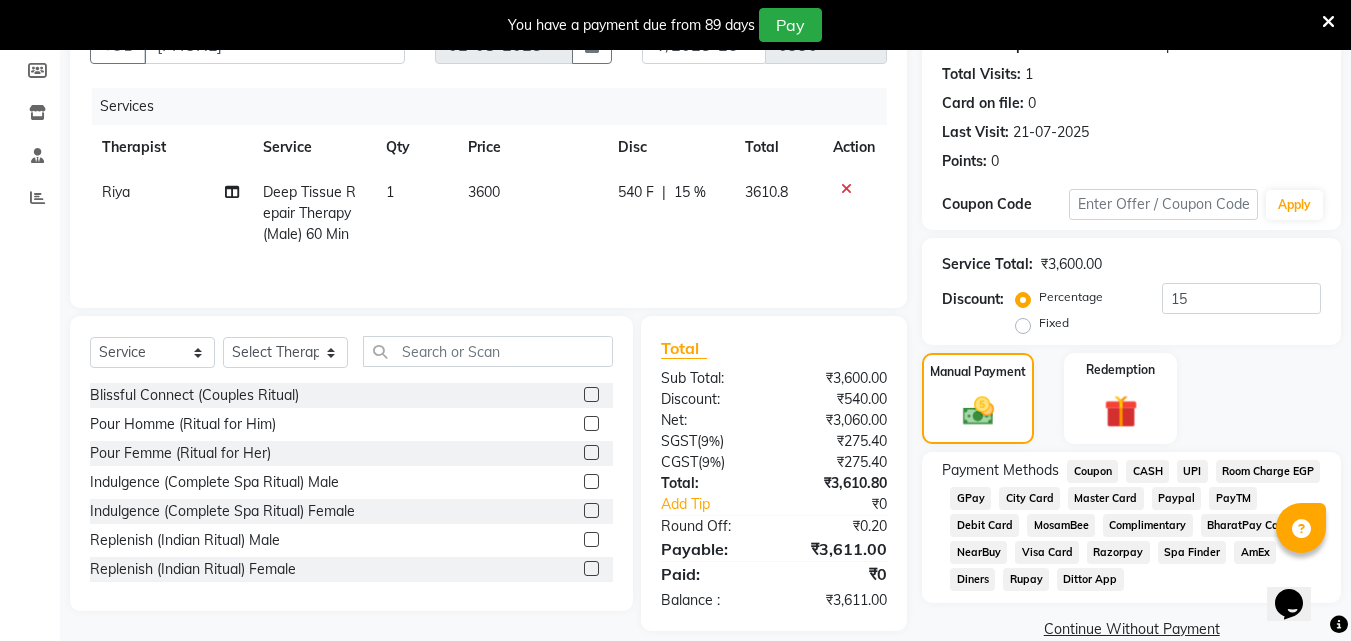 click on "UPI" 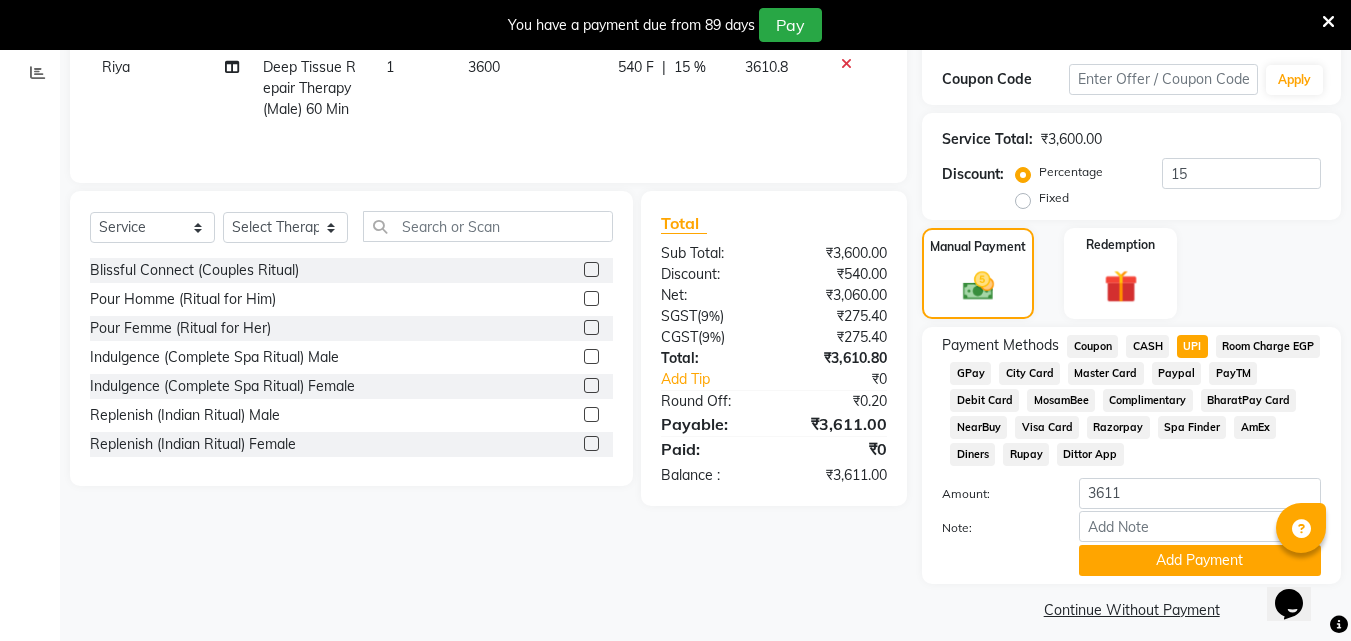 scroll, scrollTop: 349, scrollLeft: 0, axis: vertical 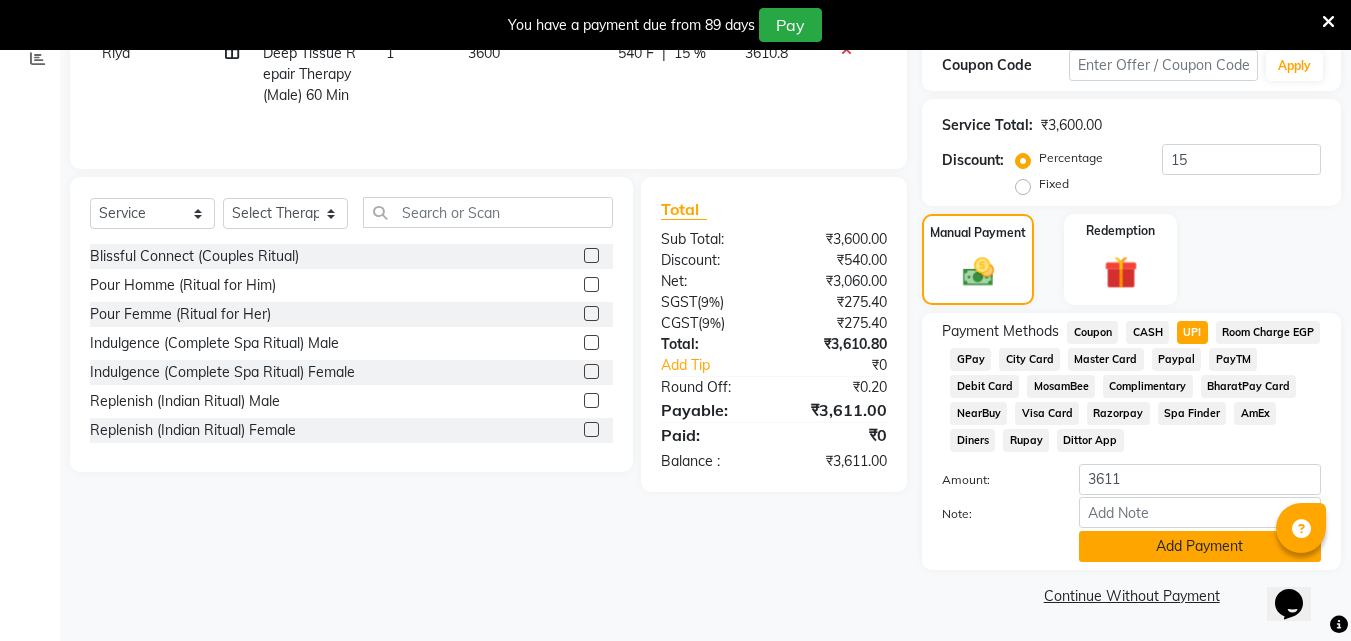 click on "Add Payment" 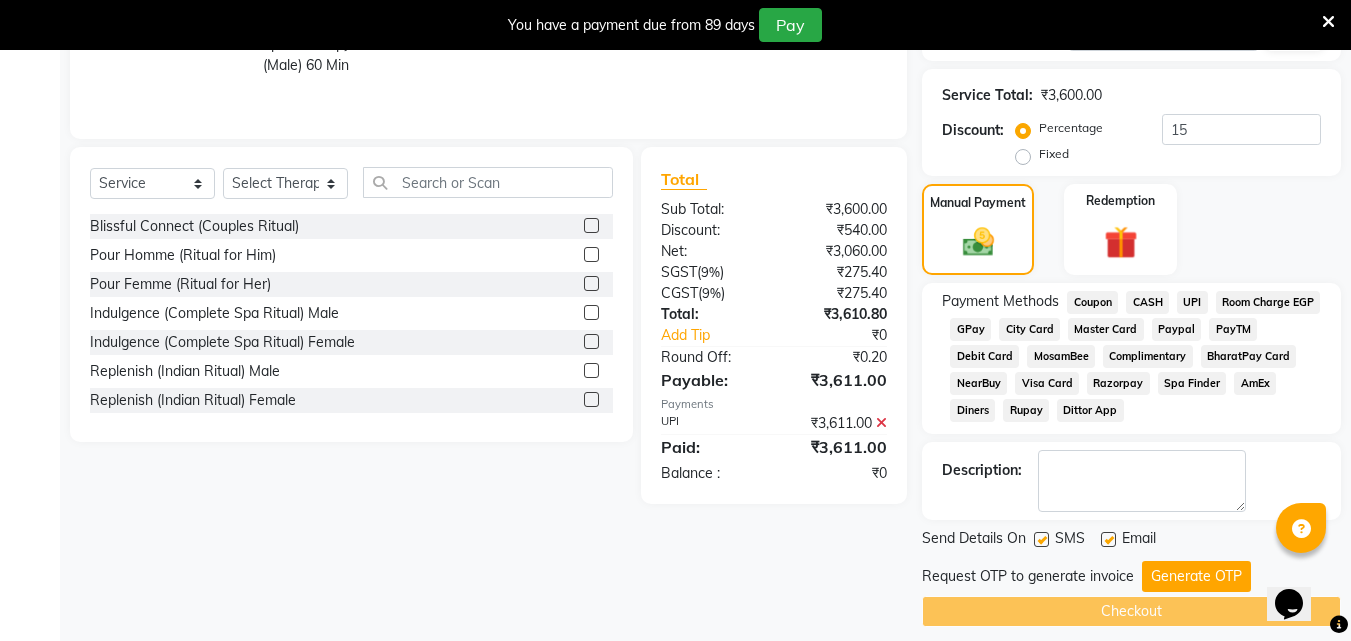 scroll, scrollTop: 395, scrollLeft: 0, axis: vertical 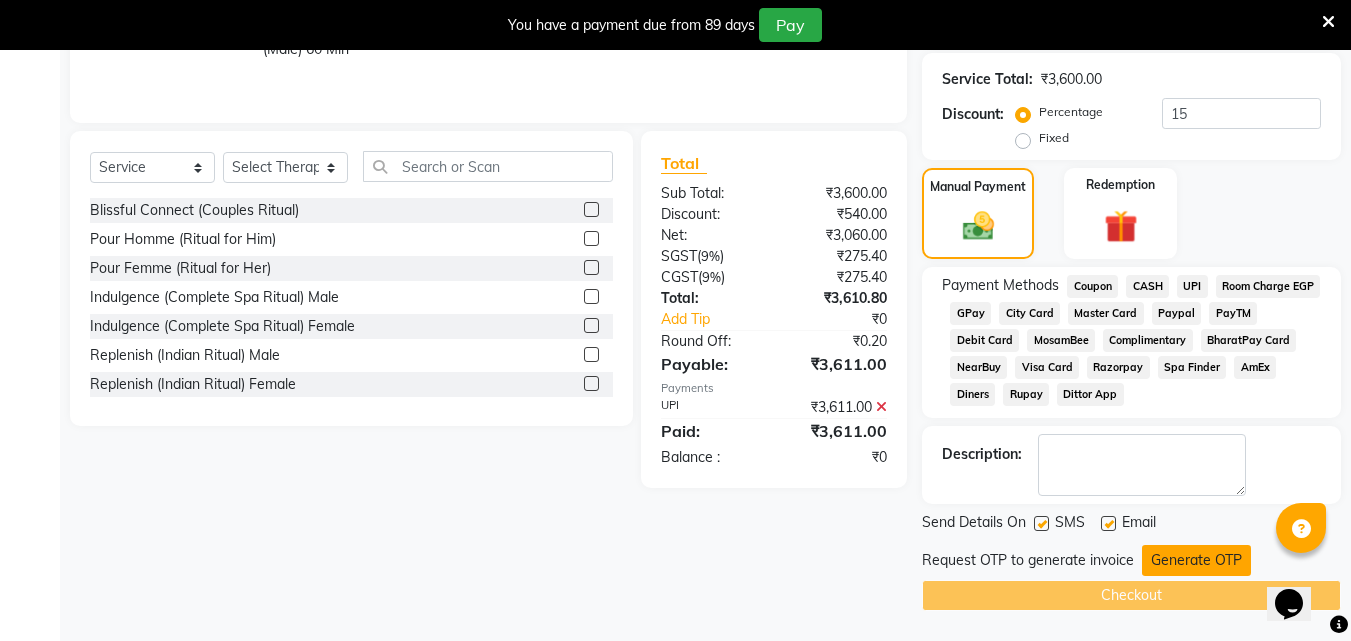 click on "Generate OTP" 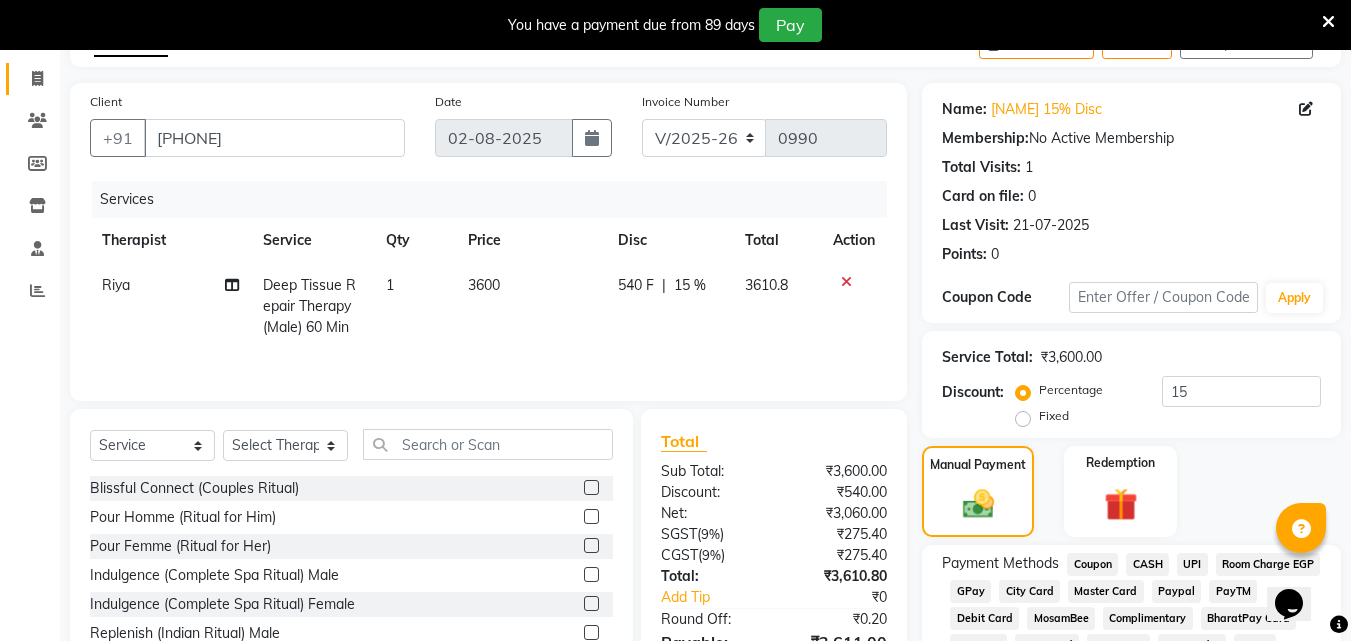 scroll, scrollTop: 0, scrollLeft: 0, axis: both 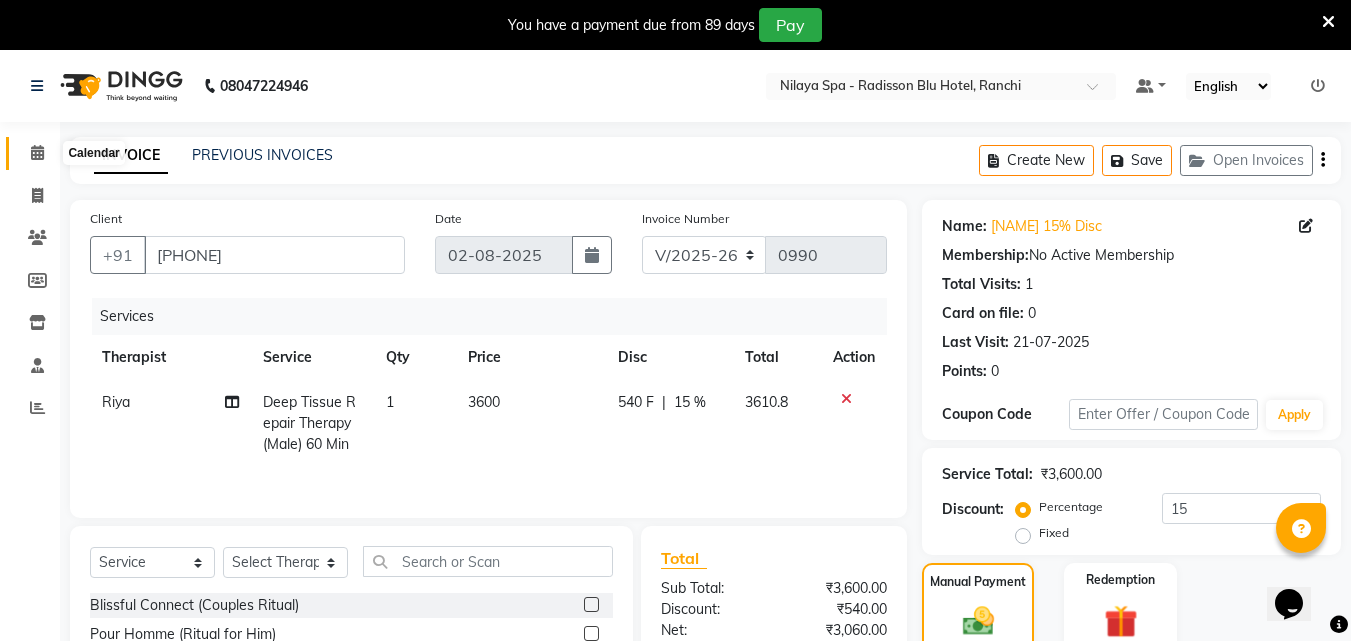 click 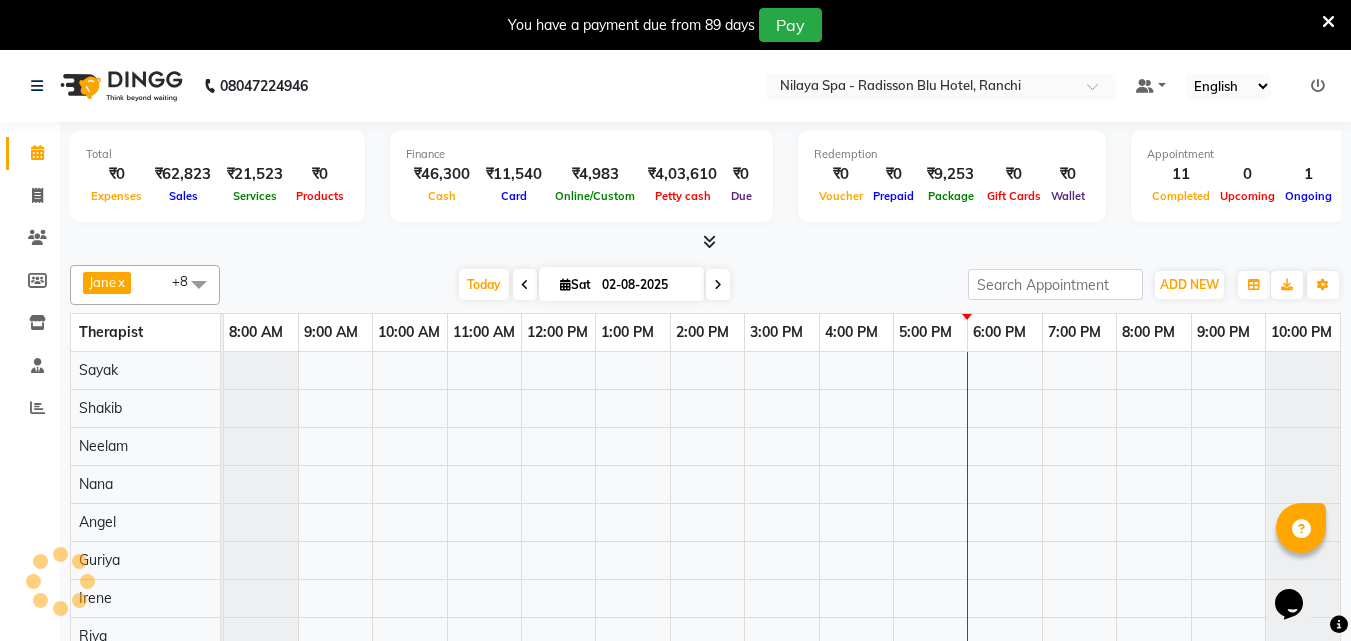 scroll, scrollTop: 50, scrollLeft: 0, axis: vertical 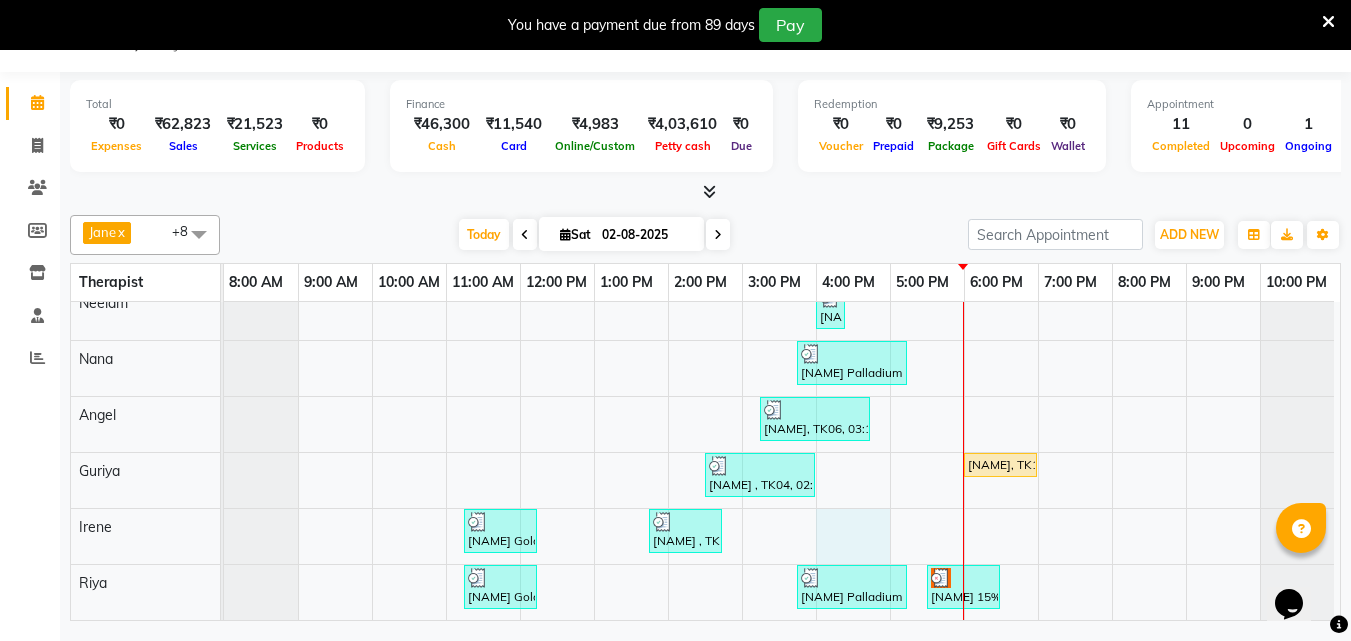 click on "Sujit Rez 20% Disc, TK02, 12:00 PM-12:30 PM, Mens Special - Shaving     Swati Priya, TK07, 04:00 PM-06:30 PM, Hair Care - Therapies - Hair Cut (With Shampoo & Blowdry) (Men),Threading - Upperlips/Chin (Each),Threading - Forehead/Side Locks (Each),Bleach - Face Detan,Signature Brightening Clean-up (Female)     Swati Priya, TK08, 04:00 PM-04:15 PM, Threading - Eye Brows     Pankaj Lal das Palladium member, TK05, 03:45 PM-05:15 PM, Deep Tissue Repair Therapy(Male) 90 Min     Nitesh Gupta, TK06, 03:15 PM-04:45 PM, R3 Fusion Therapy(Male) 90 Min     Amit , TK04, 02:30 PM-04:00 PM, R3 Fusion Therapy(Male) 90 Min    Nikhil, TK10, 06:00 PM-07:00 PM, Traditional Swedish Relaxation Therapy(Male) 60 Min     Manoj kumar  Gold member , TK01, 11:15 AM-12:15 PM, Deep Tissue Repair Therapy(Male) 60 Min     Neeta Pandey , TK03, 01:45 PM-02:45 PM, Traditional Swedish Relaxation Therapy(Male) 60 Min     Manoj kumar  Gold member , TK01, 11:15 AM-12:15 PM, Deep Tissue Repair Therapy(Male) 60 Min" at bounding box center (782, 405) 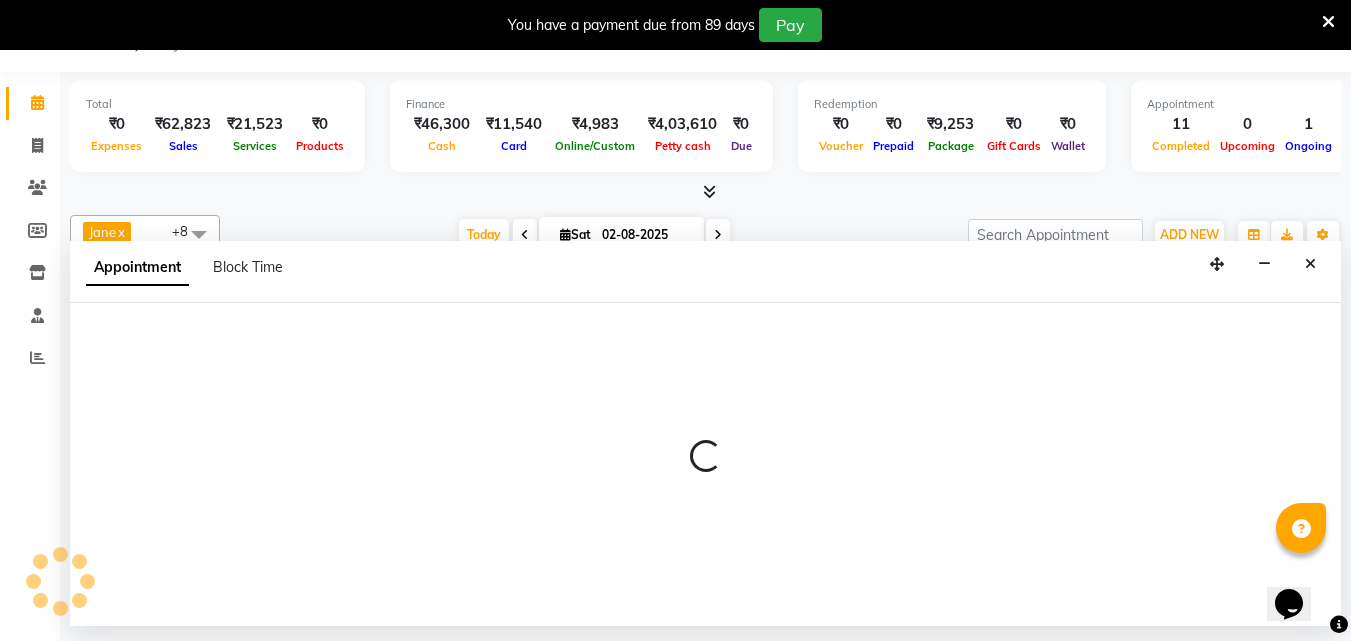 select on "78999" 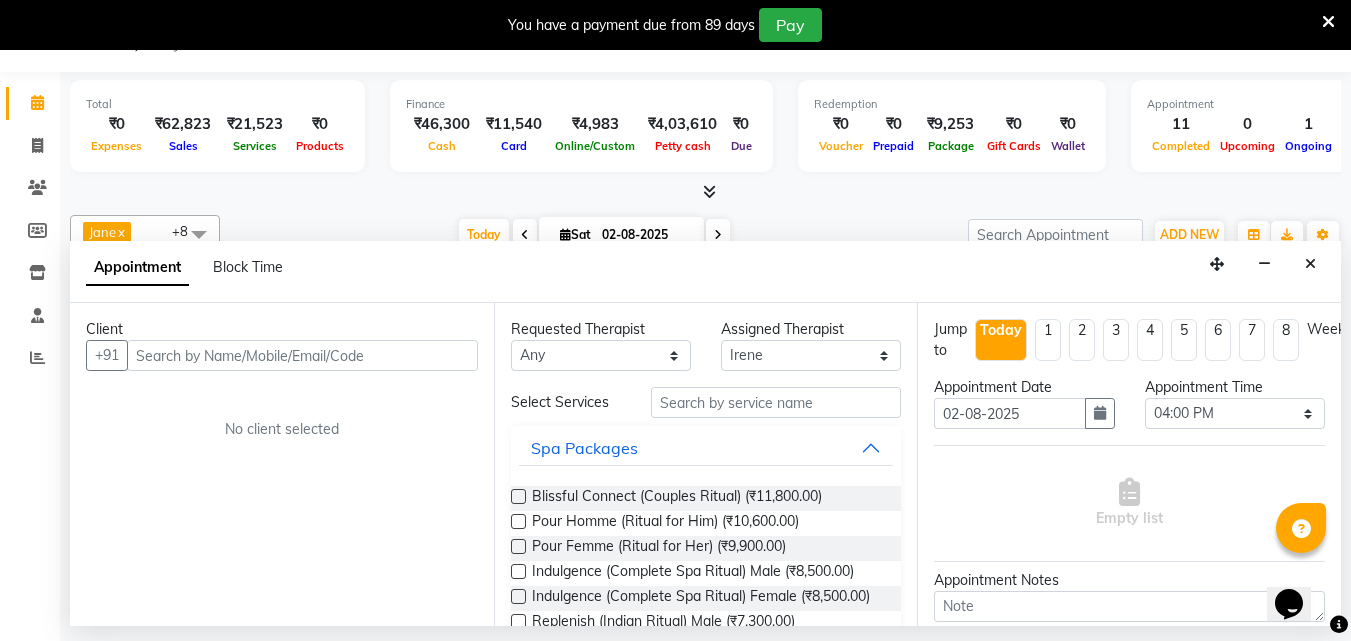 click at bounding box center (302, 355) 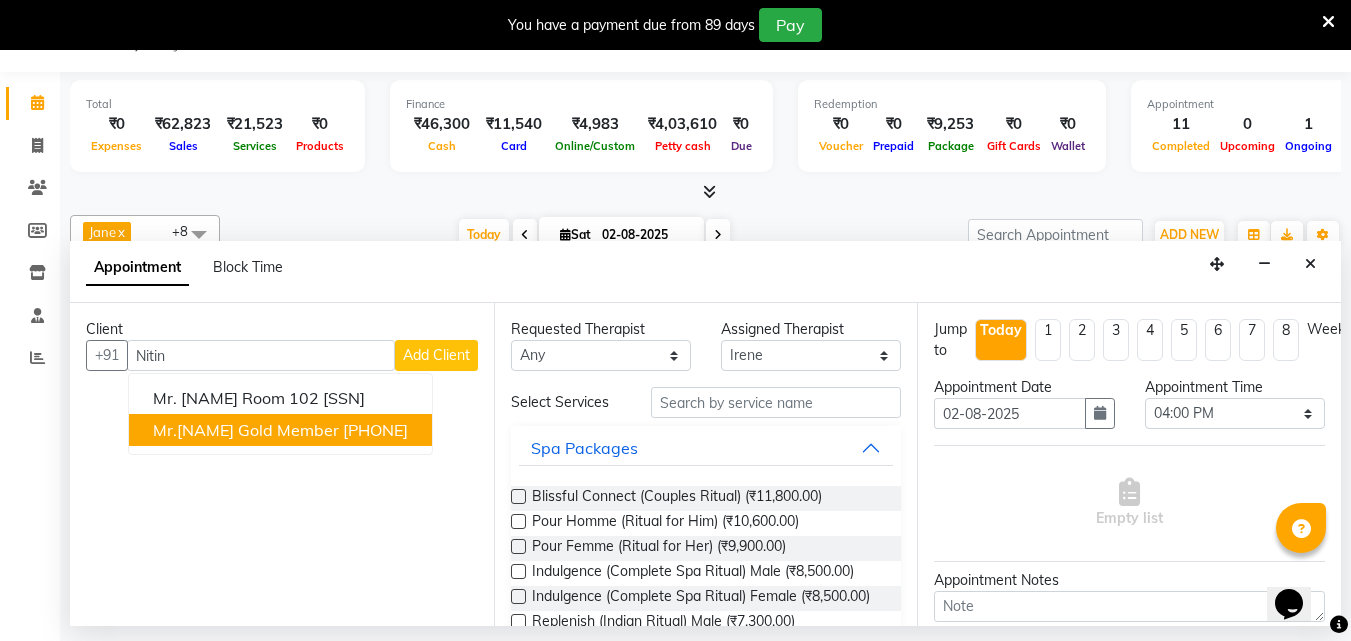 click on "Mr.[FIRST] [LAST] gold member" at bounding box center (246, 430) 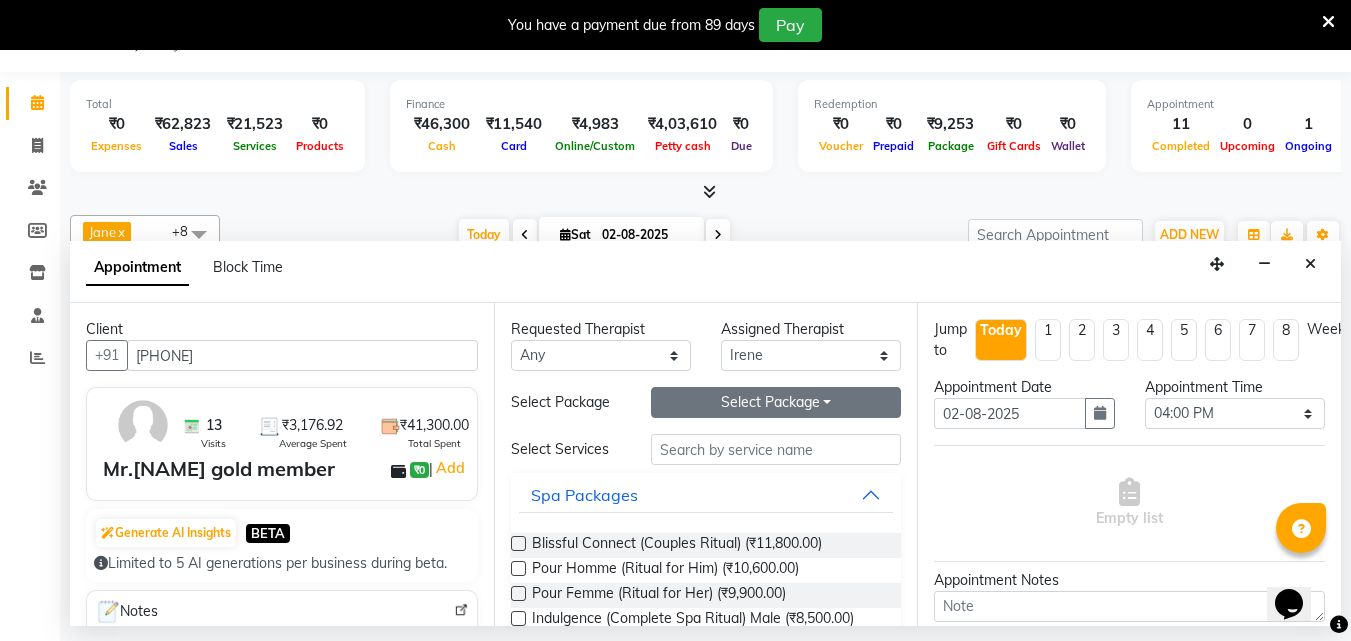 type on "[PHONE]" 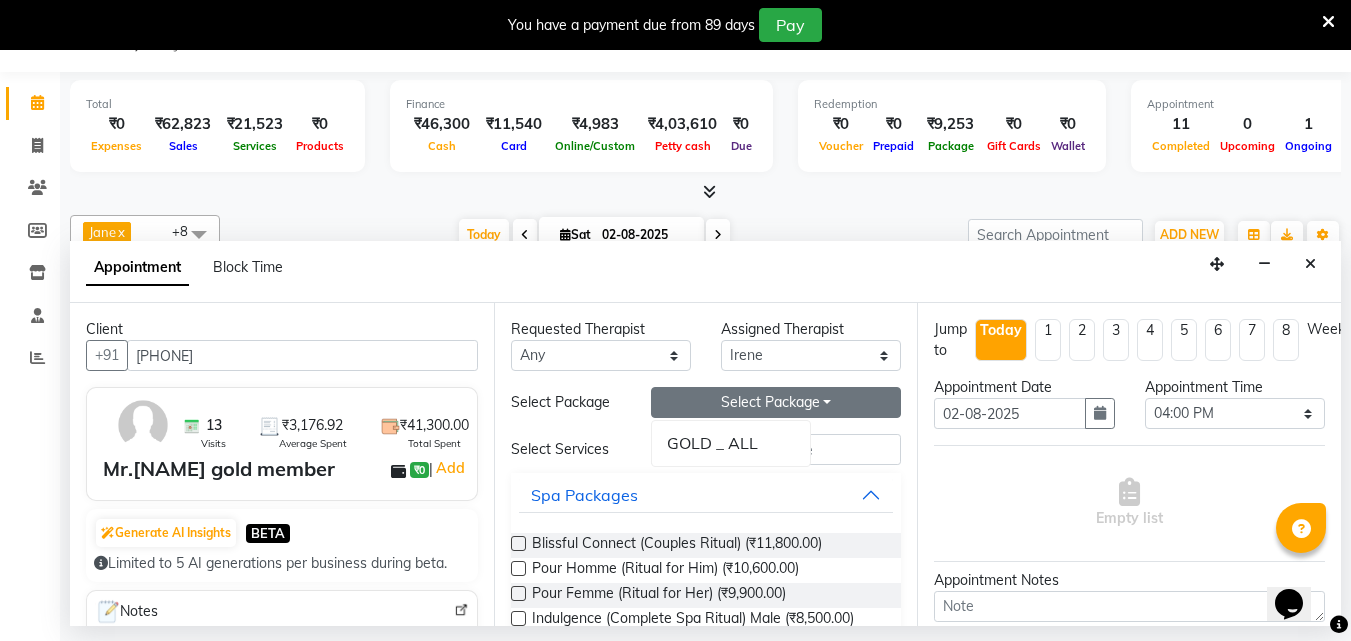 click on "GOLD _ ALL" at bounding box center (731, 443) 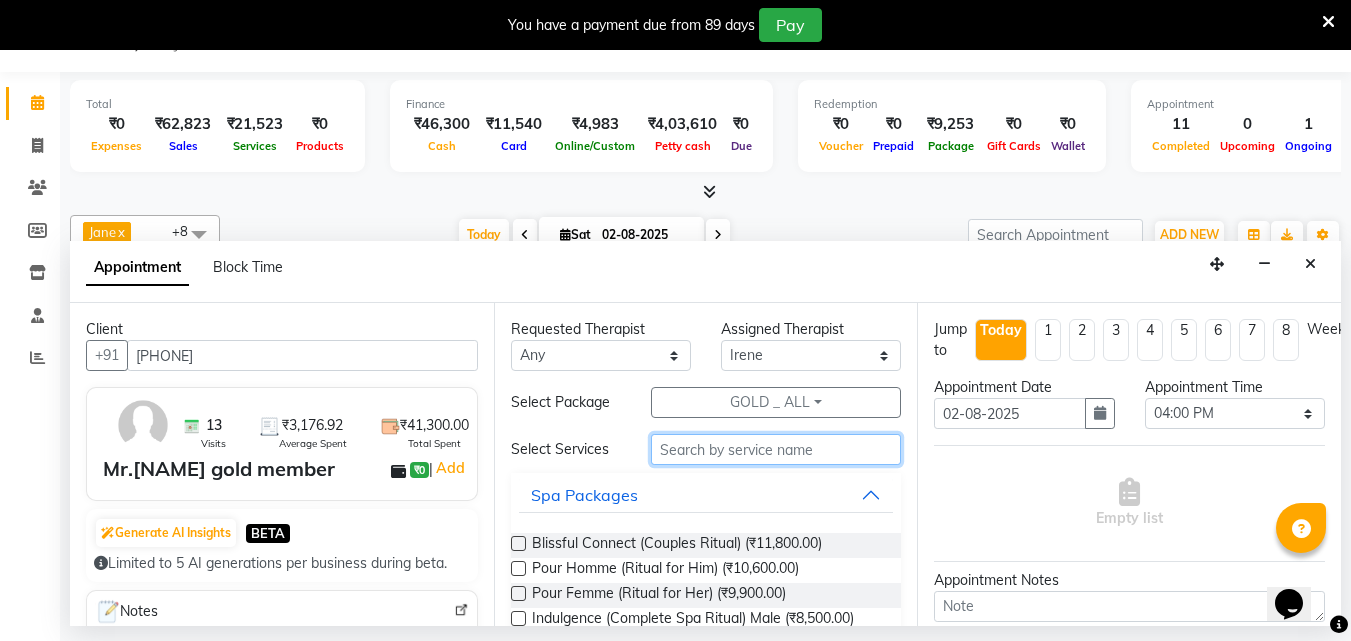 click at bounding box center [776, 449] 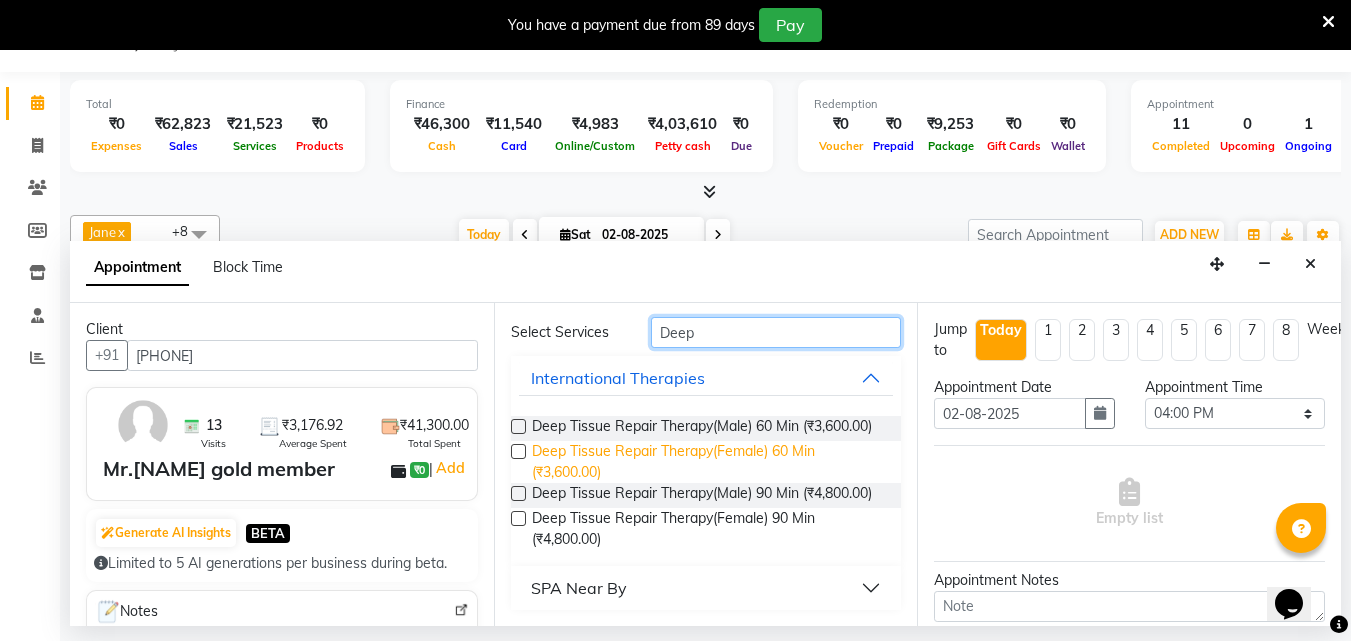 scroll, scrollTop: 151, scrollLeft: 0, axis: vertical 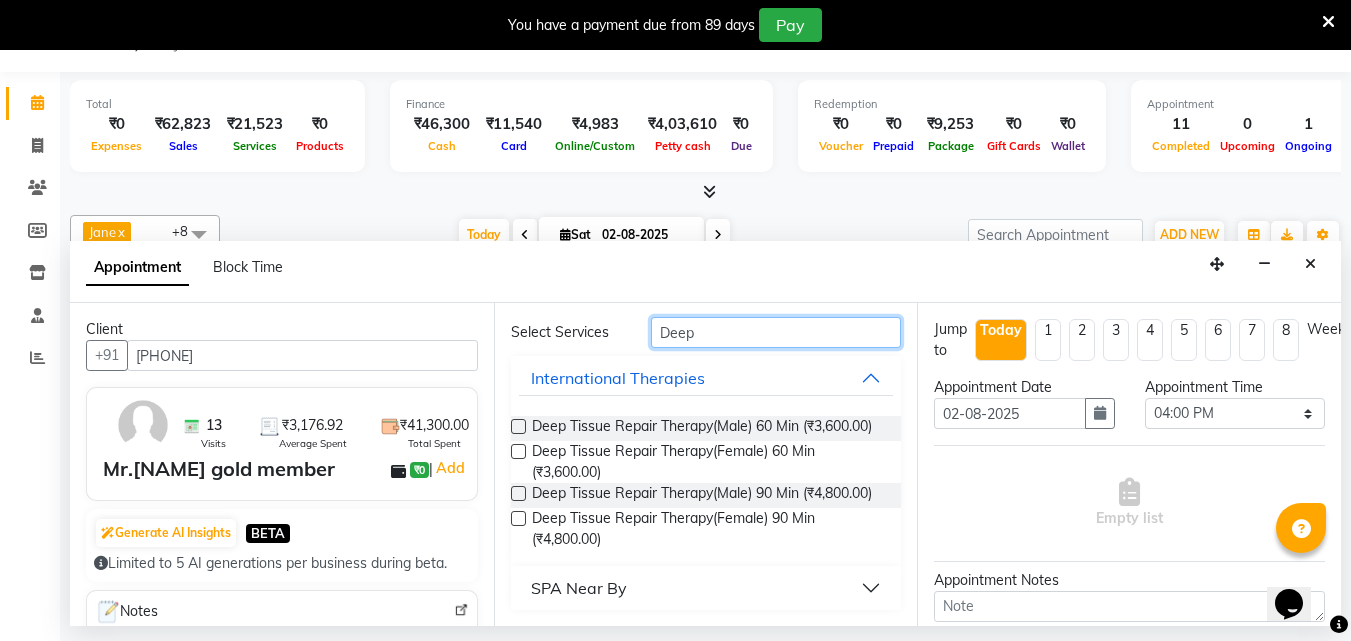type on "Deep" 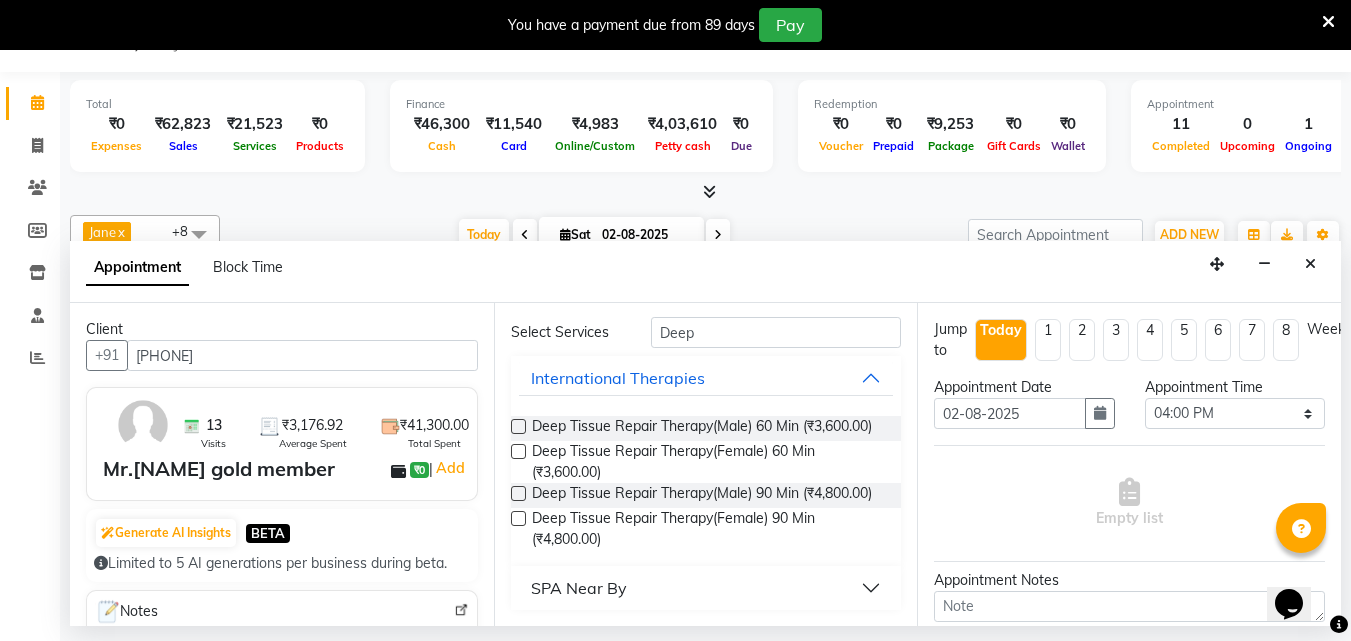 click at bounding box center (518, 493) 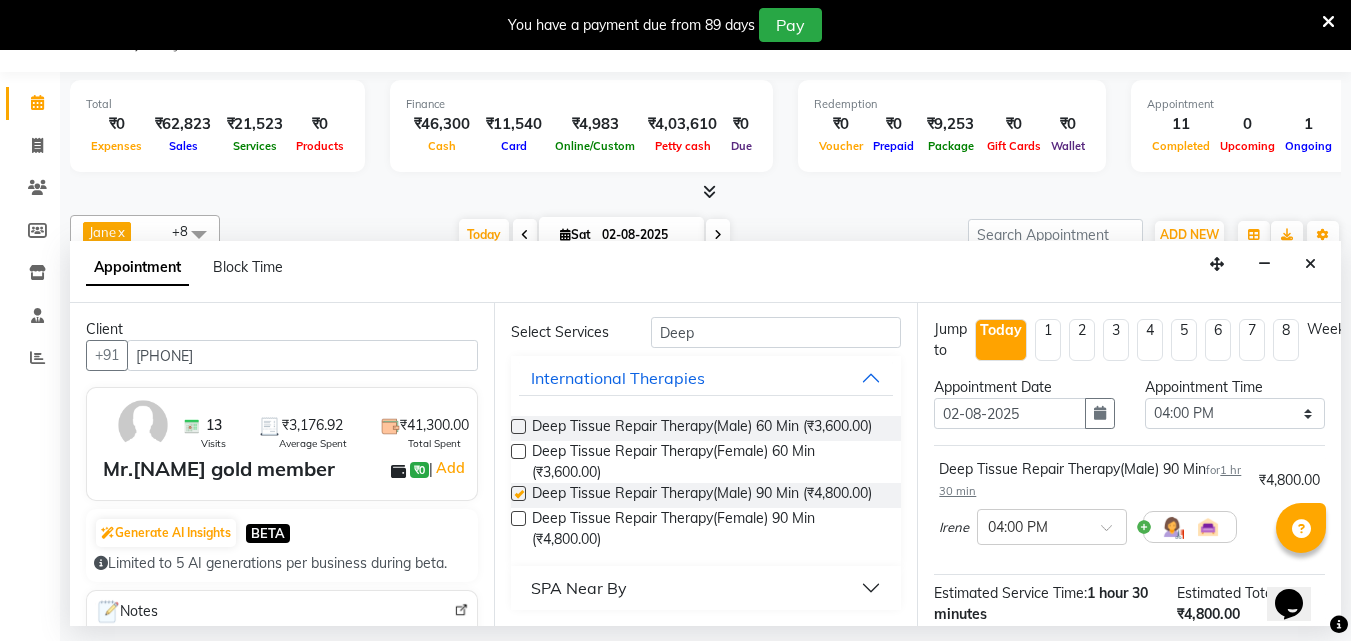 checkbox on "false" 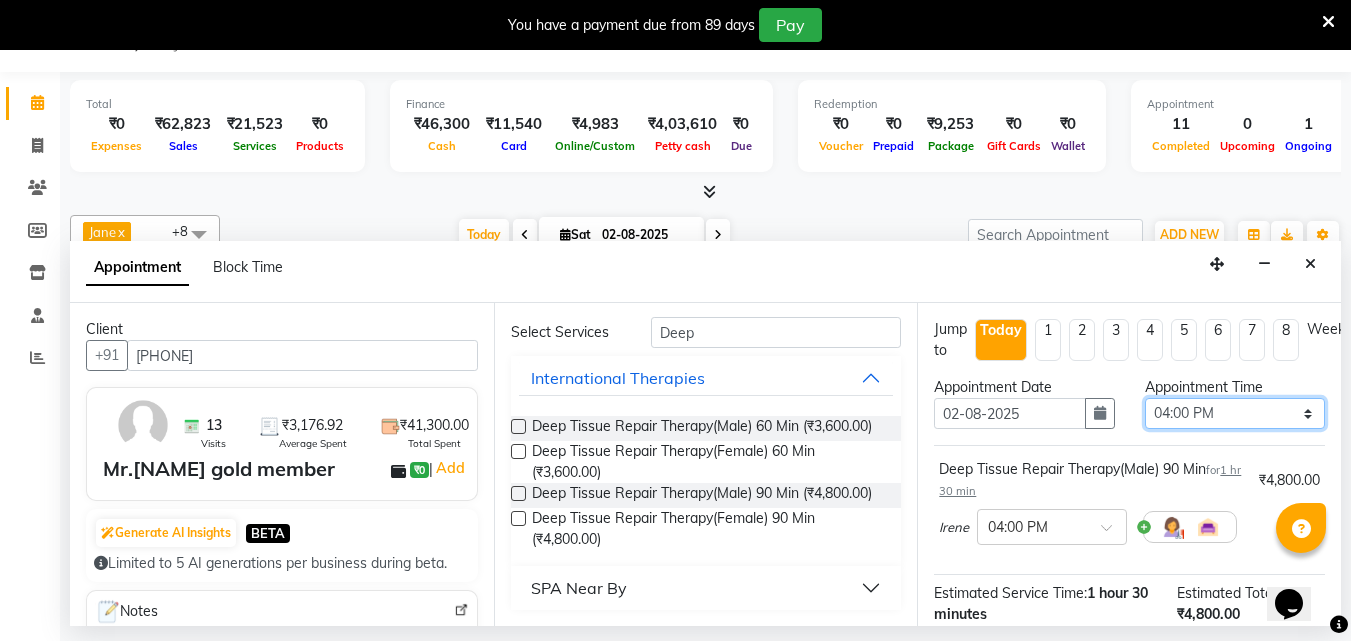 click on "Select 09:00 AM 09:15 AM 09:30 AM 09:45 AM 10:00 AM 10:15 AM 10:30 AM 10:45 AM 11:00 AM 11:15 AM 11:30 AM 11:45 AM 12:00 PM 12:15 PM 12:30 PM 12:45 PM 01:00 PM 01:15 PM 01:30 PM 01:45 PM 02:00 PM 02:15 PM 02:30 PM 02:45 PM 03:00 PM 03:15 PM 03:30 PM 03:45 PM 04:00 PM 04:15 PM 04:30 PM 04:45 PM 05:00 PM 05:15 PM 05:30 PM 05:45 PM 06:00 PM 06:15 PM 06:30 PM 06:45 PM 07:00 PM 07:15 PM 07:30 PM 07:45 PM 08:00 PM 08:15 PM 08:30 PM 08:45 PM 09:00 PM 09:15 PM 09:30 PM 09:45 PM 10:00 PM" at bounding box center (1235, 413) 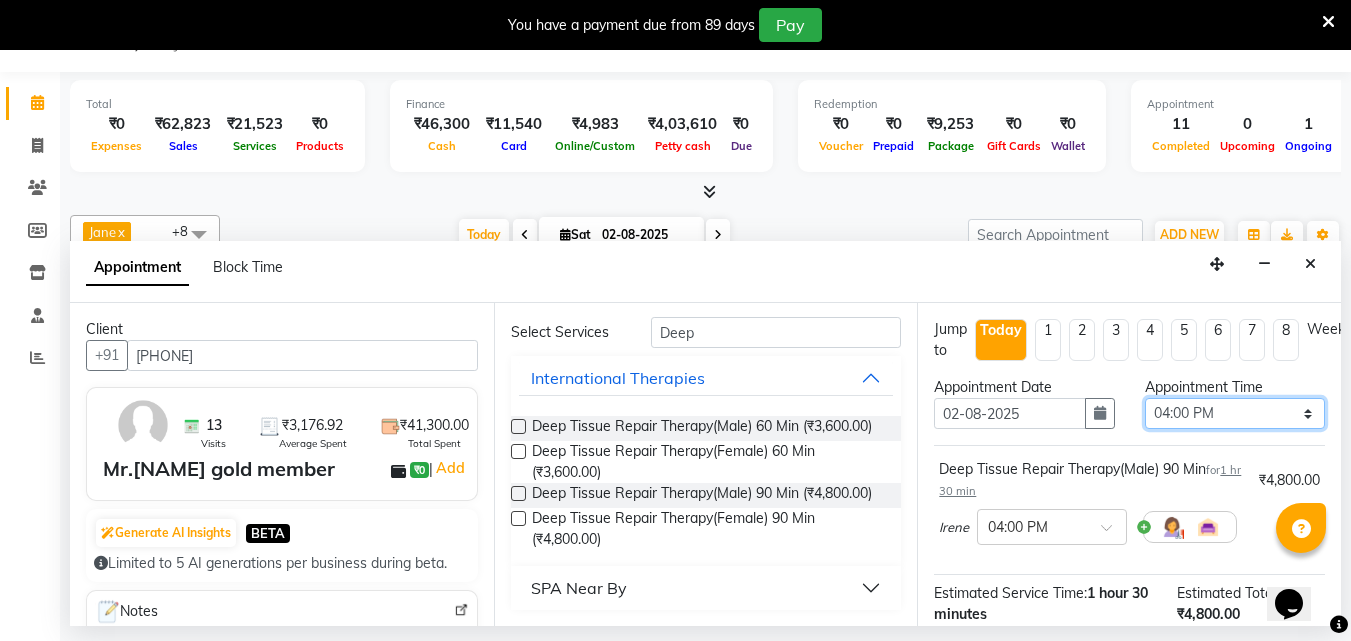 select on "990" 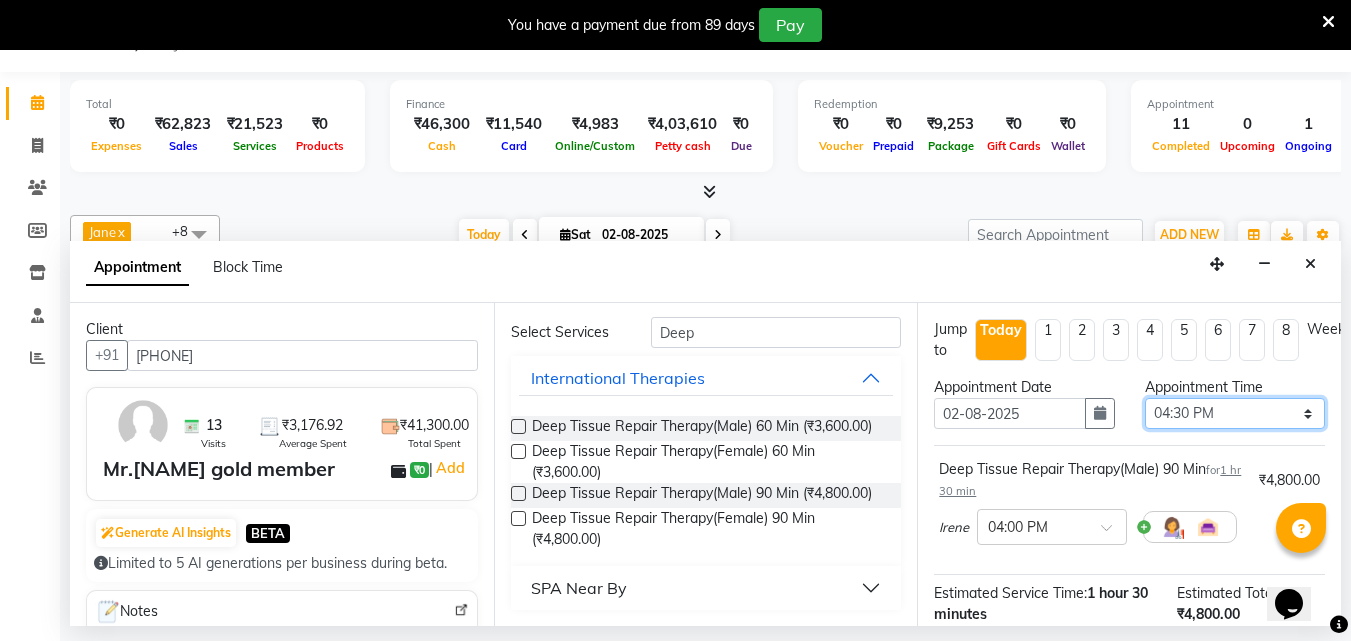 click on "Select 09:00 AM 09:15 AM 09:30 AM 09:45 AM 10:00 AM 10:15 AM 10:30 AM 10:45 AM 11:00 AM 11:15 AM 11:30 AM 11:45 AM 12:00 PM 12:15 PM 12:30 PM 12:45 PM 01:00 PM 01:15 PM 01:30 PM 01:45 PM 02:00 PM 02:15 PM 02:30 PM 02:45 PM 03:00 PM 03:15 PM 03:30 PM 03:45 PM 04:00 PM 04:15 PM 04:30 PM 04:45 PM 05:00 PM 05:15 PM 05:30 PM 05:45 PM 06:00 PM 06:15 PM 06:30 PM 06:45 PM 07:00 PM 07:15 PM 07:30 PM 07:45 PM 08:00 PM 08:15 PM 08:30 PM 08:45 PM 09:00 PM 09:15 PM 09:30 PM 09:45 PM 10:00 PM" at bounding box center [1235, 413] 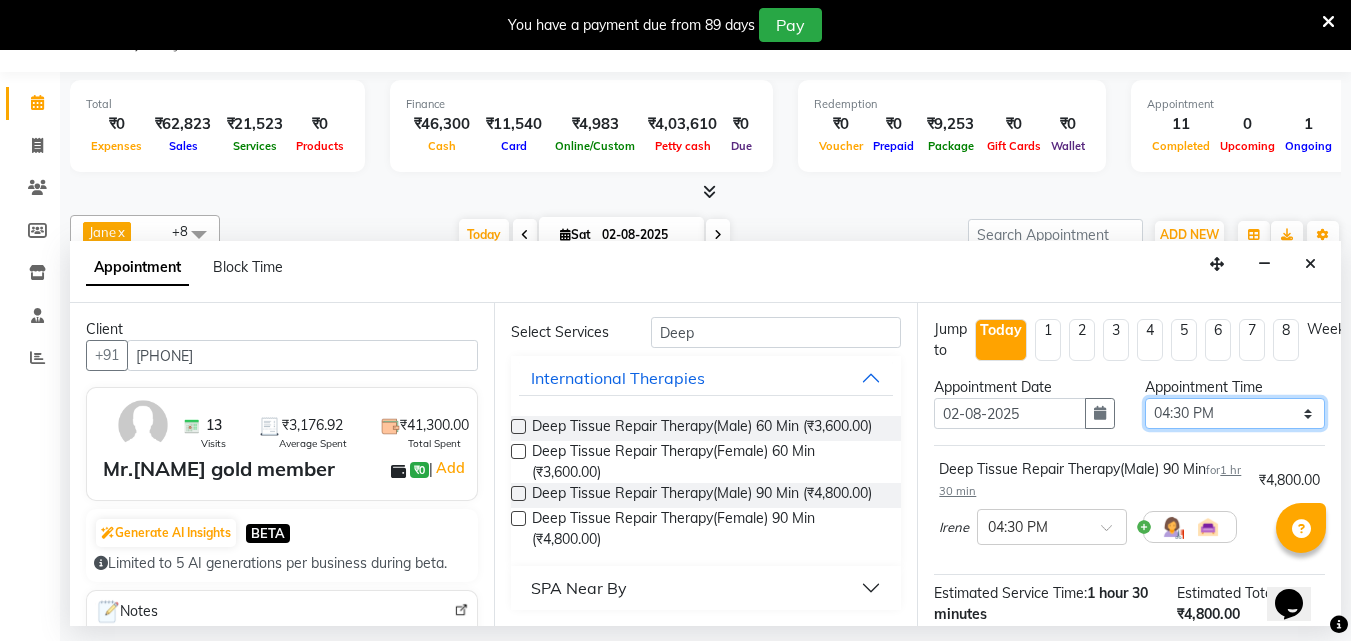scroll, scrollTop: 260, scrollLeft: 0, axis: vertical 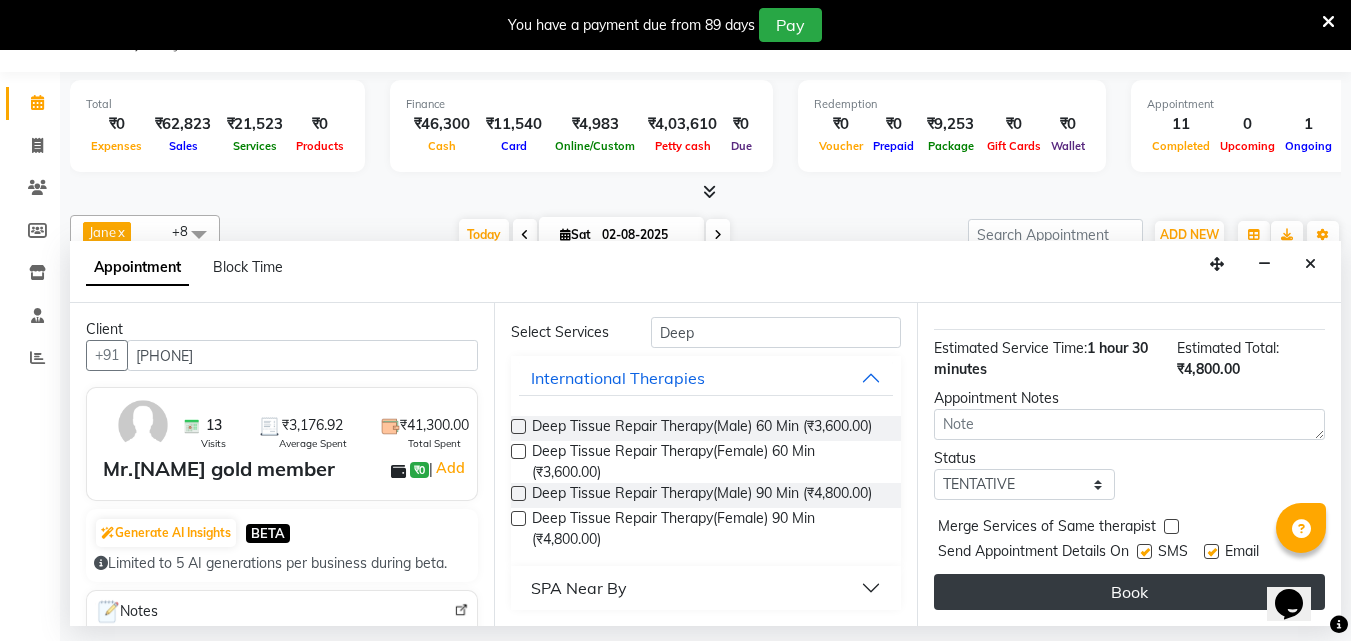 click on "Book" at bounding box center [1129, 592] 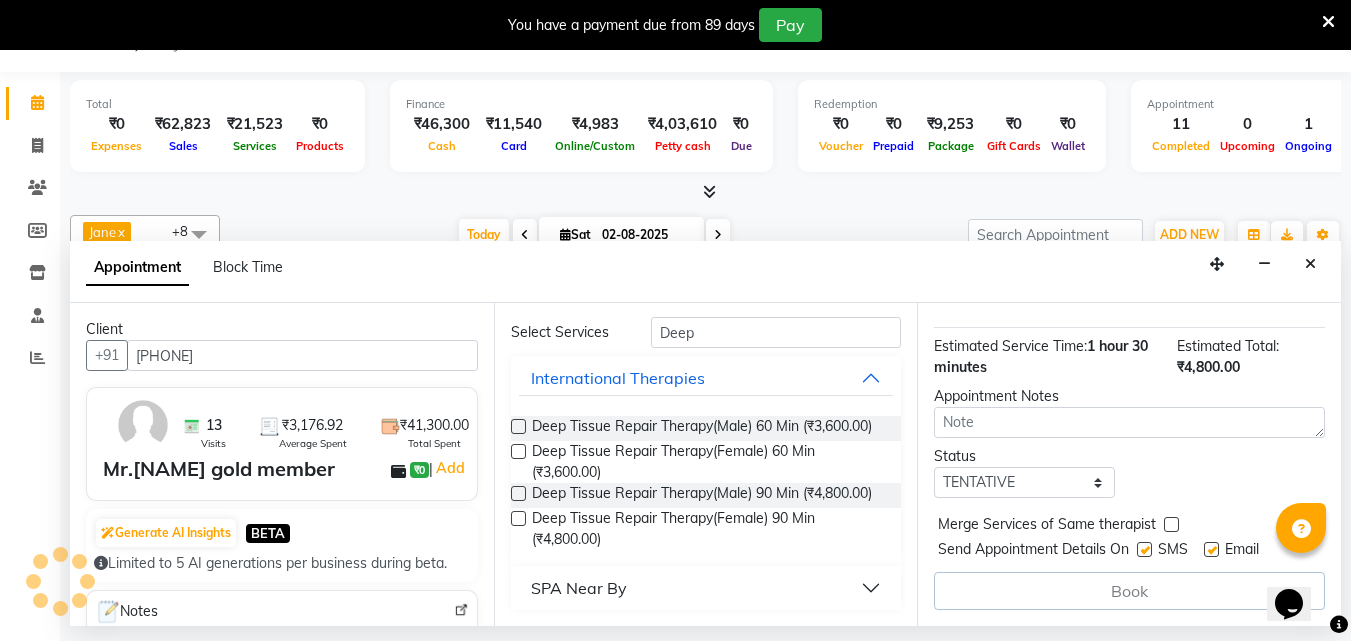 scroll, scrollTop: 0, scrollLeft: 0, axis: both 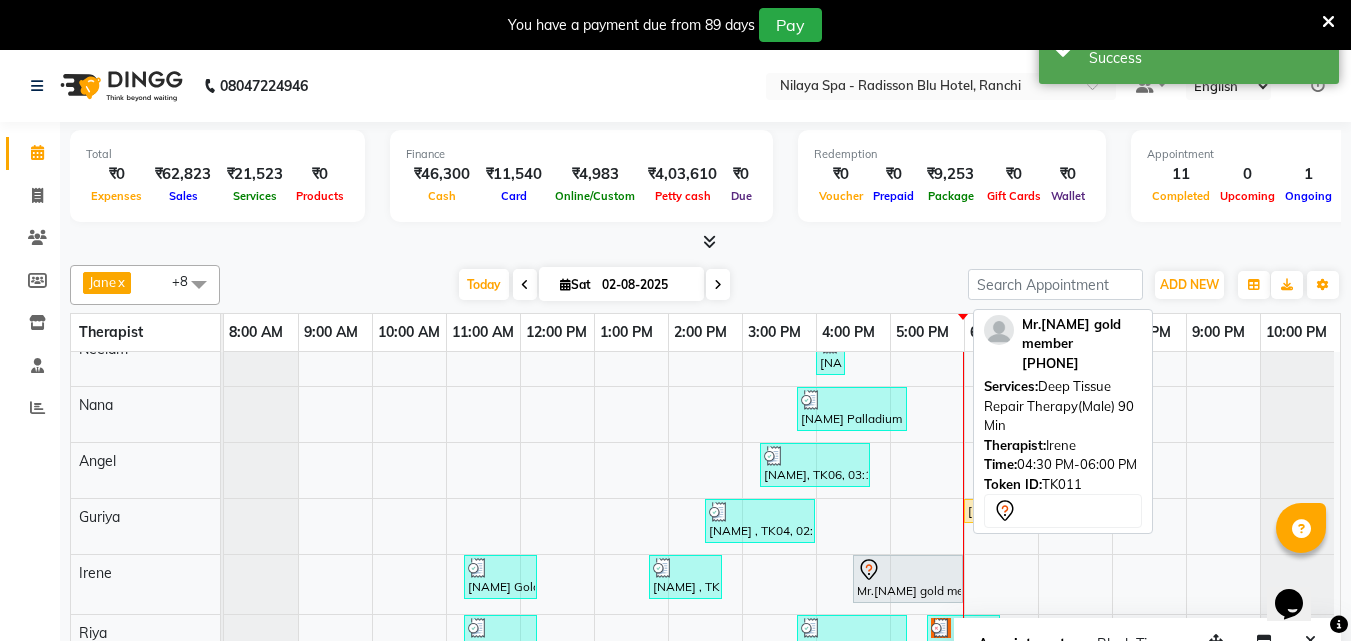 click at bounding box center (908, 570) 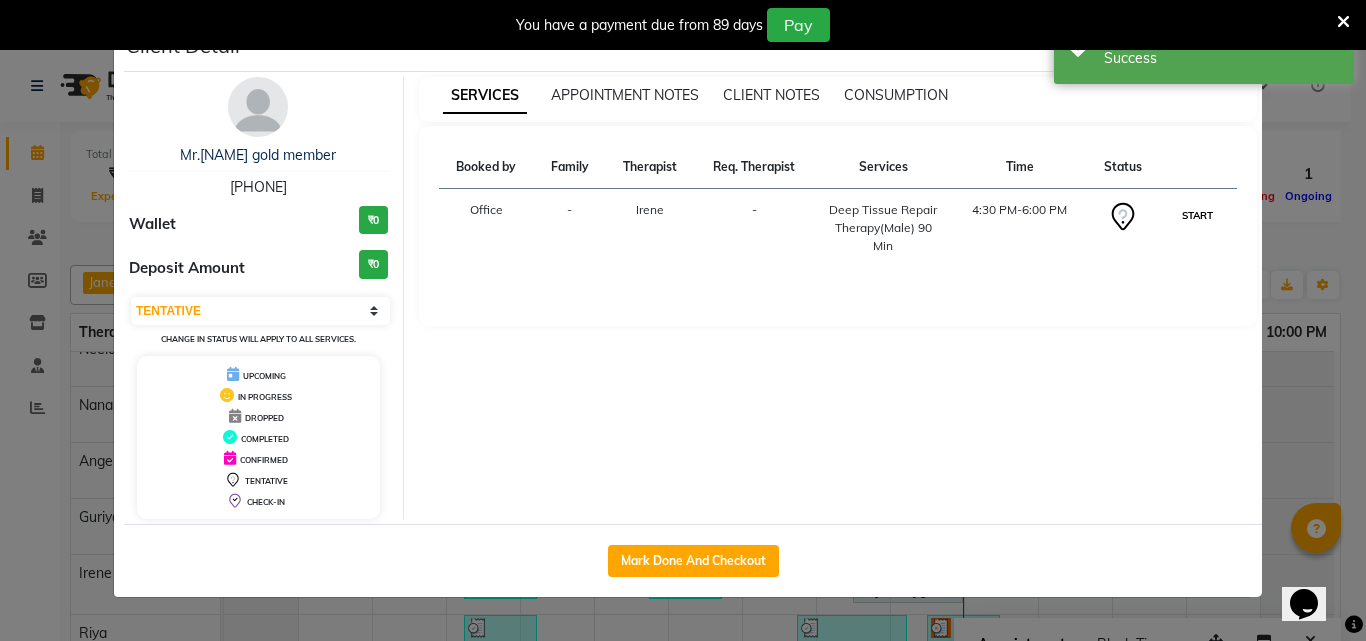 click on "START" at bounding box center (1197, 215) 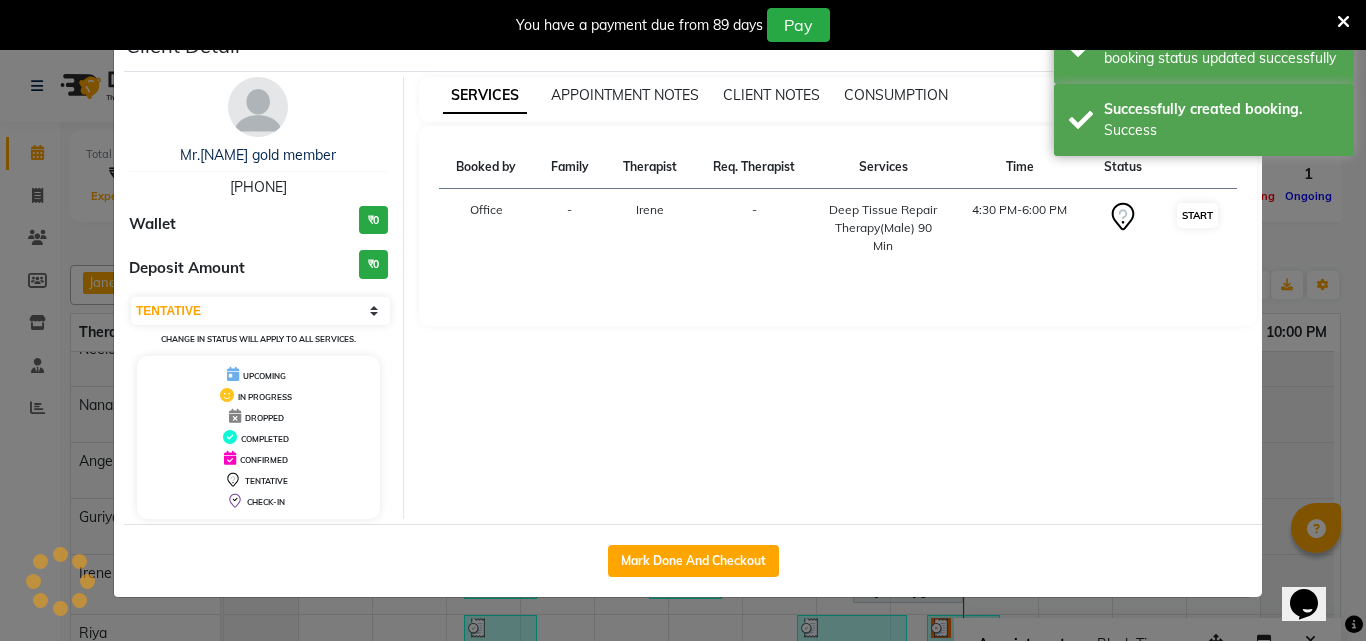 select on "1" 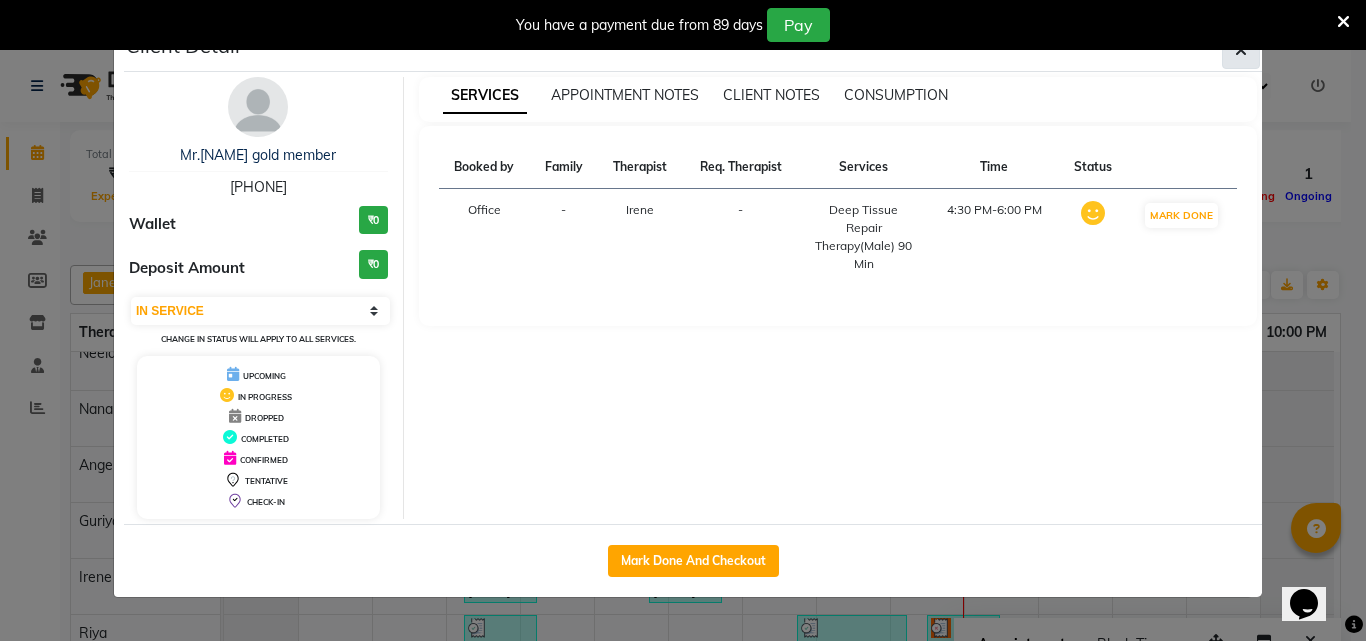 click 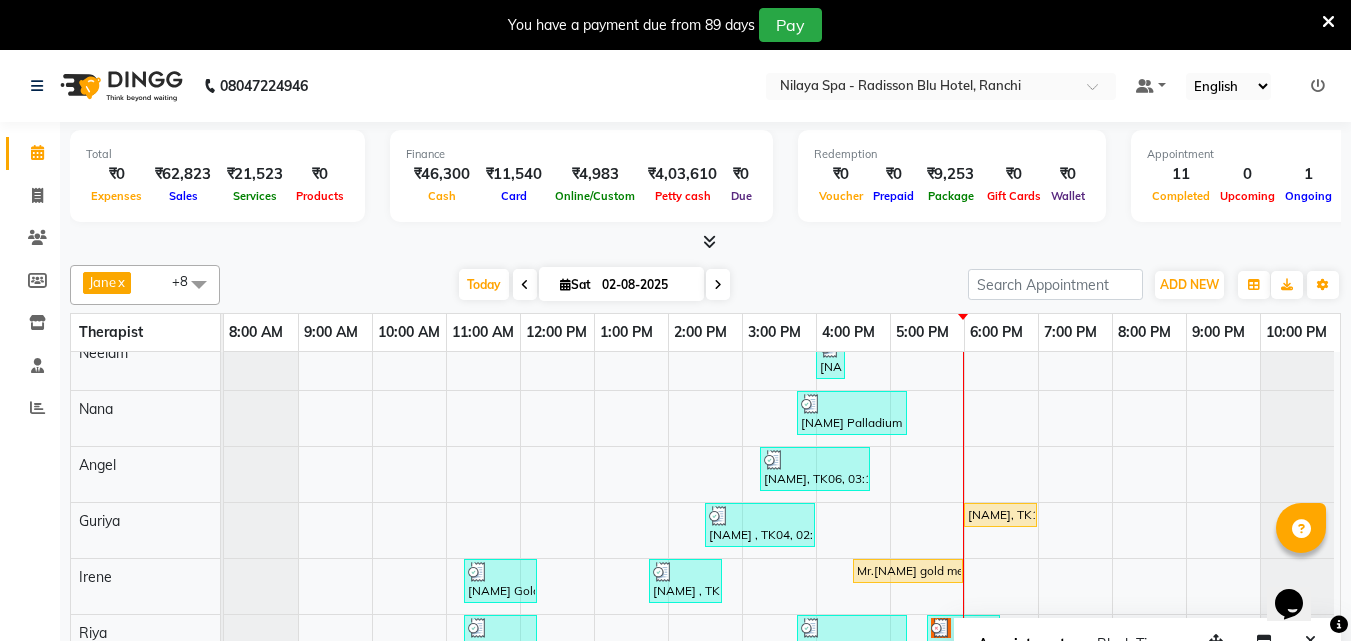 scroll, scrollTop: 50, scrollLeft: 0, axis: vertical 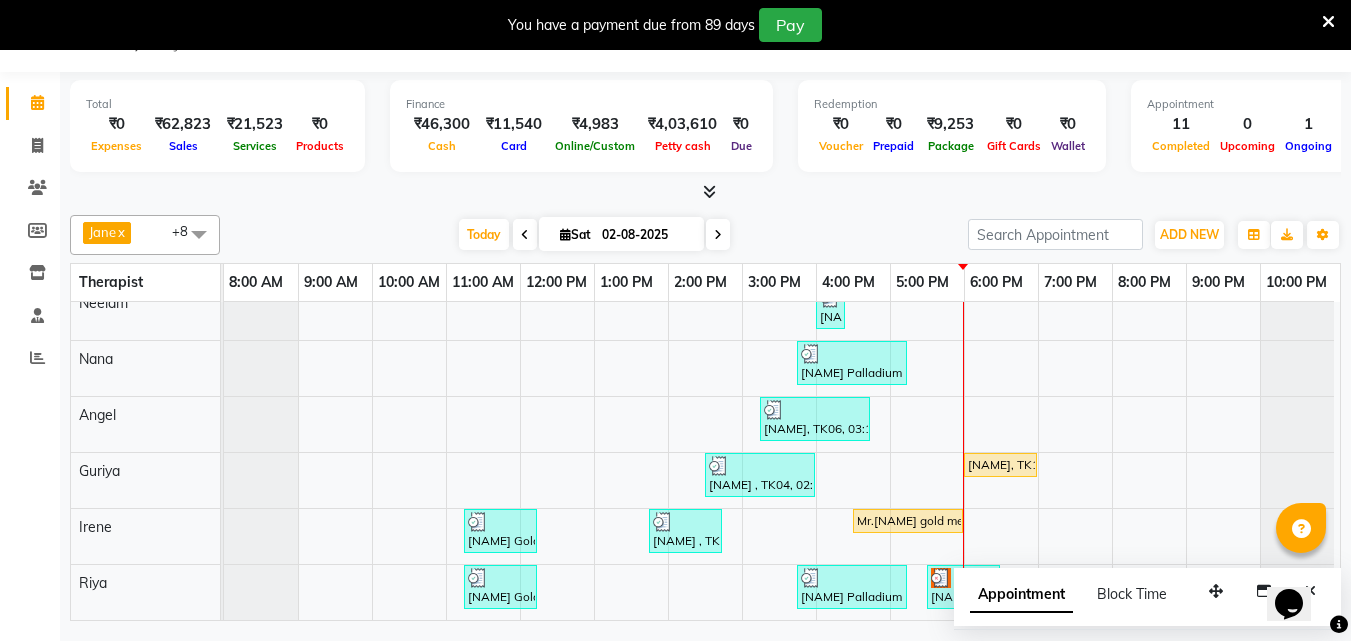 click on "[FIRST] [LAST] 20% Disc, TK02, 12:00 PM-12:30 PM, Mens Special - Shaving     [FIRST] [LAST], TK07, 04:00 PM-06:30 PM, Hair Care - Therapies - Hair Cut (With Shampoo & Blowdry) (Men),Threading - Upperlips/Chin (Each),Threading - Forehead/Side Locks (Each),Bleach - Face Detan,Signature Brightening Clean-up (Female)     [FIRST] [LAST], TK08, 04:00 PM-04:15 PM, Threading - Eye Brows     [FIRST] [LAST] Palladium member, TK05, 03:45 PM-05:15 PM, Deep Tissue Repair Therapy(Male) 90 Min     [FIRST] [LAST], TK06, 03:15 PM-04:45 PM, R3 Fusion Therapy(Male) 90 Min    [FIRST] , TK04, 02:30 PM-04:00 PM, R3 Fusion Therapy(Male) 90 Min    [FIRST], TK10, 06:00 PM-07:00 PM, Traditional Swedish Relaxation Therapy(Male) 60 Min     [FIRST] [LAST]  Gold member , TK01, 11:15 AM-12:15 PM, Deep Tissue Repair Therapy(Male) 60 Min     [FIRST] [LAST] , TK03, 01:45 PM-02:45 PM, Traditional Swedish Relaxation Therapy(Male) 60 Min    [FIRST] [LAST] gold member, TK11, 04:30 PM-06:00 PM, Deep Tissue Repair Therapy(Male) 90 Min" at bounding box center (782, 405) 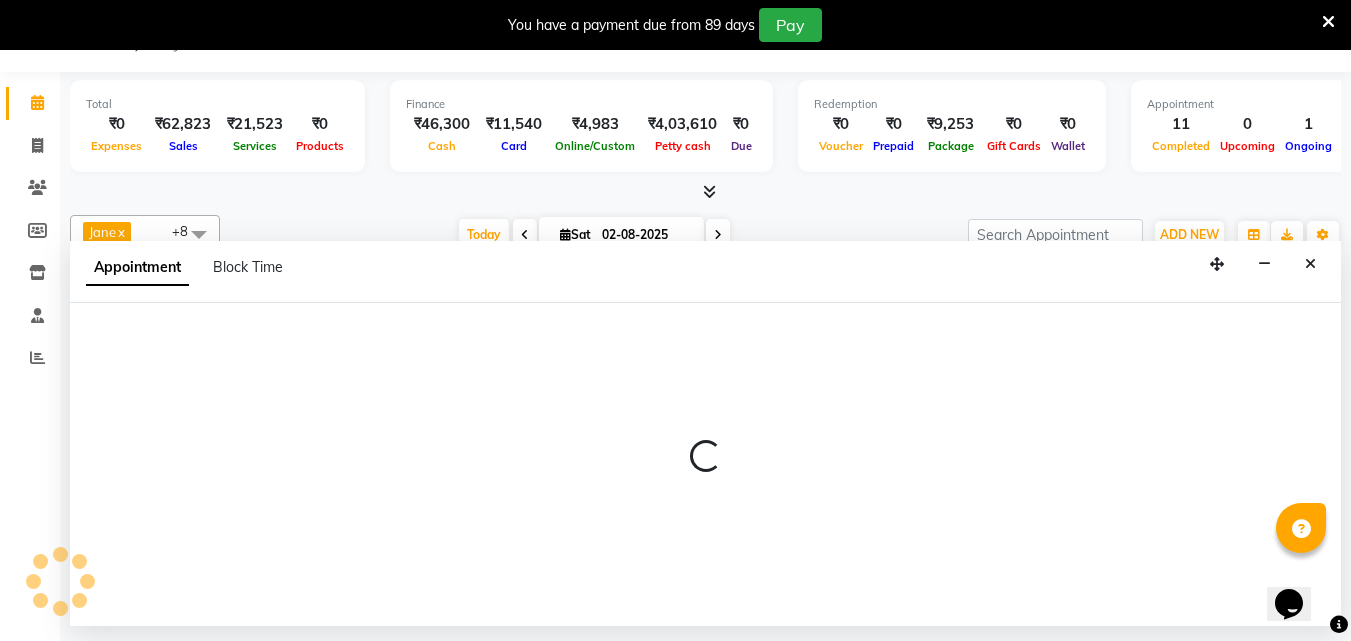 select on "78966" 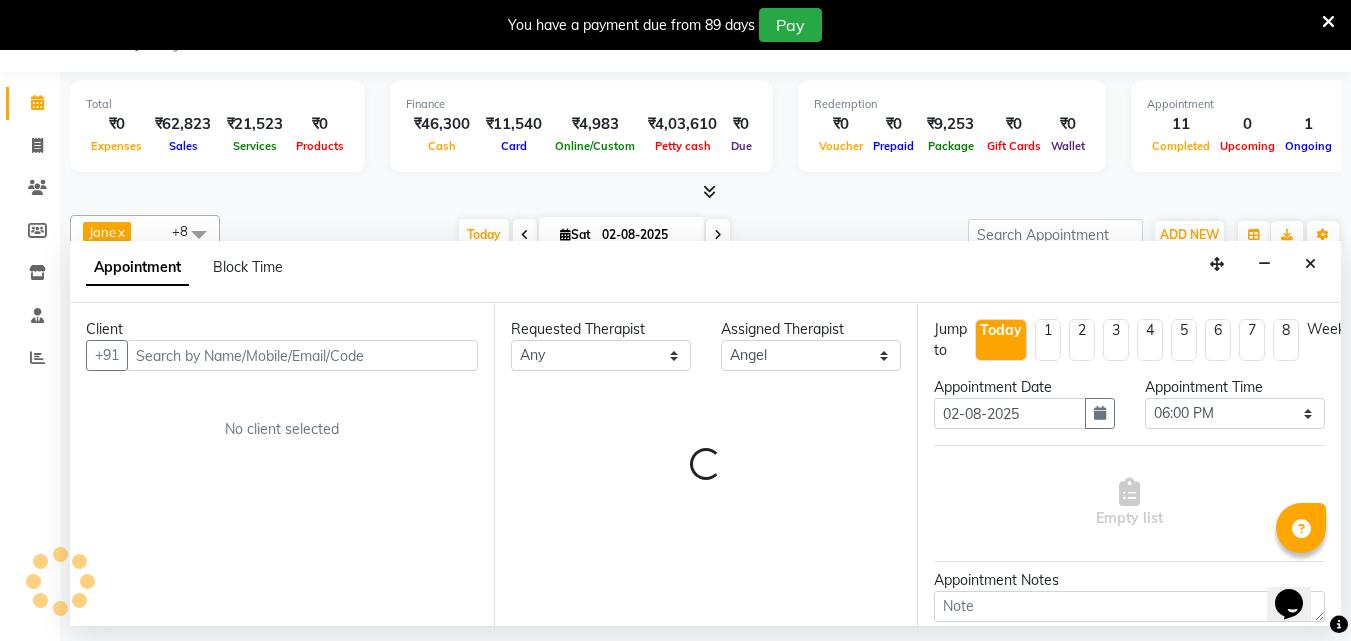 click at bounding box center [302, 355] 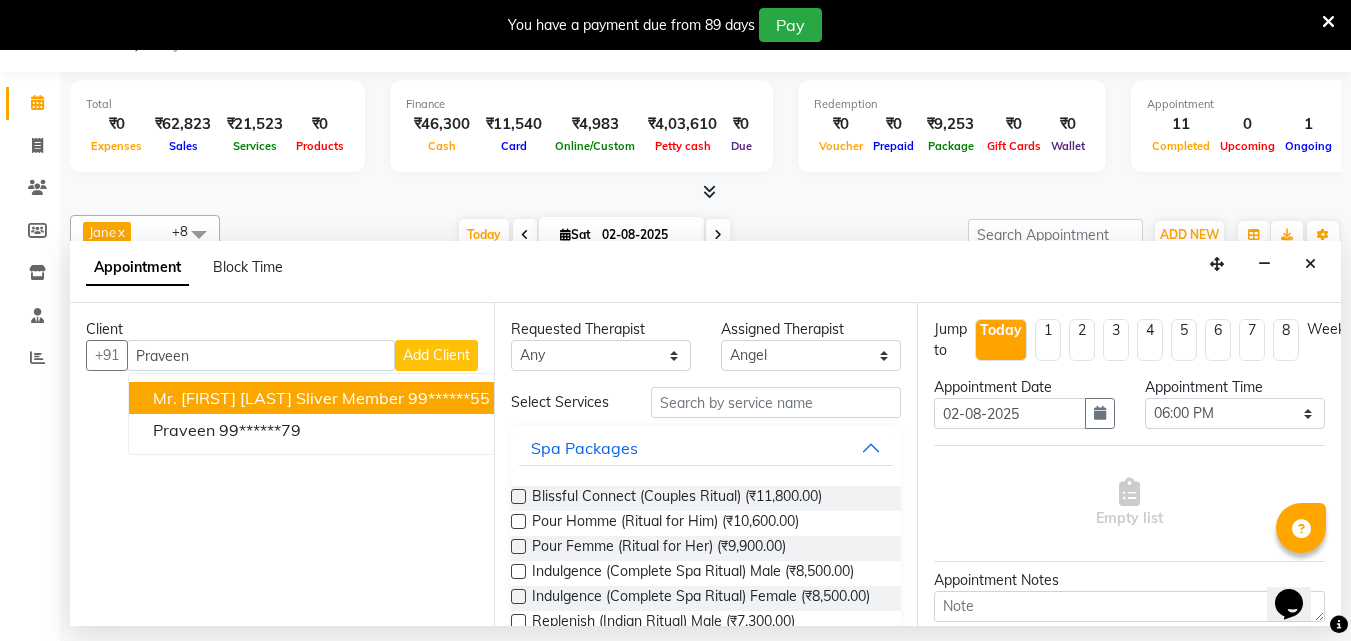 click on "Praveen" at bounding box center (261, 355) 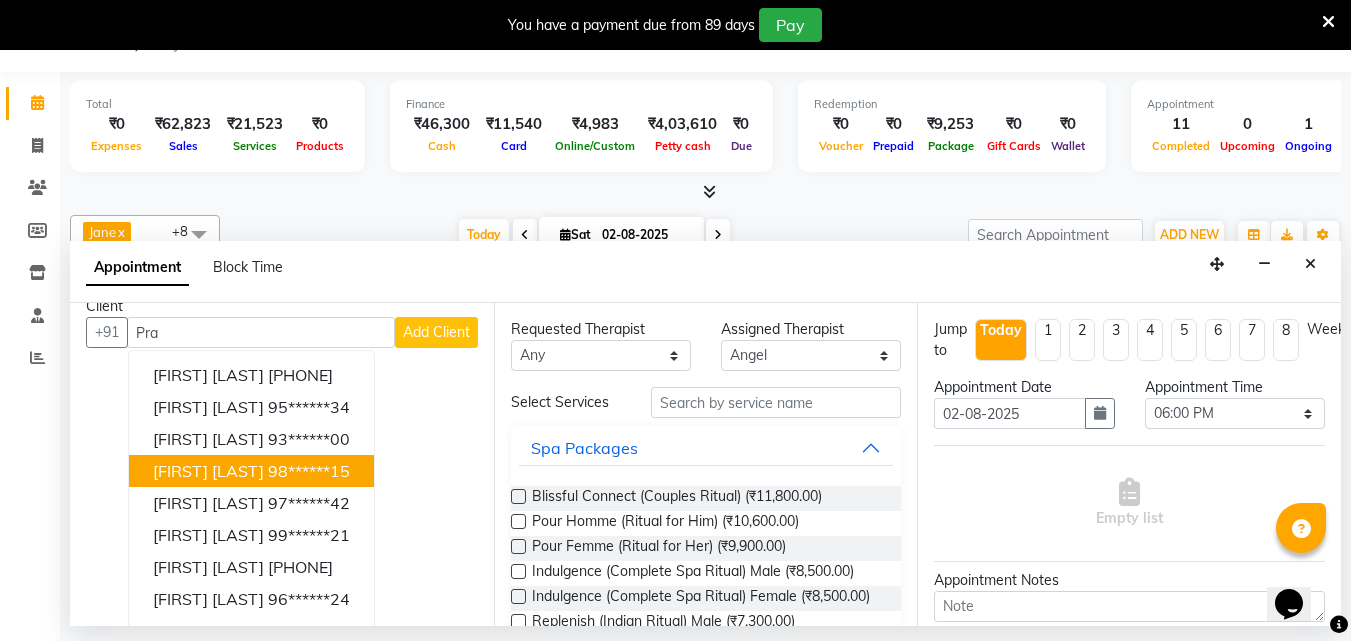scroll, scrollTop: 0, scrollLeft: 0, axis: both 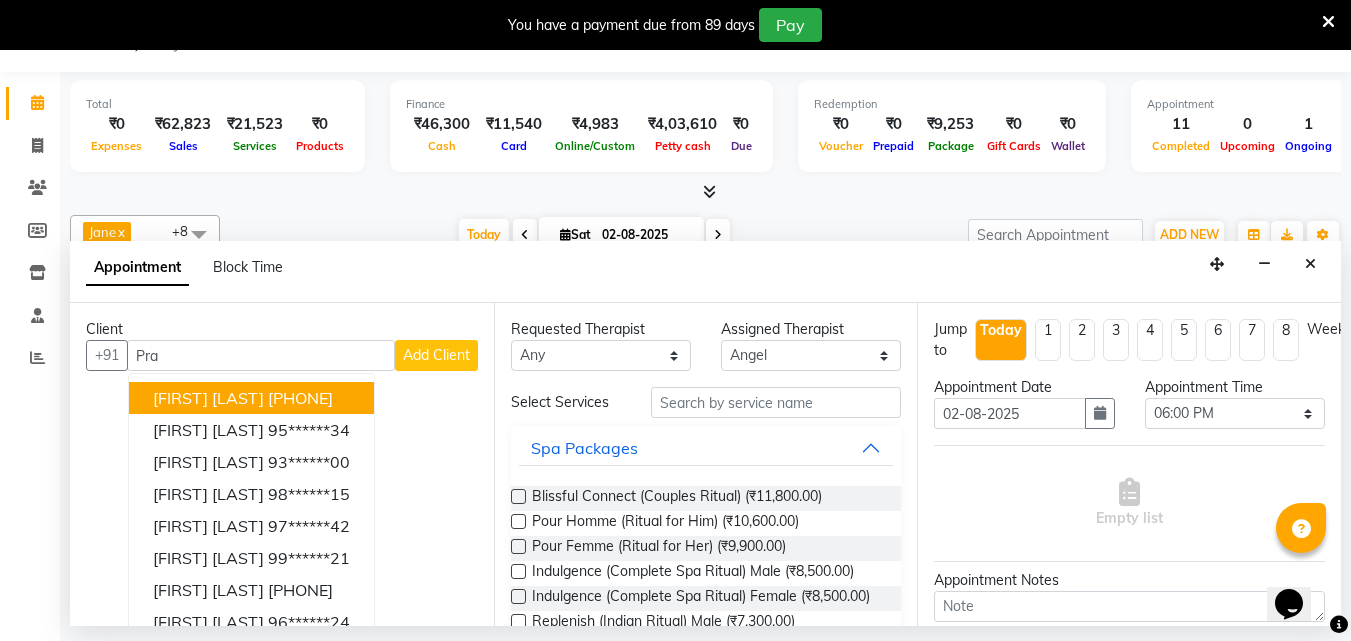 click on "Pra" at bounding box center [261, 355] 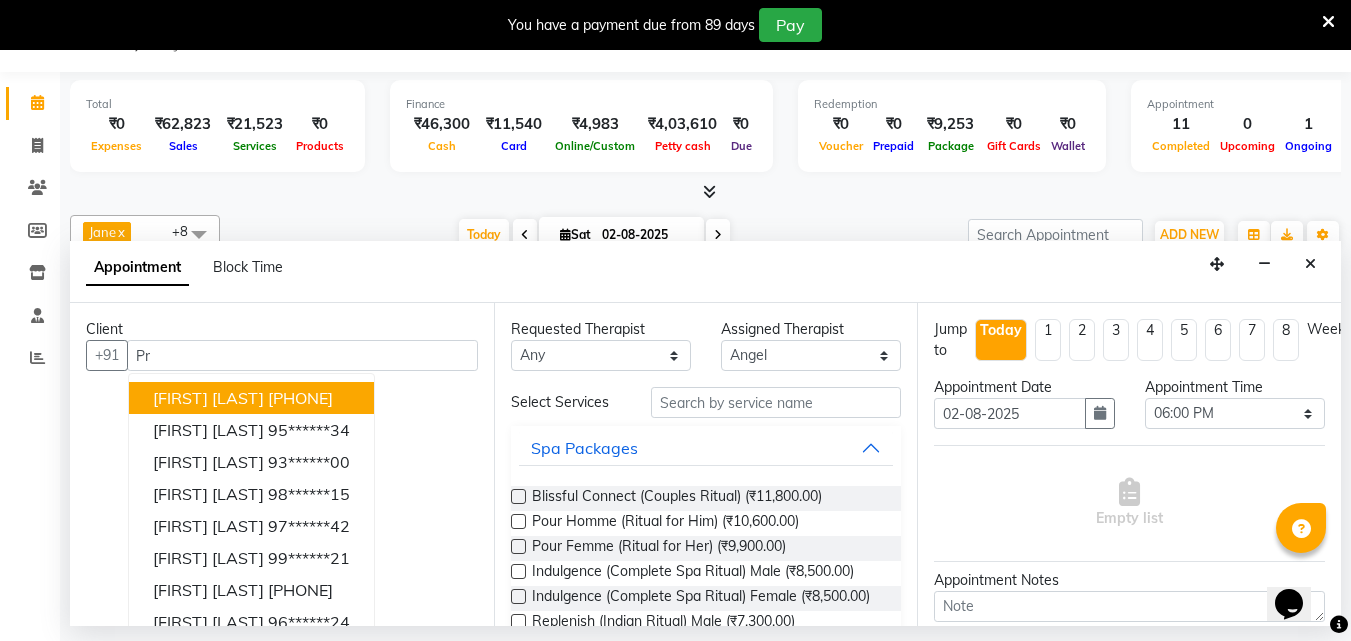 type on "P" 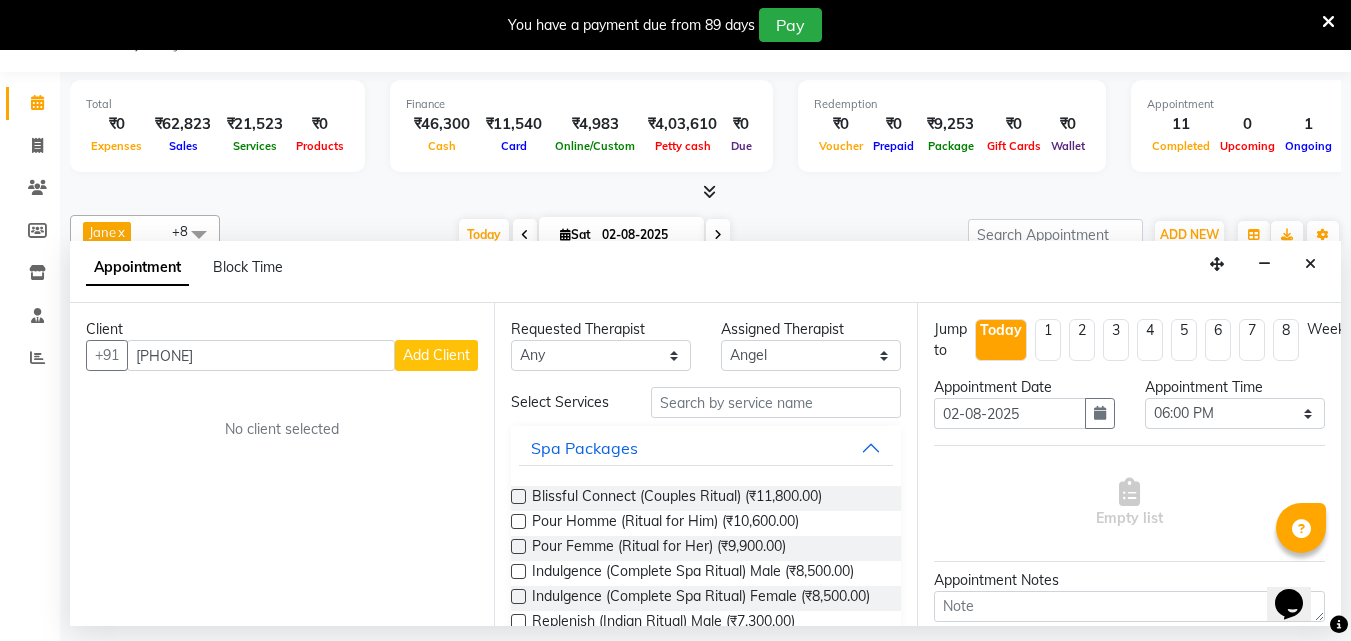 click on "9877767" at bounding box center [261, 355] 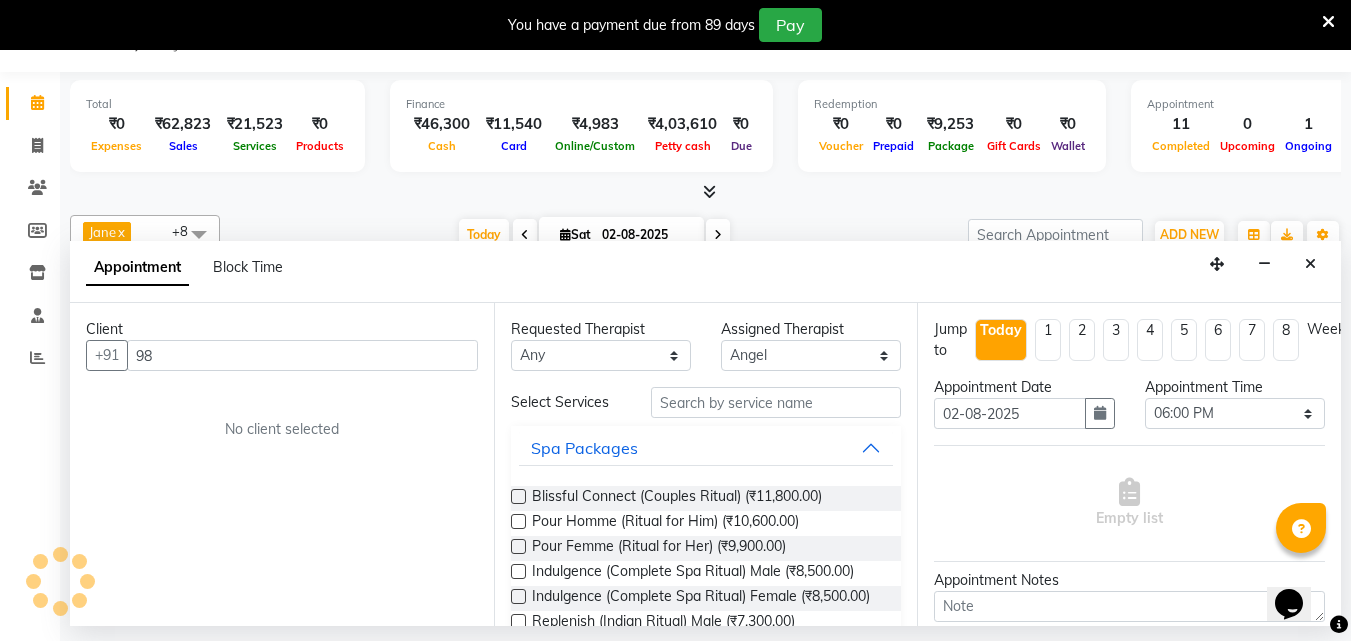 type on "9" 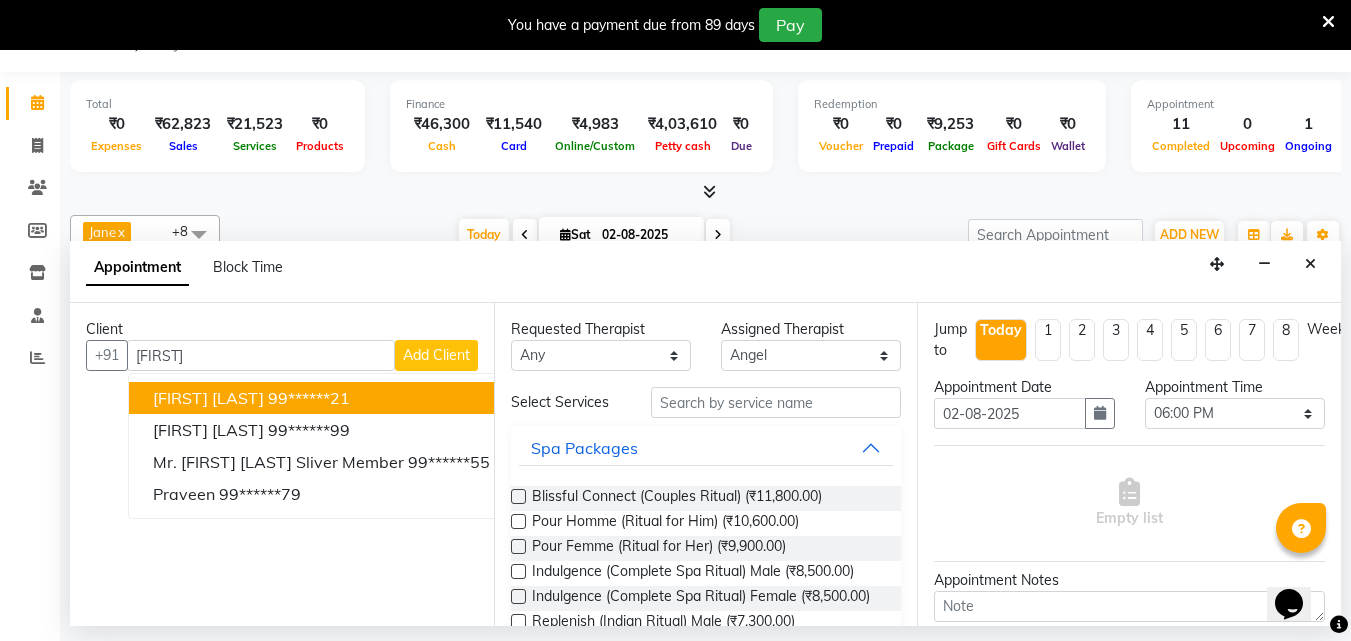 click on "[FIRST]" at bounding box center [261, 355] 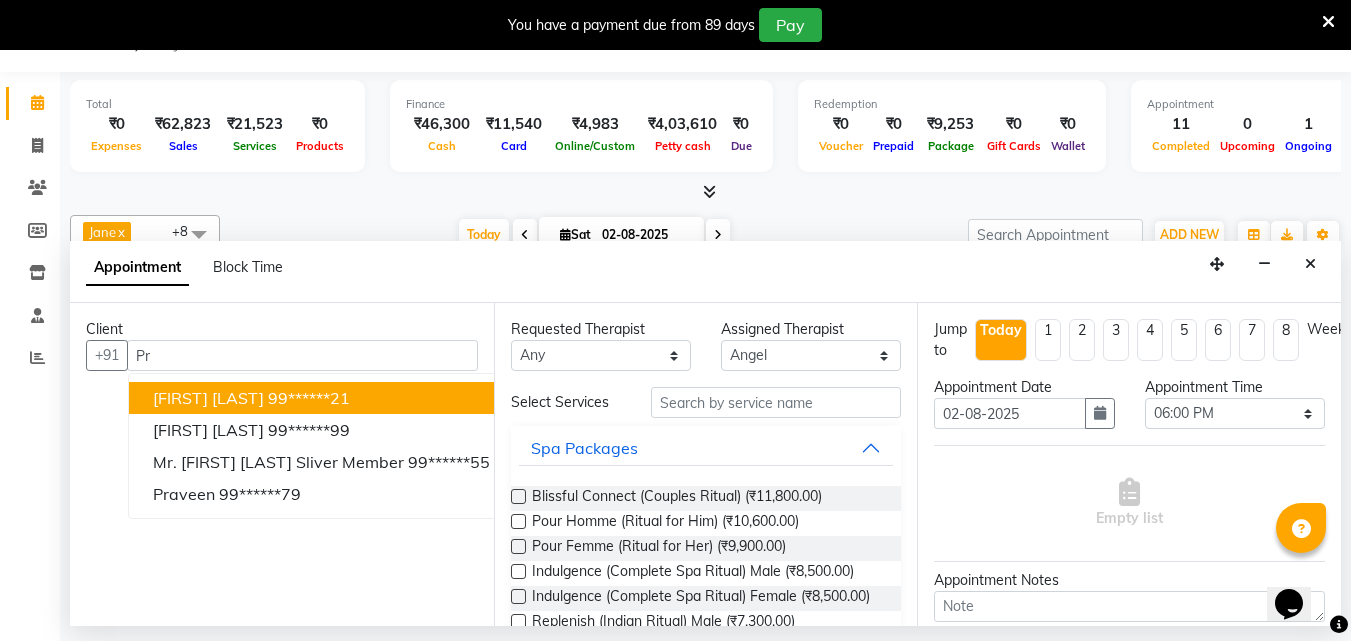 type on "P" 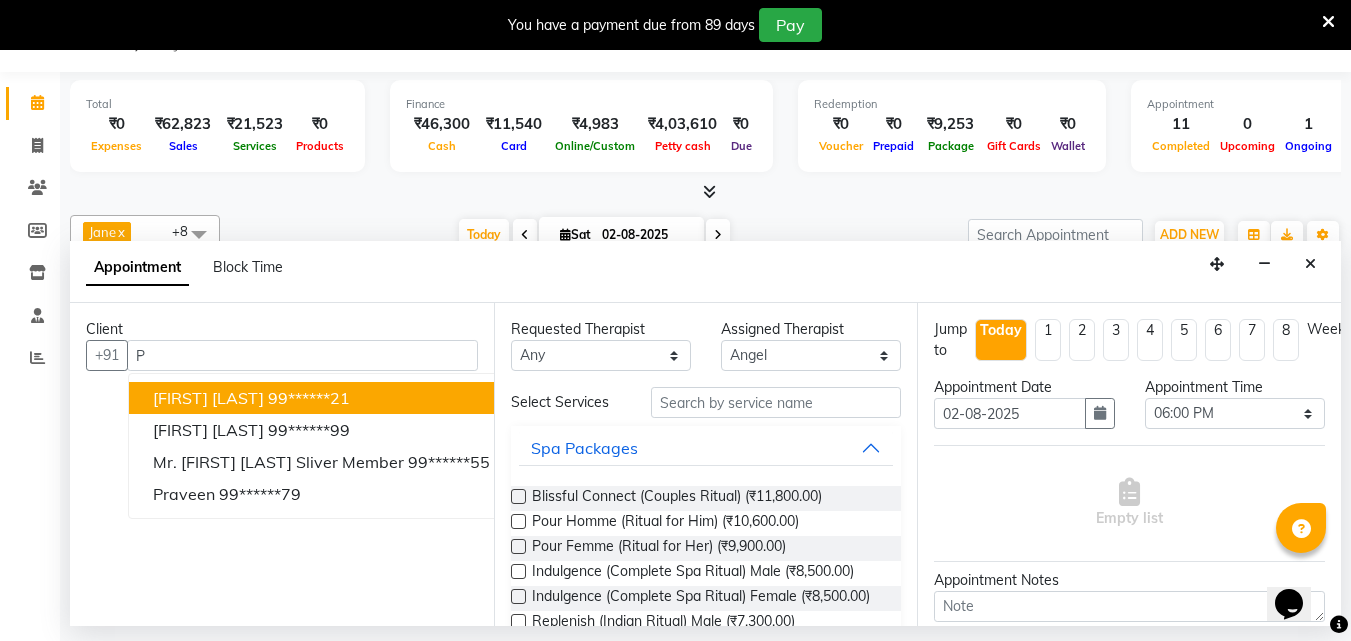 type 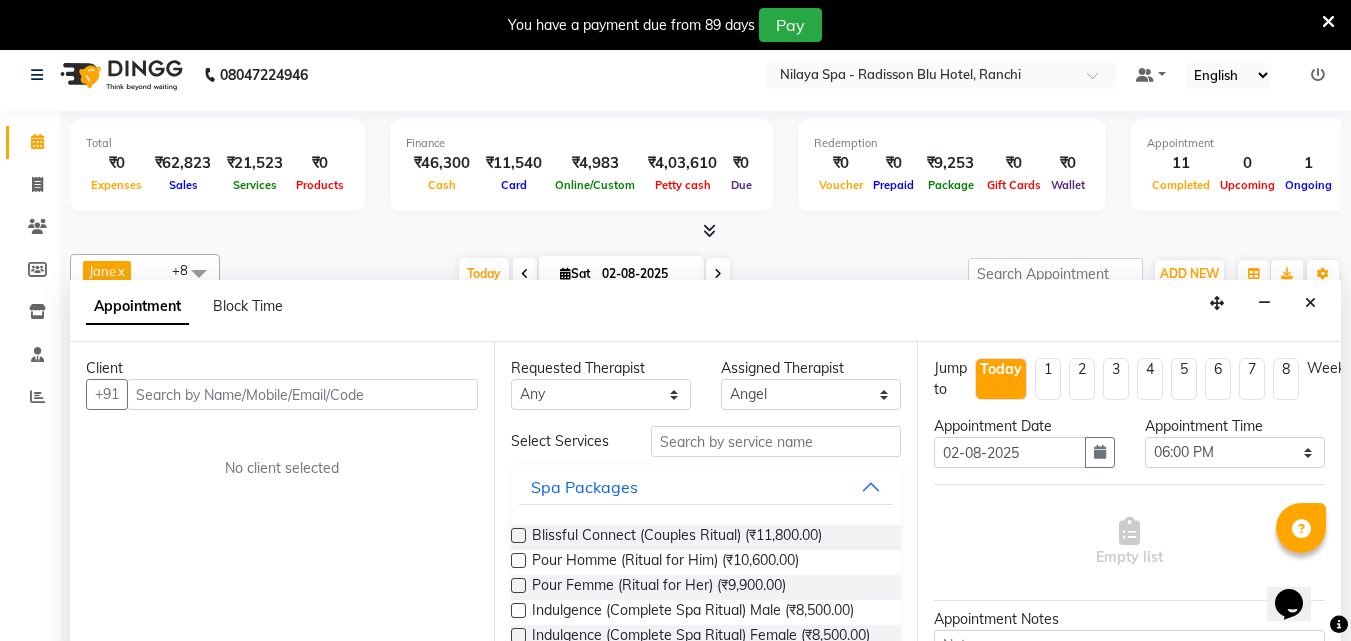 scroll, scrollTop: 0, scrollLeft: 0, axis: both 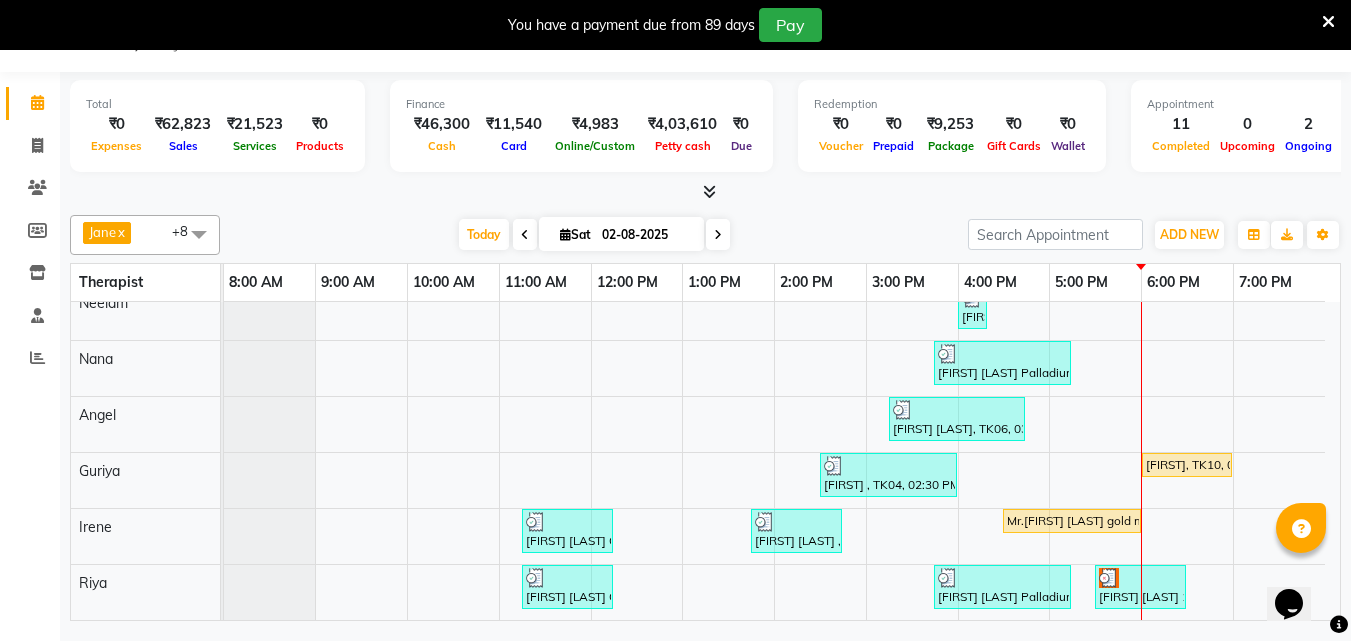 click on "Sujit Rez 20% Disc, TK02, 12:00 PM-12:30 PM, Mens Special - Shaving     Swati Priya, TK07, 04:00 PM-06:30 PM, Hair Care - Therapies - Hair Cut (With Shampoo & Blowdry) (Men),Threading - Upperlips/Chin (Each),Threading - Forehead/Side Locks (Each),Bleach - Face Detan,Signature Brightening Clean-up (Female)     Swati Priya, TK08, 04:00 PM-04:15 PM, Threading - Eye Brows     Pankaj Lal das Palladium member, TK05, 03:45 PM-05:15 PM, Deep Tissue Repair Therapy(Male) 90 Min     Nitesh Gupta, TK06, 03:15 PM-04:45 PM, R3 Fusion Therapy(Male) 90 Min     Amit , TK04, 02:30 PM-04:00 PM, R3 Fusion Therapy(Male) 90 Min    Nikhil, TK10, 06:00 PM-07:00 PM, Traditional Swedish Relaxation Therapy(Male) 60 Min     Manoj kumar  Gold member , TK01, 11:15 AM-12:15 PM, Deep Tissue Repair Therapy(Male) 60 Min     Neeta Pandey , TK03, 01:45 PM-02:45 PM, Traditional Swedish Relaxation Therapy(Male) 60 Min    Mr.Nitin singh gold member, TK11, 04:30 PM-06:00 PM, Deep Tissue Repair Therapy(Male) 90 Min" at bounding box center [782, 405] 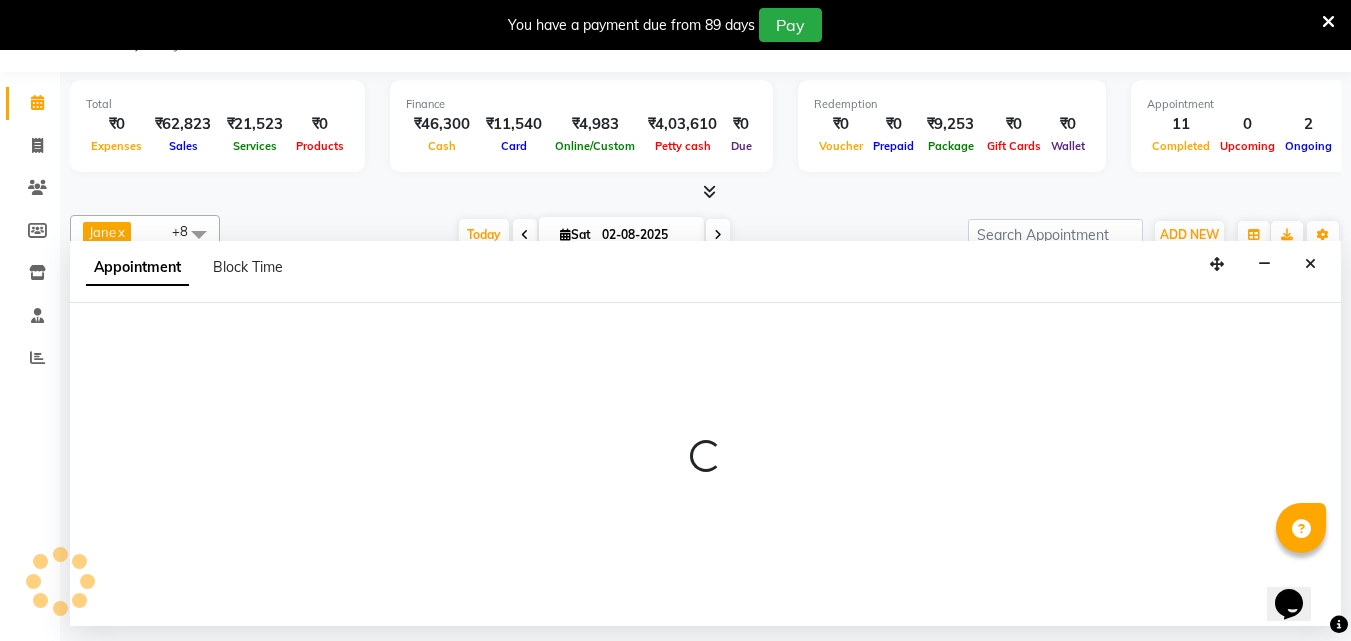 select on "78966" 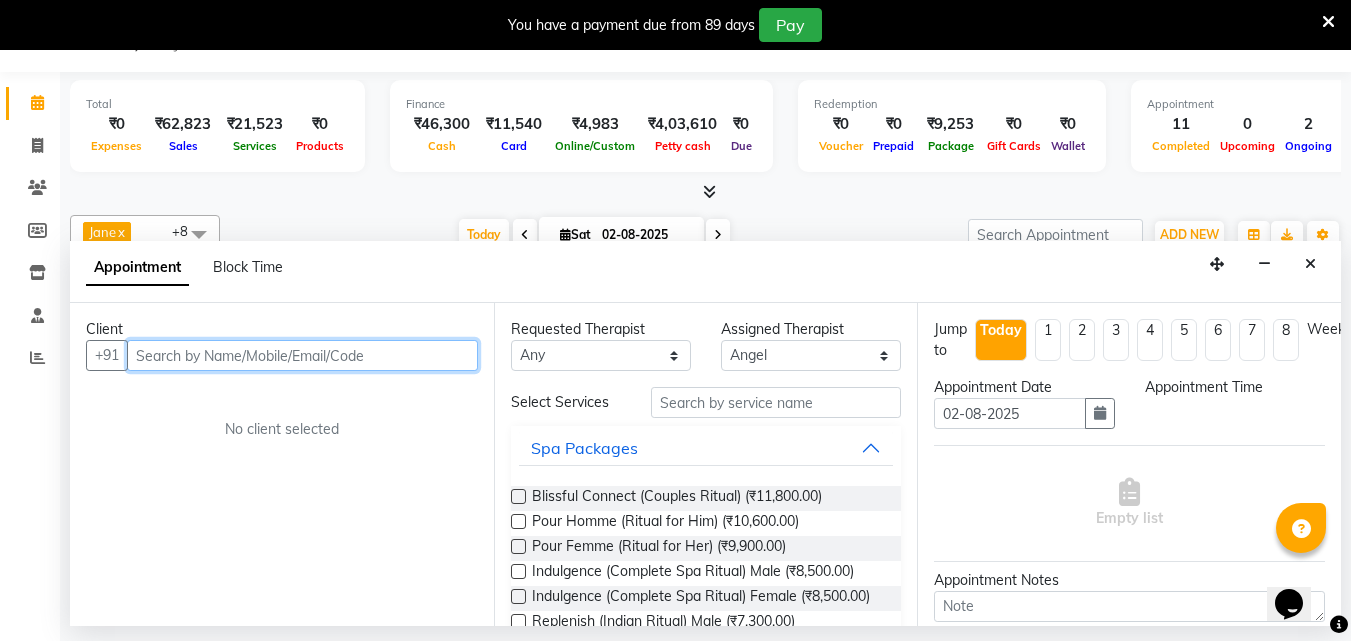 click at bounding box center [302, 355] 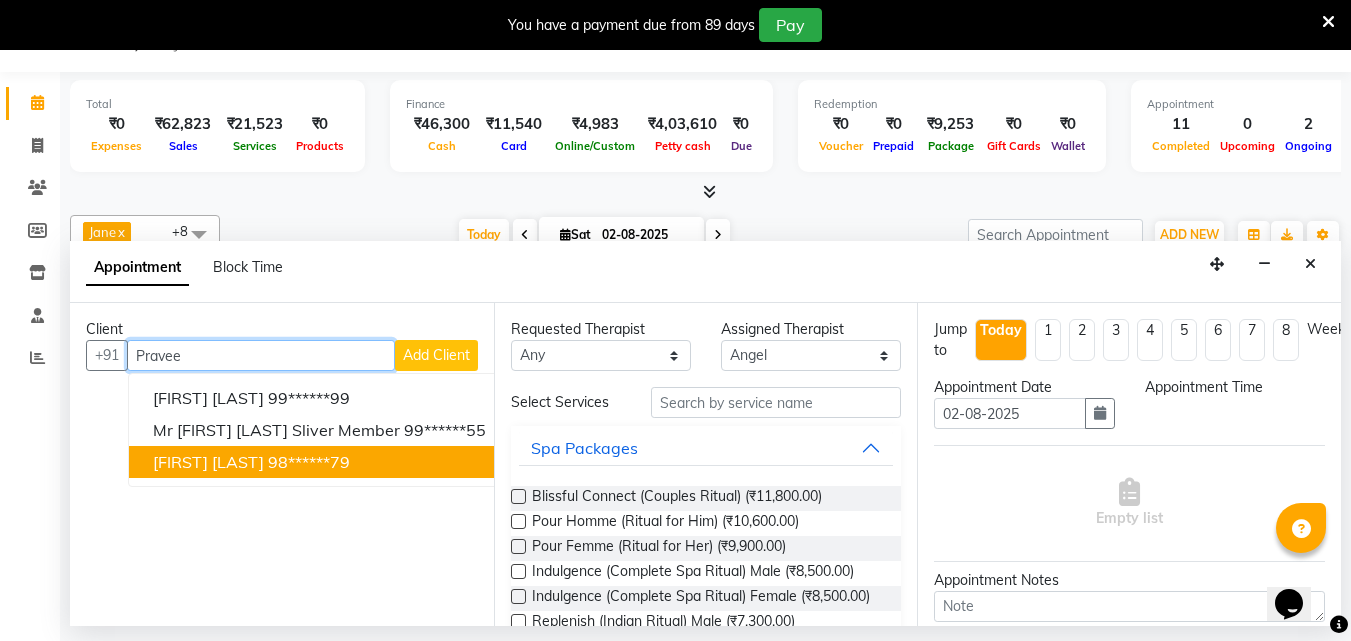 click on "[FIRST] [LAST]" at bounding box center (208, 462) 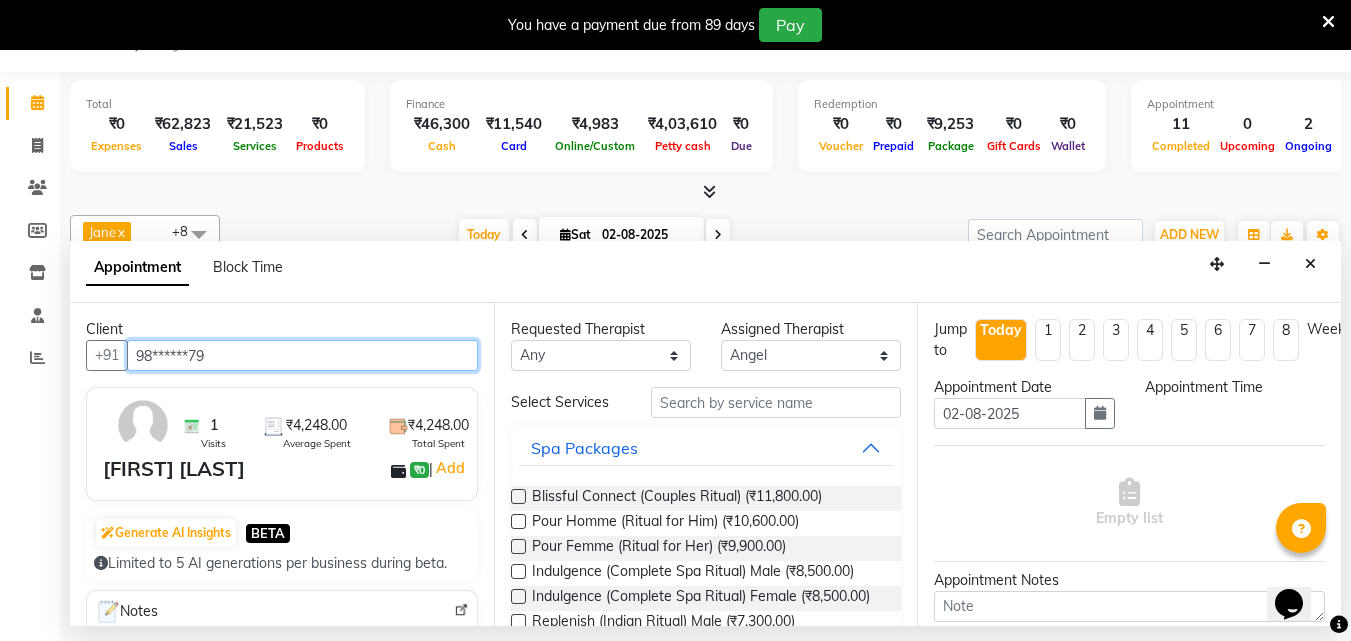 type on "98******79" 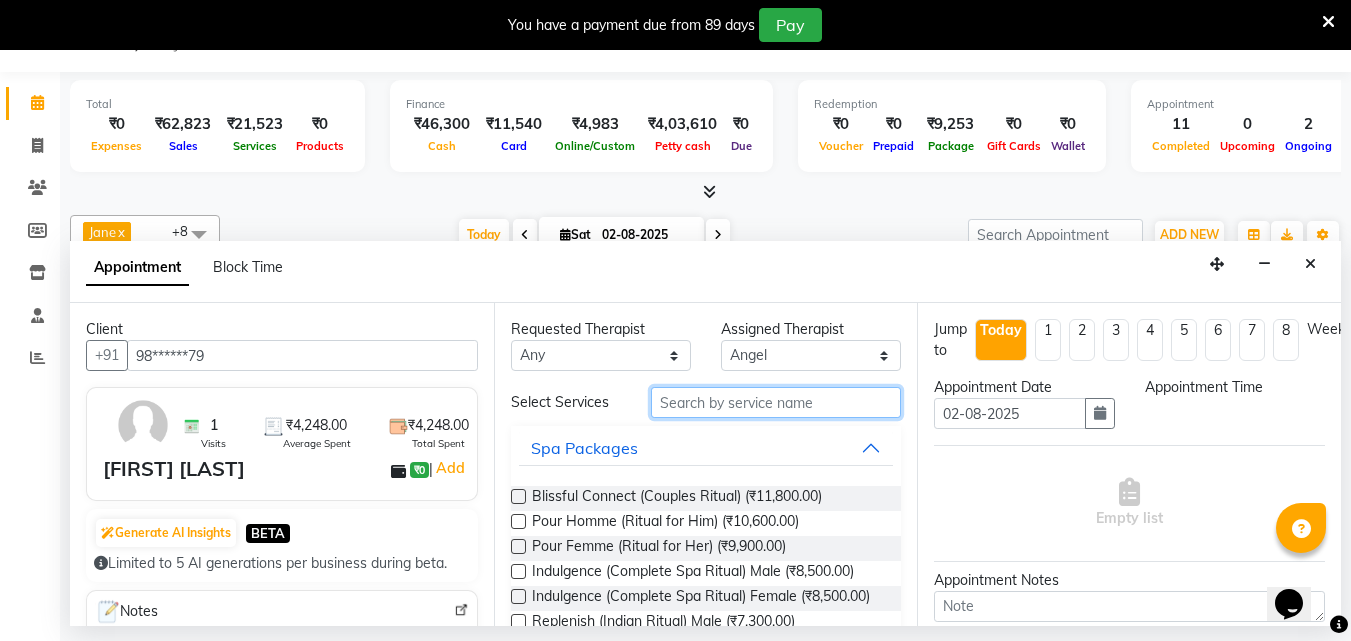 click at bounding box center [776, 402] 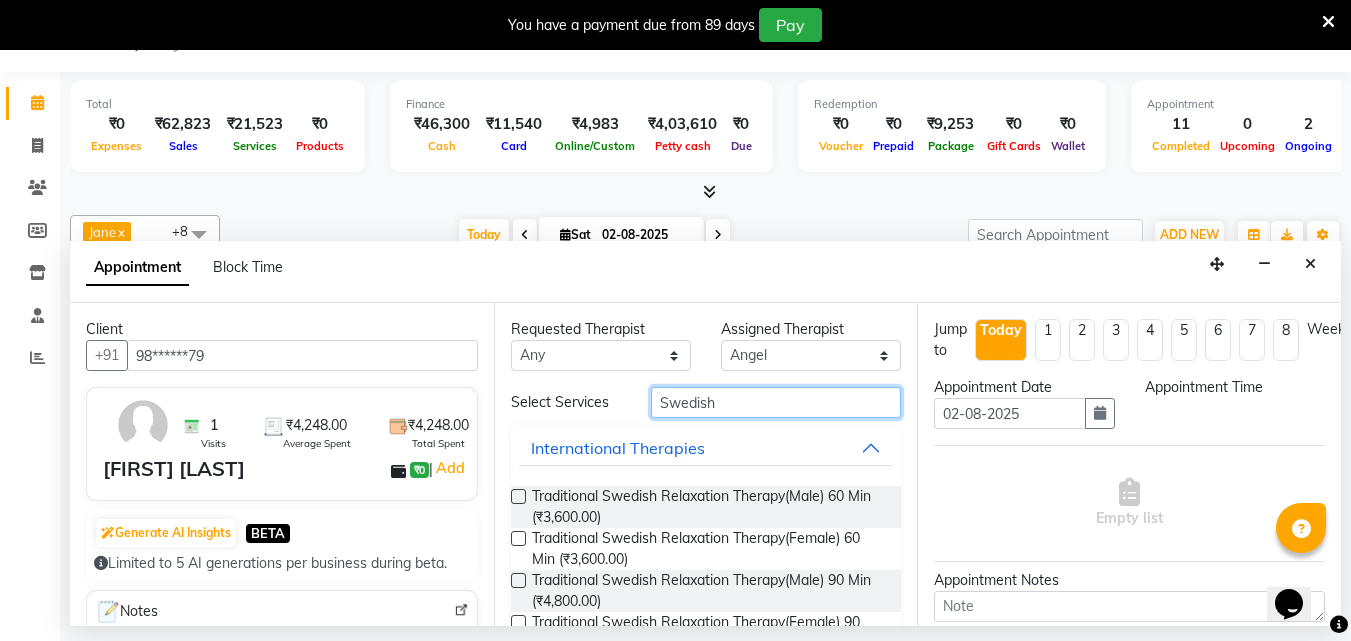 type on "Swedish" 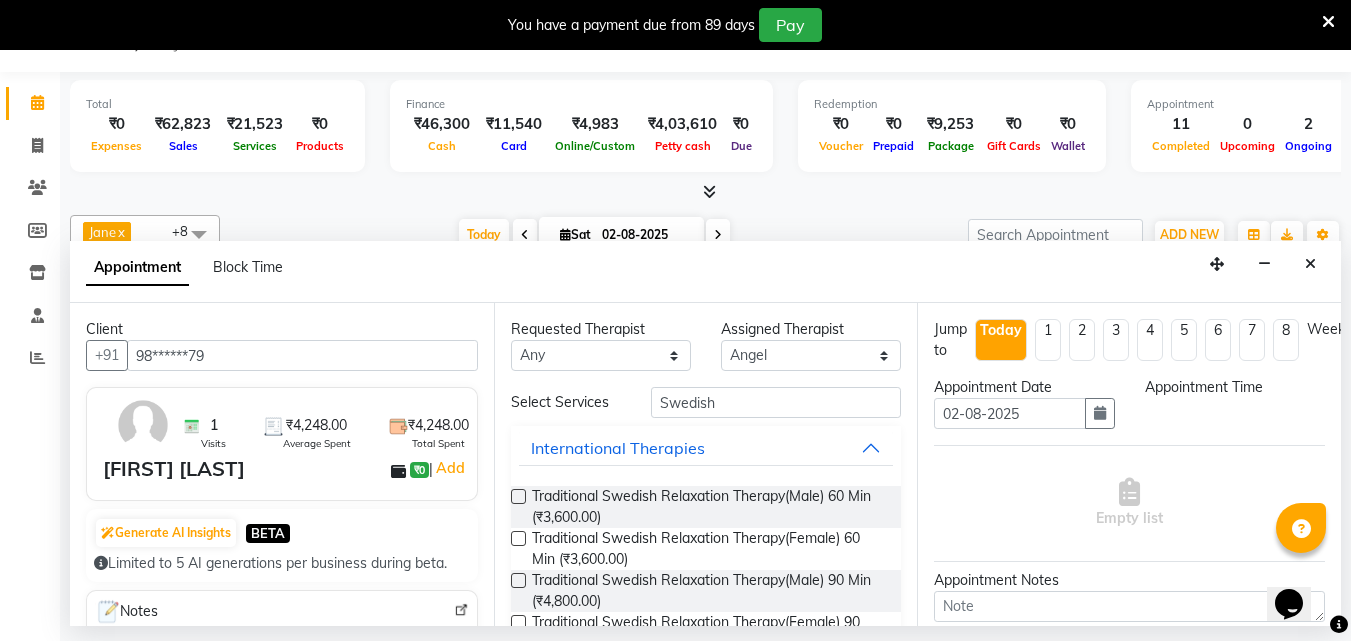 click at bounding box center [518, 496] 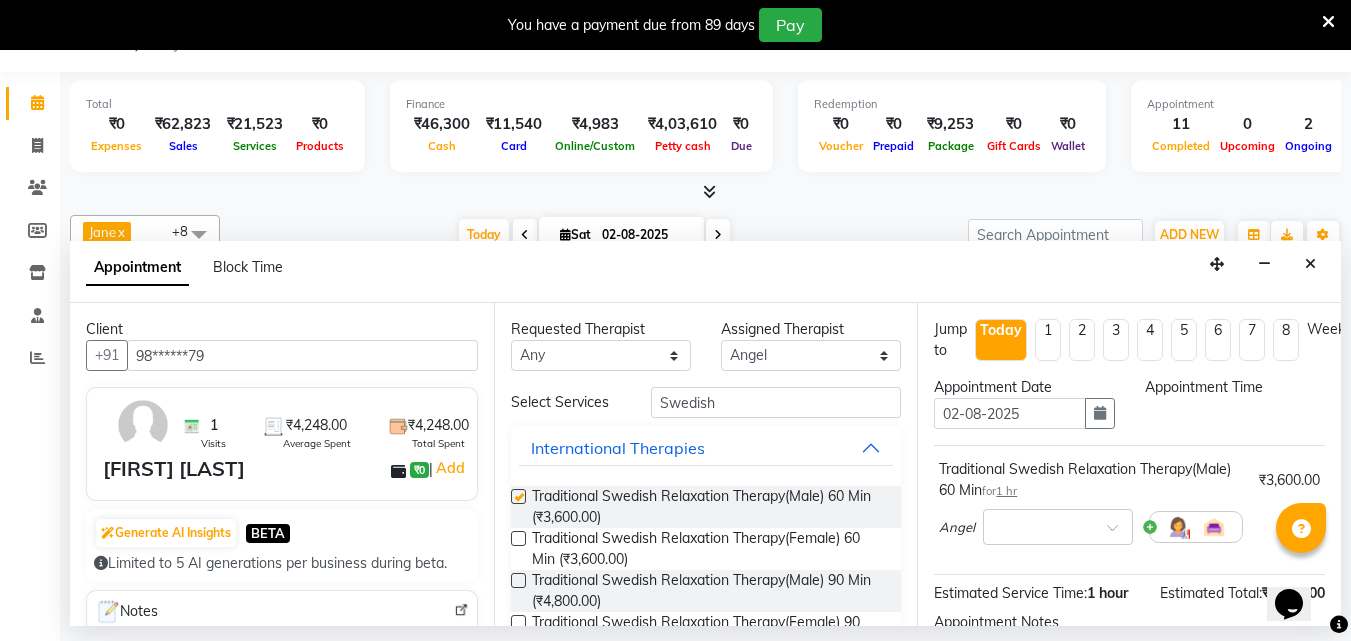 checkbox on "false" 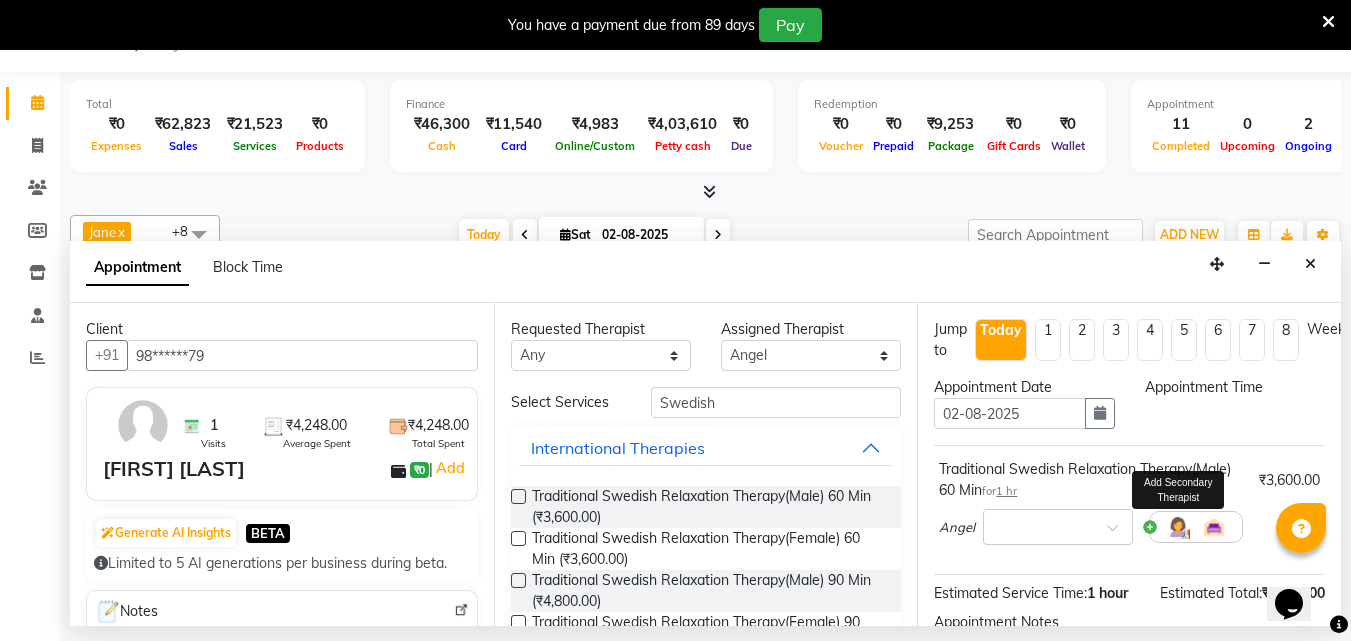 scroll, scrollTop: 0, scrollLeft: 0, axis: both 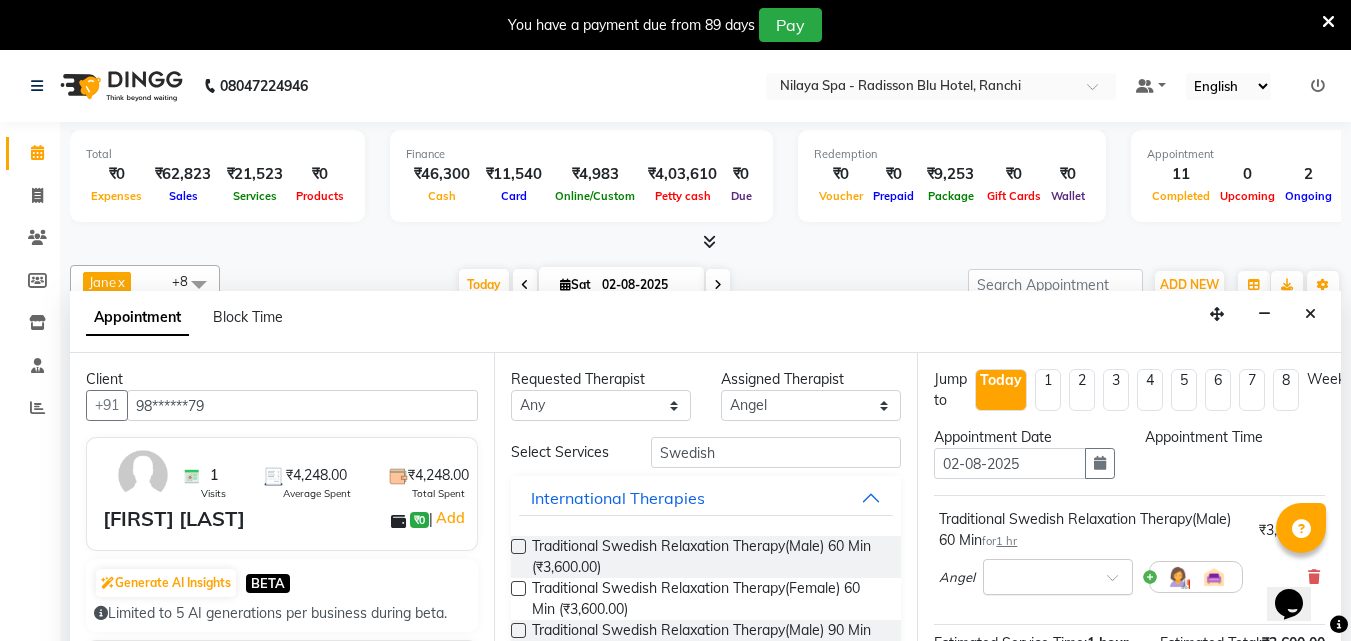 click at bounding box center [1119, 583] 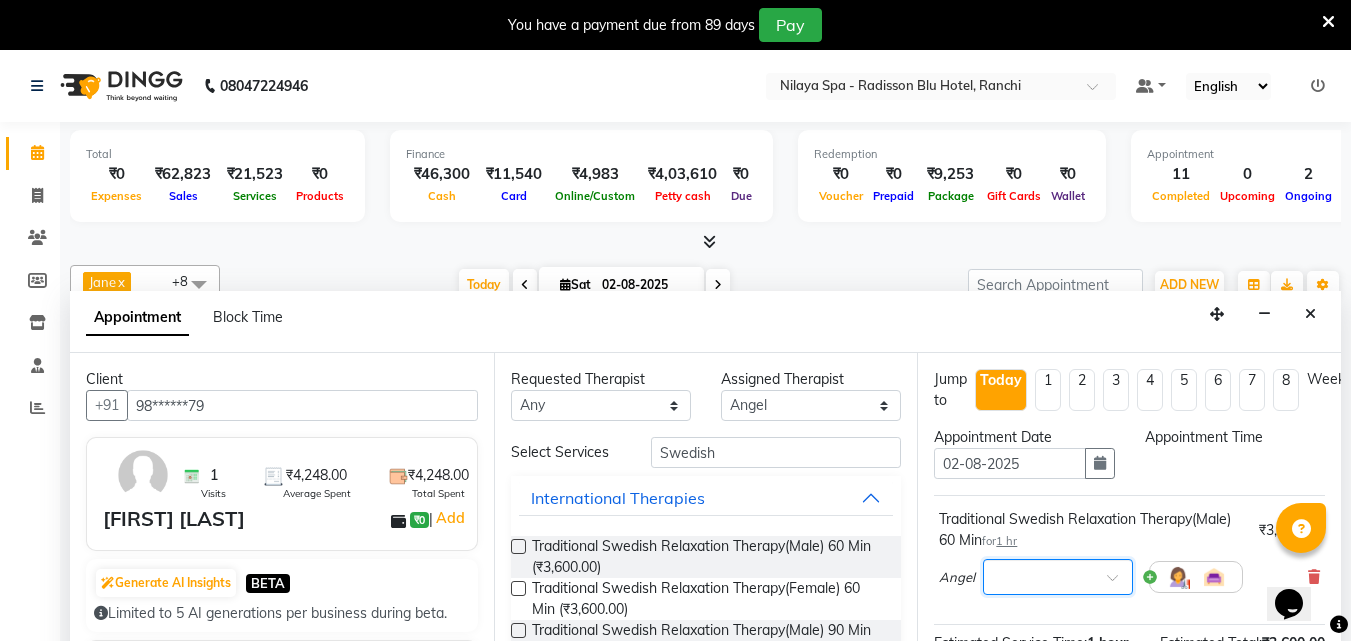 click at bounding box center [1119, 583] 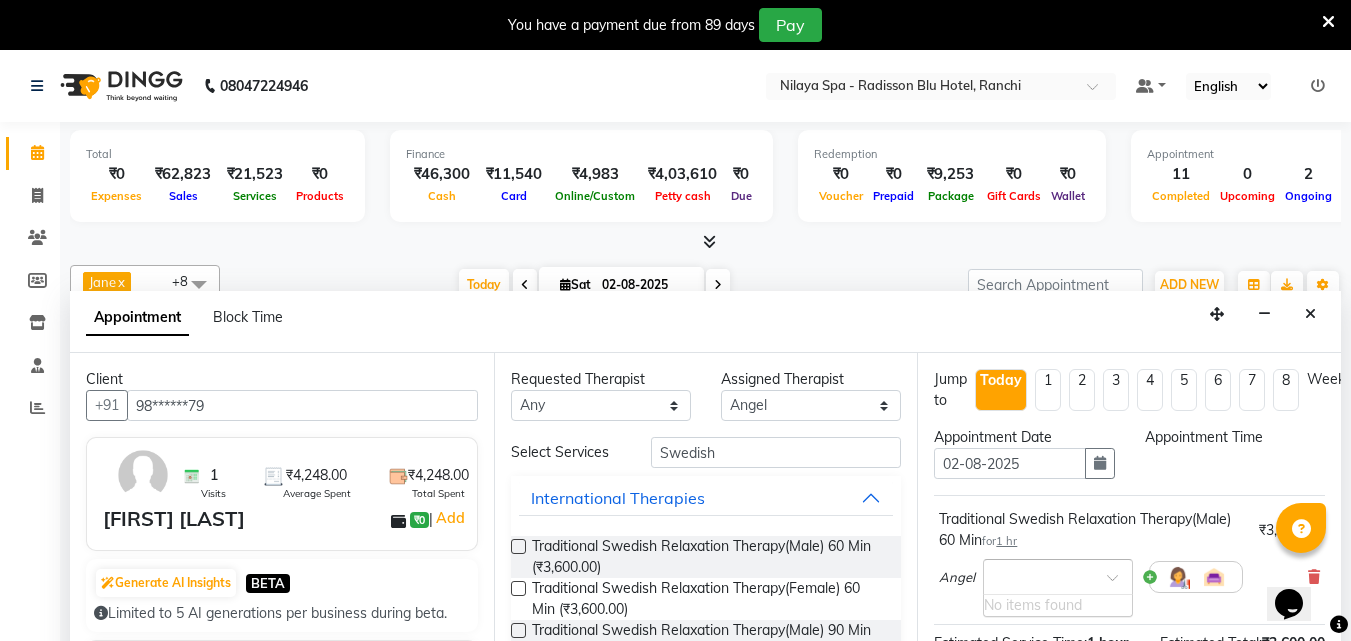 click at bounding box center (1119, 583) 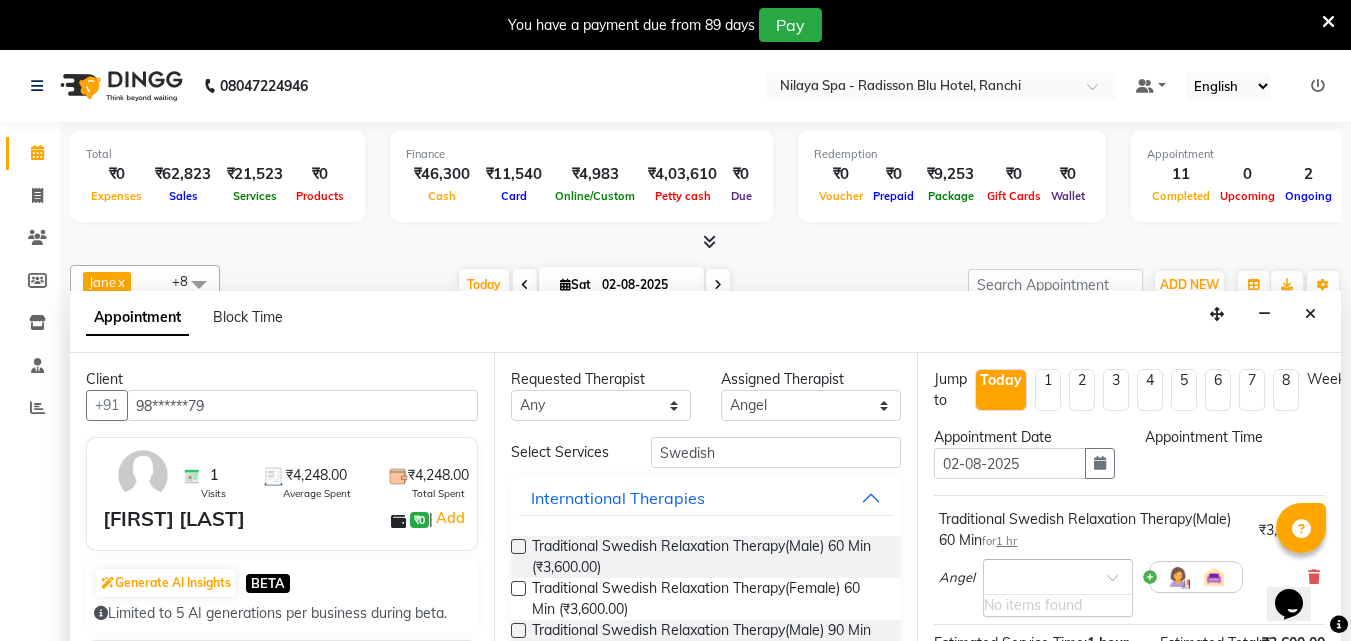 click at bounding box center [1119, 583] 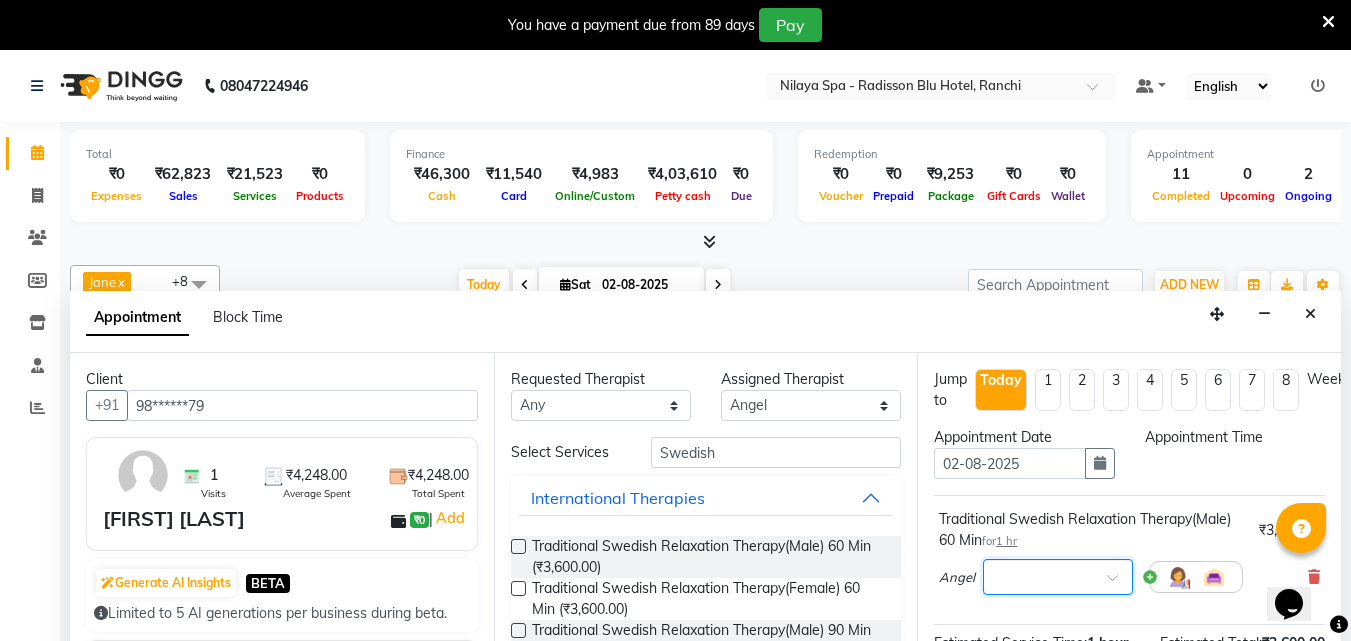 click at bounding box center (1119, 583) 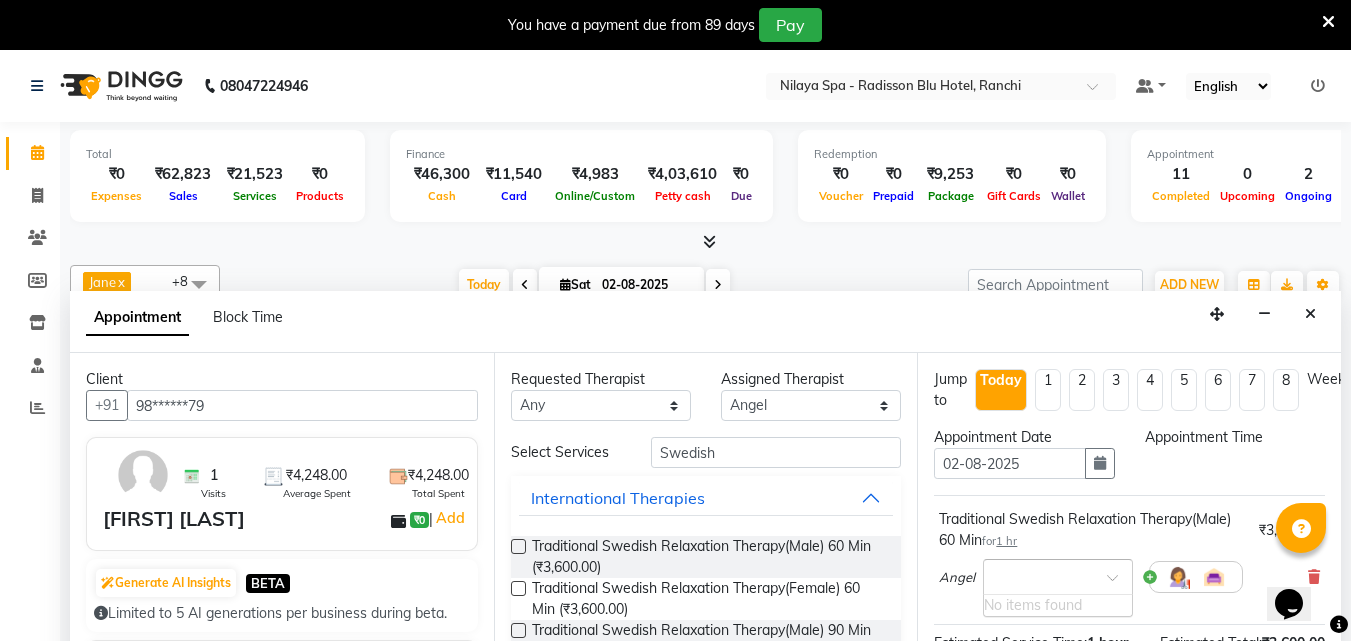 click at bounding box center (1119, 583) 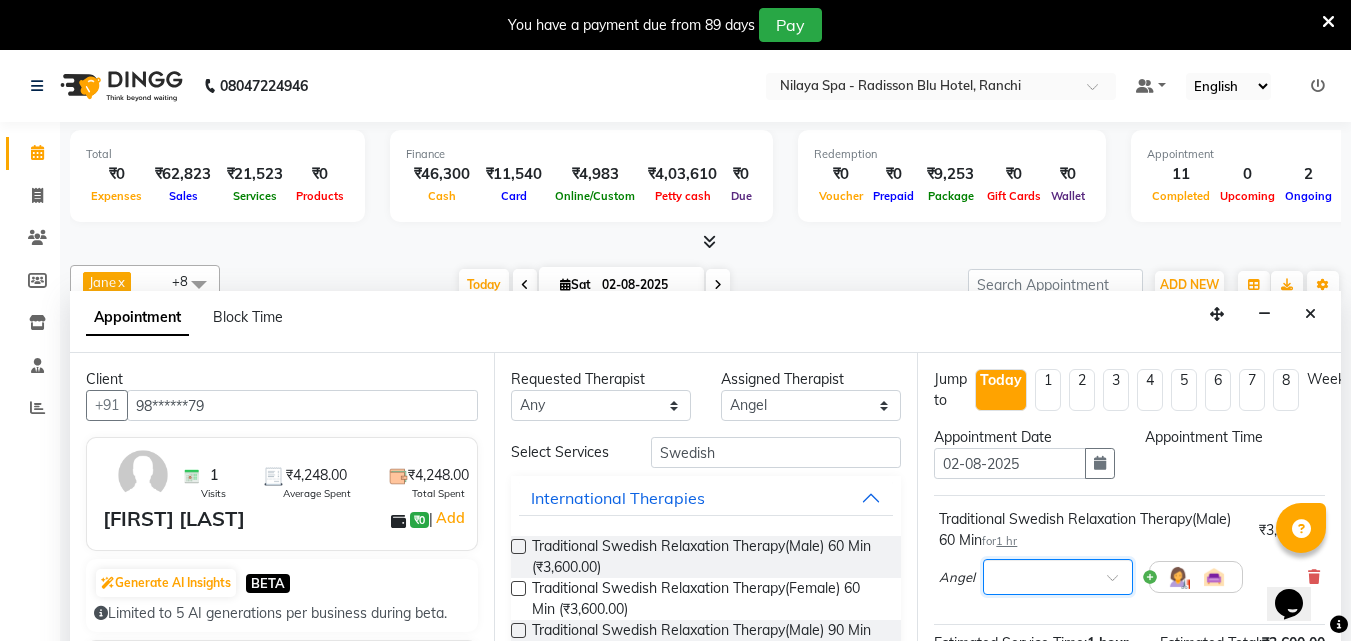 click at bounding box center (1119, 583) 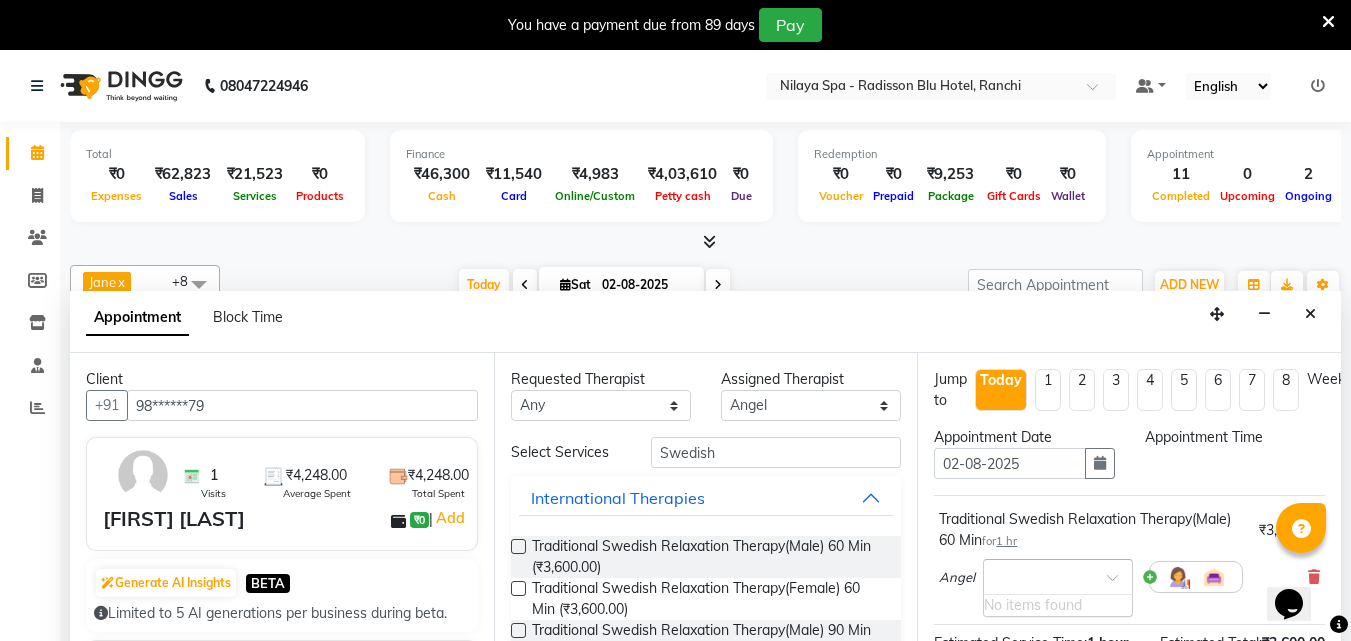 click at bounding box center (1119, 583) 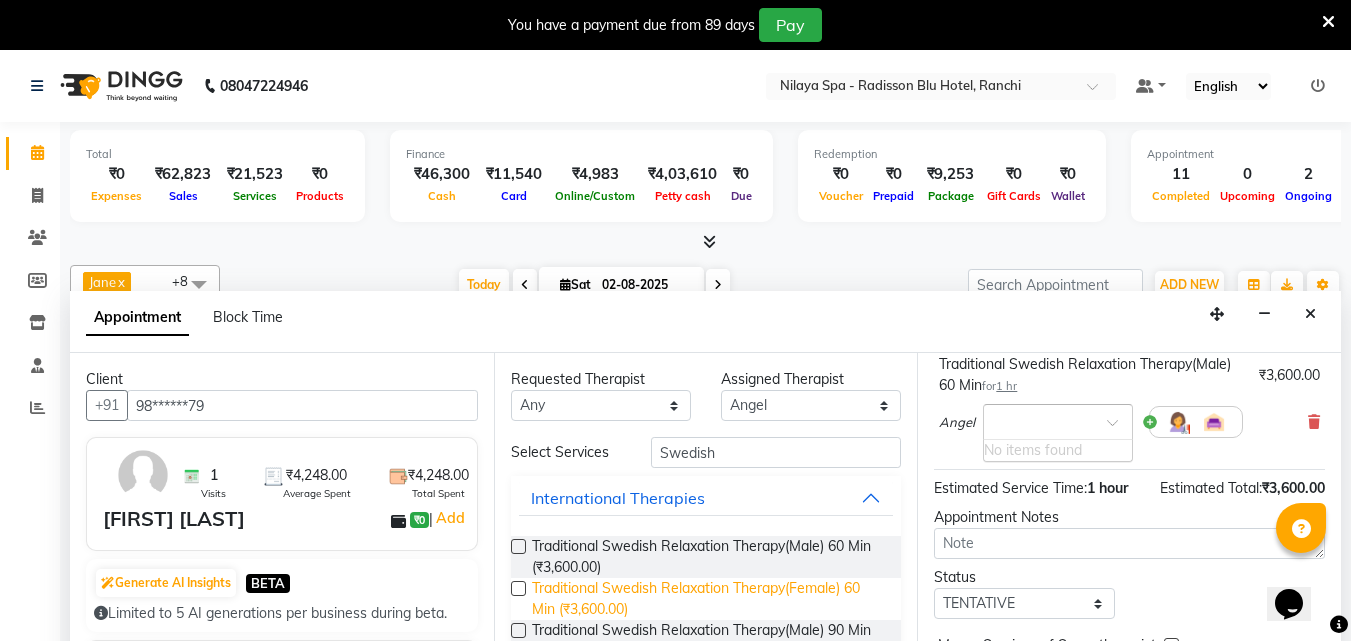 scroll, scrollTop: 200, scrollLeft: 0, axis: vertical 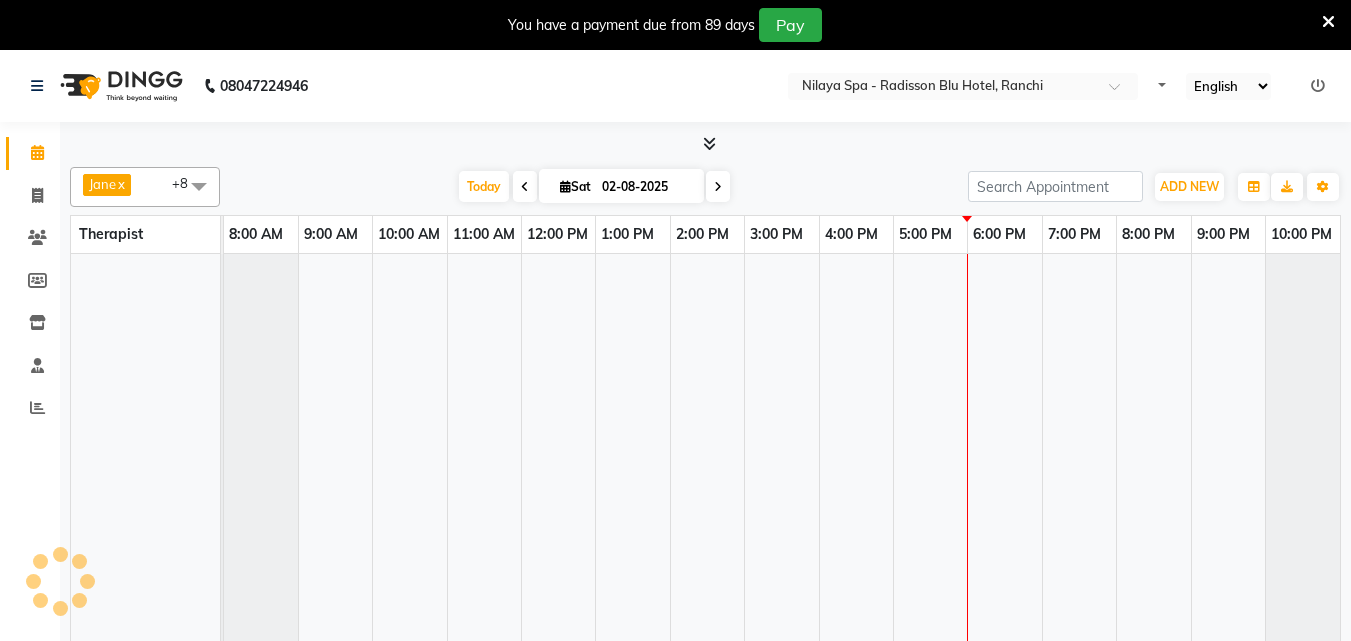 select on "en" 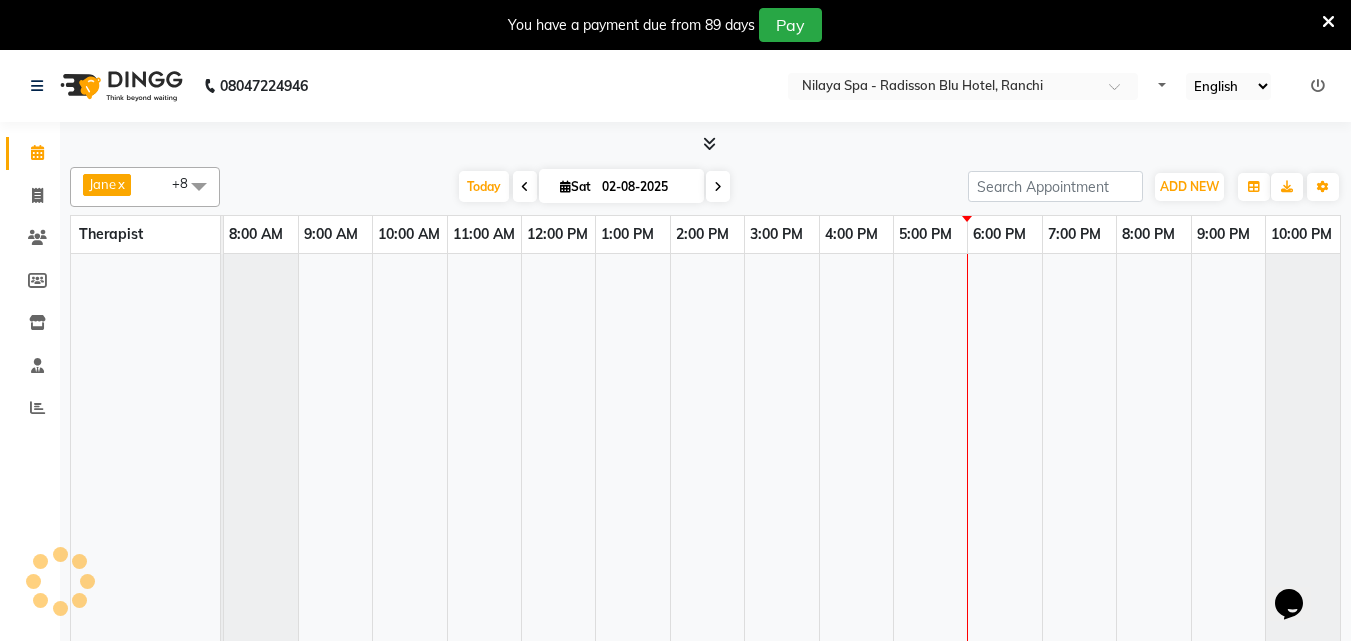 scroll, scrollTop: 0, scrollLeft: 0, axis: both 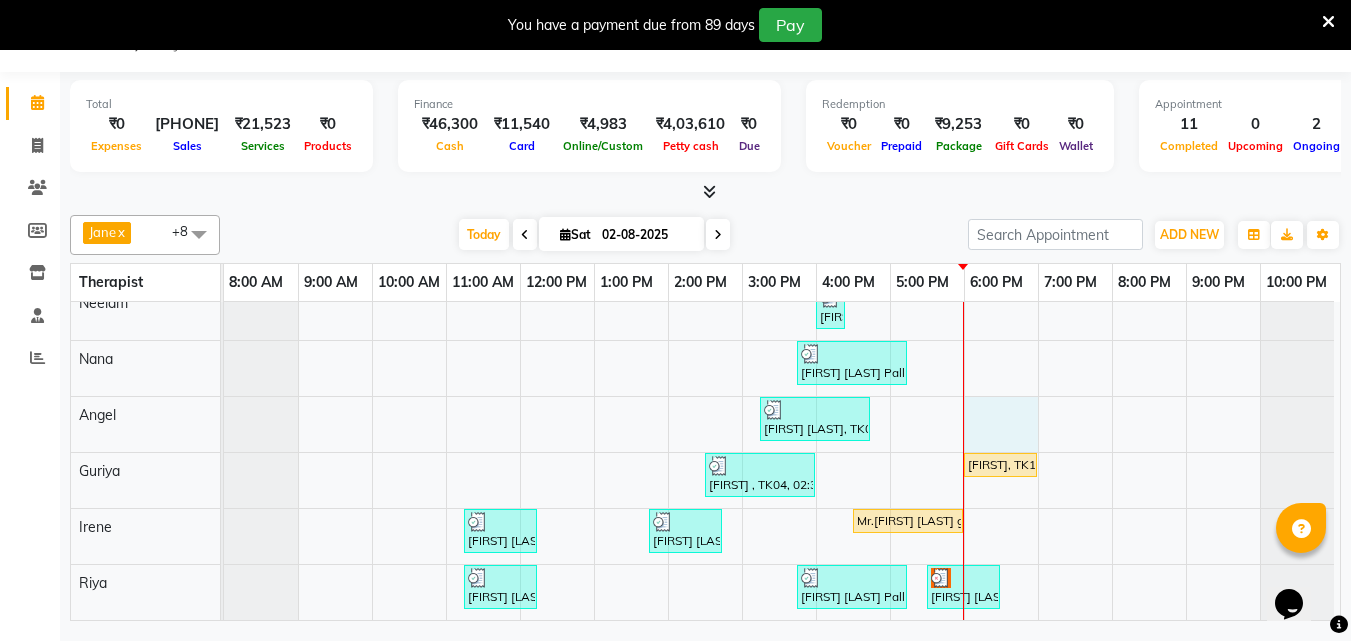 click on "[FIRST] [LAST] 20% Disc, TK02, 12:00 PM-12:30 PM, Mens Special - Shaving     [FIRST] [LAST], TK07, 04:00 PM-06:30 PM, Hair Care - Therapies - Hair Cut (With Shampoo & Blowdry) (Men),Threading - Upperlips/Chin (Each),Threading - Forehead/Side Locks (Each),Bleach - Face Detan,Signature Brightening Clean-up (Female)     [FIRST] [LAST], TK08, 04:00 PM-04:15 PM, Threading - Eye Brows     [FIRST] [LAST] Palladium member, TK05, 03:45 PM-05:15 PM, Deep Tissue Repair Therapy(Male) 90 Min     [FIRST] [LAST], TK06, 03:15 PM-04:45 PM, R3 Fusion Therapy(Male) 90 Min    [FIRST] , TK04, 02:30 PM-04:00 PM, R3 Fusion Therapy(Male) 90 Min    [FIRST], TK10, 06:00 PM-07:00 PM, Traditional Swedish Relaxation Therapy(Male) 60 Min     [FIRST] [LAST]  Gold member , TK01, 11:15 AM-12:15 PM, Deep Tissue Repair Therapy(Male) 60 Min     [FIRST] [LAST] , TK03, 01:45 PM-02:45 PM, Traditional Swedish Relaxation Therapy(Male) 60 Min    [FIRST] [LAST] gold member, TK11, 04:30 PM-06:00 PM, Deep Tissue Repair Therapy(Male) 90 Min" at bounding box center [782, 405] 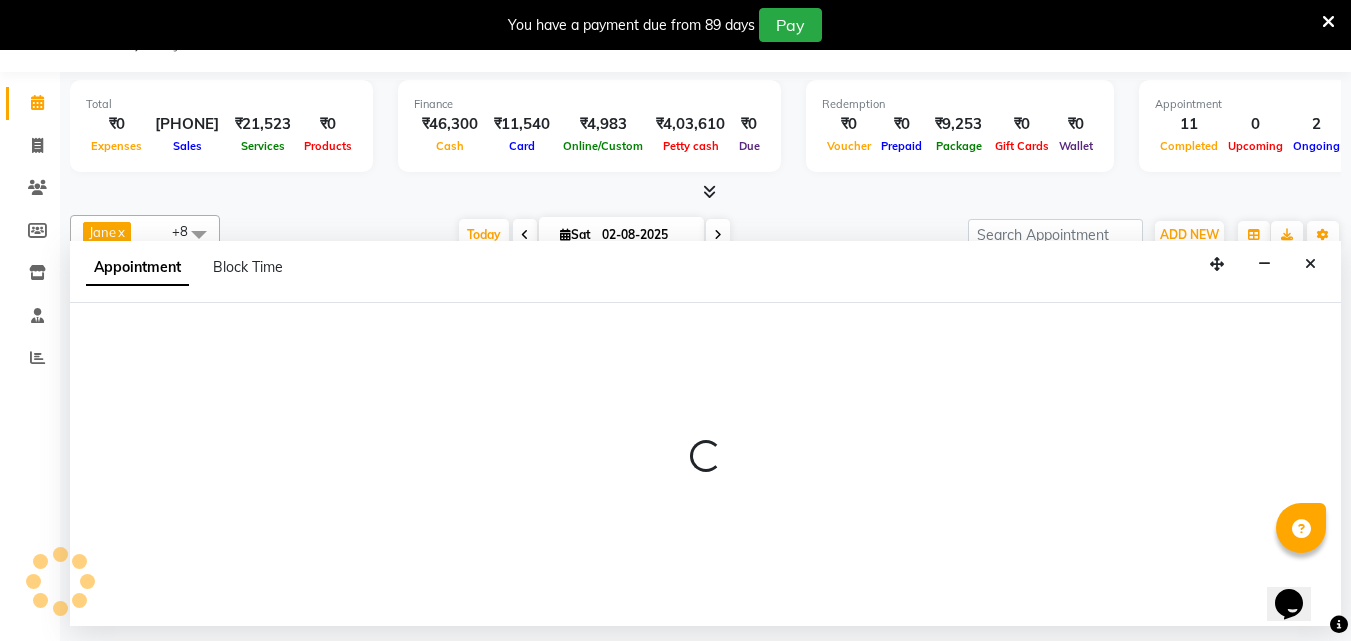 select on "78966" 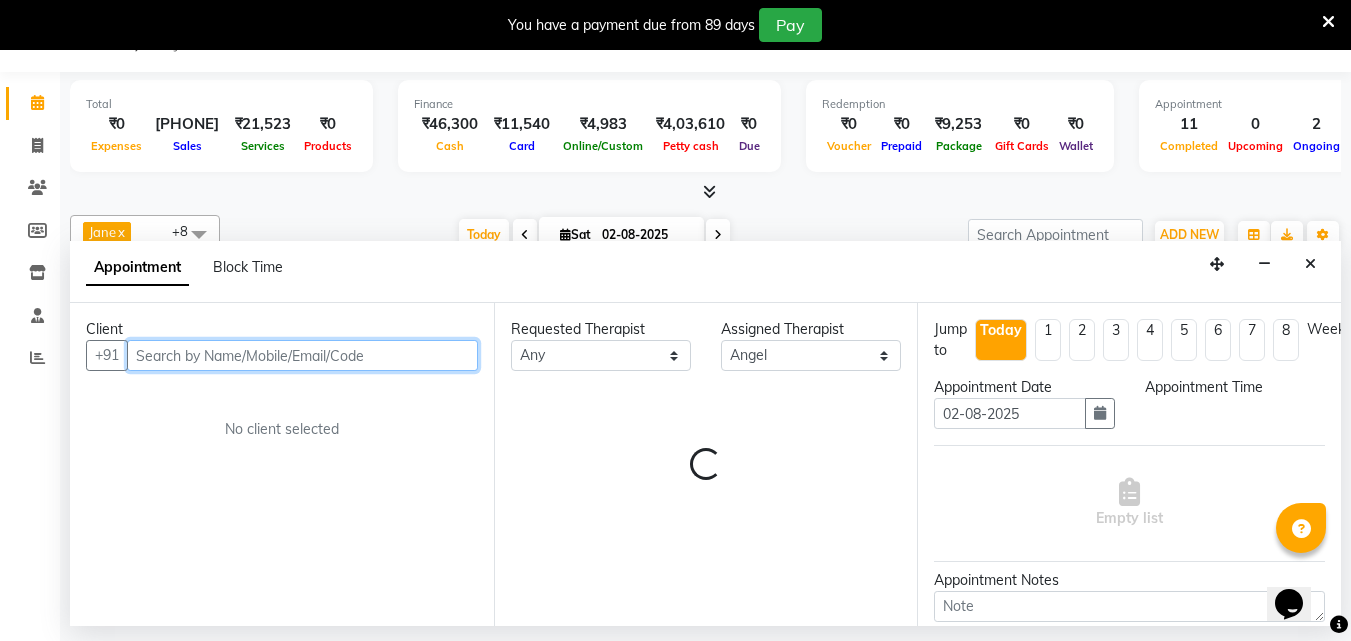 select on "1080" 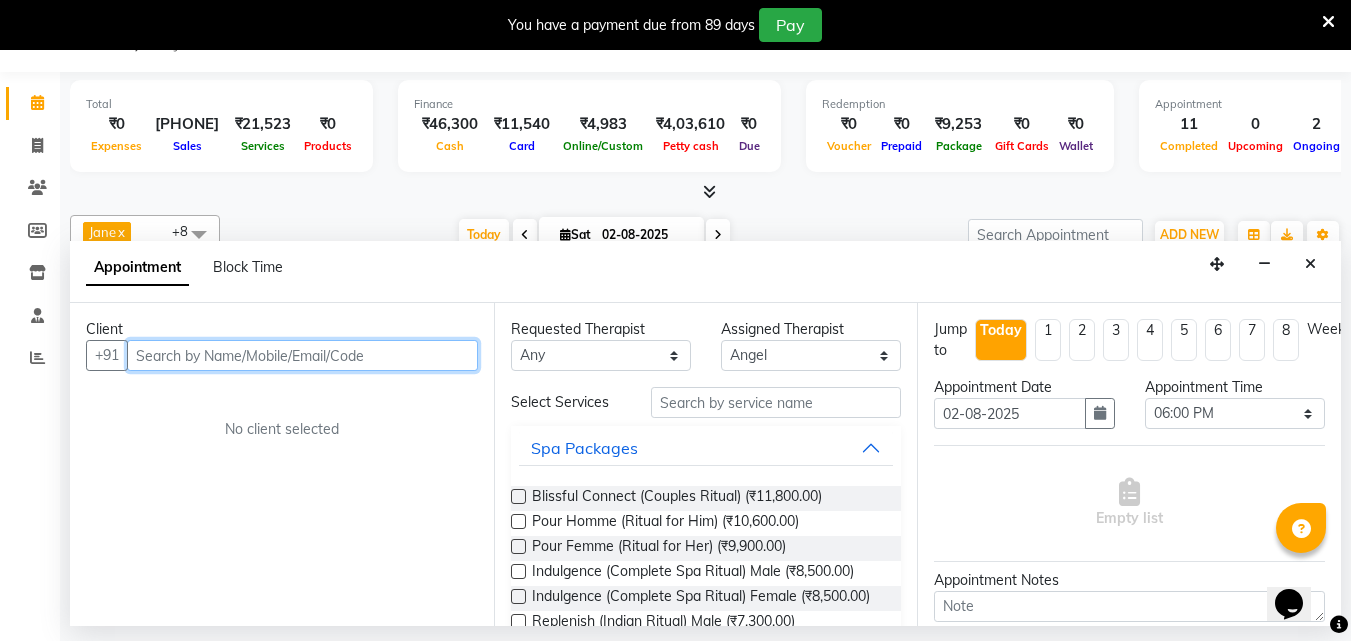 click at bounding box center [302, 355] 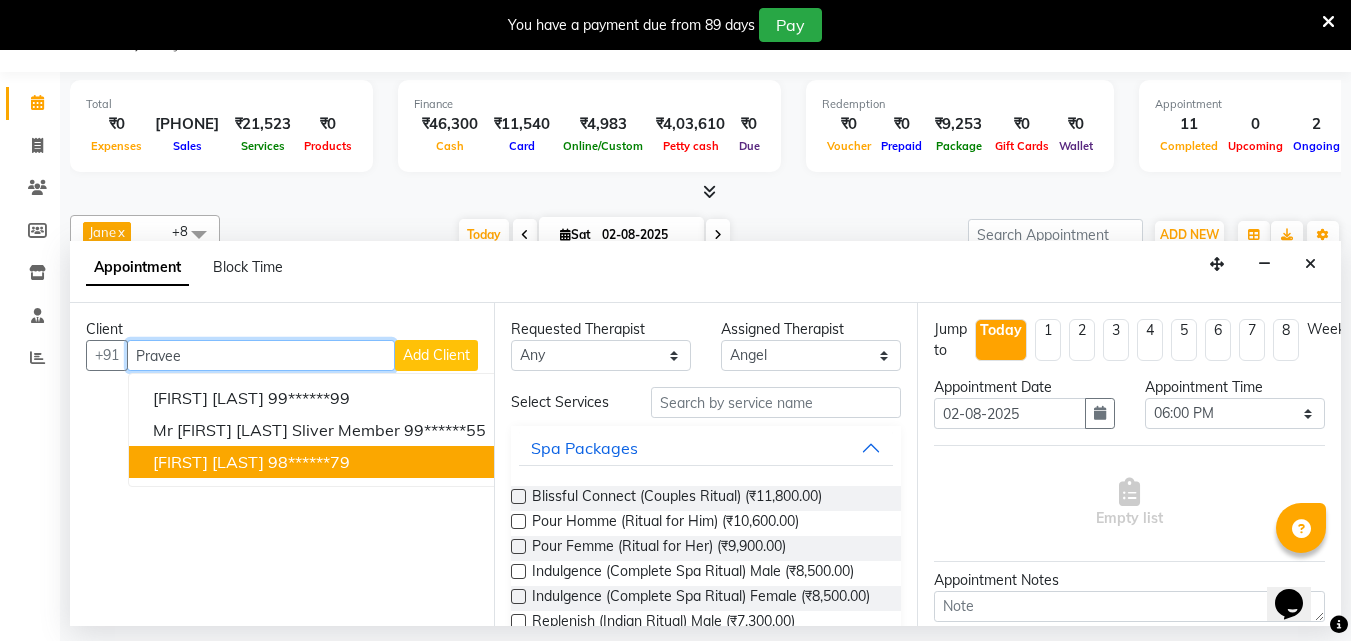 click on "[FIRST] [LAST]" at bounding box center [208, 462] 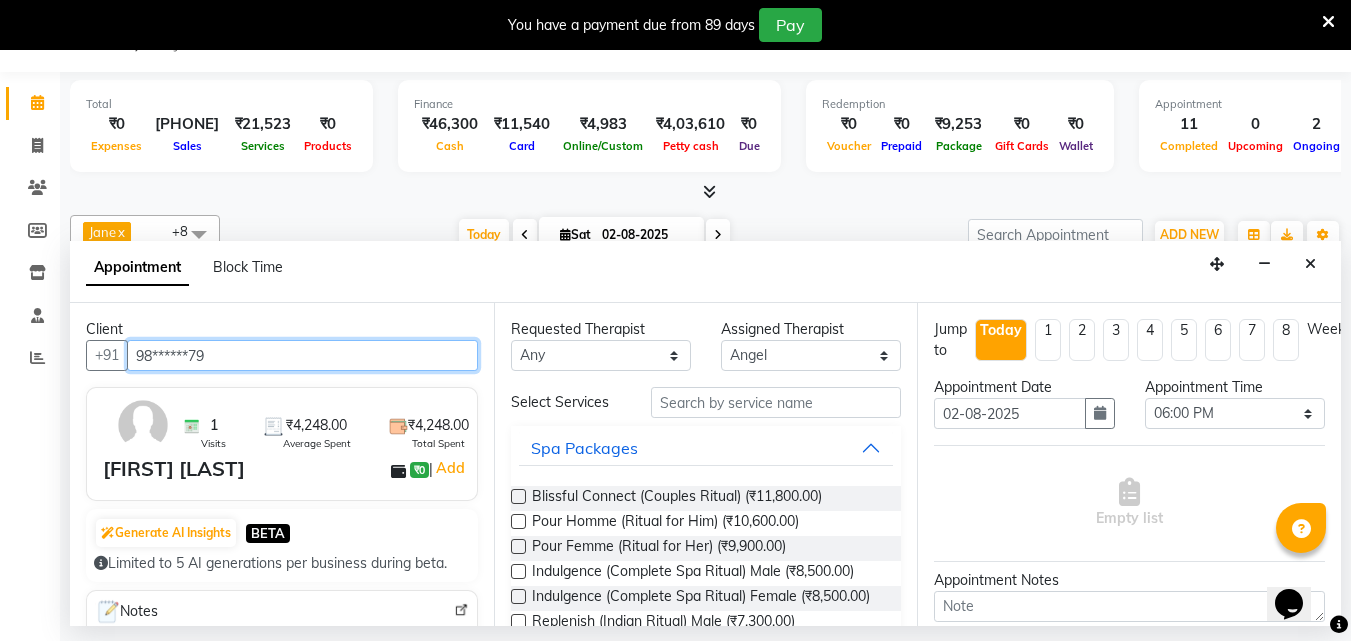type on "98******79" 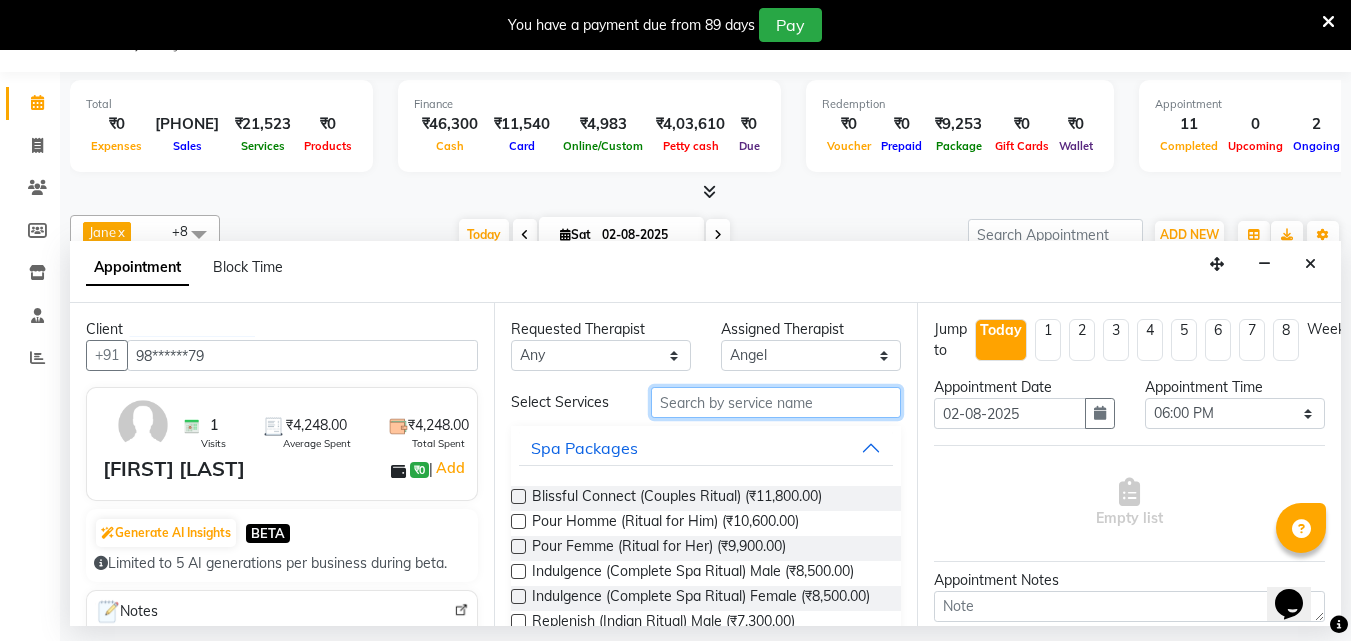 click at bounding box center [776, 402] 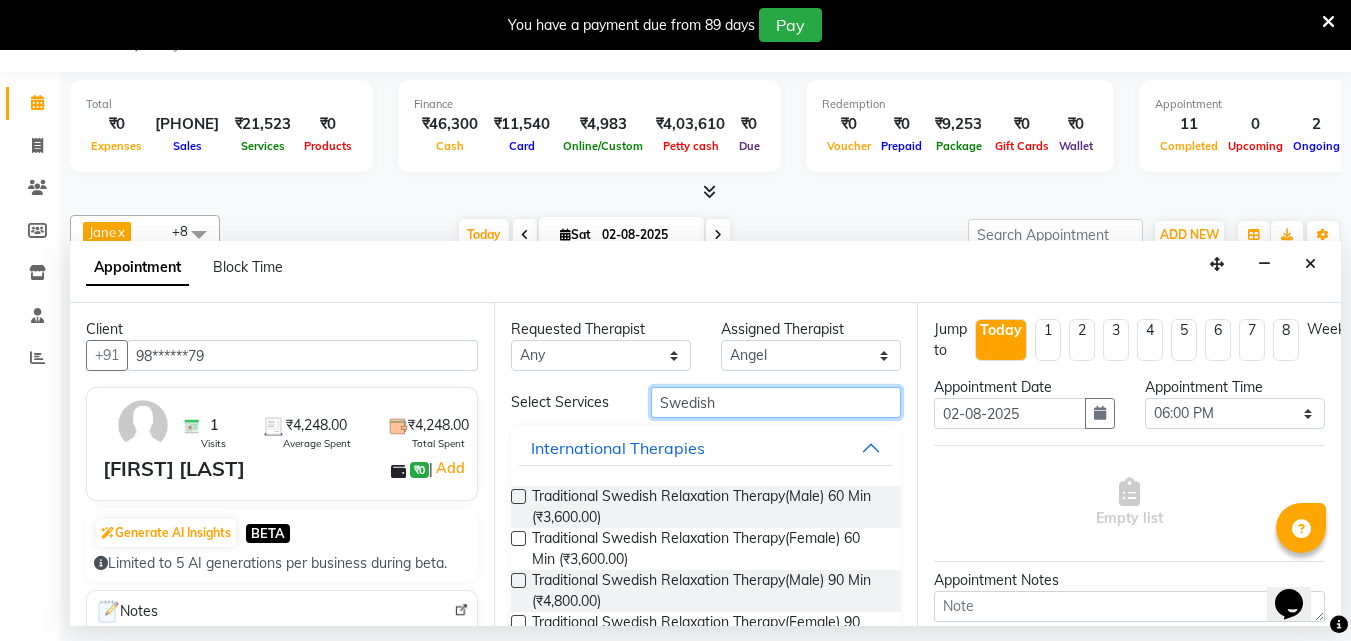 type on "Swedish" 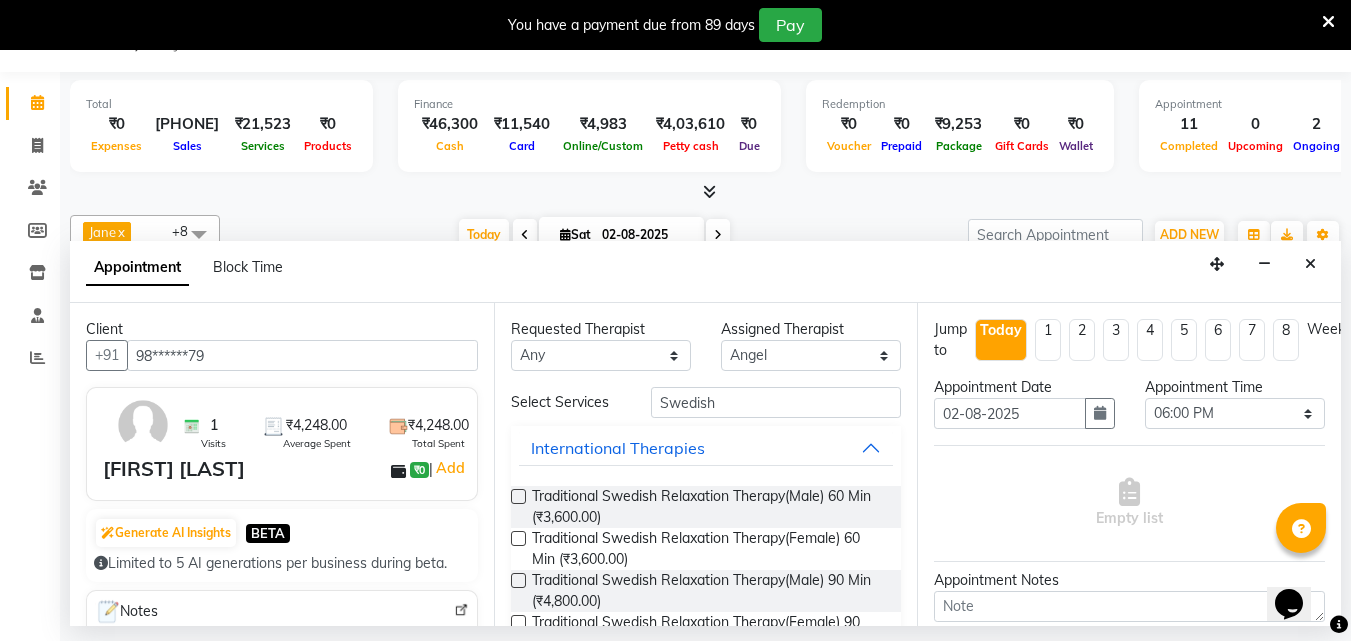 click at bounding box center (518, 496) 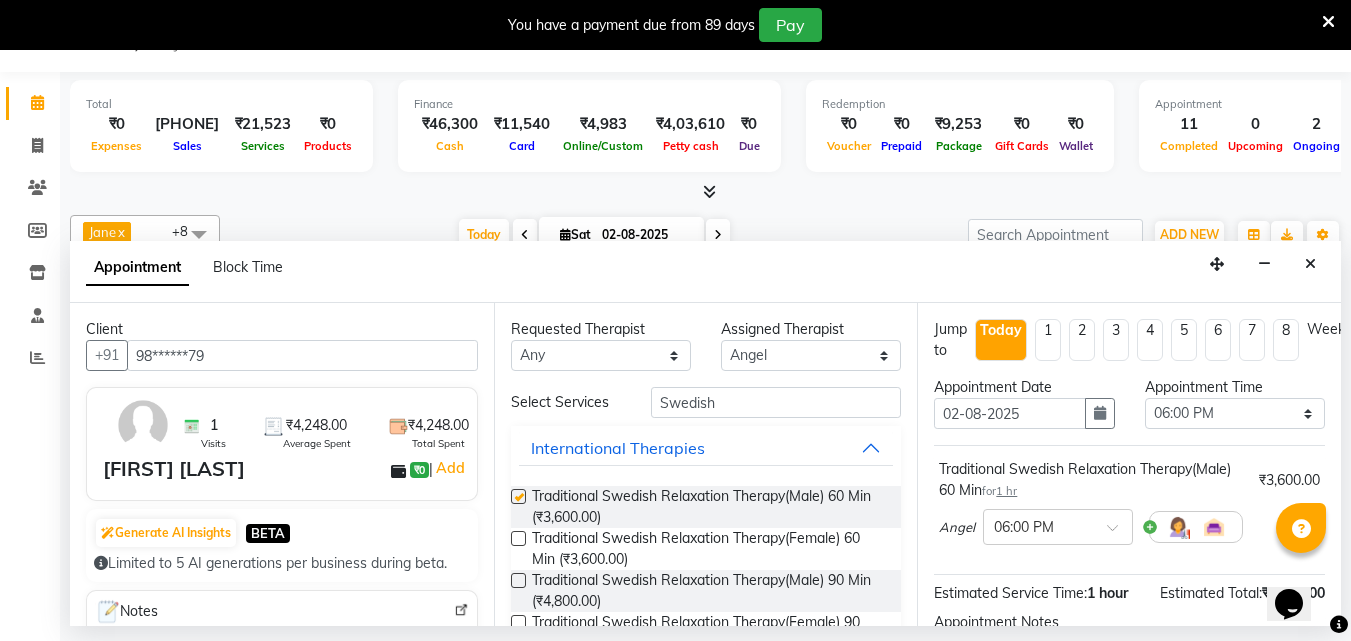 checkbox on "false" 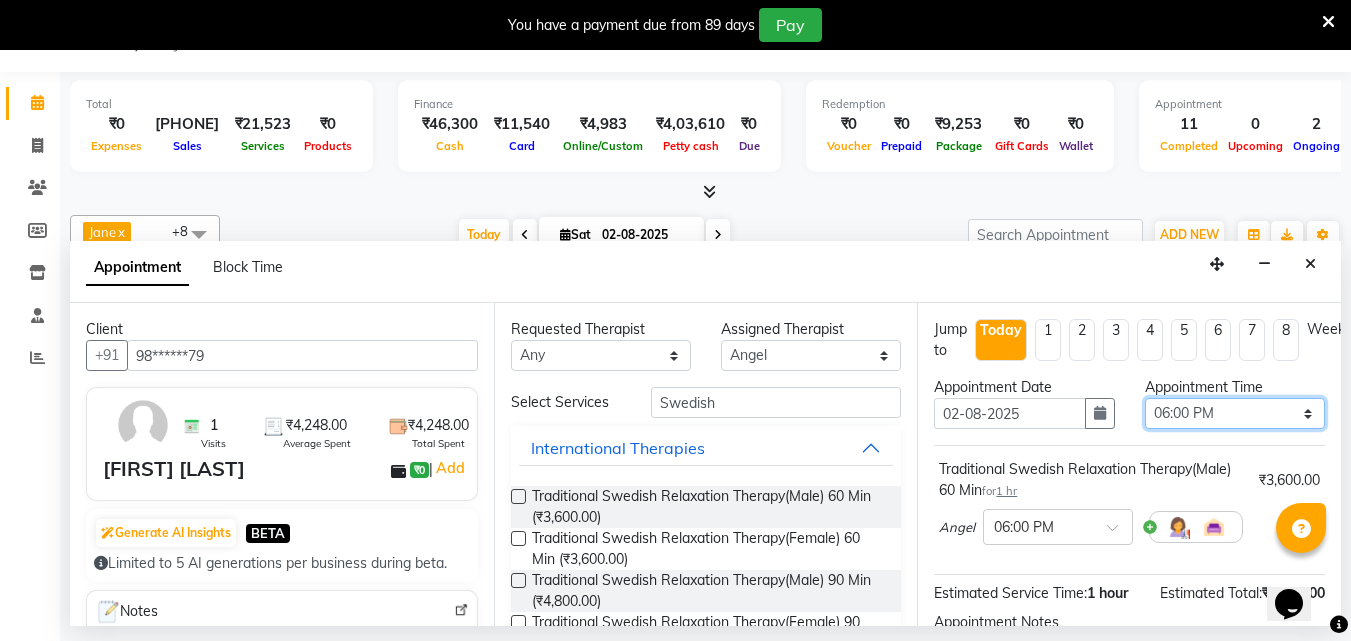click on "Select 09:00 AM 09:15 AM 09:30 AM 09:45 AM 10:00 AM 10:15 AM 10:30 AM 10:45 AM 11:00 AM 11:15 AM 11:30 AM 11:45 AM 12:00 PM 12:15 PM 12:30 PM 12:45 PM 01:00 PM 01:15 PM 01:30 PM 01:45 PM 02:00 PM 02:15 PM 02:30 PM 02:45 PM 03:00 PM 03:15 PM 03:30 PM 03:45 PM 04:00 PM 04:15 PM 04:30 PM 04:45 PM 05:00 PM 05:15 PM 05:30 PM 05:45 PM 06:00 PM 06:15 PM 06:30 PM 06:45 PM 07:00 PM 07:15 PM 07:30 PM 07:45 PM 08:00 PM 08:15 PM 08:30 PM 08:45 PM 09:00 PM 09:15 PM 09:30 PM 09:45 PM 10:00 PM" at bounding box center (1235, 413) 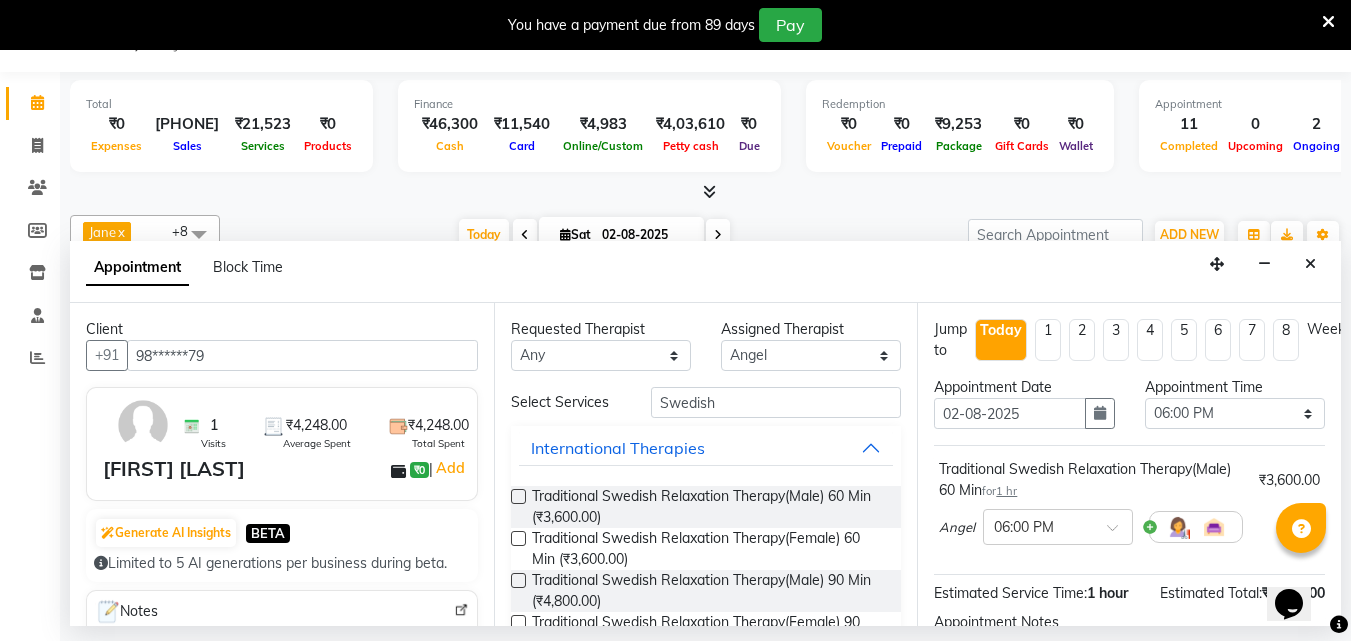 click on "Appointment Time Select 09:00 AM 09:15 AM 09:30 AM 09:45 AM 10:00 AM 10:15 AM 10:30 AM 10:45 AM 11:00 AM 11:15 AM 11:30 AM 11:45 AM 12:00 PM 12:15 PM 12:30 PM 12:45 PM 01:00 PM 01:15 PM 01:30 PM 01:45 PM 02:00 PM 02:15 PM 02:30 PM 02:45 PM 03:00 PM 03:15 PM 03:30 PM 03:45 PM 04:00 PM 04:15 PM 04:30 PM 04:45 PM 05:00 PM 05:15 PM 05:30 PM 05:45 PM 06:00 PM 06:15 PM 06:30 PM 06:45 PM 07:00 PM 07:15 PM 07:30 PM 07:45 PM 08:00 PM 08:15 PM 08:30 PM 08:45 PM 09:00 PM 09:15 PM 09:30 PM 09:45 PM 10:00 PM" at bounding box center [1235, 411] 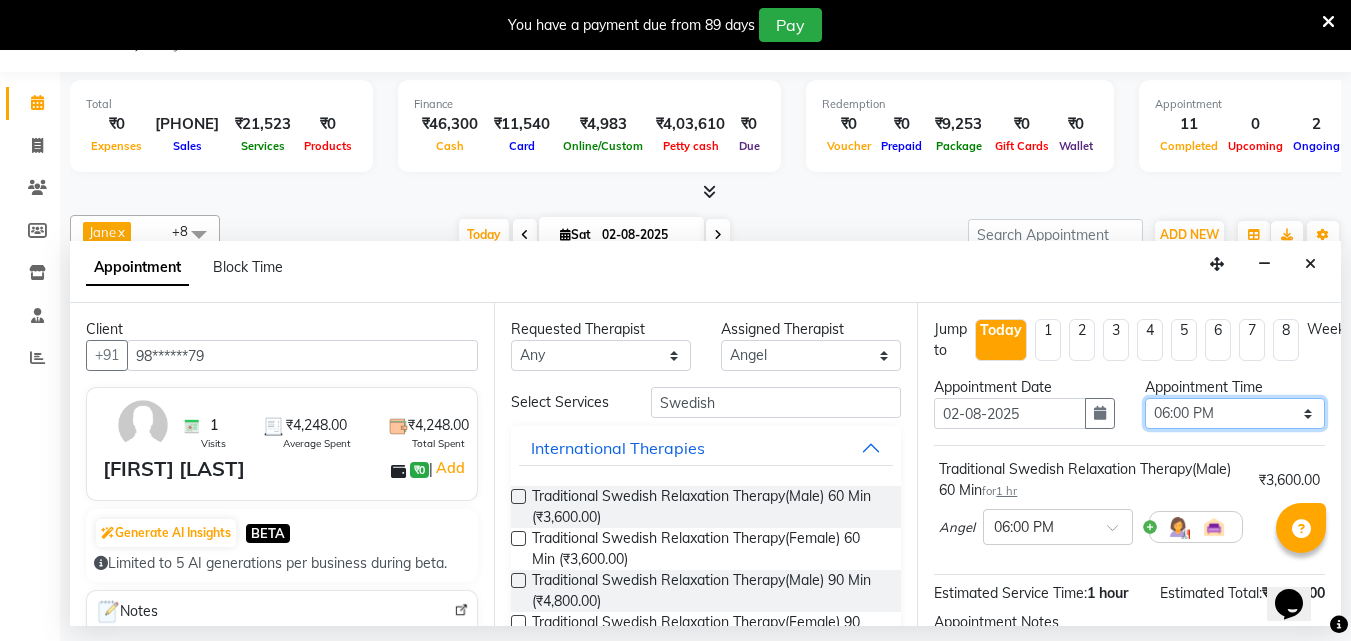 click on "Select 09:00 AM 09:15 AM 09:30 AM 09:45 AM 10:00 AM 10:15 AM 10:30 AM 10:45 AM 11:00 AM 11:15 AM 11:30 AM 11:45 AM 12:00 PM 12:15 PM 12:30 PM 12:45 PM 01:00 PM 01:15 PM 01:30 PM 01:45 PM 02:00 PM 02:15 PM 02:30 PM 02:45 PM 03:00 PM 03:15 PM 03:30 PM 03:45 PM 04:00 PM 04:15 PM 04:30 PM 04:45 PM 05:00 PM 05:15 PM 05:30 PM 05:45 PM 06:00 PM 06:15 PM 06:30 PM 06:45 PM 07:00 PM 07:15 PM 07:30 PM 07:45 PM 08:00 PM 08:15 PM 08:30 PM 08:45 PM 09:00 PM 09:15 PM 09:30 PM 09:45 PM 10:00 PM" at bounding box center [1235, 413] 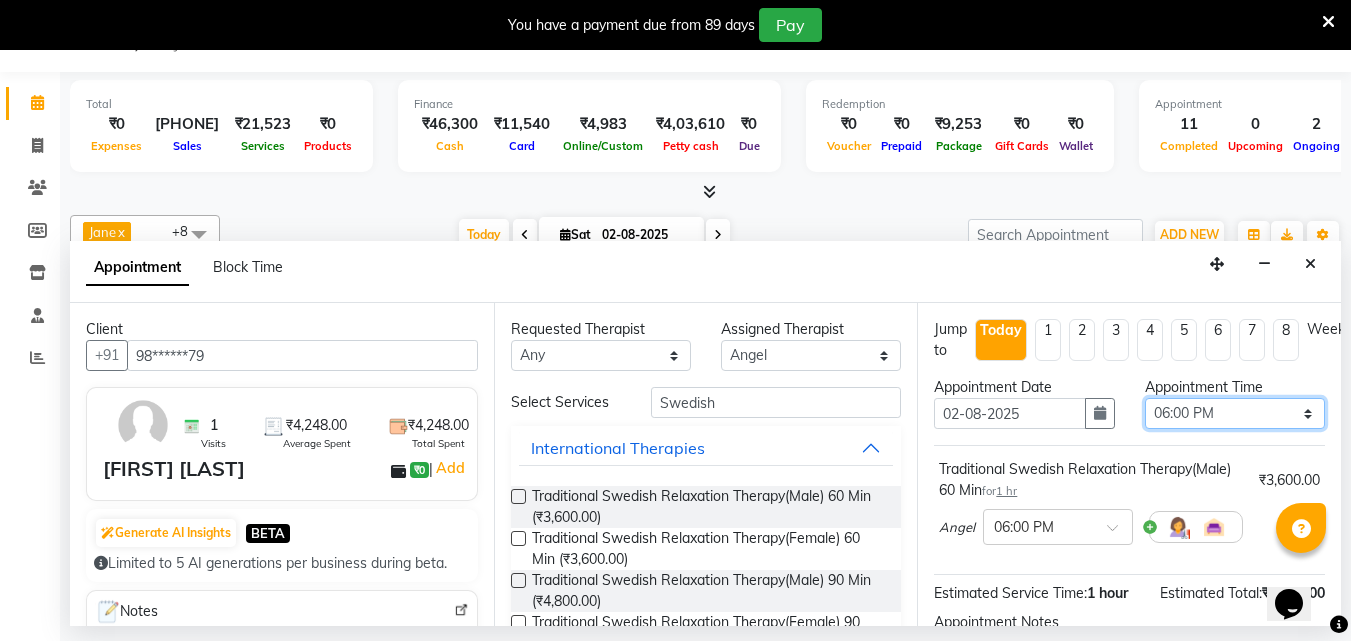 select on "1110" 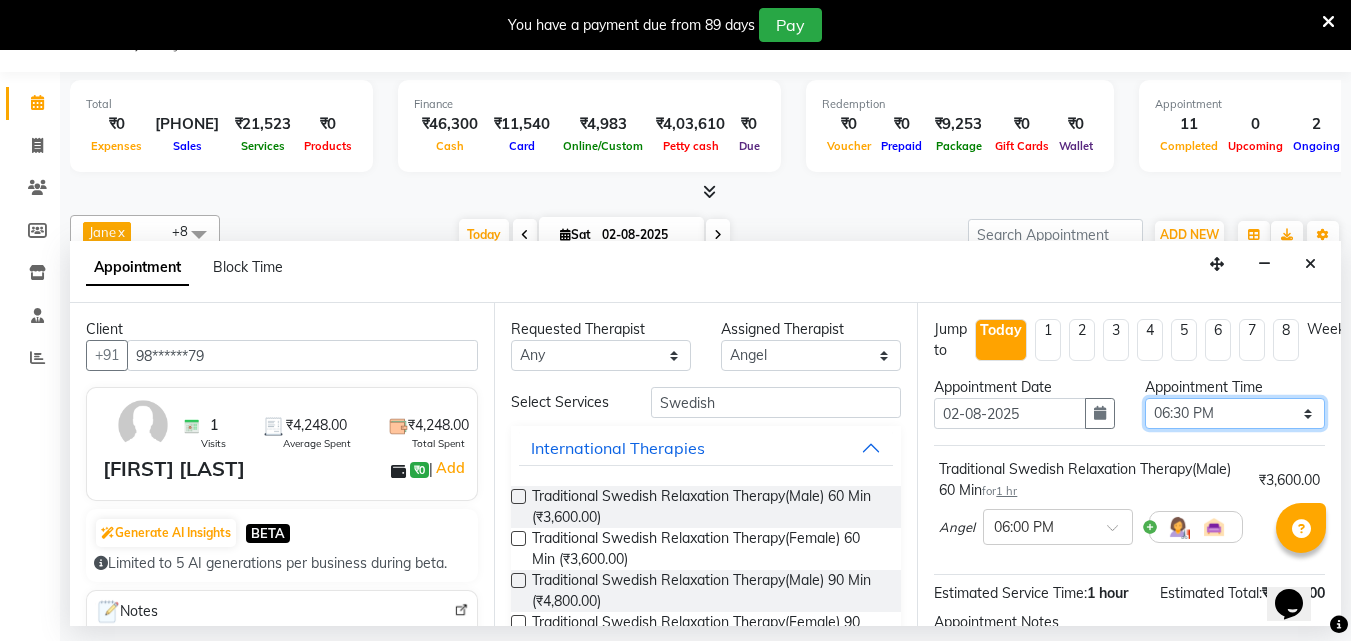 click on "Select 09:00 AM 09:15 AM 09:30 AM 09:45 AM 10:00 AM 10:15 AM 10:30 AM 10:45 AM 11:00 AM 11:15 AM 11:30 AM 11:45 AM 12:00 PM 12:15 PM 12:30 PM 12:45 PM 01:00 PM 01:15 PM 01:30 PM 01:45 PM 02:00 PM 02:15 PM 02:30 PM 02:45 PM 03:00 PM 03:15 PM 03:30 PM 03:45 PM 04:00 PM 04:15 PM 04:30 PM 04:45 PM 05:00 PM 05:15 PM 05:30 PM 05:45 PM 06:00 PM 06:15 PM 06:30 PM 06:45 PM 07:00 PM 07:15 PM 07:30 PM 07:45 PM 08:00 PM 08:15 PM 08:30 PM 08:45 PM 09:00 PM 09:15 PM 09:30 PM 09:45 PM 10:00 PM" at bounding box center (1235, 413) 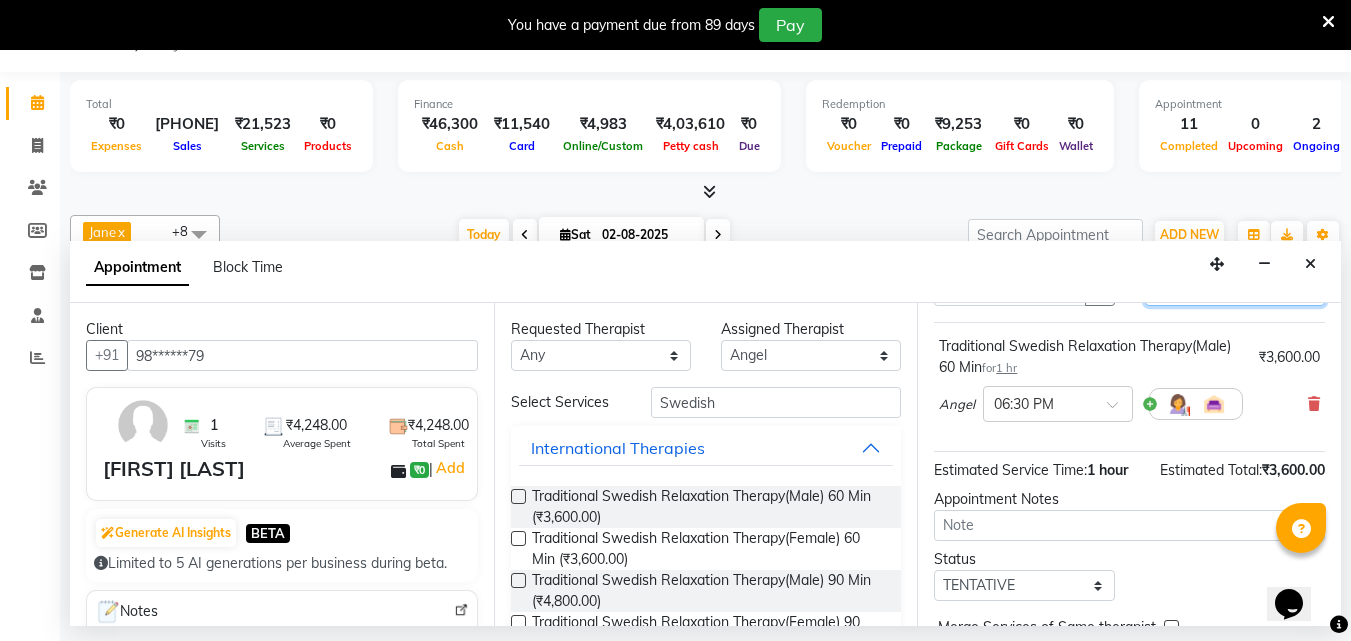 scroll, scrollTop: 239, scrollLeft: 0, axis: vertical 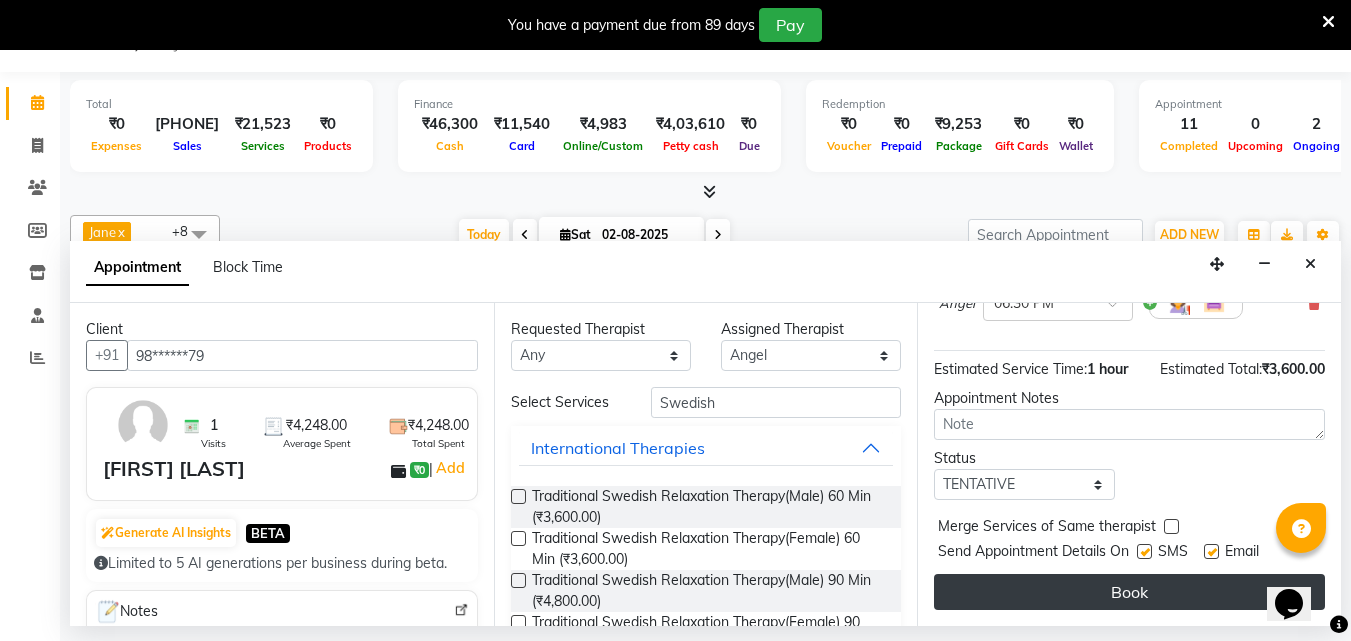 click on "Book" at bounding box center (1129, 592) 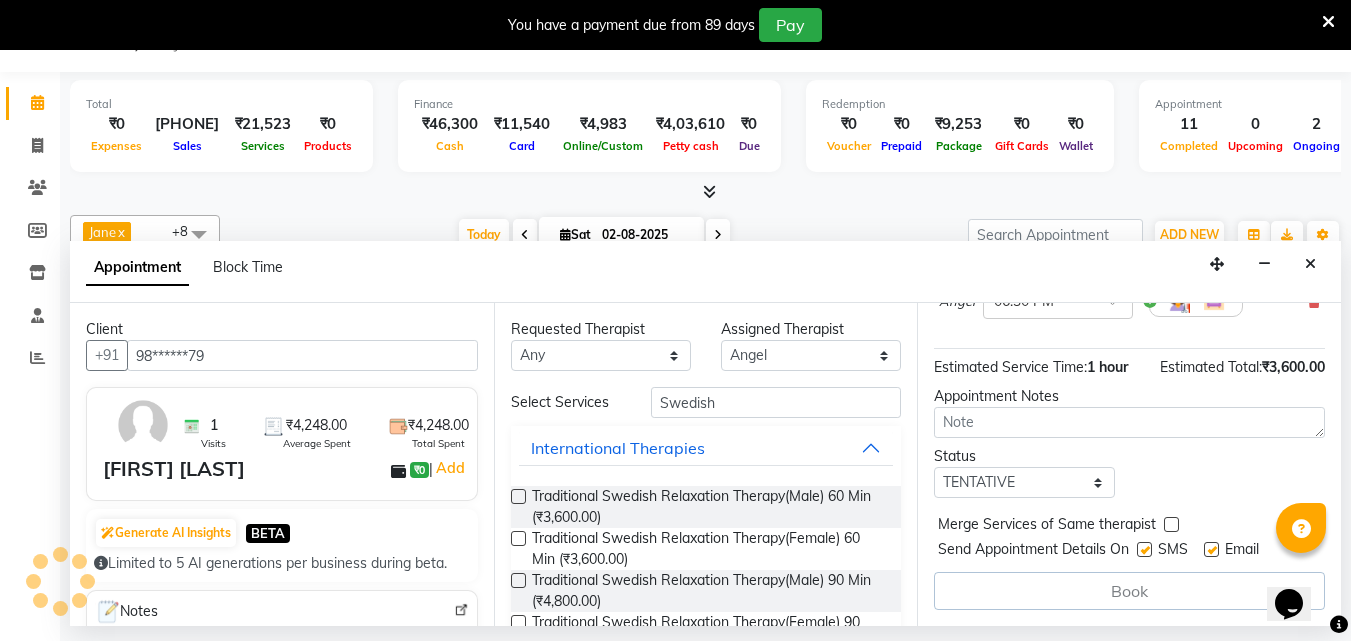 scroll, scrollTop: 0, scrollLeft: 0, axis: both 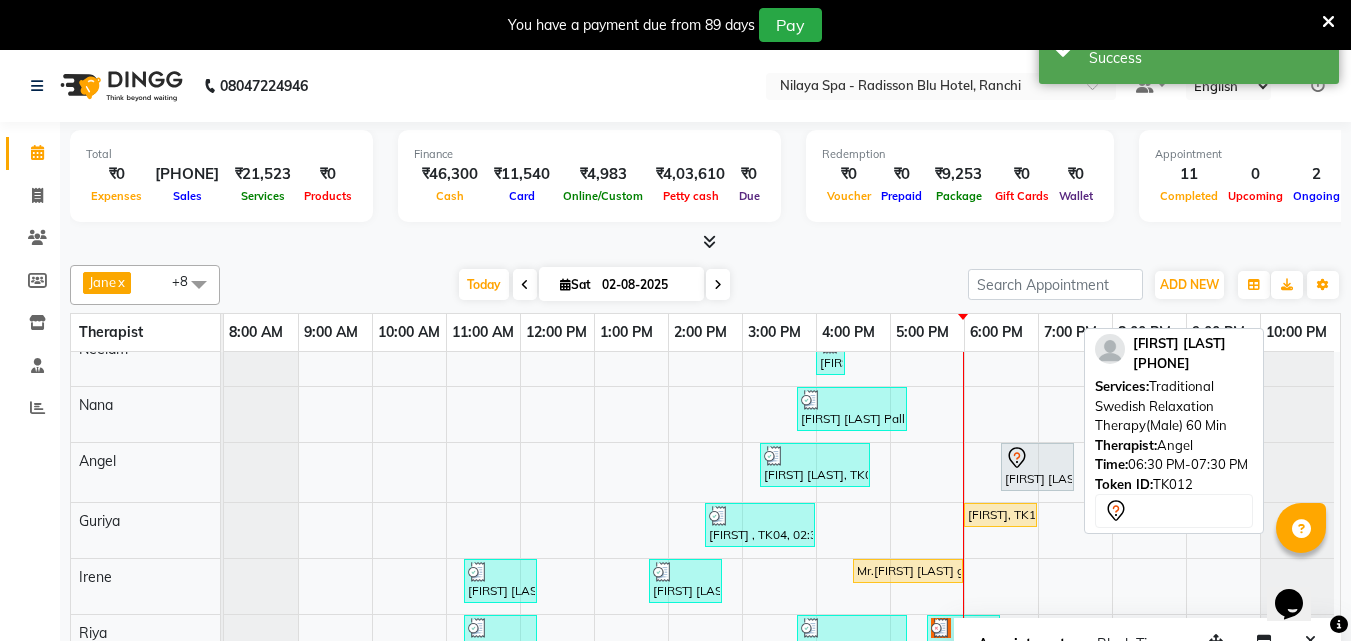 click at bounding box center (1037, 458) 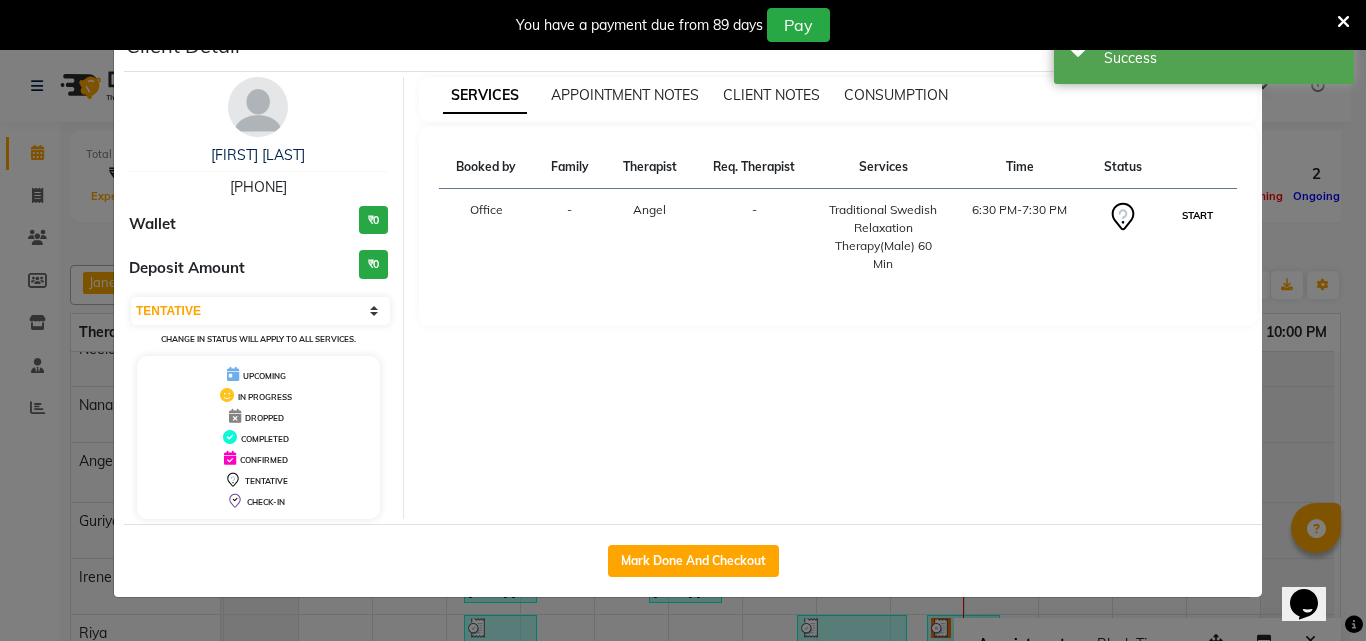 click on "START" at bounding box center [1197, 215] 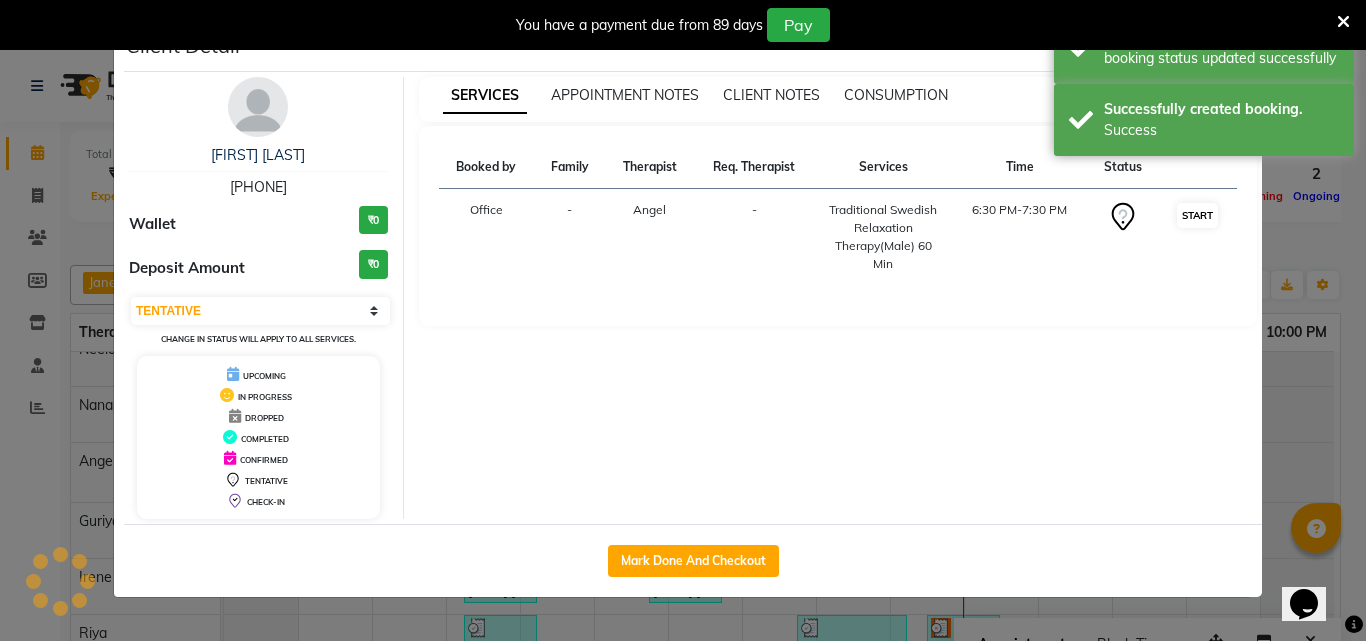 select on "1" 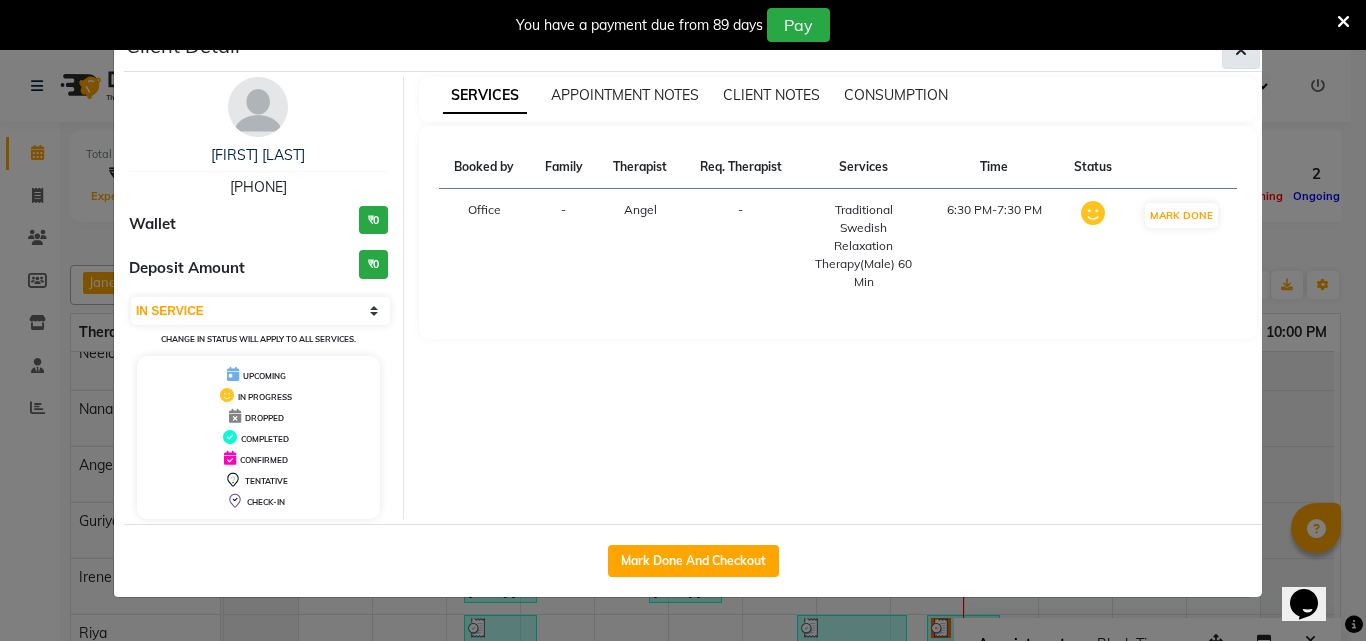 click 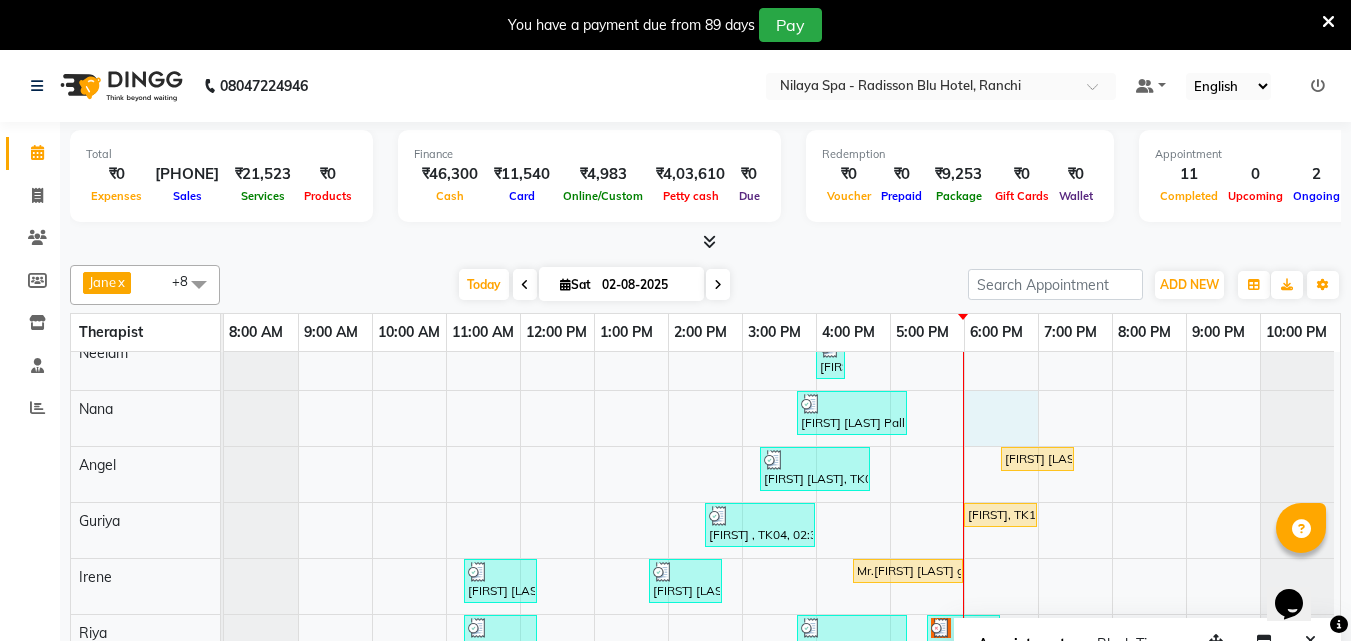 click on "[FIRST] [LAST] 20% Disc, TK02, 12:00 PM-12:30 PM, Mens Special - Shaving     [FIRST] [LAST], TK07, 04:00 PM-06:30 PM, Hair Care - Therapies - Hair Cut (With Shampoo & Blowdry) (Men),Threading - Upperlips/Chin (Each),Threading - Forehead/Side Locks (Each),Bleach - Face Detan,Signature Brightening Clean-up (Female)     [FIRST] [LAST], TK08, 04:00 PM-04:15 PM, Threading - Eye Brows     [FIRST] [LAST] Palladium member, TK05, 03:45 PM-05:15 PM, Deep Tissue Repair Therapy(Male) 90 Min     [FIRST] [LAST], TK06, 03:15 PM-04:45 PM, R3 Fusion Therapy(Male) 90 Min    [FIRST] [LAST] , TK12, 06:30 PM-07:30 PM, Traditional Swedish Relaxation Therapy(Male) 60 Min     [FIRST] , TK04, 02:30 PM-04:00 PM, R3 Fusion Therapy(Male) 90 Min    [FIRST], TK10, 06:00 PM-07:00 PM, Traditional Swedish Relaxation Therapy(Male) 60 Min     [FIRST] [LAST]  Gold member , TK01, 11:15 AM-12:15 PM, Deep Tissue Repair Therapy(Male) 60 Min     [FIRST] [LAST] , TK03, 01:45 PM-02:45 PM, Traditional Swedish Relaxation Therapy(Male) 60 Min" at bounding box center [782, 455] 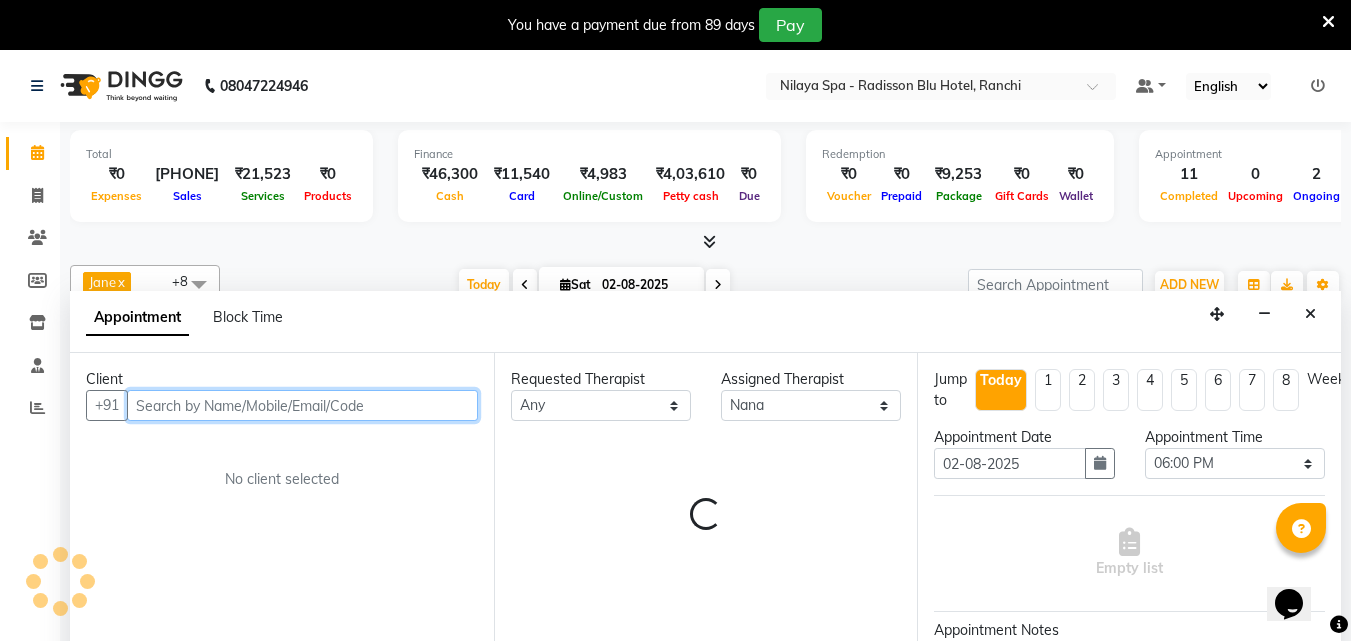 scroll, scrollTop: 50, scrollLeft: 0, axis: vertical 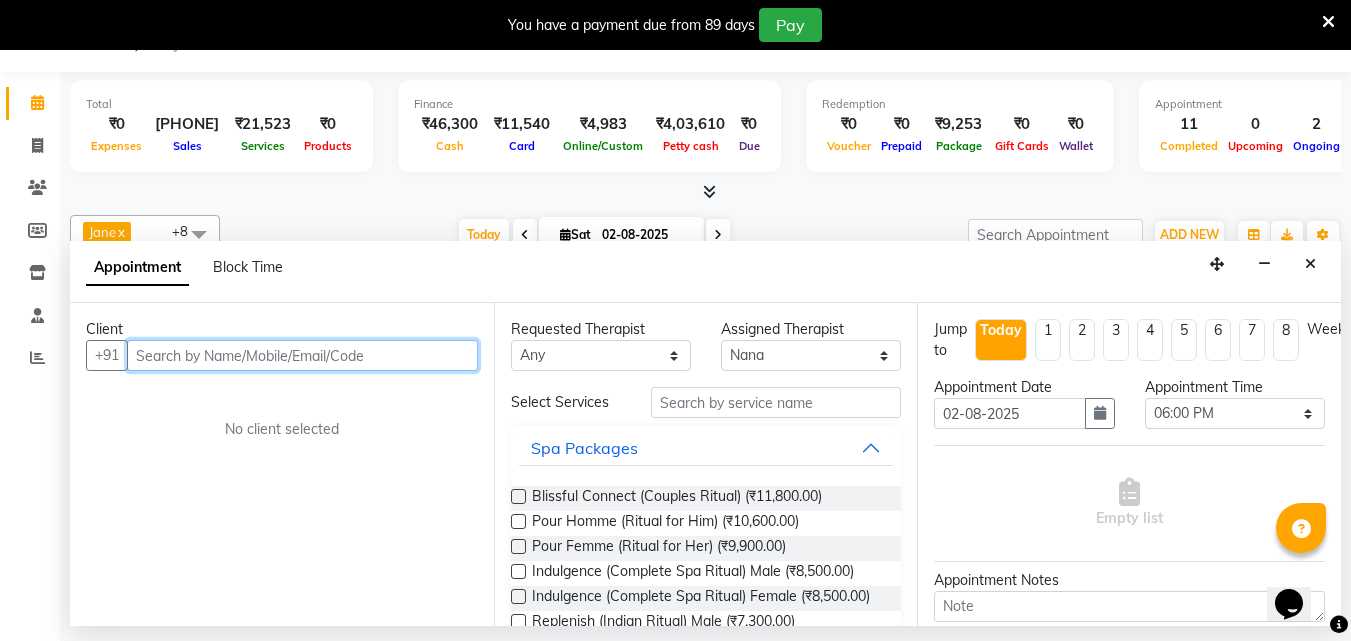 click at bounding box center (302, 355) 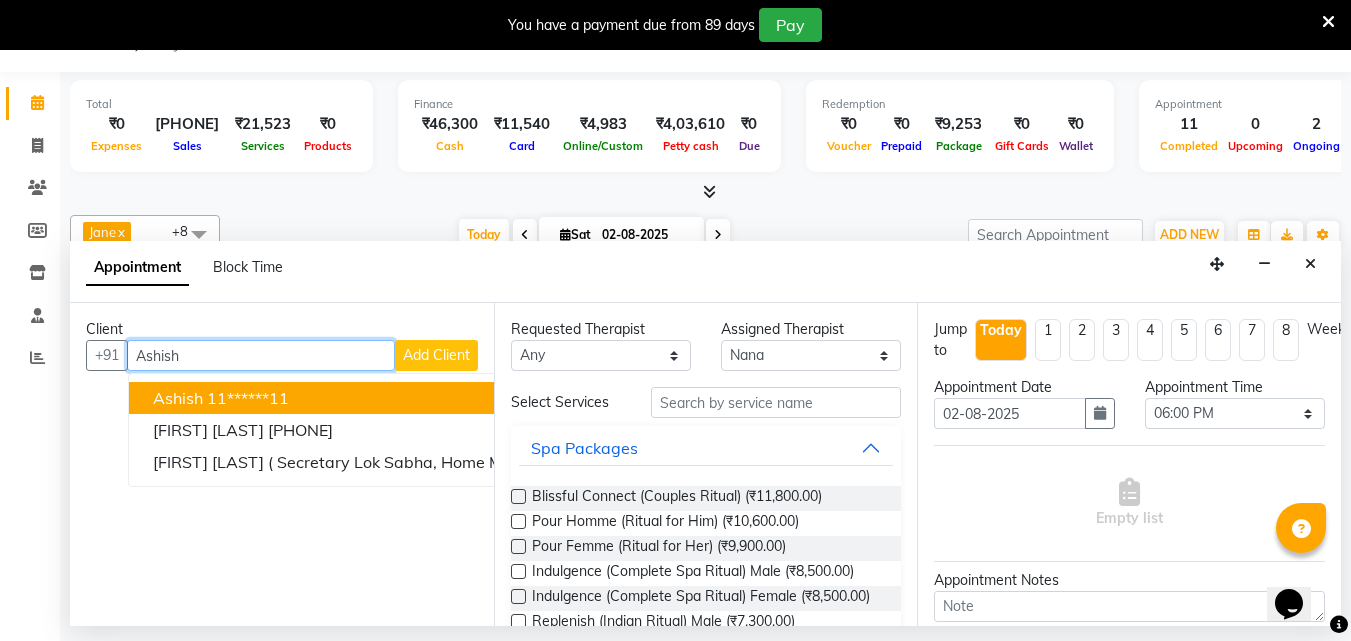 click on "Ashish" at bounding box center [261, 355] 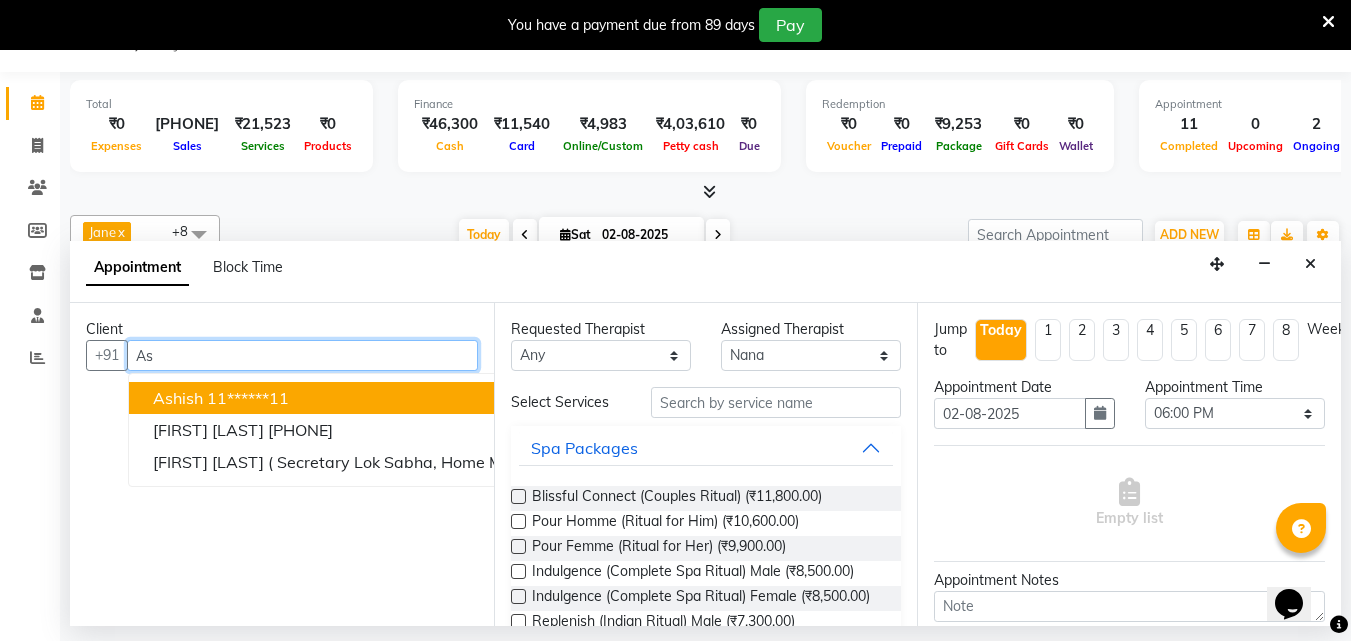 type on "A" 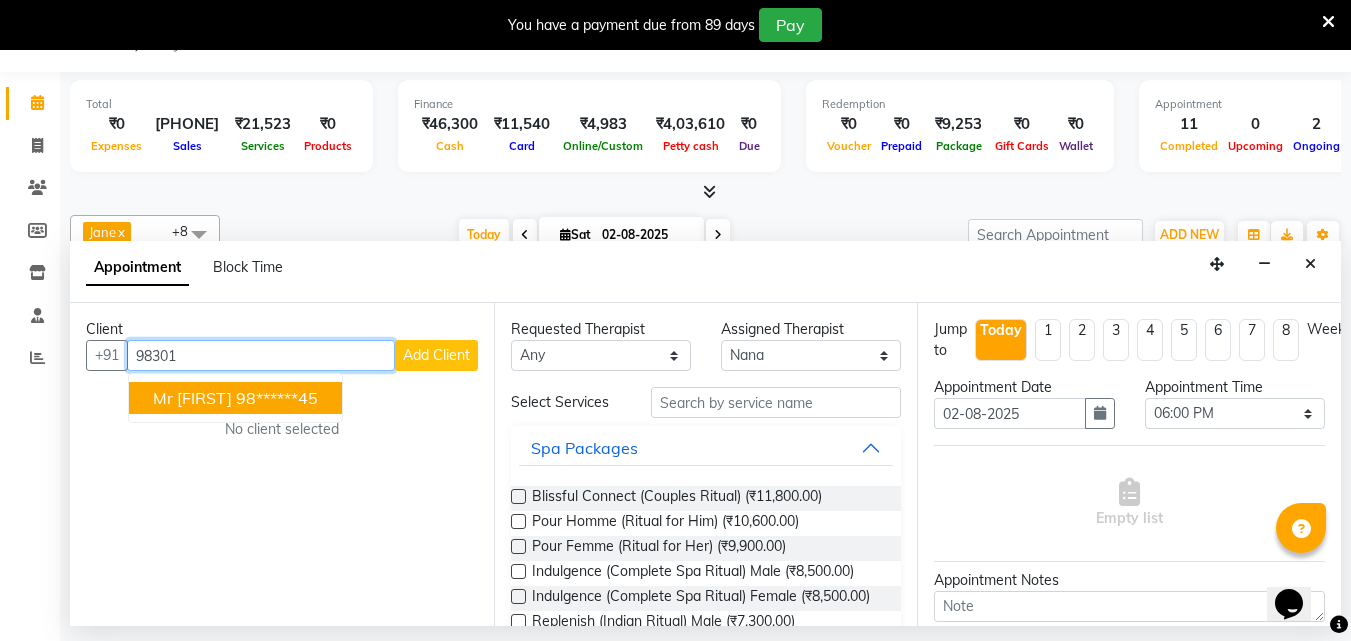 click on "98301" at bounding box center (261, 355) 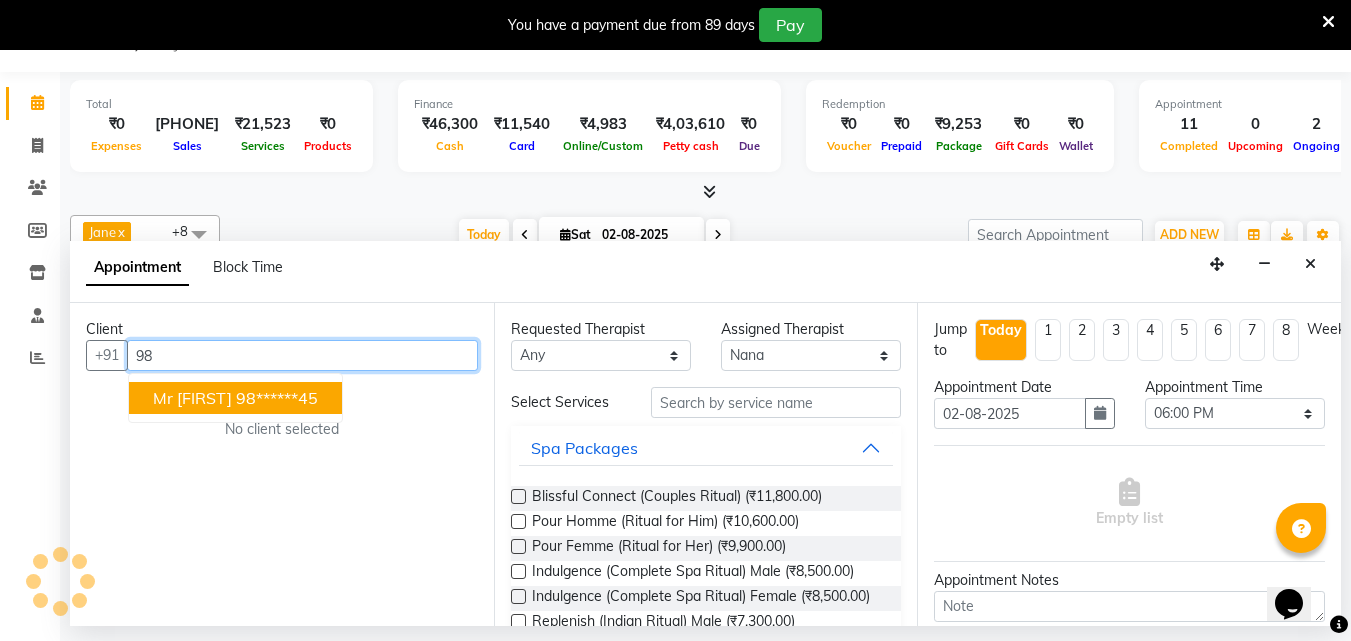 type on "9" 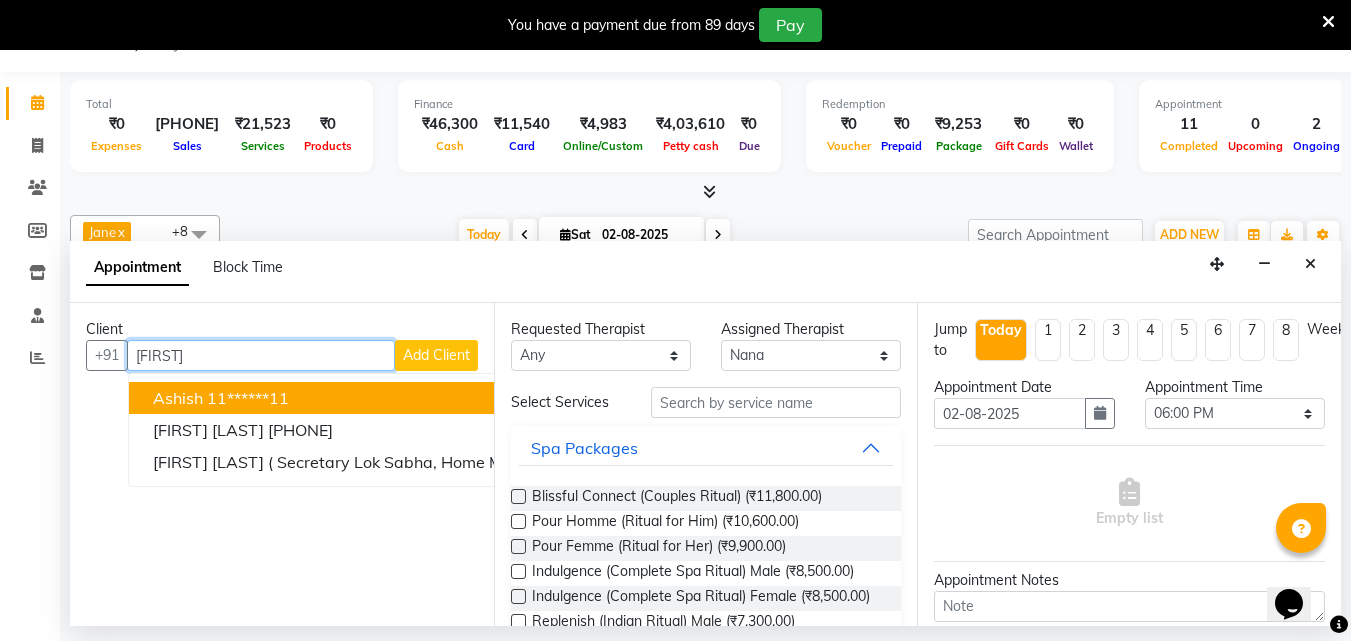 click on "[FIRST]" at bounding box center (261, 355) 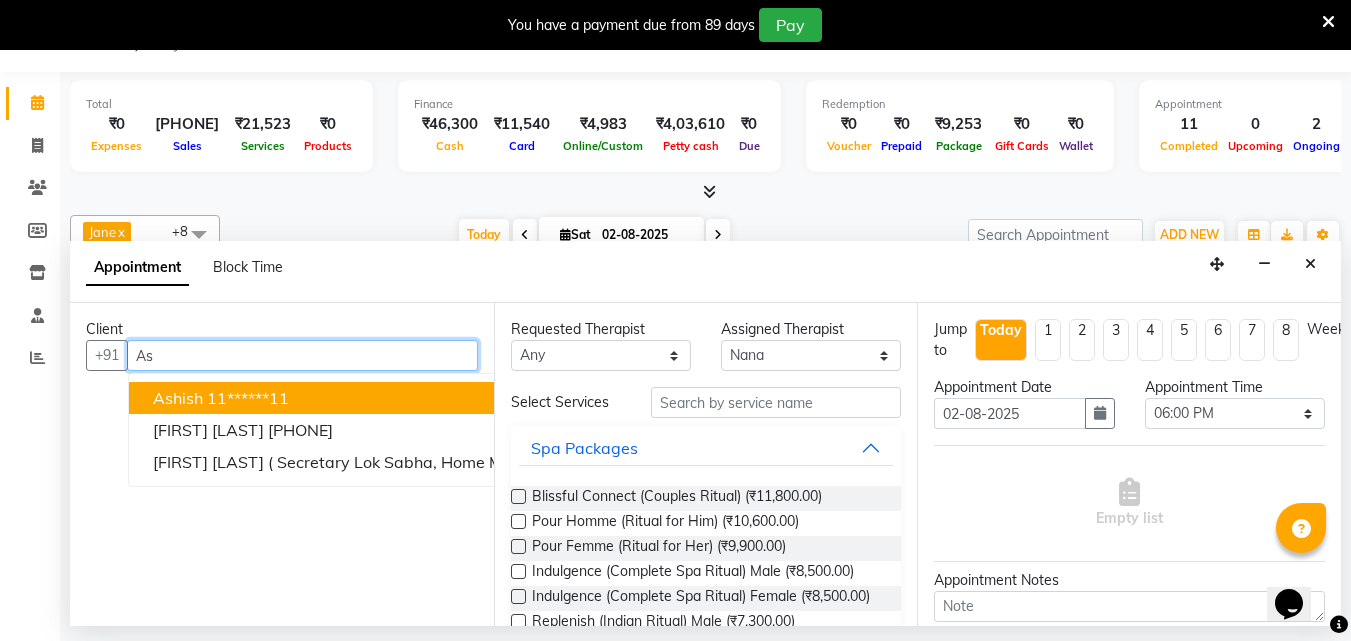 type on "A" 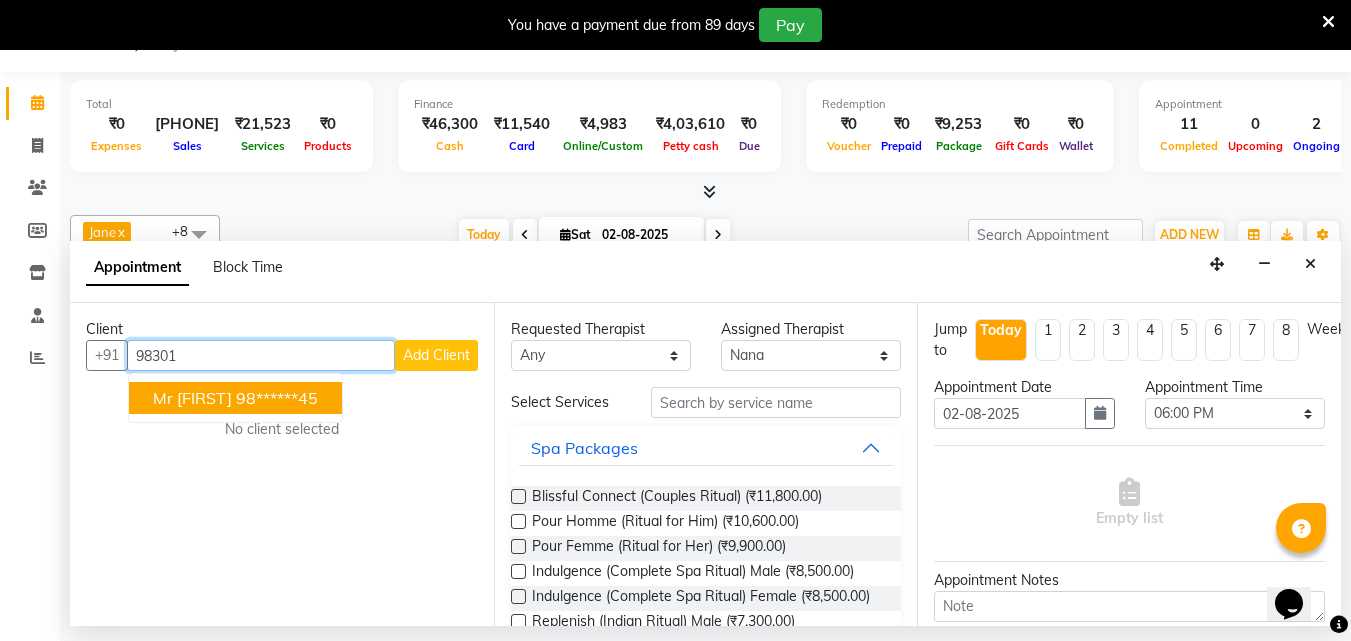 click on "98301" at bounding box center [261, 355] 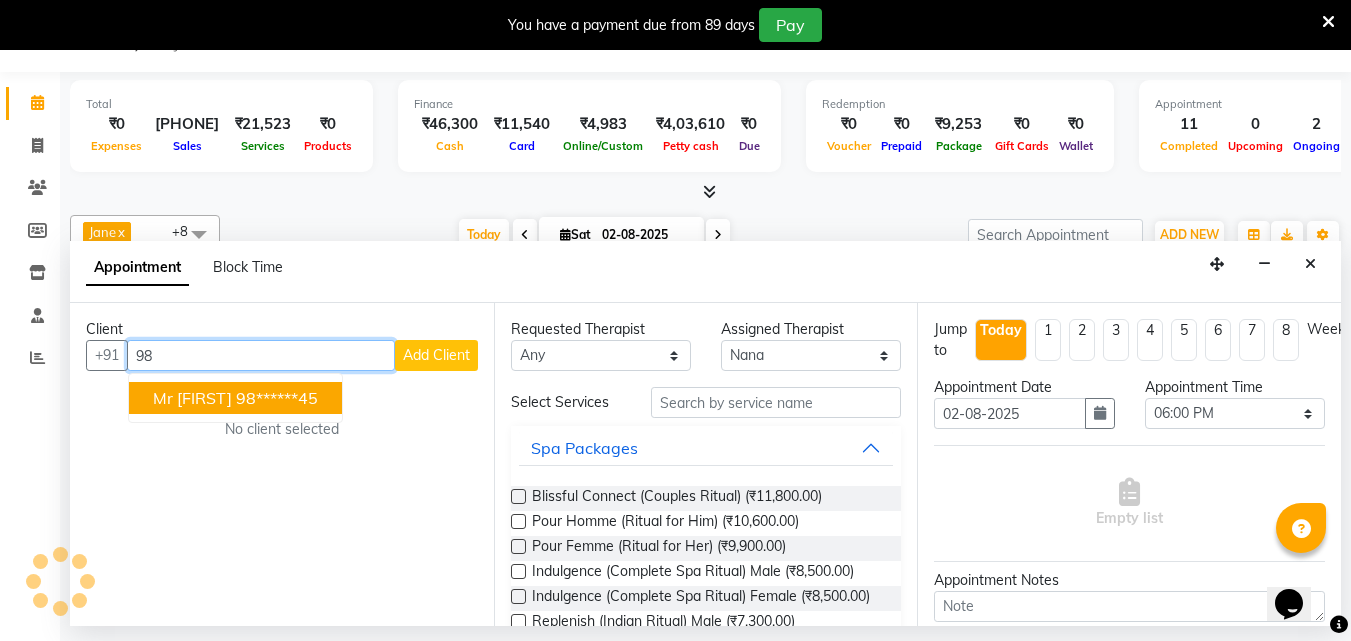 type on "9" 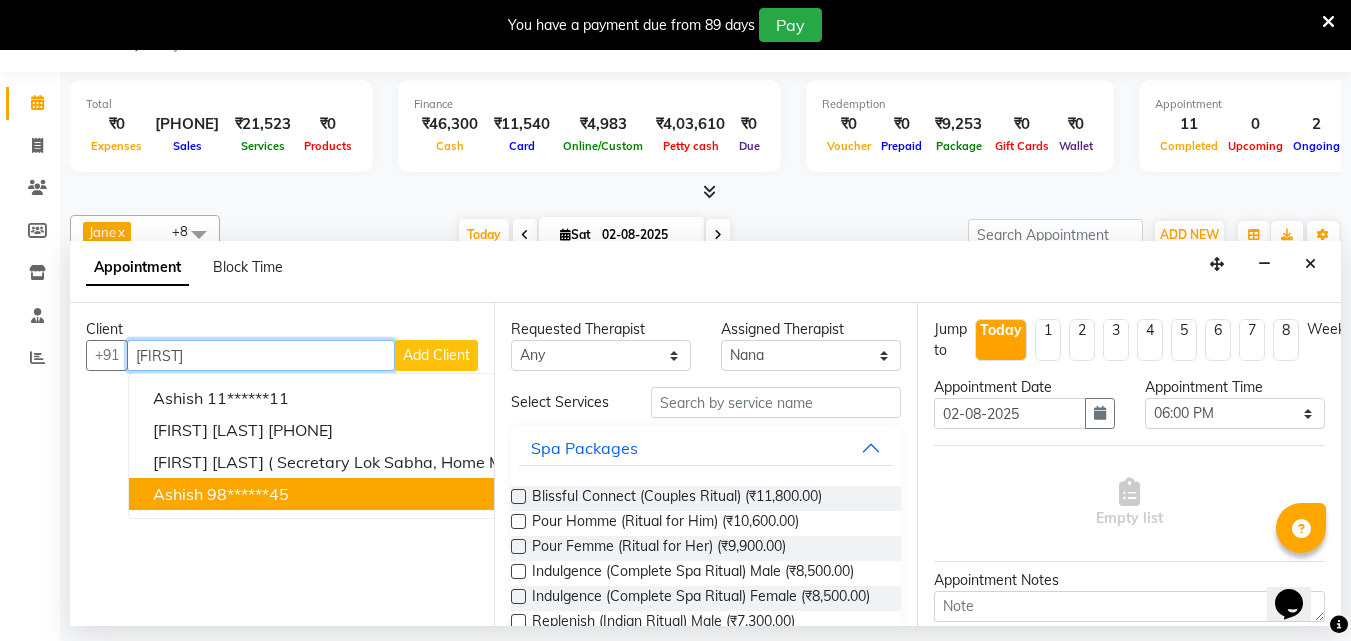 click on "98******45" at bounding box center (248, 494) 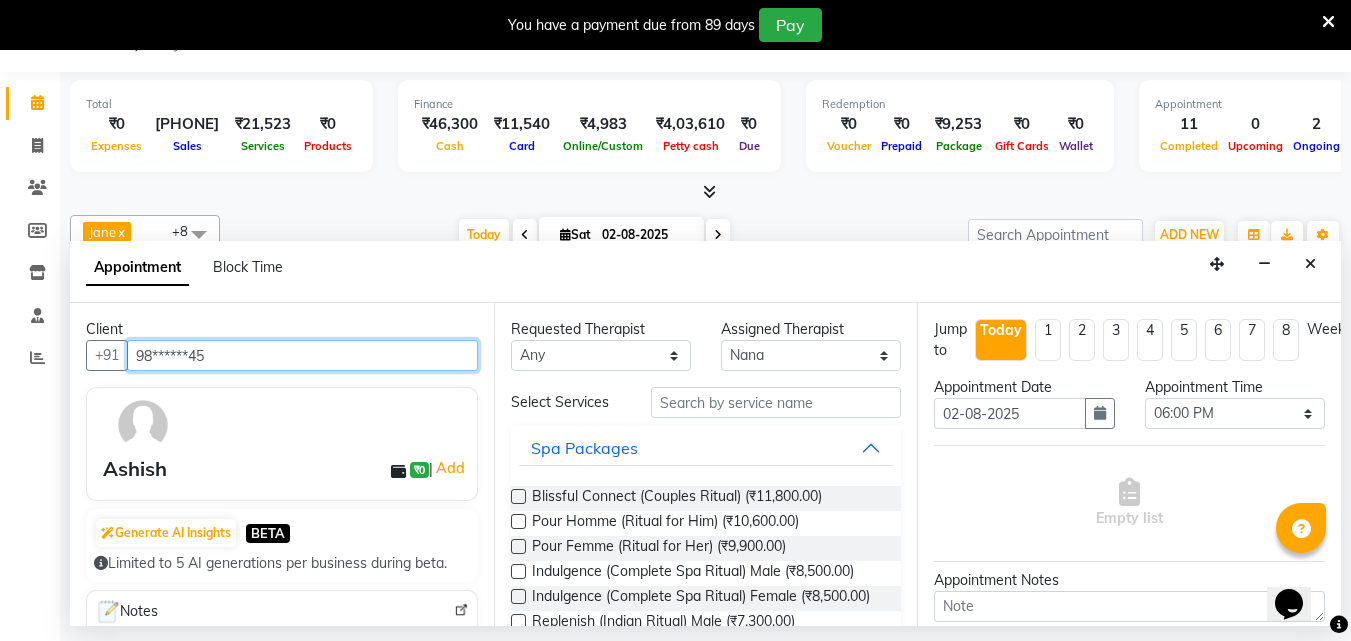 type on "98******45" 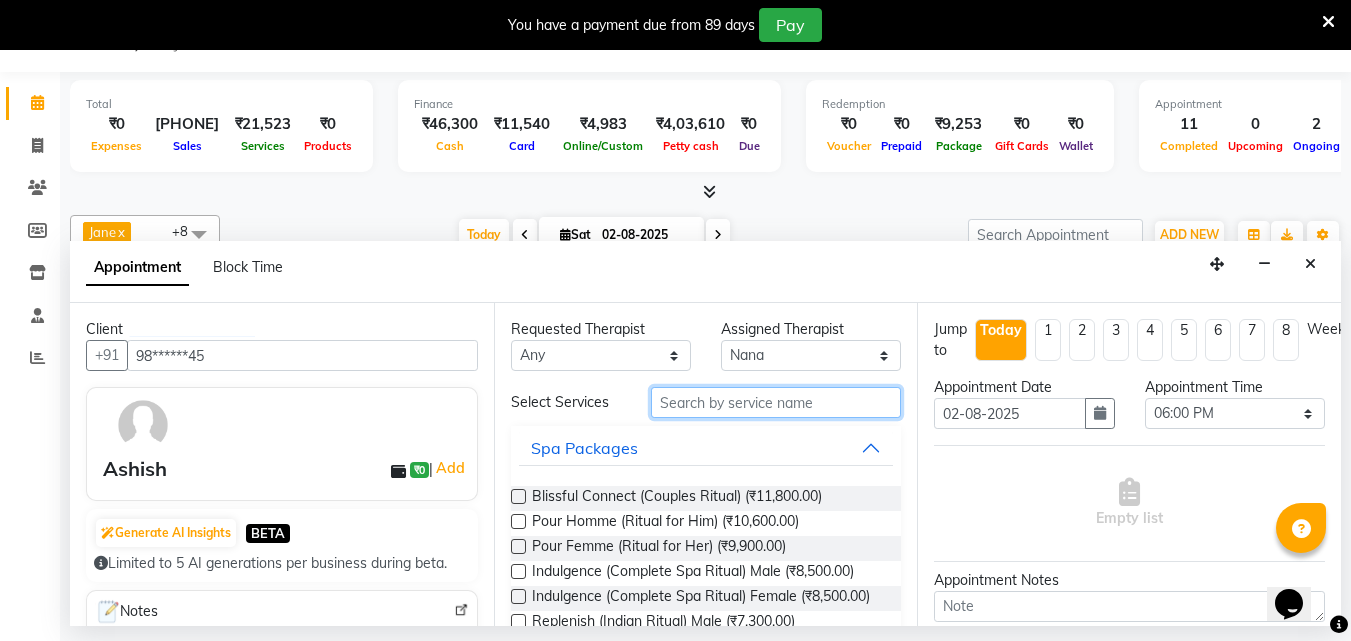 click at bounding box center [776, 402] 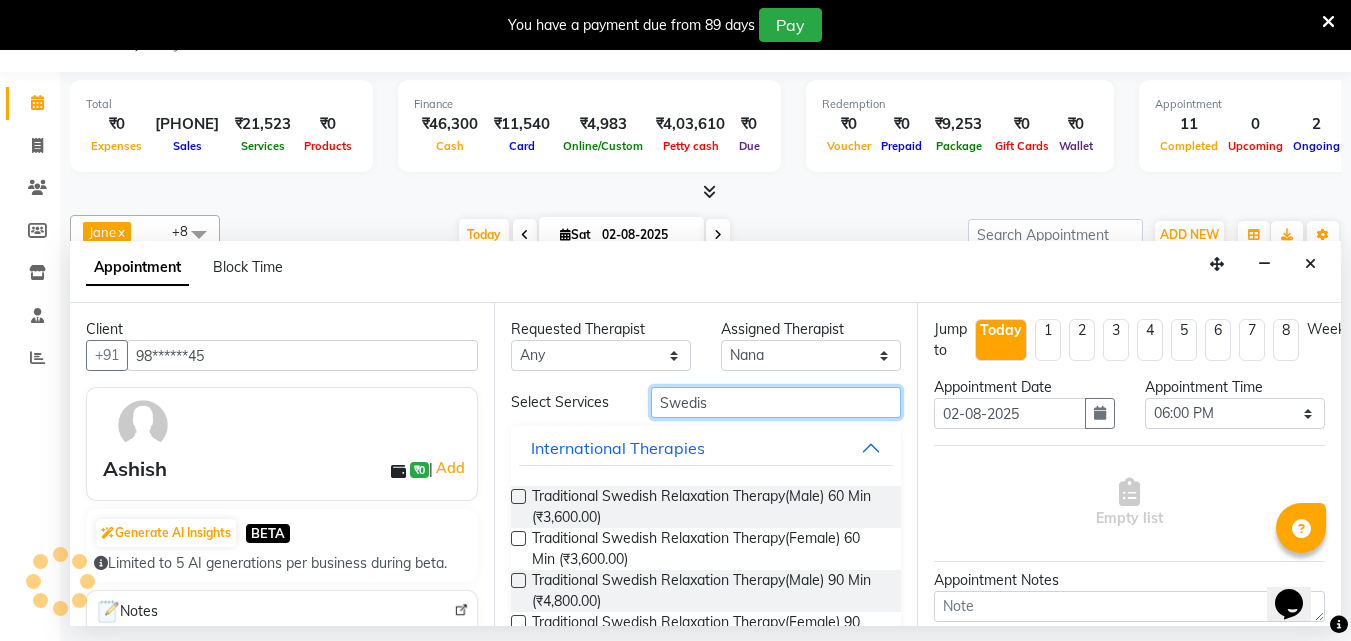 type on "Swedis" 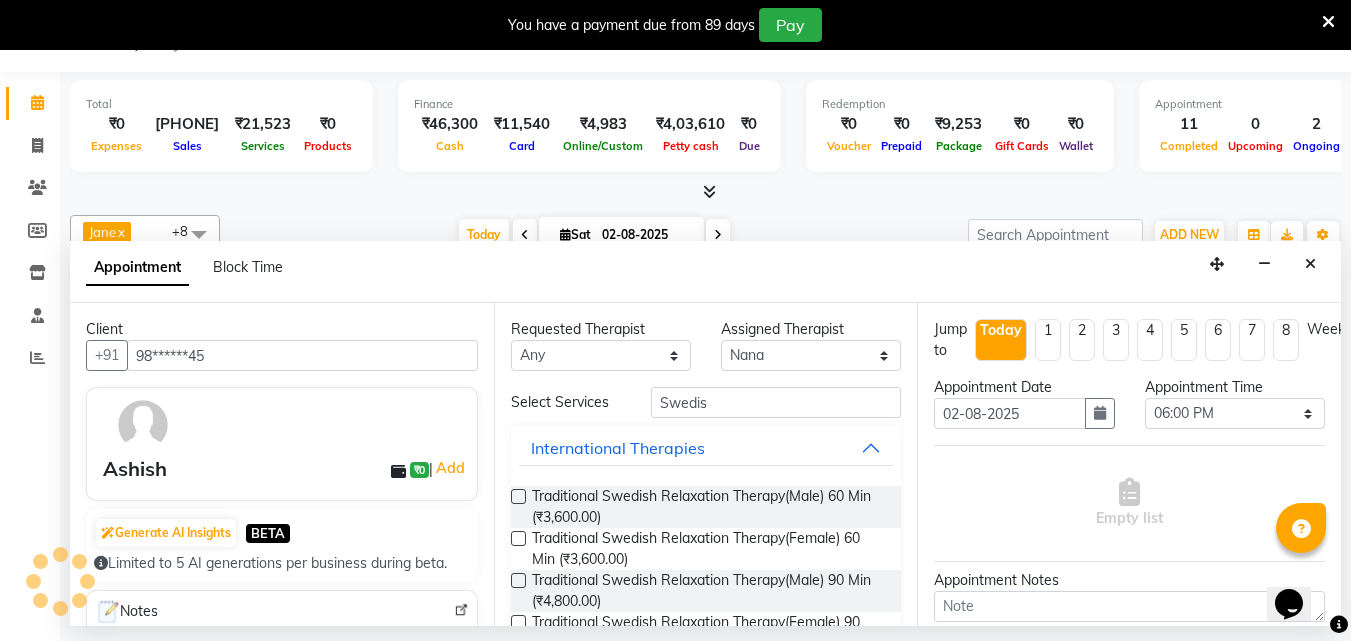 click at bounding box center (518, 496) 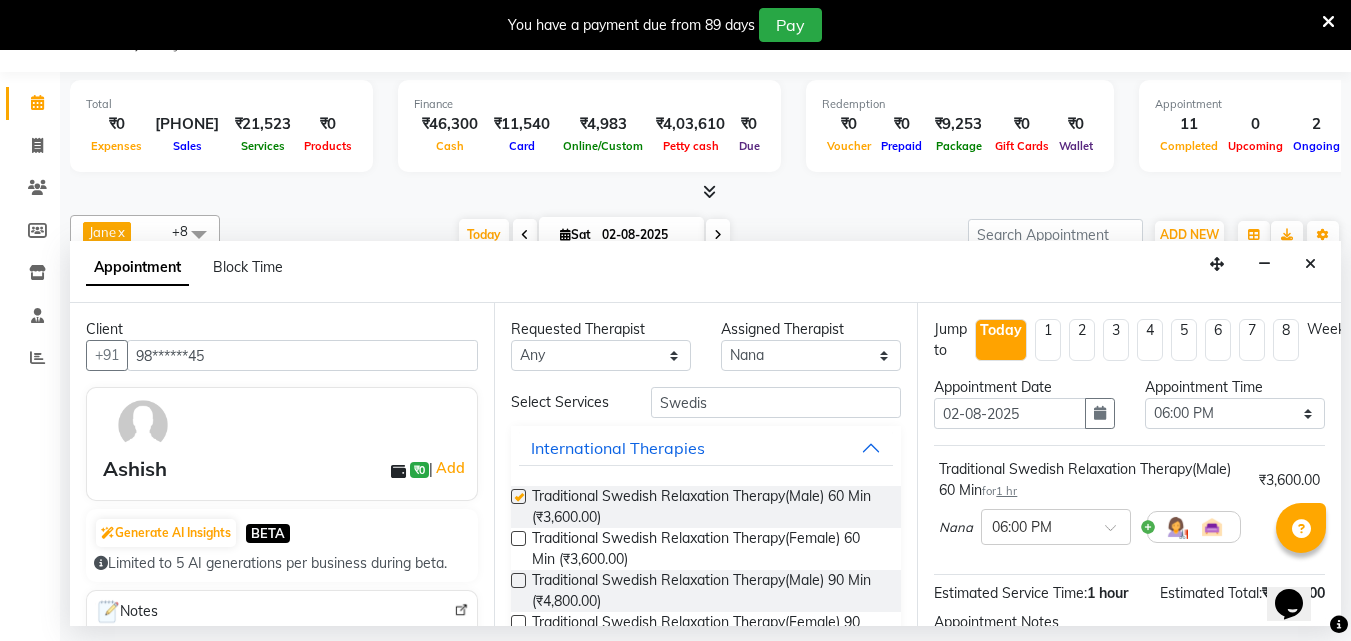 checkbox on "false" 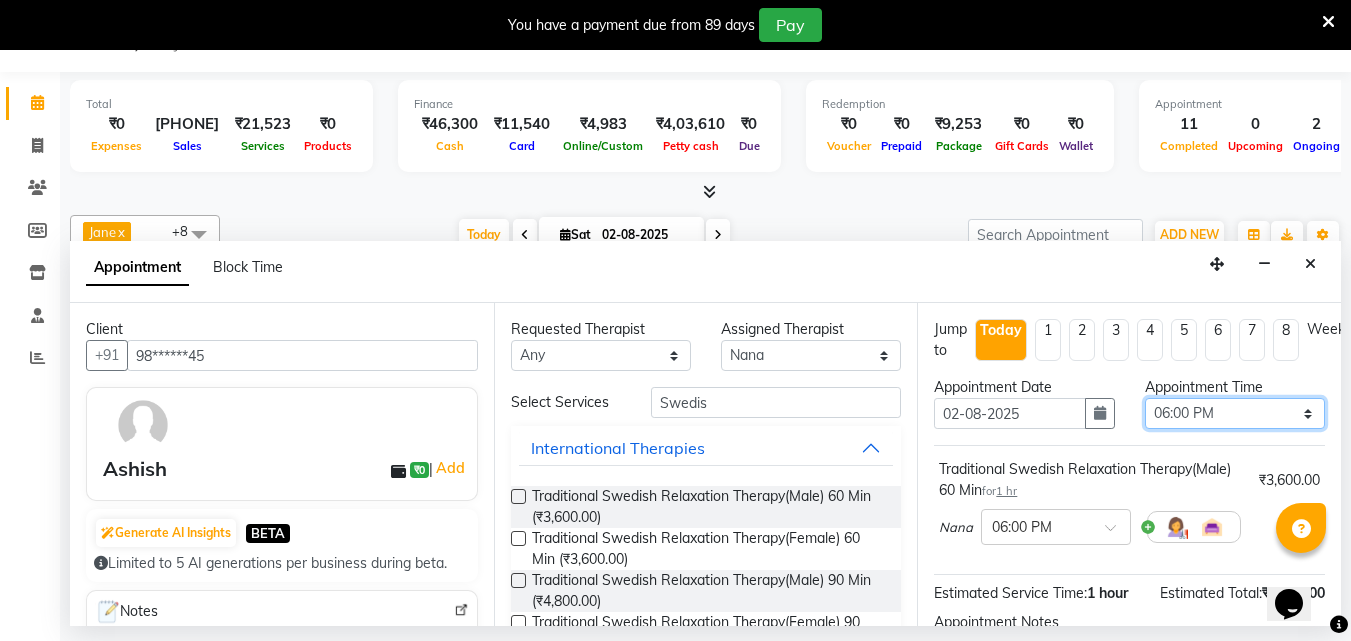 click on "Select 09:00 AM 09:15 AM 09:30 AM 09:45 AM 10:00 AM 10:15 AM 10:30 AM 10:45 AM 11:00 AM 11:15 AM 11:30 AM 11:45 AM 12:00 PM 12:15 PM 12:30 PM 12:45 PM 01:00 PM 01:15 PM 01:30 PM 01:45 PM 02:00 PM 02:15 PM 02:30 PM 02:45 PM 03:00 PM 03:15 PM 03:30 PM 03:45 PM 04:00 PM 04:15 PM 04:30 PM 04:45 PM 05:00 PM 05:15 PM 05:30 PM 05:45 PM 06:00 PM 06:15 PM 06:30 PM 06:45 PM 07:00 PM 07:15 PM 07:30 PM 07:45 PM 08:00 PM 08:15 PM 08:30 PM 08:45 PM 09:00 PM 09:15 PM 09:30 PM 09:45 PM 10:00 PM" at bounding box center [1235, 413] 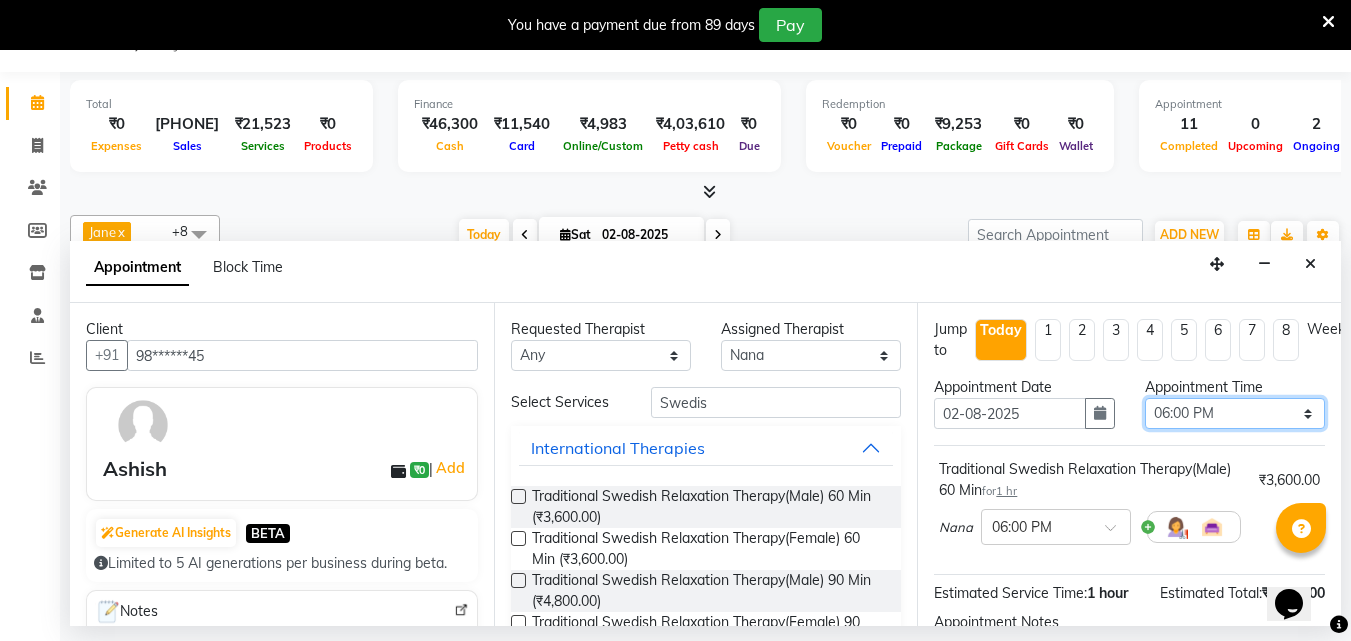 select on "1110" 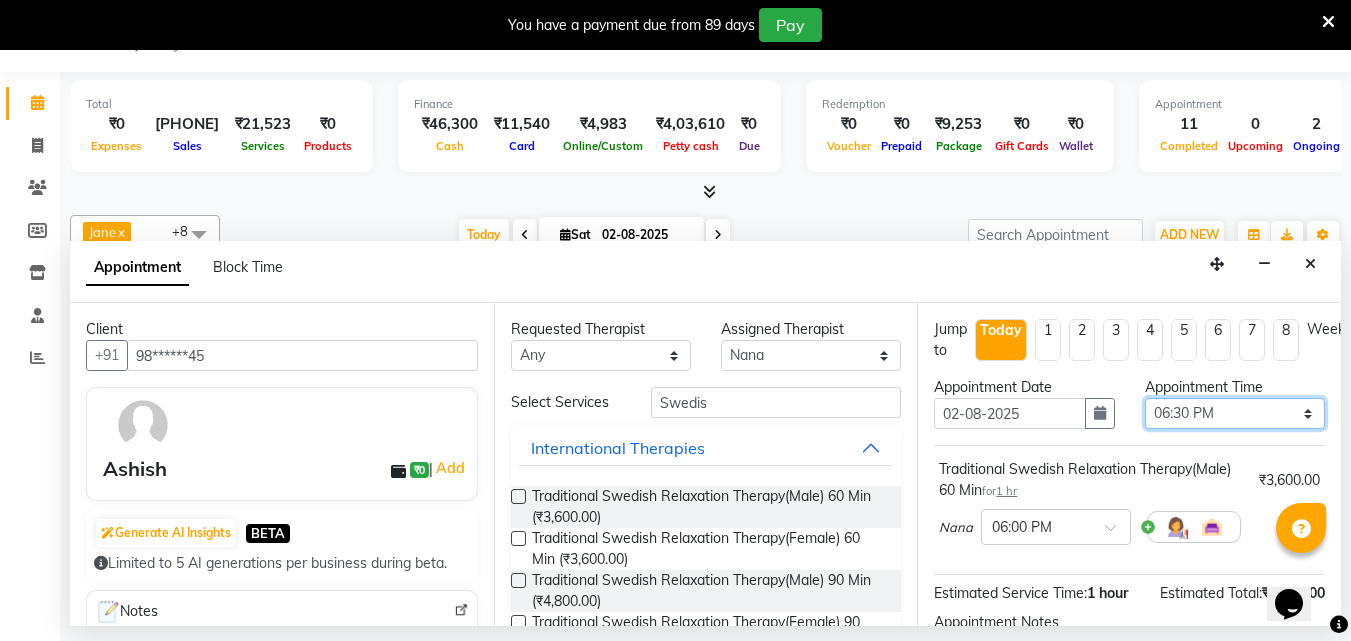 click on "Select 09:00 AM 09:15 AM 09:30 AM 09:45 AM 10:00 AM 10:15 AM 10:30 AM 10:45 AM 11:00 AM 11:15 AM 11:30 AM 11:45 AM 12:00 PM 12:15 PM 12:30 PM 12:45 PM 01:00 PM 01:15 PM 01:30 PM 01:45 PM 02:00 PM 02:15 PM 02:30 PM 02:45 PM 03:00 PM 03:15 PM 03:30 PM 03:45 PM 04:00 PM 04:15 PM 04:30 PM 04:45 PM 05:00 PM 05:15 PM 05:30 PM 05:45 PM 06:00 PM 06:15 PM 06:30 PM 06:45 PM 07:00 PM 07:15 PM 07:30 PM 07:45 PM 08:00 PM 08:15 PM 08:30 PM 08:45 PM 09:00 PM 09:15 PM 09:30 PM 09:45 PM 10:00 PM" at bounding box center [1235, 413] 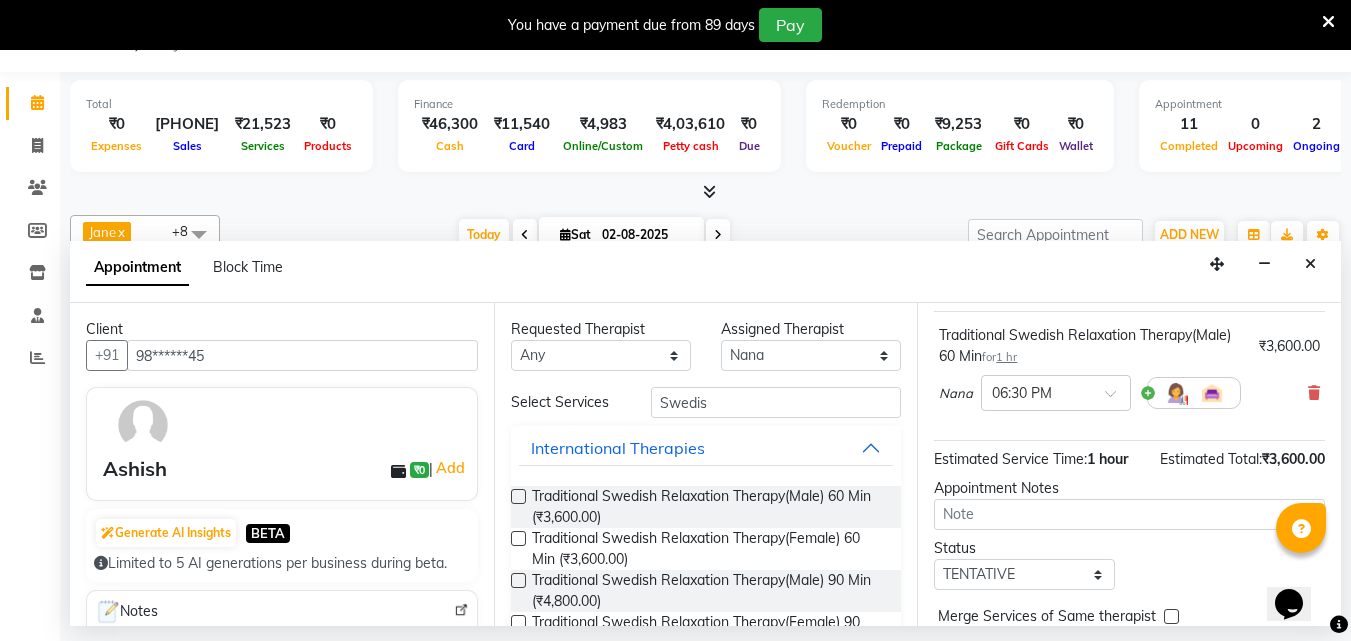 scroll, scrollTop: 239, scrollLeft: 0, axis: vertical 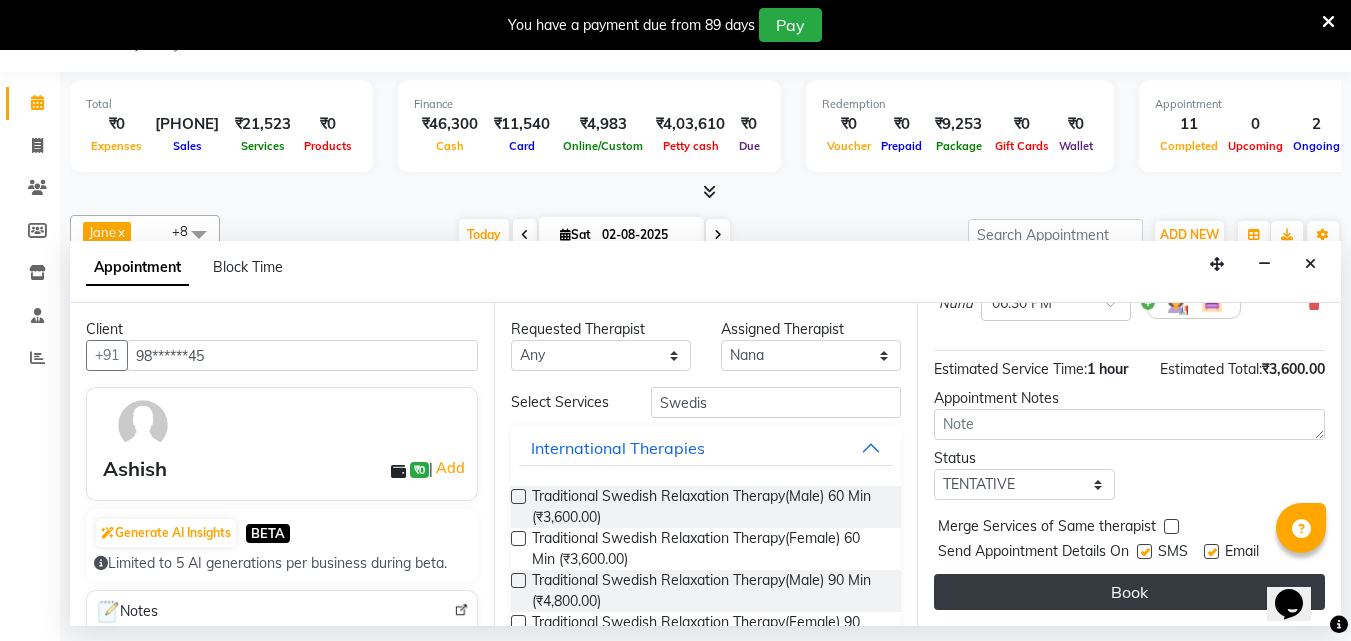 click on "Book" at bounding box center [1129, 592] 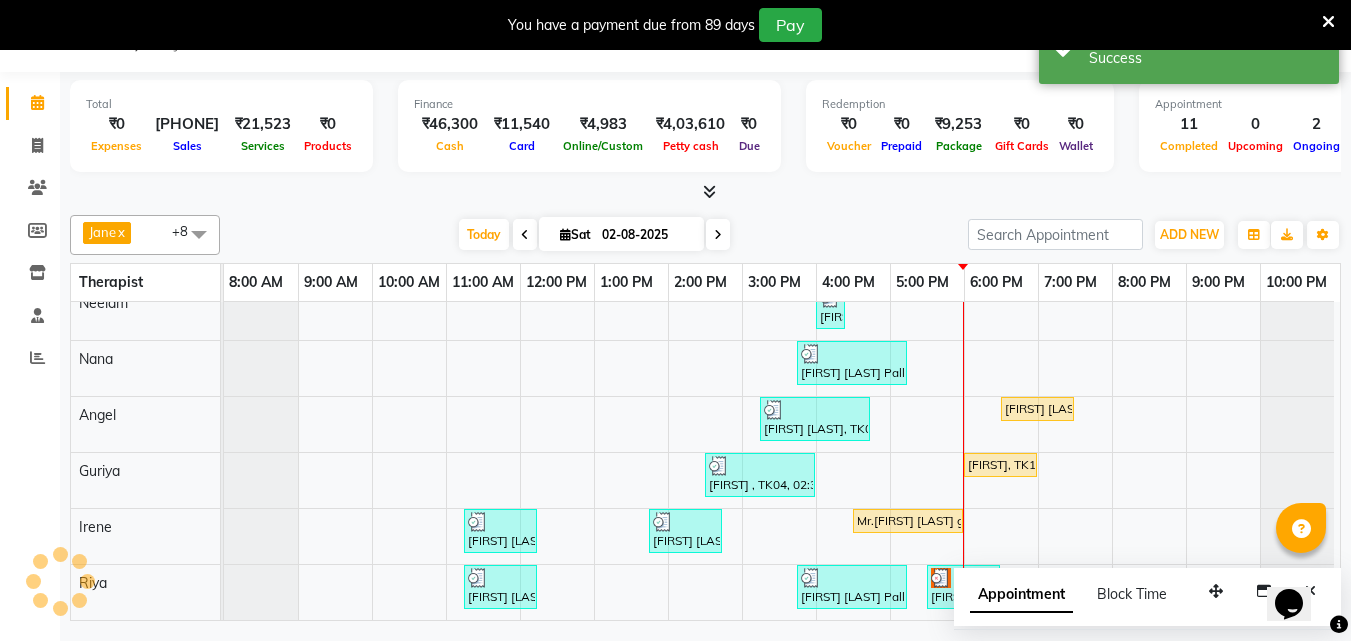 scroll, scrollTop: 0, scrollLeft: 0, axis: both 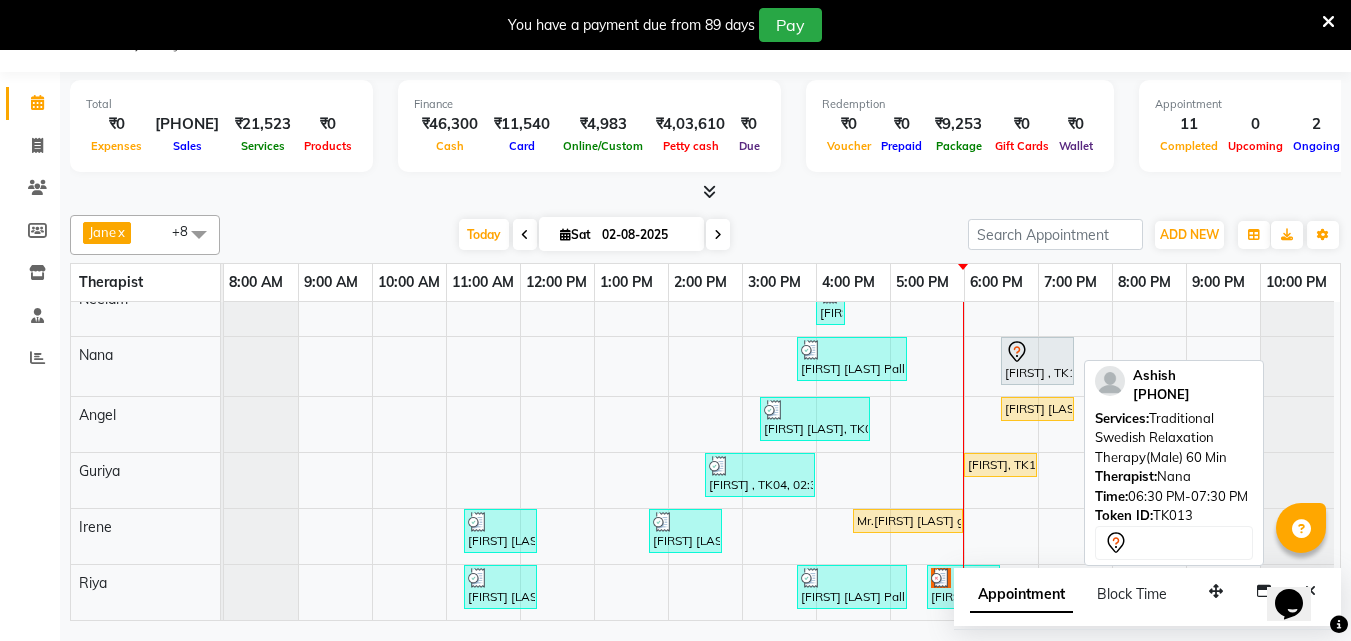 click on "[FIRST] , TK13, 06:30 PM-07:30 PM, Traditional Swedish Relaxation Therapy(Male) 60 Min" at bounding box center [1037, 361] 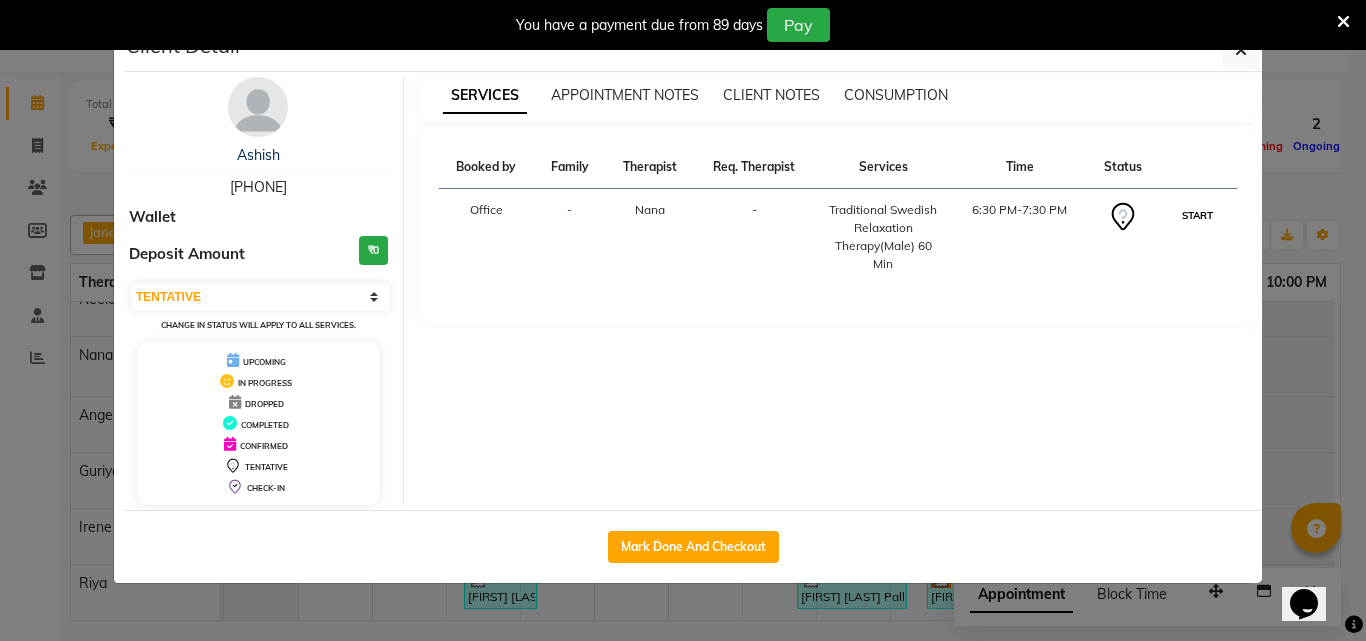 click on "START" at bounding box center [1197, 215] 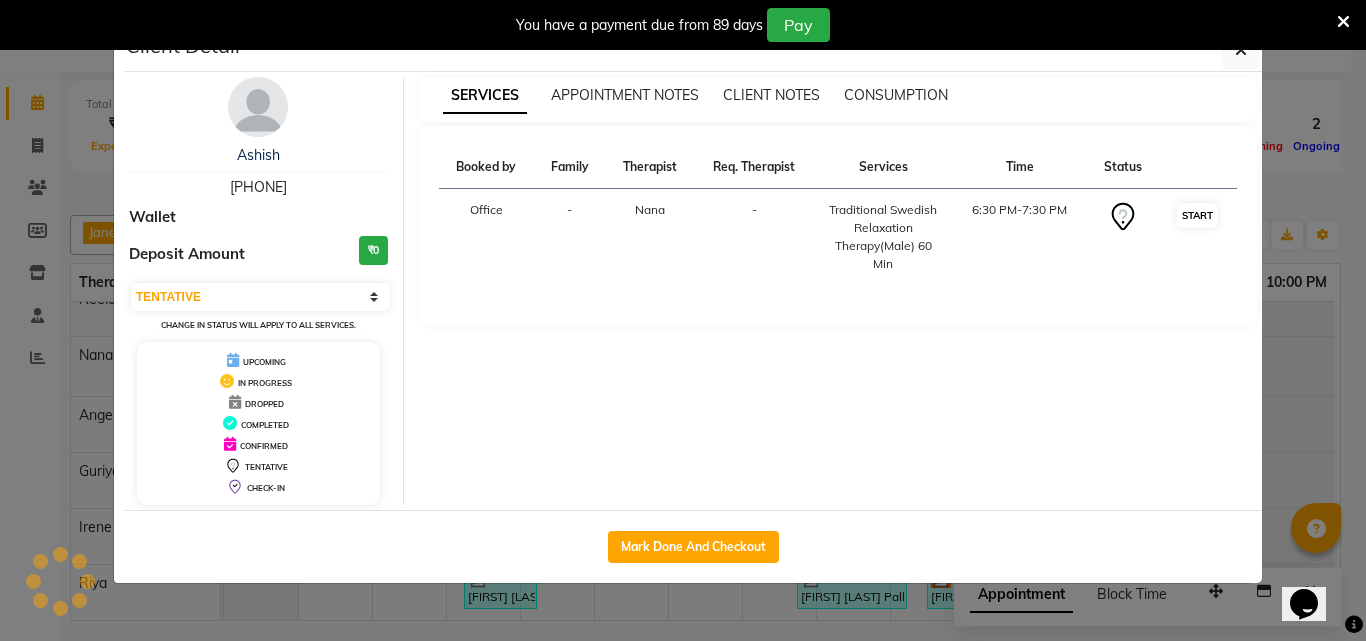 select on "1" 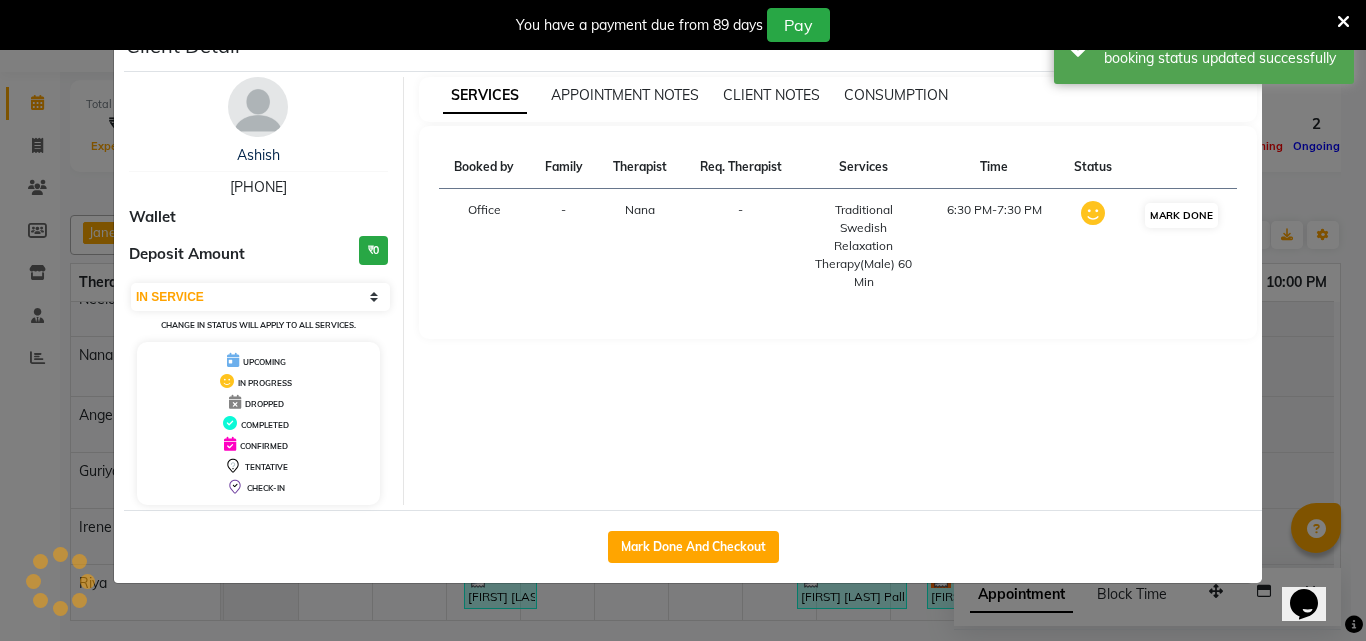 scroll, scrollTop: 126, scrollLeft: 0, axis: vertical 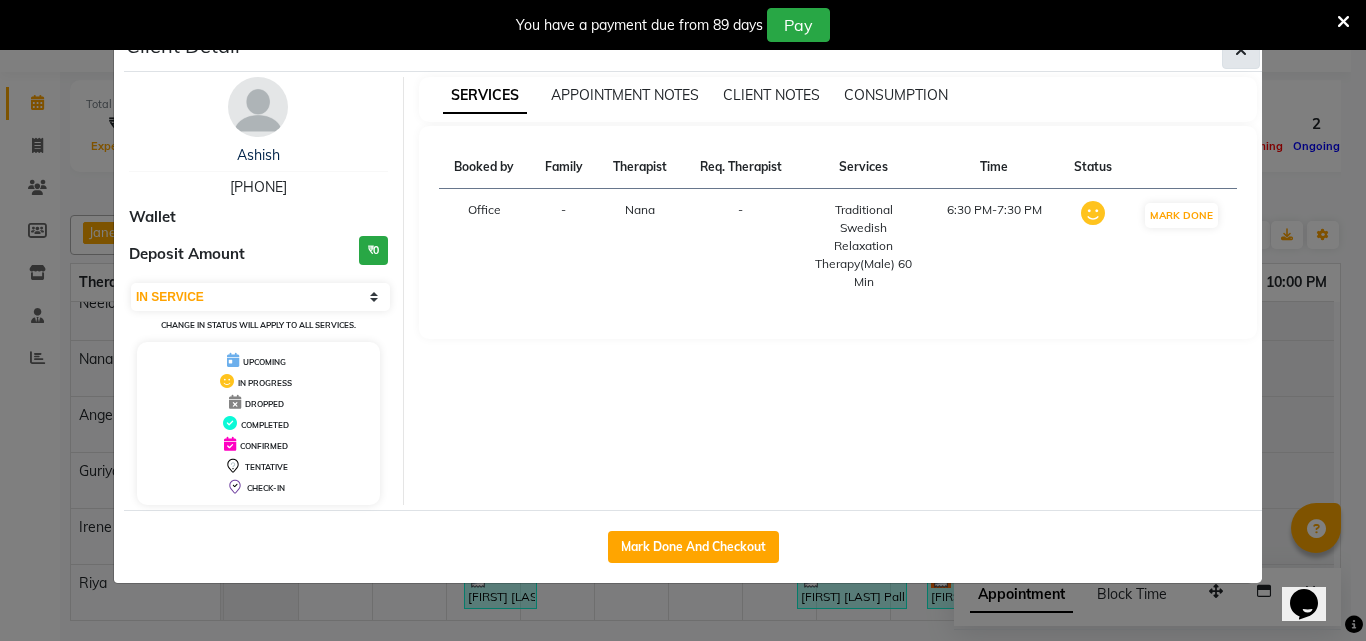 click 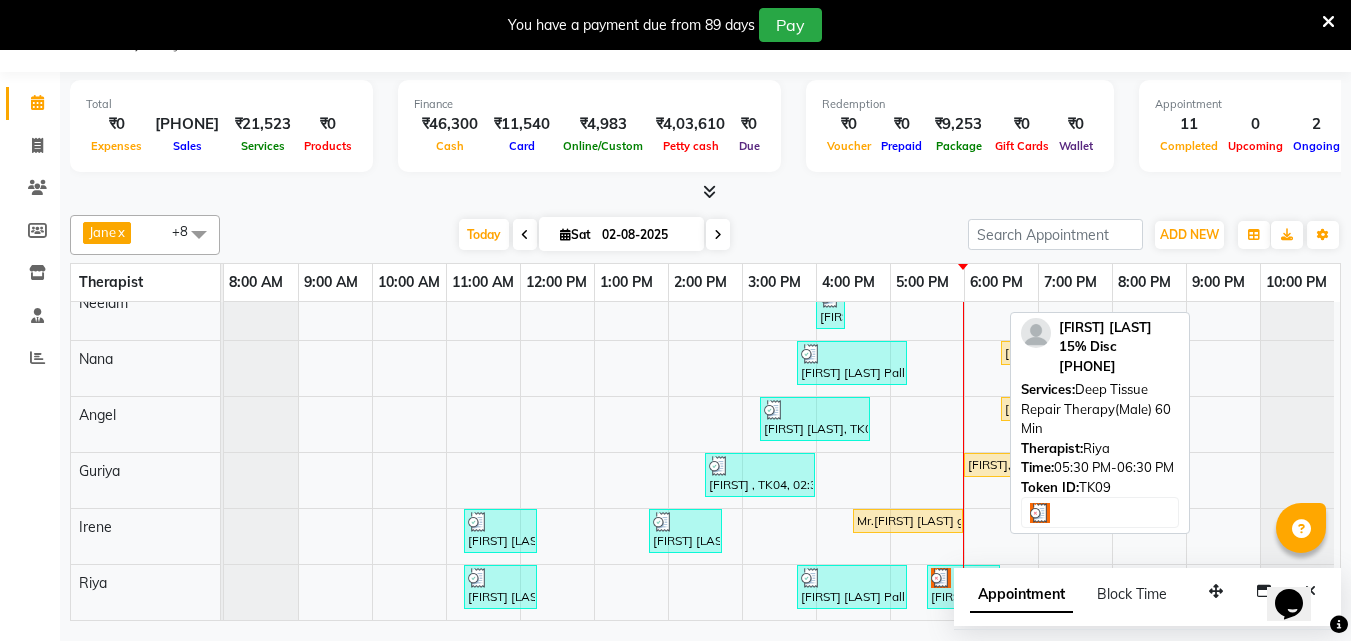 click on "[FIRST] [LAST] 15% Disc, TK09, 05:30 PM-06:30 PM, Deep Tissue Repair Therapy(Male) 60 Min" at bounding box center [963, 587] 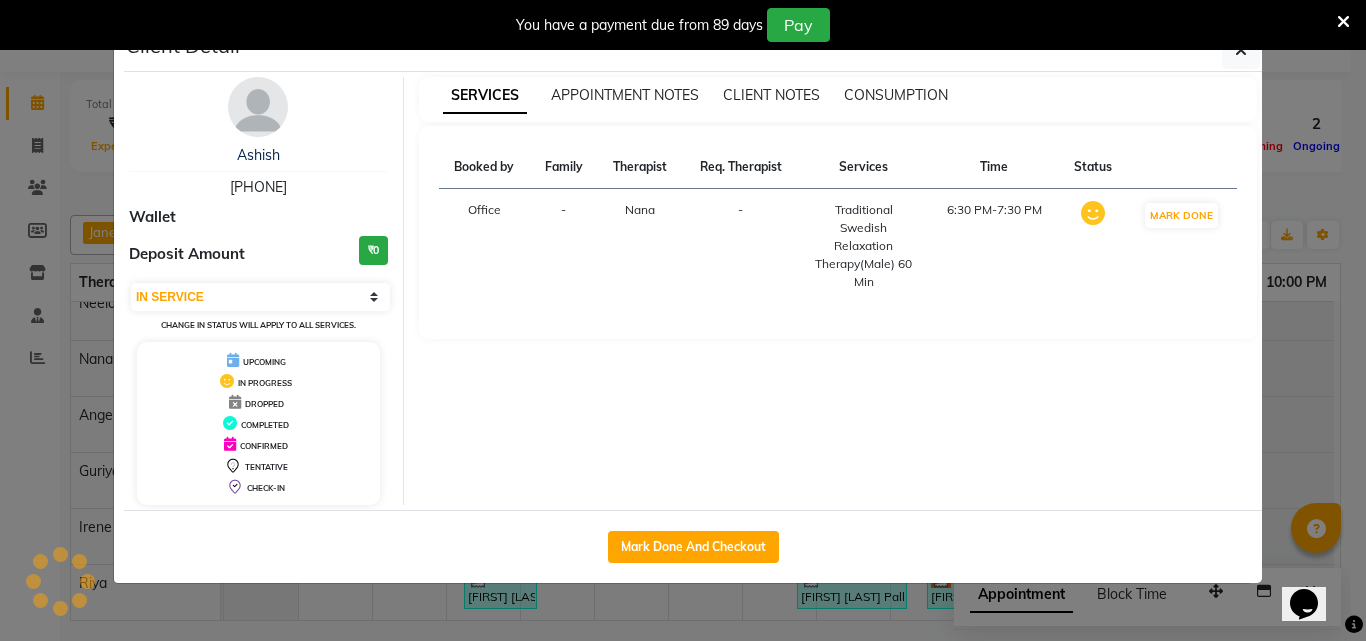select on "3" 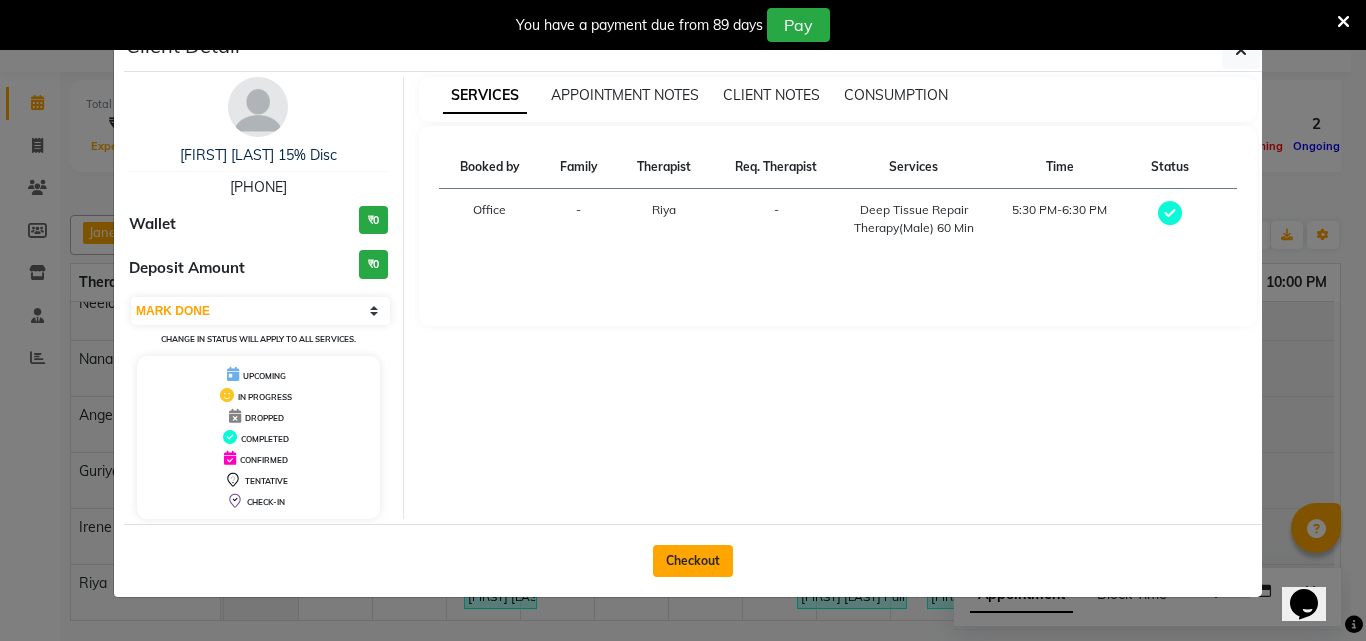click on "Checkout" 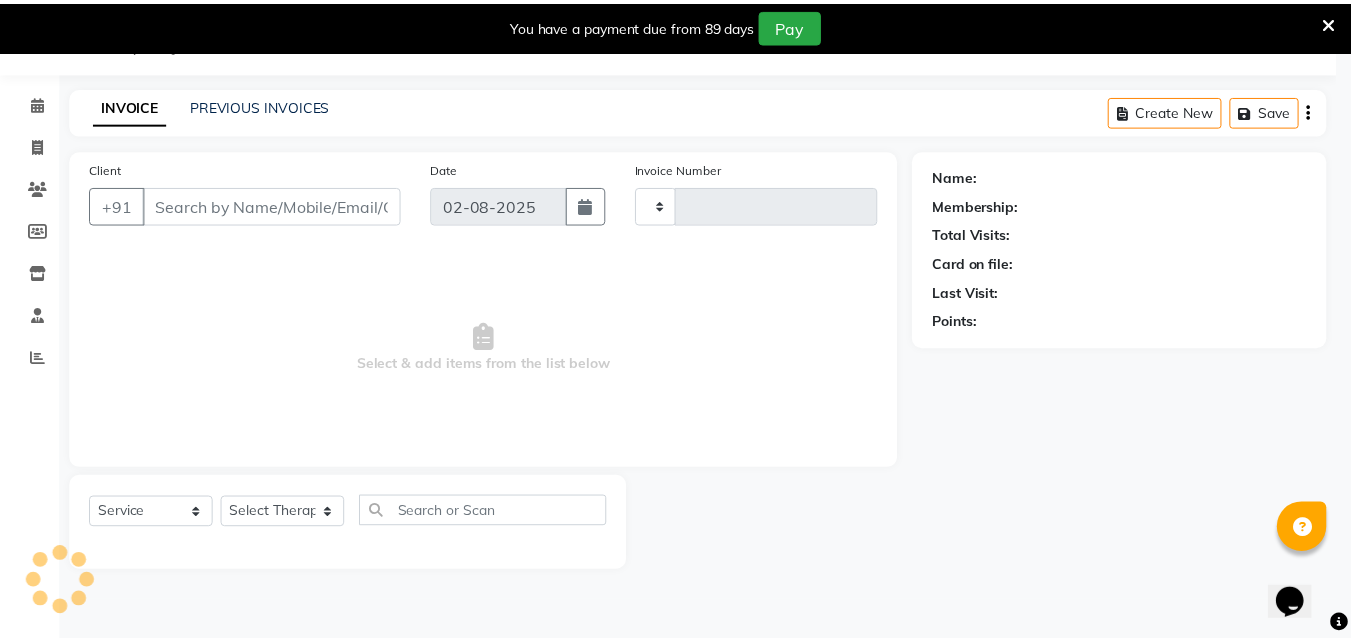 scroll, scrollTop: 0, scrollLeft: 0, axis: both 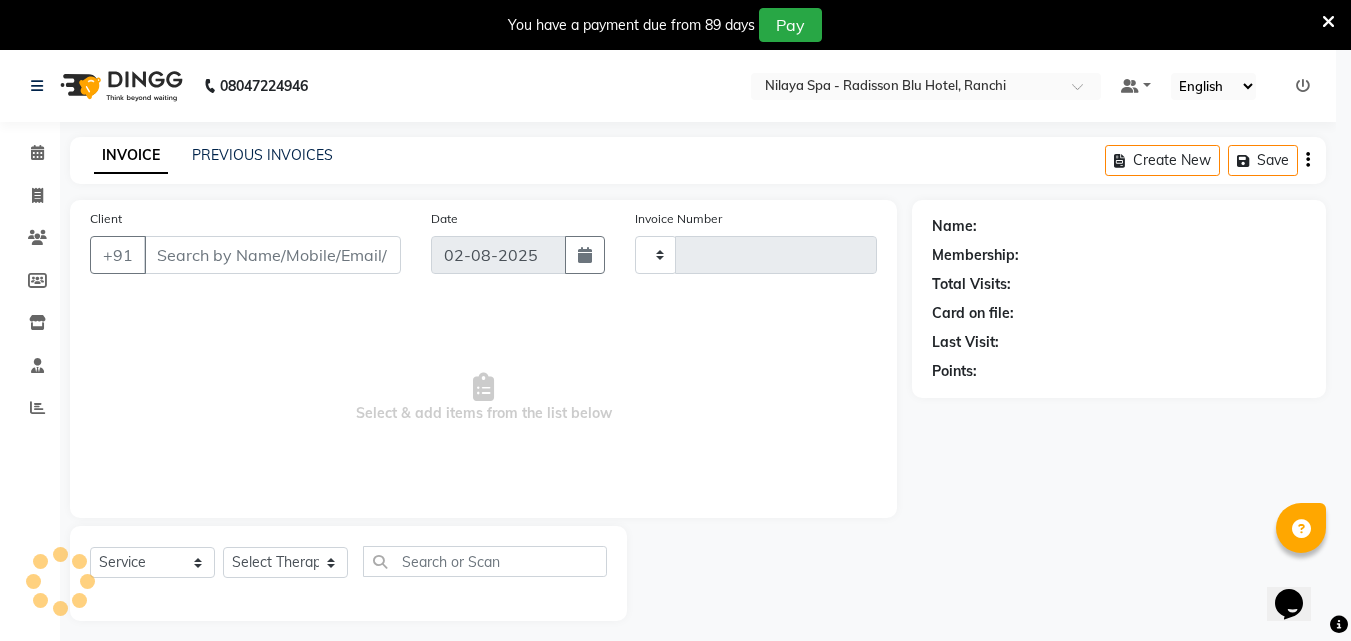 type on "0990" 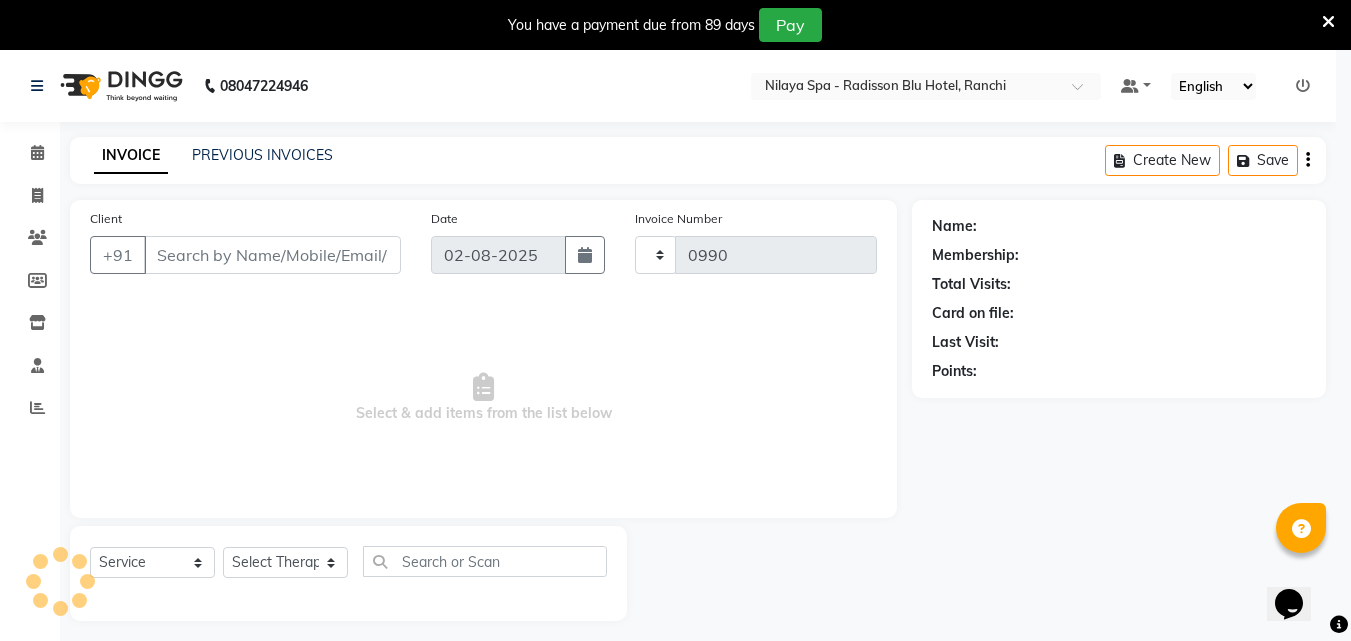 select on "8066" 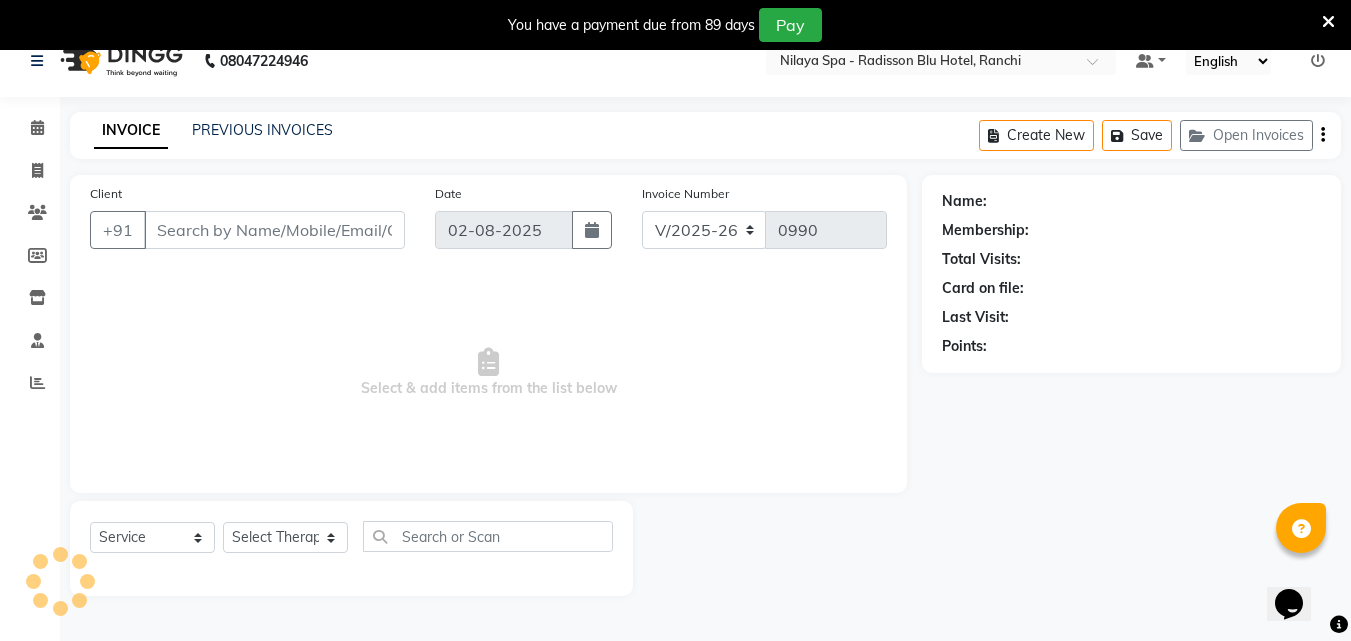 scroll, scrollTop: 50, scrollLeft: 0, axis: vertical 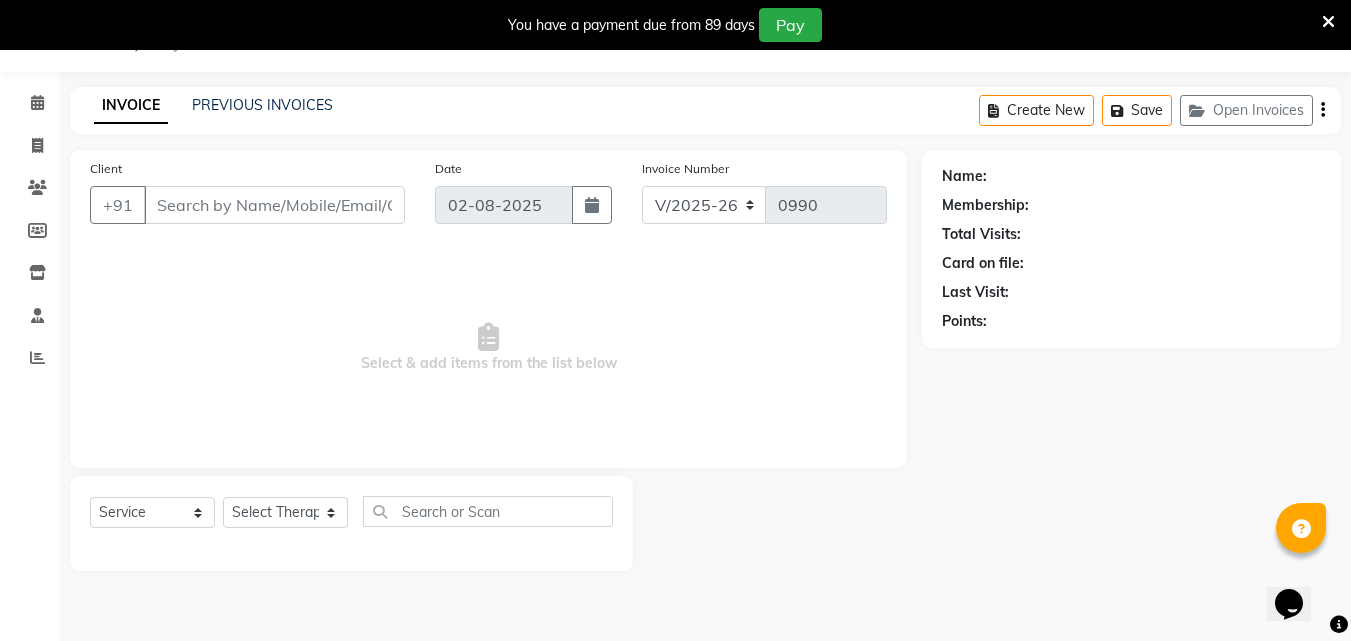 type on "[PHONE]" 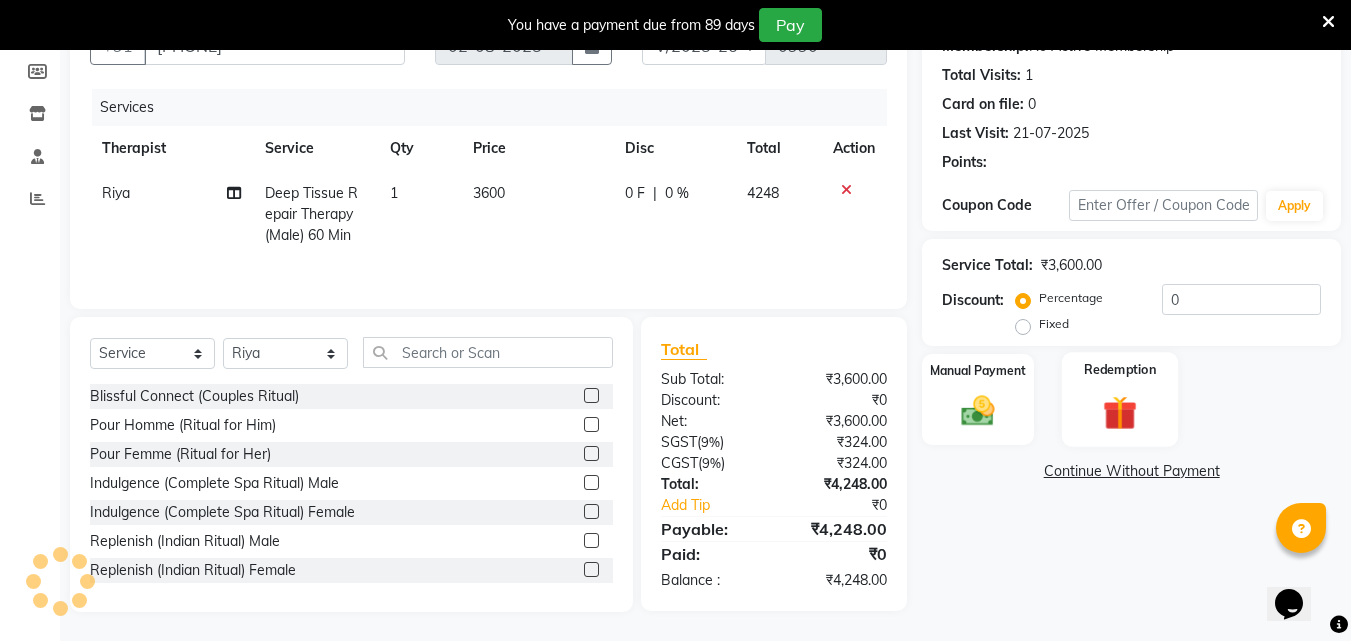 scroll, scrollTop: 210, scrollLeft: 0, axis: vertical 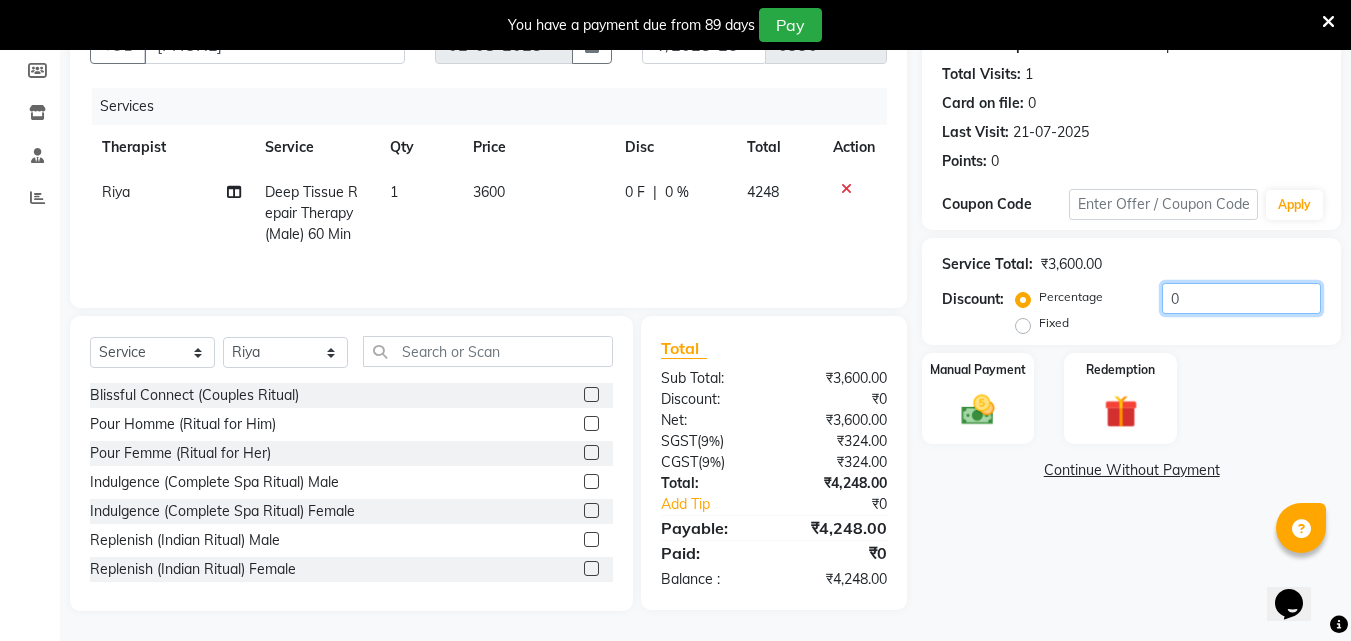 click on "0" 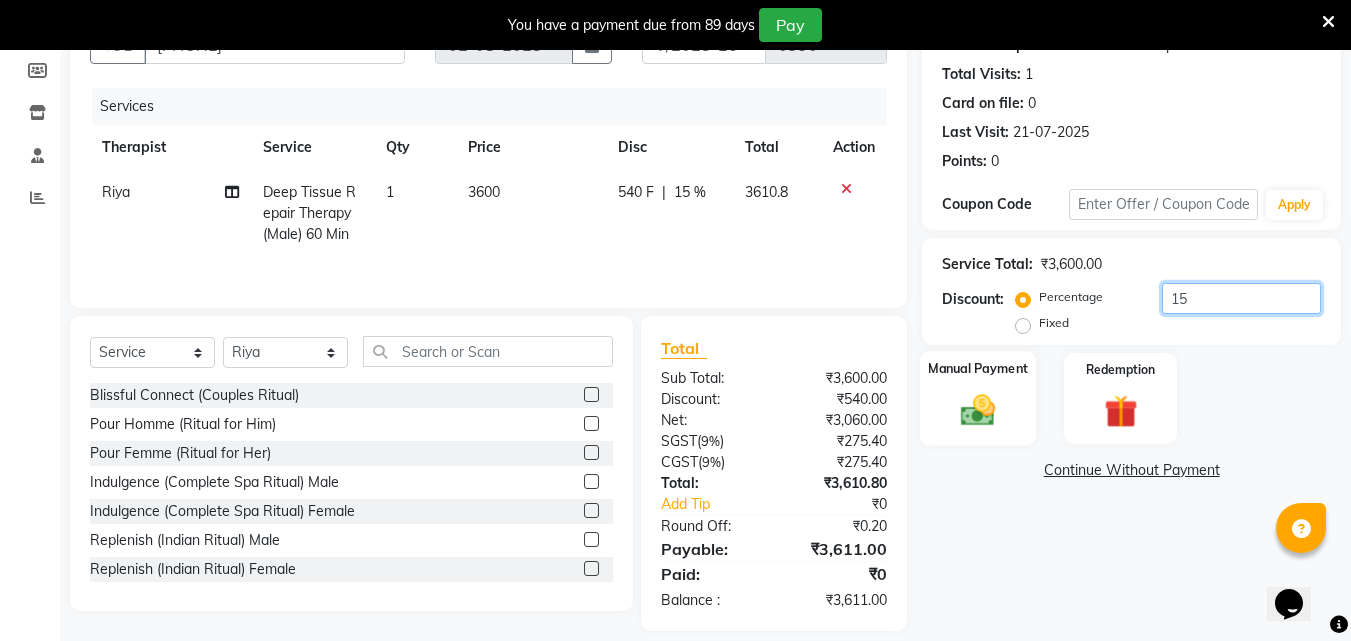 type on "15" 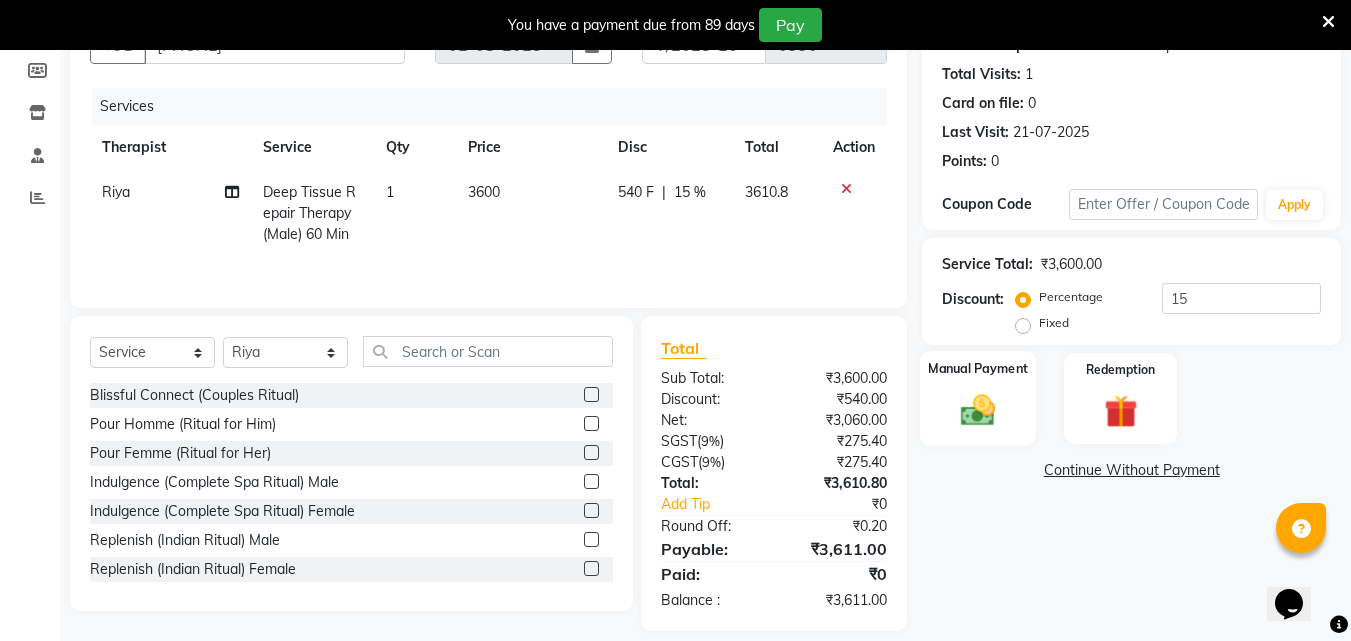 click 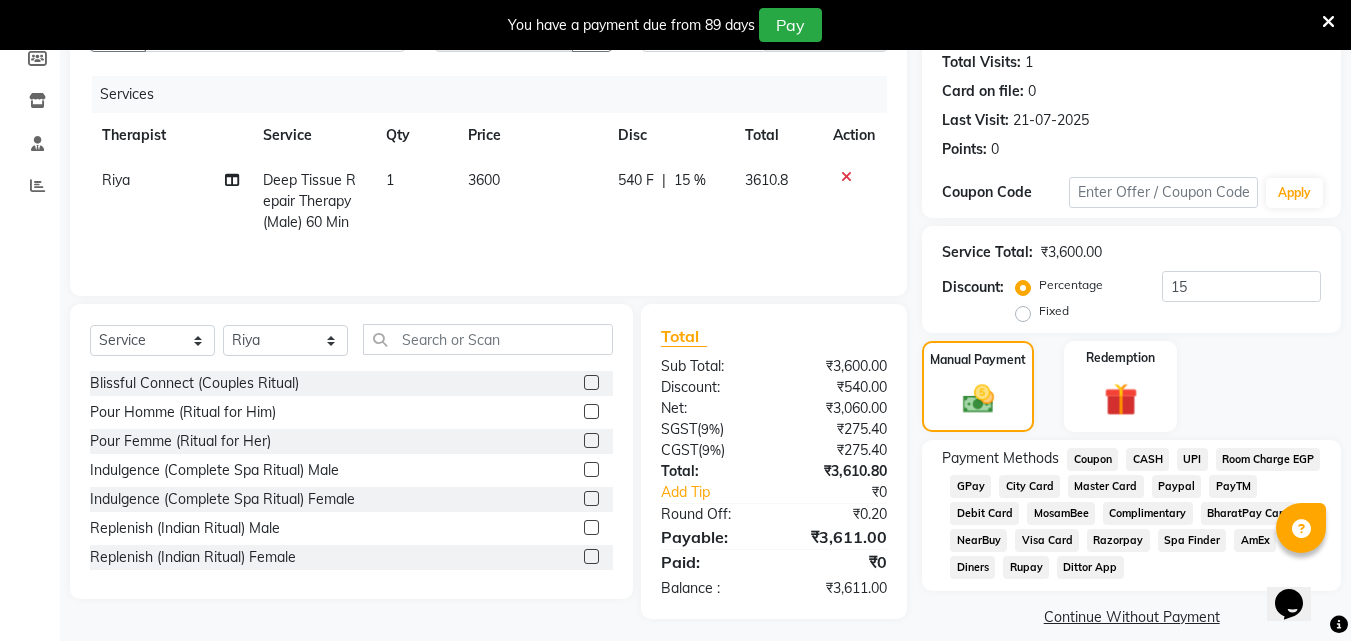 scroll, scrollTop: 243, scrollLeft: 0, axis: vertical 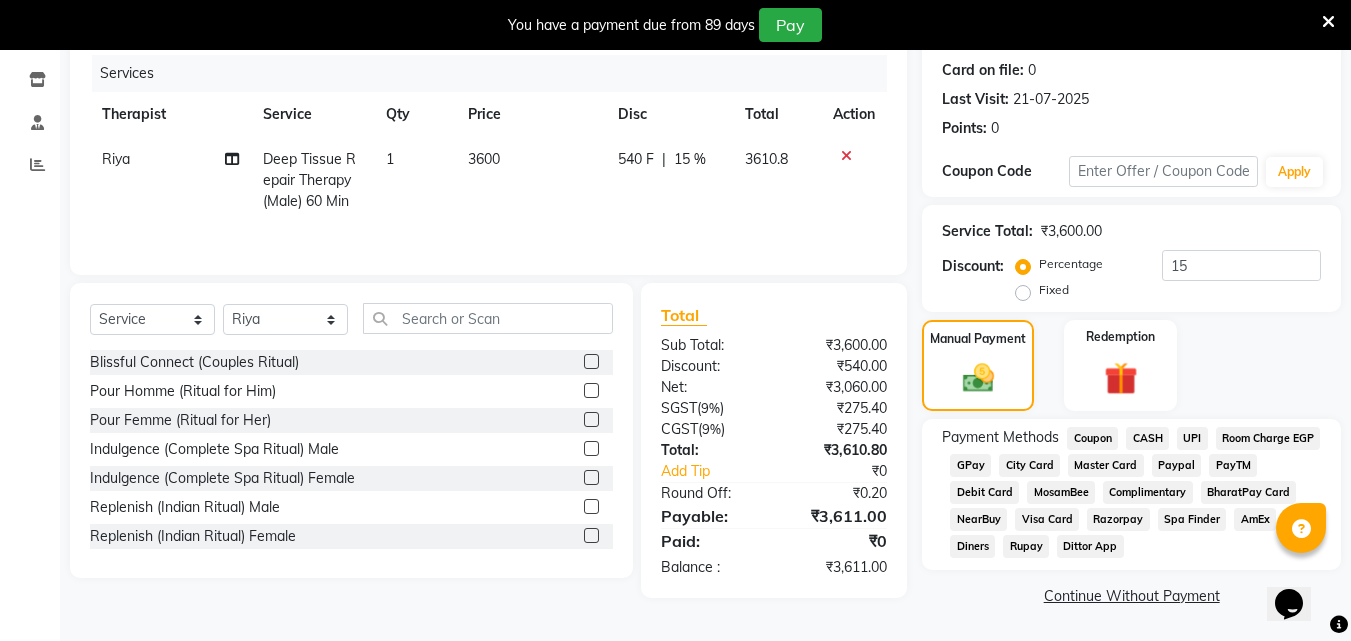 click on "UPI" 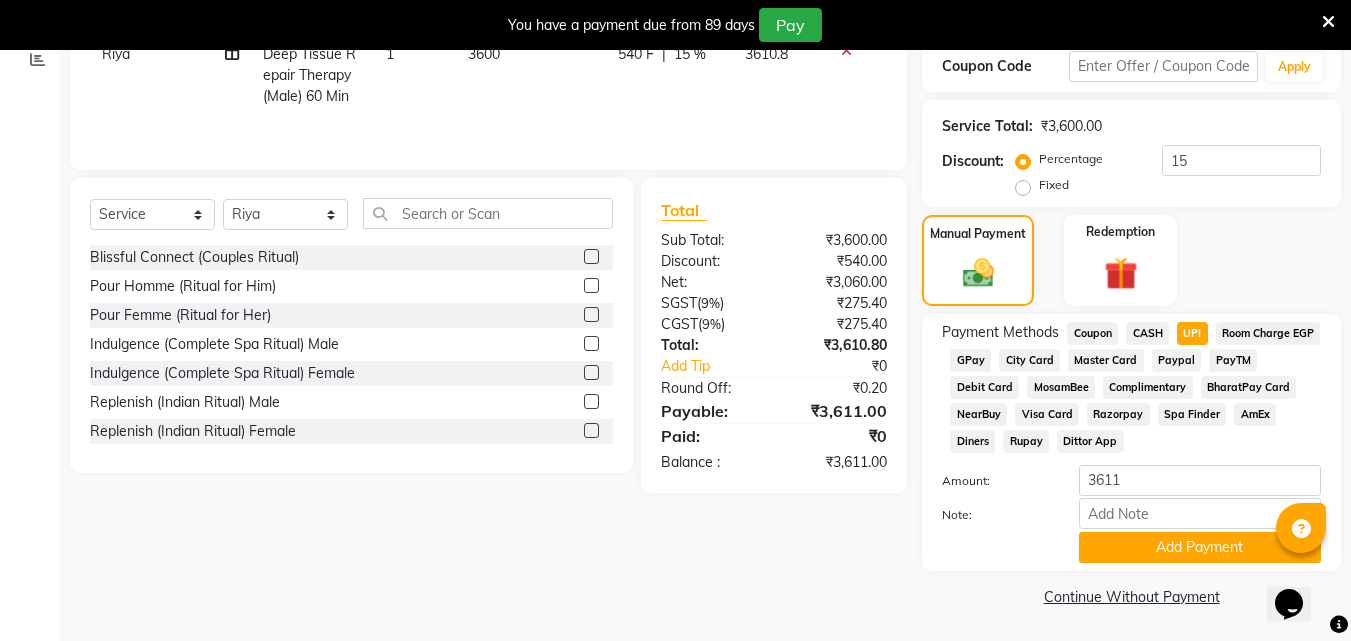 scroll, scrollTop: 349, scrollLeft: 0, axis: vertical 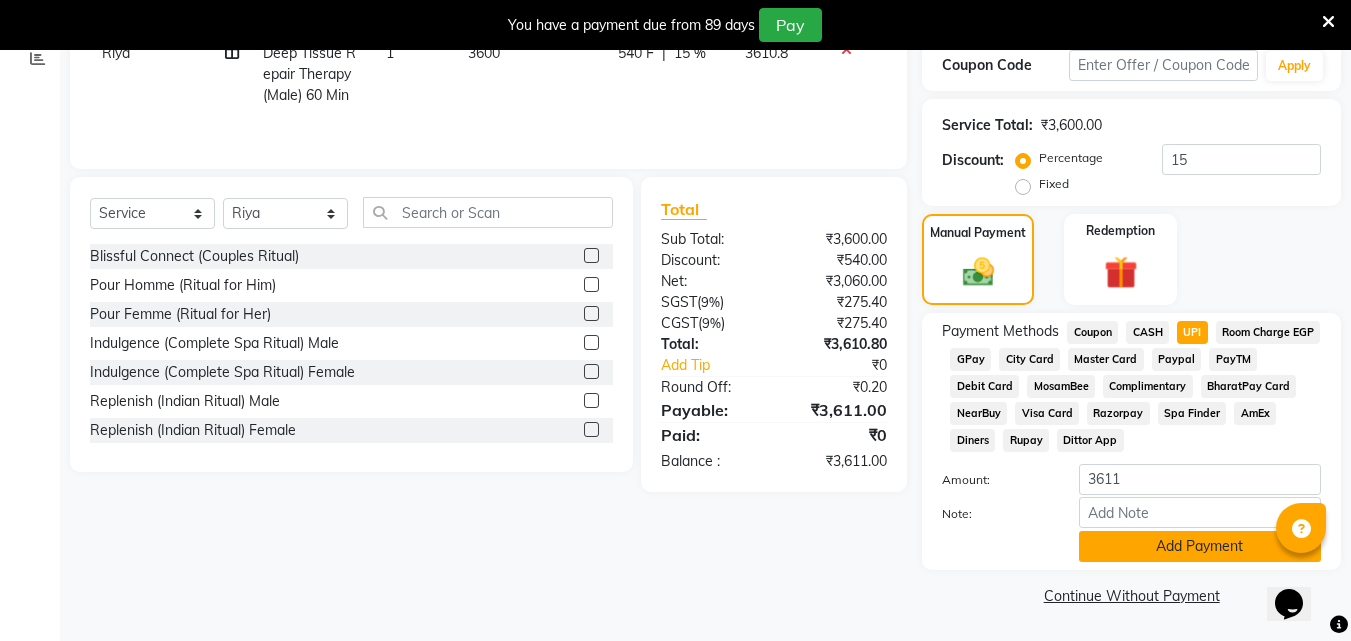 click on "Add Payment" 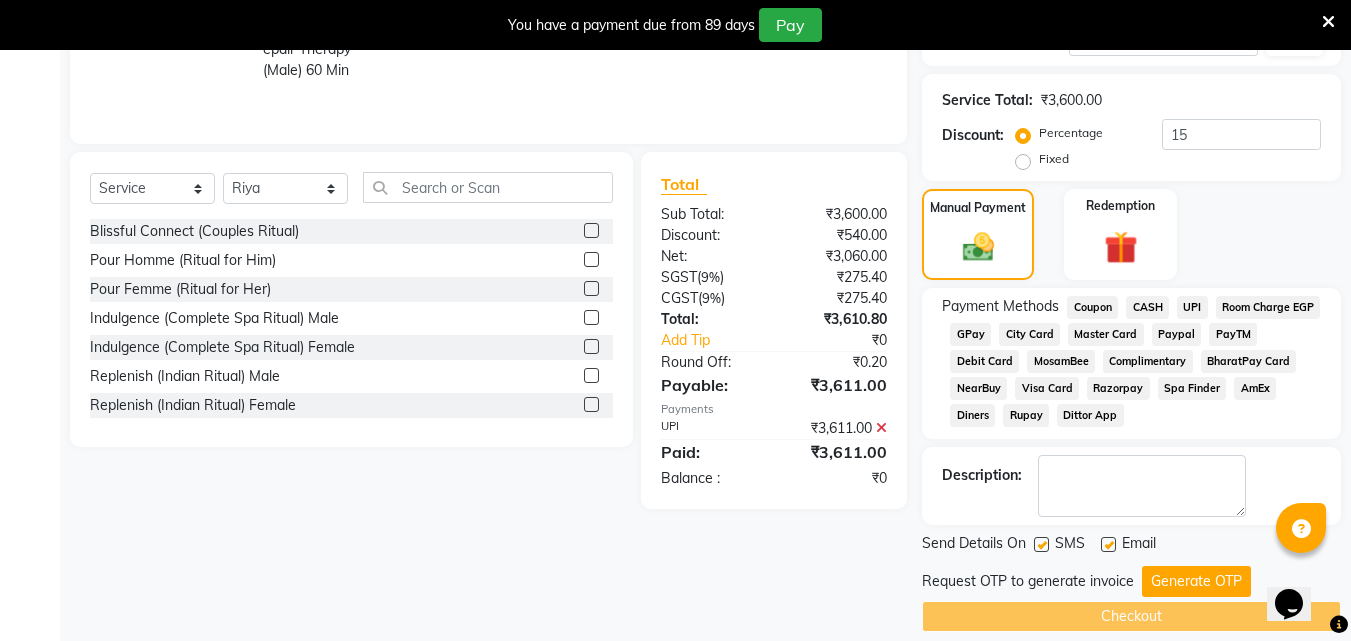 scroll, scrollTop: 395, scrollLeft: 0, axis: vertical 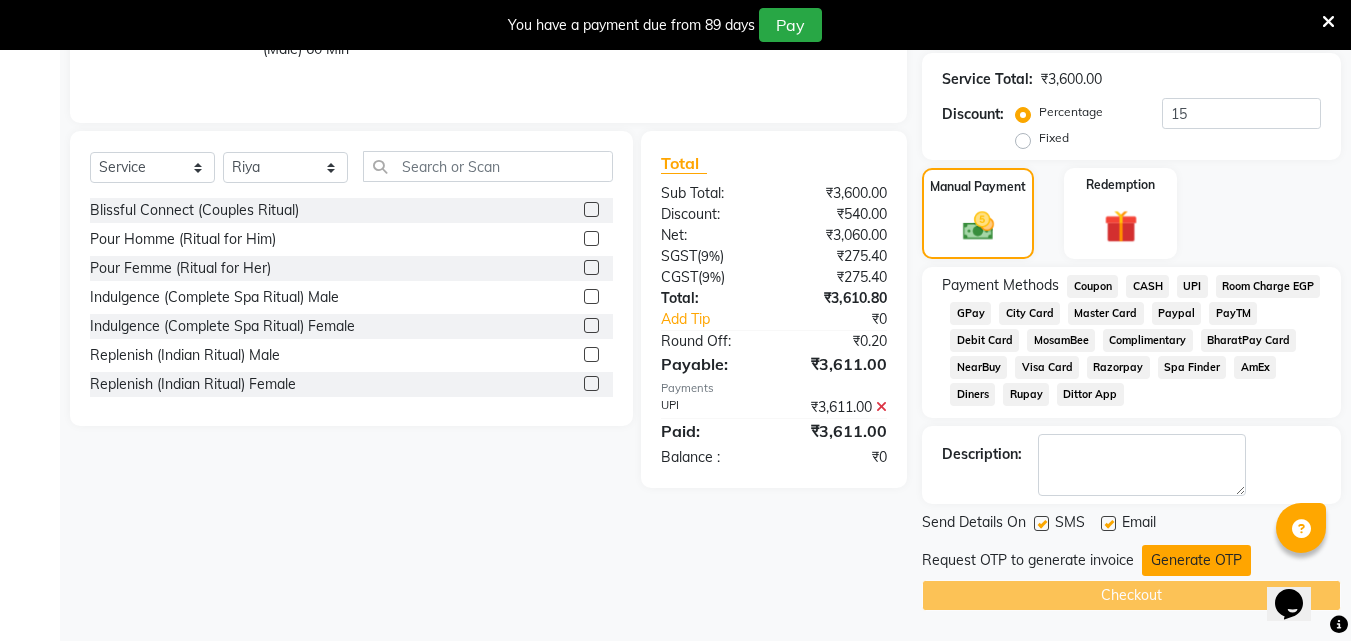 click on "Generate OTP" 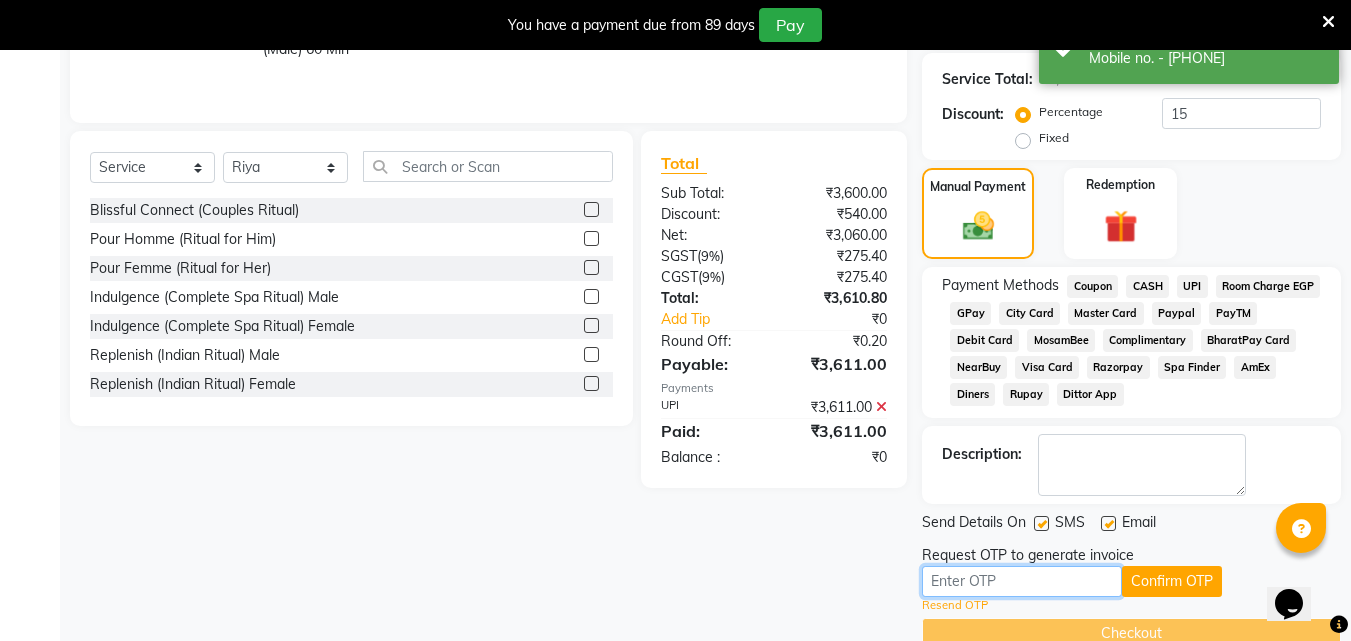 click at bounding box center (1022, 581) 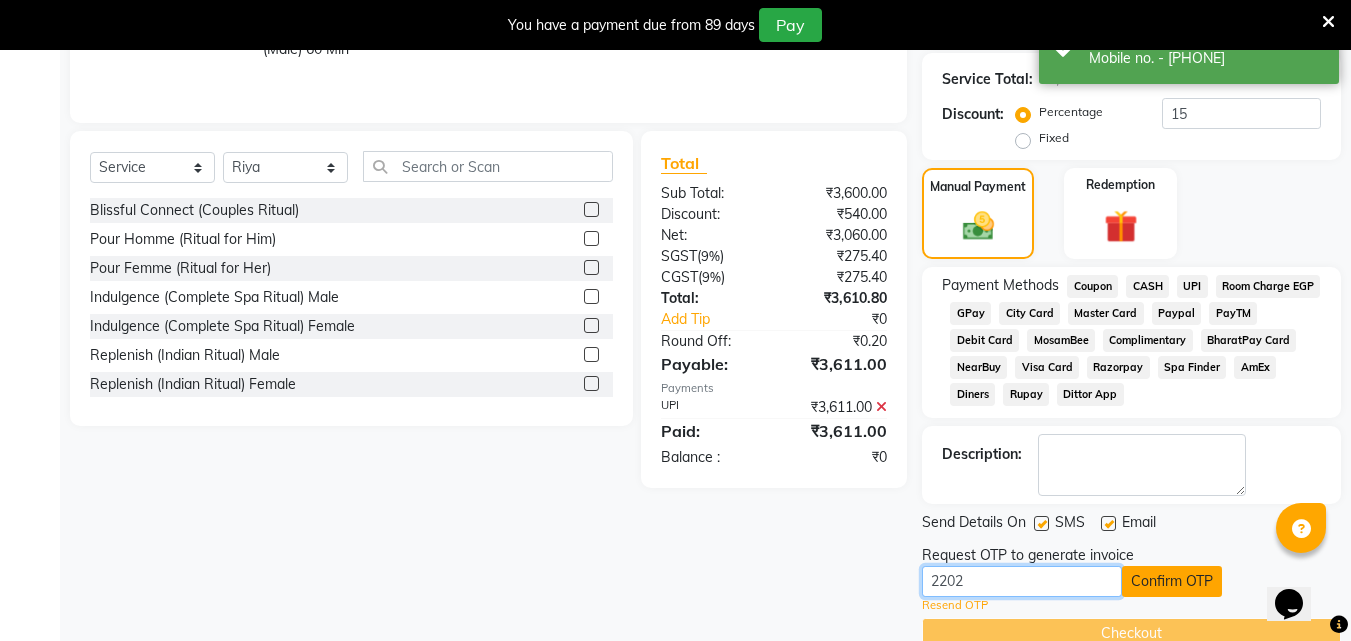 type on "2202" 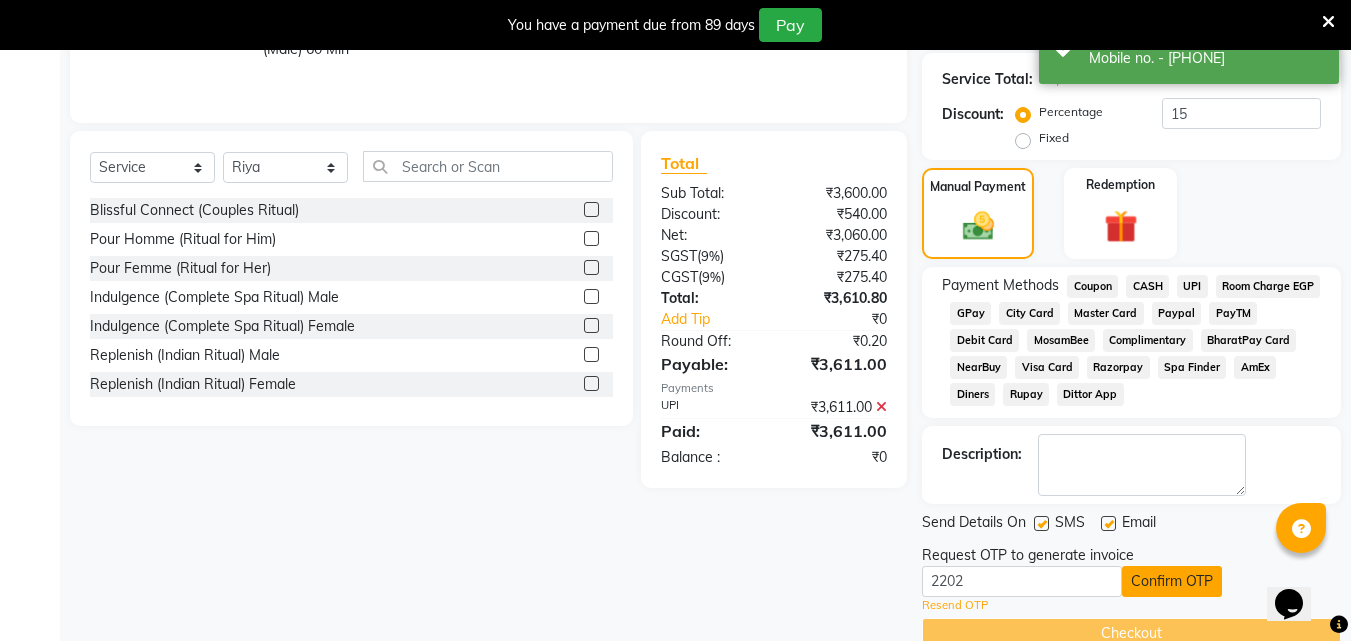click on "Confirm OTP" 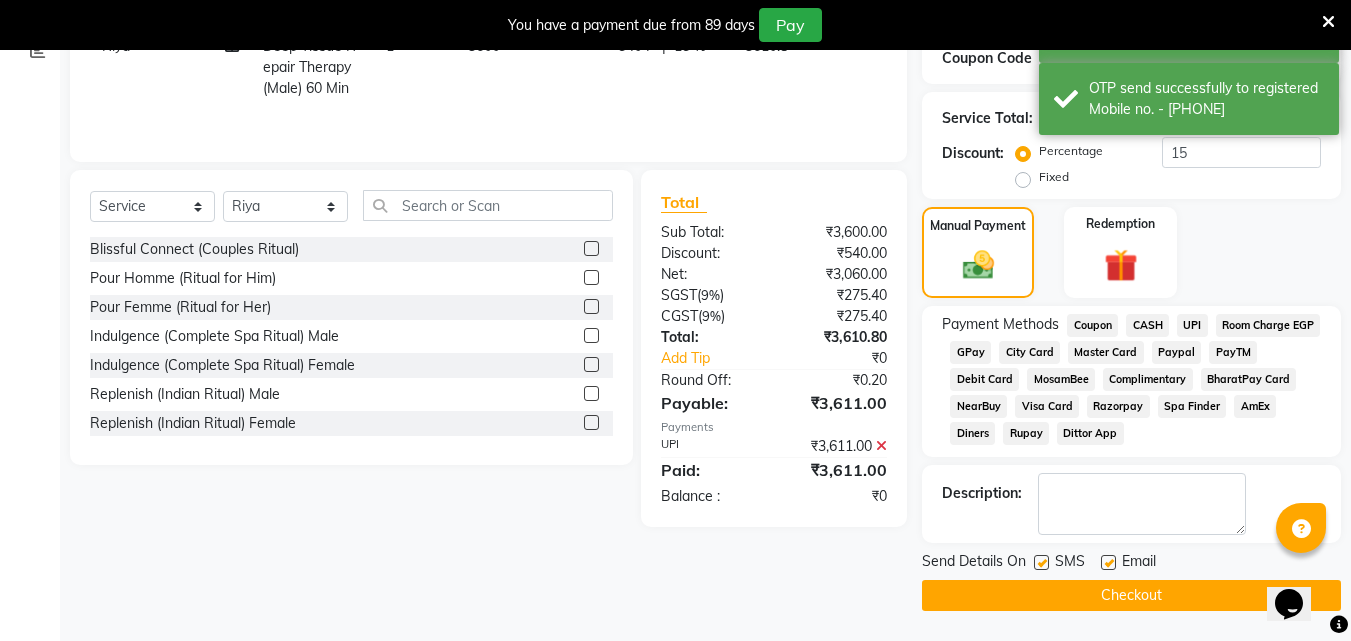 scroll, scrollTop: 356, scrollLeft: 0, axis: vertical 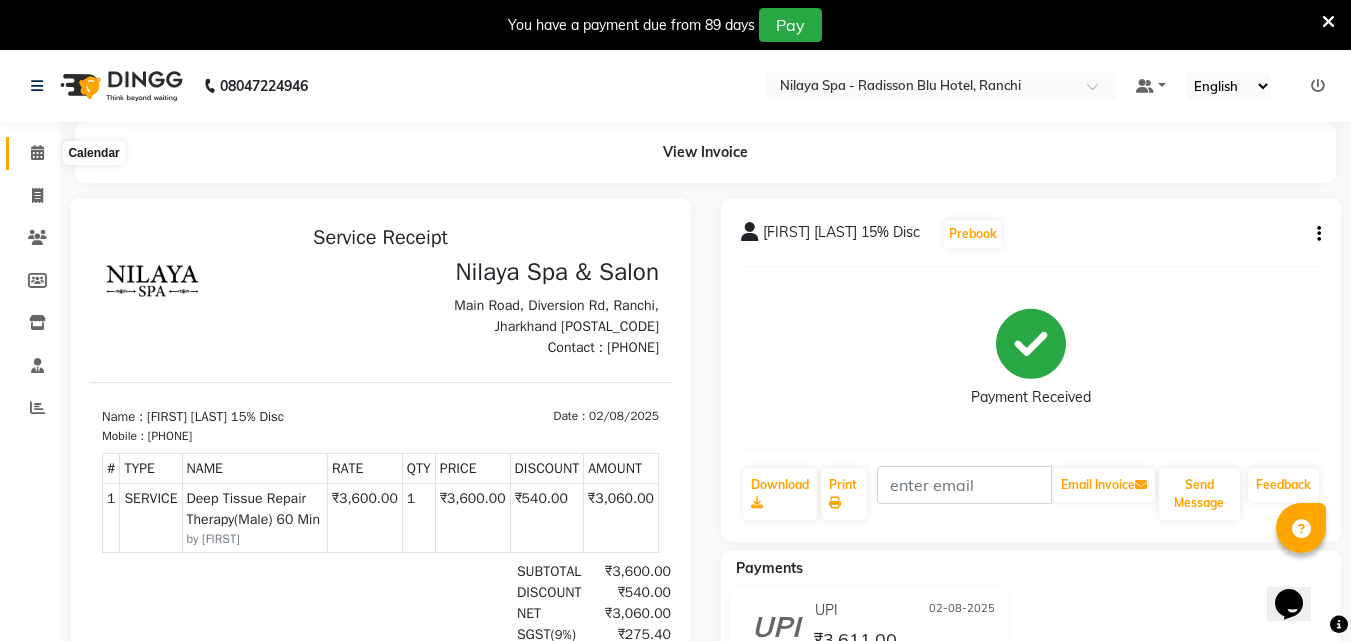 click 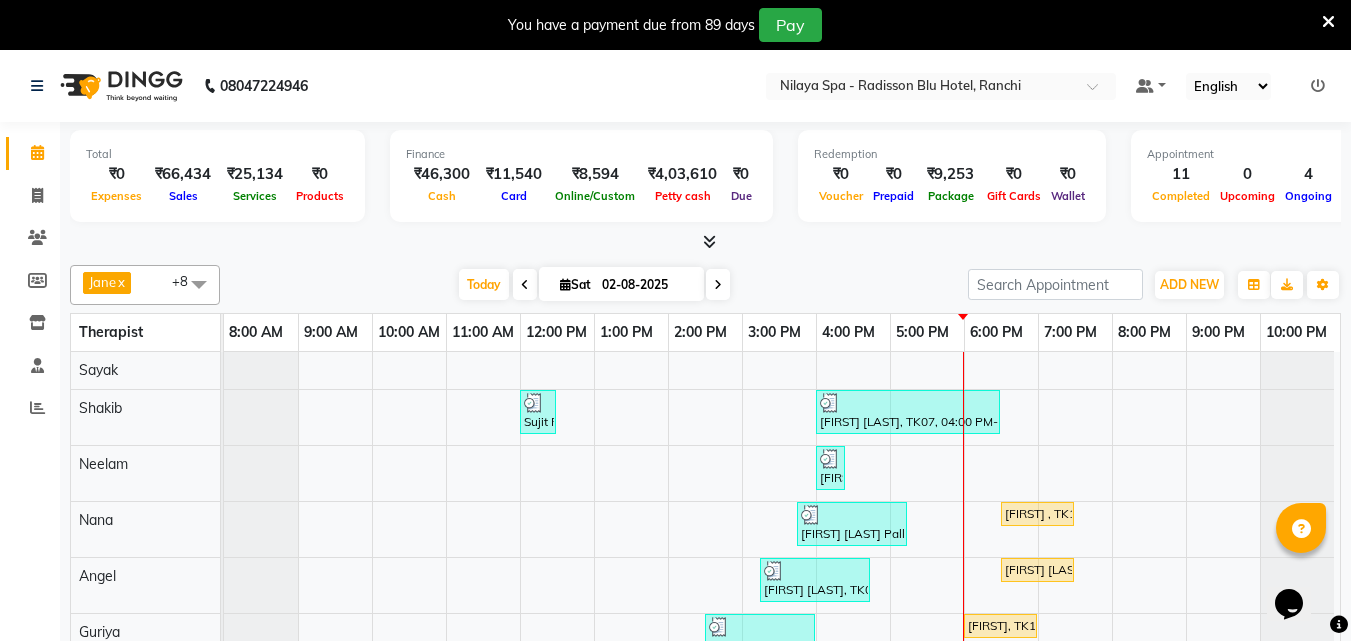 scroll, scrollTop: 126, scrollLeft: 0, axis: vertical 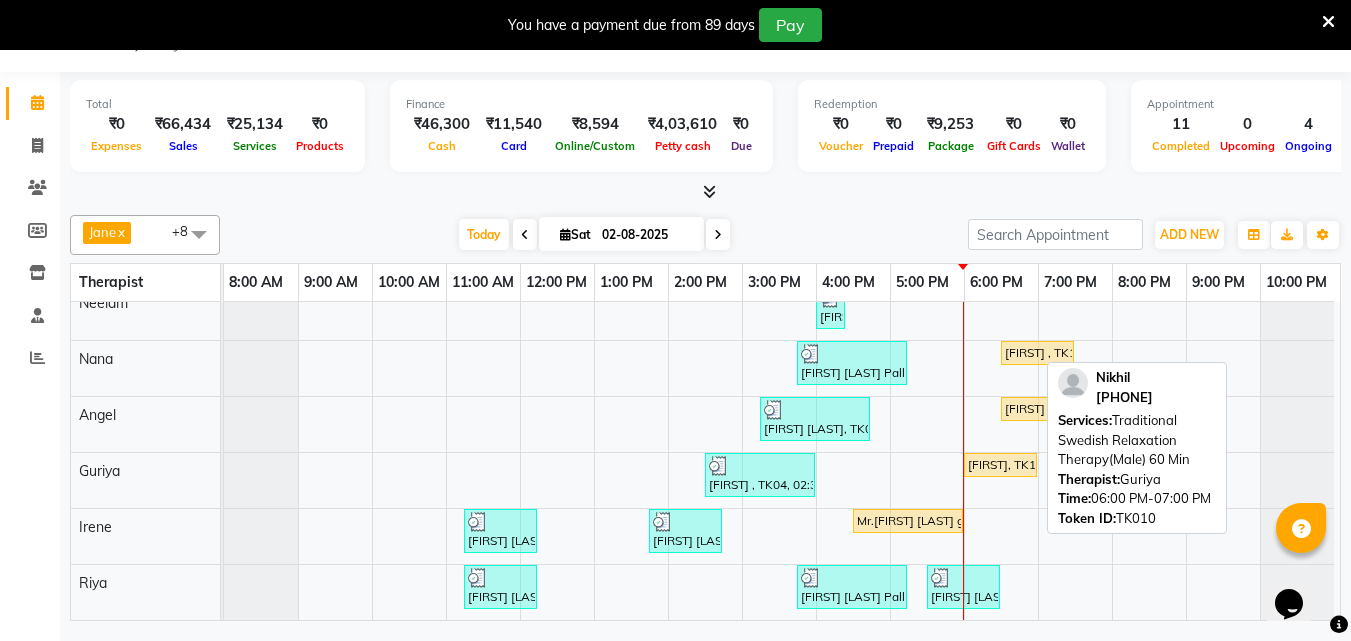 click on "[FIRST], TK10, 06:00 PM-07:00 PM, Traditional Swedish Relaxation Therapy(Male) 60 Min" at bounding box center (1000, 465) 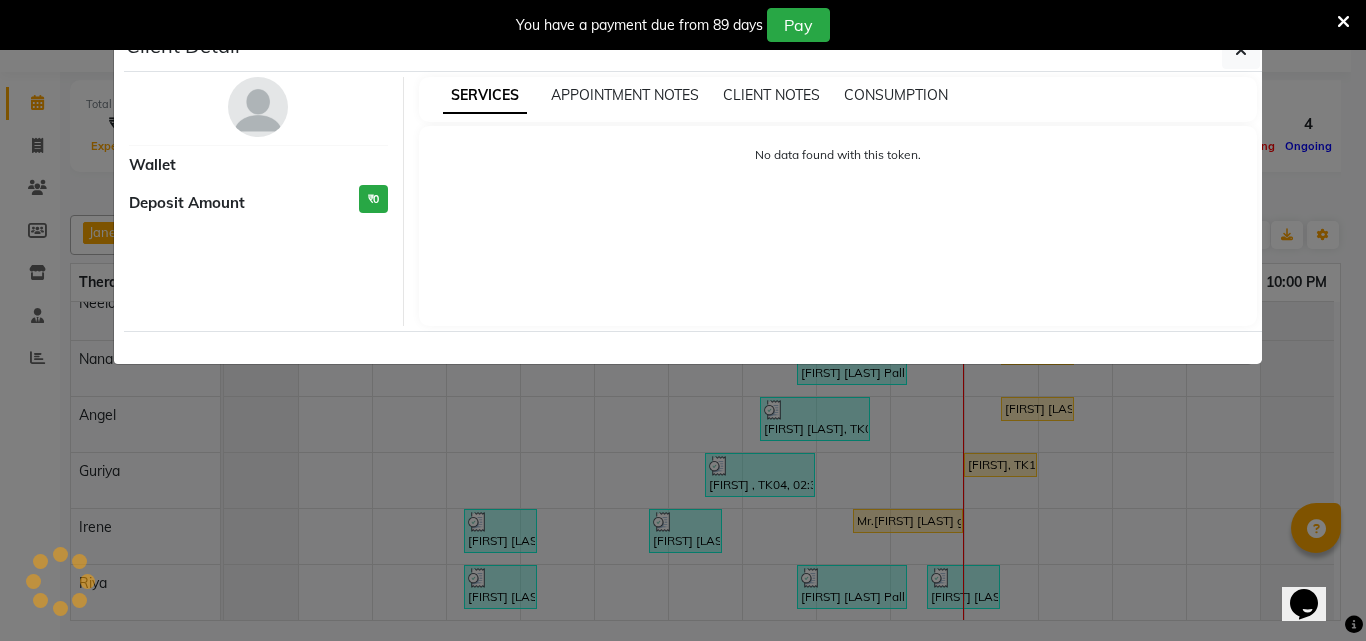 select on "1" 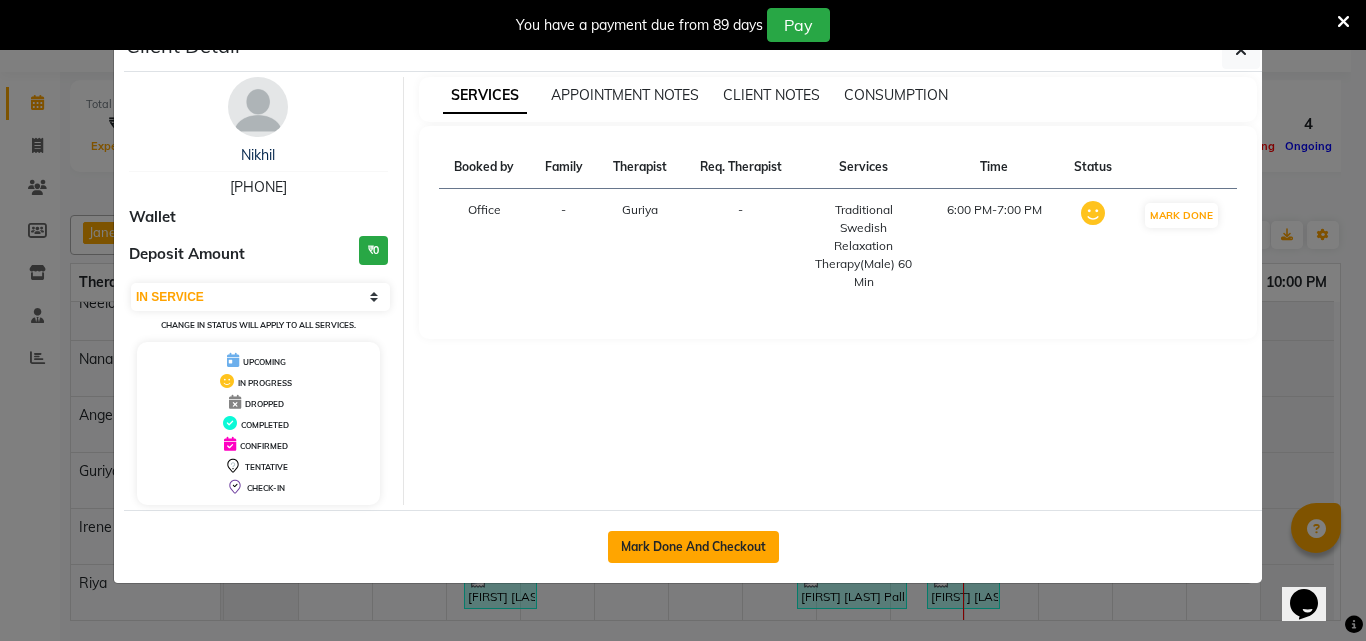 click on "Mark Done And Checkout" 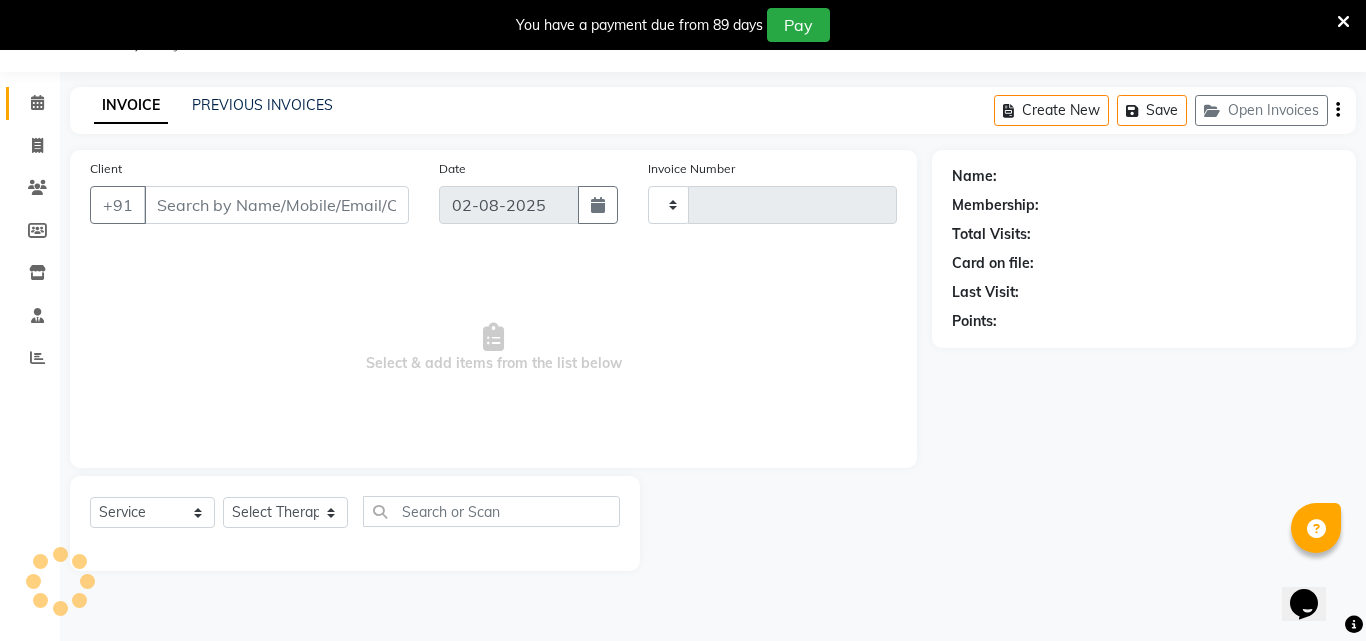 type on "0991" 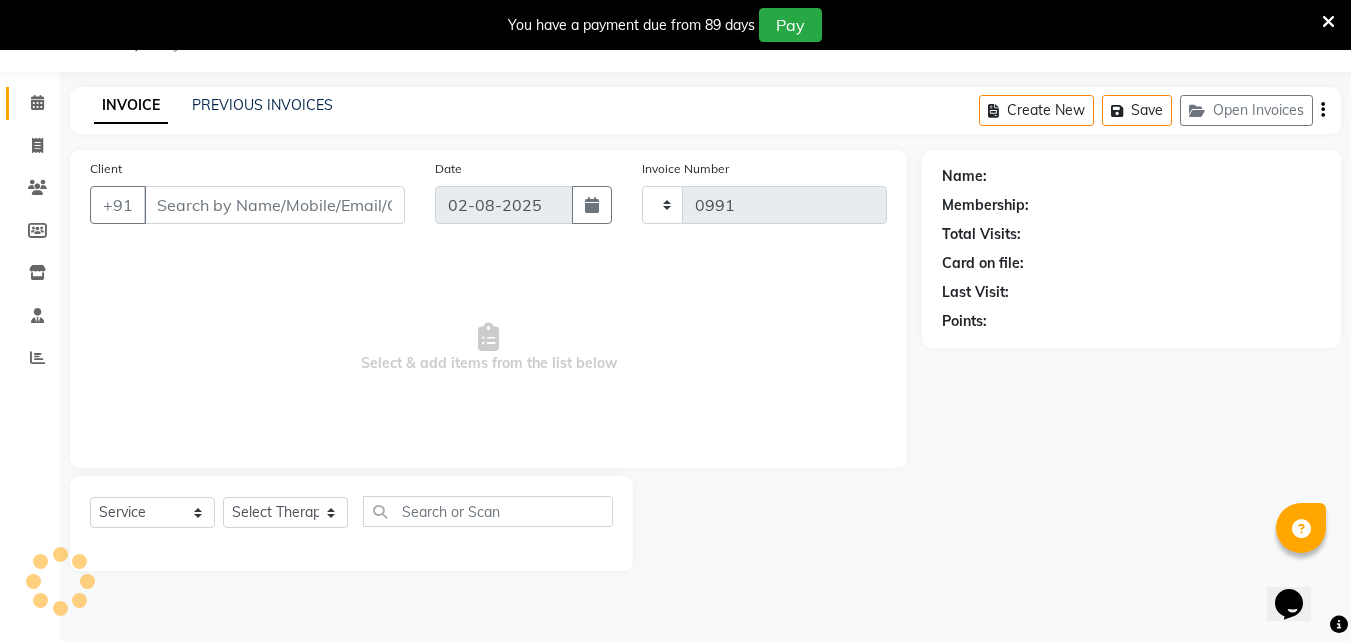 select on "8066" 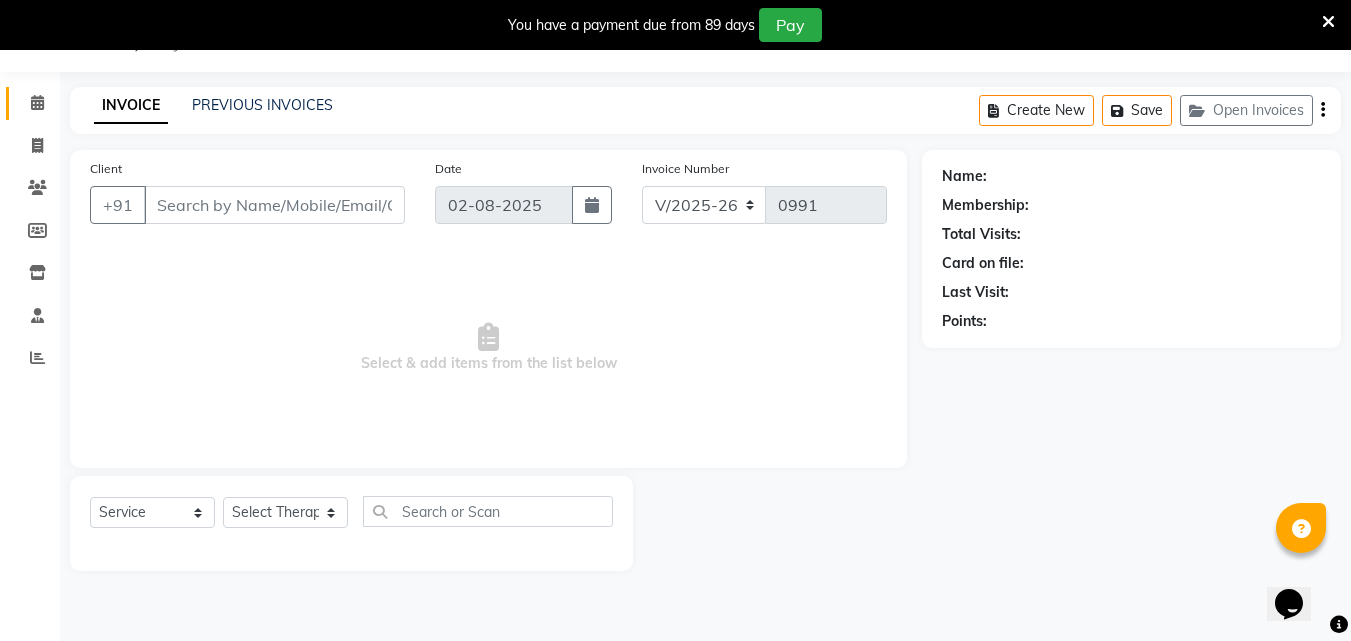 type on "96******99" 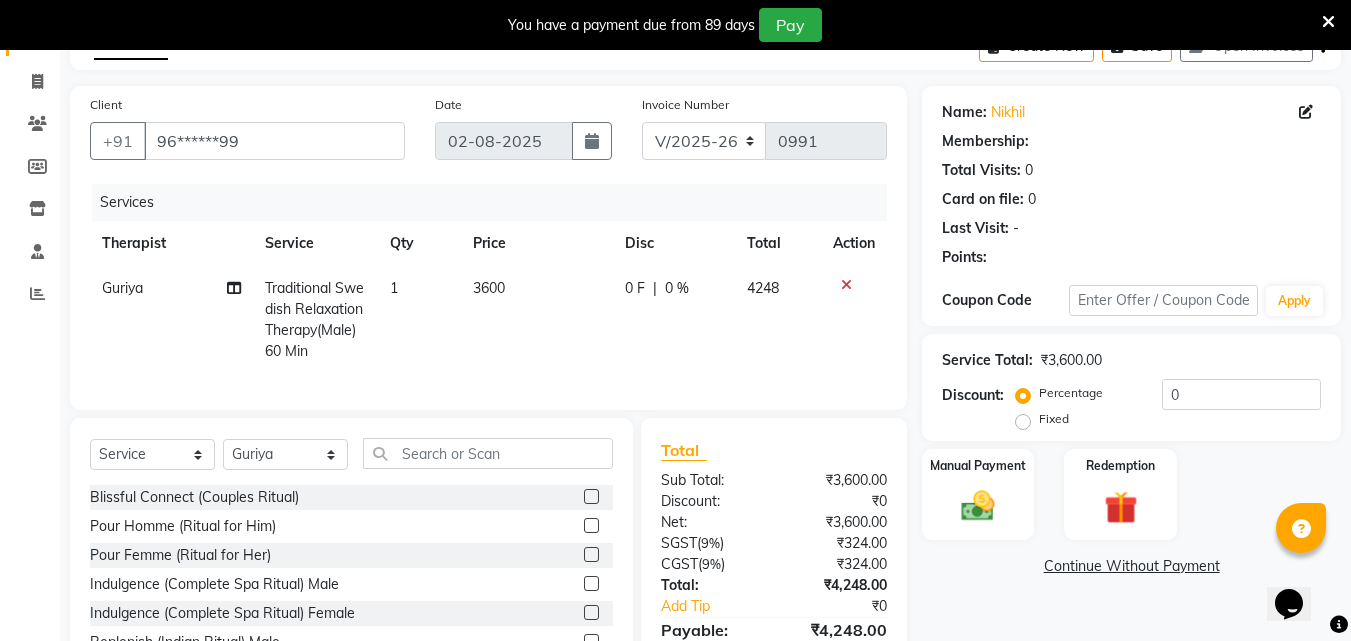 scroll, scrollTop: 150, scrollLeft: 0, axis: vertical 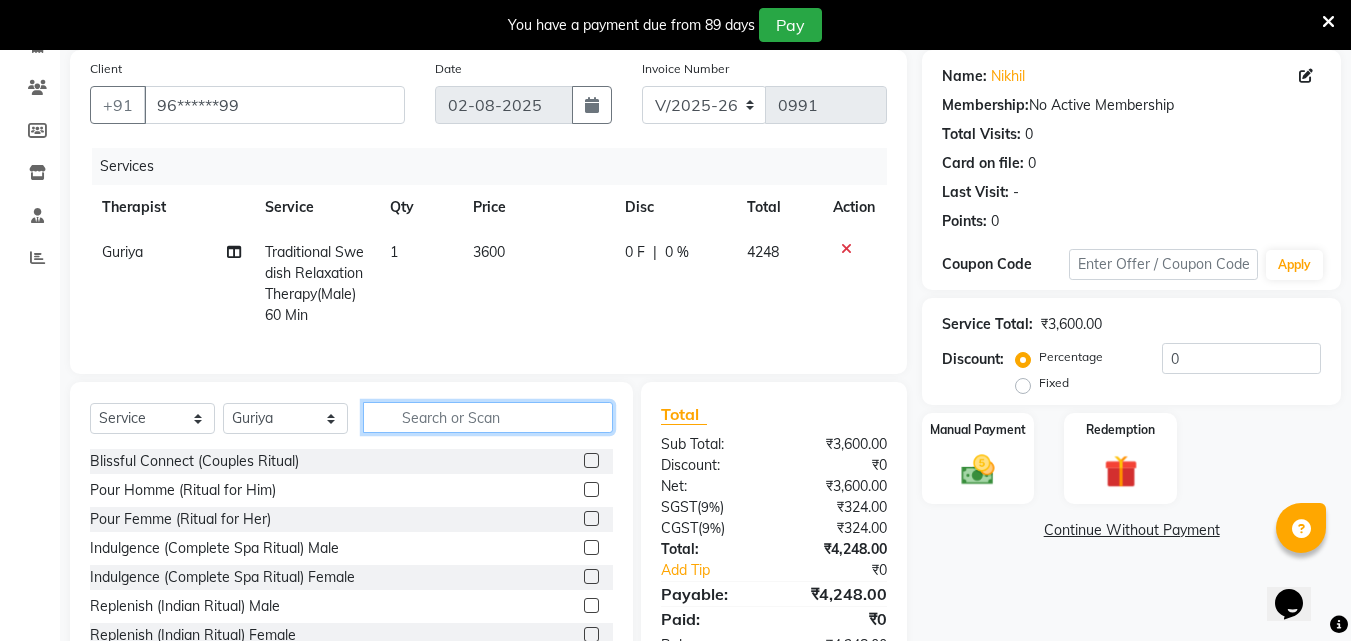 click 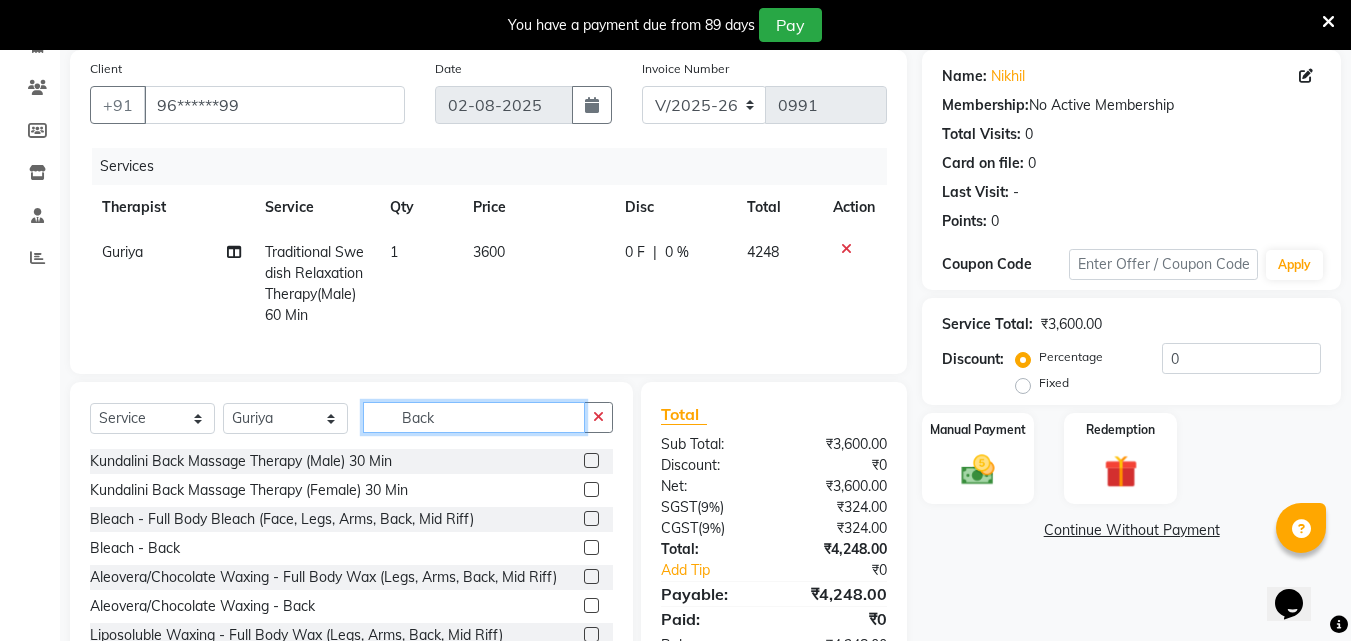 type on "Back" 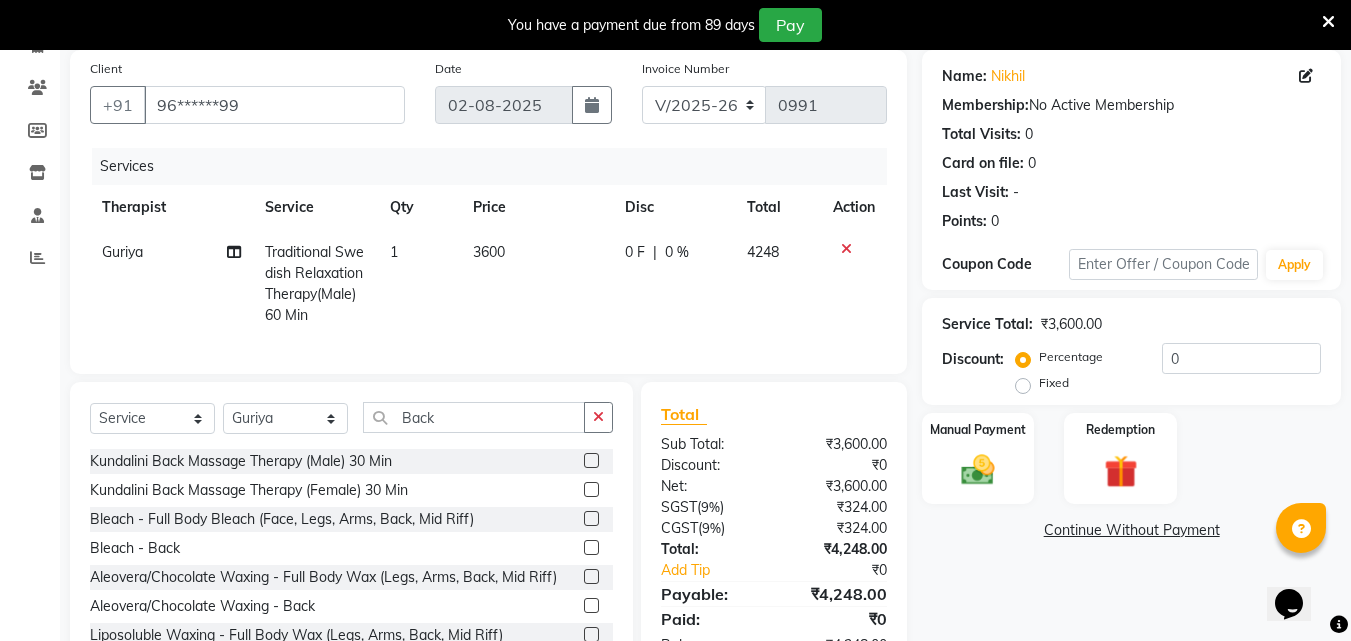 click 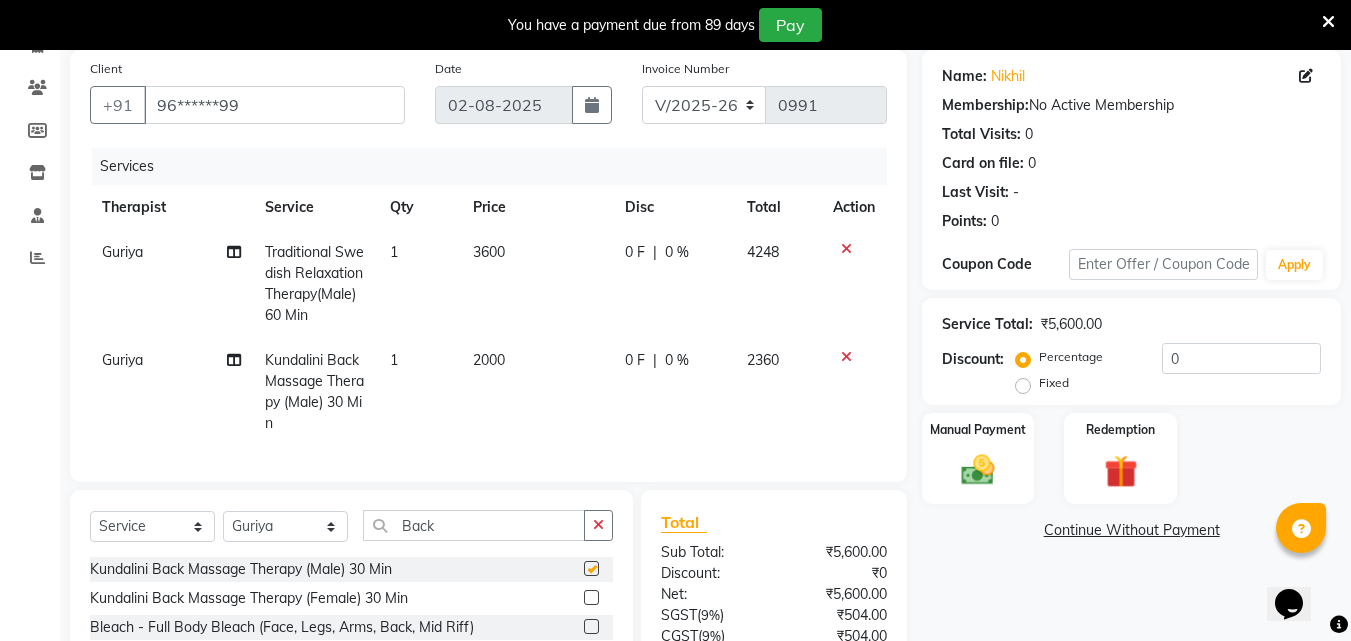 checkbox on "false" 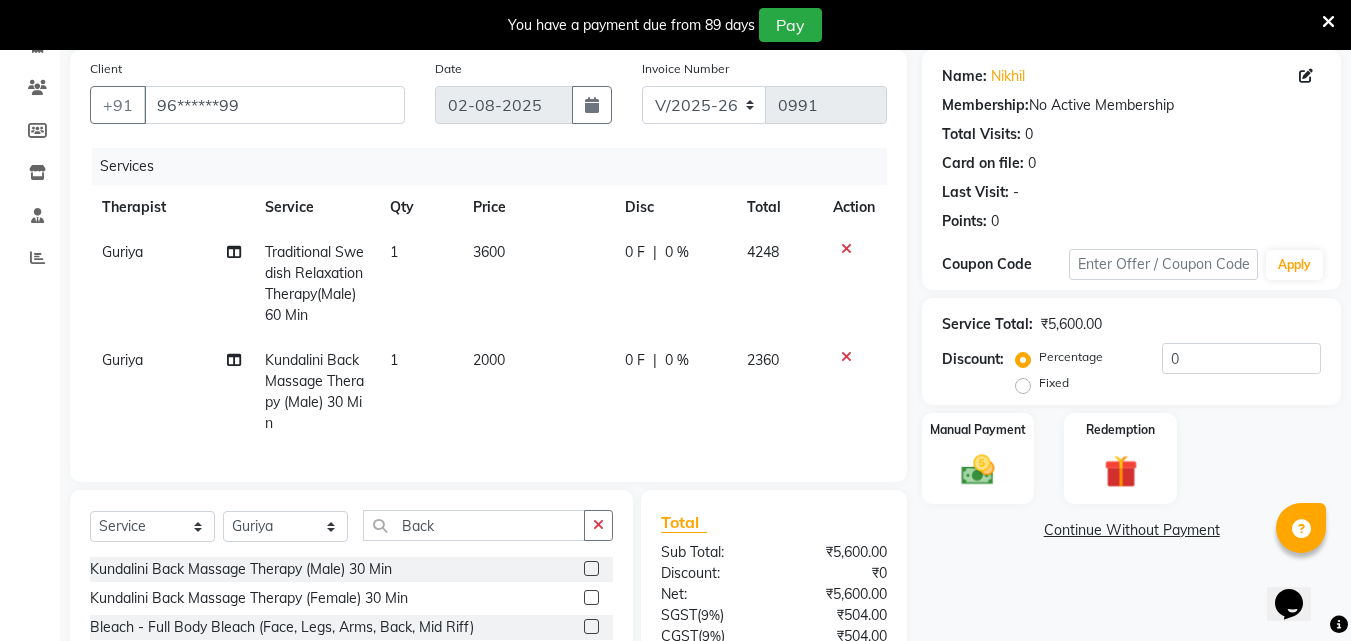 click 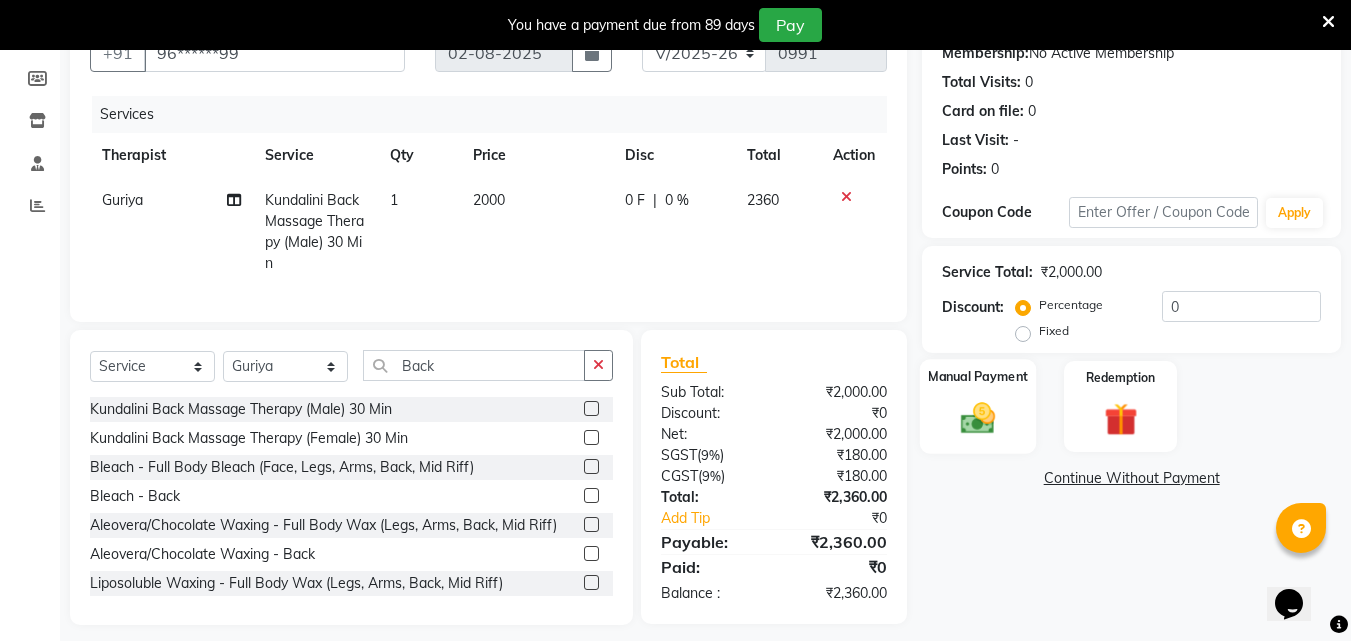 scroll, scrollTop: 231, scrollLeft: 0, axis: vertical 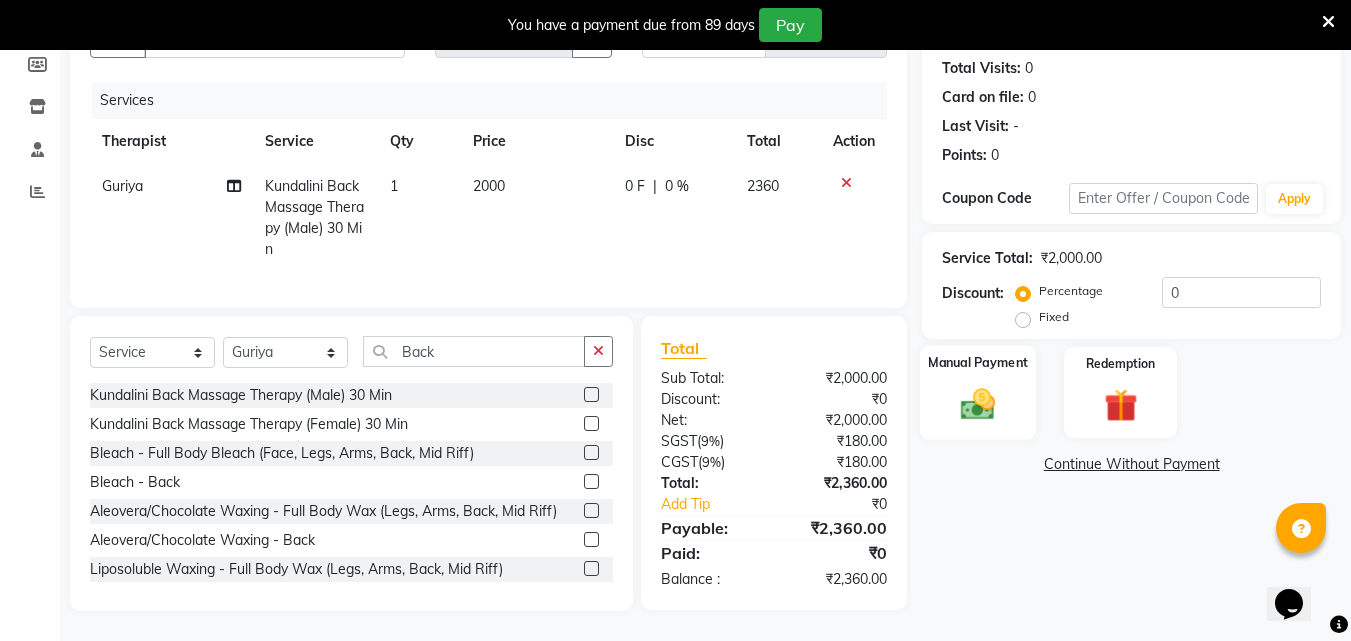 click 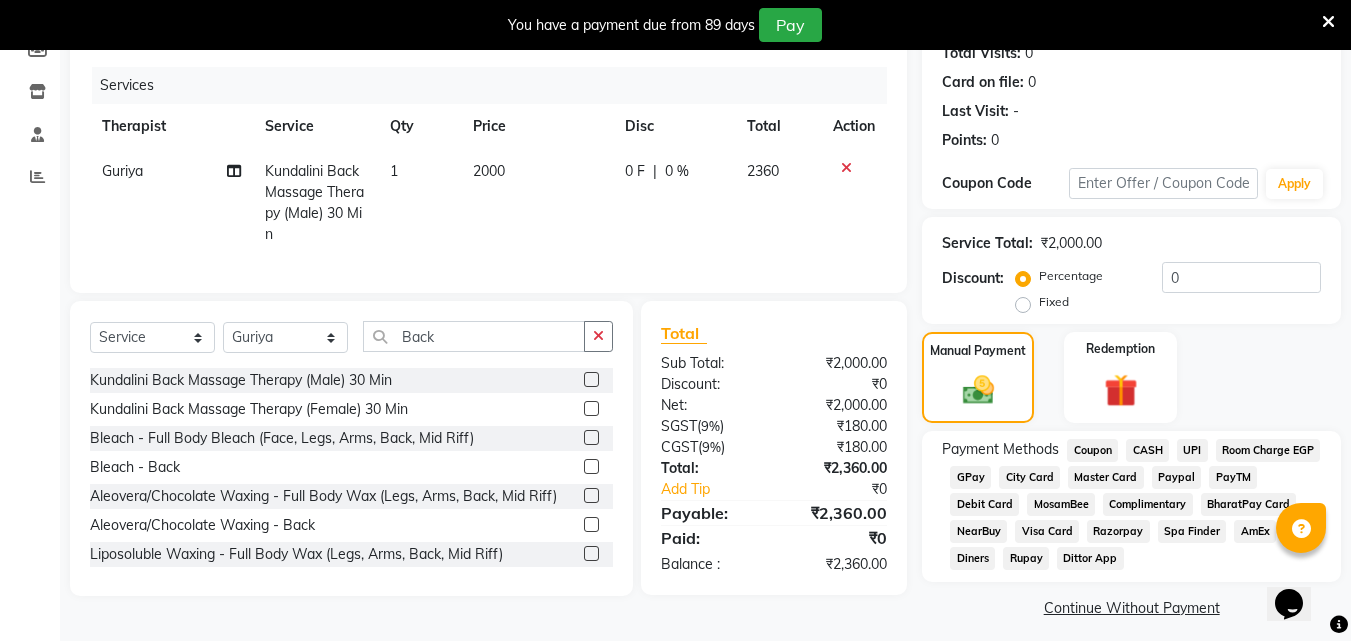 click on "CASH" 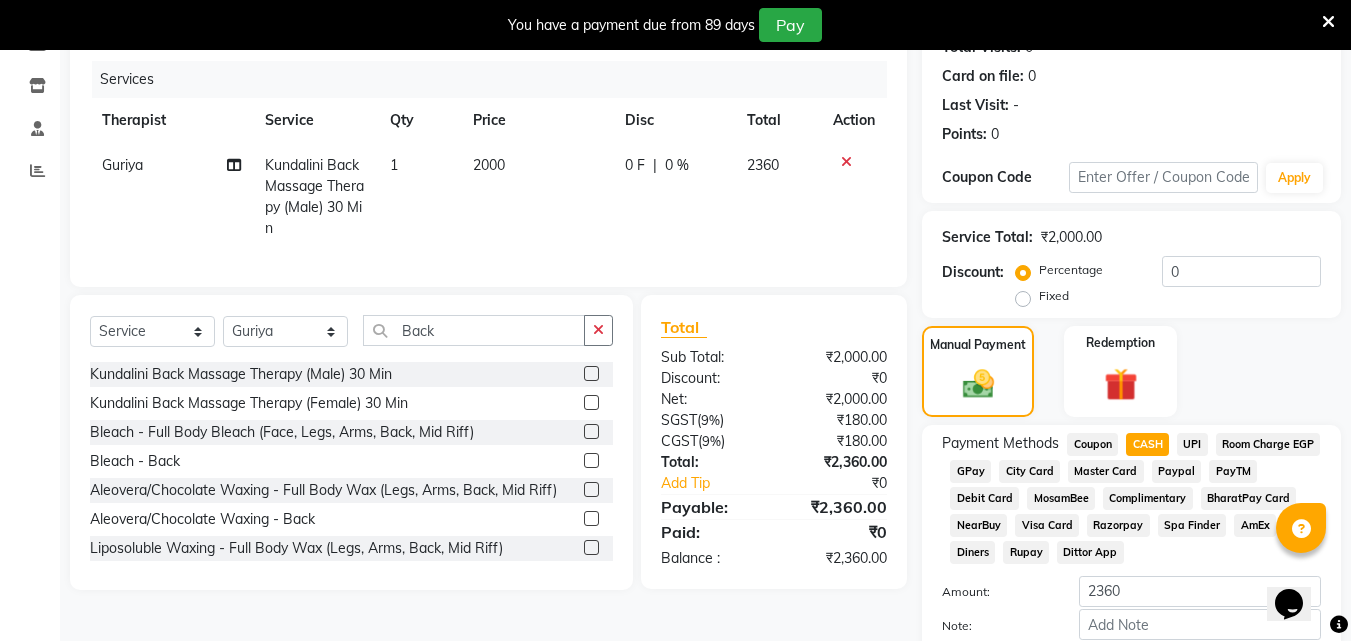 scroll, scrollTop: 349, scrollLeft: 0, axis: vertical 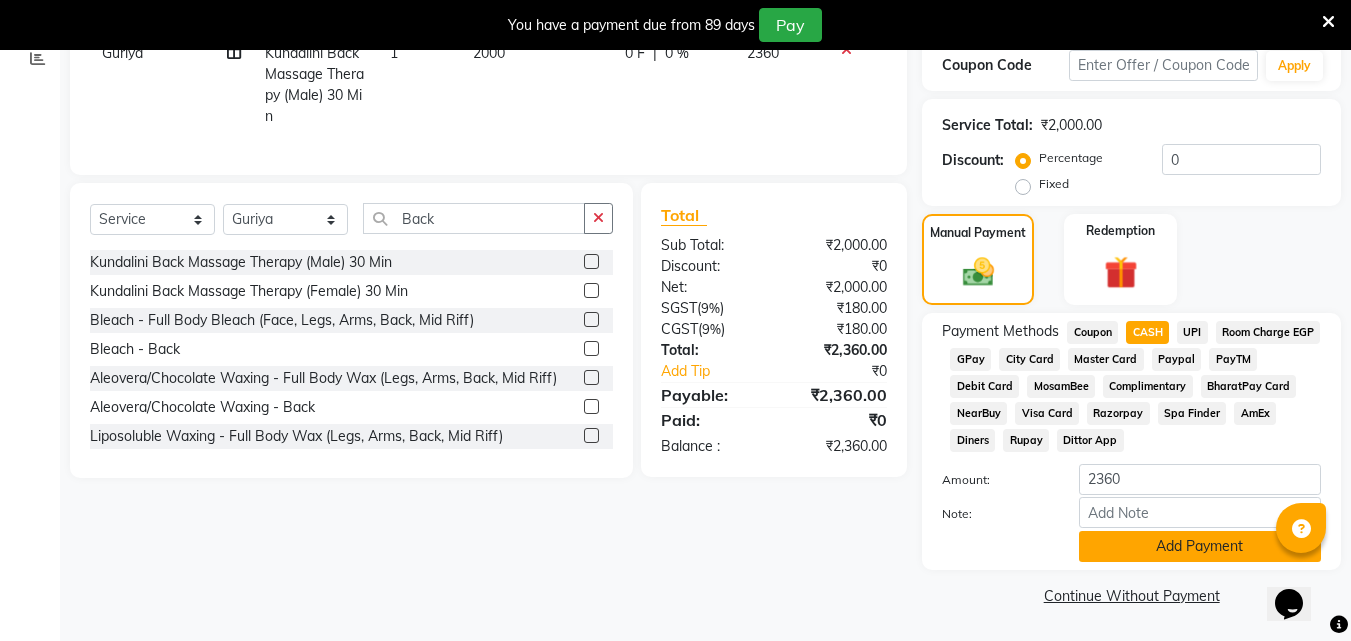 click on "Add Payment" 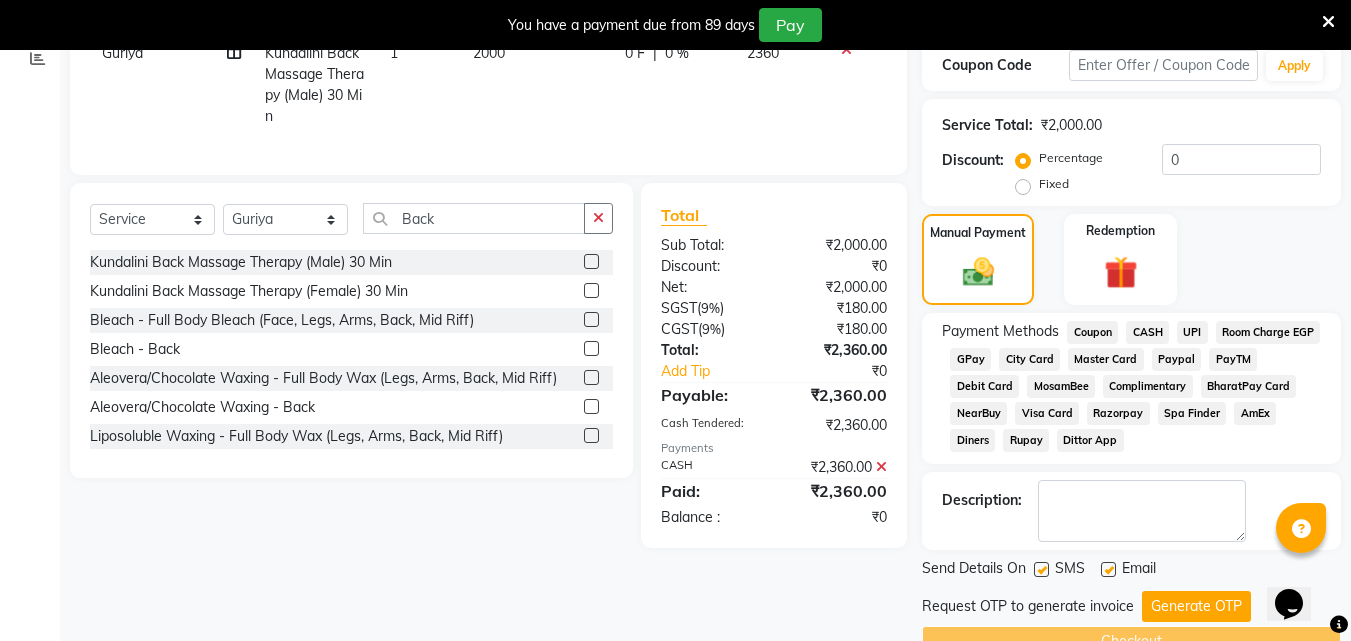 scroll, scrollTop: 395, scrollLeft: 0, axis: vertical 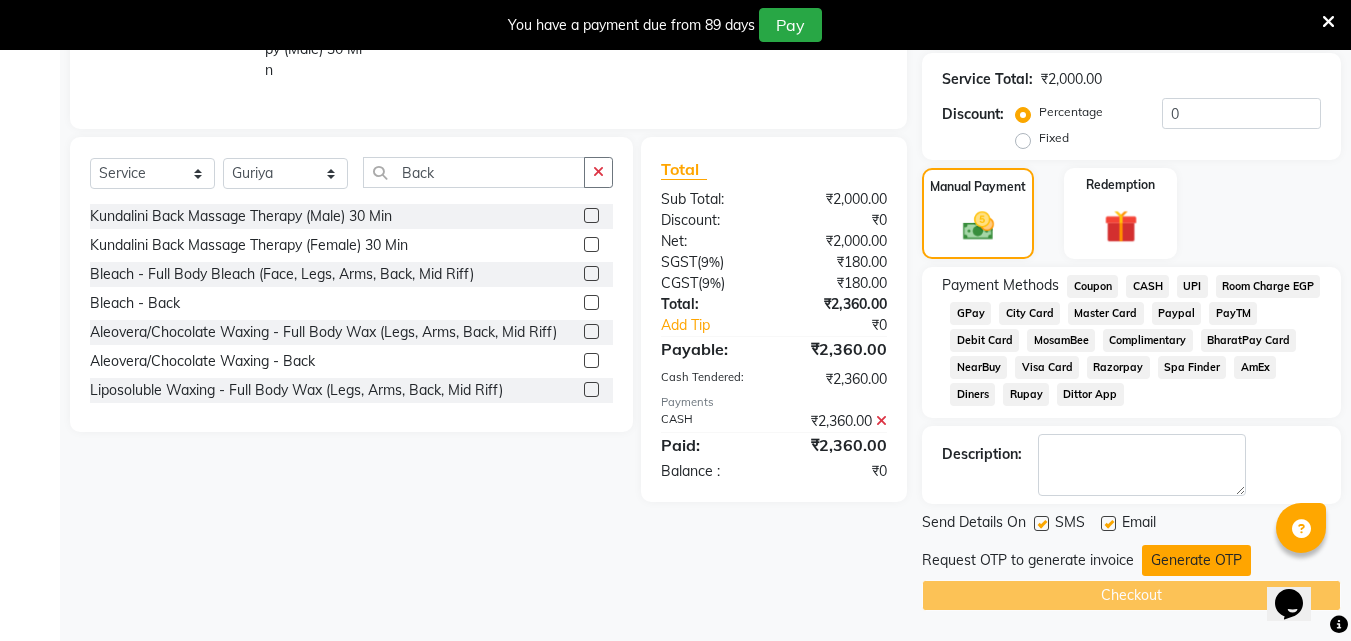 click on "Generate OTP" 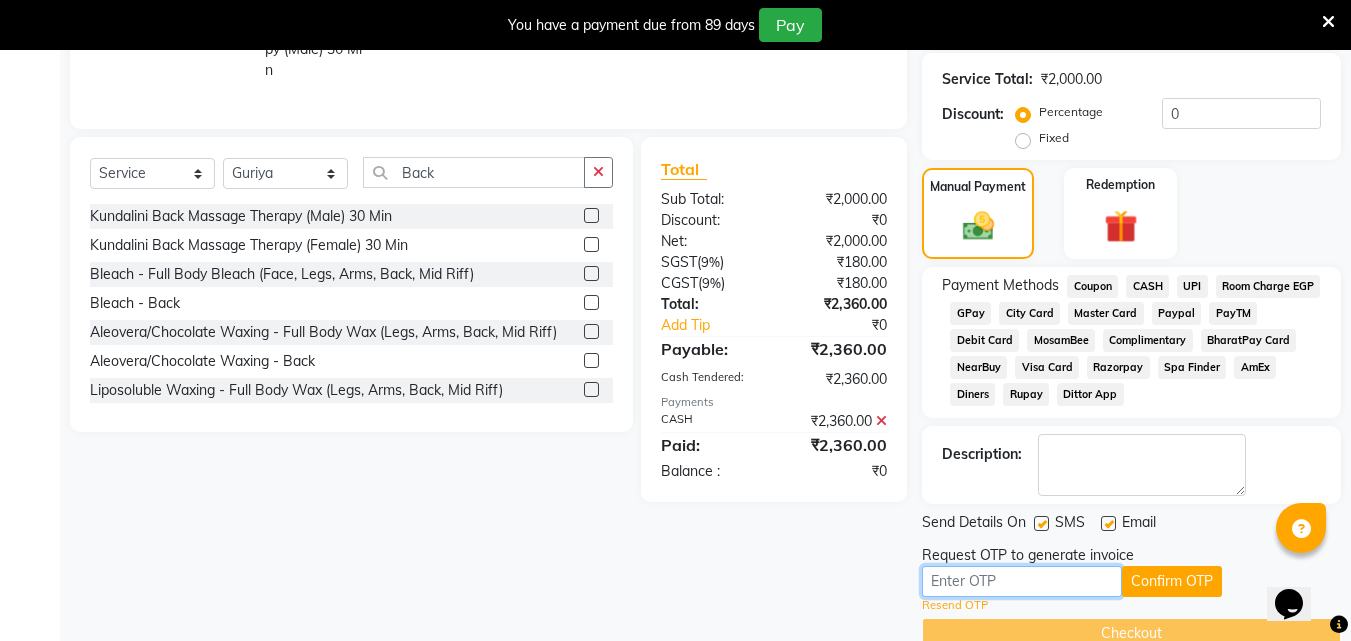 click at bounding box center [1022, 581] 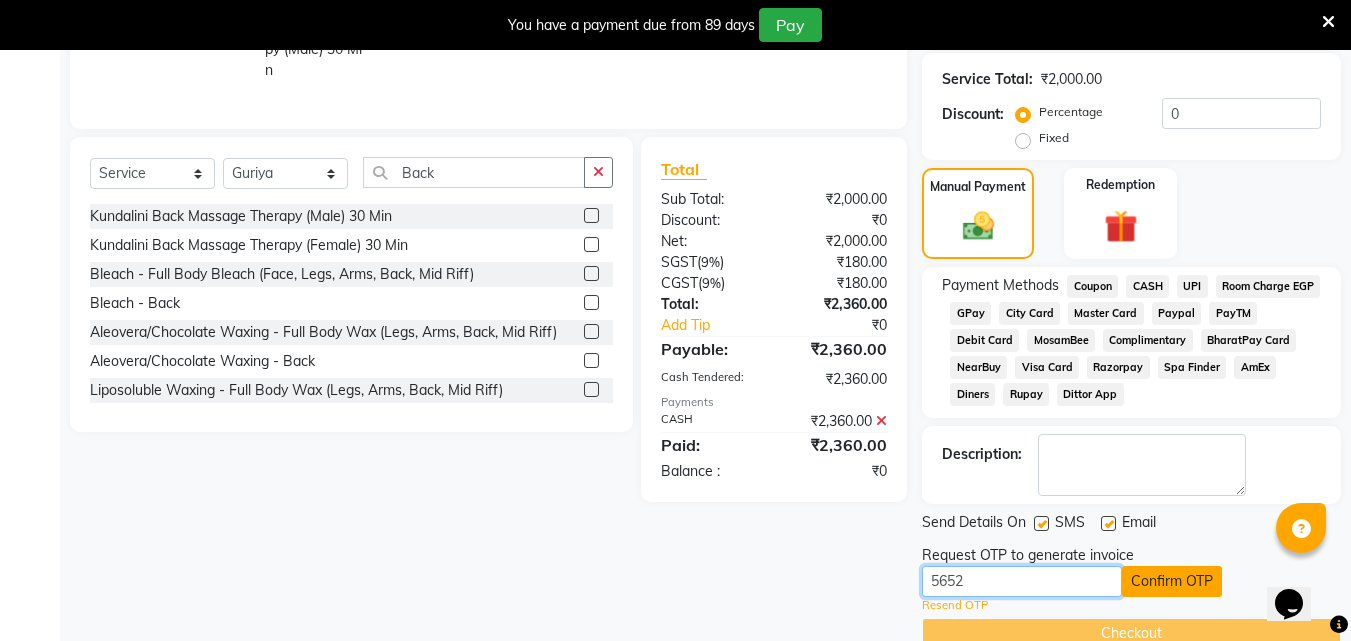 type on "5652" 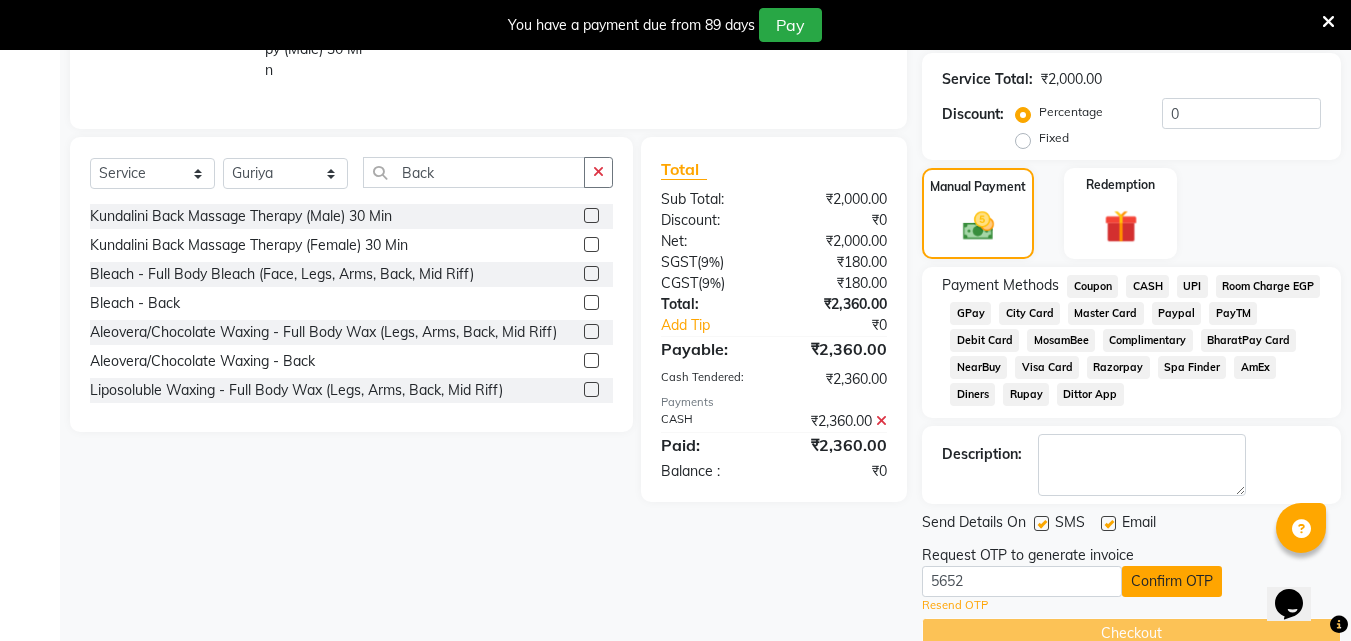 click on "Confirm OTP" 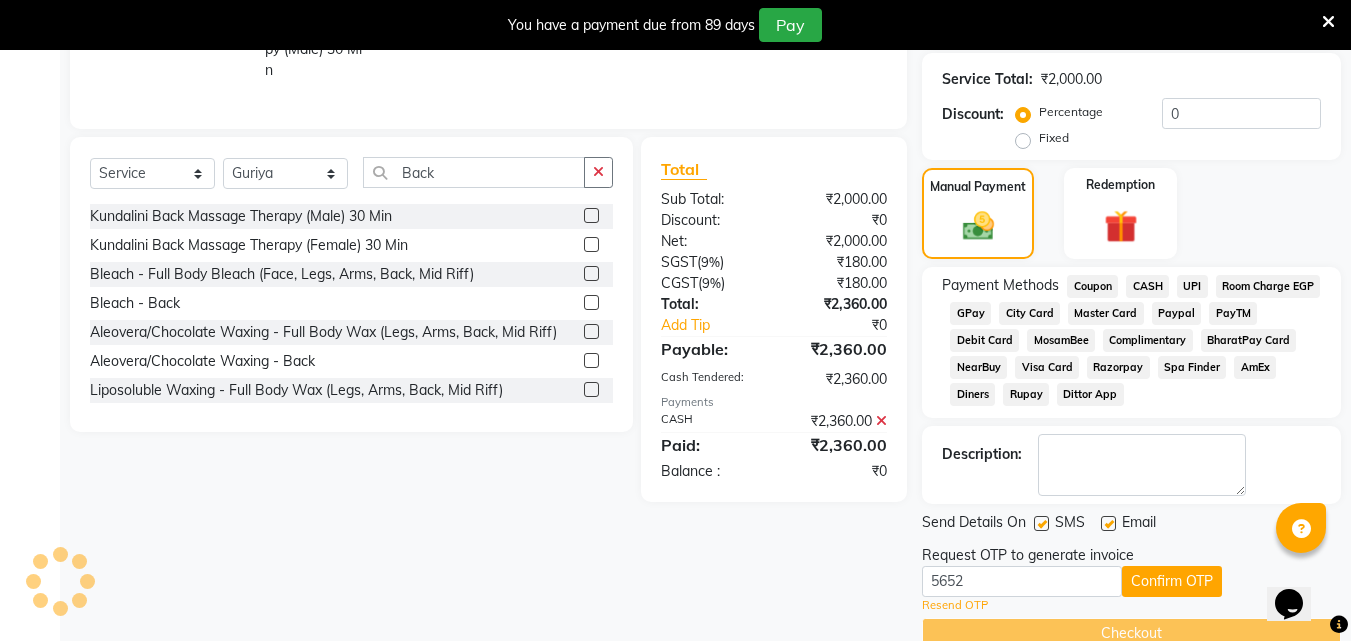 scroll, scrollTop: 356, scrollLeft: 0, axis: vertical 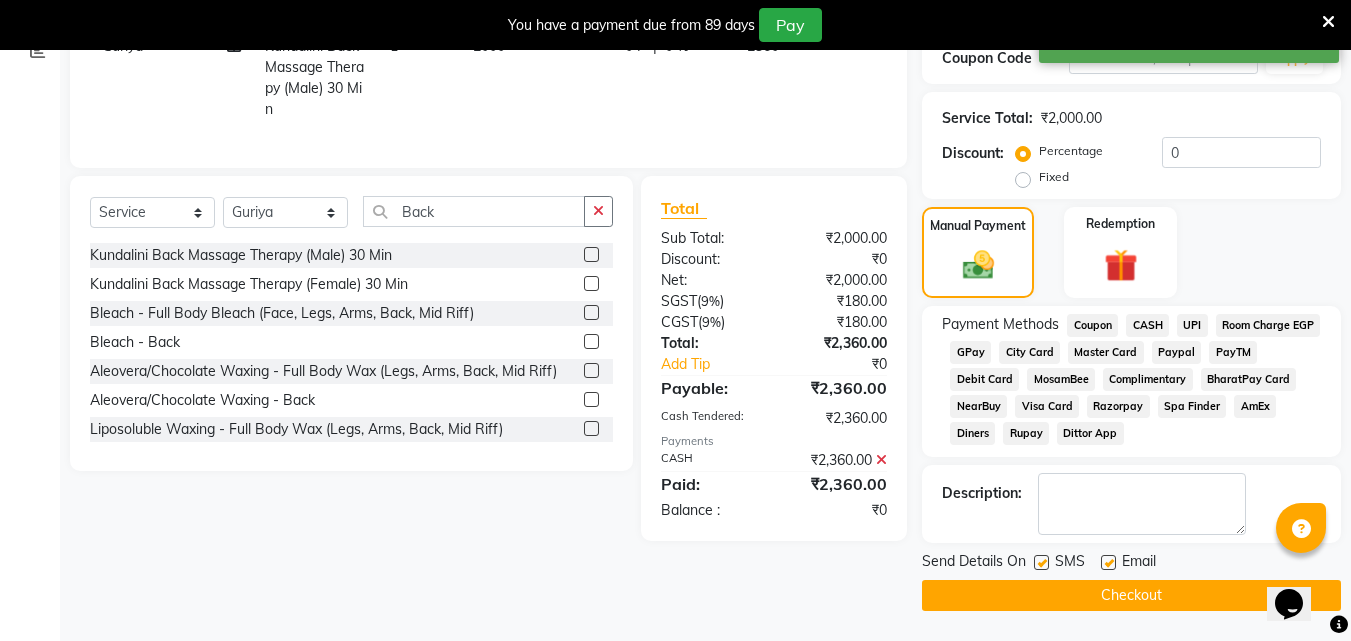 click on "Checkout" 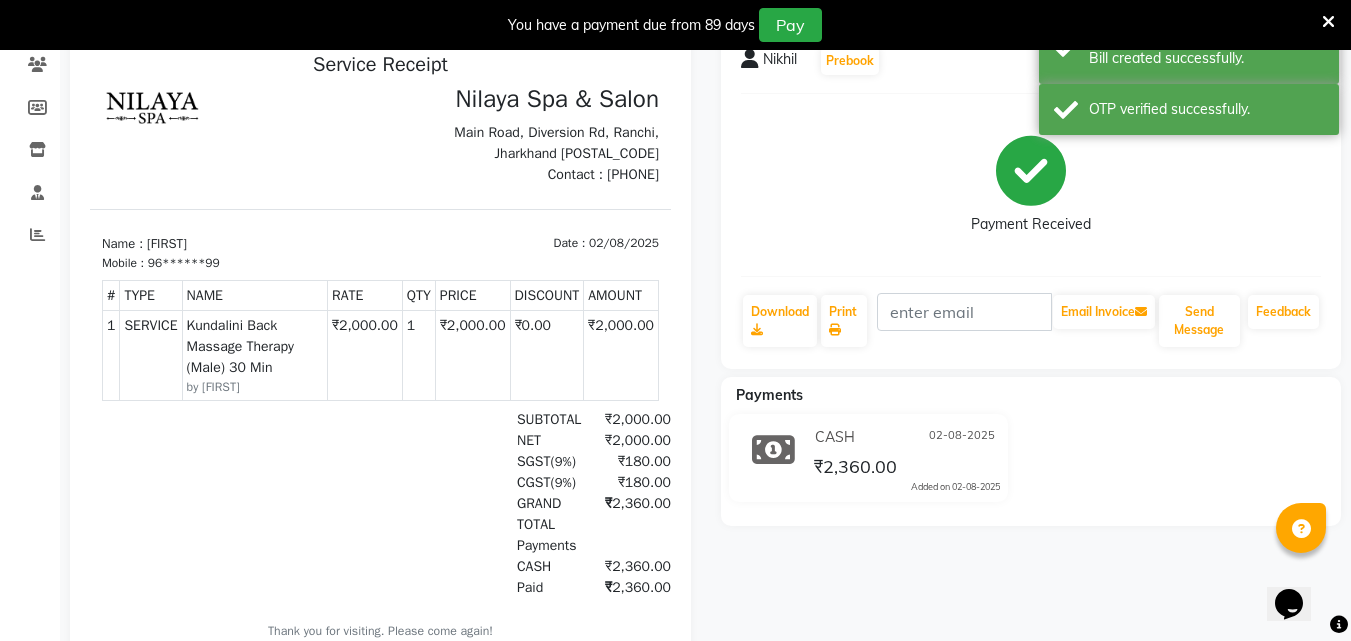 scroll, scrollTop: 0, scrollLeft: 0, axis: both 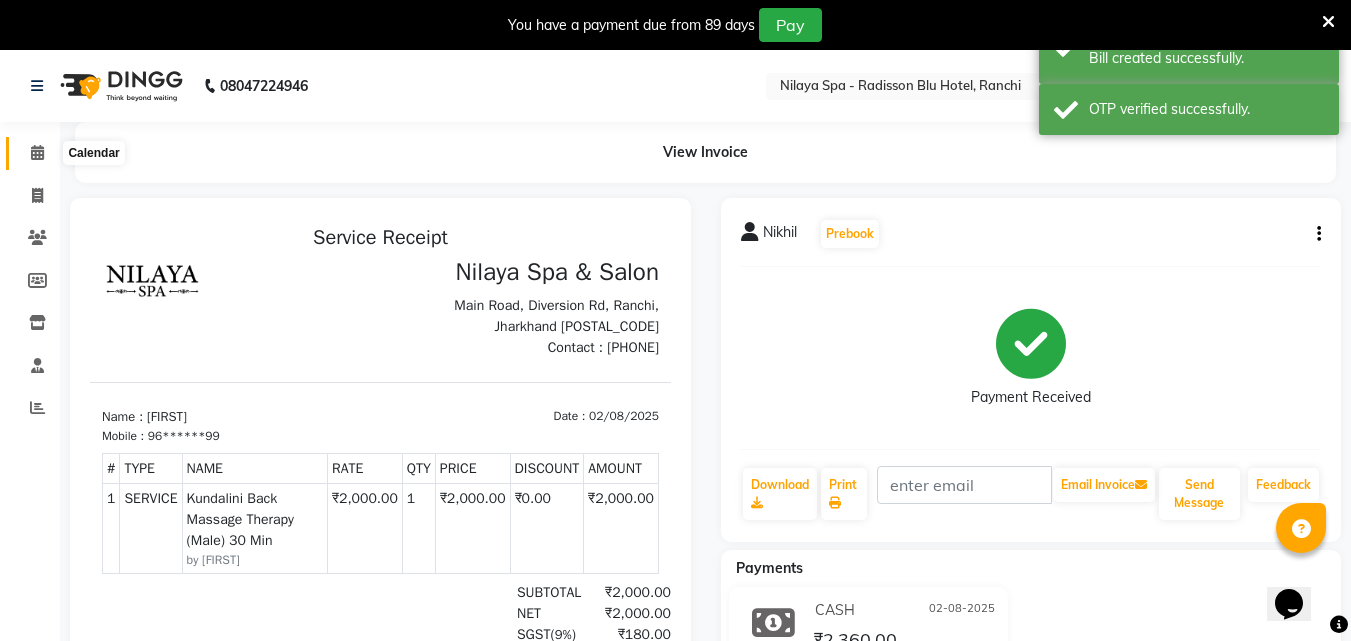 click 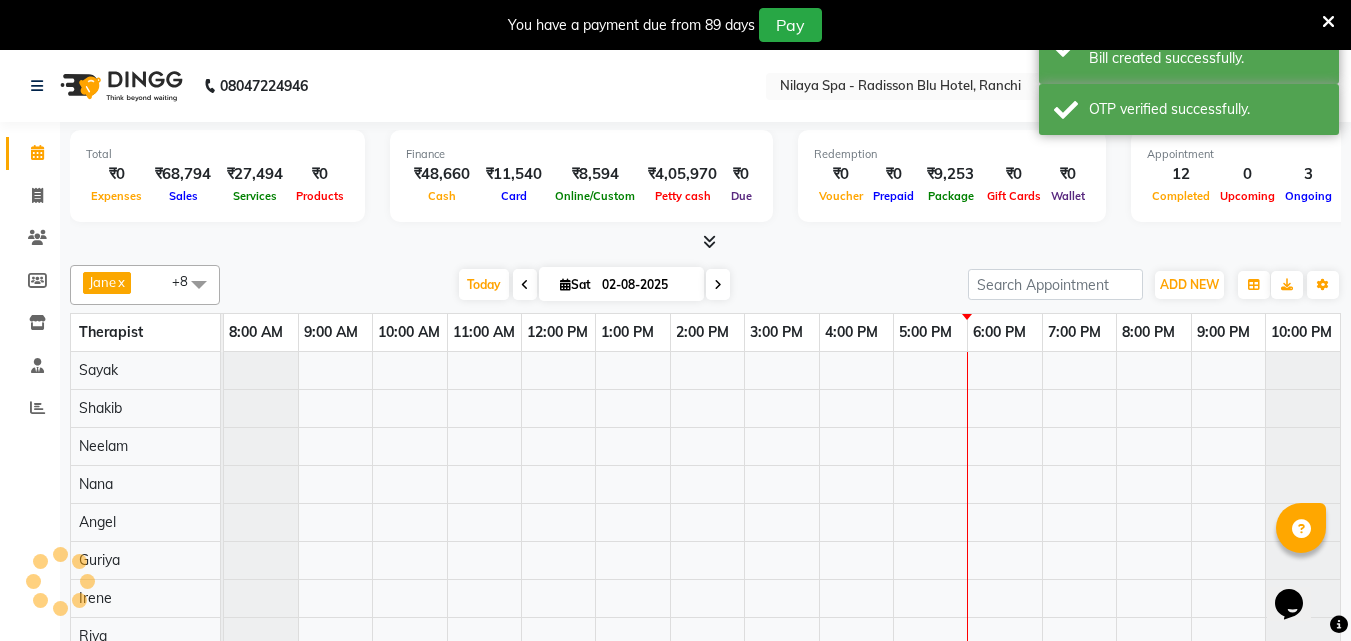 click 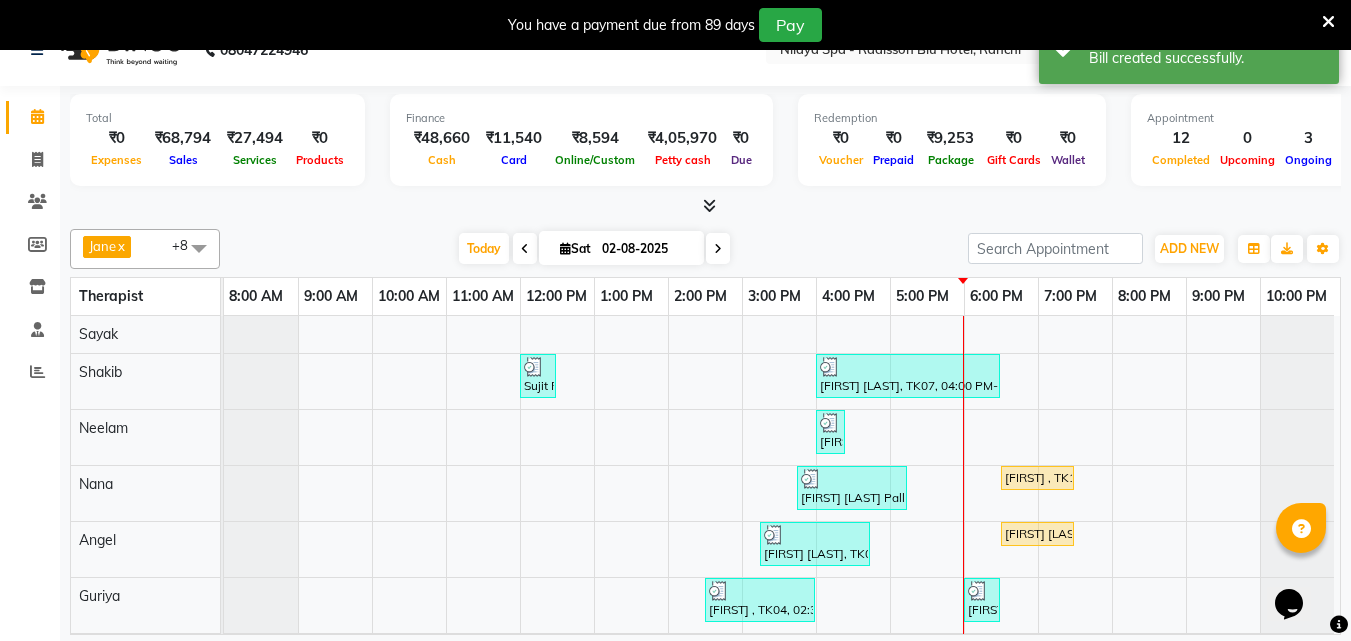 scroll, scrollTop: 50, scrollLeft: 0, axis: vertical 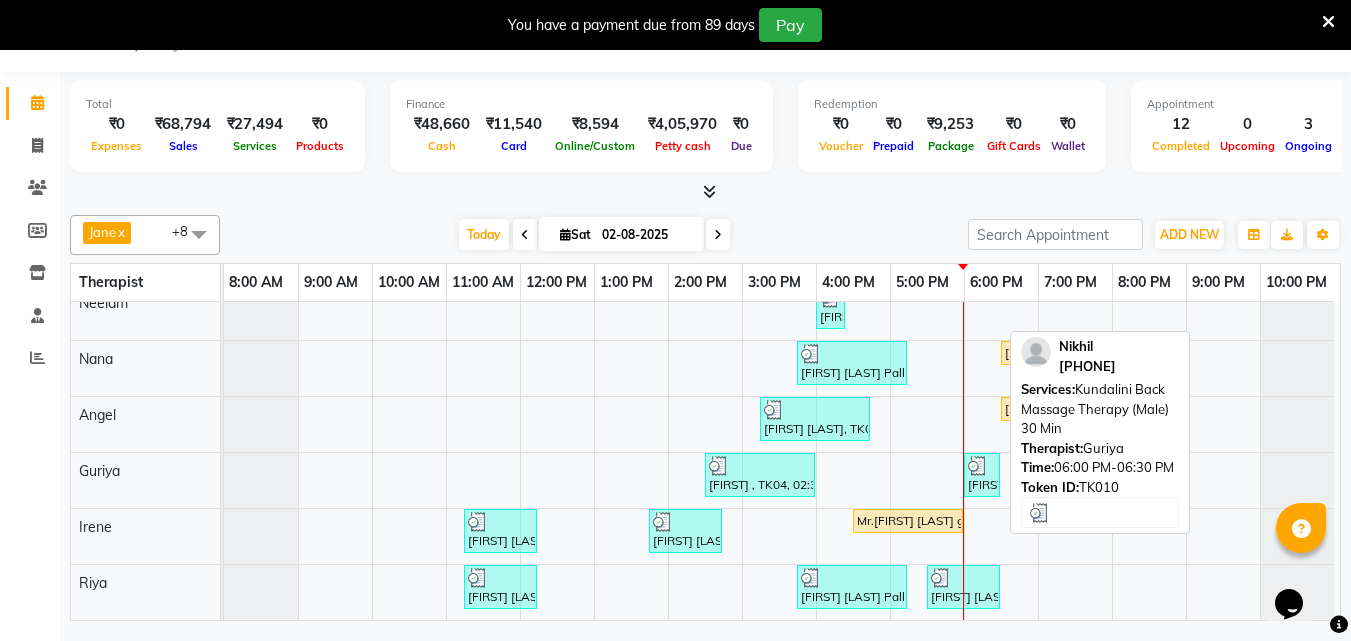 click at bounding box center (978, 466) 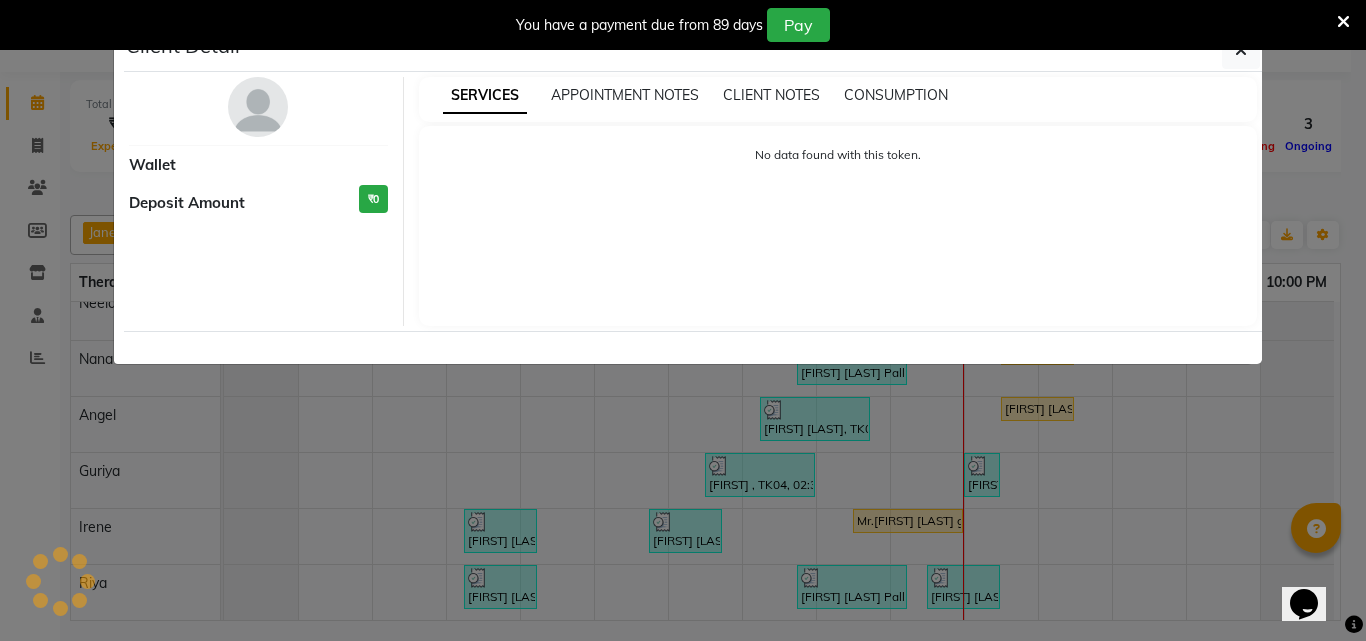 select on "3" 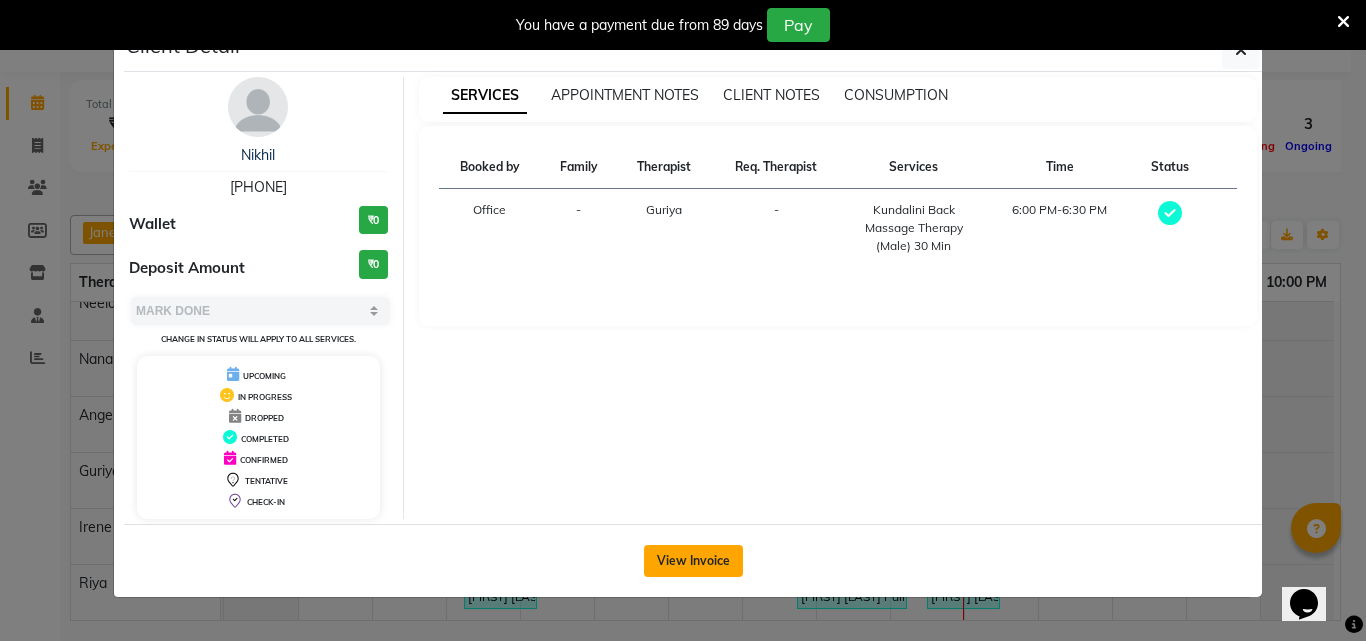 click on "View Invoice" 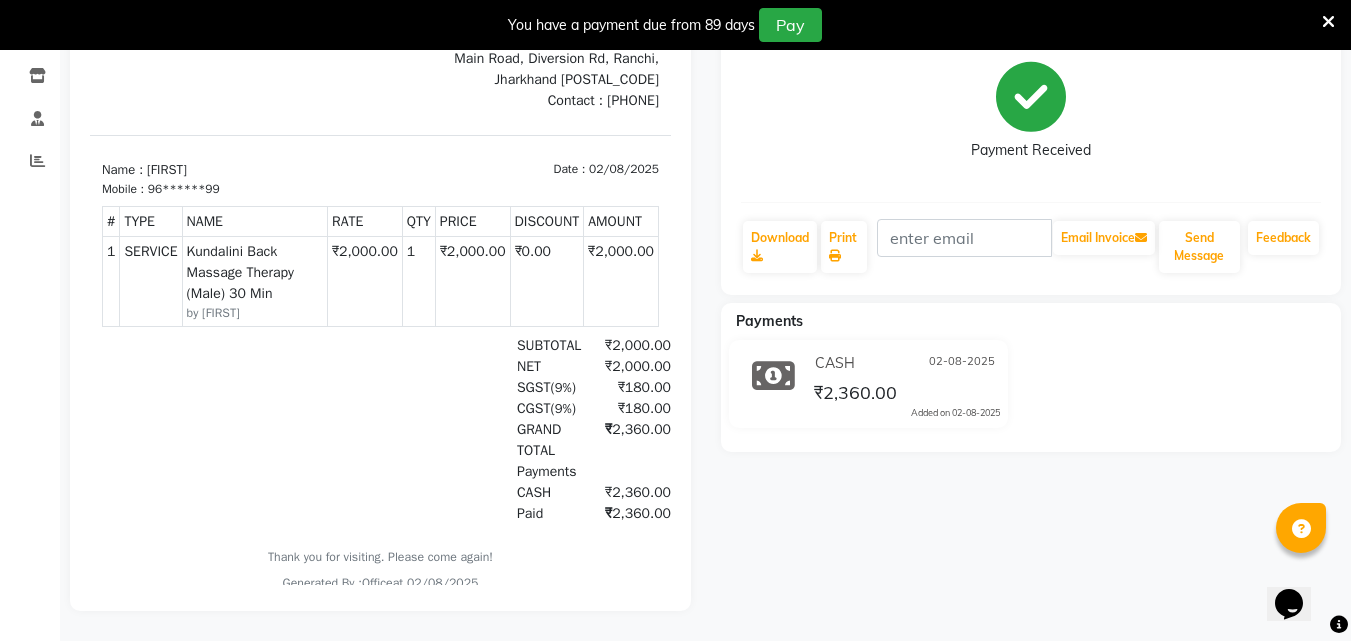 scroll, scrollTop: 0, scrollLeft: 0, axis: both 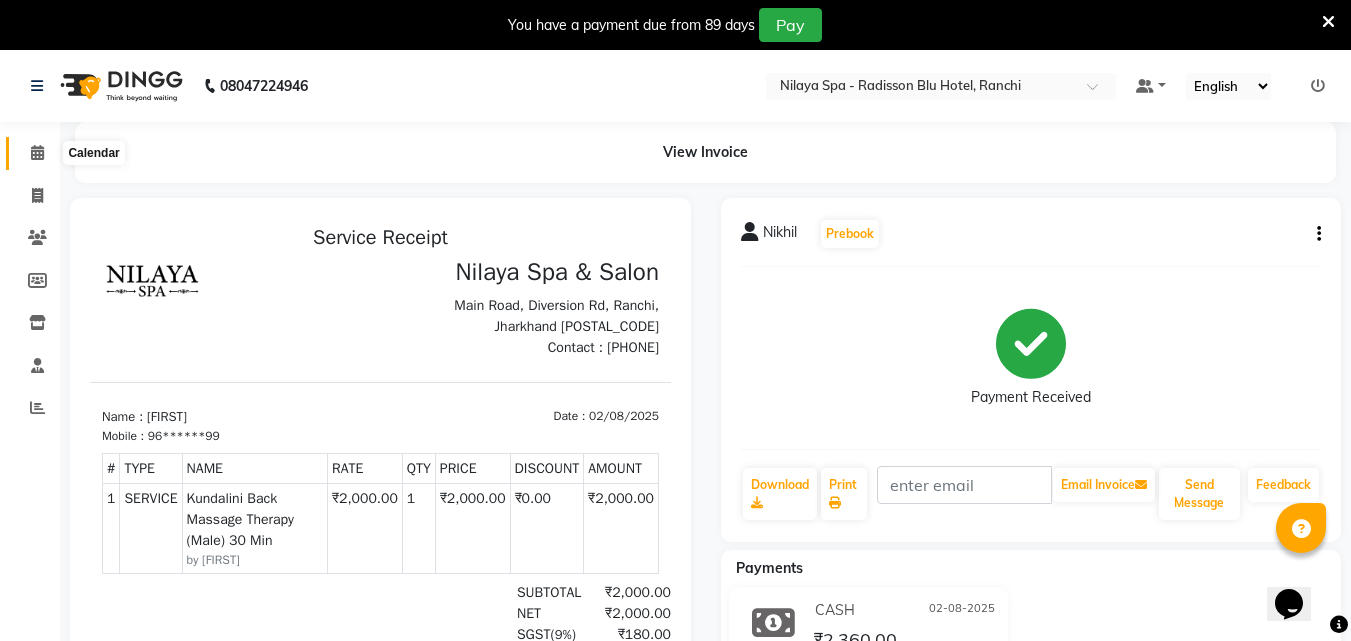 click 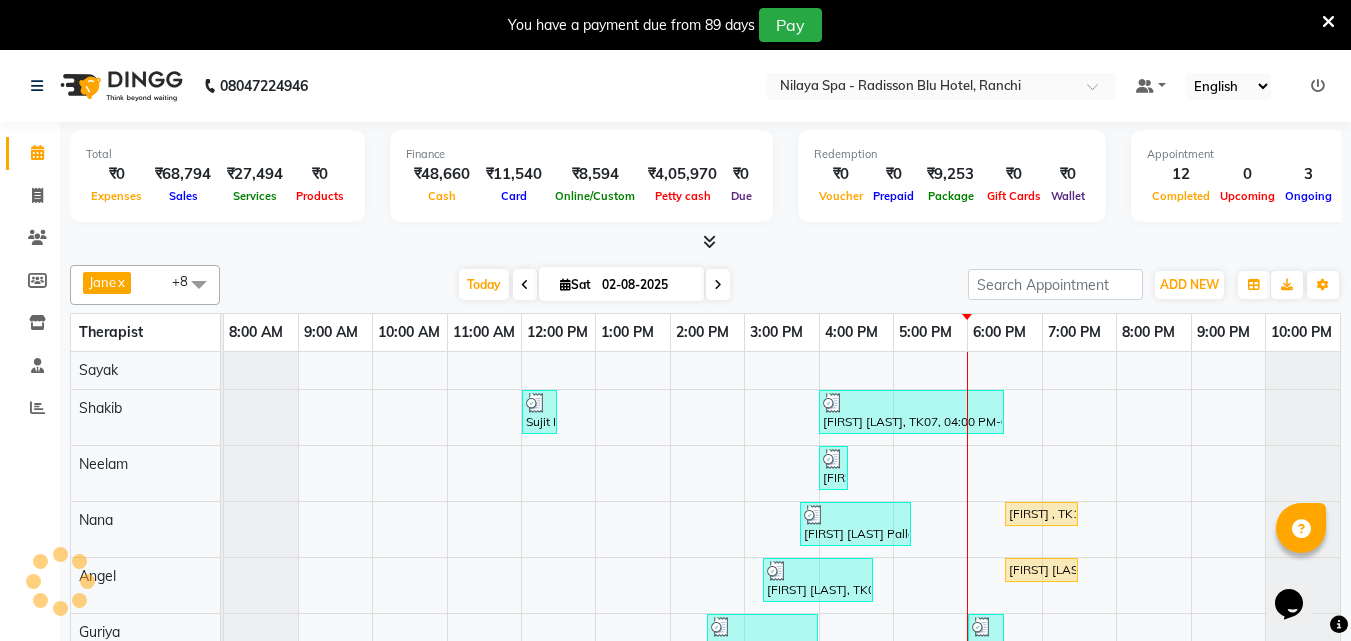 scroll, scrollTop: 64, scrollLeft: 0, axis: vertical 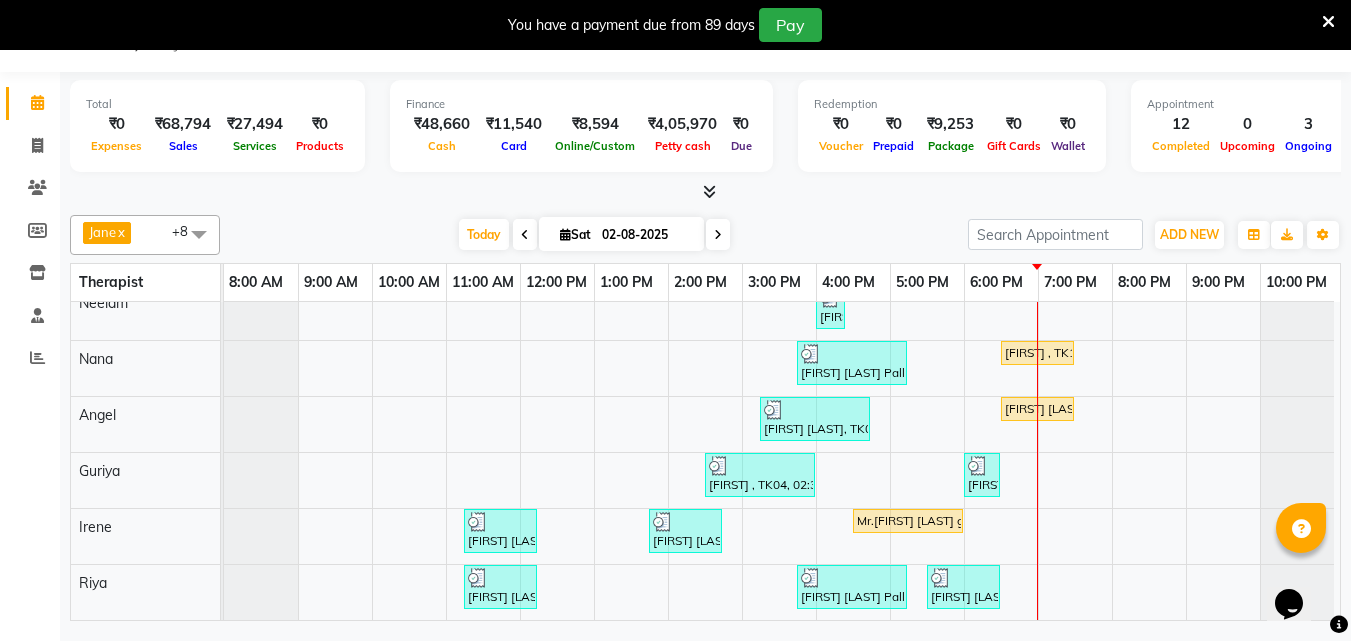 click on "[FIRST] [LAST] 20% Disc, TK02, 12:00 PM-12:30 PM, Mens Special - Shaving     [FIRST] [LAST], TK07, 04:00 PM-06:30 PM, Hair Care - Therapies - Hair Cut (With Shampoo & Blowdry) (Men),Threading - Upperlips/Chin (Each),Threading - Forehead/Side Locks (Each),Bleach - Face Detan,Signature Brightening Clean-up (Female)     [FIRST] [LAST], TK08, 04:00 PM-04:15 PM, Threading - Eye Brows     [FIRST] [LAST] Palladium member, TK05, 03:45 PM-05:15 PM, Deep Tissue Repair Therapy(Male) 90 Min    [FIRST] , TK13, 06:30 PM-07:30 PM, Traditional Swedish Relaxation Therapy(Male) 60 Min     [FIRST] [LAST], TK06, 03:15 PM-04:45 PM, R3 Fusion Therapy(Male) 90 Min    [FIRST] [LAST] , TK12, 06:30 PM-07:30 PM, Traditional Swedish Relaxation Therapy(Male) 60 Min     [FIRST] , TK04, 02:30 PM-04:00 PM, R3 Fusion Therapy(Male) 90 Min     [FIRST], TK10, 06:00 PM-06:30 PM, Kundalini Back Massage Therapy (Male) 30 Min     [FIRST] [LAST]  Gold member , TK01, 11:15 AM-12:15 PM, Deep Tissue Repair Therapy(Male) 60 Min" at bounding box center [782, 405] 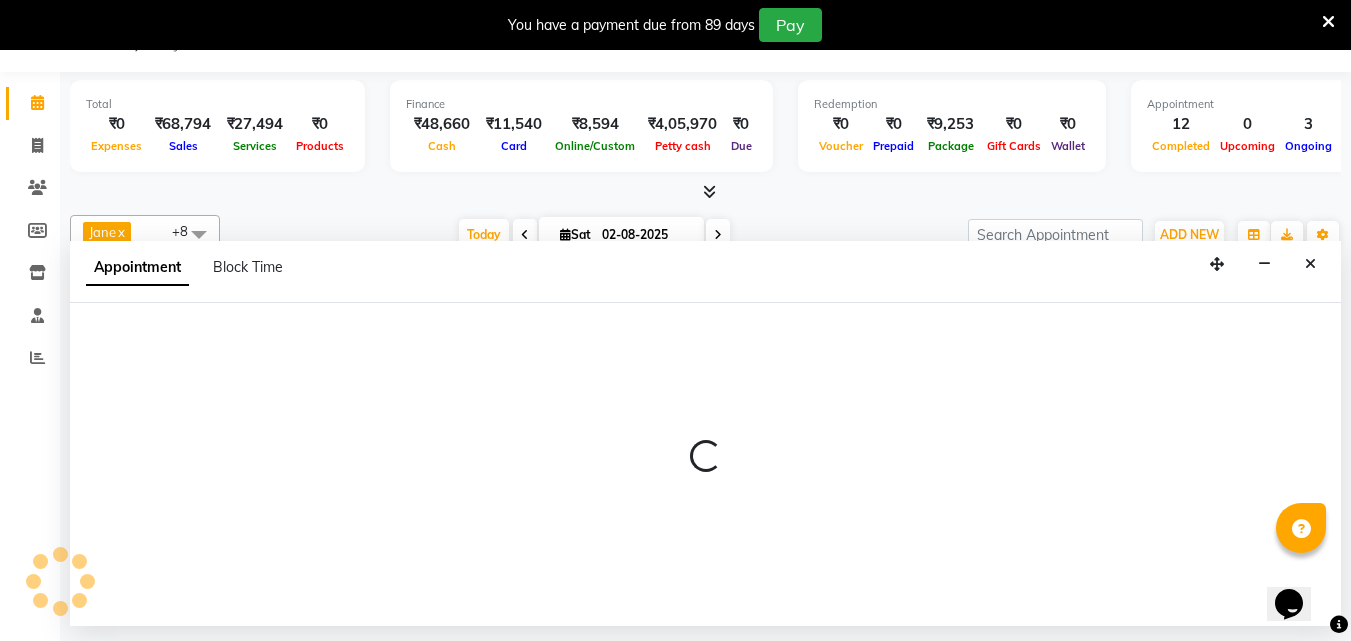 select on "78997" 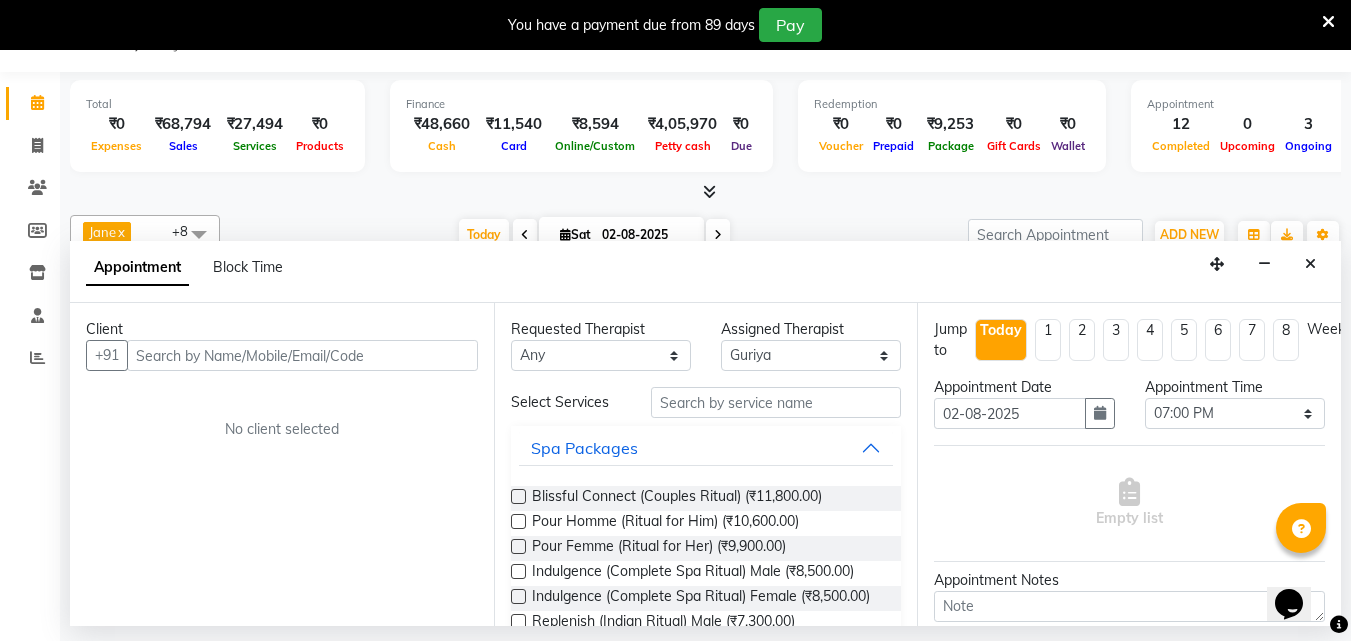 click at bounding box center (302, 355) 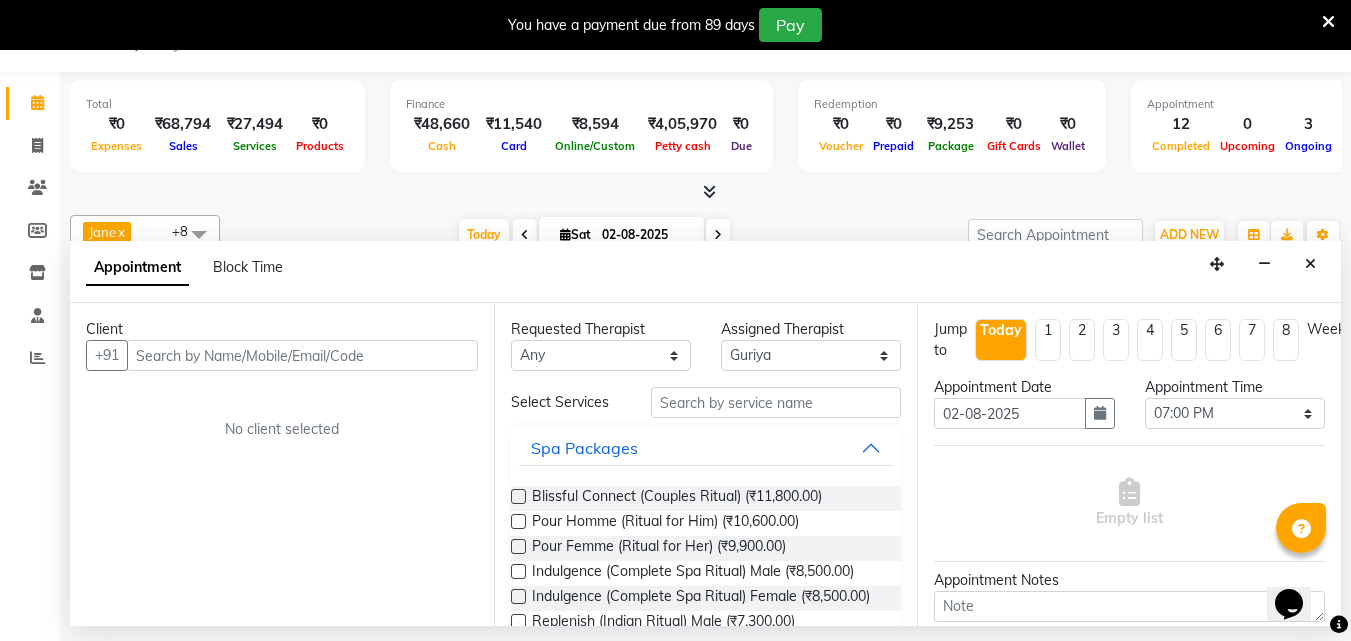 click at bounding box center [302, 355] 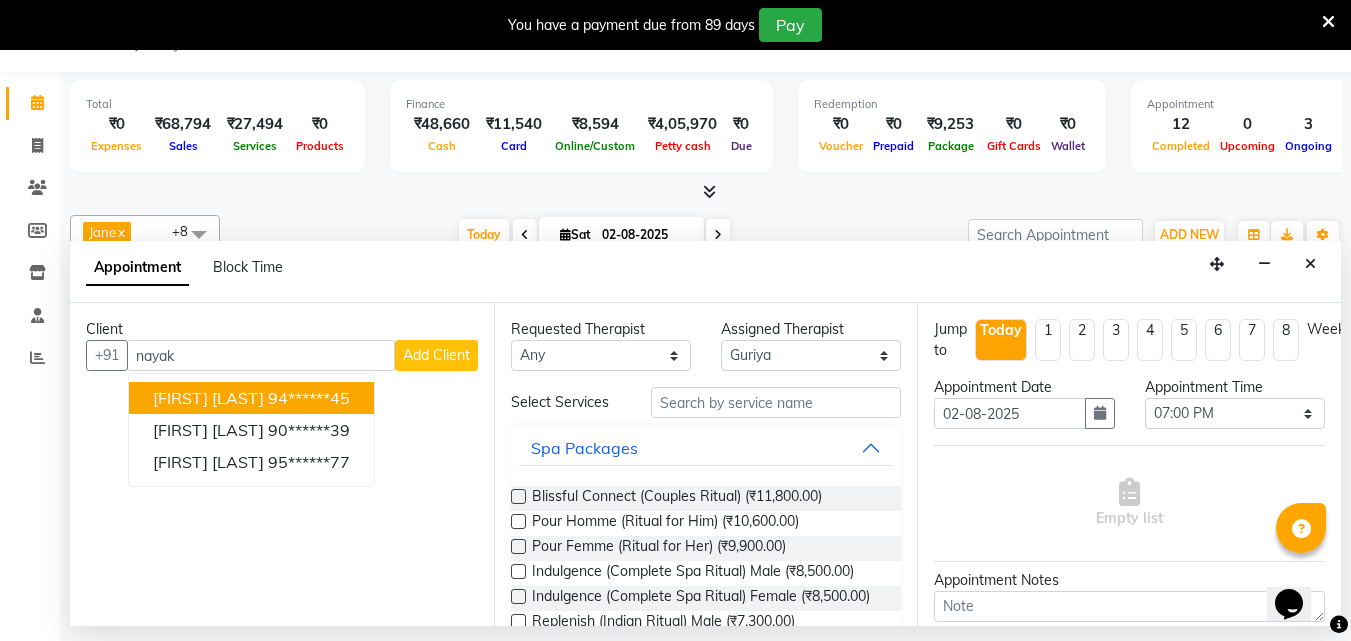 click on "94******45" at bounding box center (309, 398) 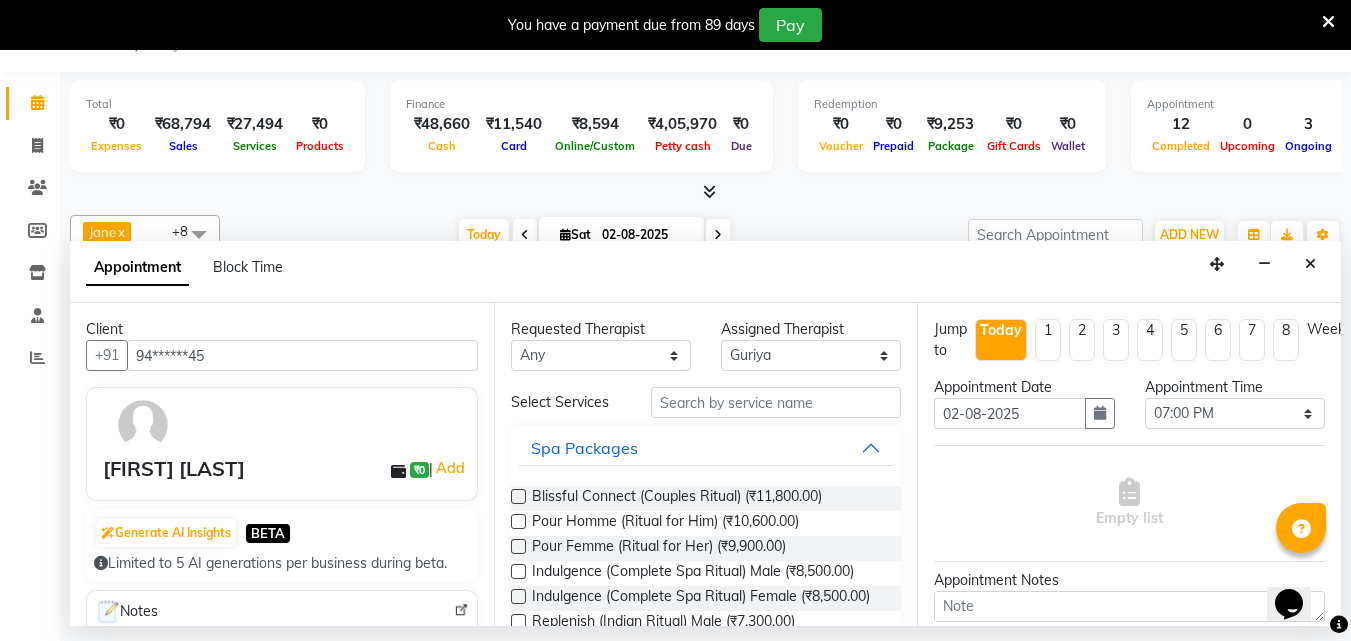 type on "94******45" 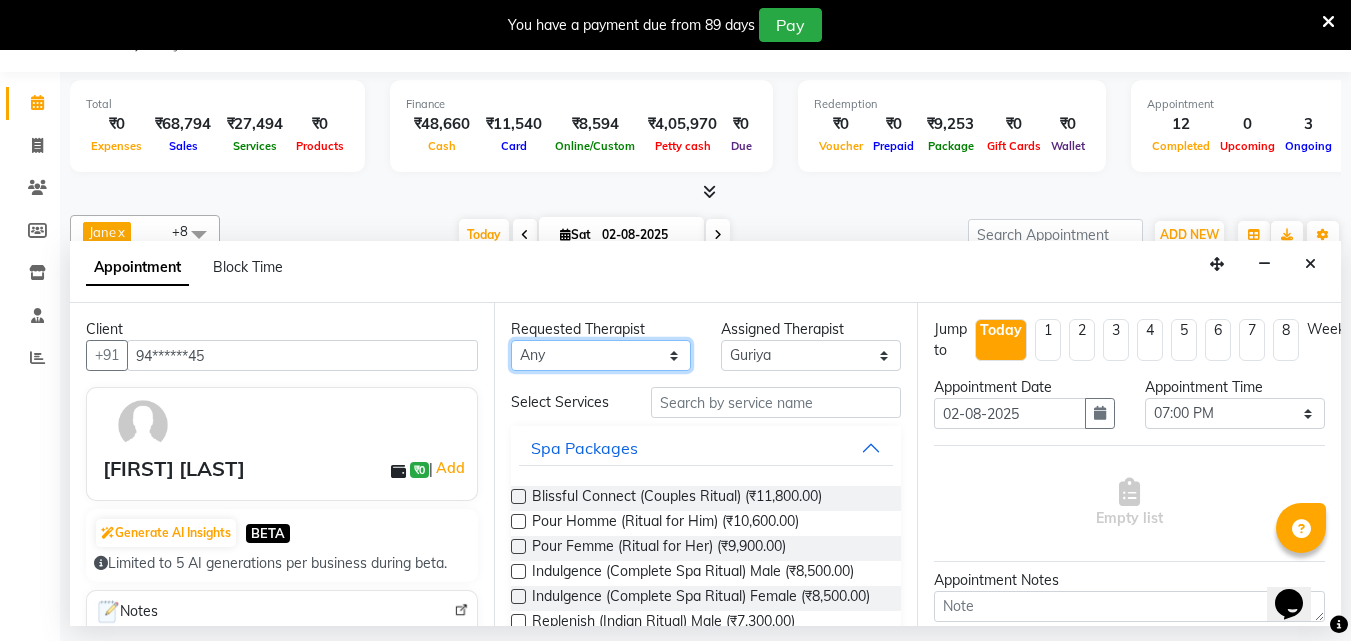 click on "Any Angel [FIRST] [LAST] [FIRST] [LAST] [FIRST] [LAST] [FIRST] [LAST] Office  [FIRST] [LAST] [FIRST] [LAST] [FIRST] [LAST]" at bounding box center [601, 355] 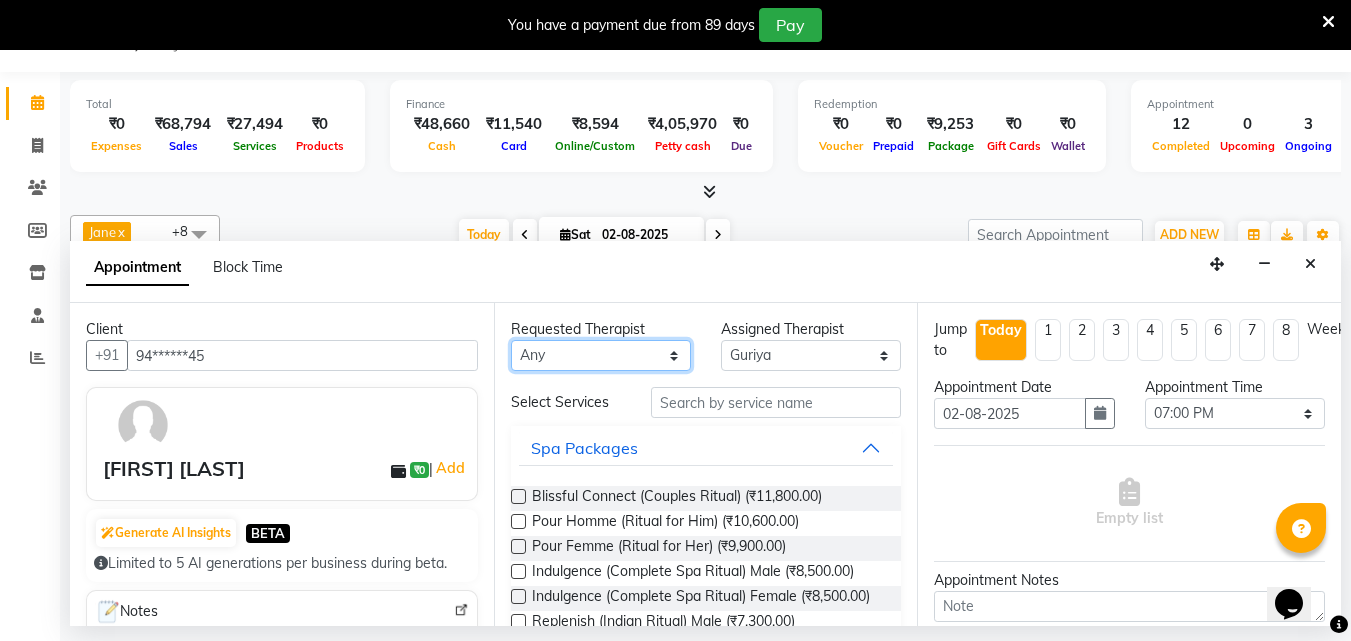 select on "78997" 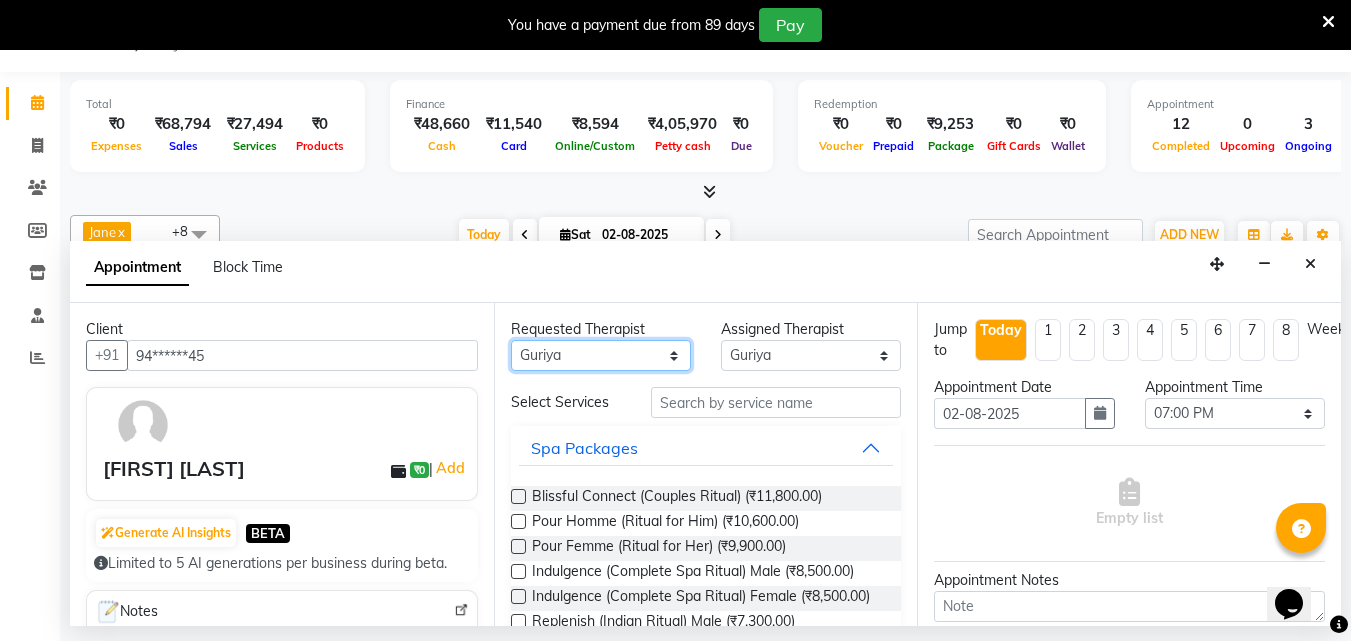 click on "Any Angel [FIRST] [LAST] [FIRST] [LAST] [FIRST] [LAST] [FIRST] [LAST] Office  [FIRST] [LAST] [FIRST] [LAST] [FIRST] [LAST]" at bounding box center (601, 355) 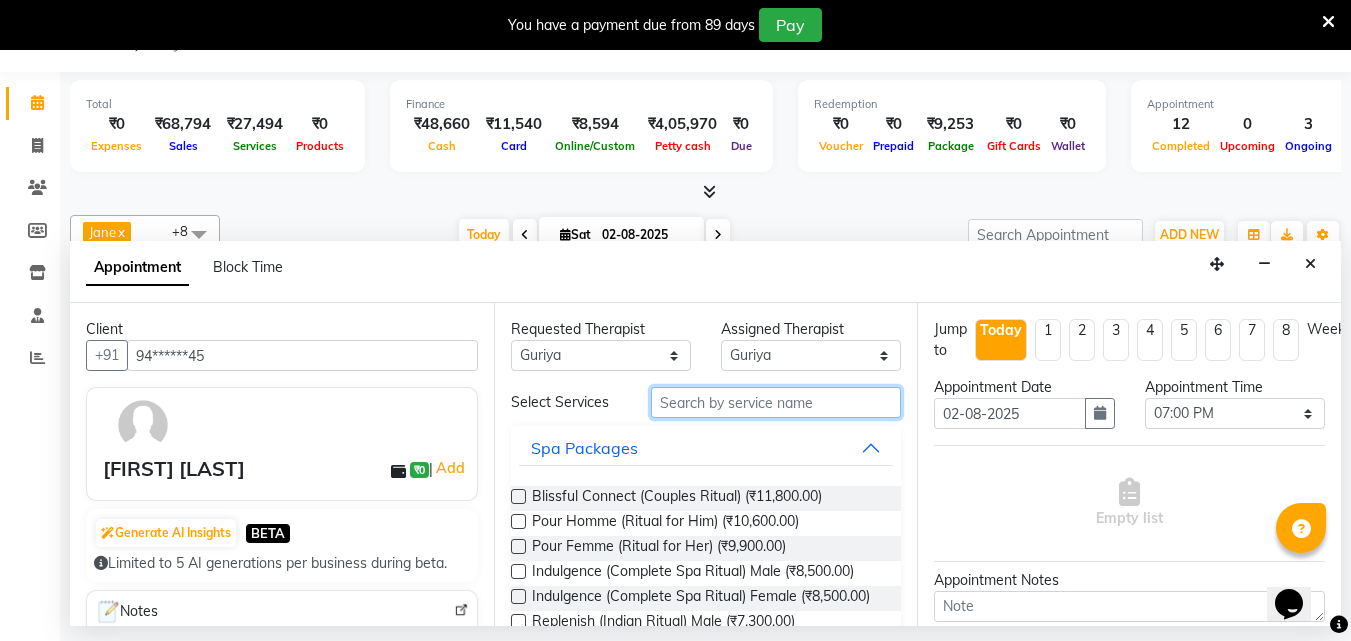 click at bounding box center [776, 402] 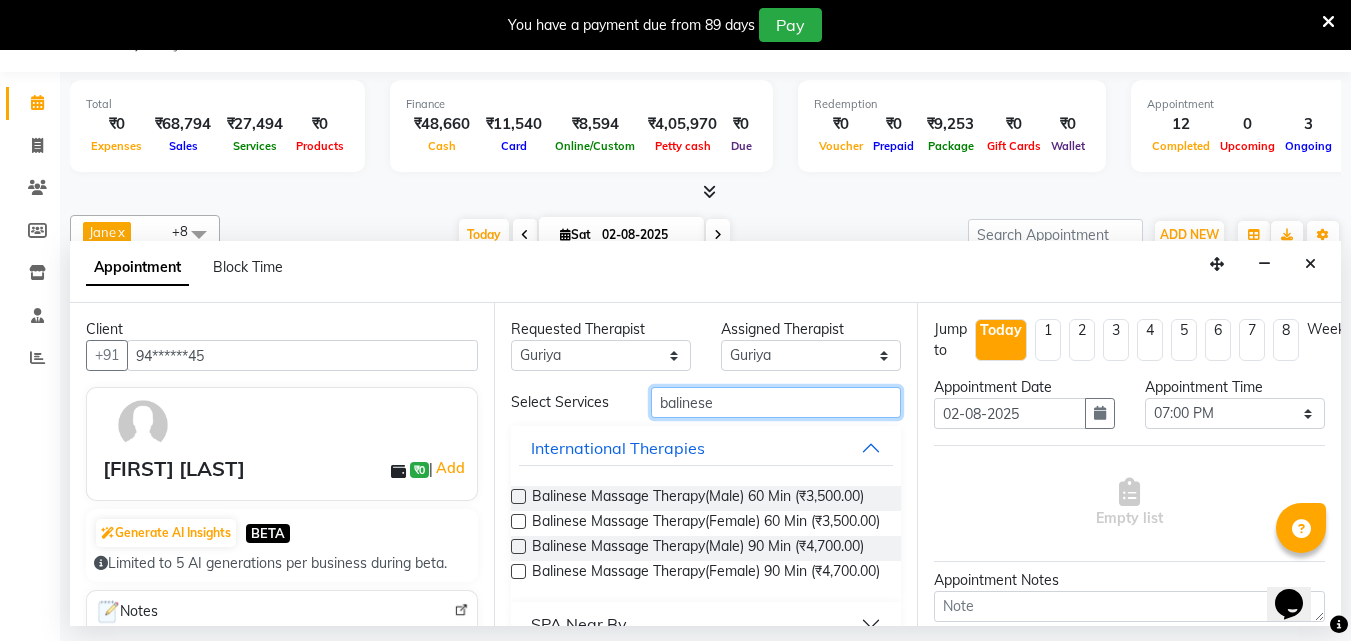 type on "balinese" 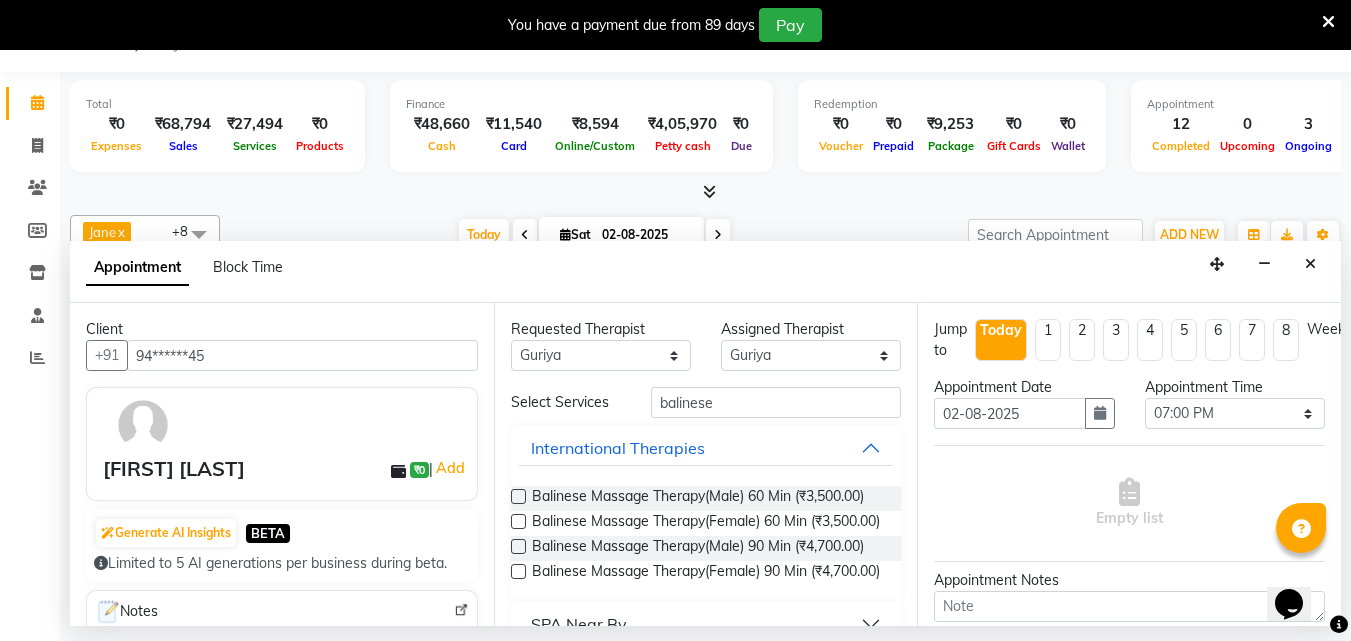 click at bounding box center (518, 496) 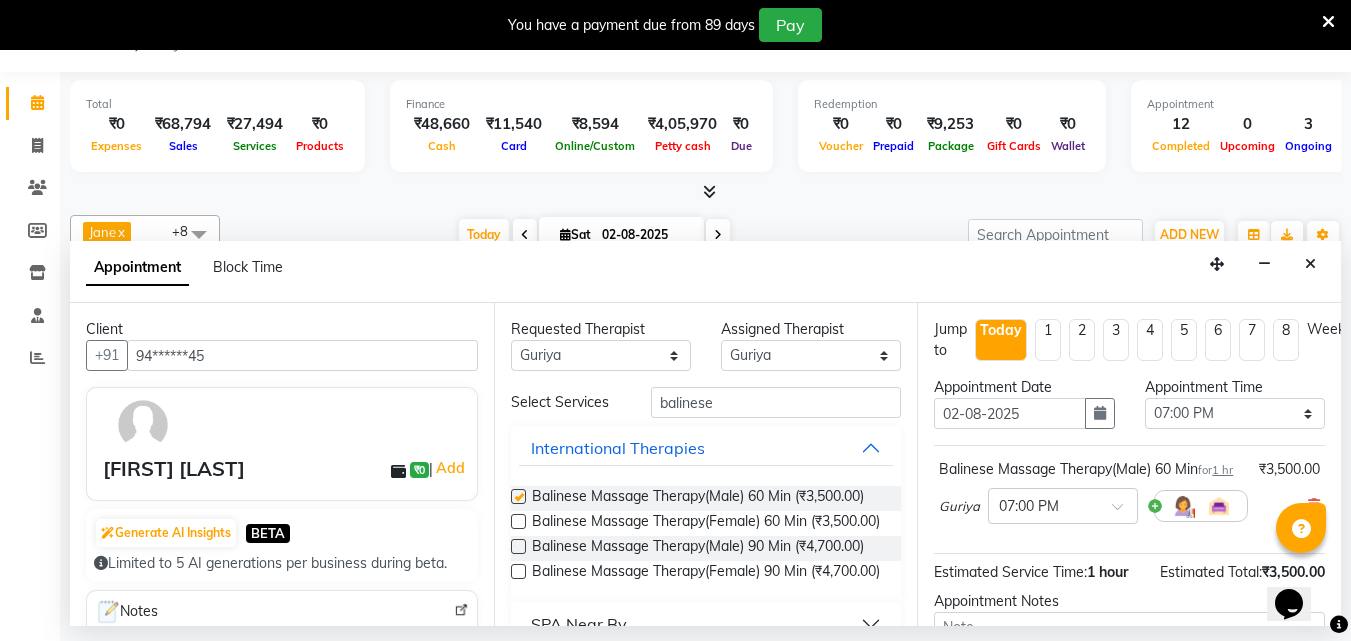 checkbox on "false" 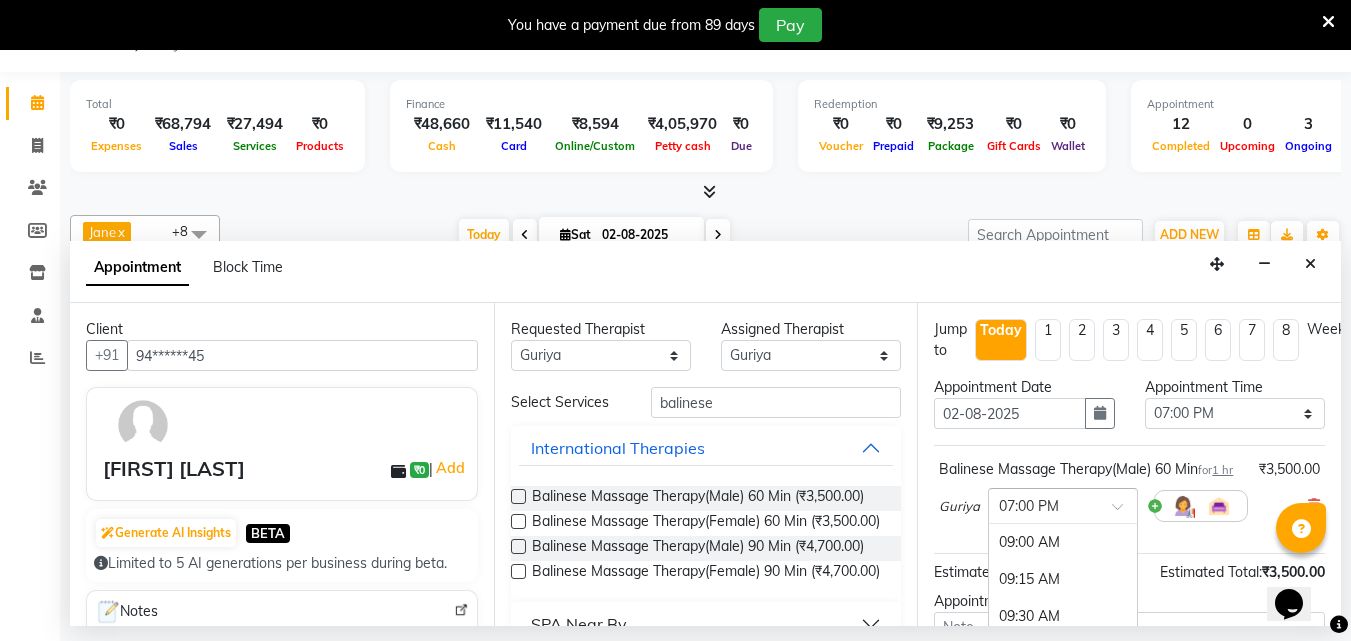 click at bounding box center [1124, 512] 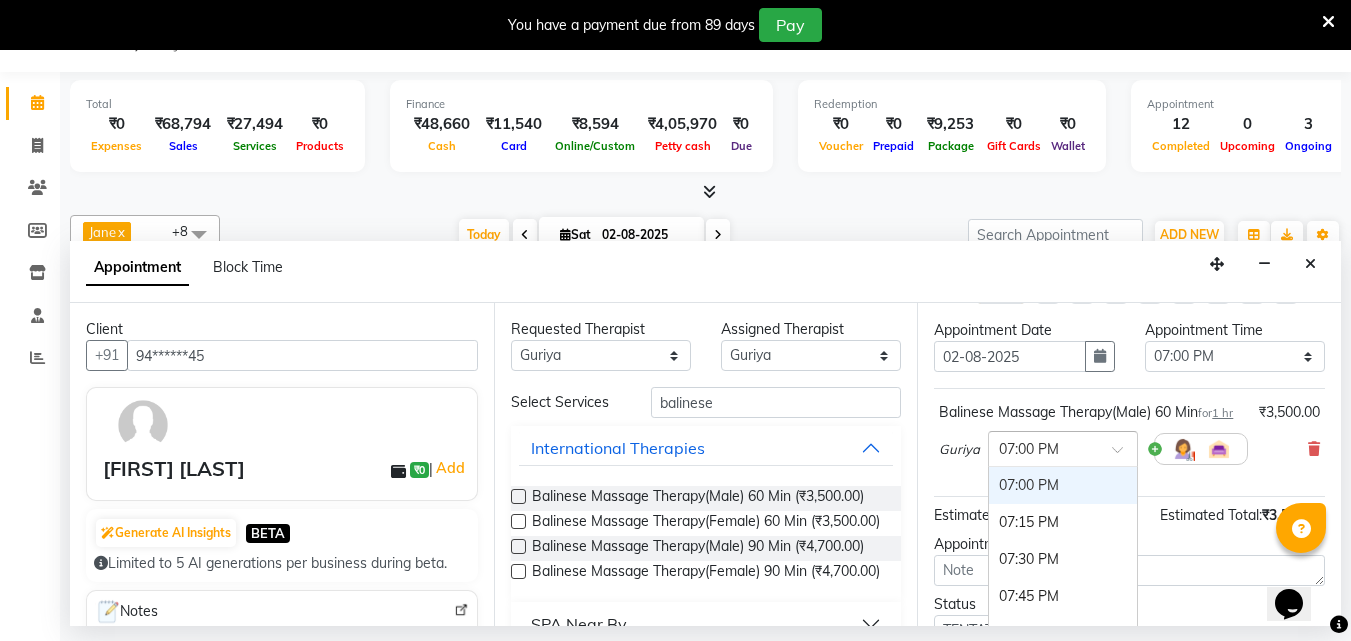 scroll, scrollTop: 100, scrollLeft: 0, axis: vertical 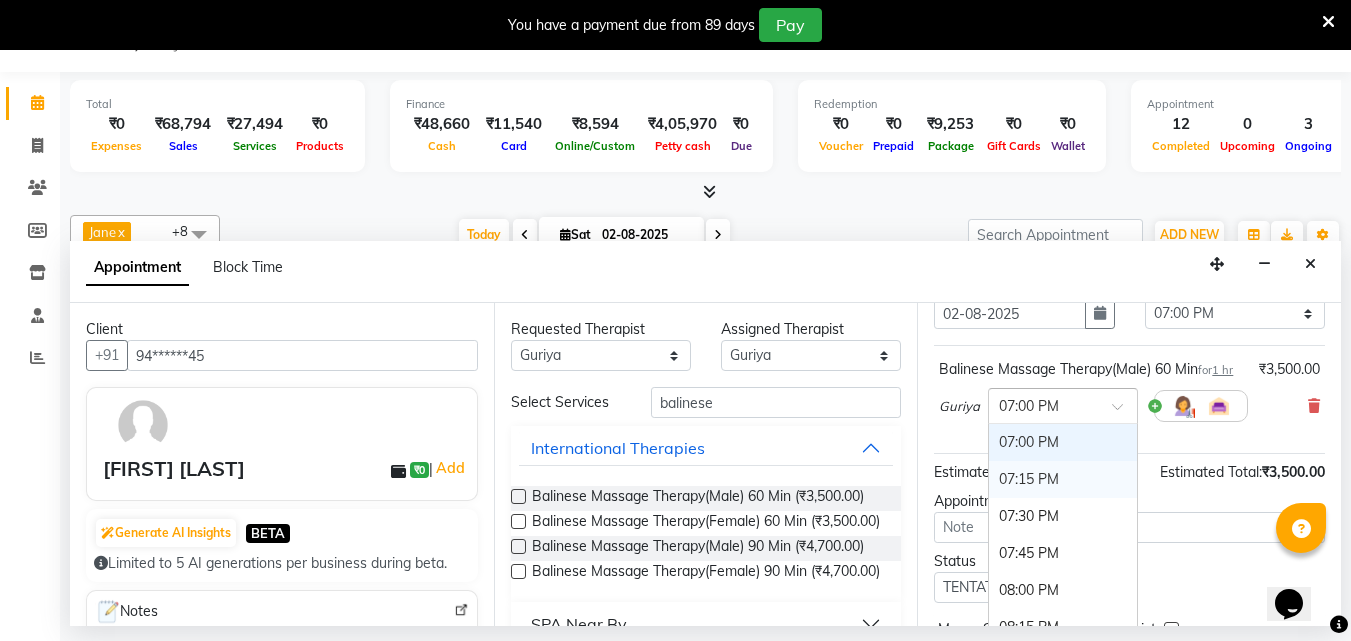 click on "07:15 PM" at bounding box center [1063, 479] 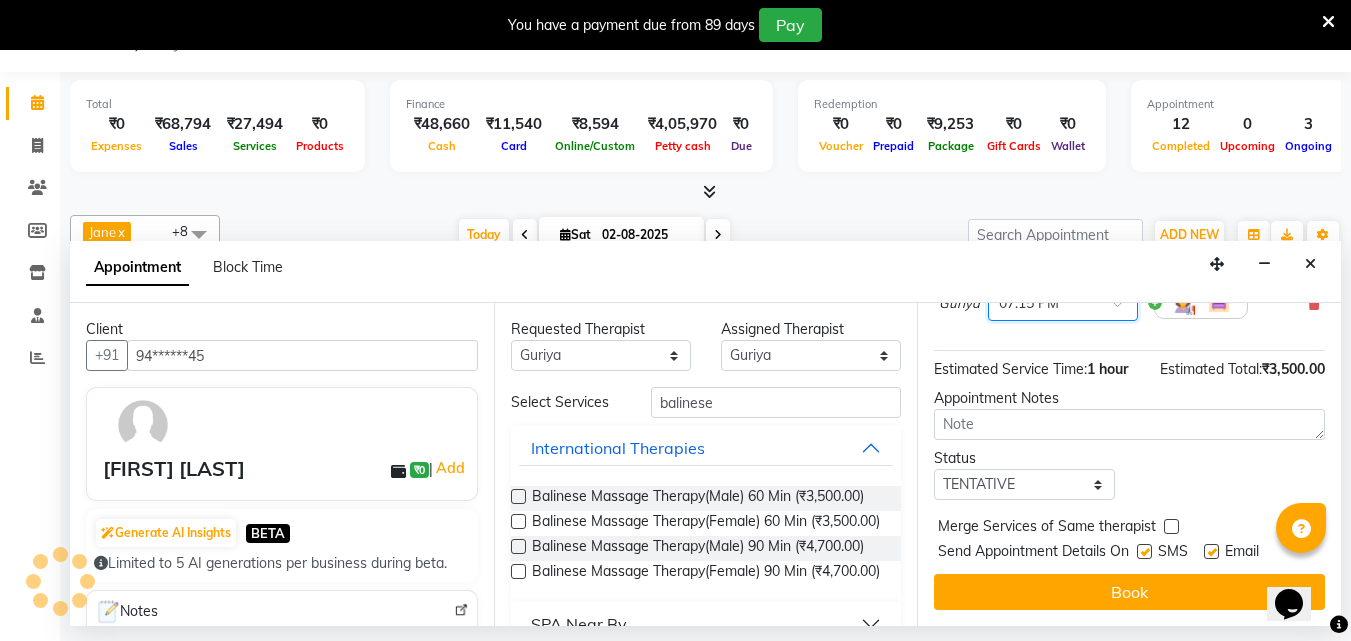 scroll, scrollTop: 239, scrollLeft: 0, axis: vertical 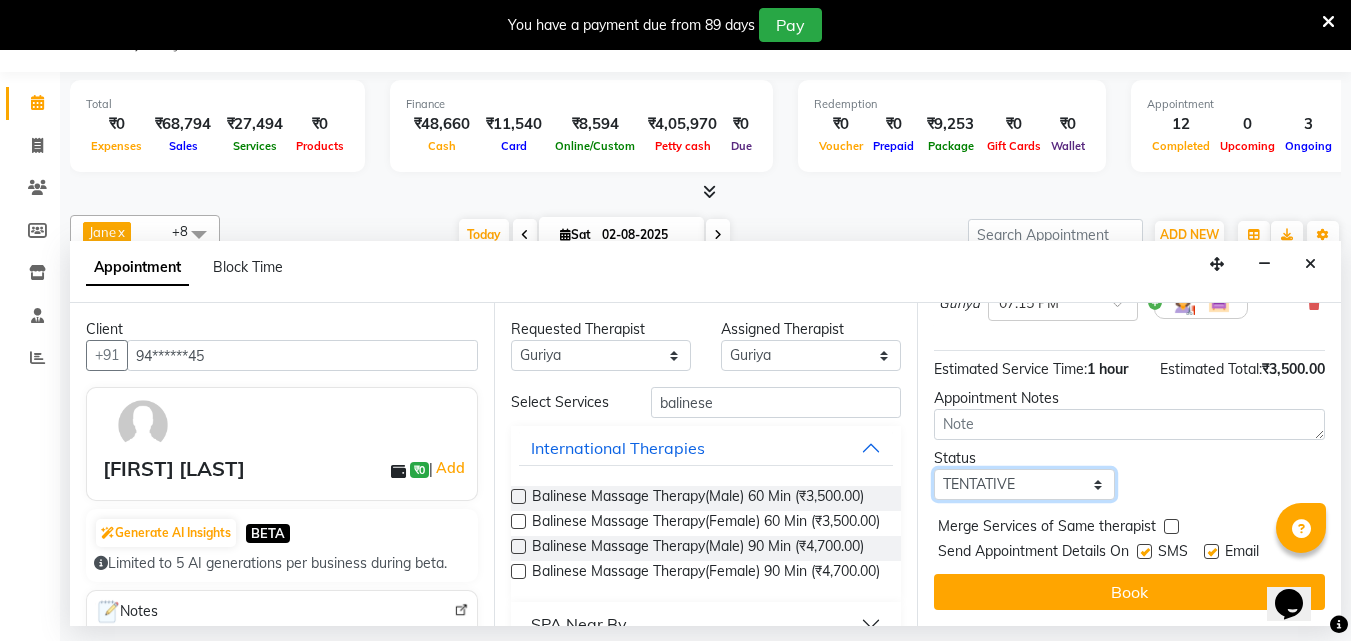 click on "Select TENTATIVE CONFIRM CHECK-IN UPCOMING" at bounding box center [1024, 484] 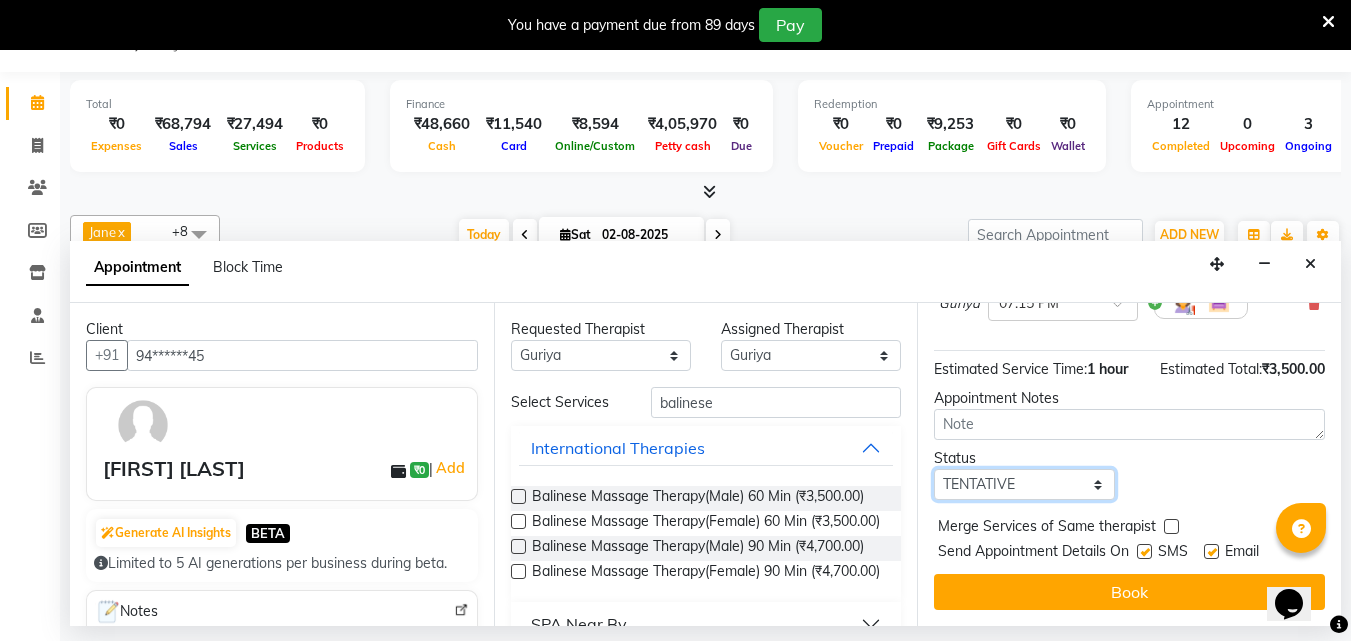 select on "confirm booking" 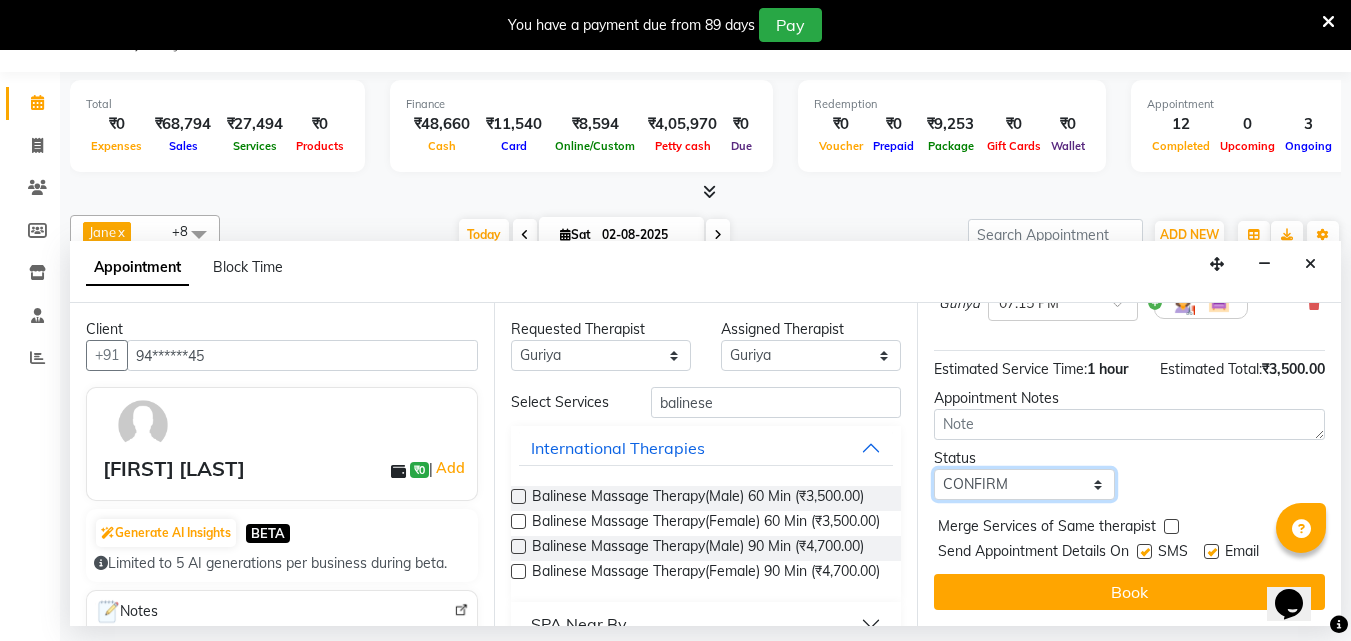 click on "Select TENTATIVE CONFIRM CHECK-IN UPCOMING" at bounding box center (1024, 484) 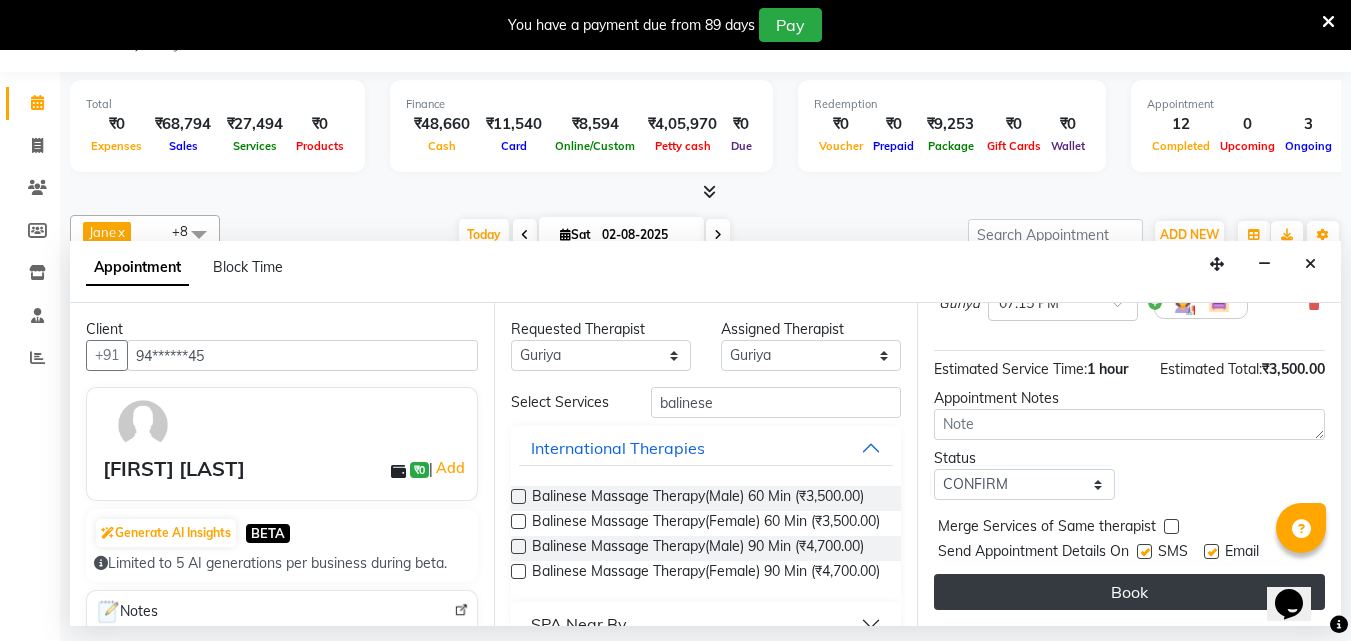 click on "Book" at bounding box center (1129, 592) 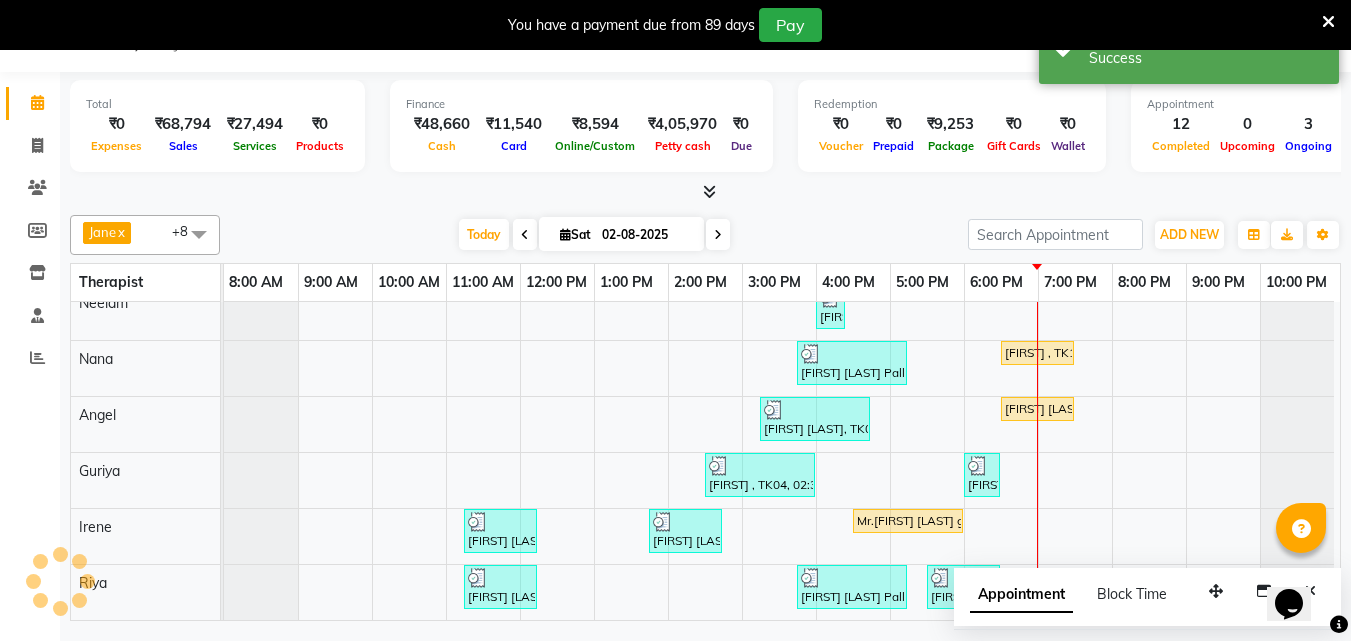 scroll, scrollTop: 0, scrollLeft: 0, axis: both 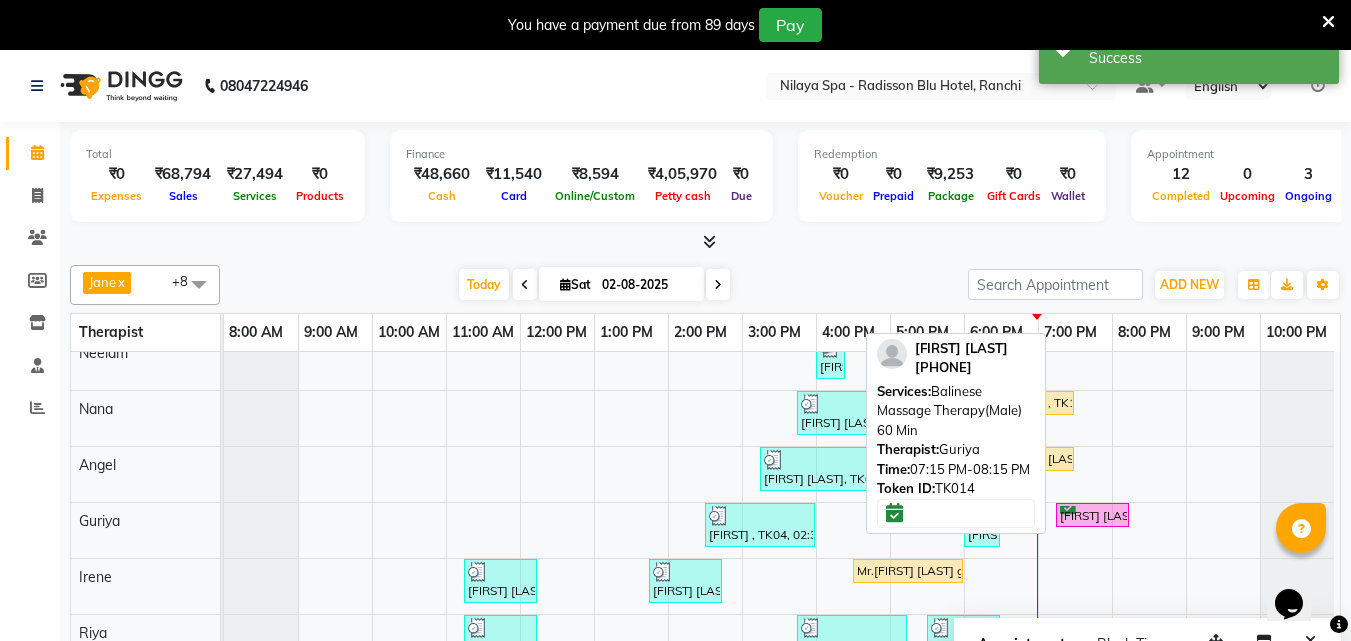 click on "[FIRST] [LAST], TK14, 07:15 PM-08:15 PM, Balinese Massage Therapy(Male) 60 Min" at bounding box center (1092, 515) 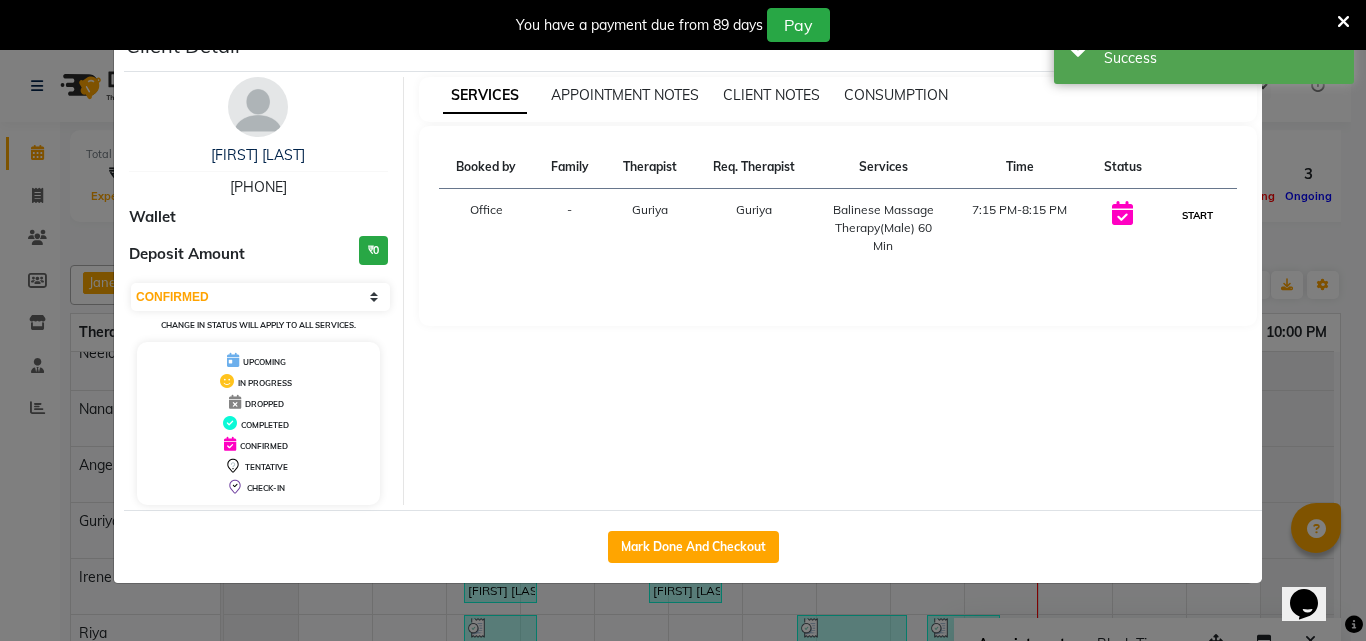 click on "START" at bounding box center (1197, 215) 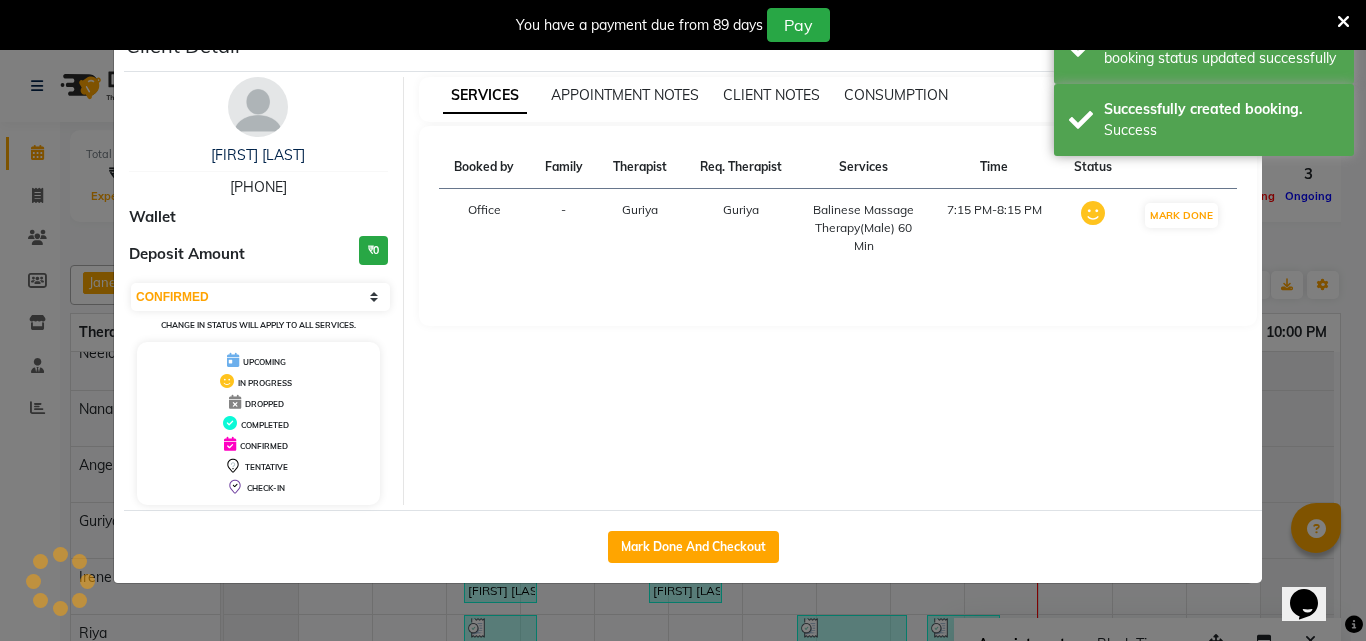 select on "1" 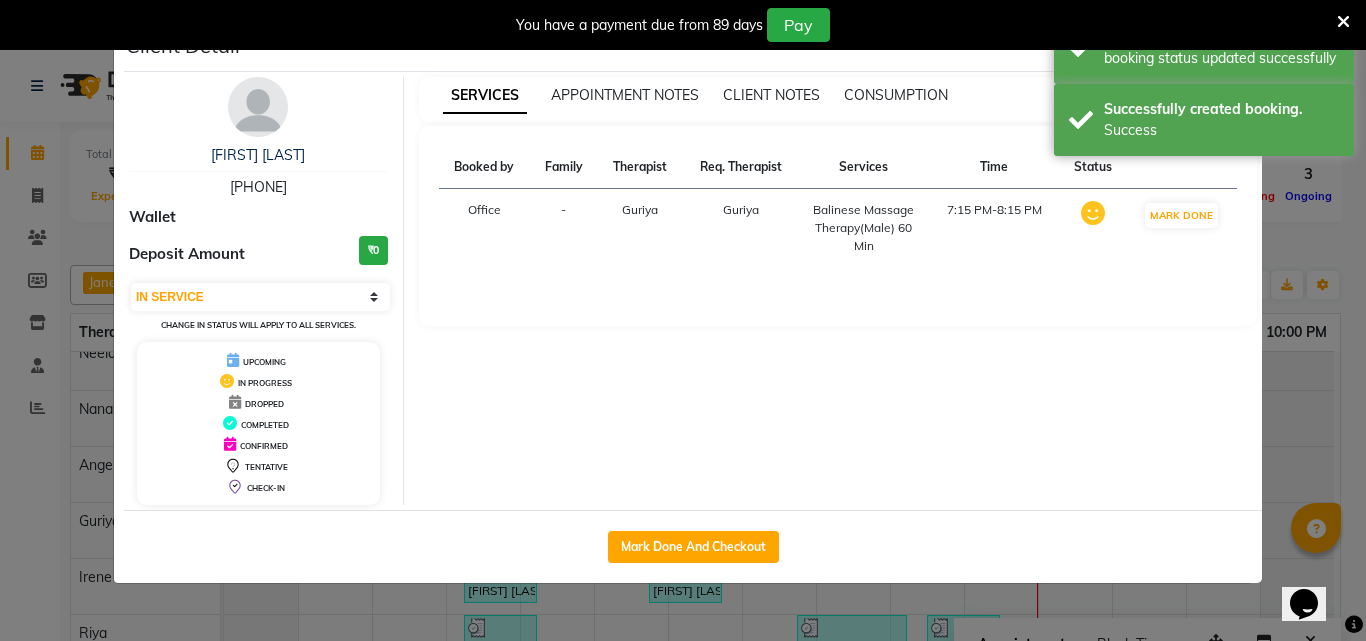 click on "Client Detail  [FIRST] [LAST]   [PHONE] Wallet Deposit Amount  ₹0  Select IN SERVICE CONFIRMED TENTATIVE CHECK IN MARK DONE UPCOMING Change in status will apply to all services. UPCOMING IN PROGRESS DROPPED COMPLETED CONFIRMED TENTATIVE CHECK-IN SERVICES APPOINTMENT NOTES CLIENT NOTES CONSUMPTION Booked by Family Therapist Req. Therapist Services Time Status  Office   - [FIRST] [FIRST]  Balinese Massage Therapy(Male) 60 Min   7:15 PM-8:15 PM   MARK DONE   Mark Done And Checkout" 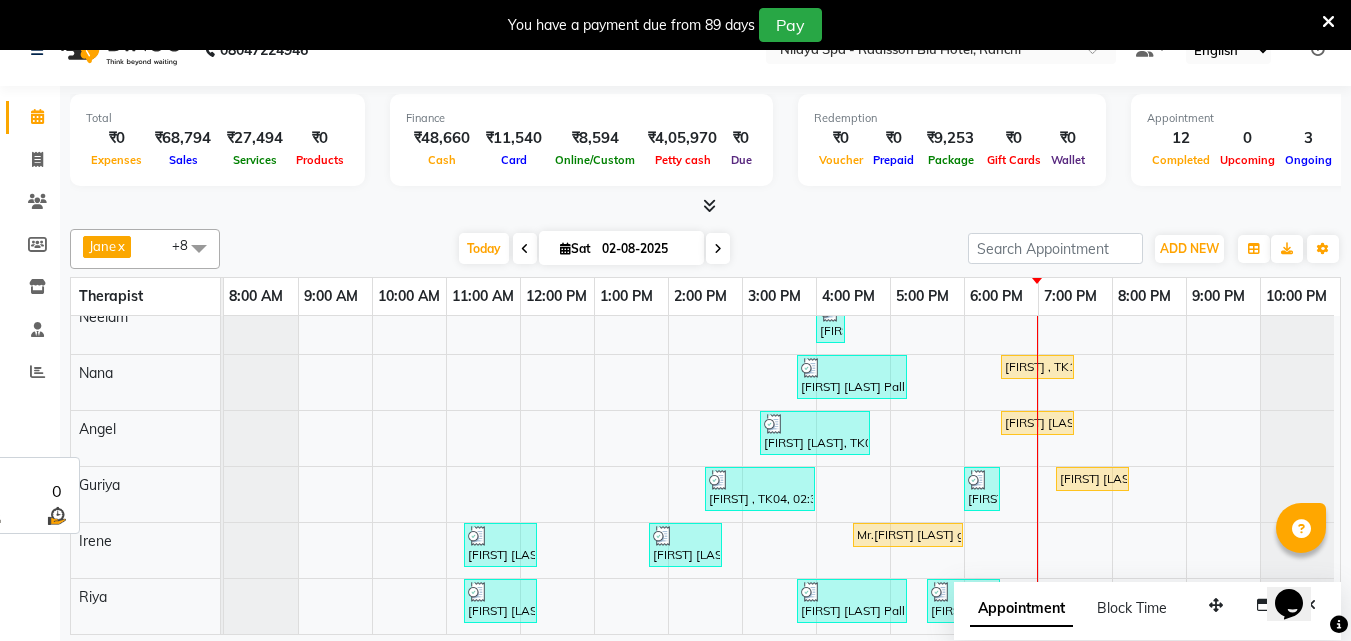 scroll, scrollTop: 50, scrollLeft: 0, axis: vertical 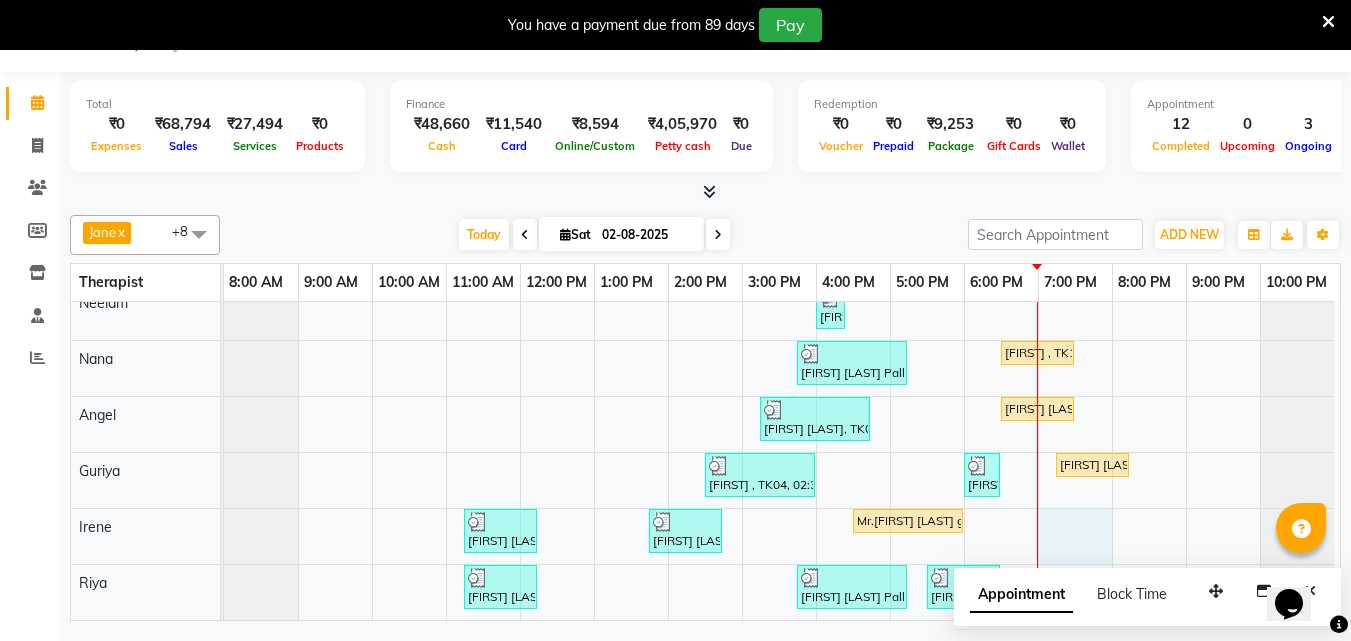 click on "[FIRST] [LAST] 20% Disc, TK02, 12:00 PM-12:30 PM, Mens Special - Shaving     [FIRST] [LAST], TK07, 04:00 PM-06:30 PM, Hair Care - Therapies - Hair Cut (With Shampoo & Blowdry) (Men),Threading - Upperlips/Chin (Each),Threading - Forehead/Side Locks (Each),Bleach - Face Detan,Signature Brightening Clean-up (Female)     [FIRST] [LAST], TK08, 04:00 PM-04:15 PM, Threading - Eye Brows     [FIRST] [LAST] Palladium member, TK05, 03:45 PM-05:15 PM, Deep Tissue Repair Therapy(Male) 90 Min    [FIRST] , TK13, 06:30 PM-07:30 PM, Traditional Swedish Relaxation Therapy(Male) 60 Min     [FIRST] [LAST], TK06, 03:15 PM-04:45 PM, R3 Fusion Therapy(Male) 90 Min    [FIRST] [LAST] , TK12, 06:30 PM-07:30 PM, Traditional Swedish Relaxation Therapy(Male) 60 Min     [FIRST] , TK04, 02:30 PM-04:00 PM, R3 Fusion Therapy(Male) 90 Min     [FIRST], TK10, 06:00 PM-06:30 PM, Kundalini Back Massage Therapy (Male) 30 Min    [FIRST] [LAST], TK14, 07:15 PM-08:15 PM, Balinese Massage Therapy(Male) 60 Min" at bounding box center (782, 405) 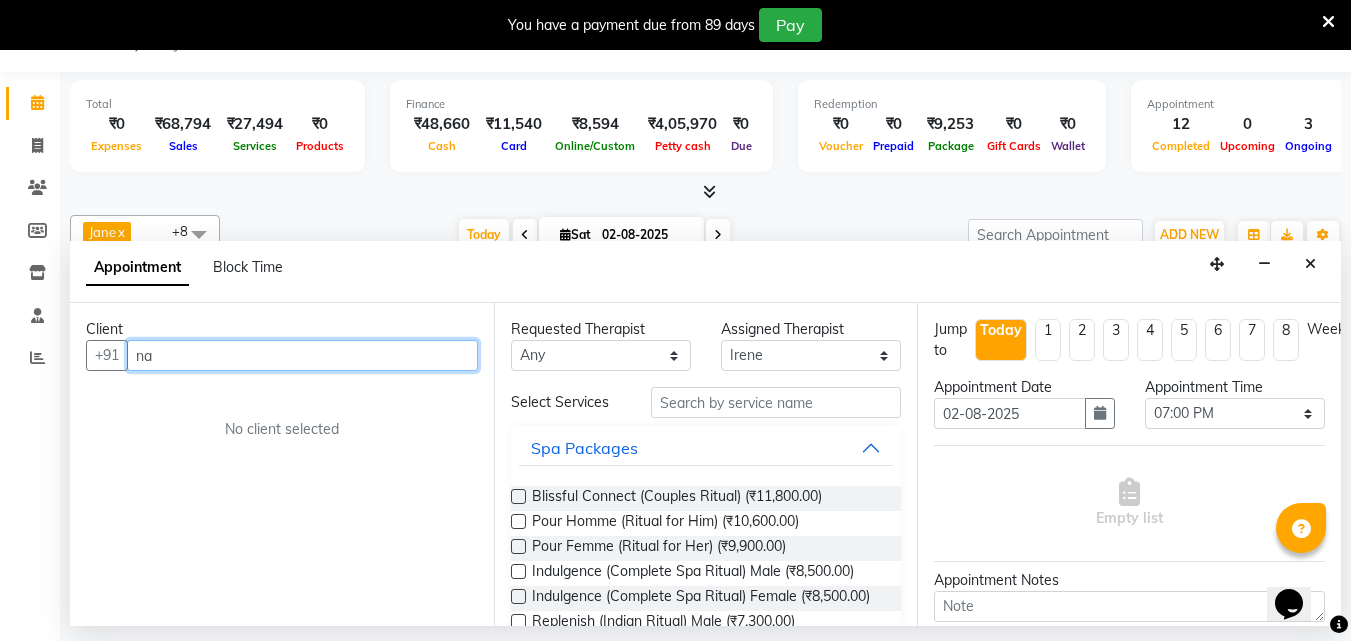 type on "n" 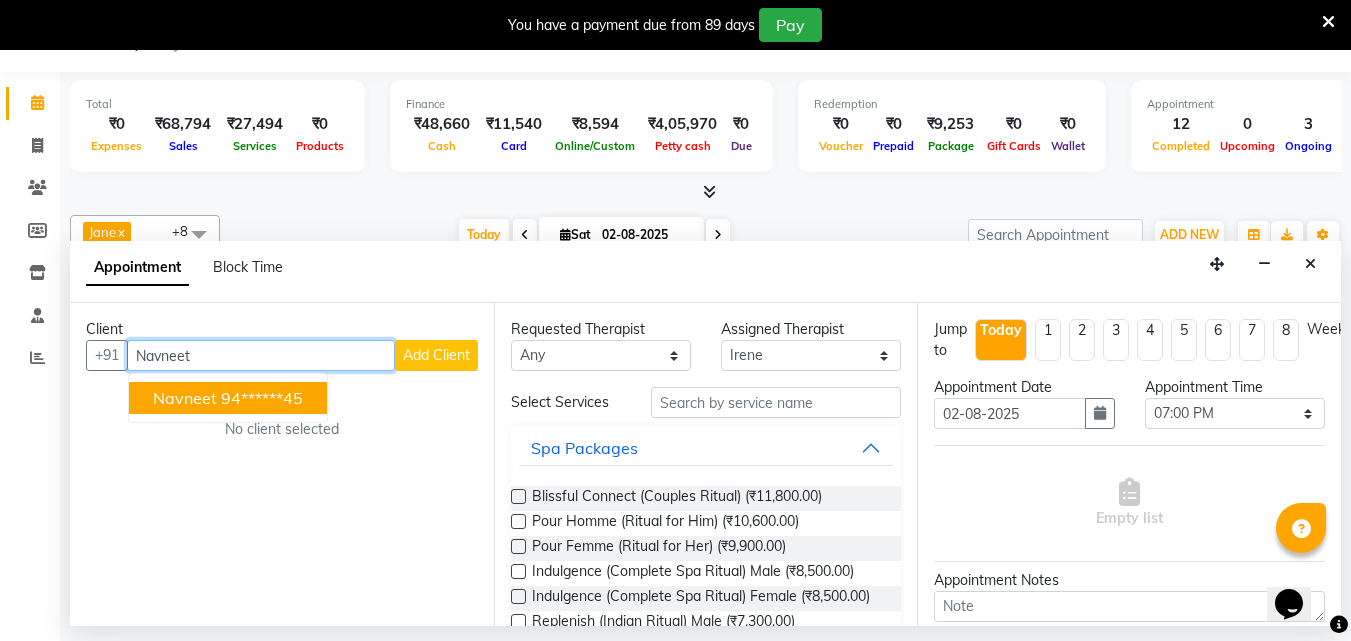 click on "94******45" at bounding box center (262, 398) 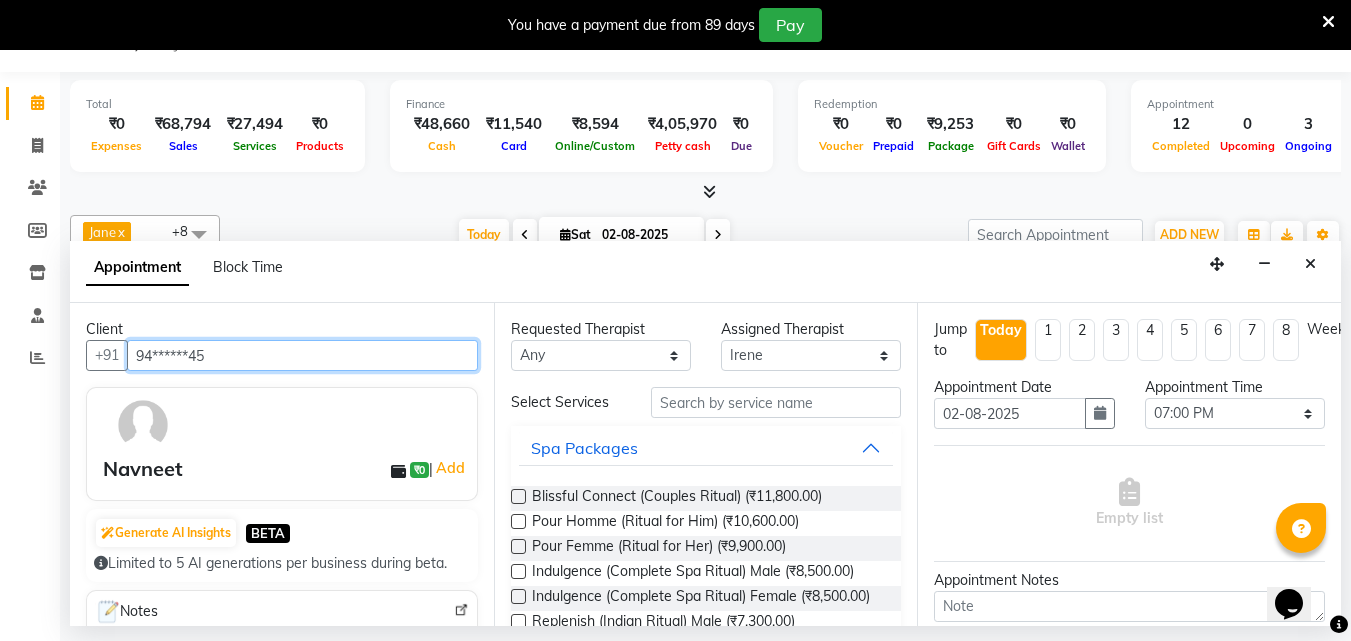 type on "94******45" 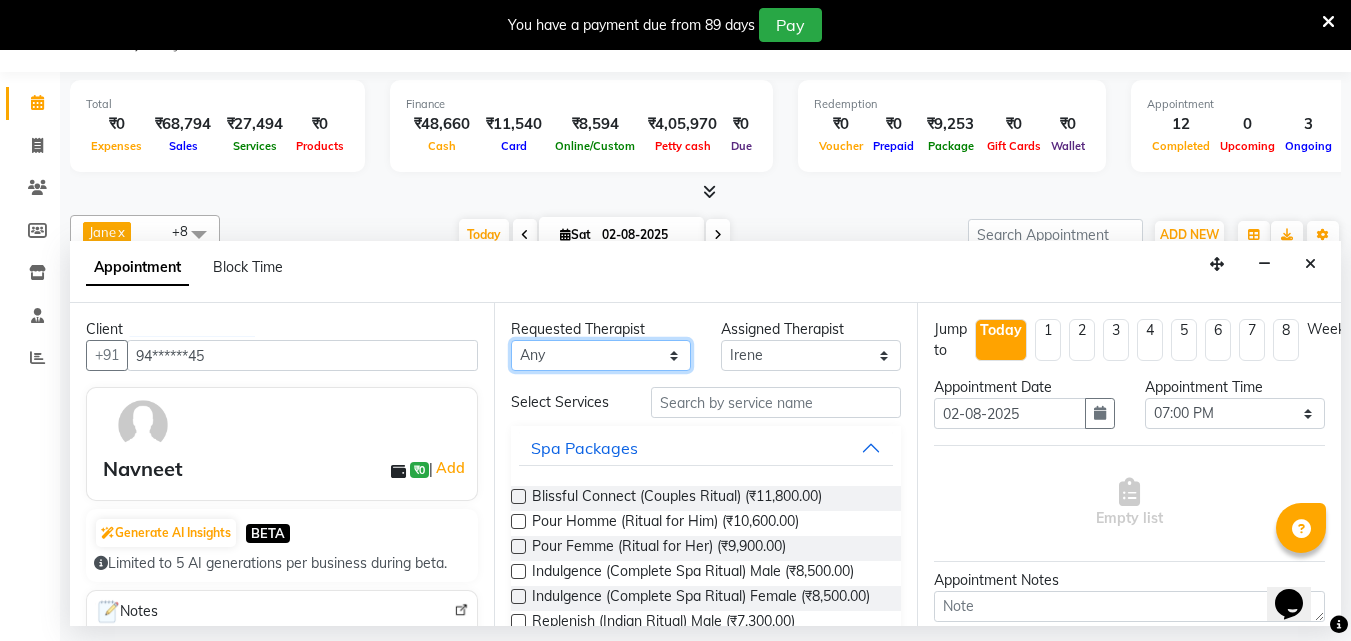 click on "Any Angel [FIRST] [LAST] [FIRST] [LAST] [FIRST] [LAST] [FIRST] [LAST] Office  [FIRST] [LAST] [FIRST] [LAST] [FIRST] [LAST]" at bounding box center [601, 355] 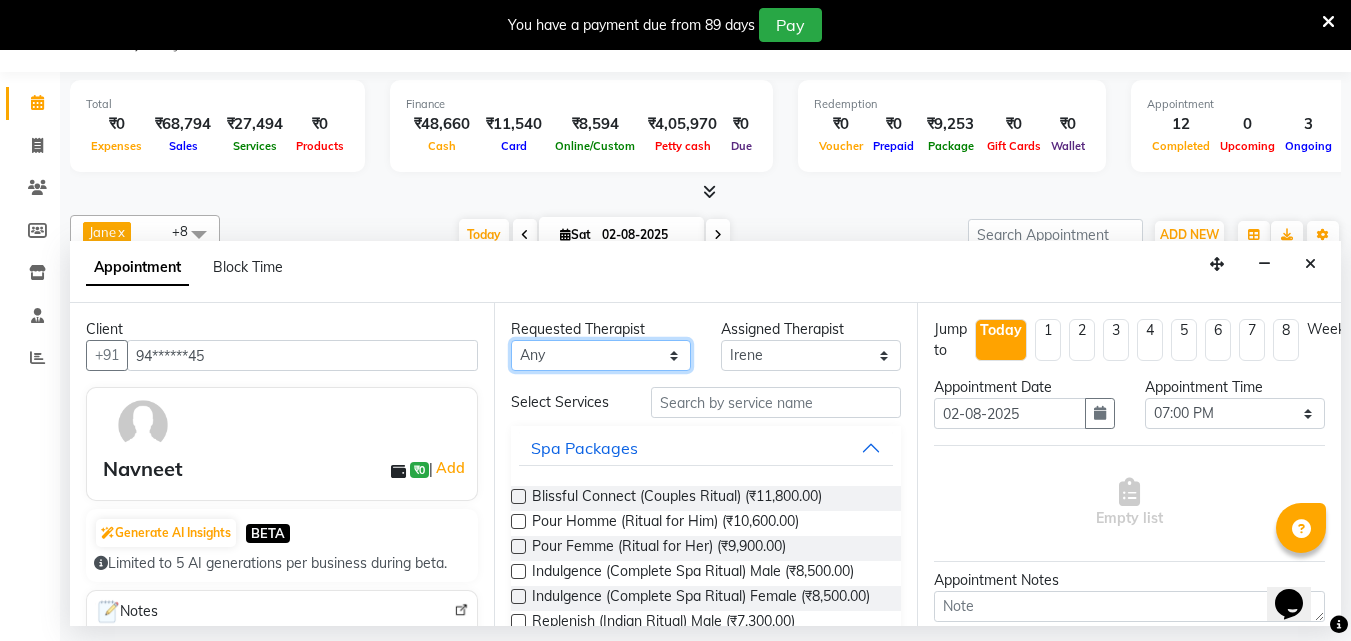 select on "78999" 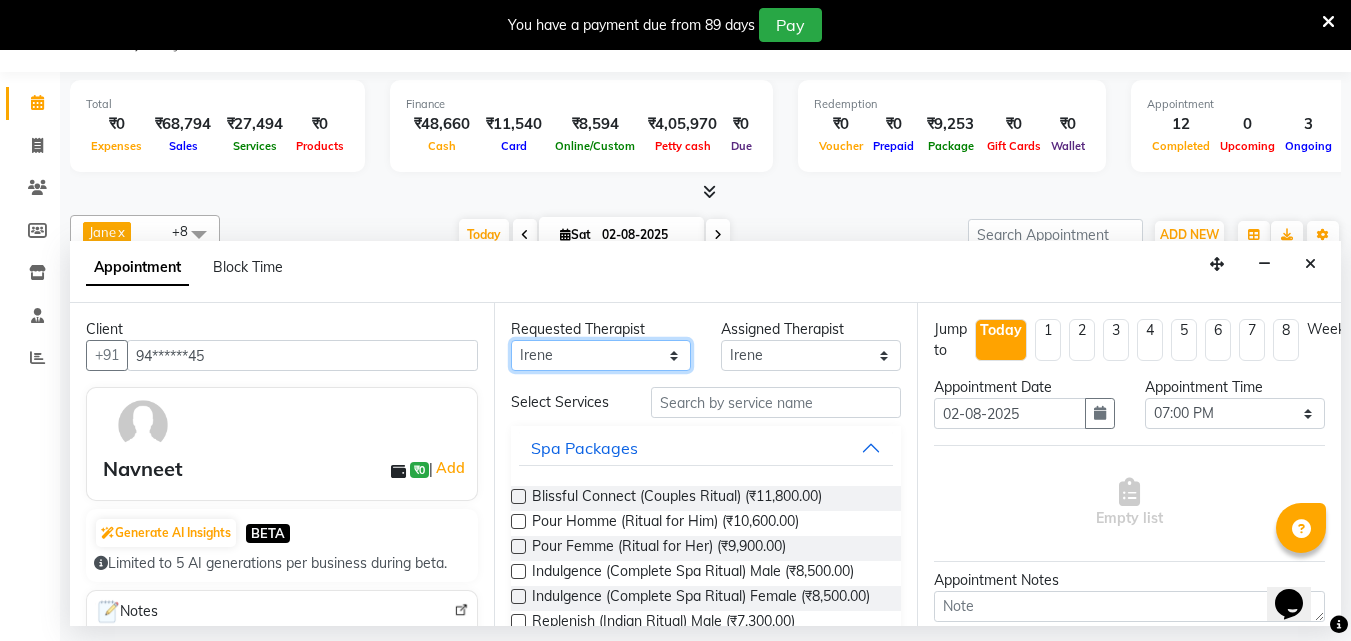 click on "Any Angel [FIRST] [LAST] [FIRST] [LAST] [FIRST] [LAST] [FIRST] [LAST] Office  [FIRST] [LAST] [FIRST] [LAST] [FIRST] [LAST]" at bounding box center (601, 355) 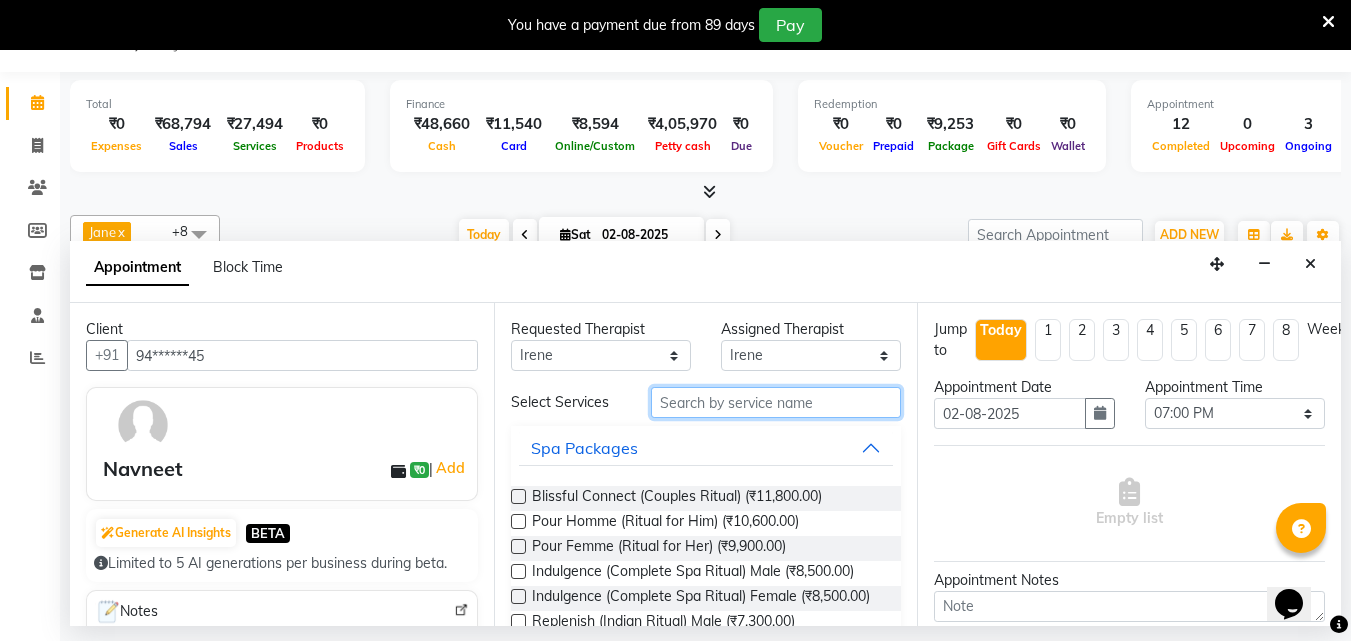 click at bounding box center [776, 402] 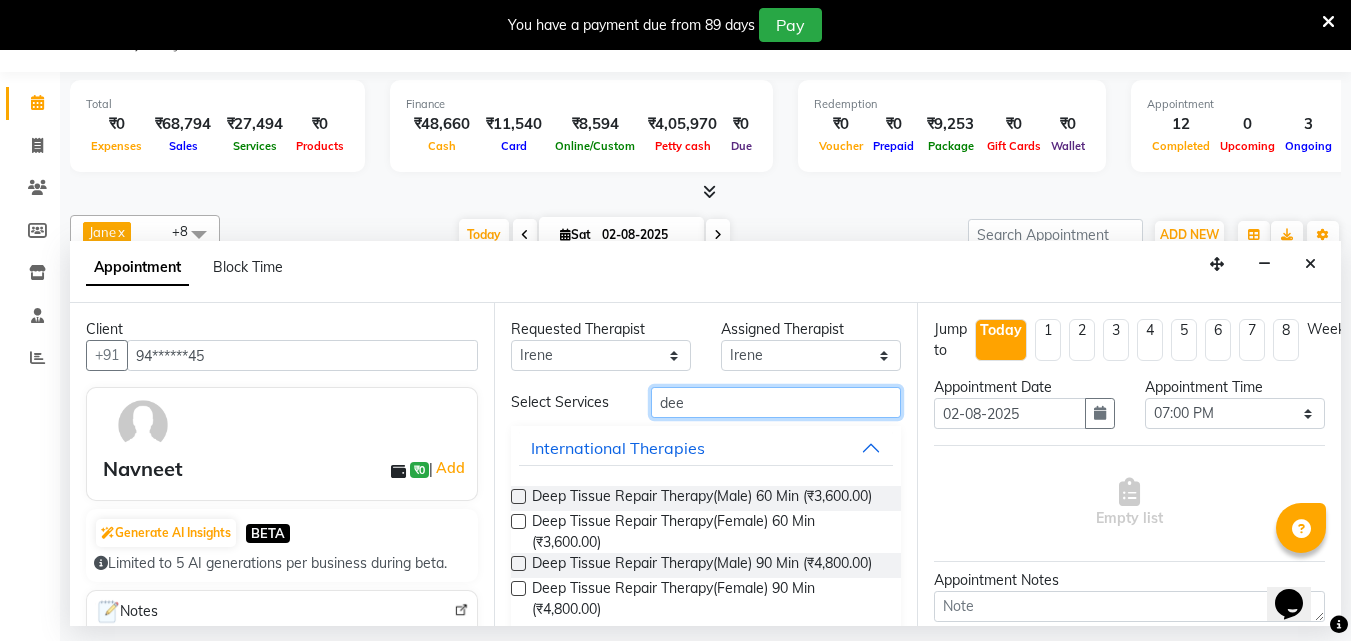 type on "dee" 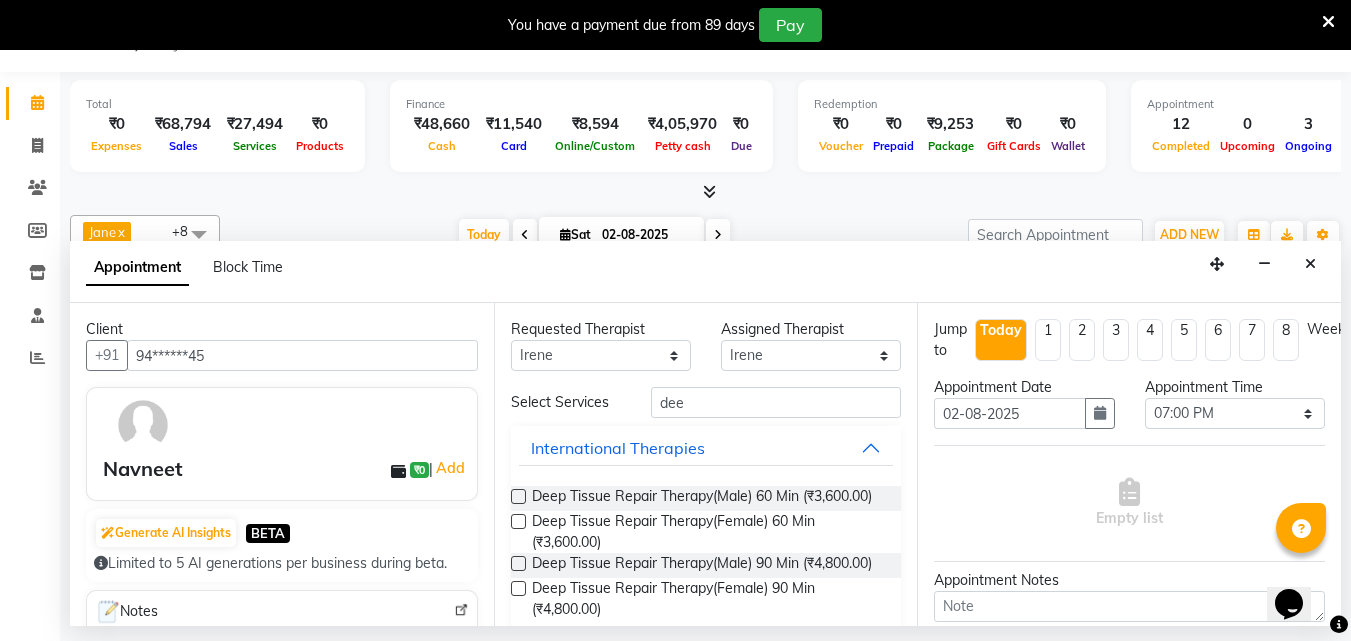 click at bounding box center (518, 496) 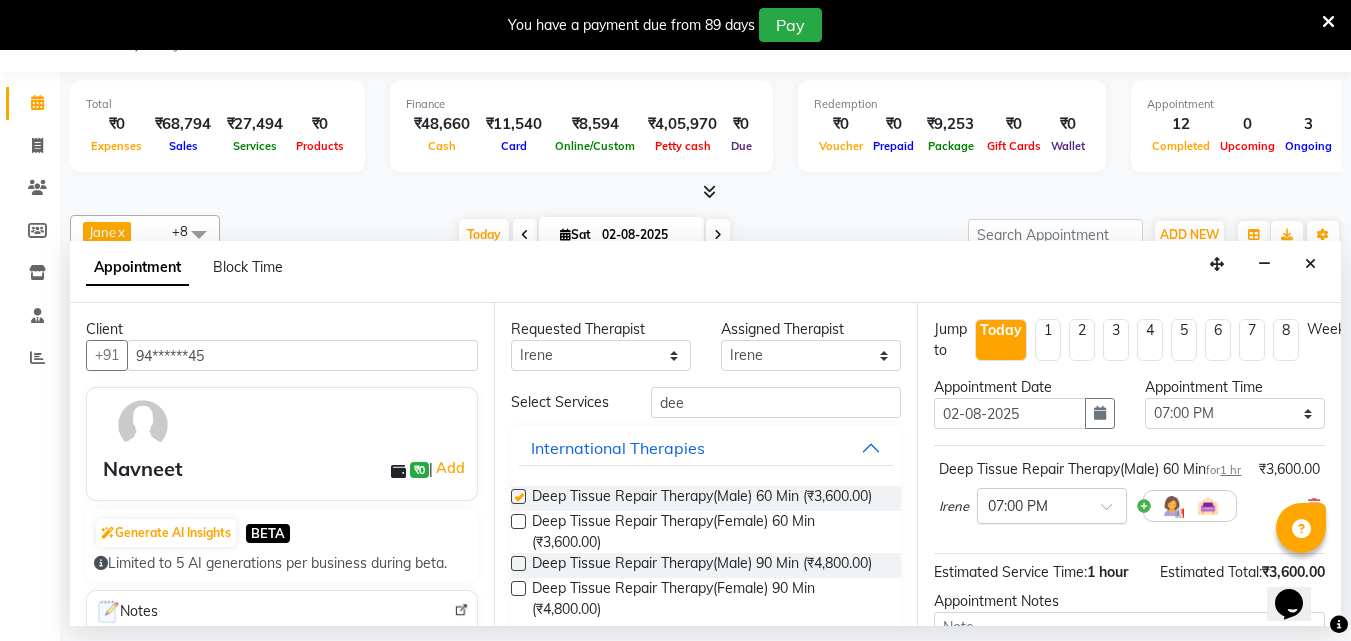checkbox on "false" 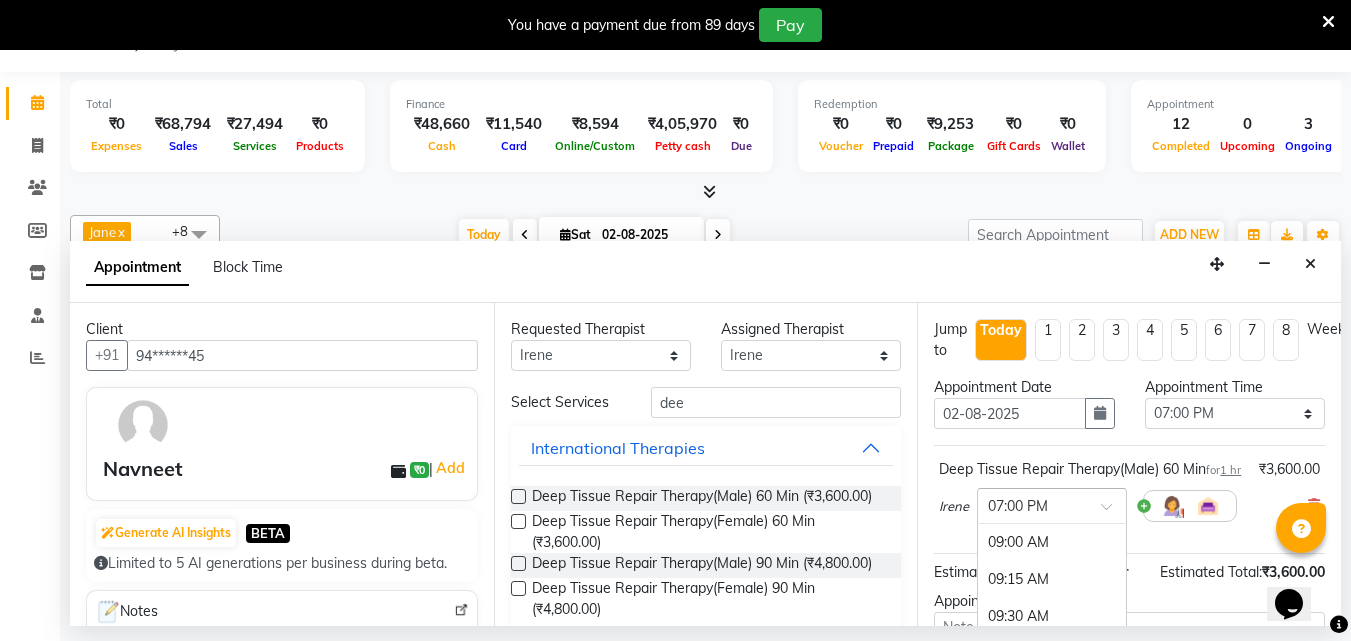 click at bounding box center [1113, 512] 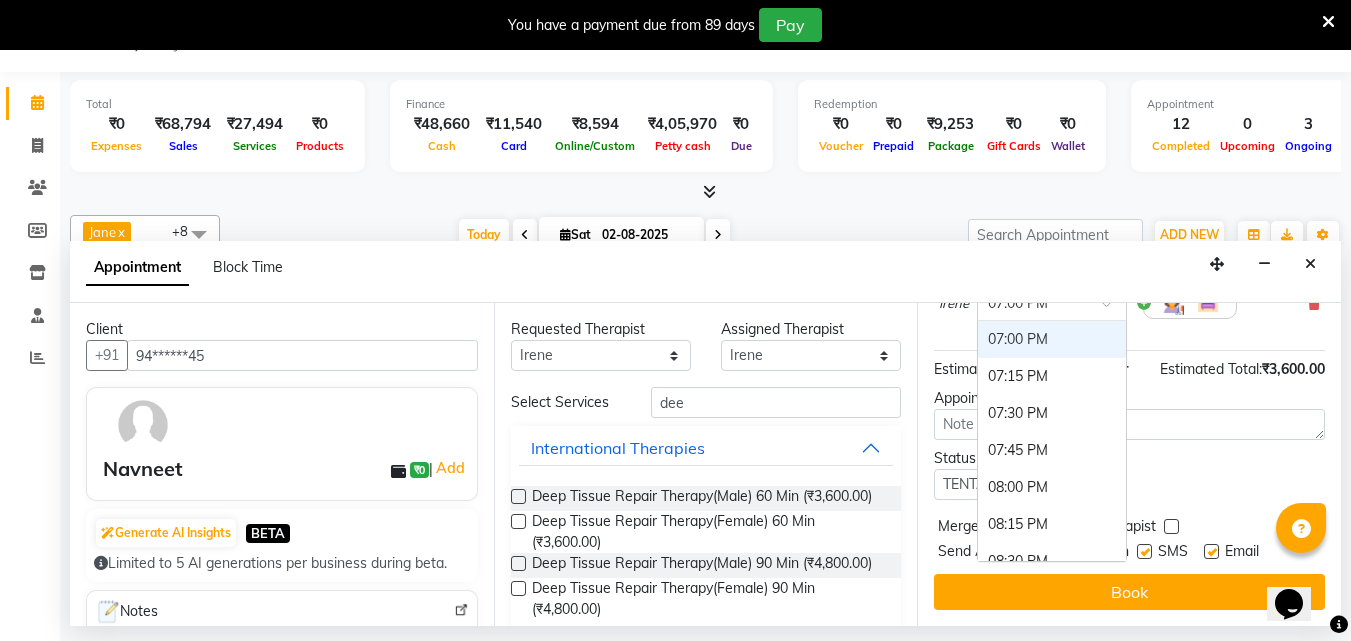 scroll, scrollTop: 239, scrollLeft: 0, axis: vertical 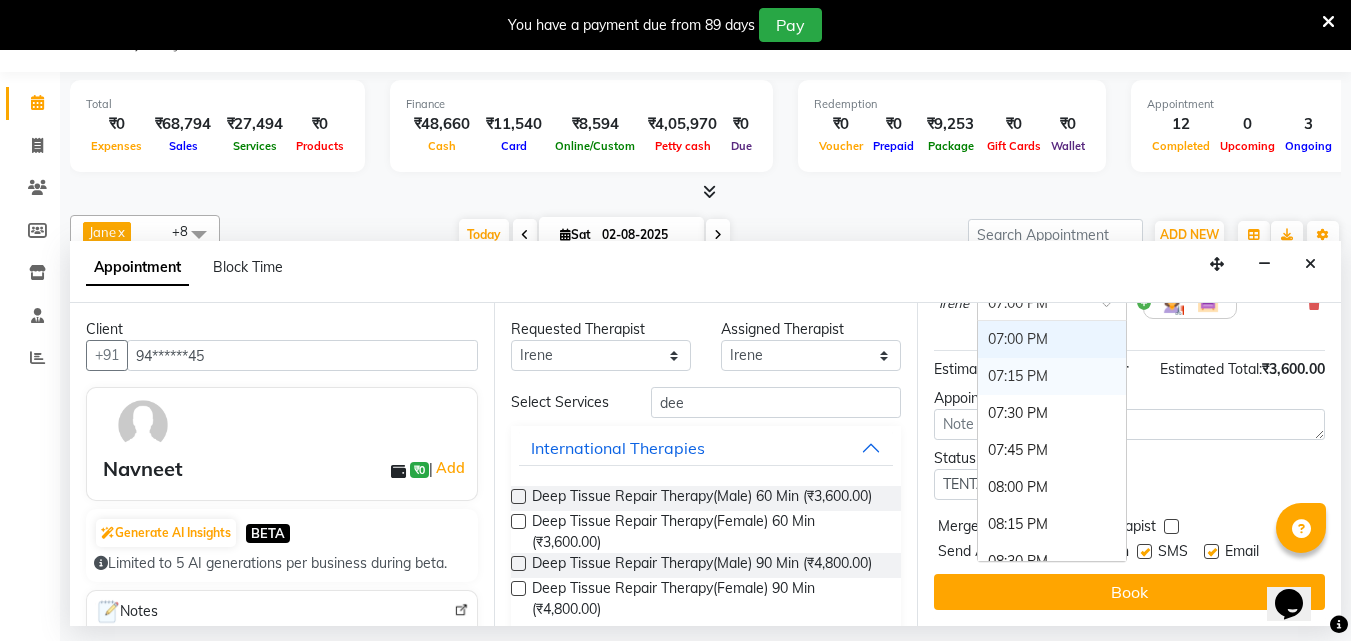 click on "07:15 PM" at bounding box center (1052, 376) 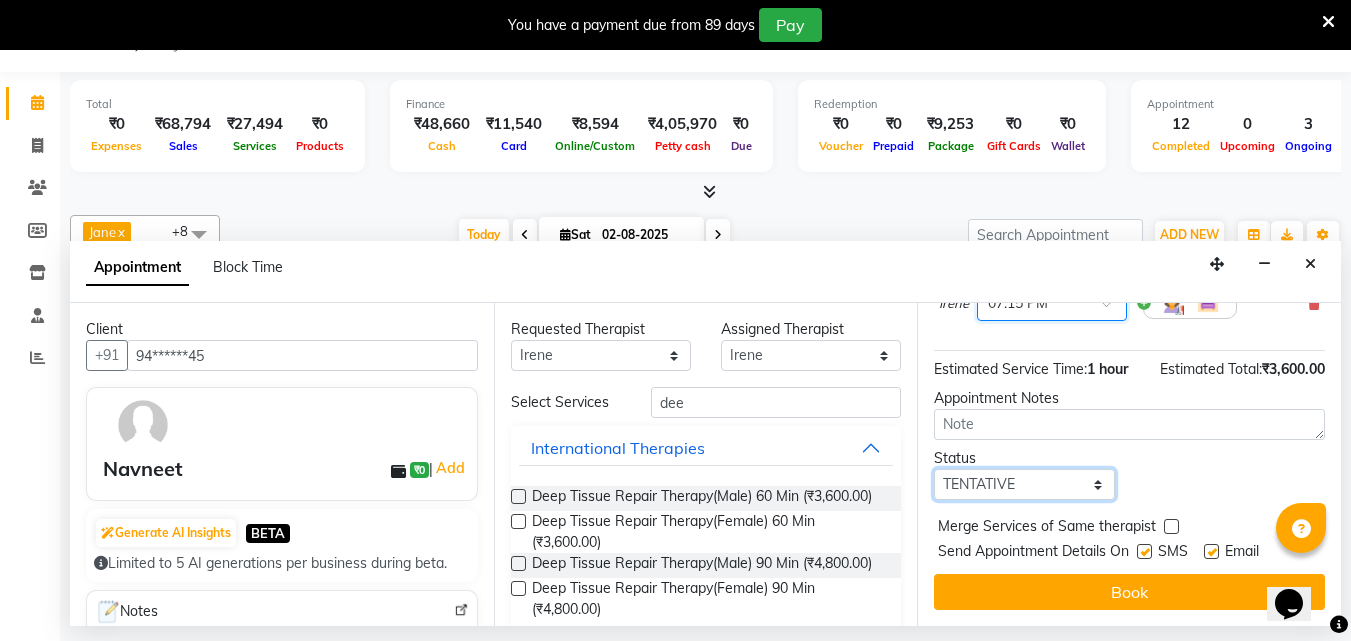 click on "Select TENTATIVE CONFIRM CHECK-IN UPCOMING" at bounding box center [1024, 484] 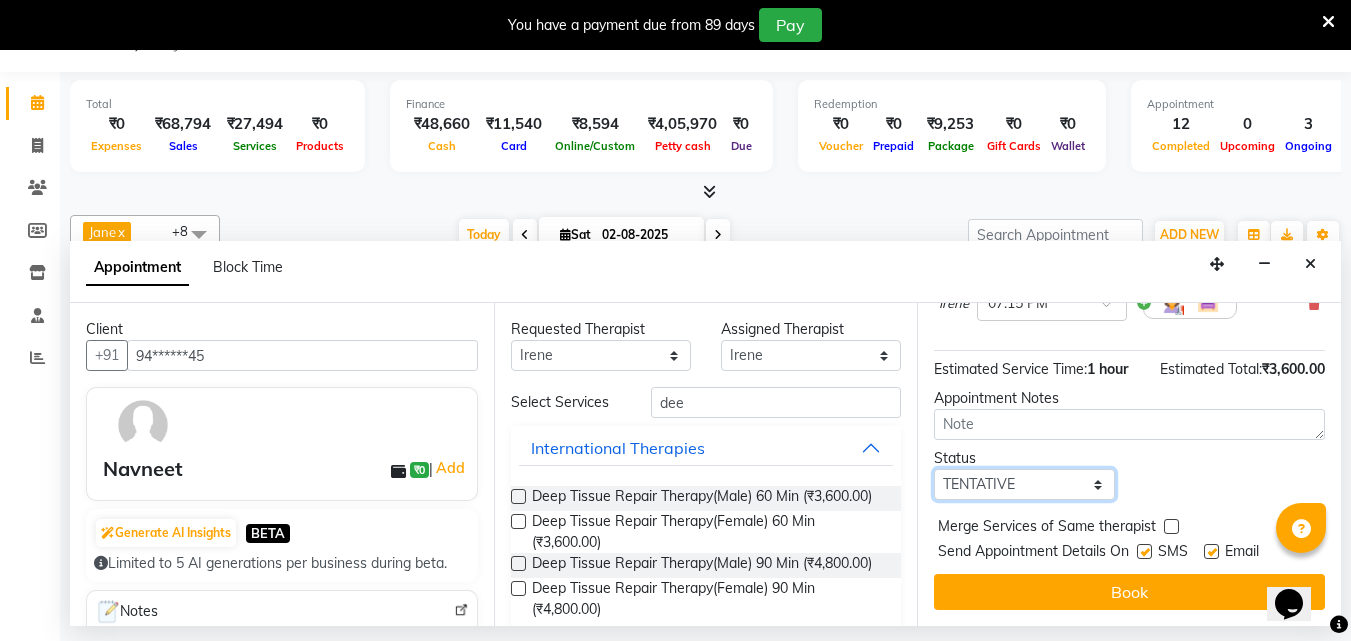 select on "confirm booking" 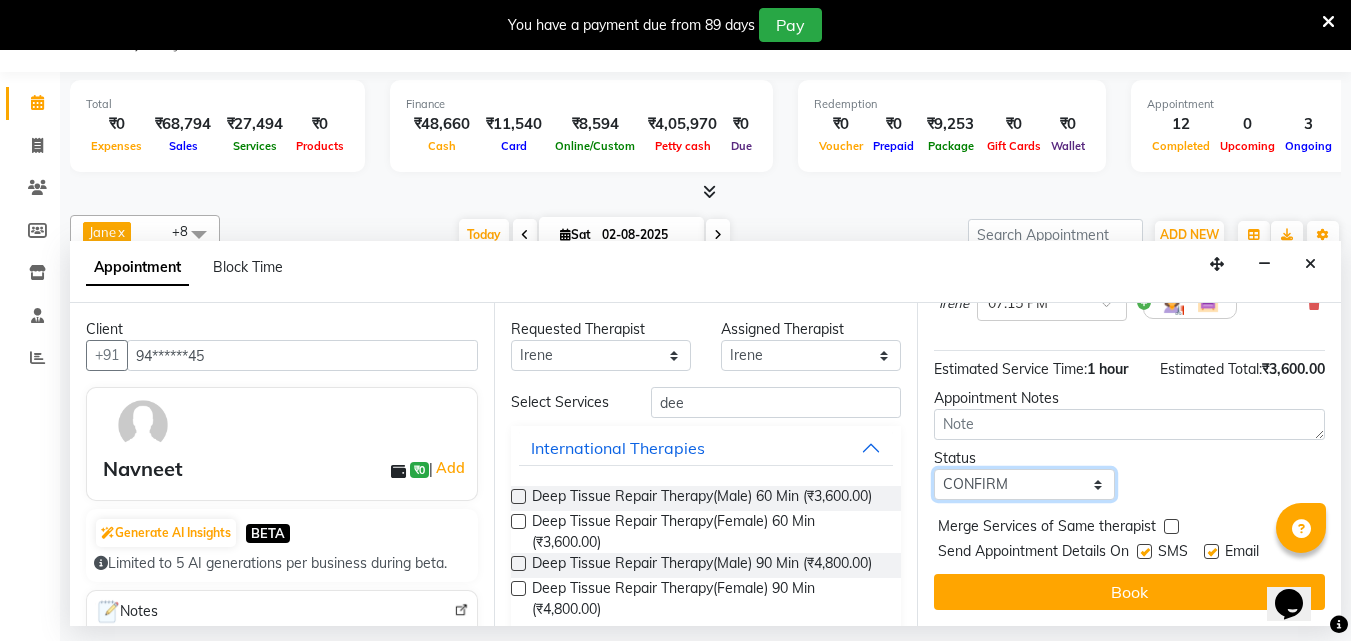 click on "Select TENTATIVE CONFIRM CHECK-IN UPCOMING" at bounding box center [1024, 484] 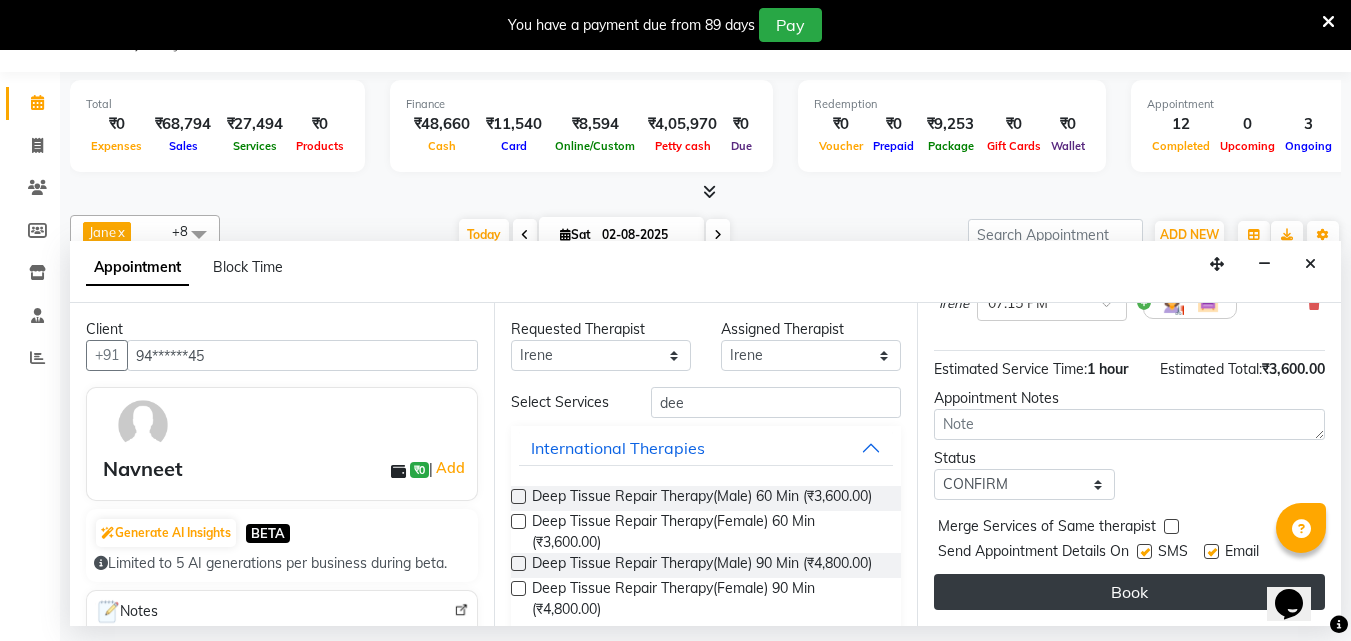 click on "Book" at bounding box center (1129, 592) 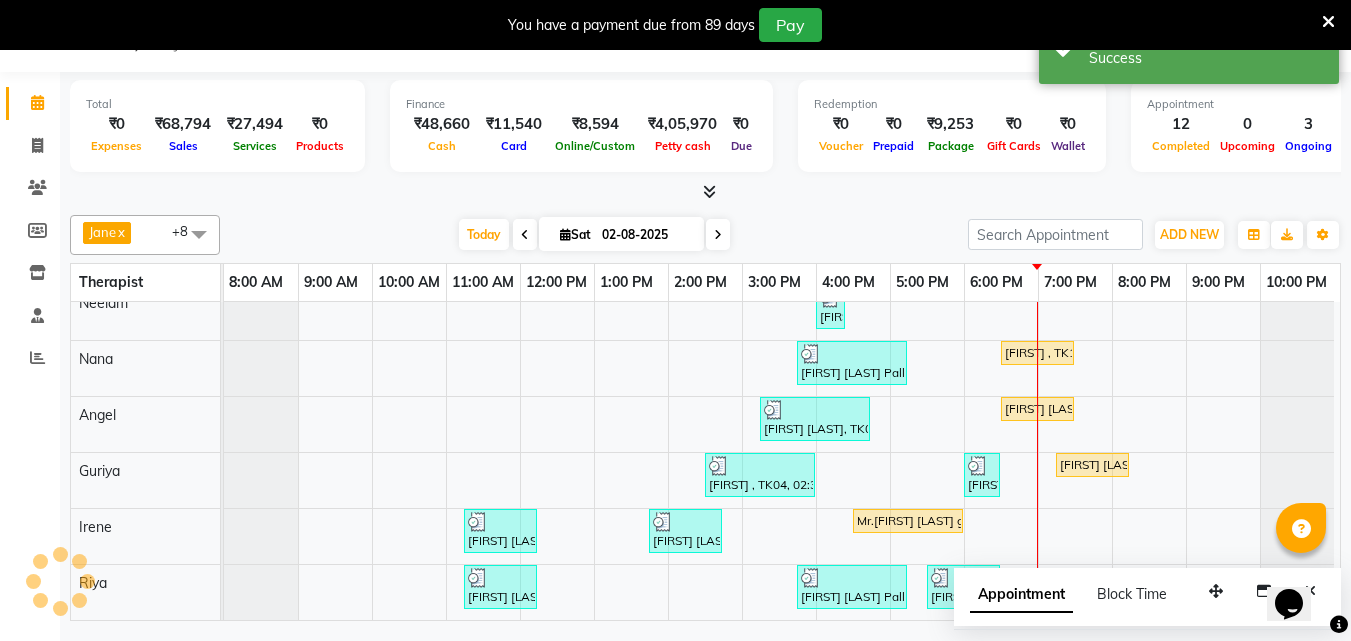 scroll, scrollTop: 0, scrollLeft: 0, axis: both 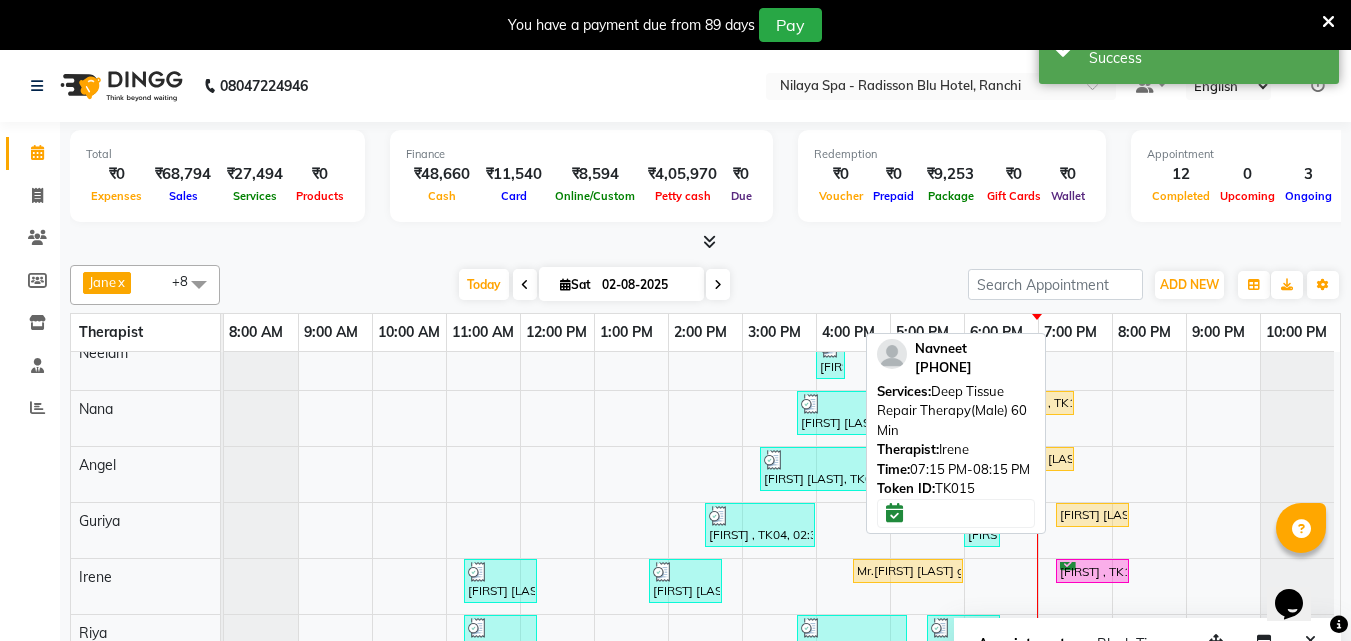 click on "[FIRST] , TK15, 07:15 PM-08:15 PM, Deep Tissue Repair Therapy(Male) 60 Min" at bounding box center (1092, 571) 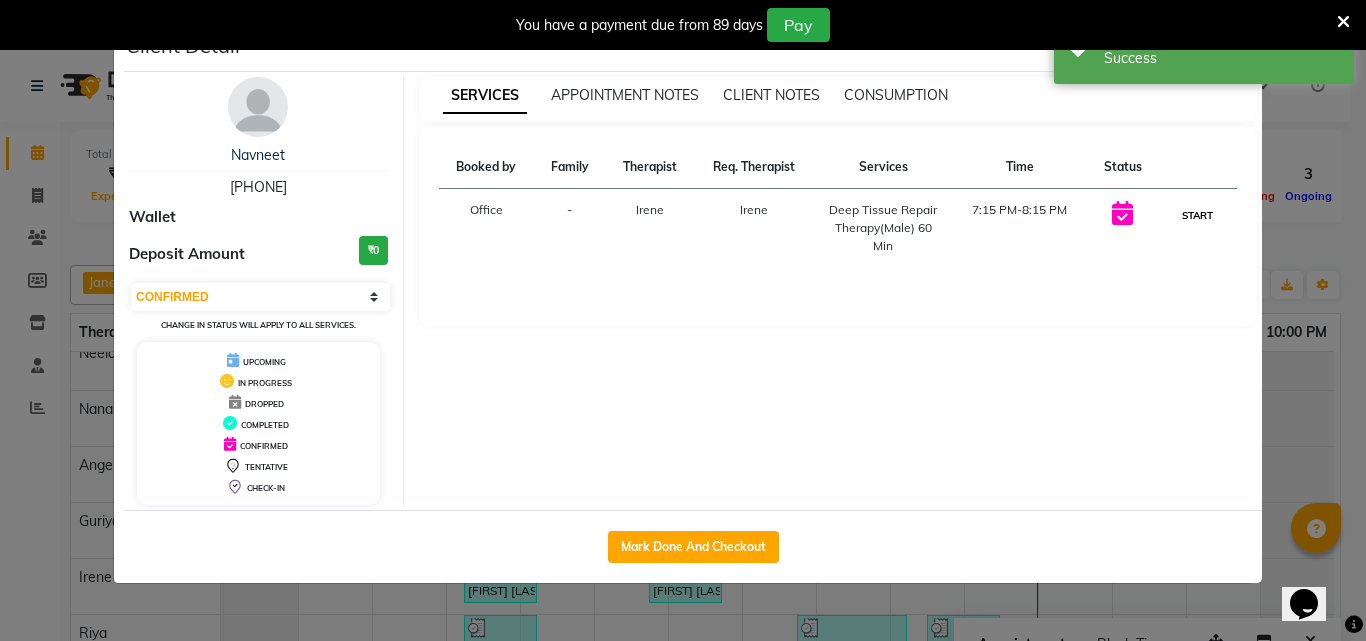 click on "START" at bounding box center (1197, 215) 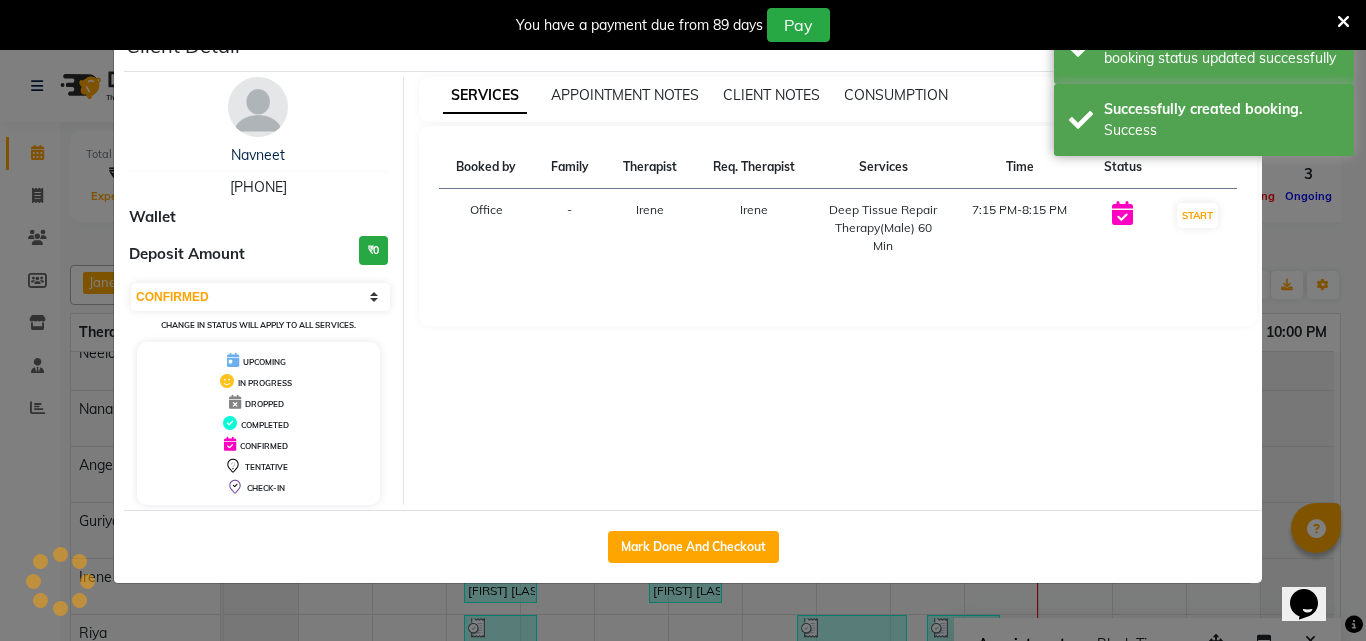 select on "1" 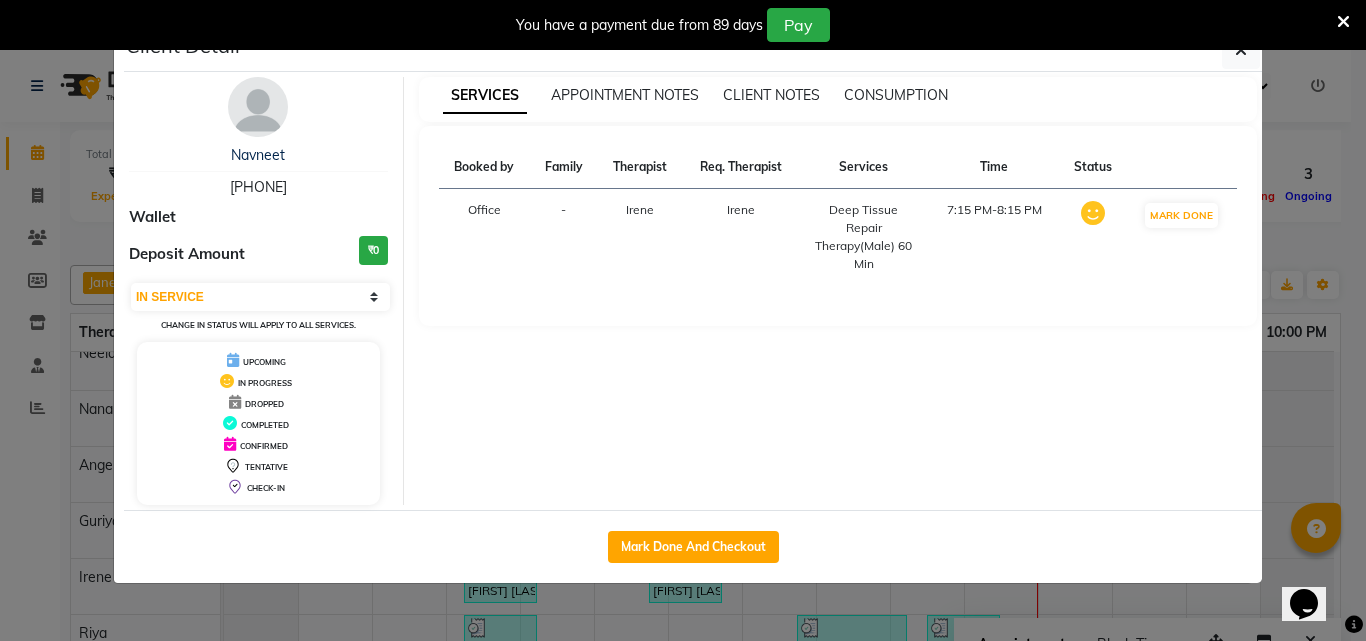 click on "You have a payment due from 89 days   Pay" at bounding box center (683, 25) 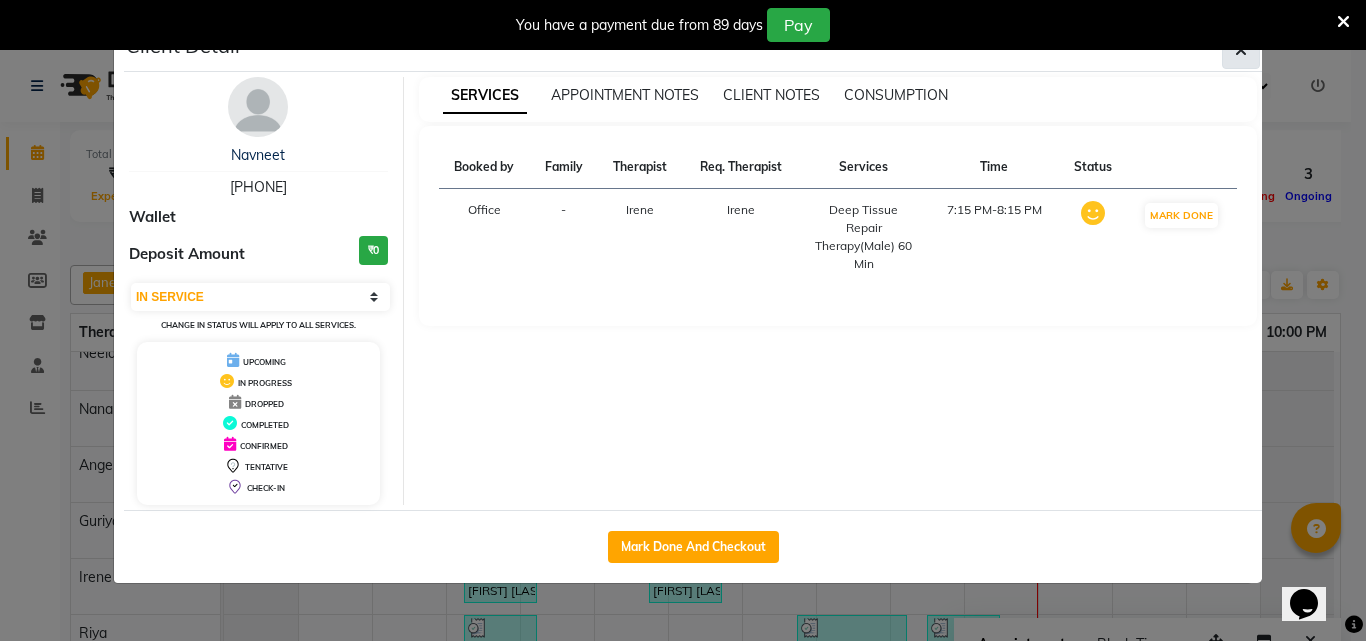 click 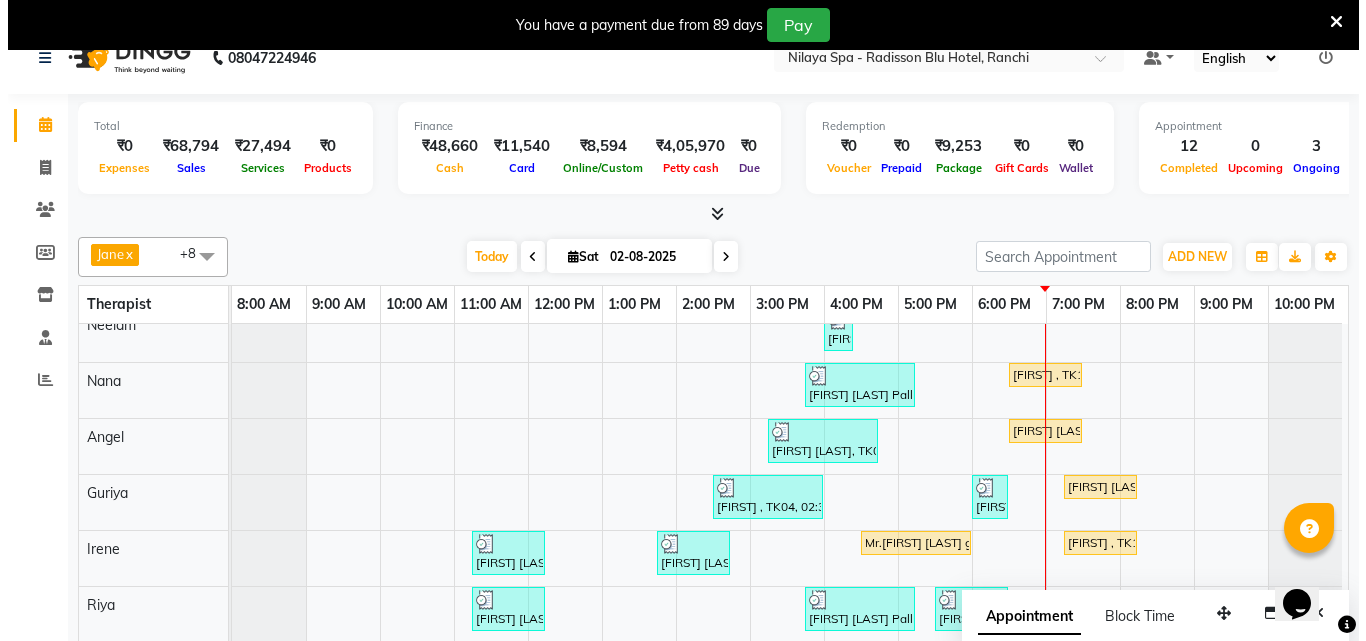 scroll, scrollTop: 50, scrollLeft: 0, axis: vertical 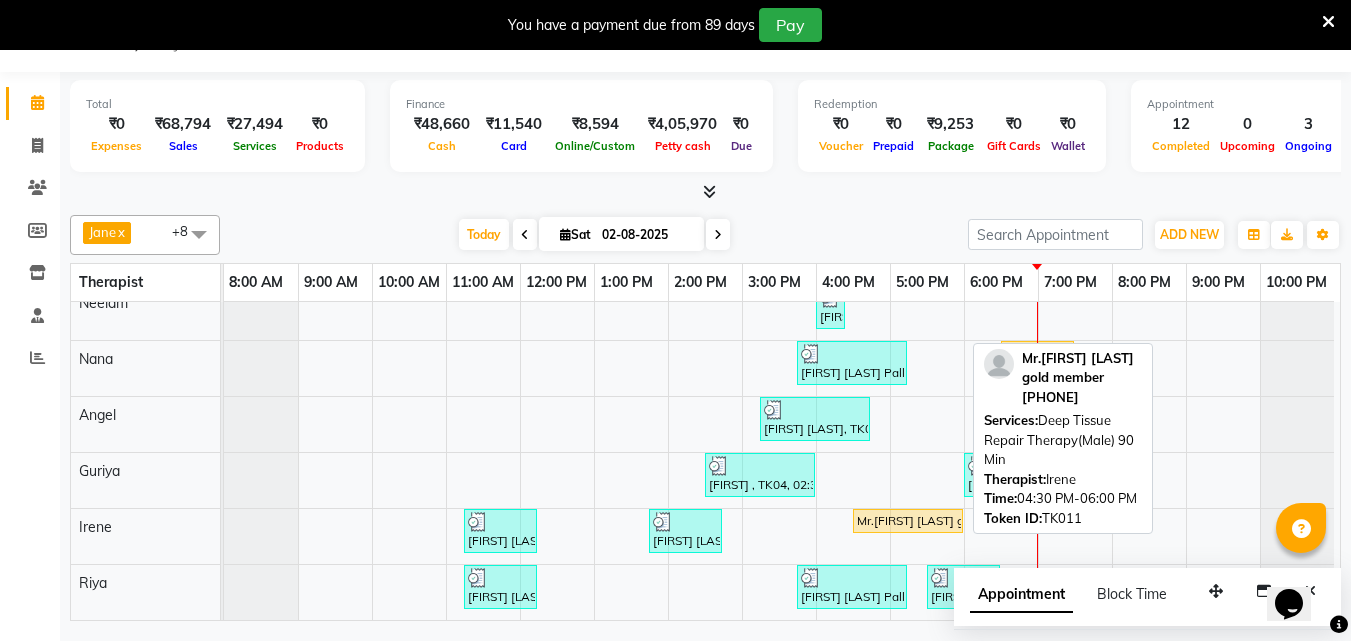 click on "Mr.[FIRST] [LAST] gold member, TK11, 04:30 PM-06:00 PM, Deep Tissue Repair Therapy(Male) 90 Min" at bounding box center [908, 521] 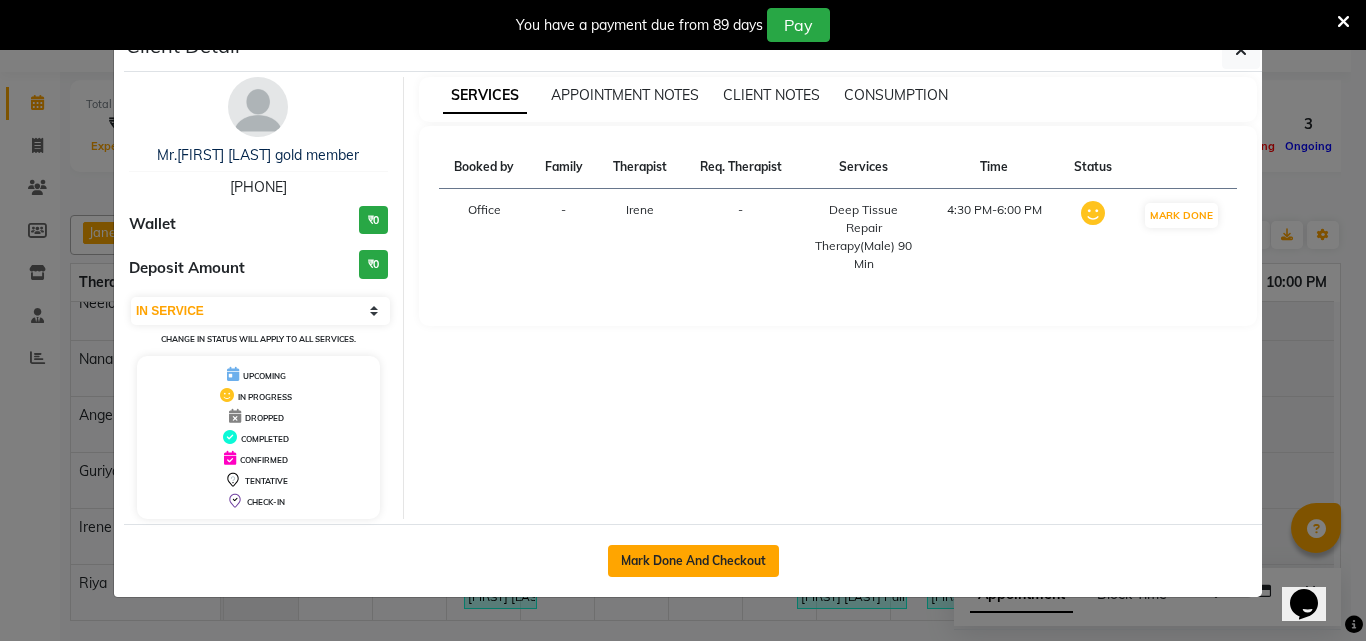 click on "Mark Done And Checkout" 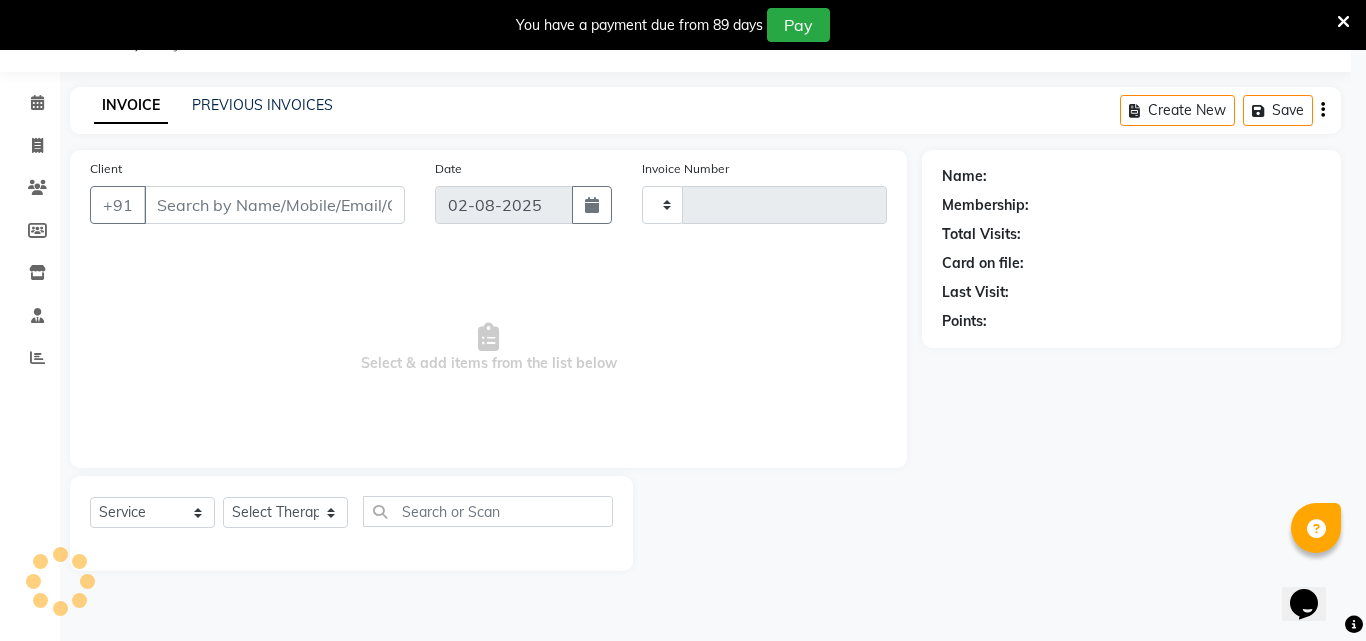 type on "0992" 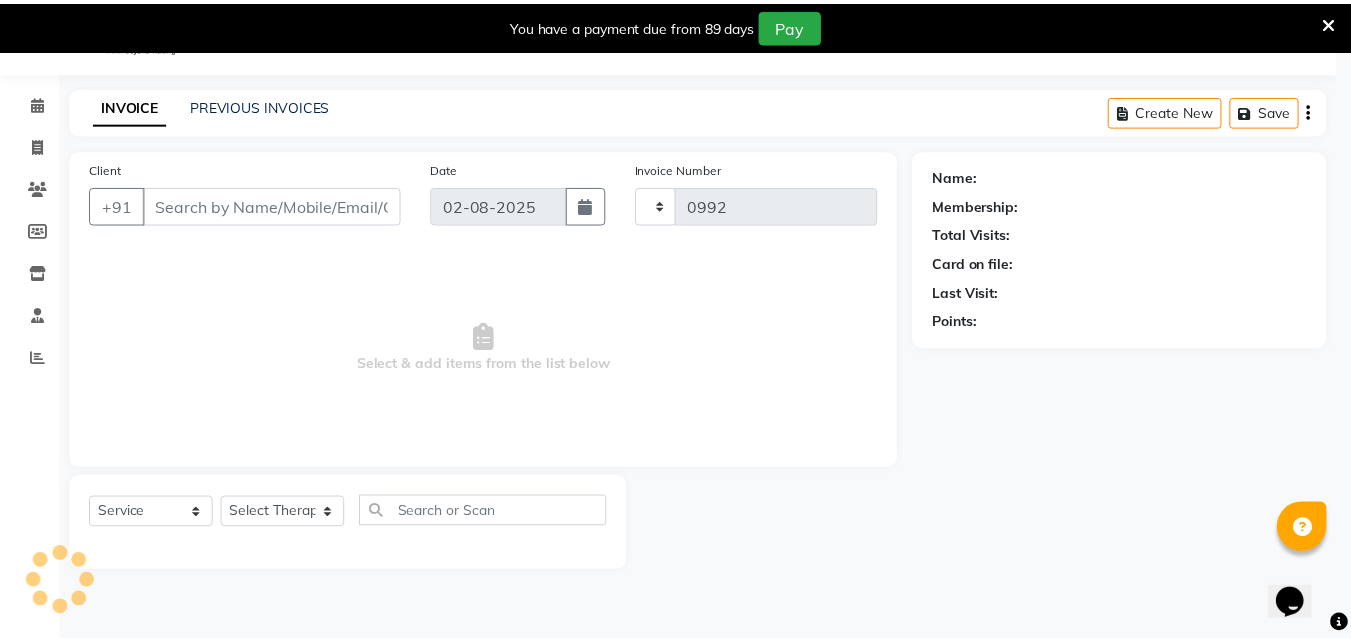 scroll, scrollTop: 0, scrollLeft: 0, axis: both 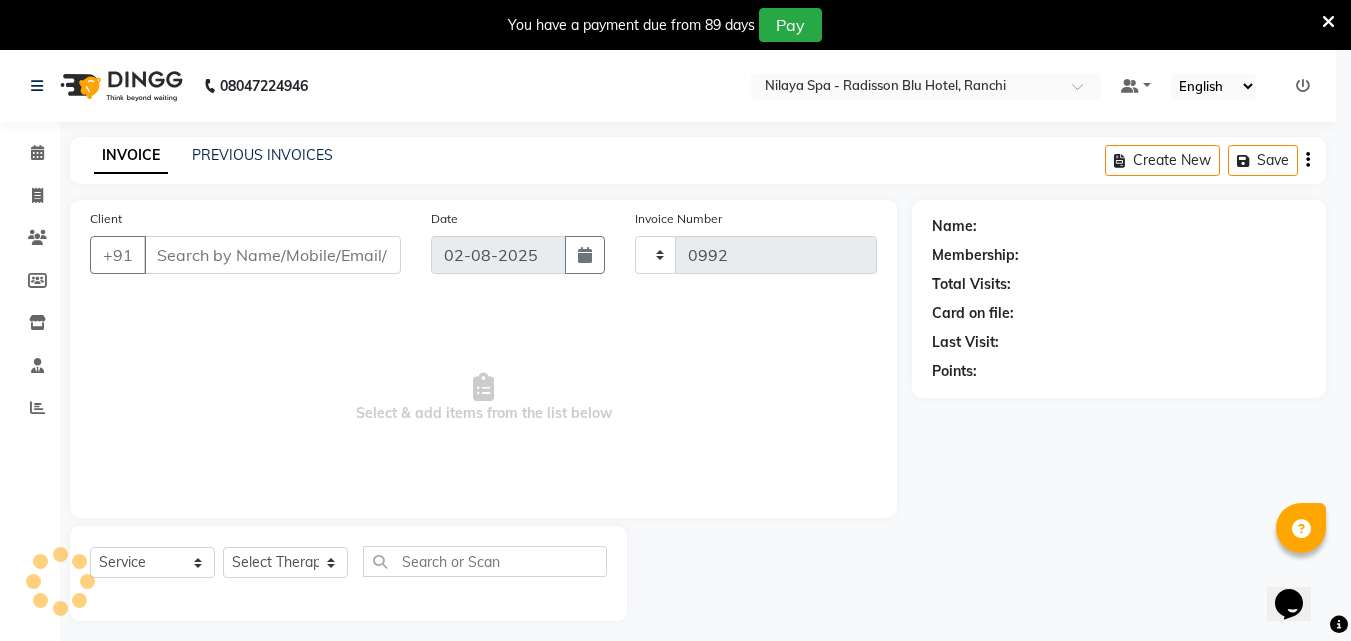 select on "8066" 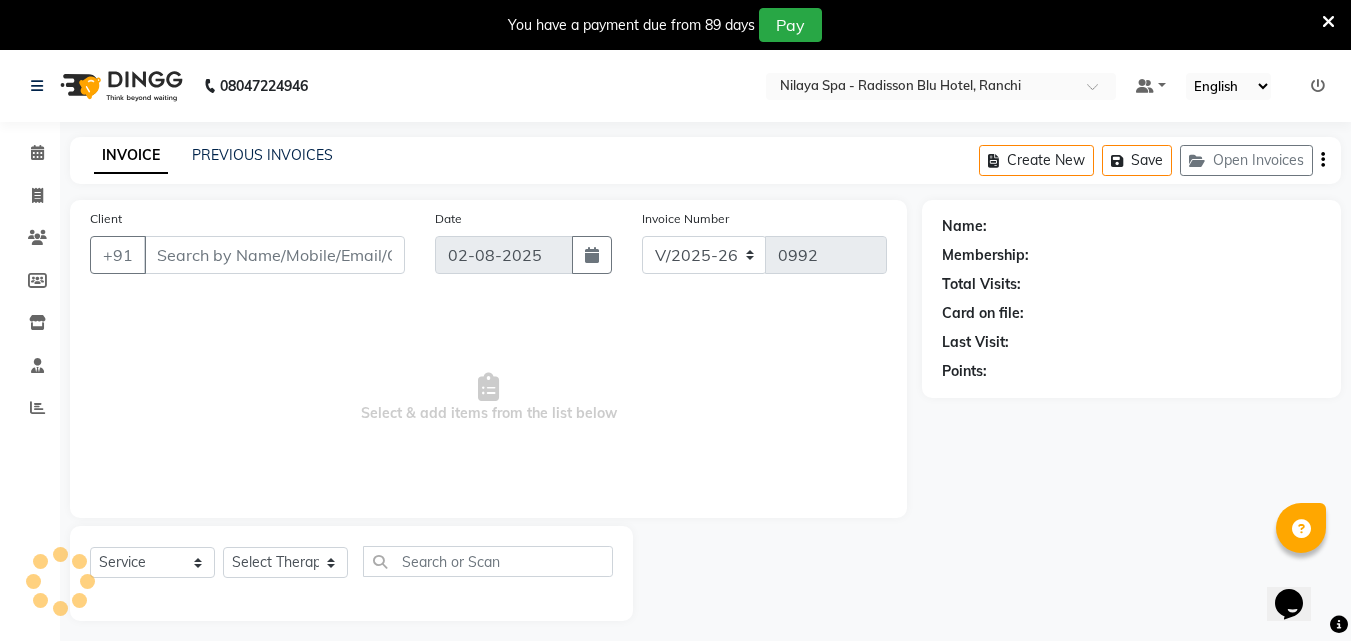 type on "[PHONE]" 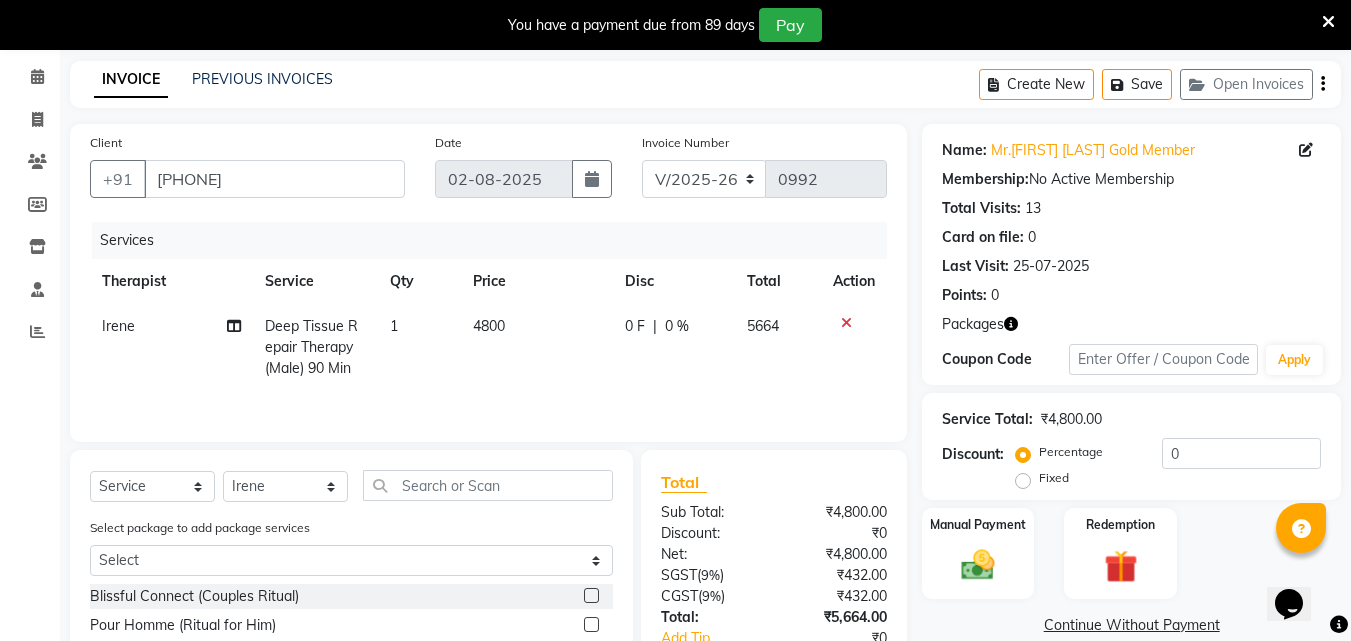 scroll, scrollTop: 200, scrollLeft: 0, axis: vertical 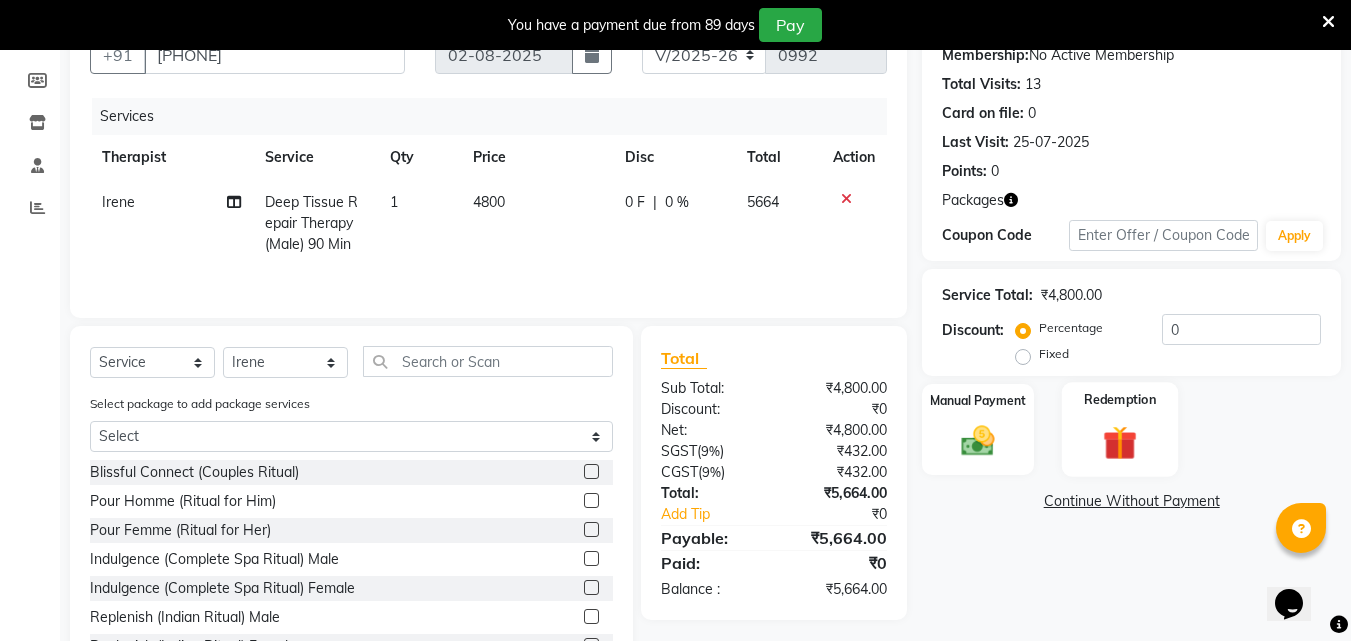 click 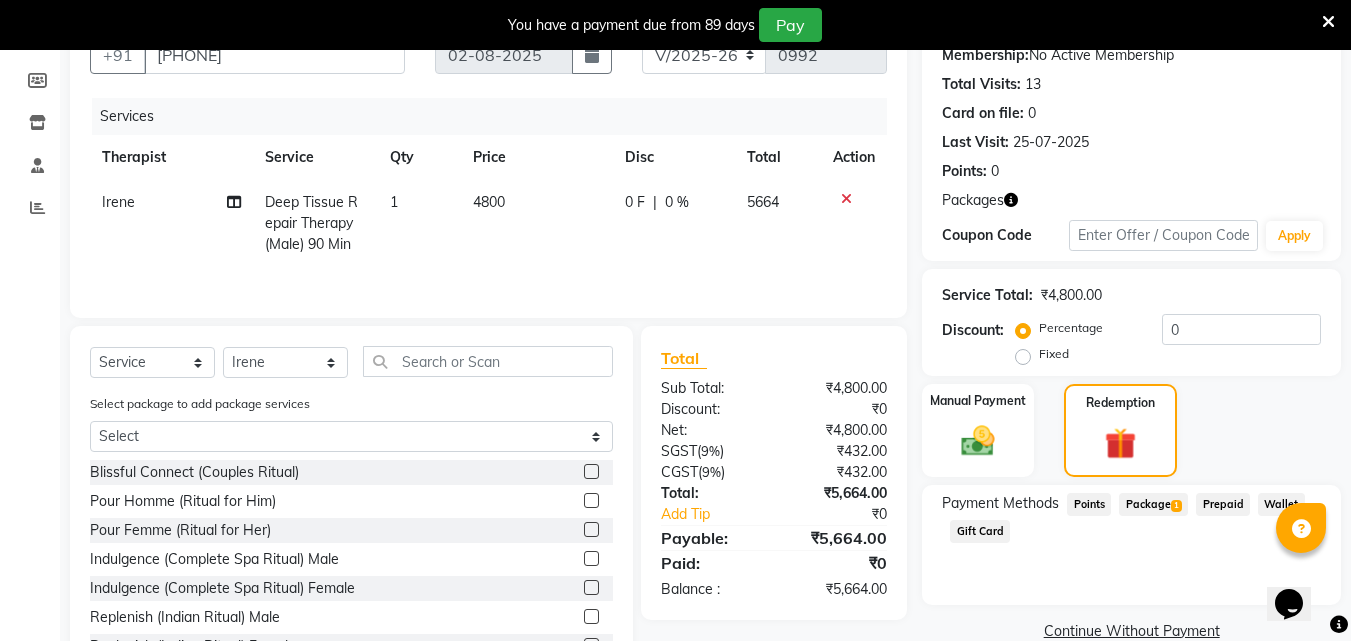 click on "Package  1" 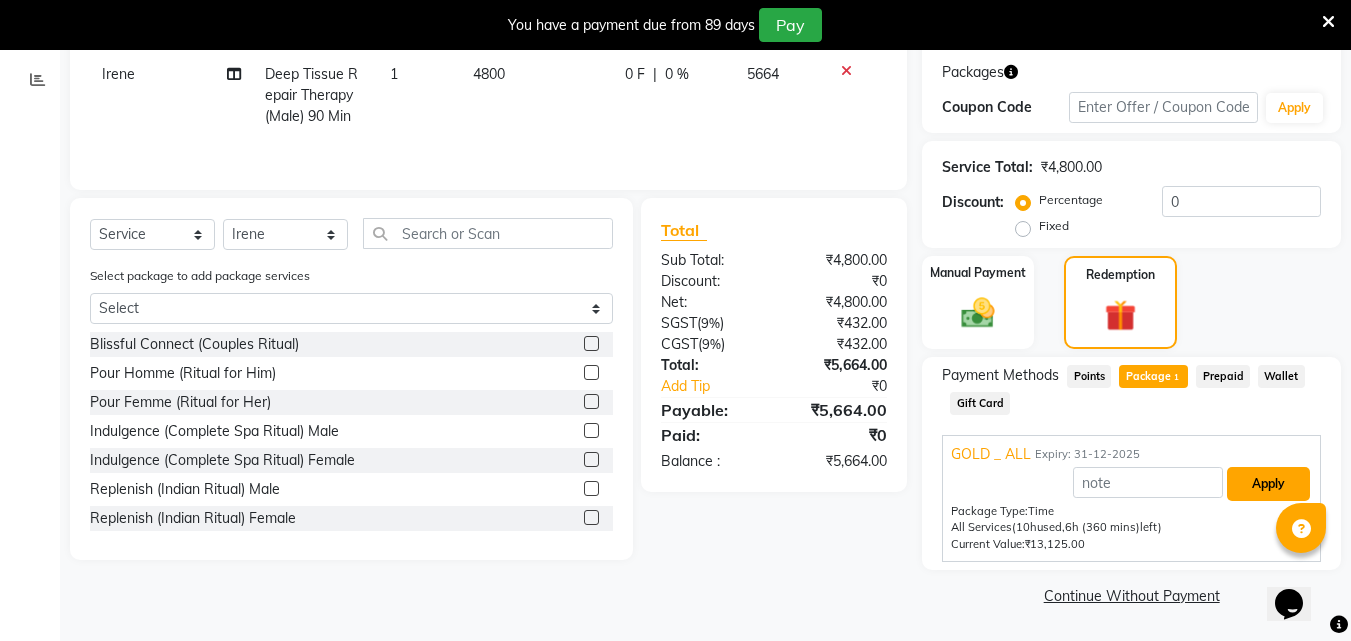 drag, startPoint x: 1262, startPoint y: 482, endPoint x: 1273, endPoint y: 477, distance: 12.083046 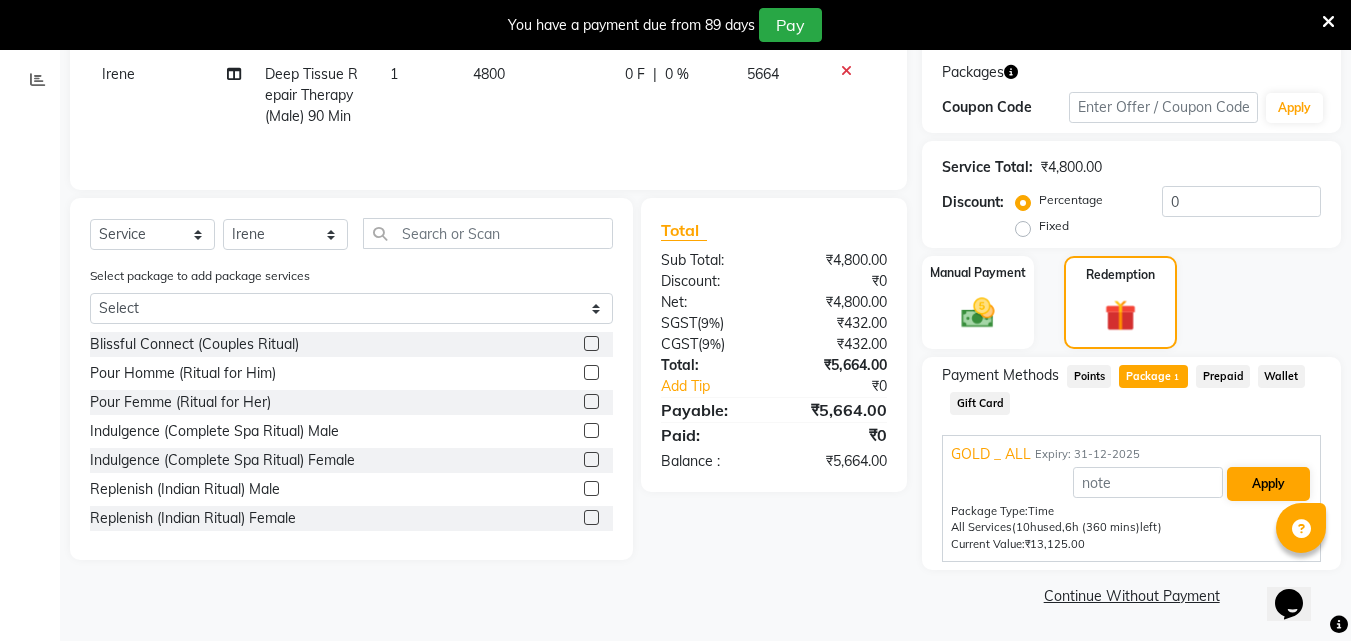 scroll, scrollTop: 277, scrollLeft: 0, axis: vertical 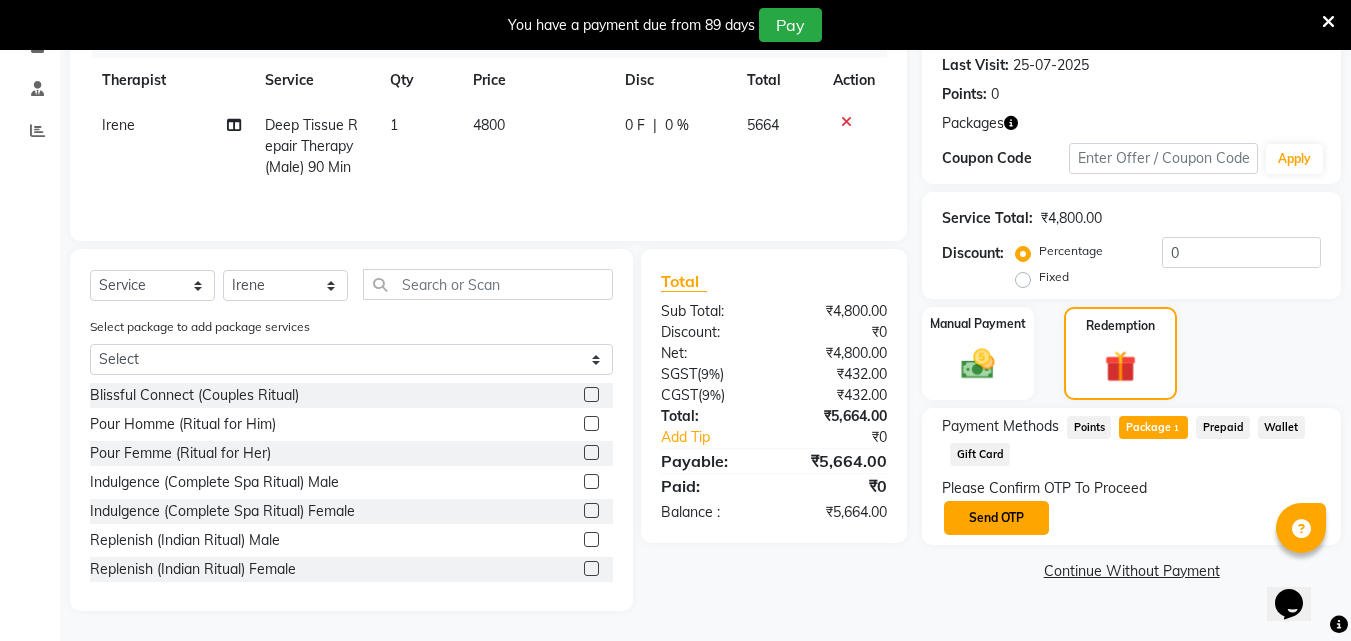 click on "Send OTP" 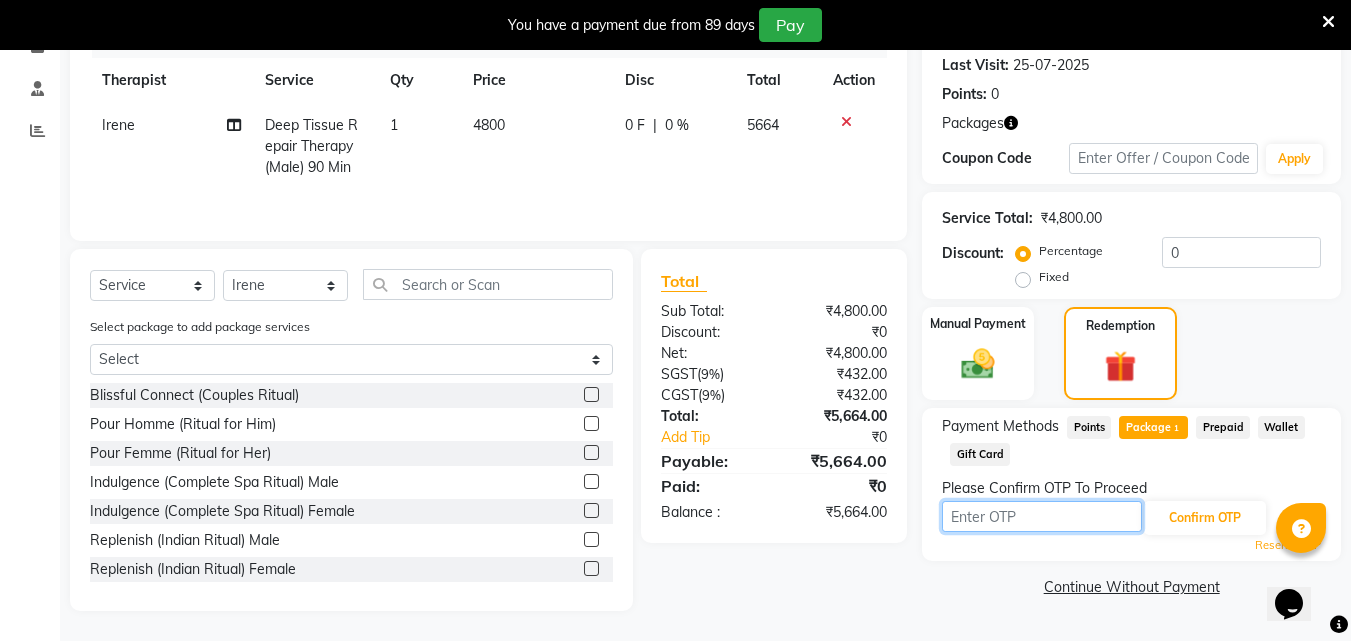 click at bounding box center [1042, 516] 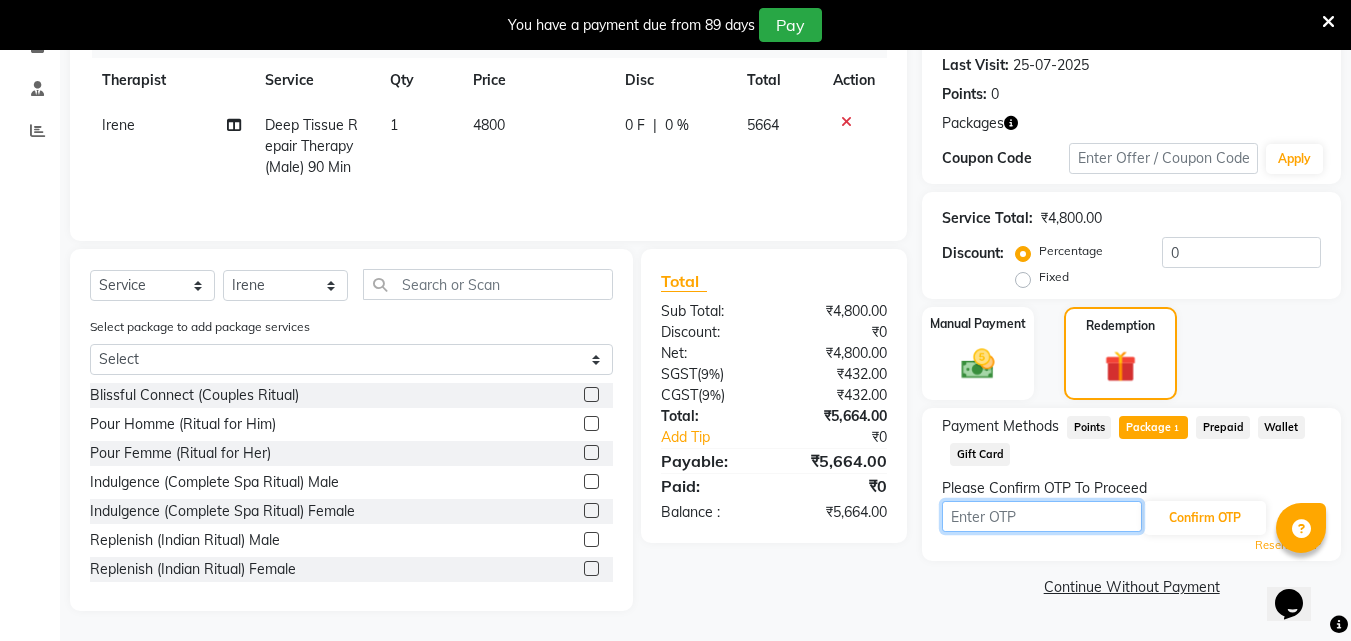click at bounding box center (1042, 516) 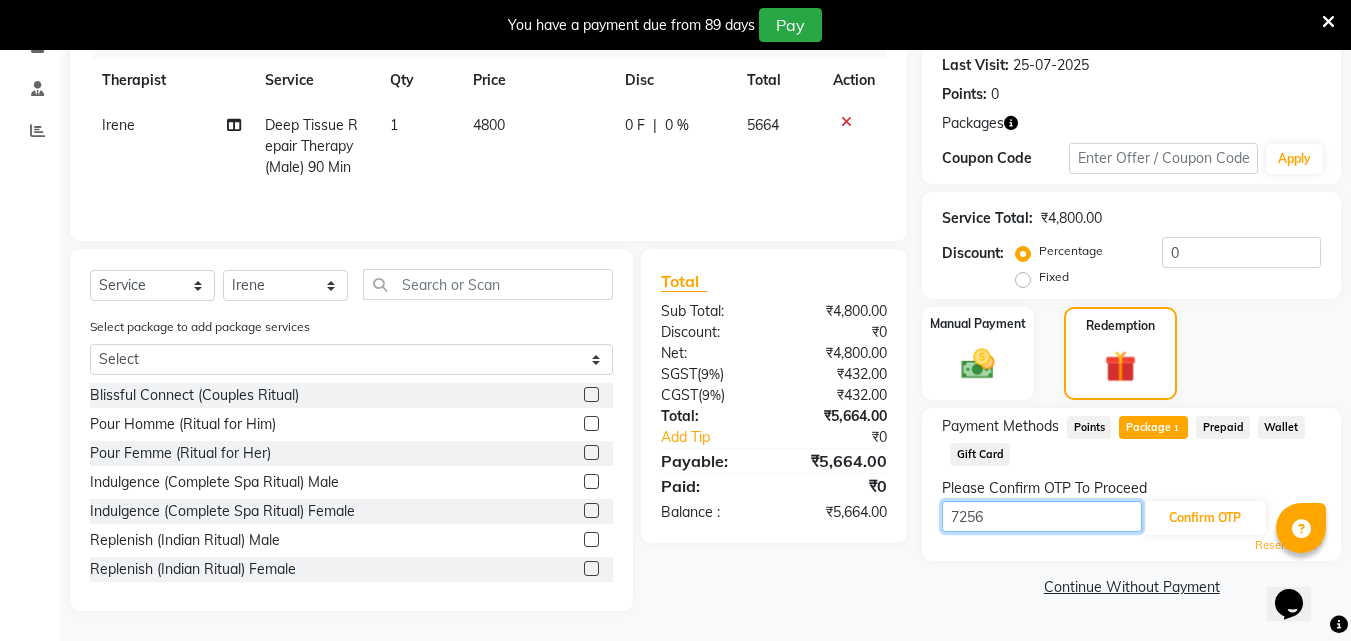 click on "7256" at bounding box center [1042, 516] 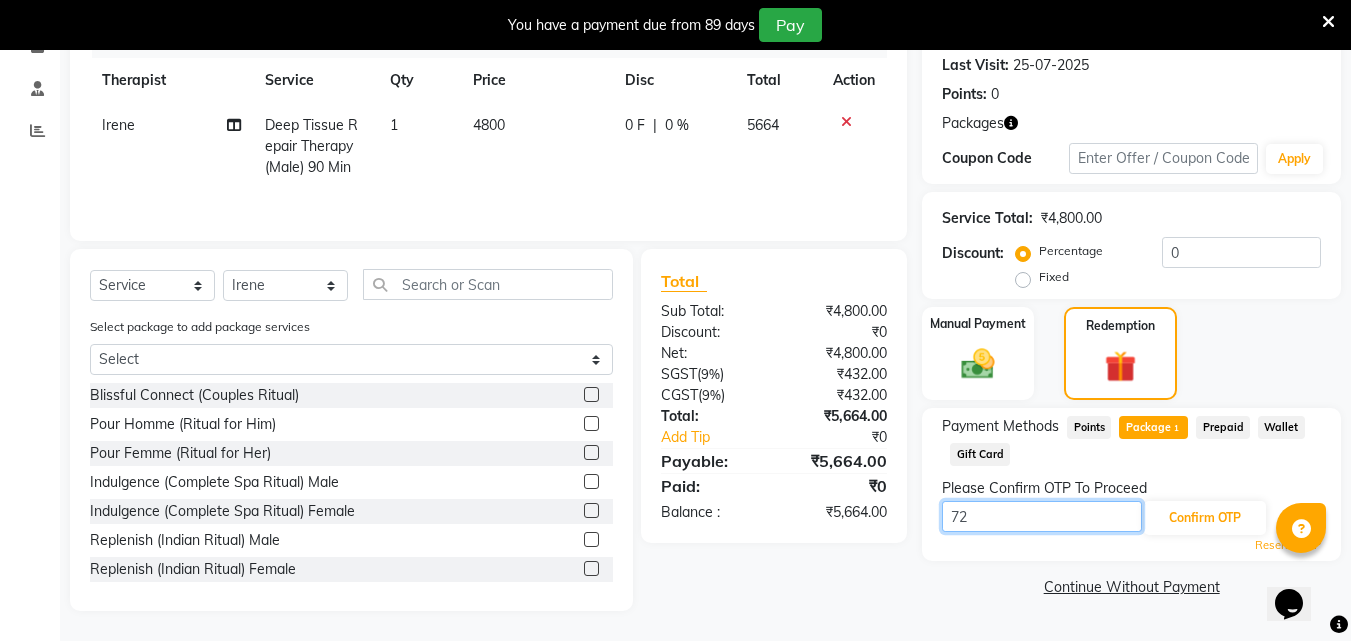 type on "7" 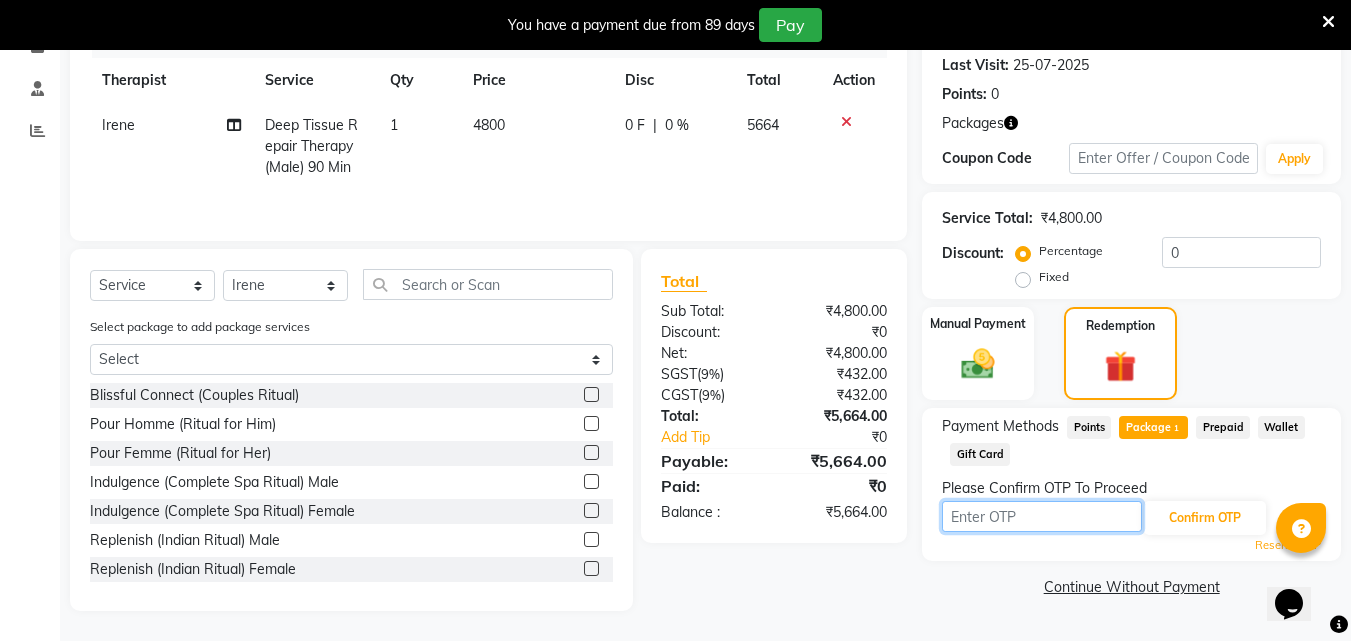 click at bounding box center (1042, 516) 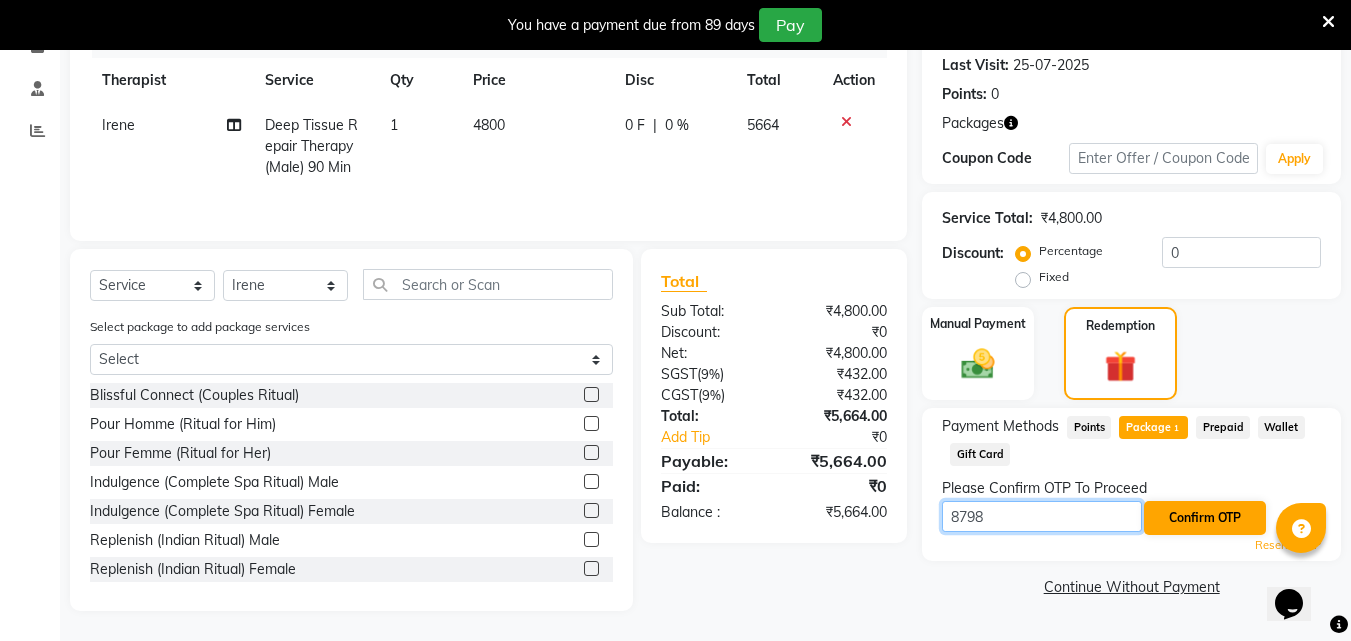 type on "8798" 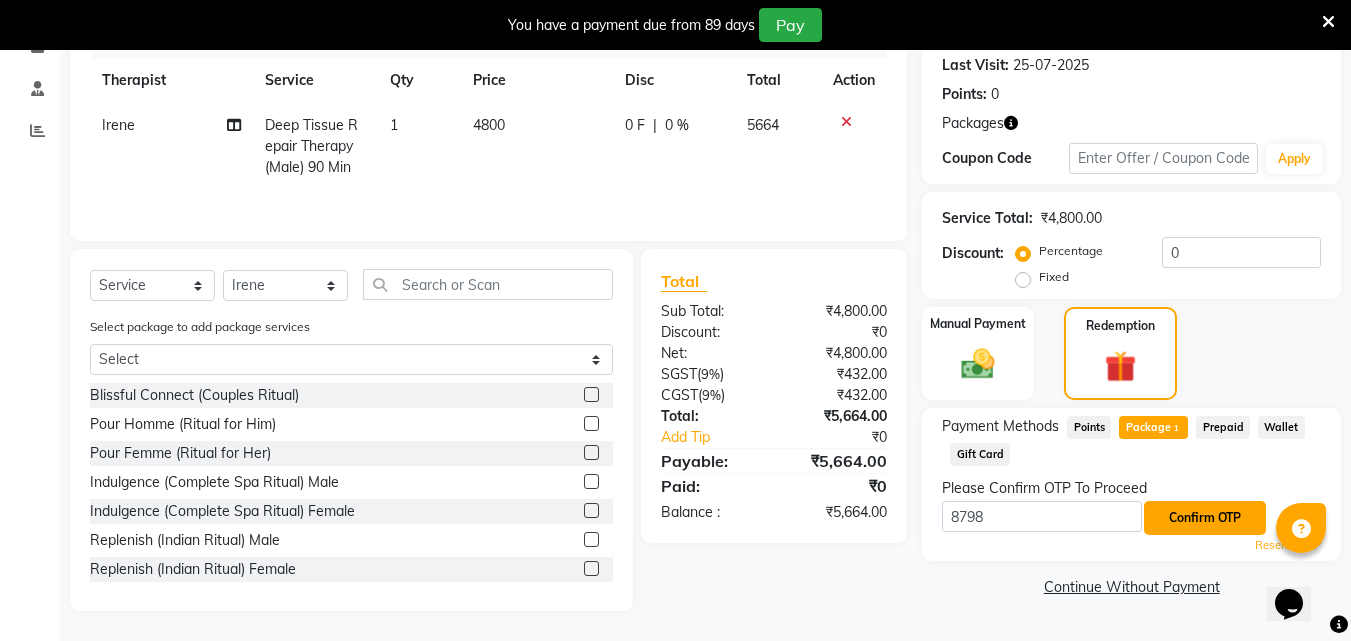 click on "Confirm OTP" 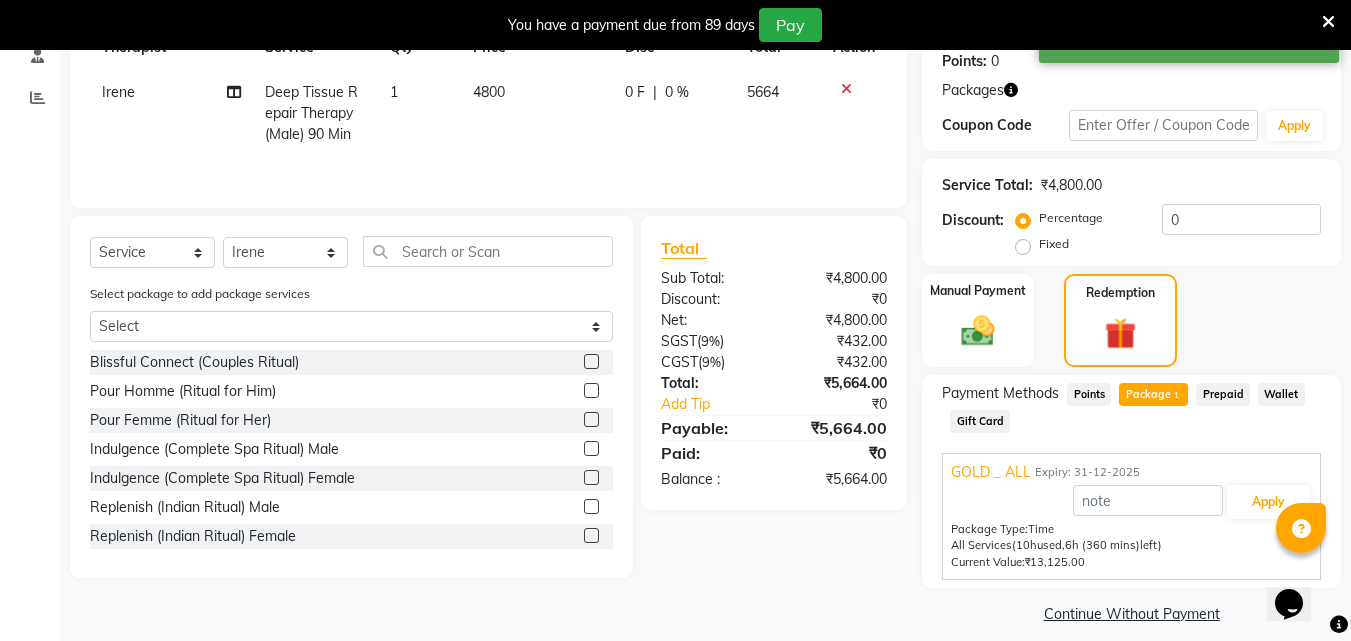 scroll, scrollTop: 328, scrollLeft: 0, axis: vertical 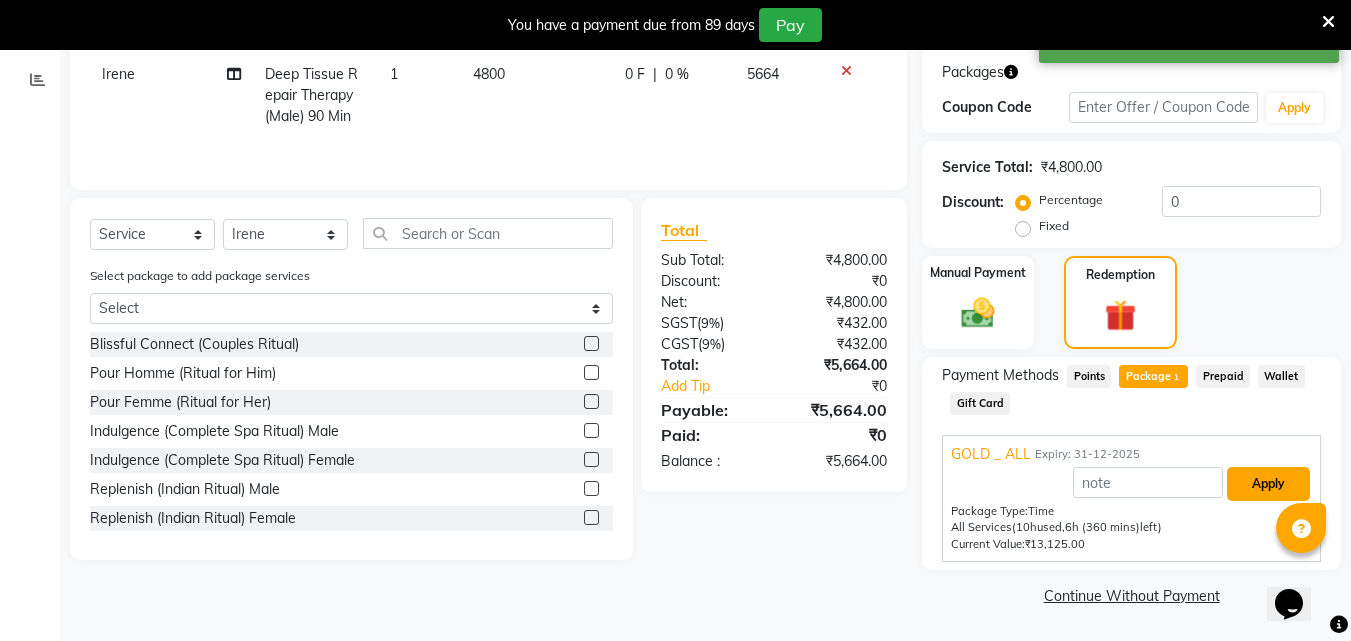 click on "Apply" at bounding box center [1268, 484] 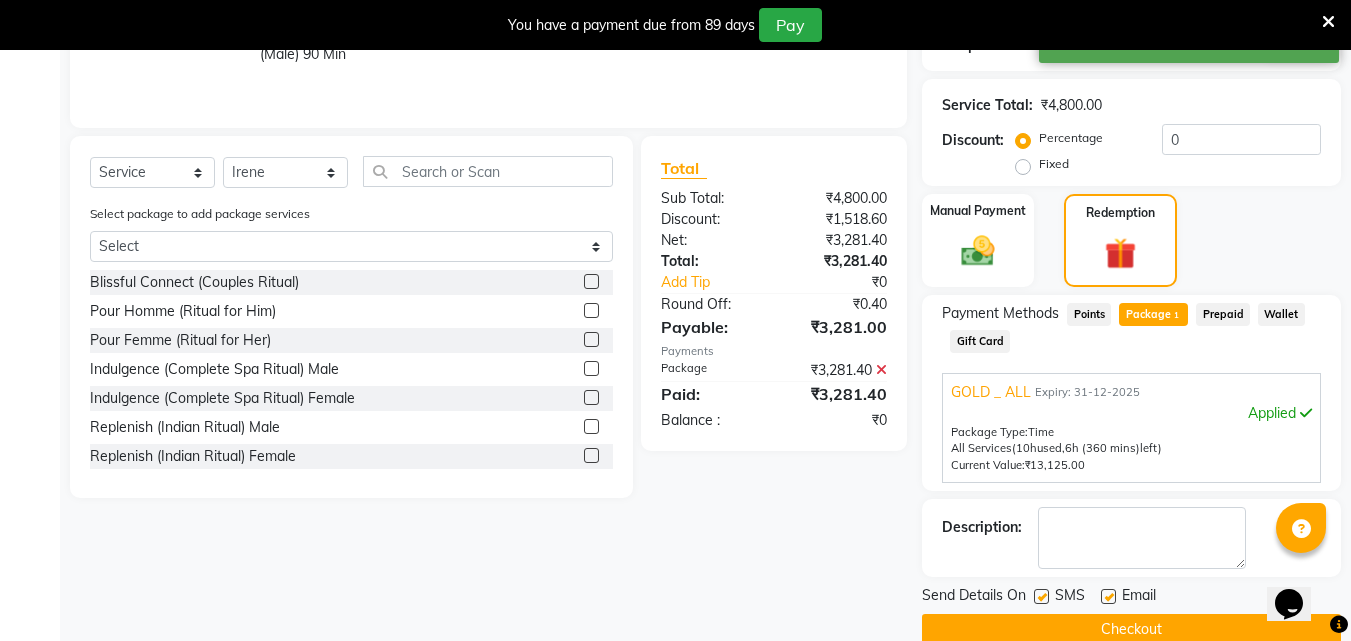 scroll, scrollTop: 424, scrollLeft: 0, axis: vertical 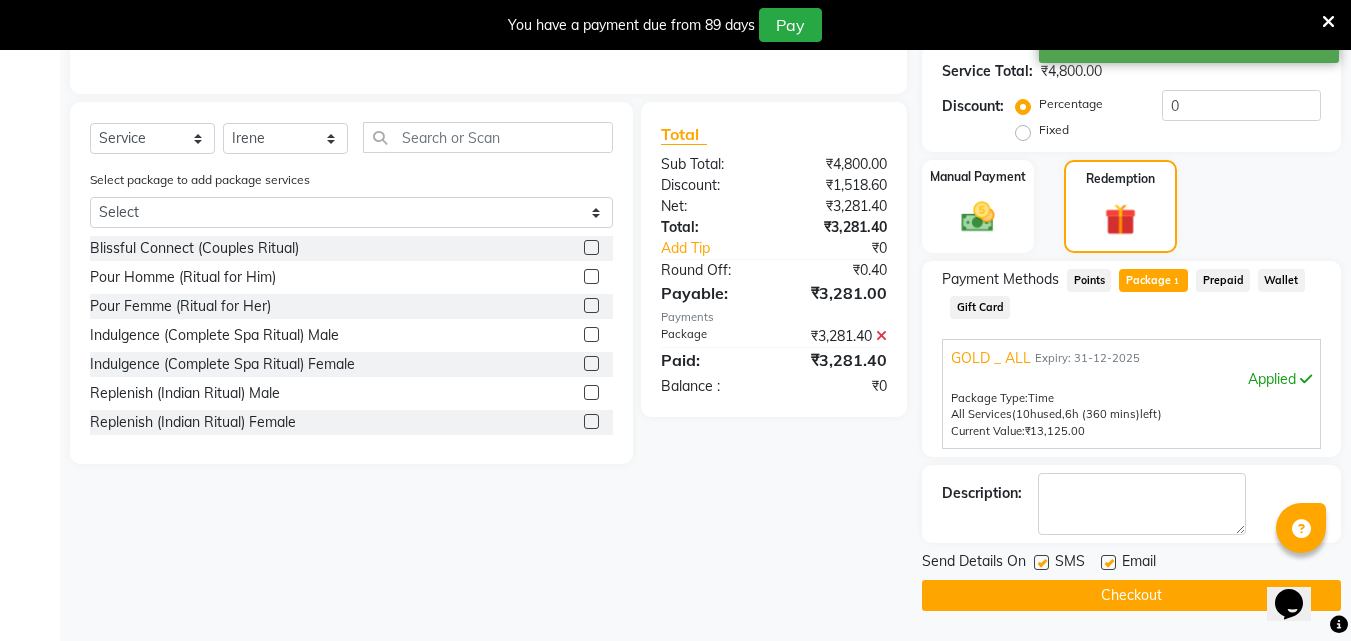 click on "Checkout" 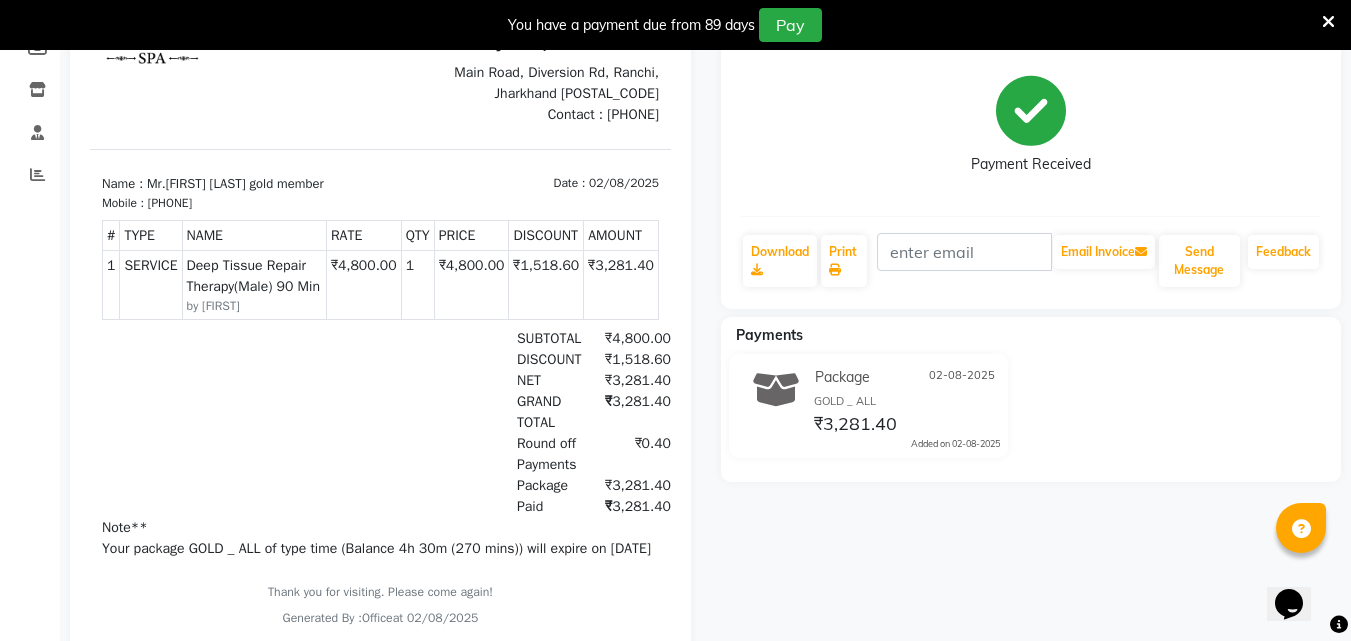 scroll, scrollTop: 0, scrollLeft: 0, axis: both 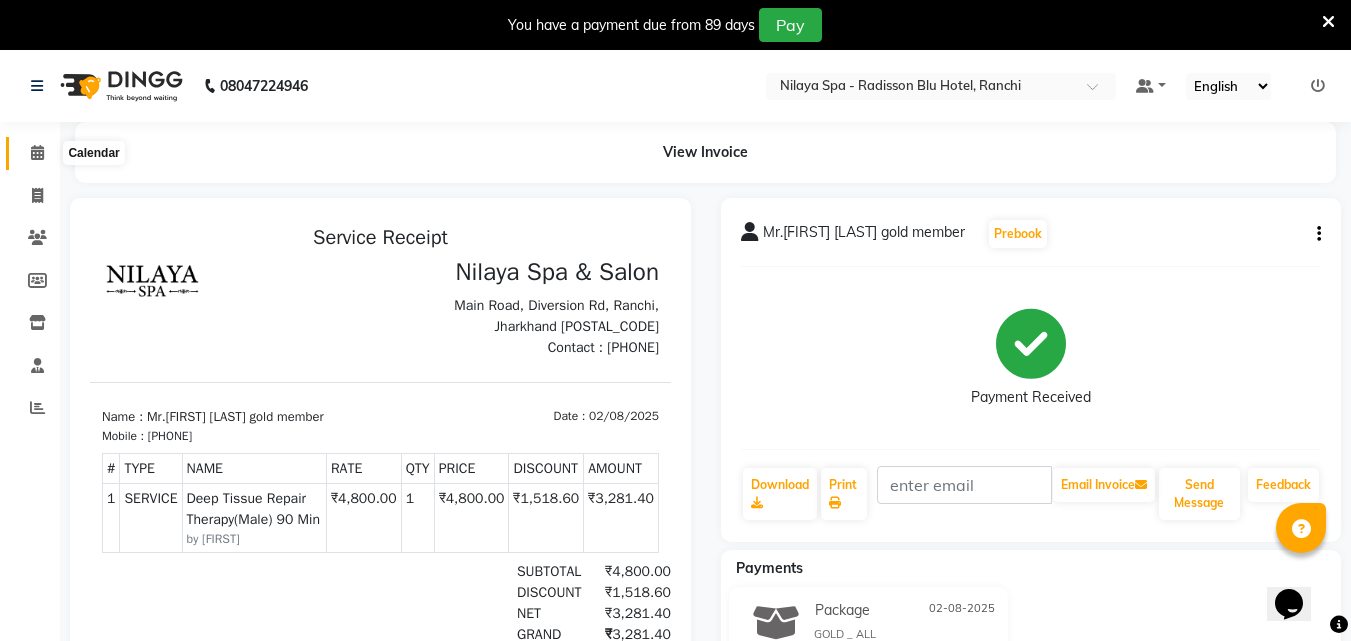 click 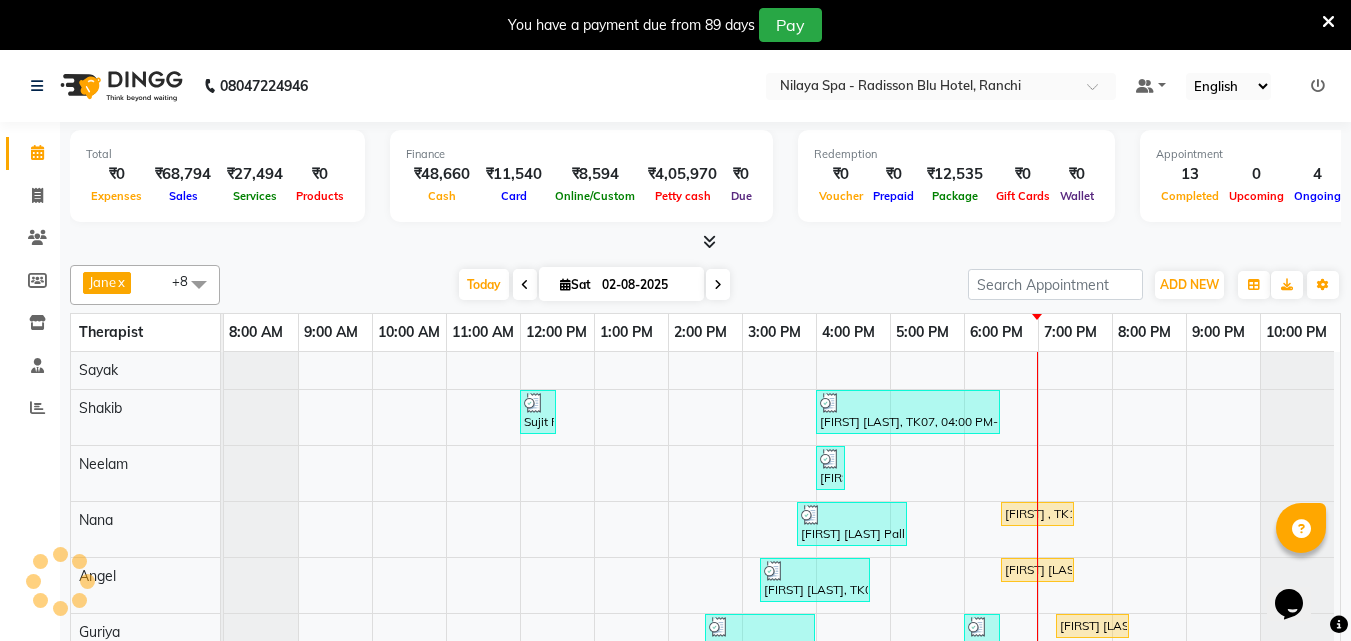 scroll, scrollTop: 125, scrollLeft: 0, axis: vertical 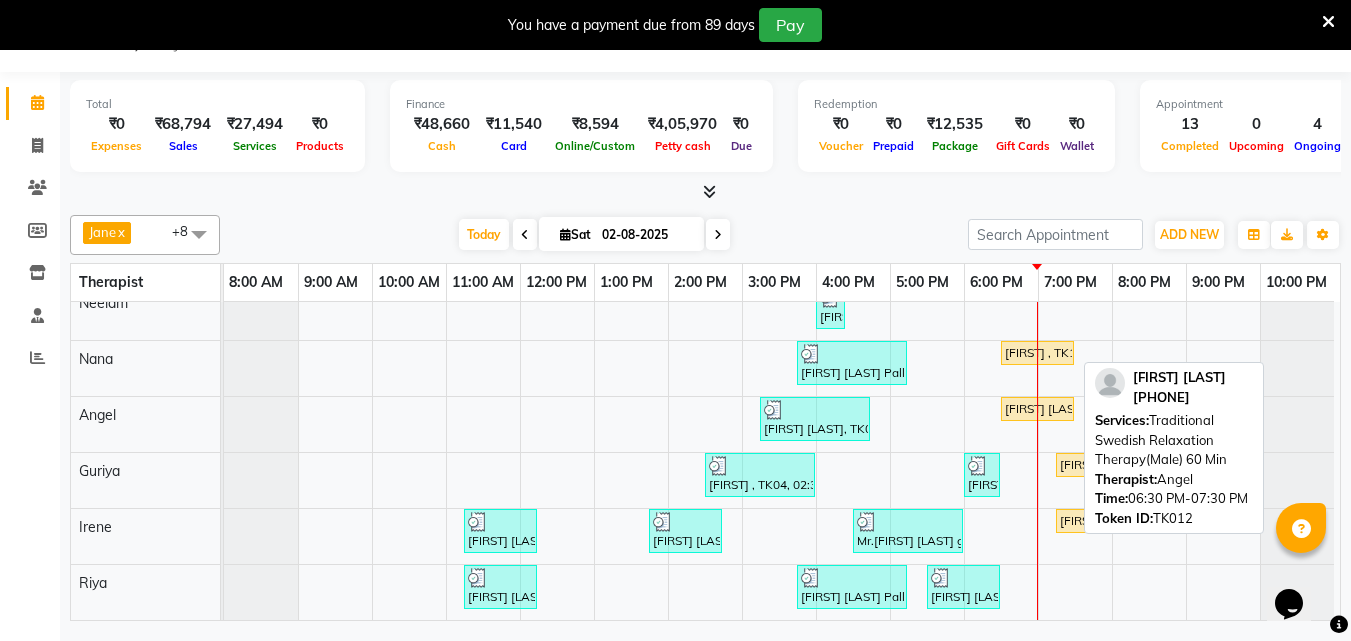 click on "[FIRST] [LAST] , TK12, 06:30 PM-07:30 PM, Traditional Swedish Relaxation Therapy(Male) 60 Min" at bounding box center [1037, 409] 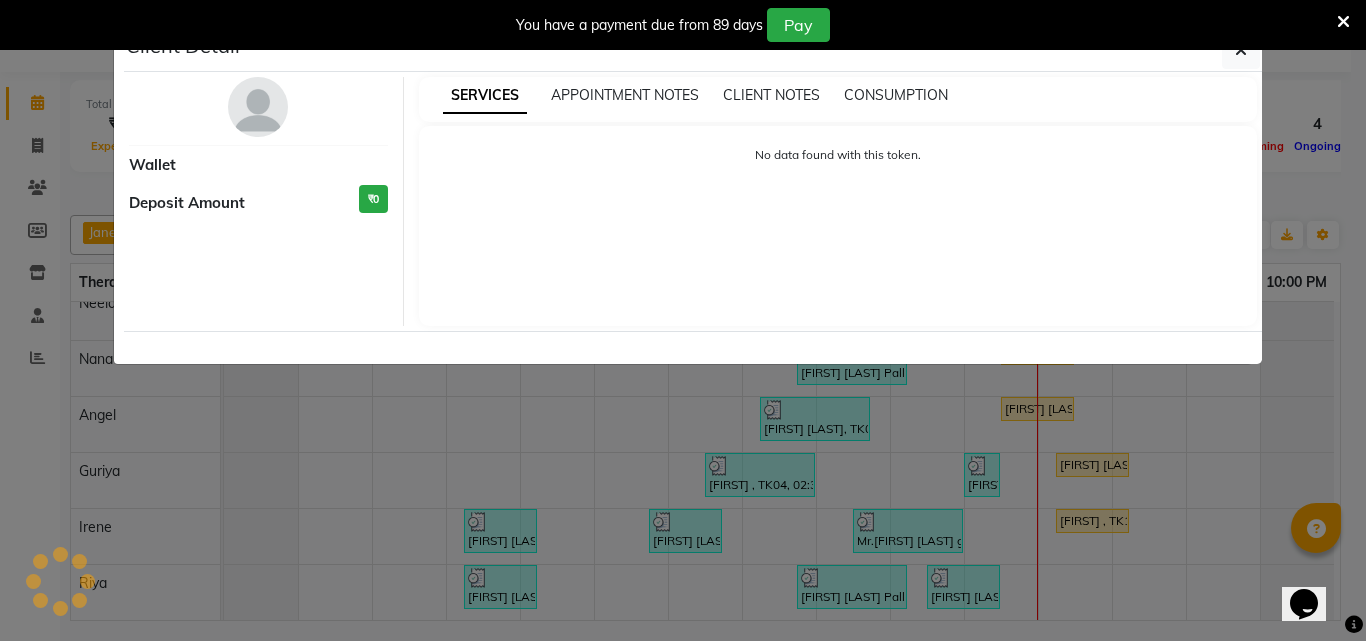 select on "1" 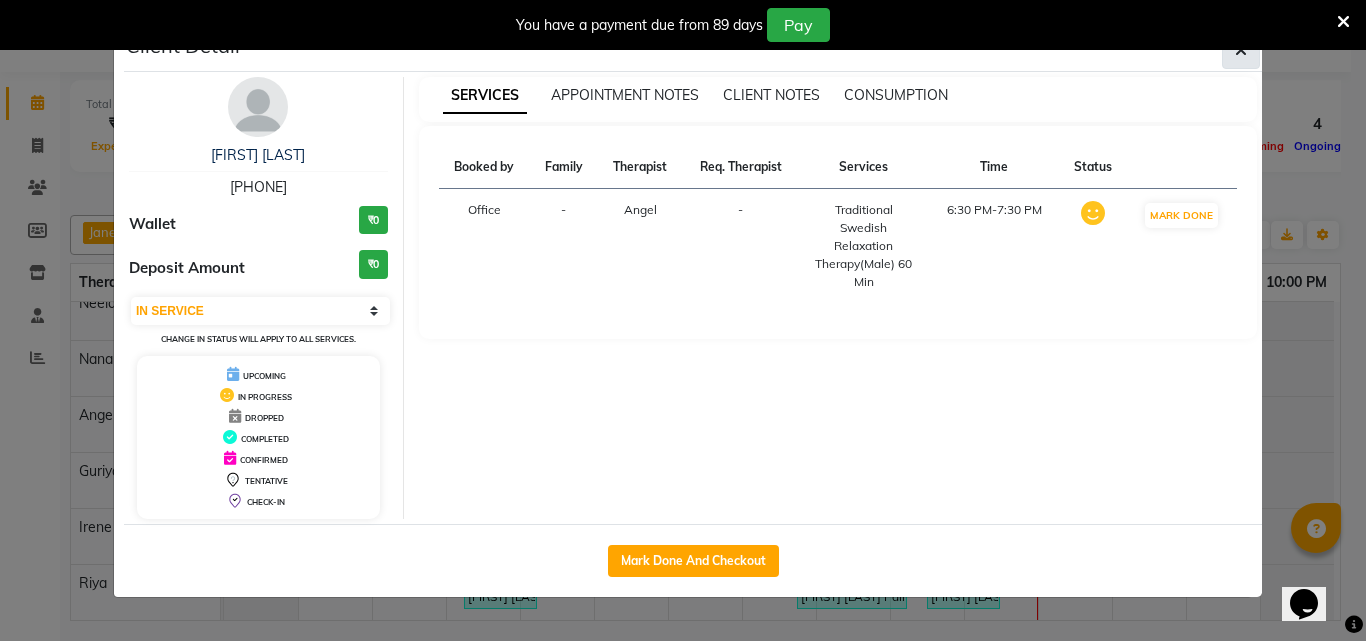 click 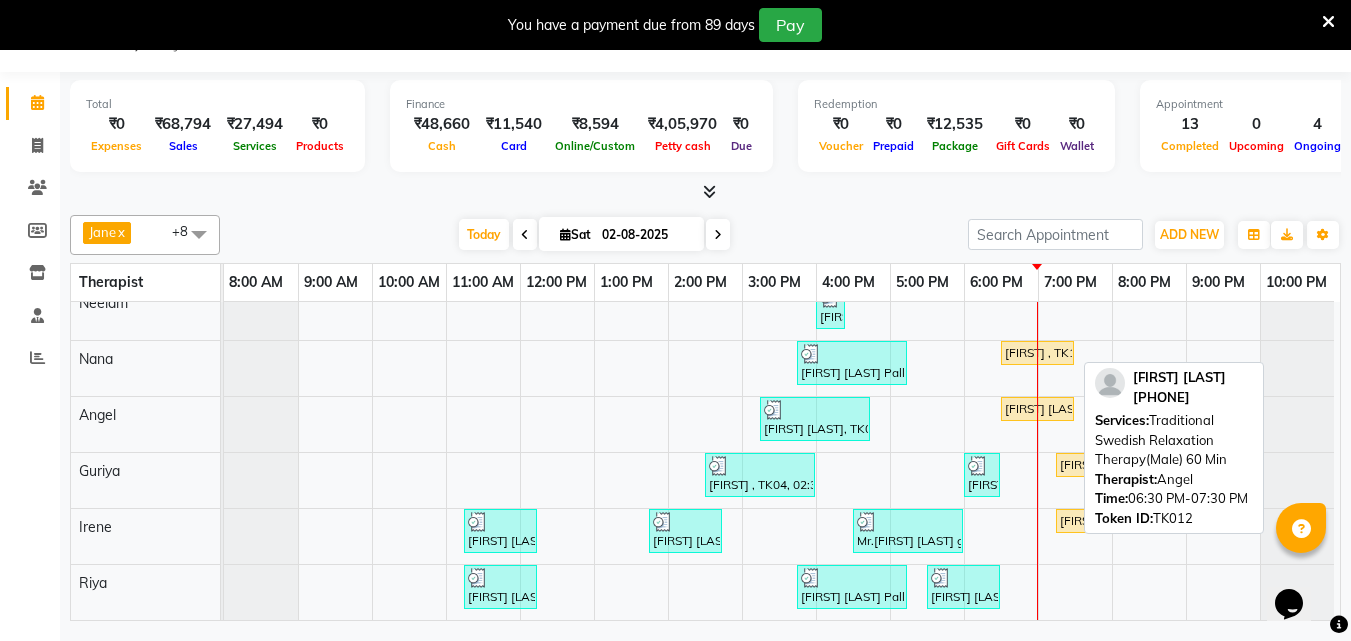 click on "[FIRST] [LAST] , TK12, 06:30 PM-07:30 PM, Traditional Swedish Relaxation Therapy(Male) 60 Min" at bounding box center (1037, 409) 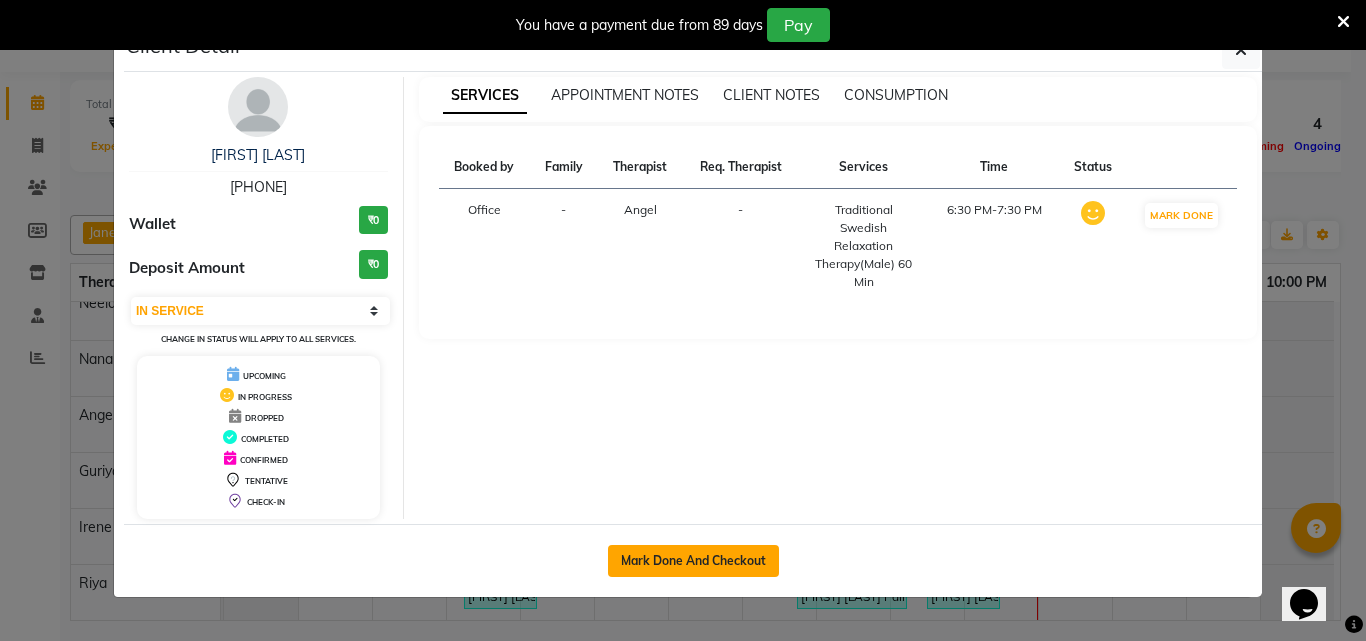 click on "Mark Done And Checkout" 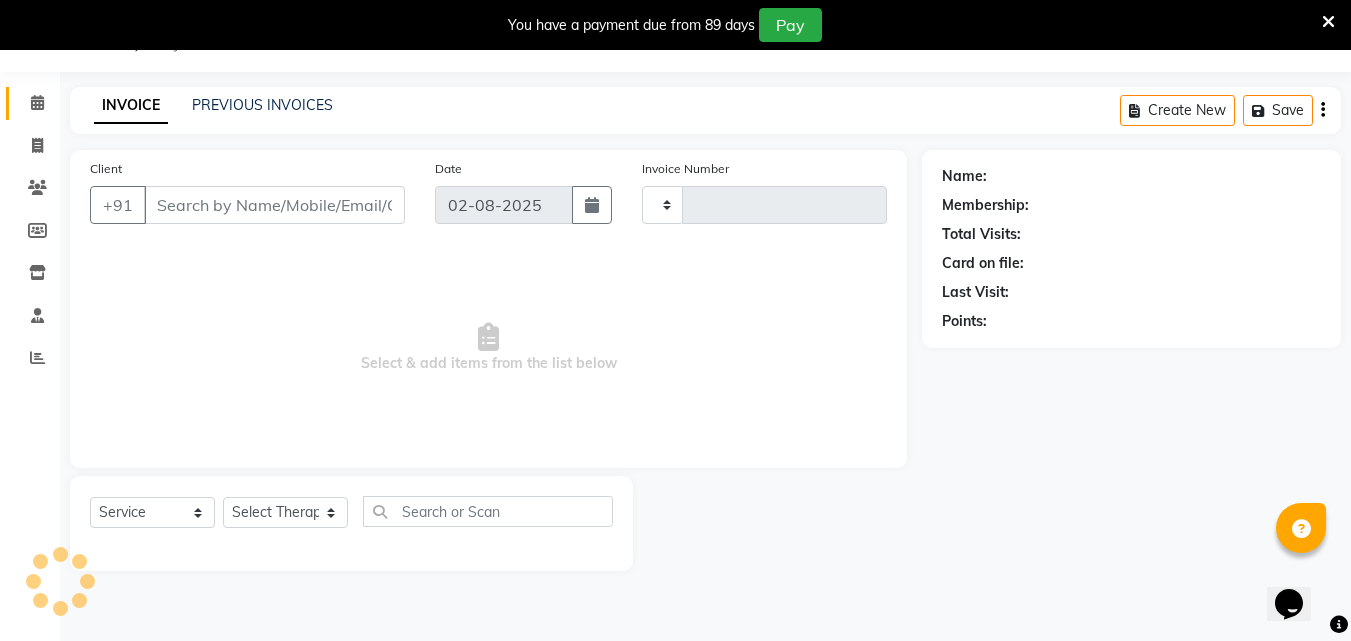 type on "0993" 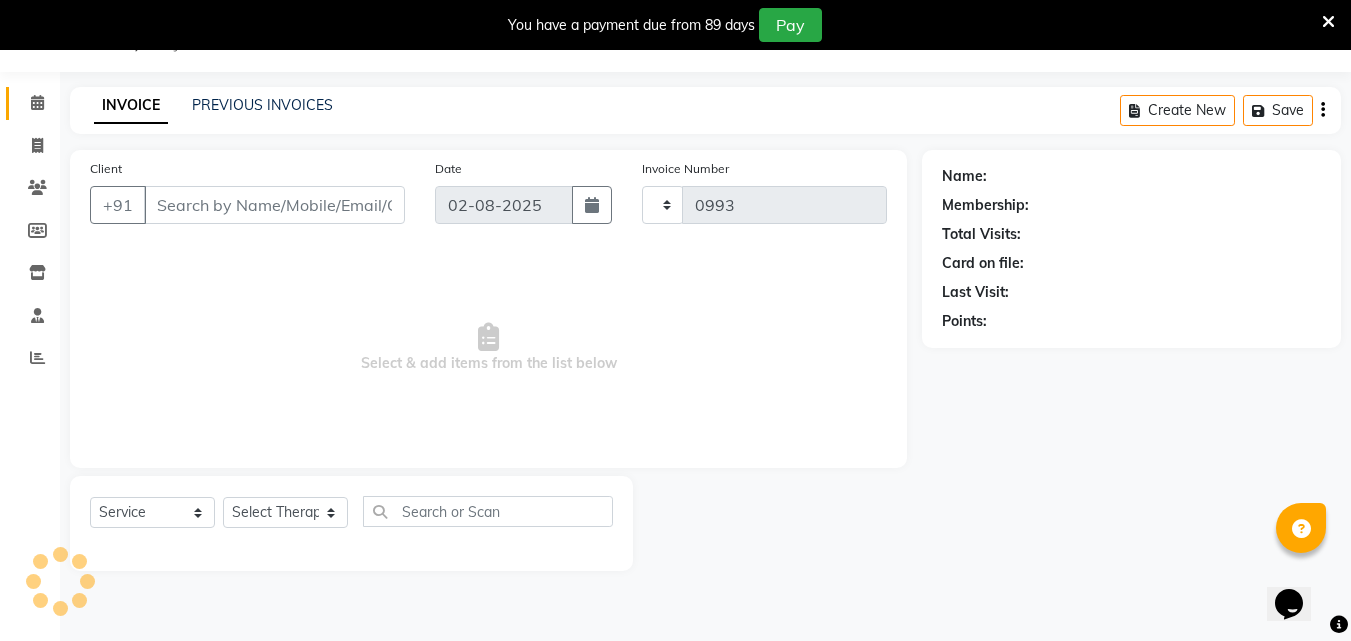select on "8066" 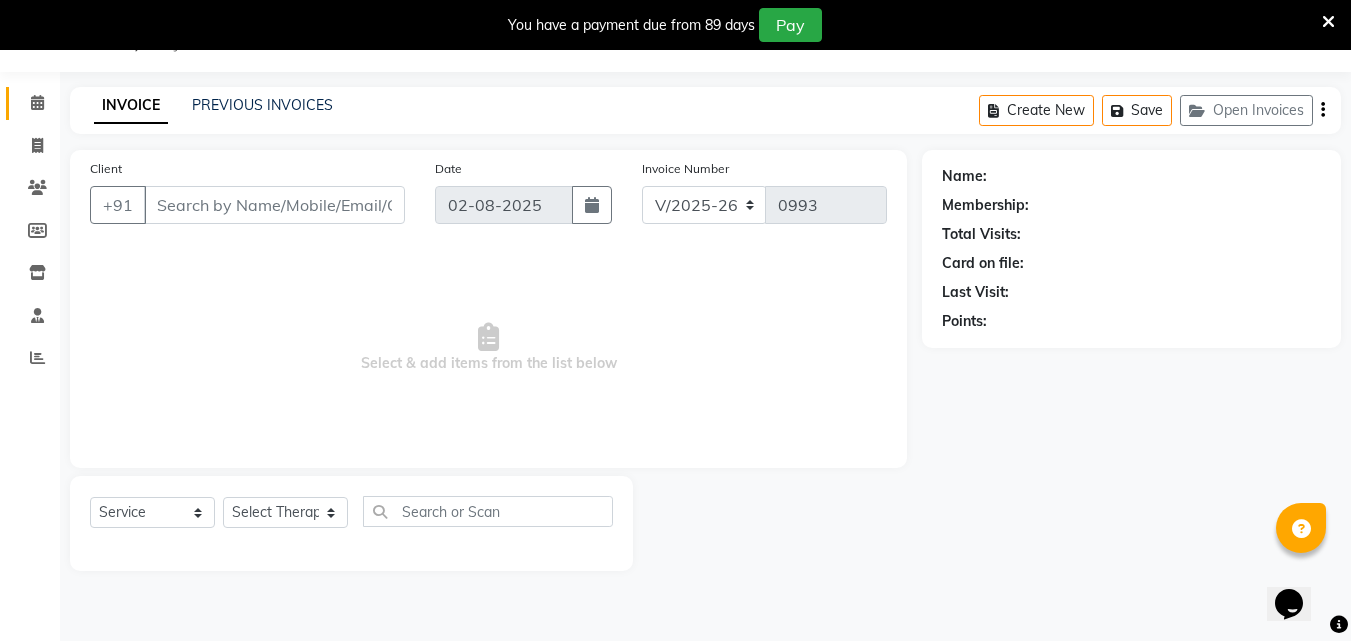 type on "98******79" 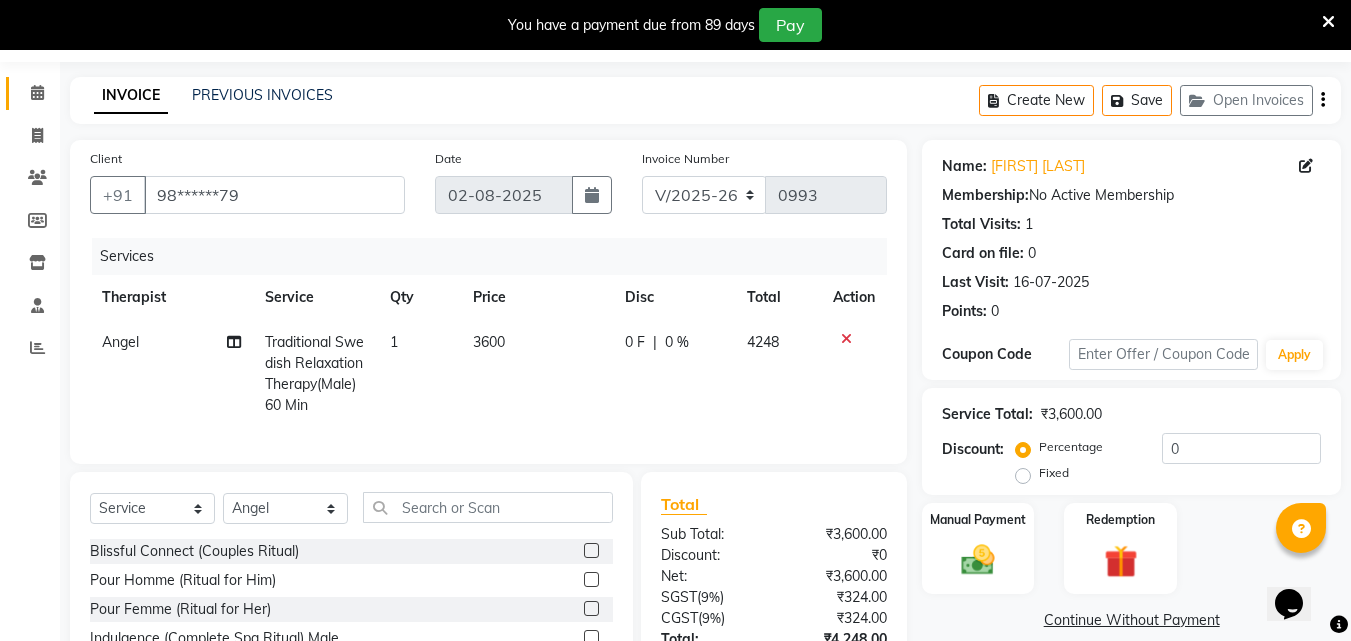 scroll, scrollTop: 231, scrollLeft: 0, axis: vertical 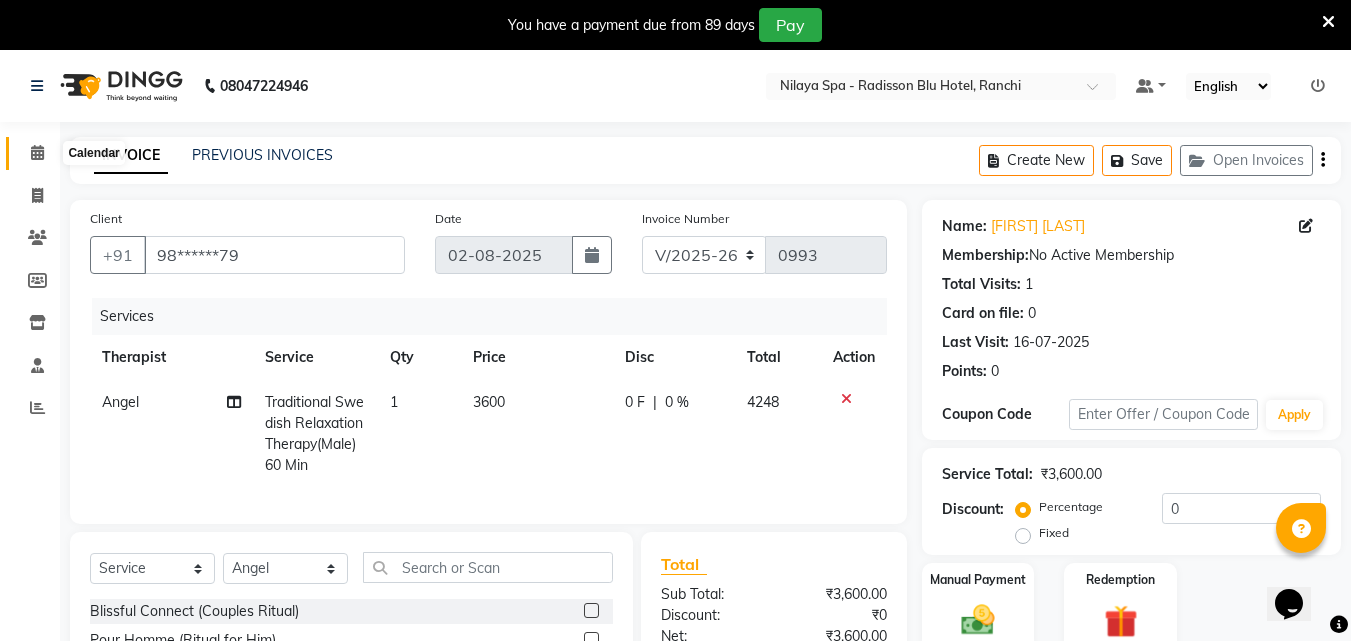click 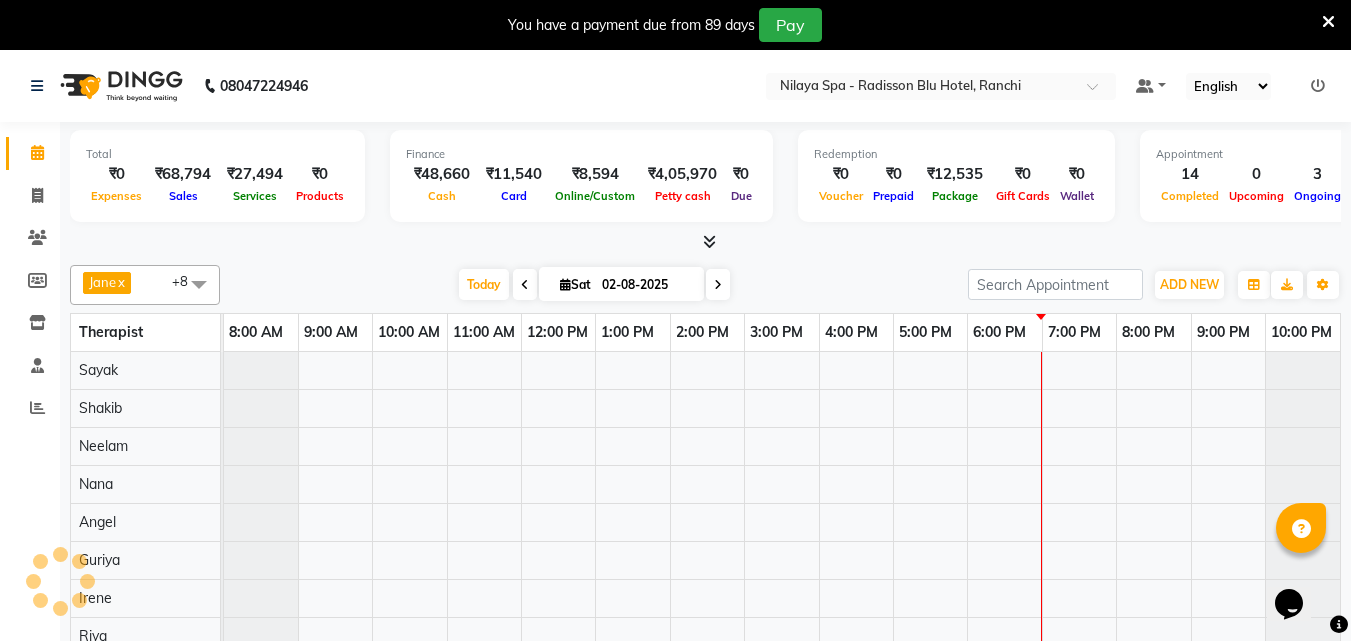 scroll, scrollTop: 50, scrollLeft: 0, axis: vertical 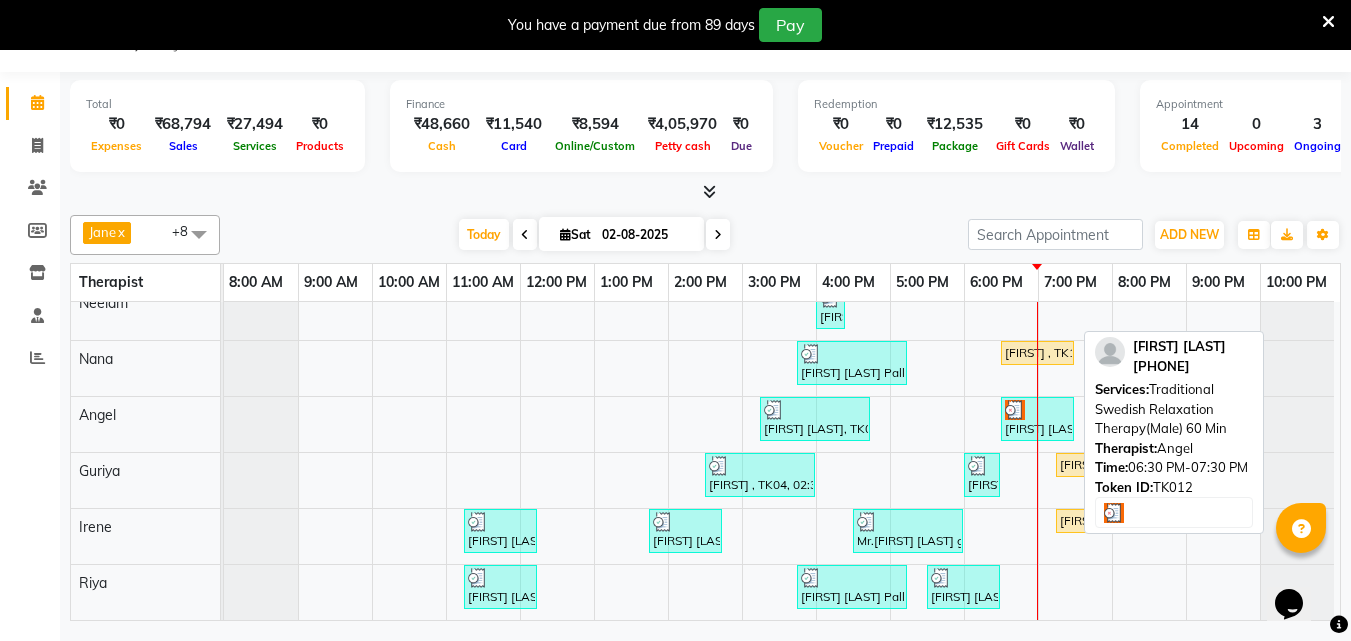 click on "[FIRST] [LAST] , TK12, 06:30 PM-07:30 PM, Traditional Swedish Relaxation Therapy(Male) 60 Min" at bounding box center [1037, 419] 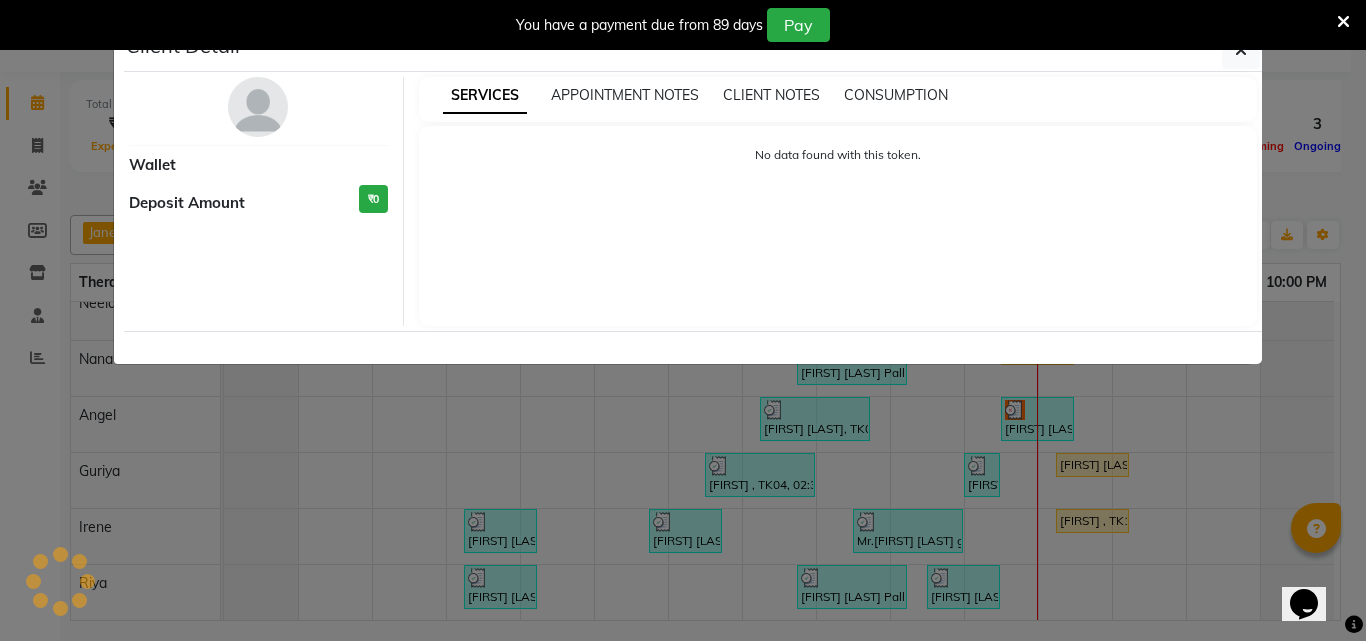 select on "3" 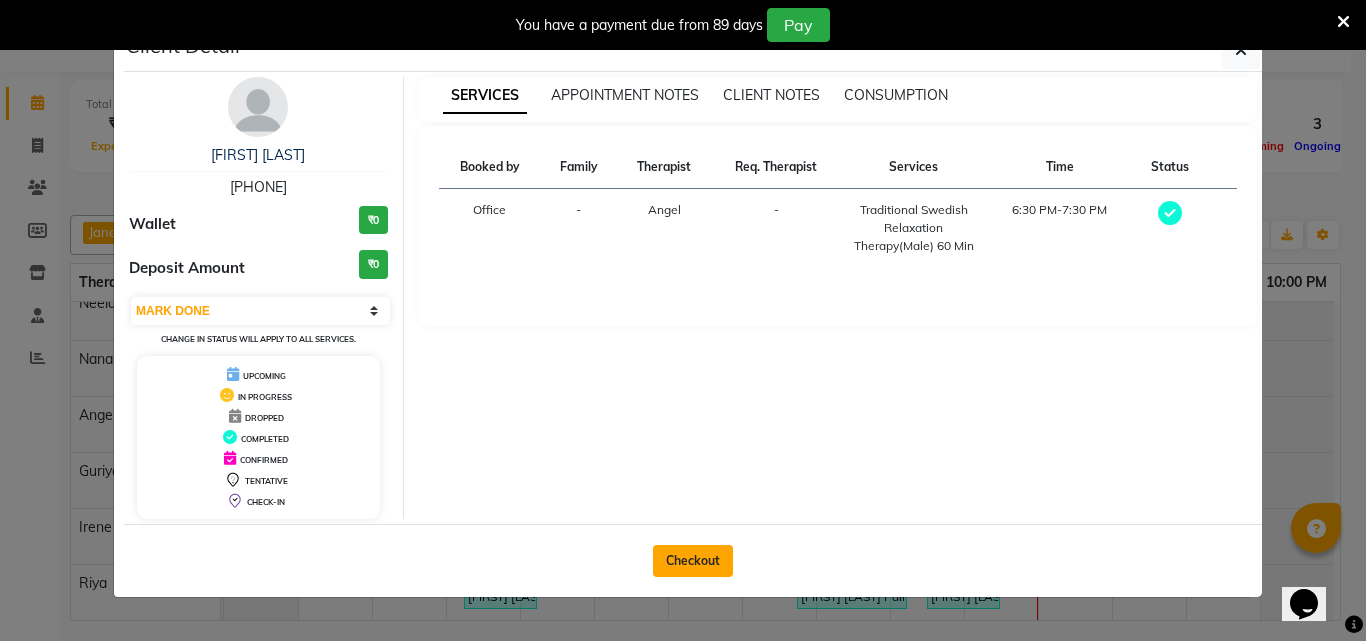 click on "Checkout" 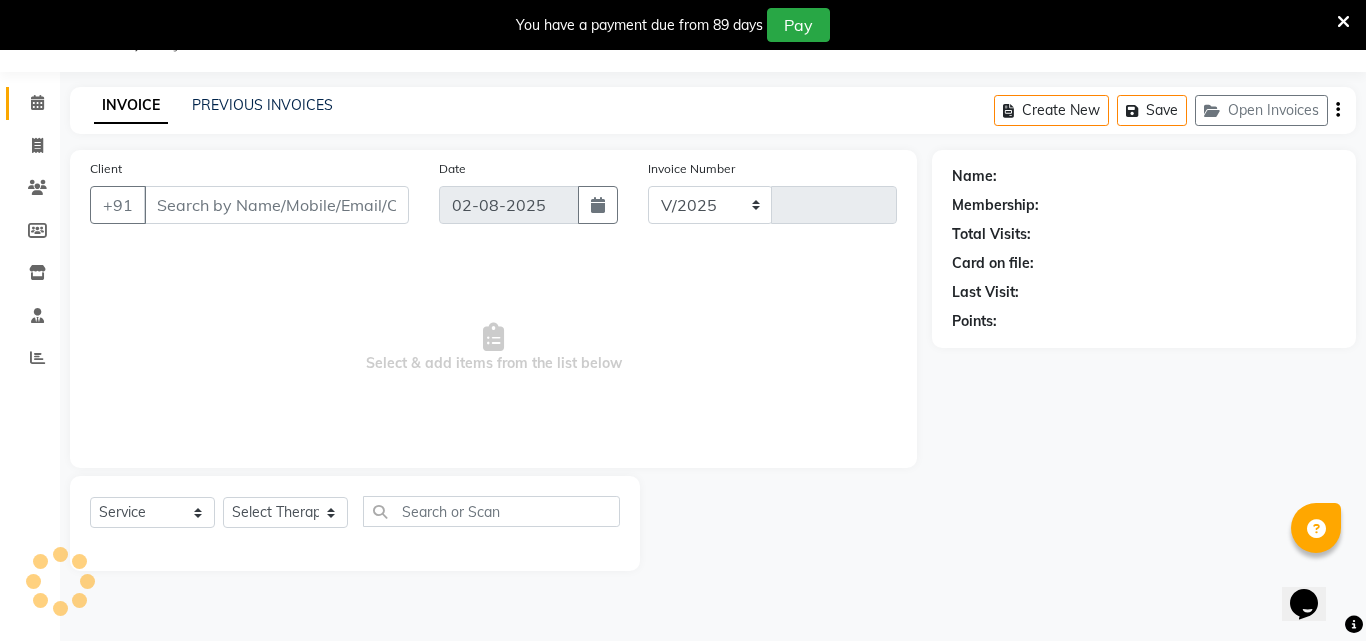 select on "8066" 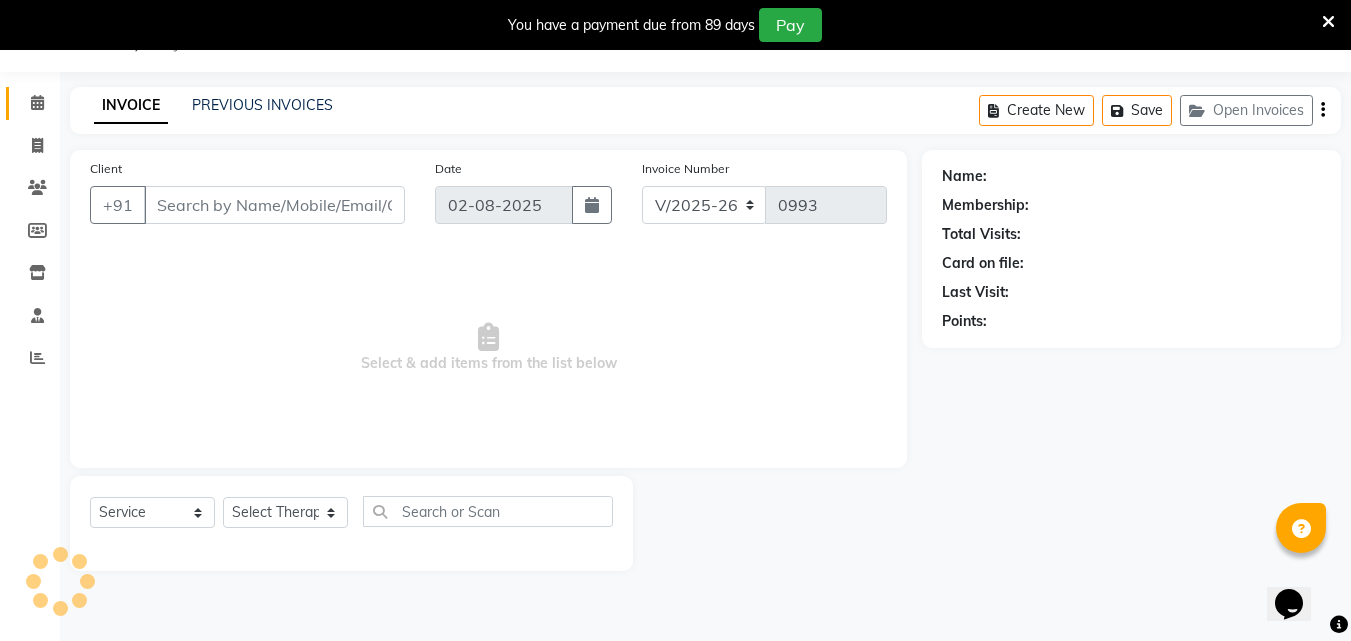 type on "98******79" 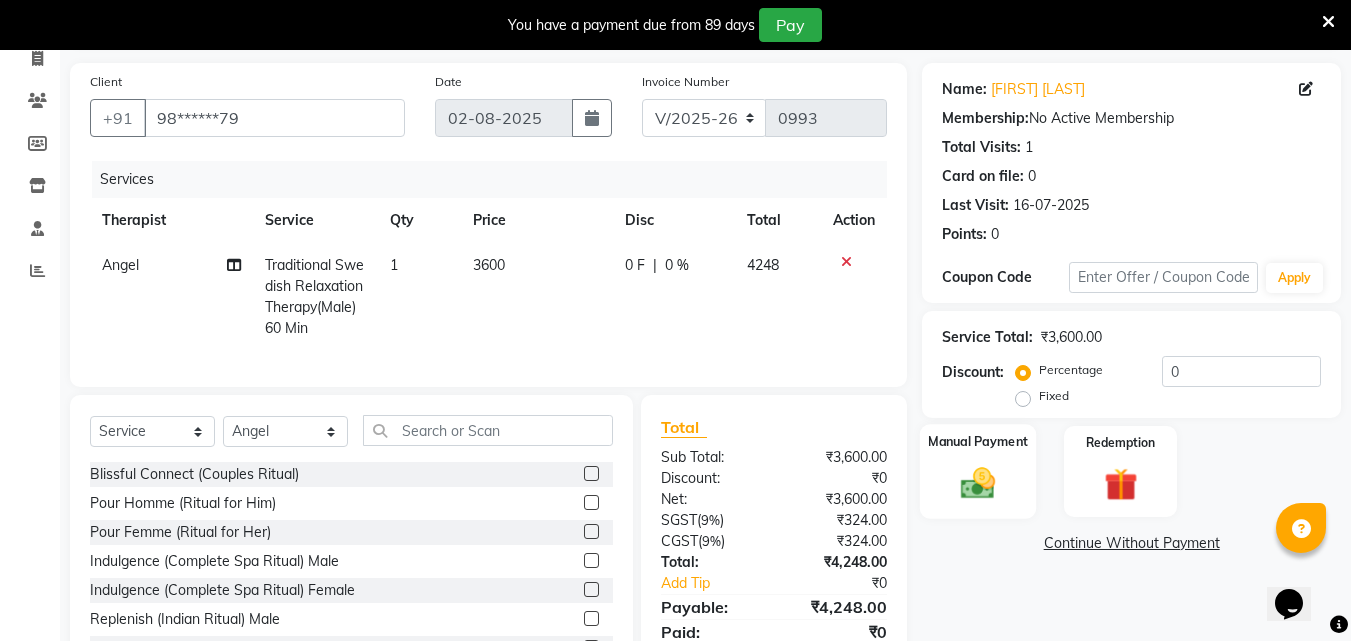 scroll, scrollTop: 231, scrollLeft: 0, axis: vertical 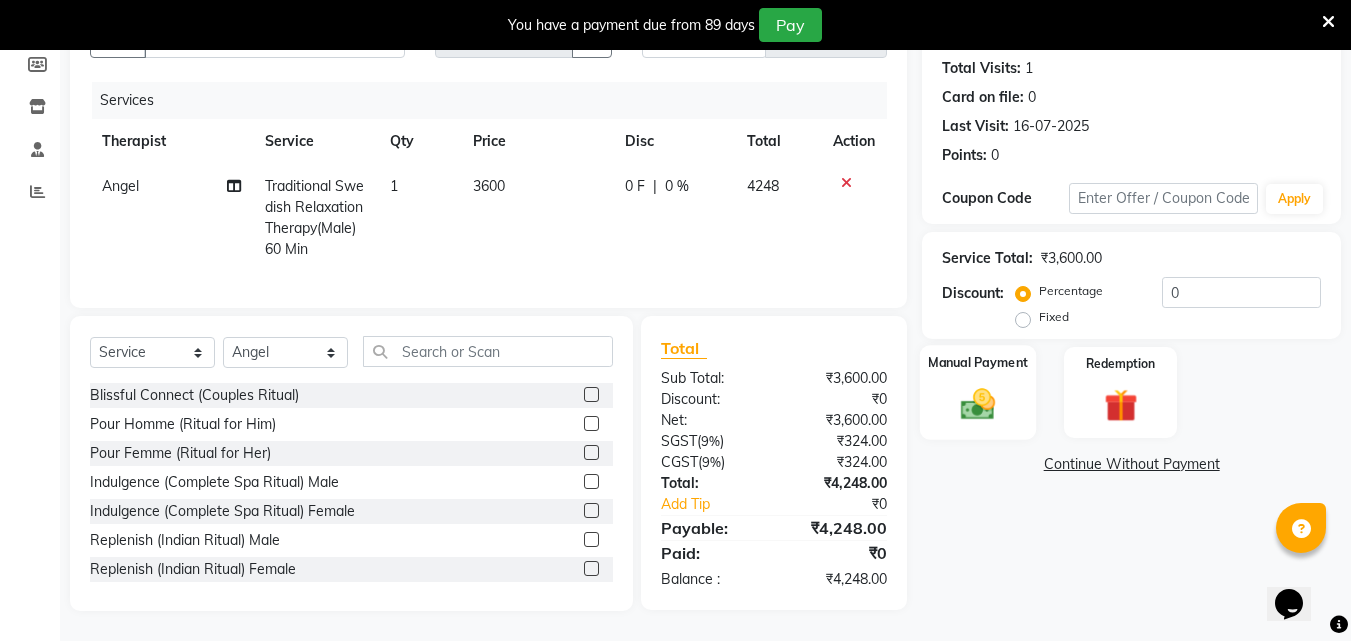 click 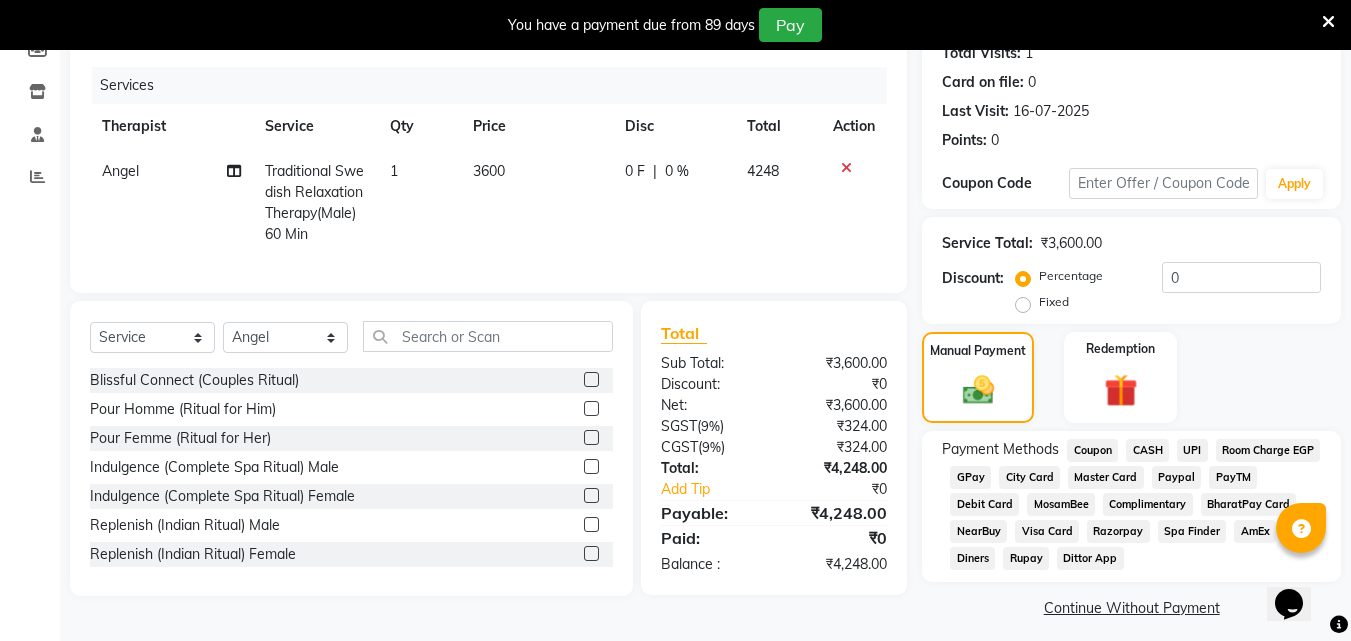 click on "CASH" 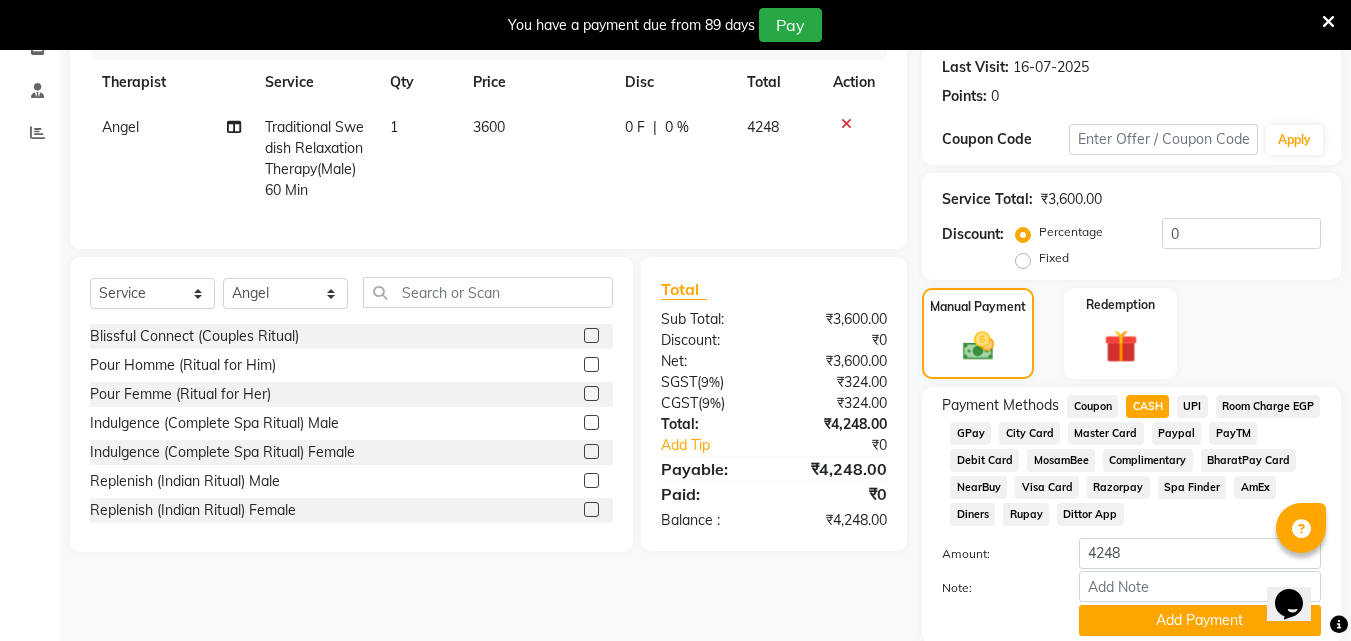 scroll, scrollTop: 349, scrollLeft: 0, axis: vertical 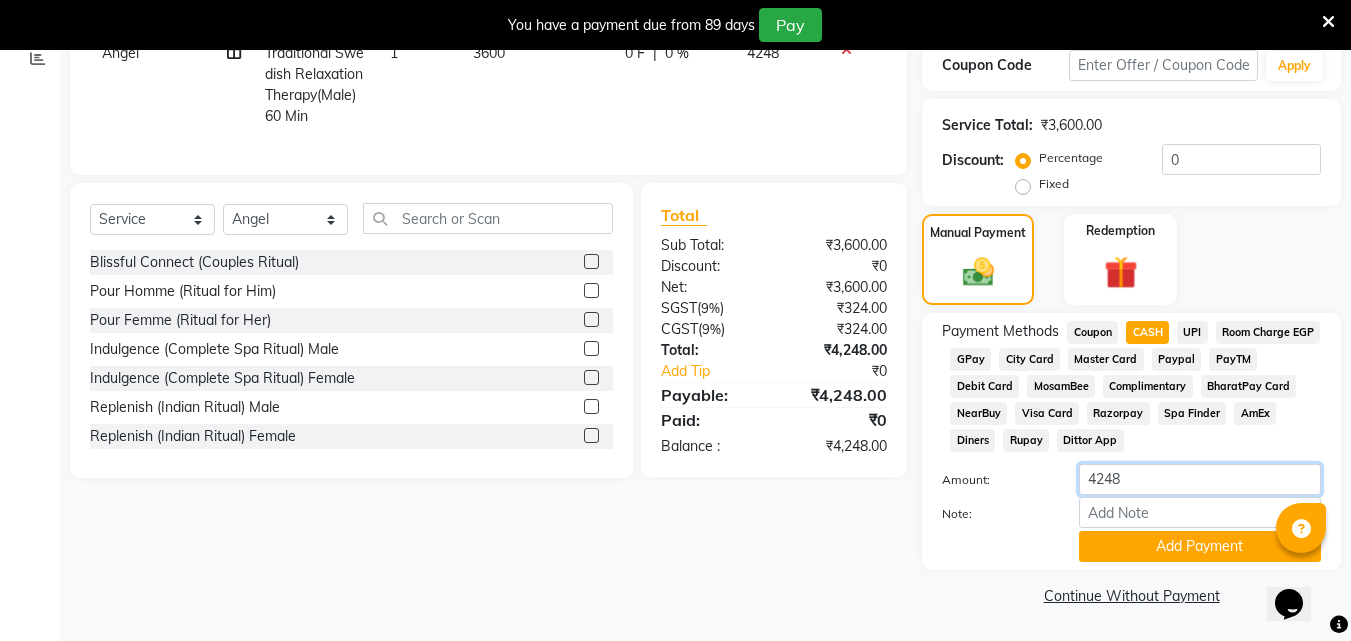click on "4248" 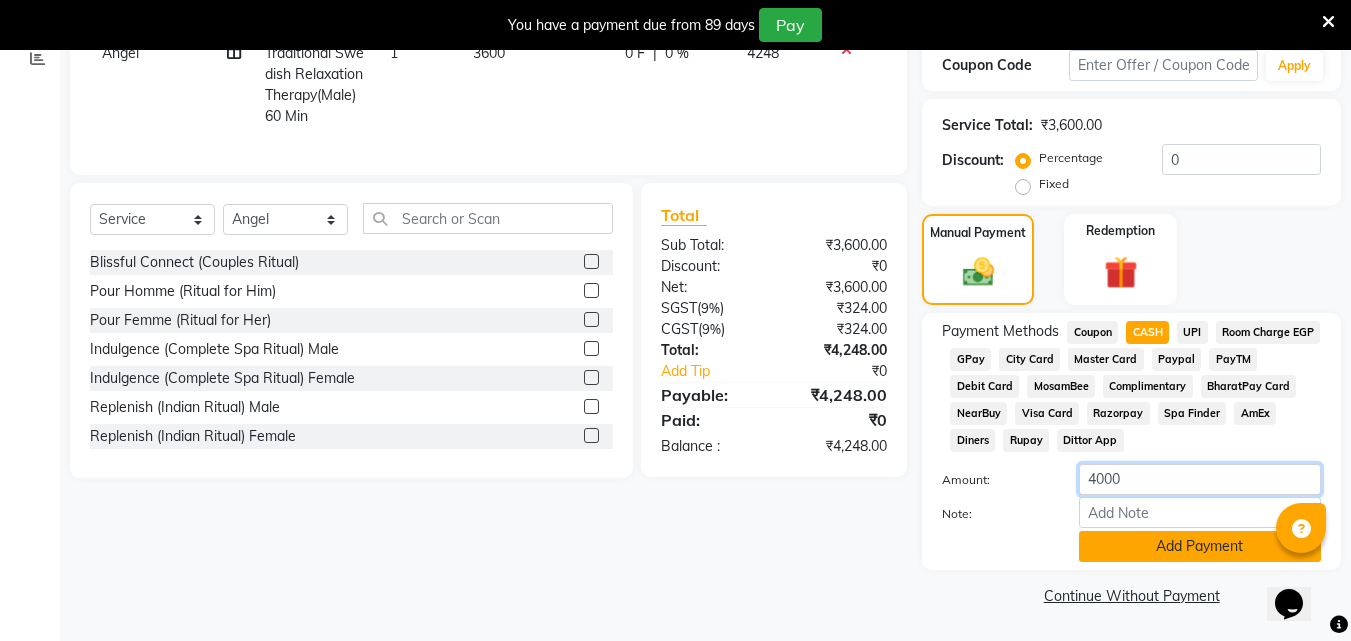 type on "4000" 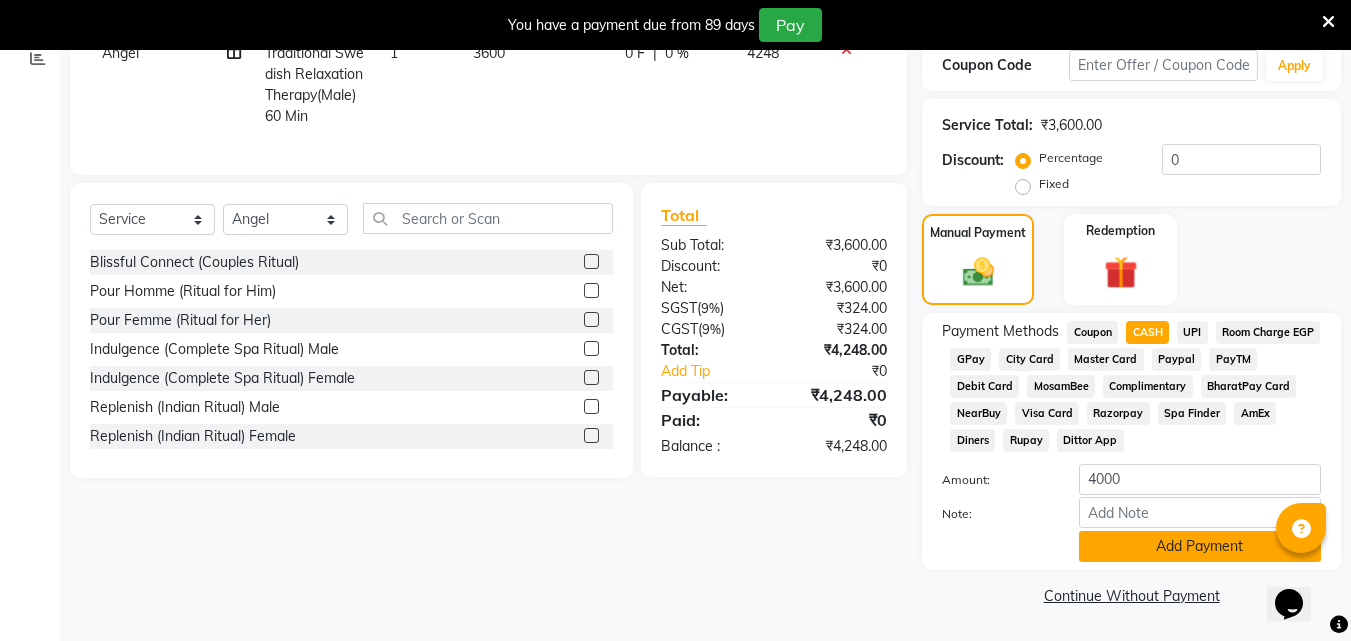 click on "Add Payment" 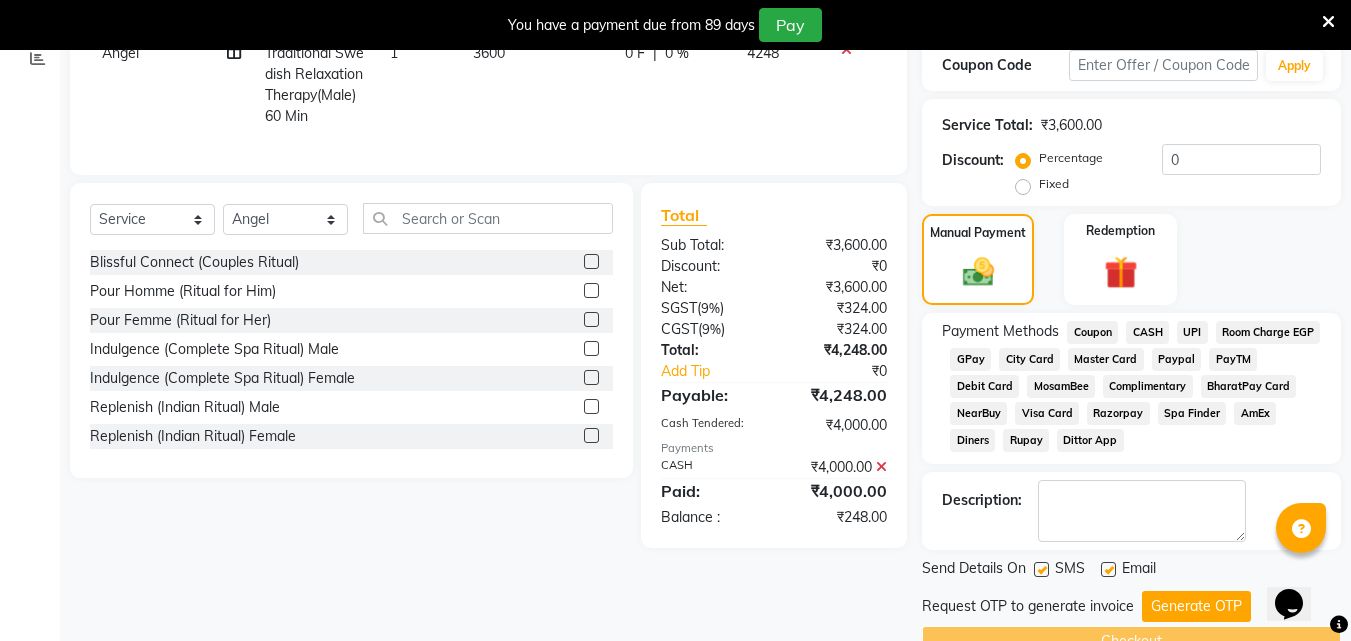 scroll, scrollTop: 395, scrollLeft: 0, axis: vertical 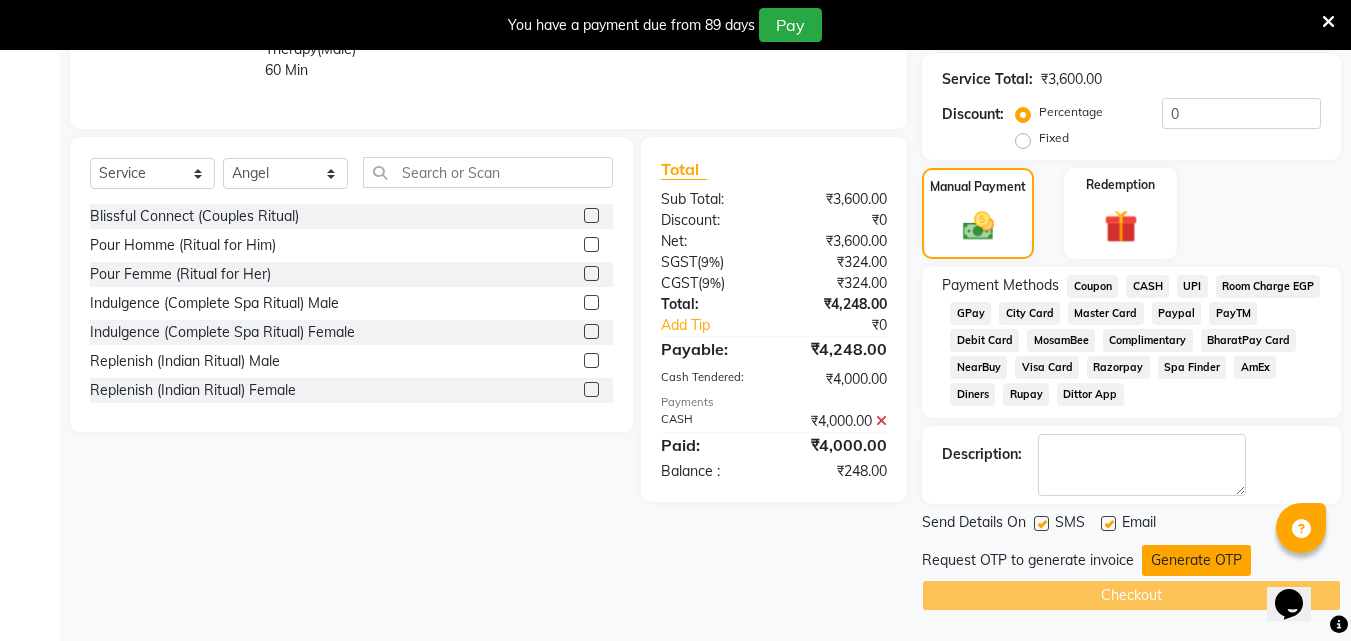 click on "Generate OTP" 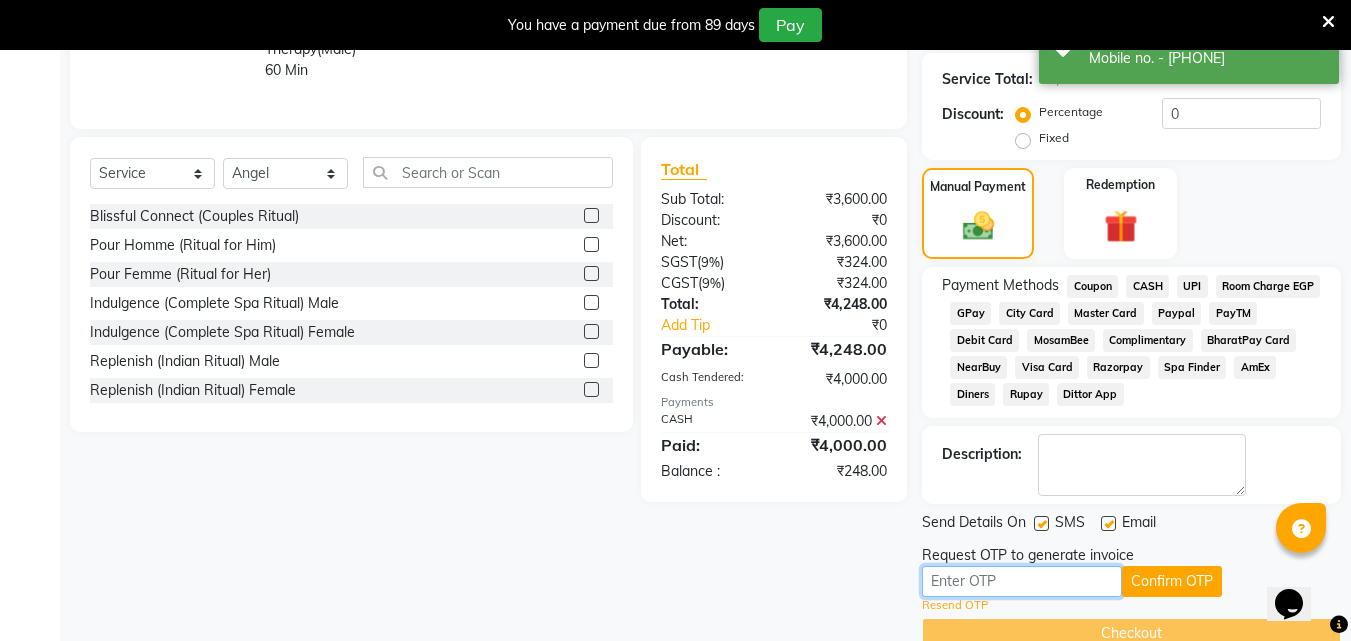 click at bounding box center (1022, 581) 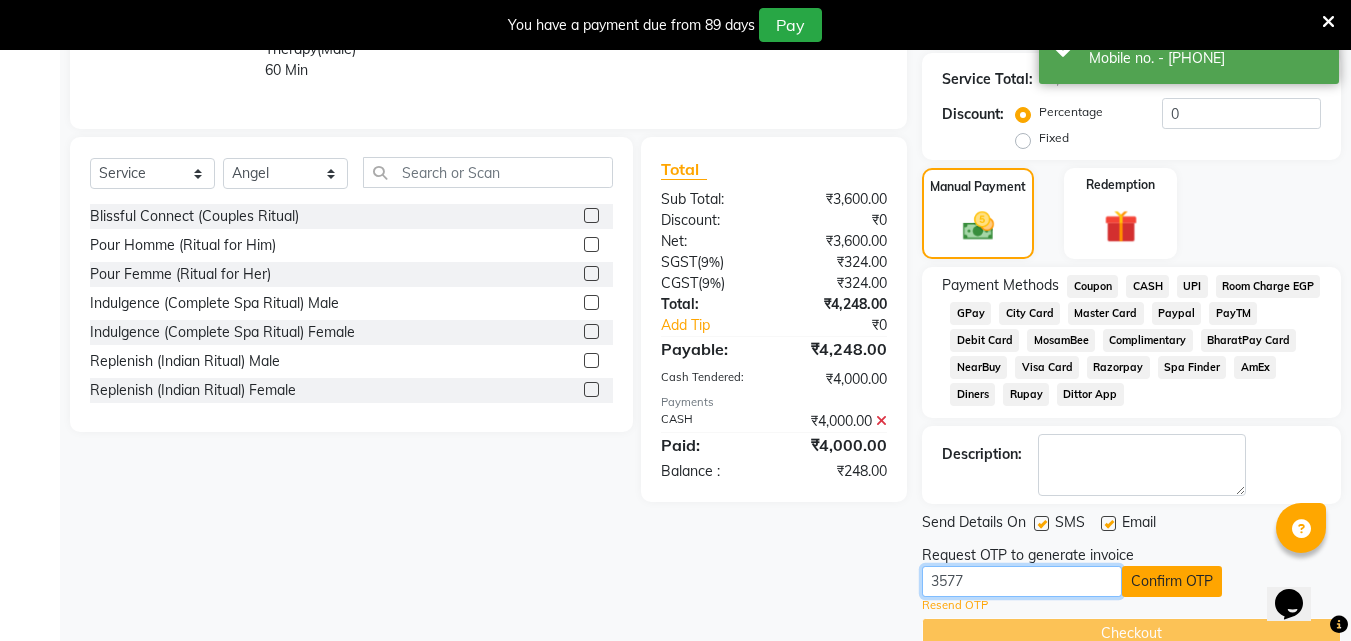 type on "3577" 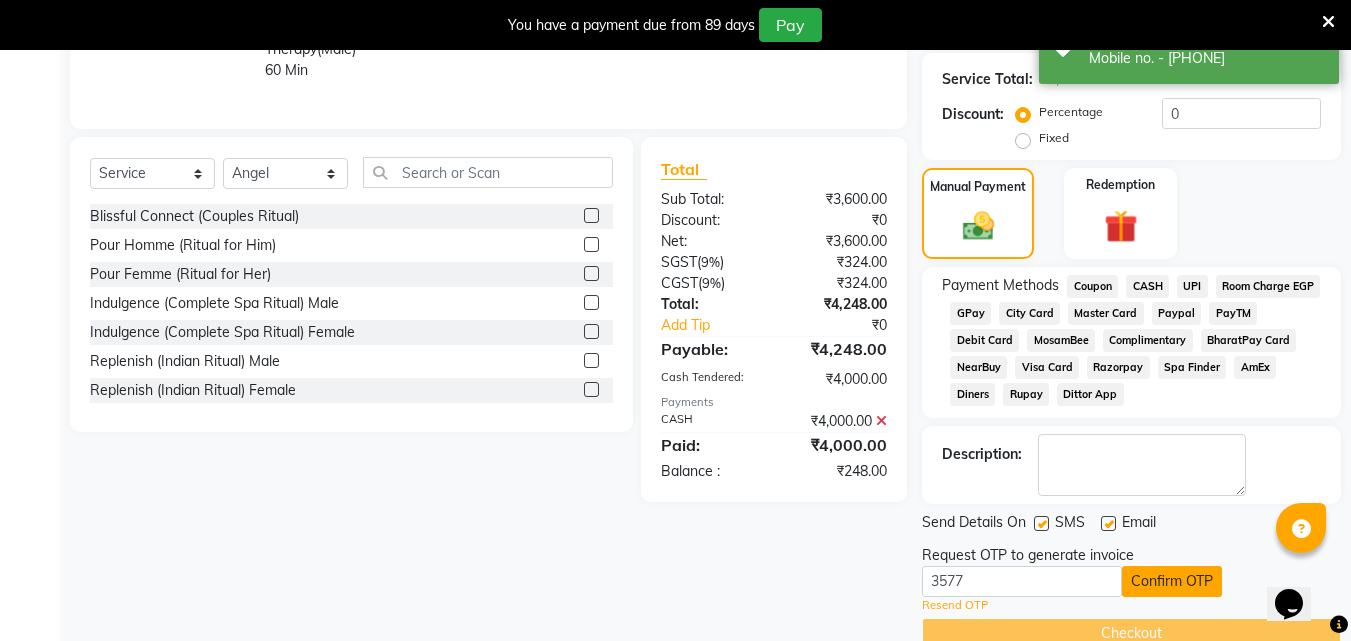 click on "Confirm OTP" 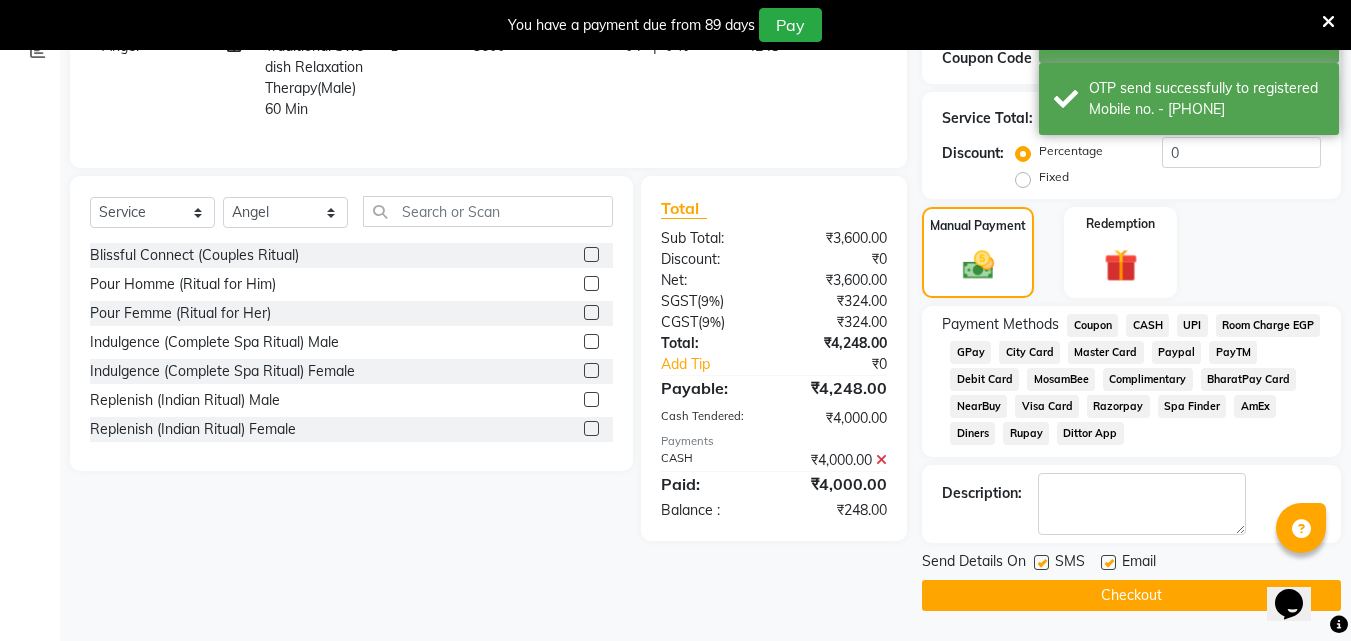 scroll, scrollTop: 356, scrollLeft: 0, axis: vertical 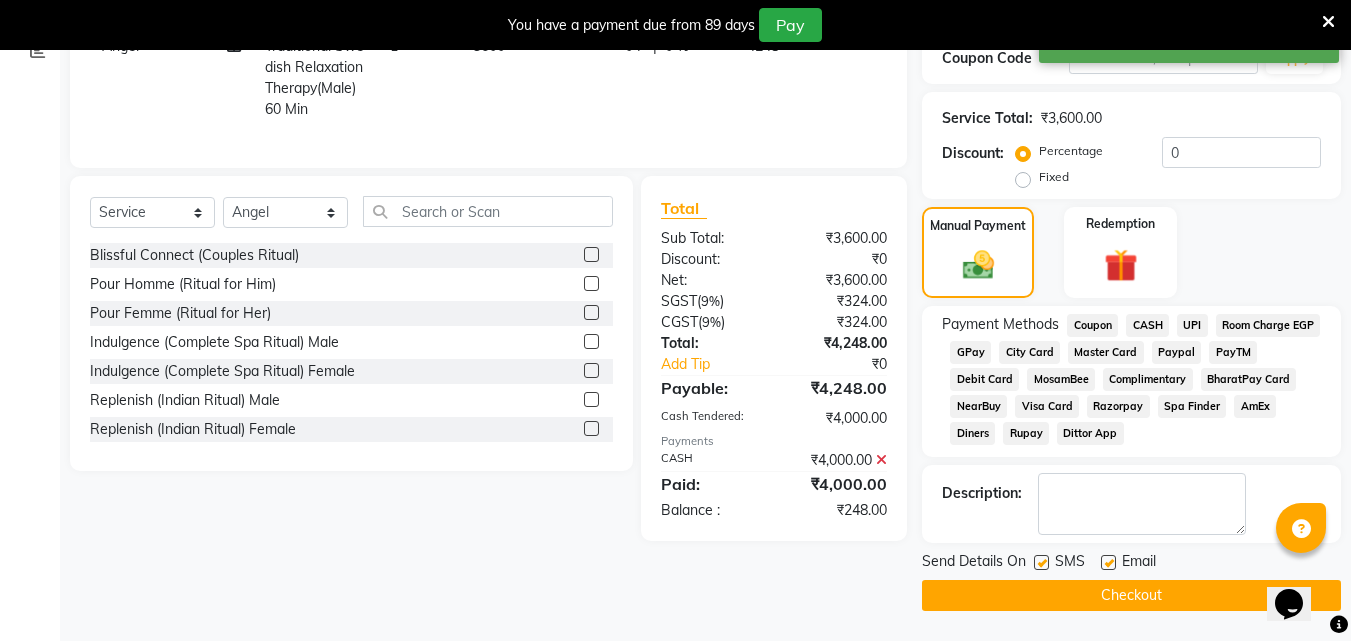 click on "Checkout" 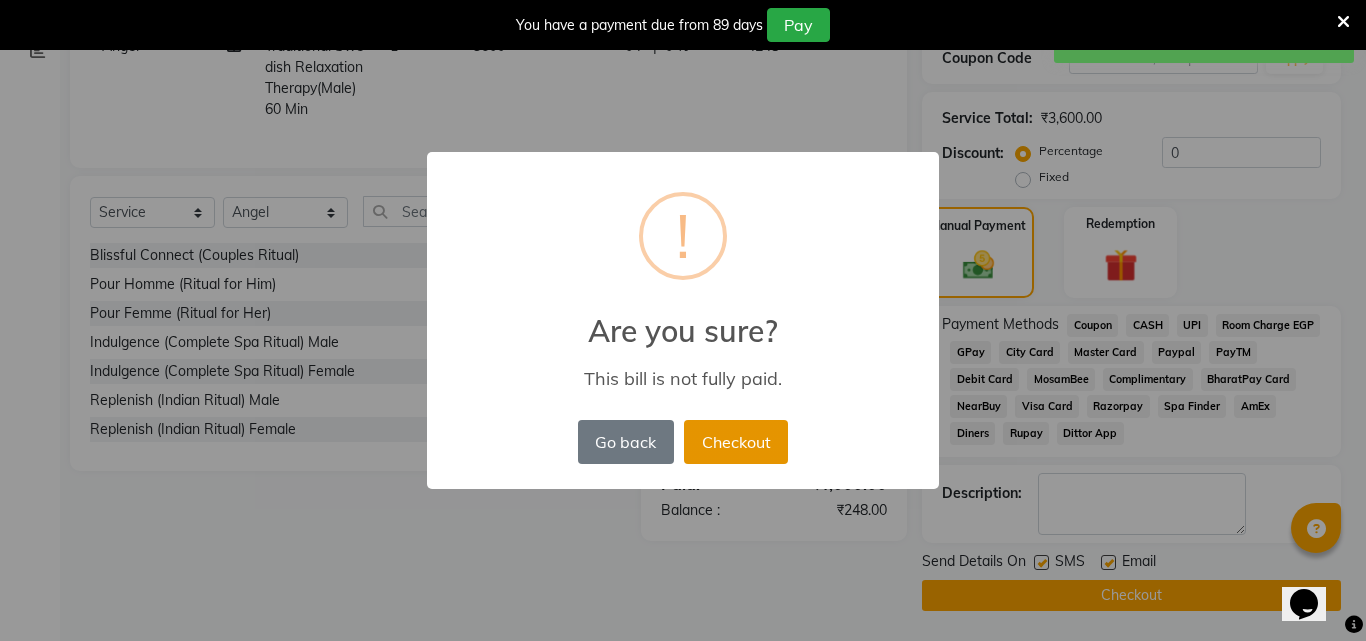 click on "Checkout" at bounding box center [736, 442] 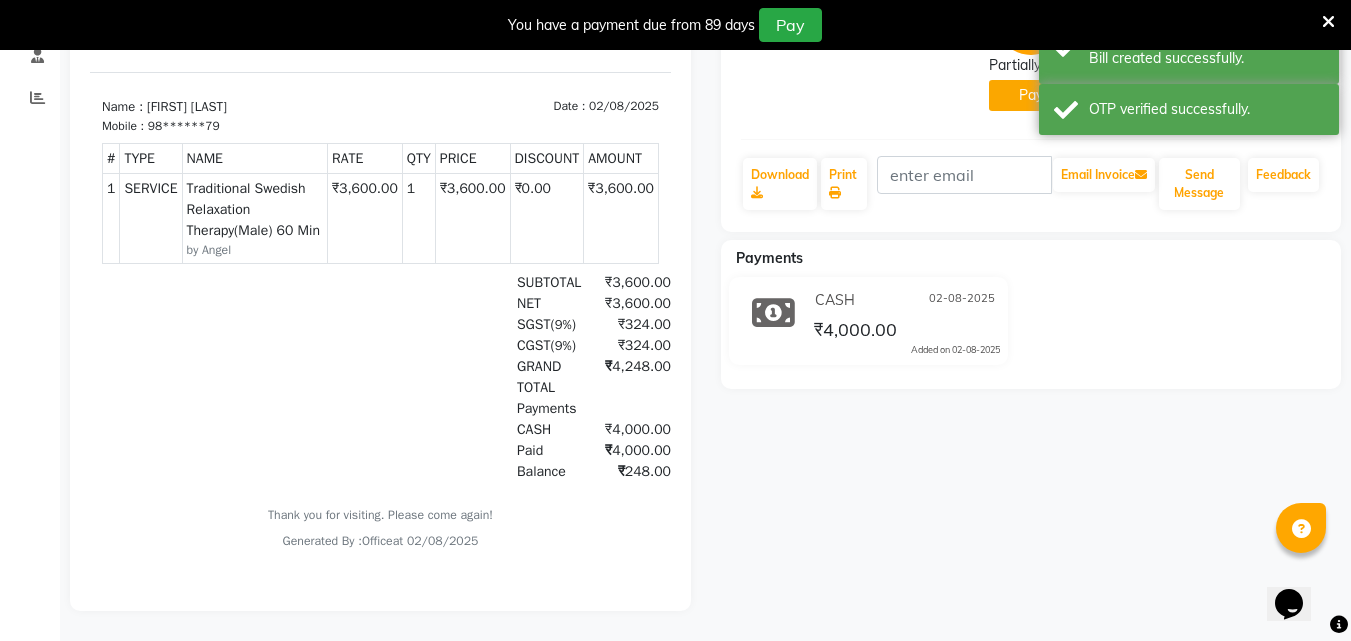 scroll, scrollTop: 125, scrollLeft: 0, axis: vertical 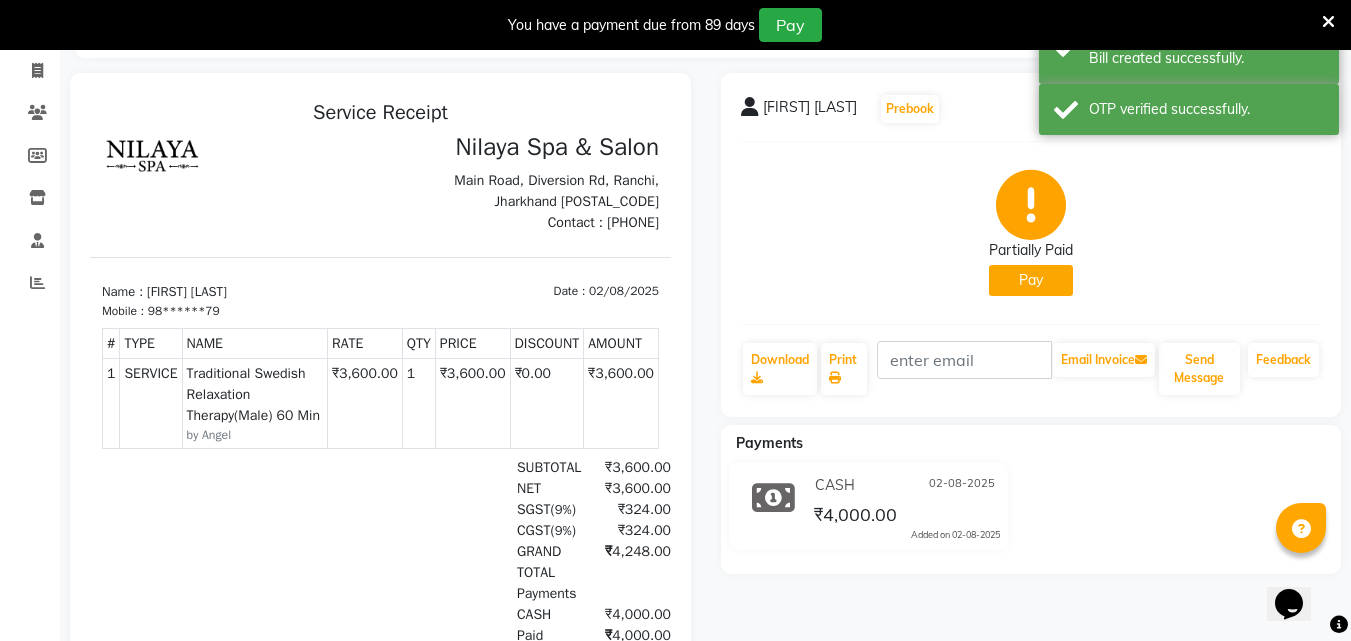 click on "Pay" 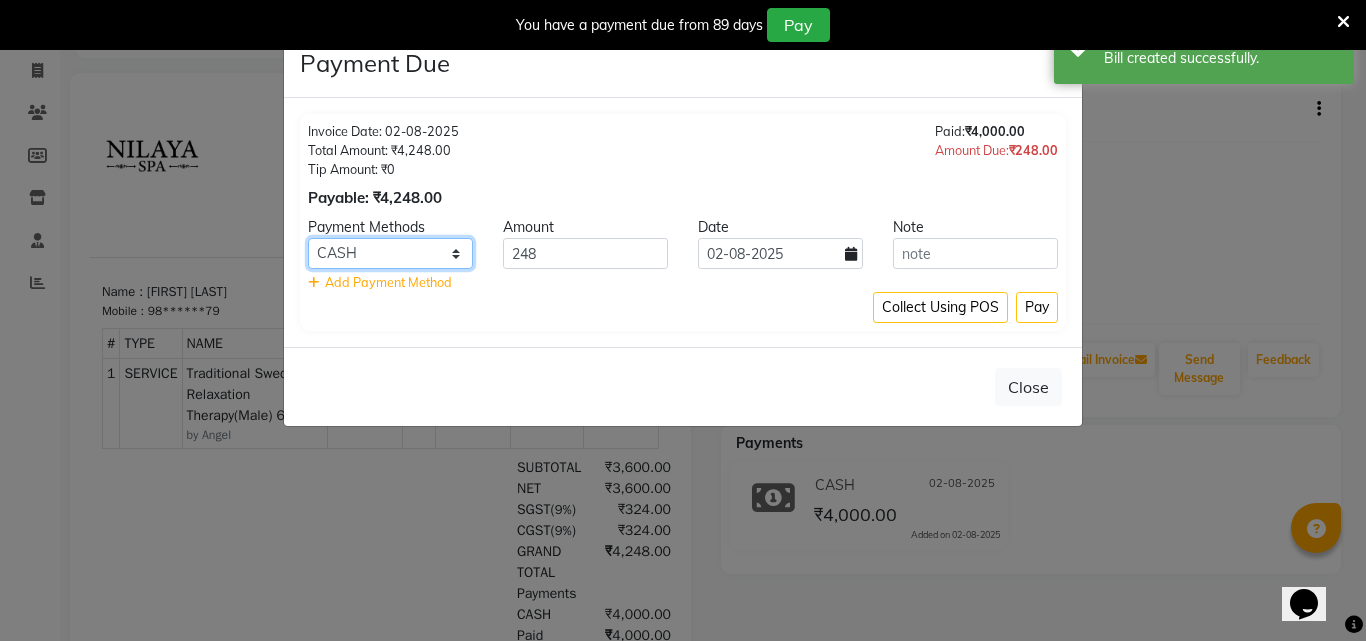 click on "Coupon CASH UPI Room Charge EGP GPay City Card Master Card Paypal PayTM Debit Card MosamBee Complimentary BharatPay Card NearBuy Visa Card Razorpay Spa Finder AmEx Diners Rupay Dittor App" 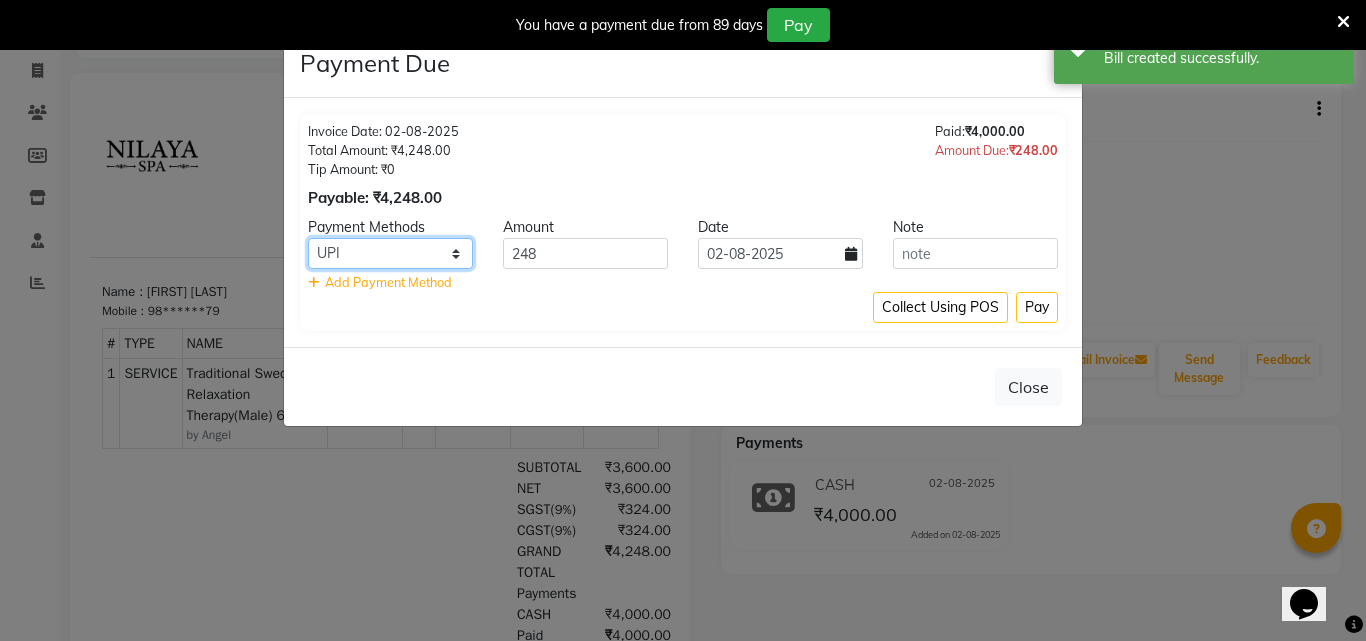 click on "Coupon CASH UPI Room Charge EGP GPay City Card Master Card Paypal PayTM Debit Card MosamBee Complimentary BharatPay Card NearBuy Visa Card Razorpay Spa Finder AmEx Diners Rupay Dittor App" 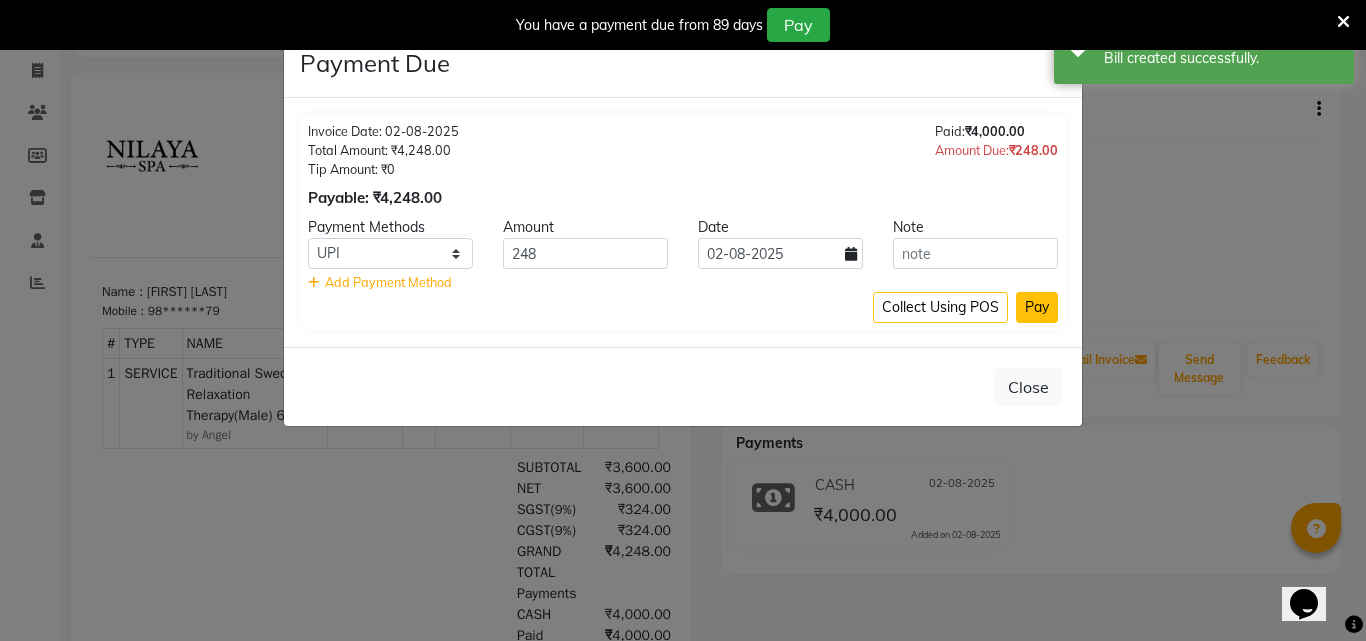 click on "Pay" 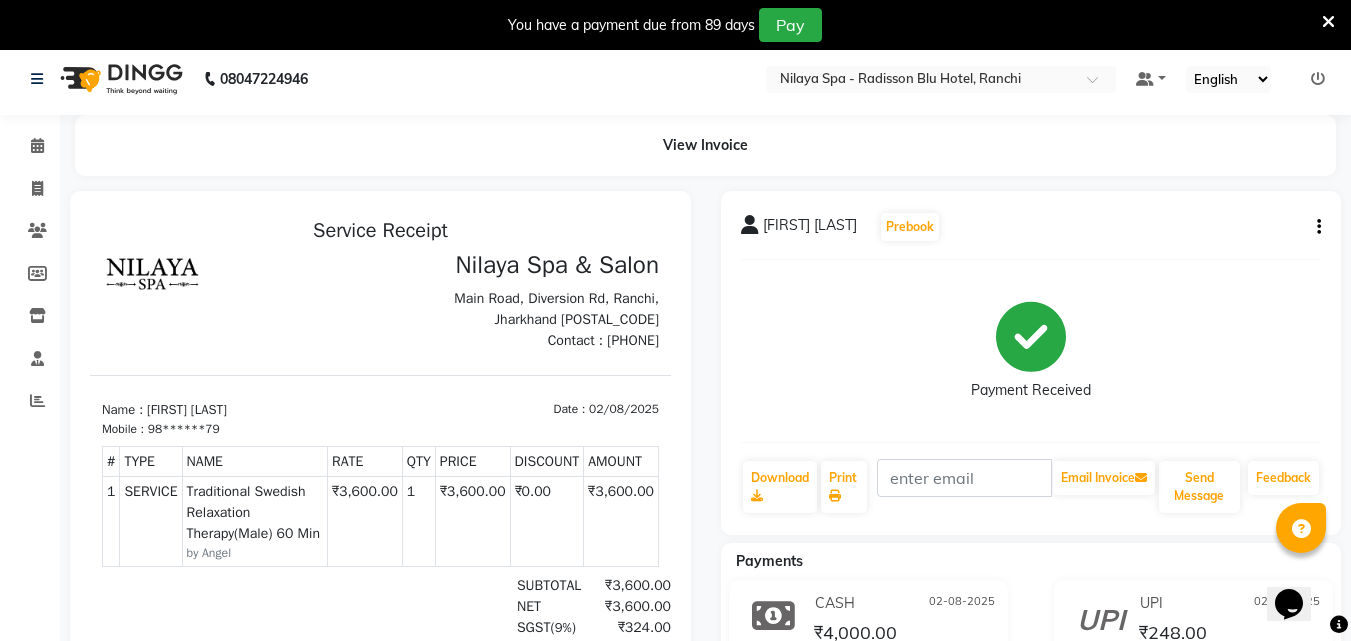 scroll, scrollTop: 0, scrollLeft: 0, axis: both 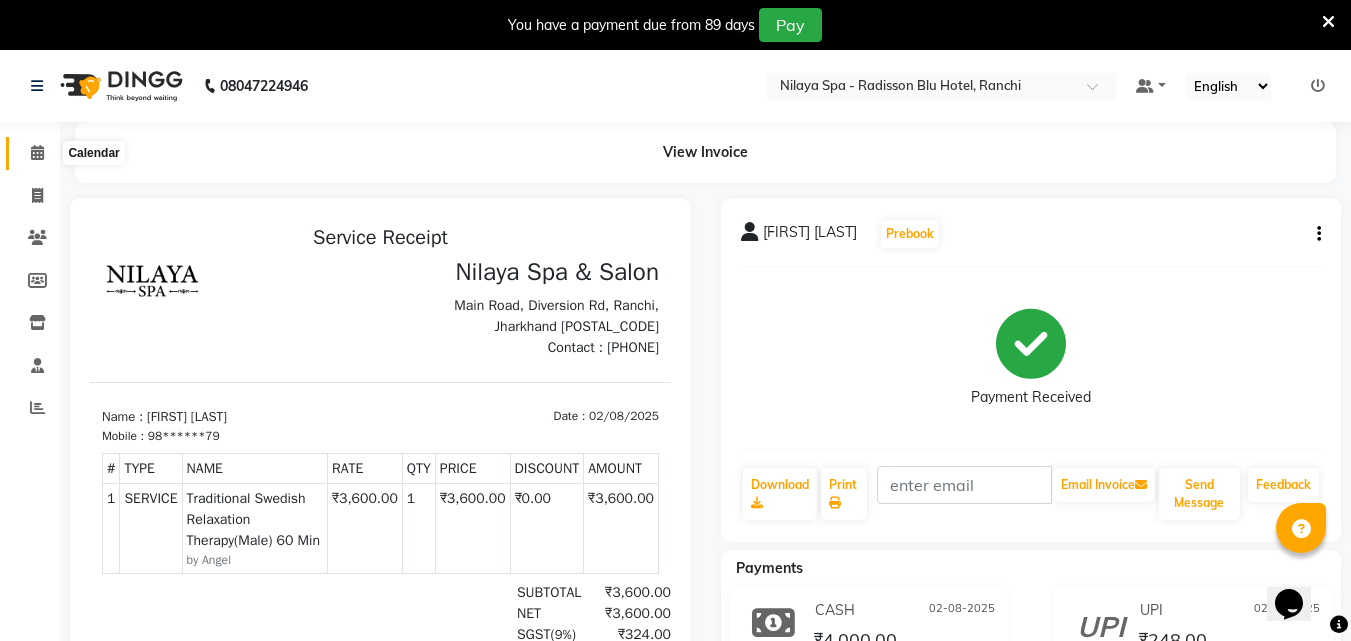 click 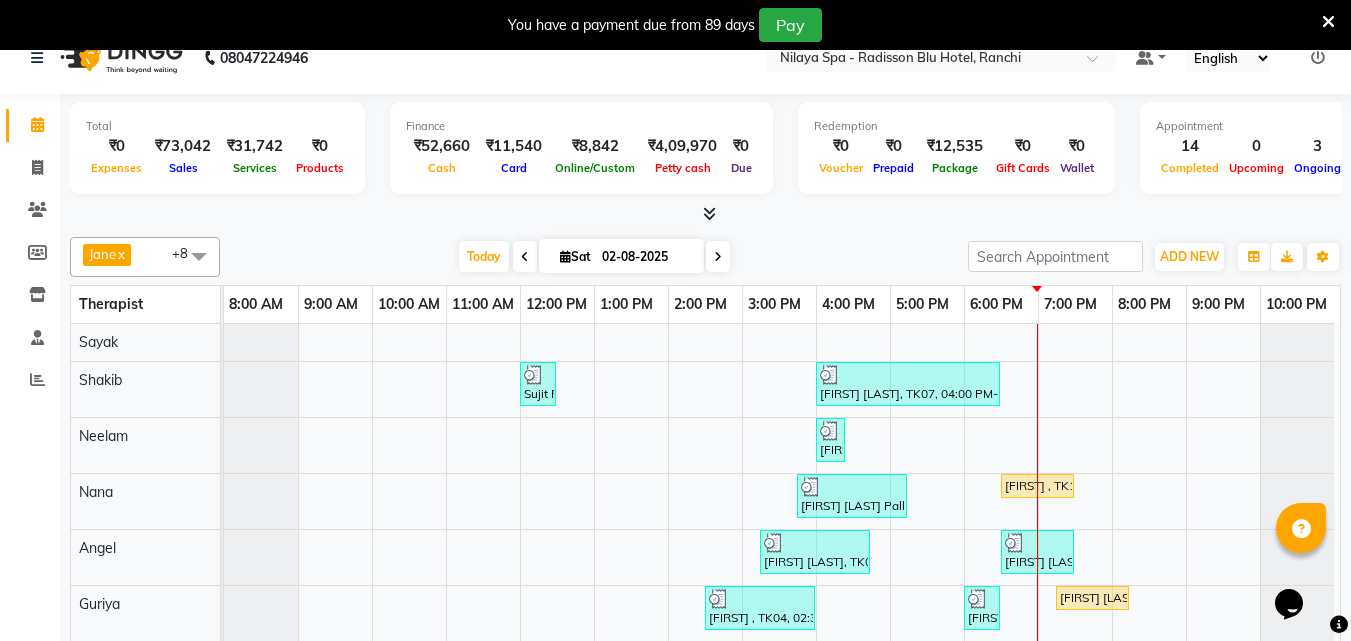 scroll, scrollTop: 50, scrollLeft: 0, axis: vertical 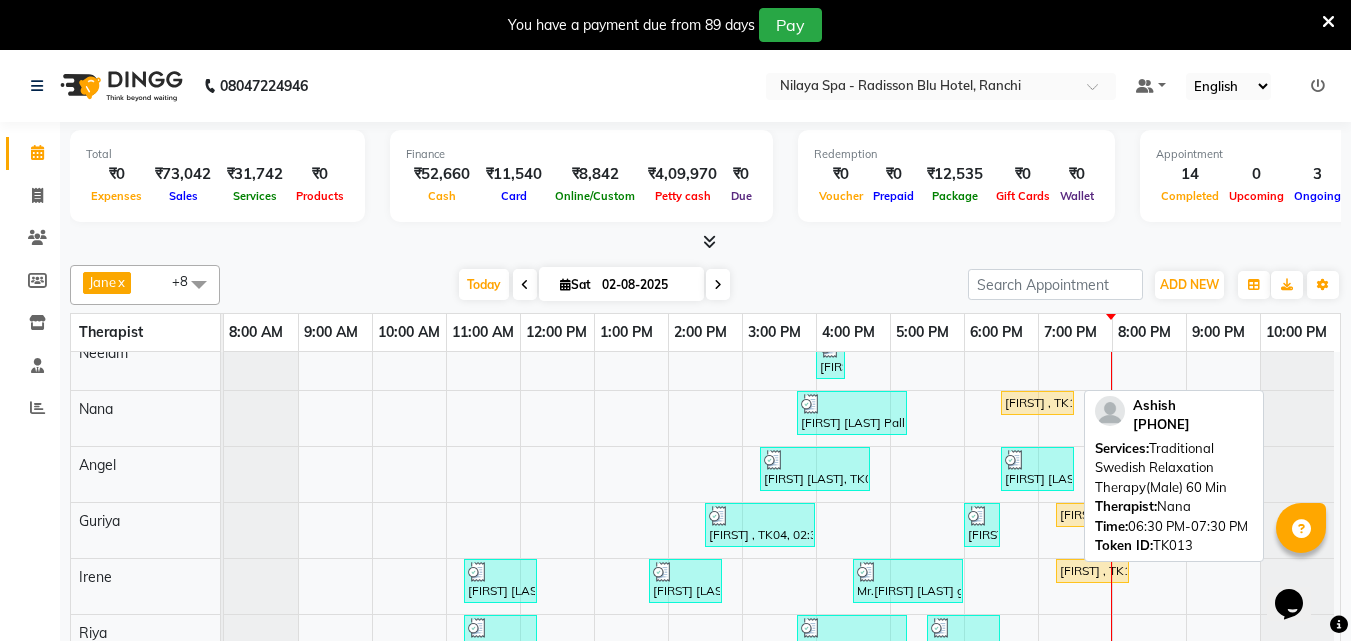 click on "[FIRST] , TK13, 06:30 PM-07:30 PM, Traditional Swedish Relaxation Therapy(Male) 60 Min" at bounding box center (1037, 403) 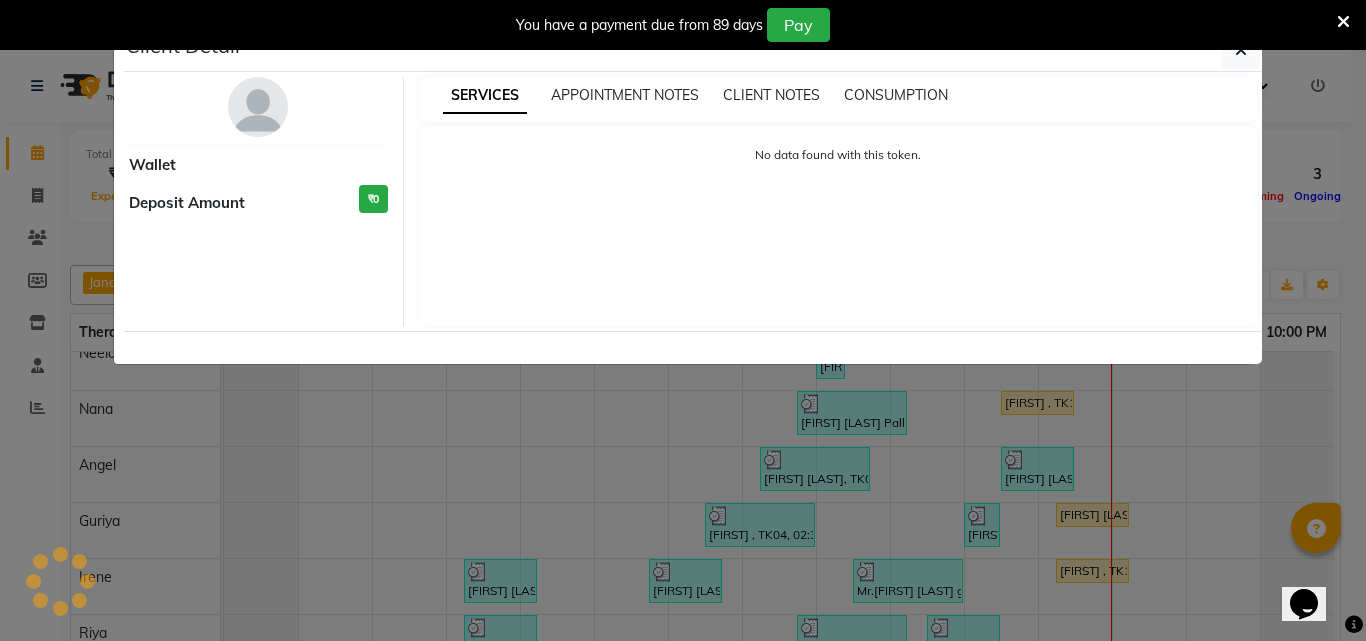 select on "1" 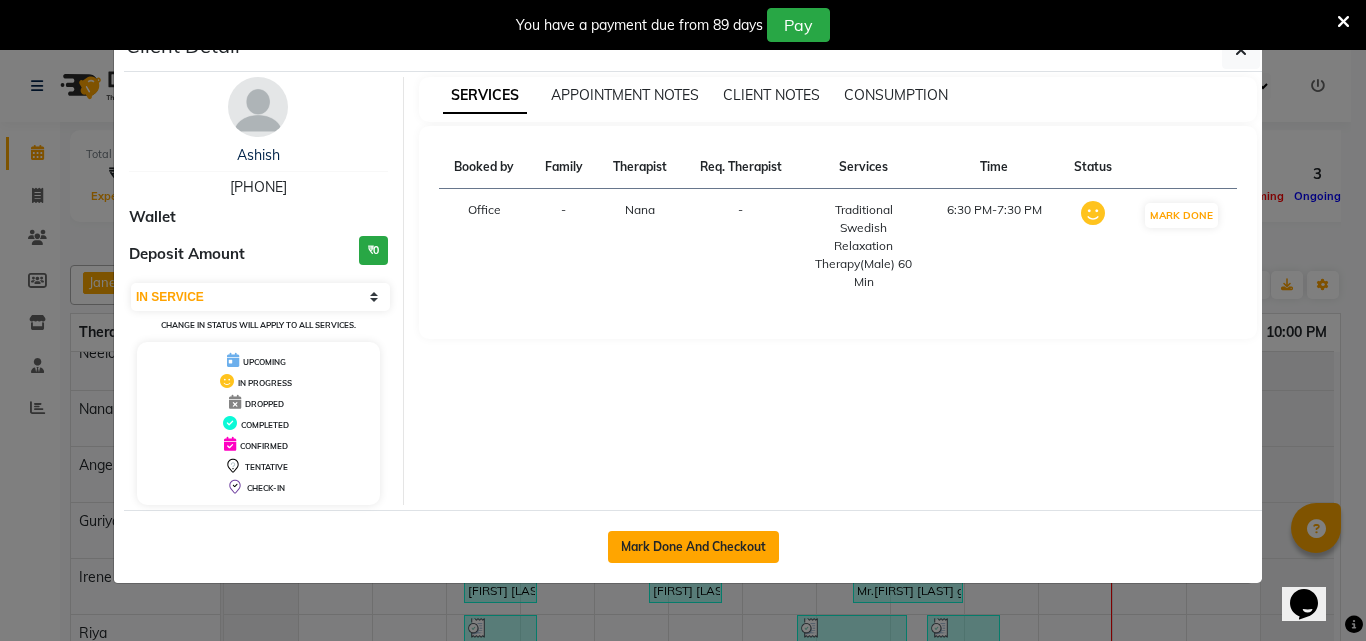 click on "Mark Done And Checkout" 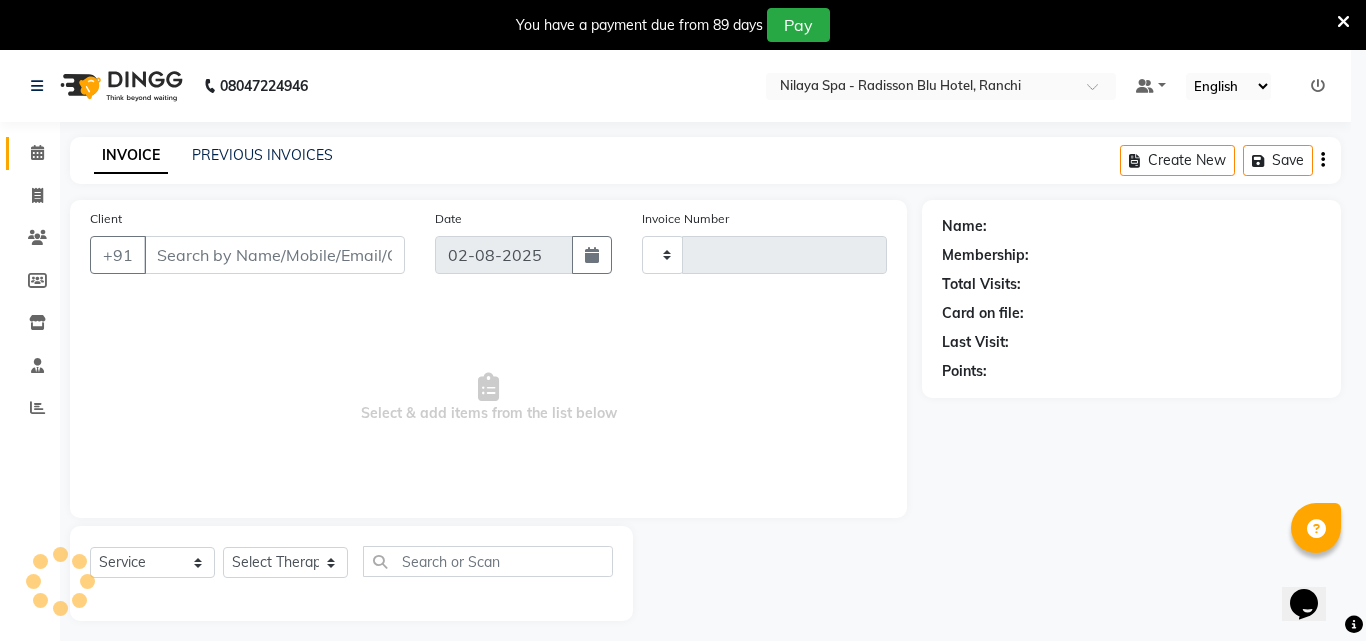 type on "0994" 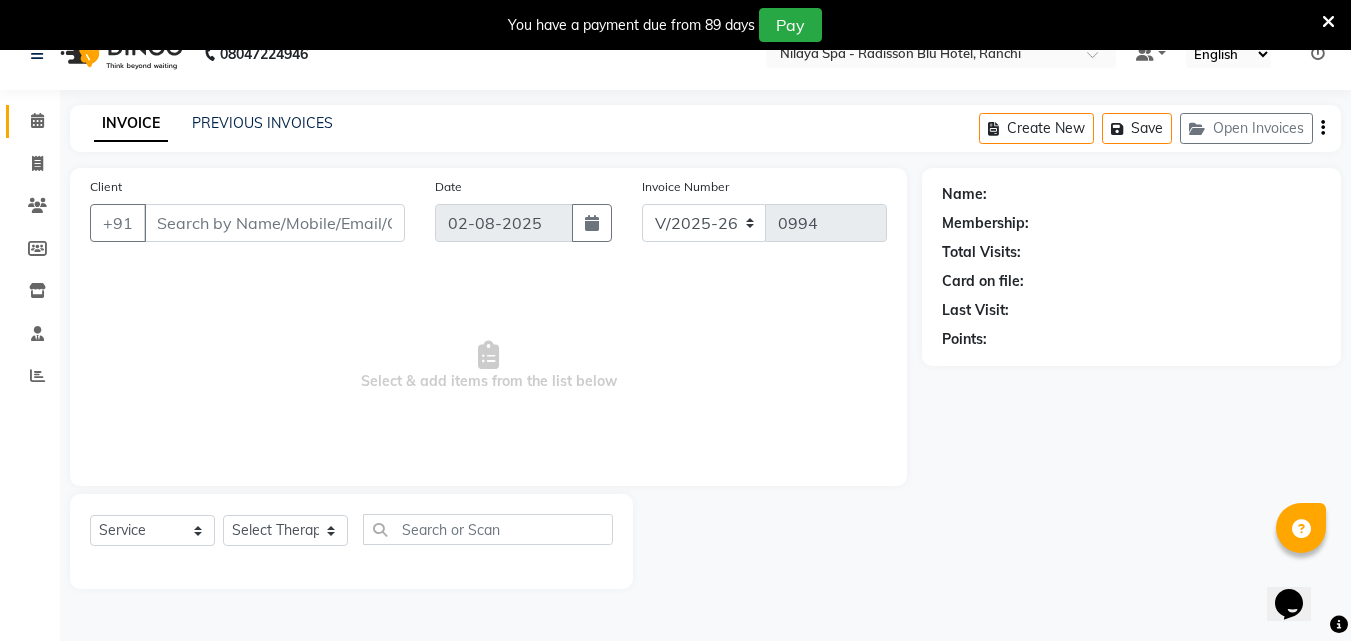 scroll, scrollTop: 50, scrollLeft: 0, axis: vertical 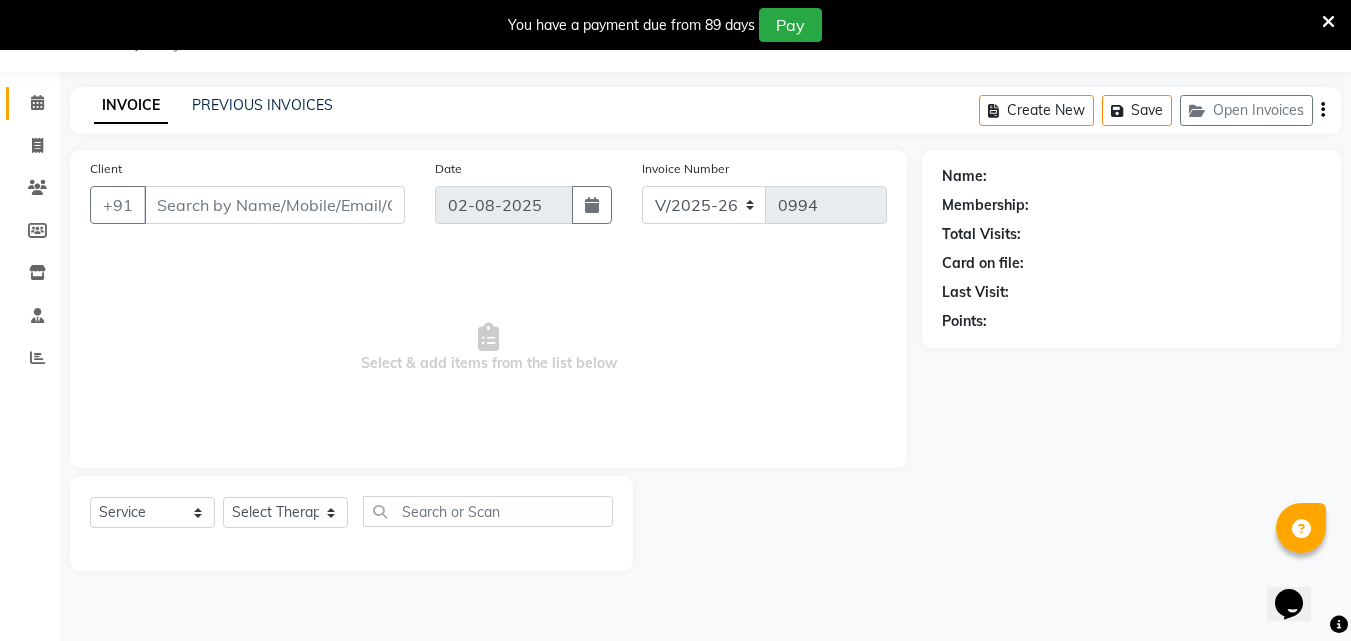 type on "98******45" 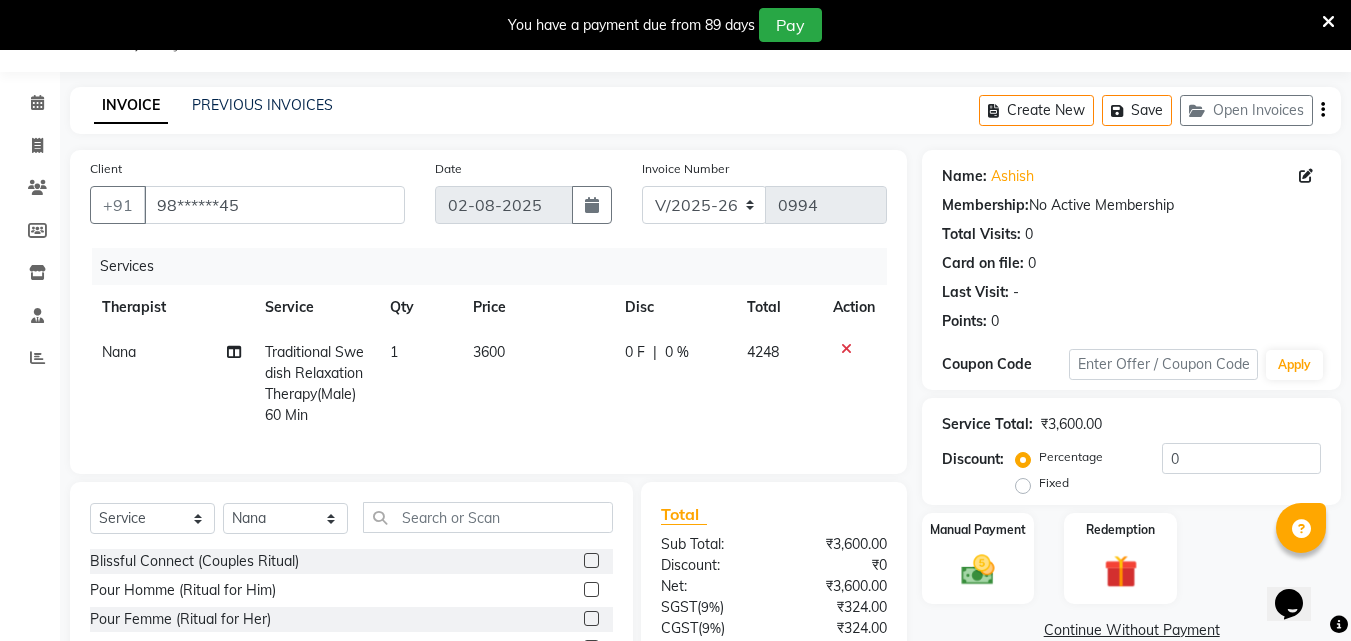 click 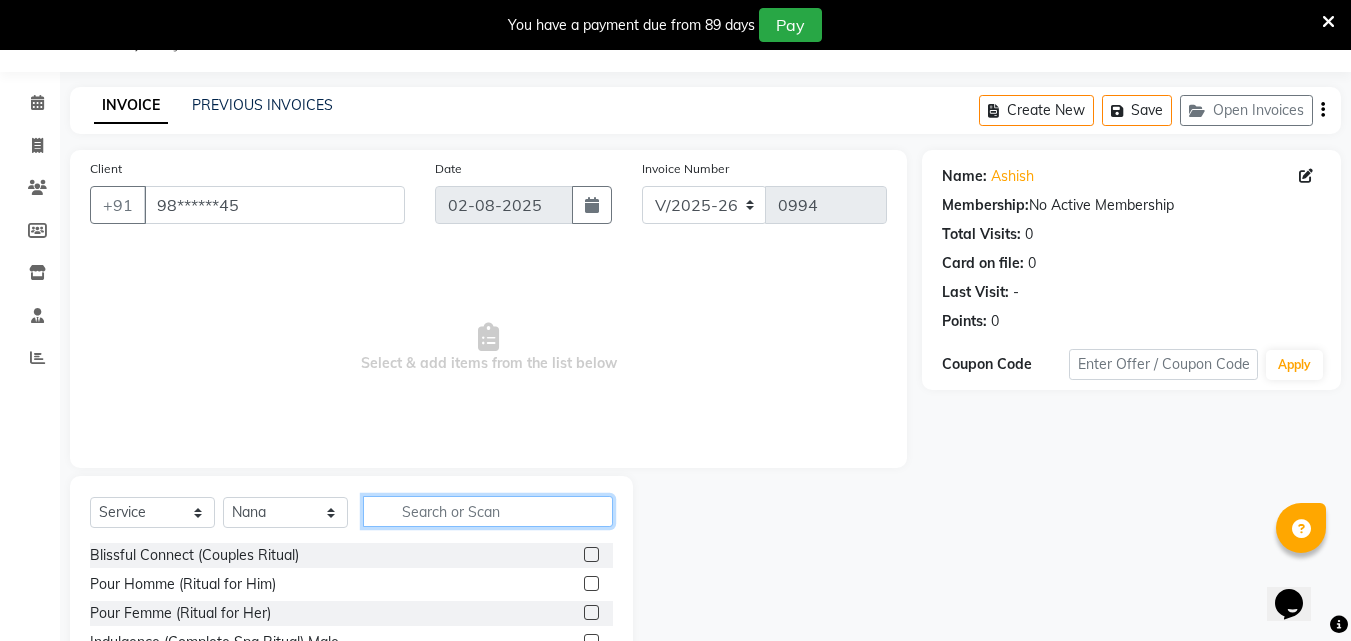 click 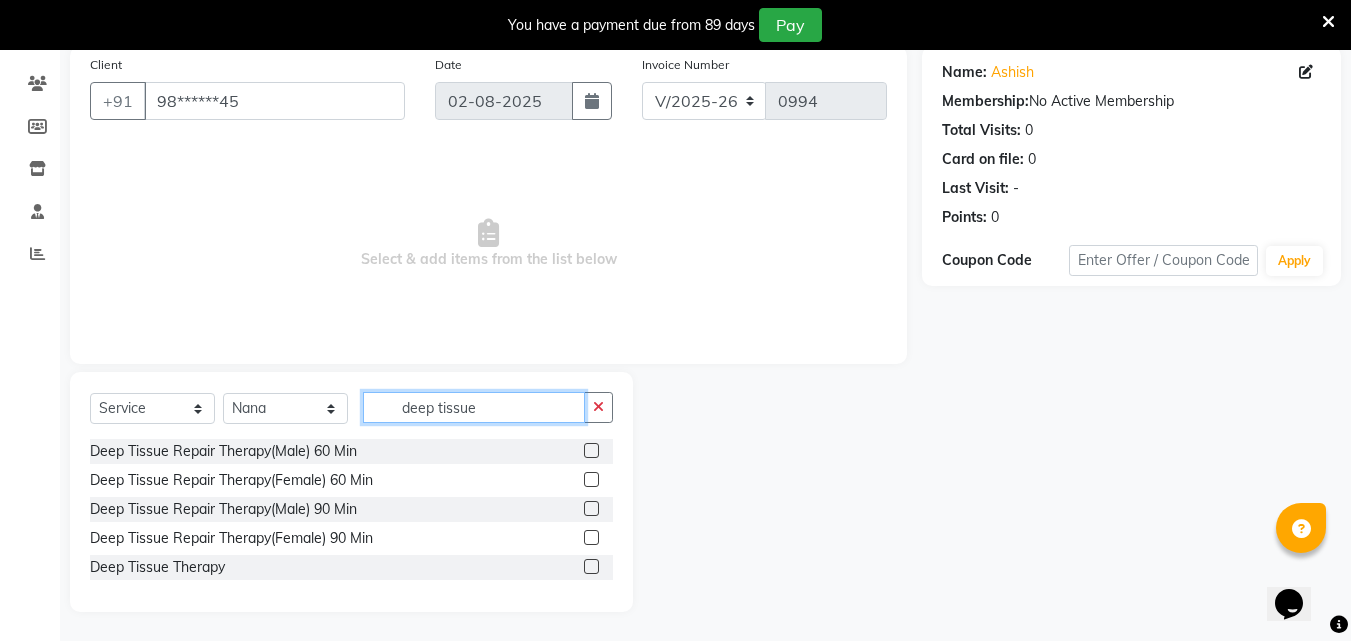 scroll, scrollTop: 155, scrollLeft: 0, axis: vertical 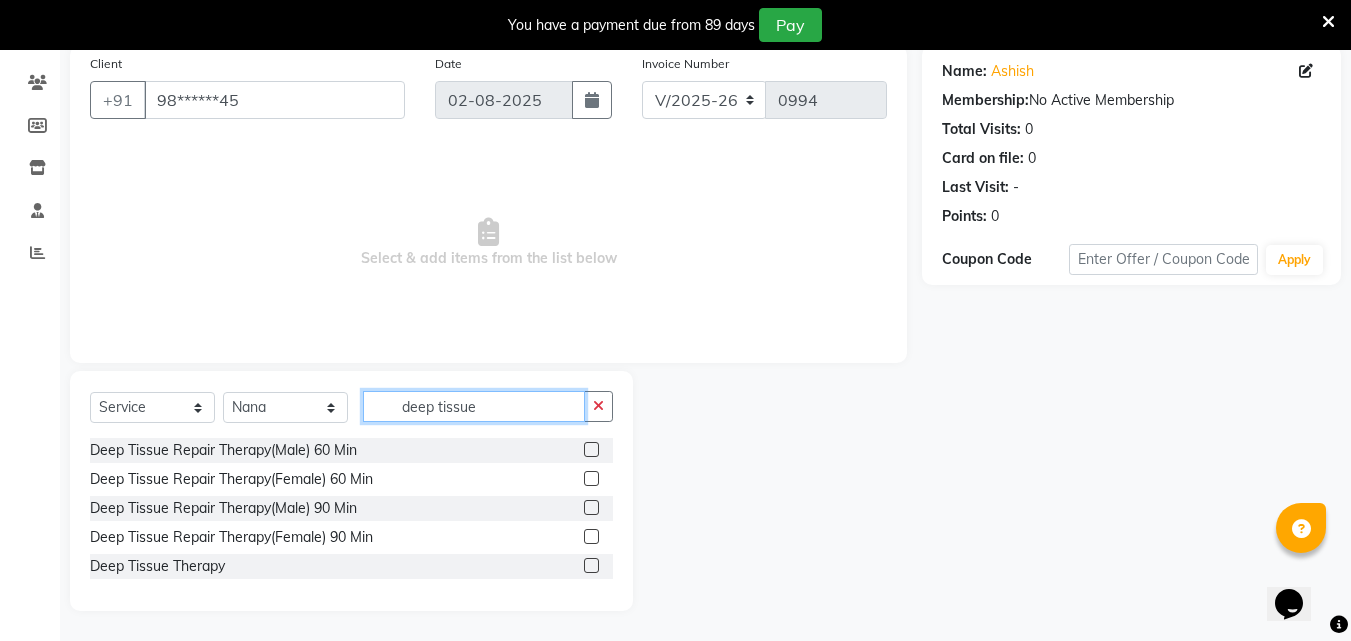 type on "deep tissue" 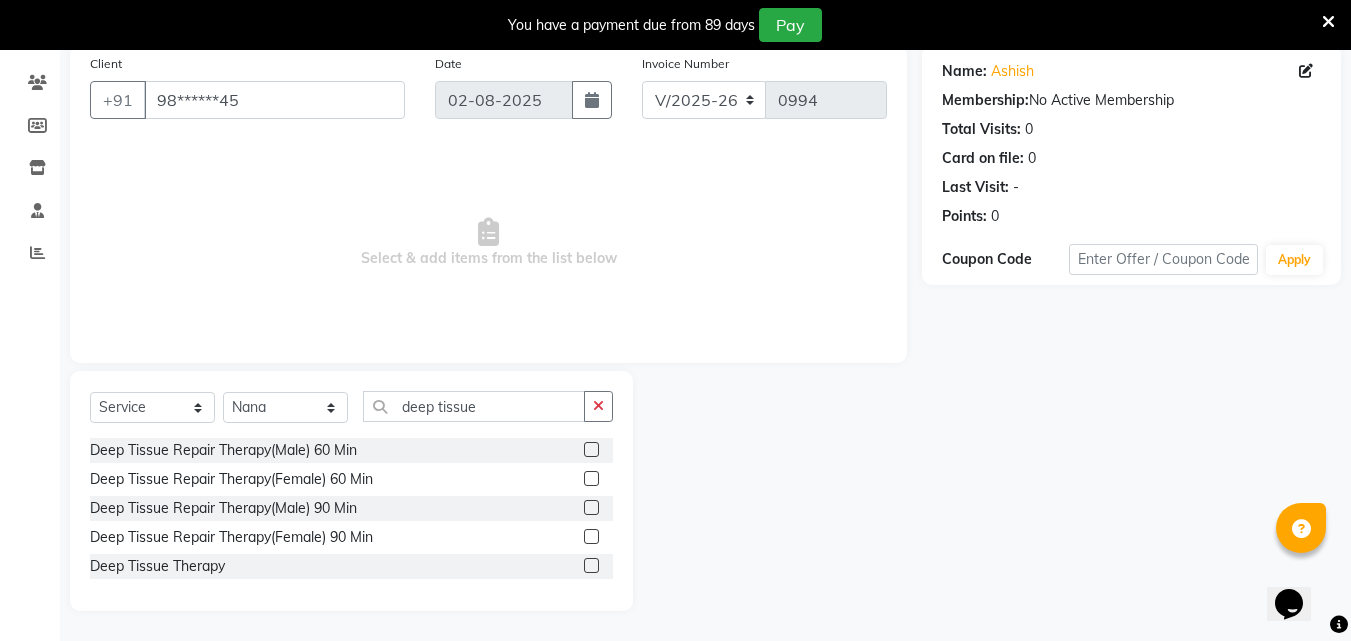 click 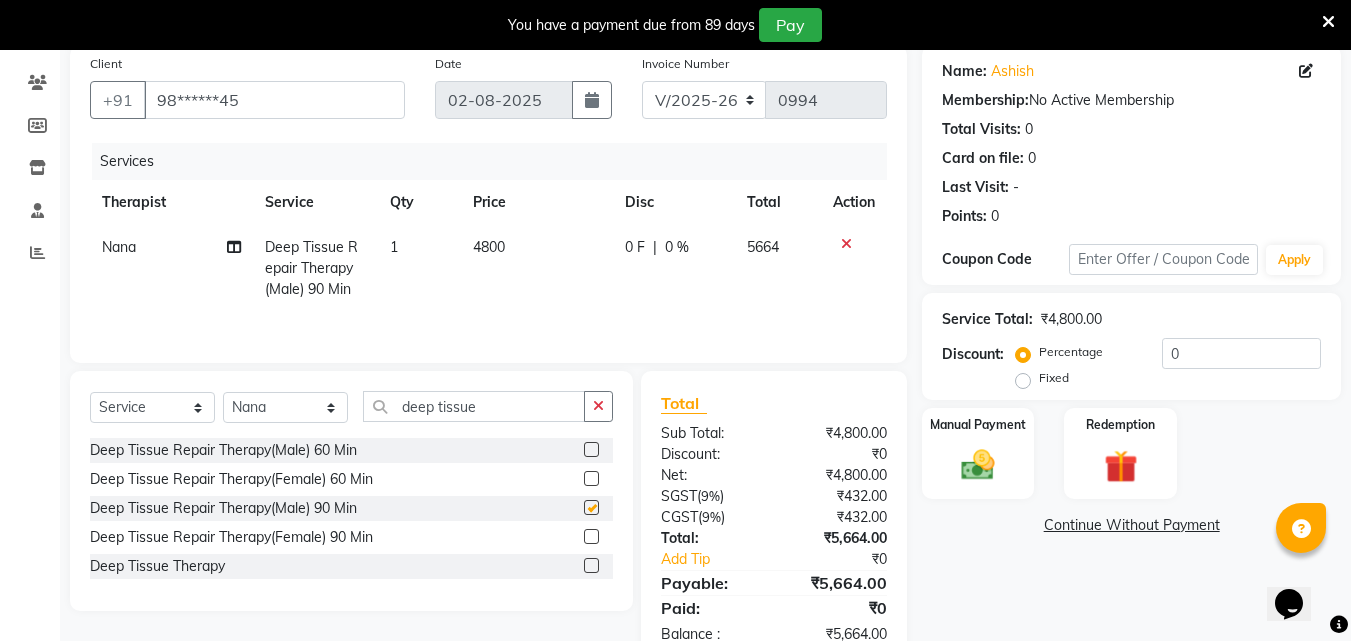 checkbox on "false" 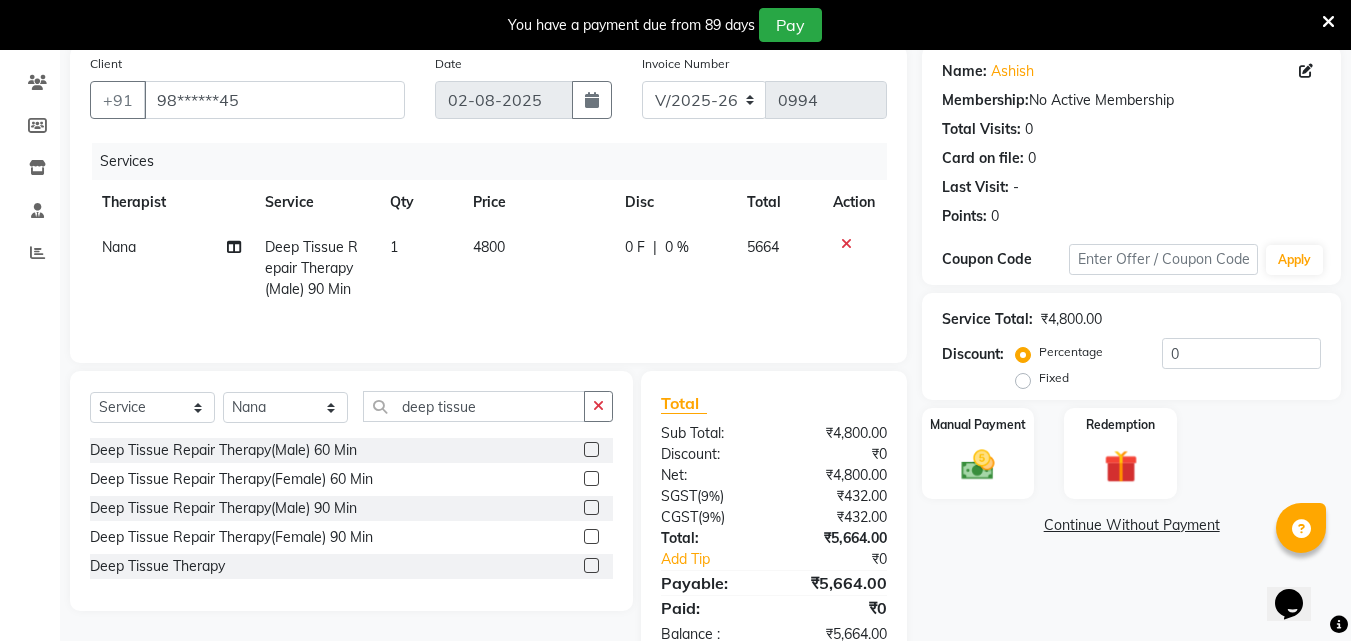 scroll, scrollTop: 209, scrollLeft: 0, axis: vertical 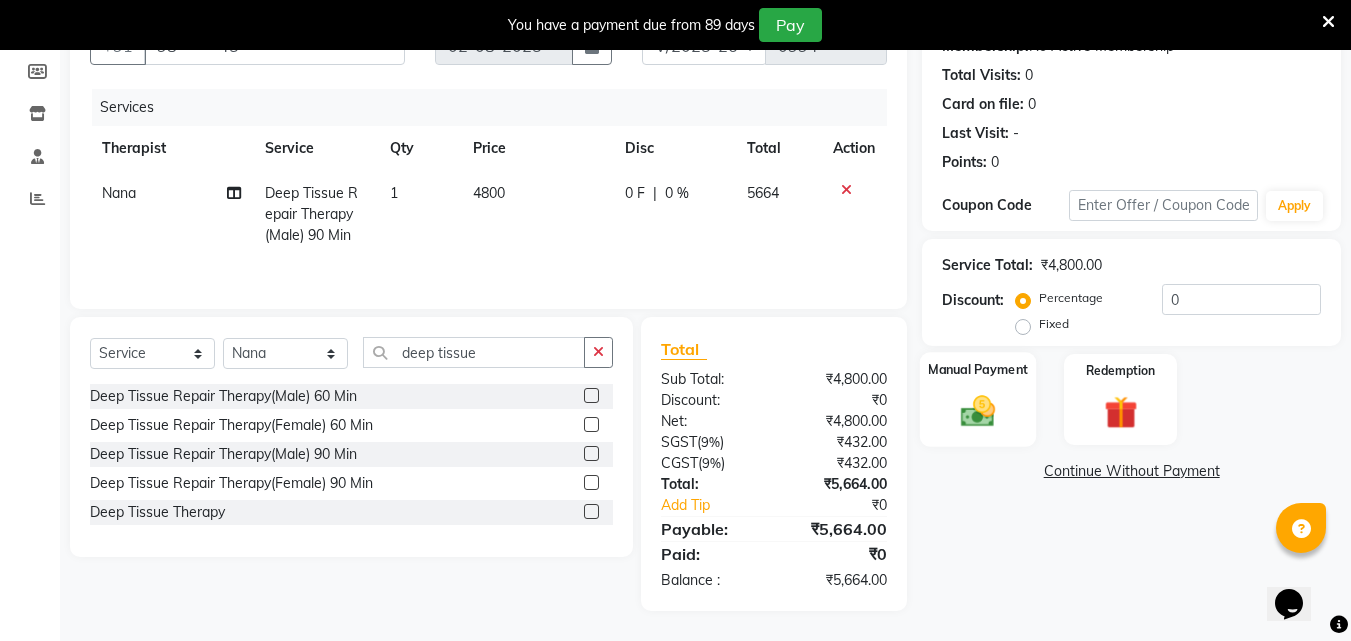 click 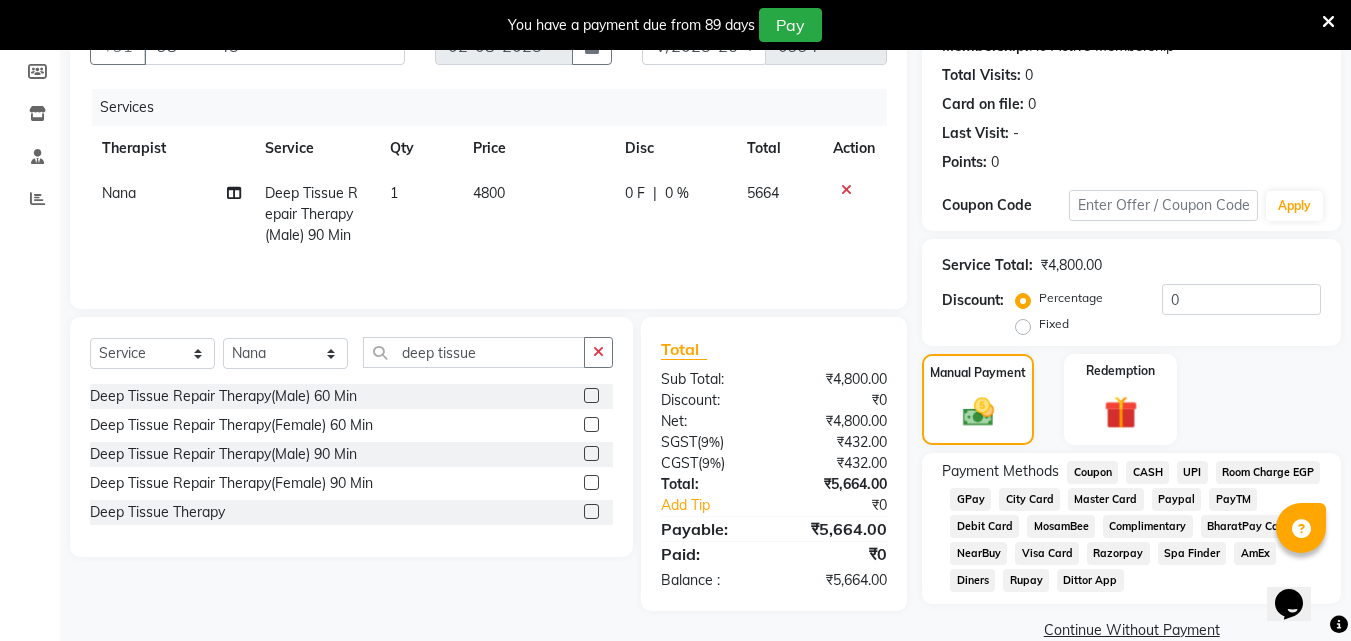 click on "UPI" 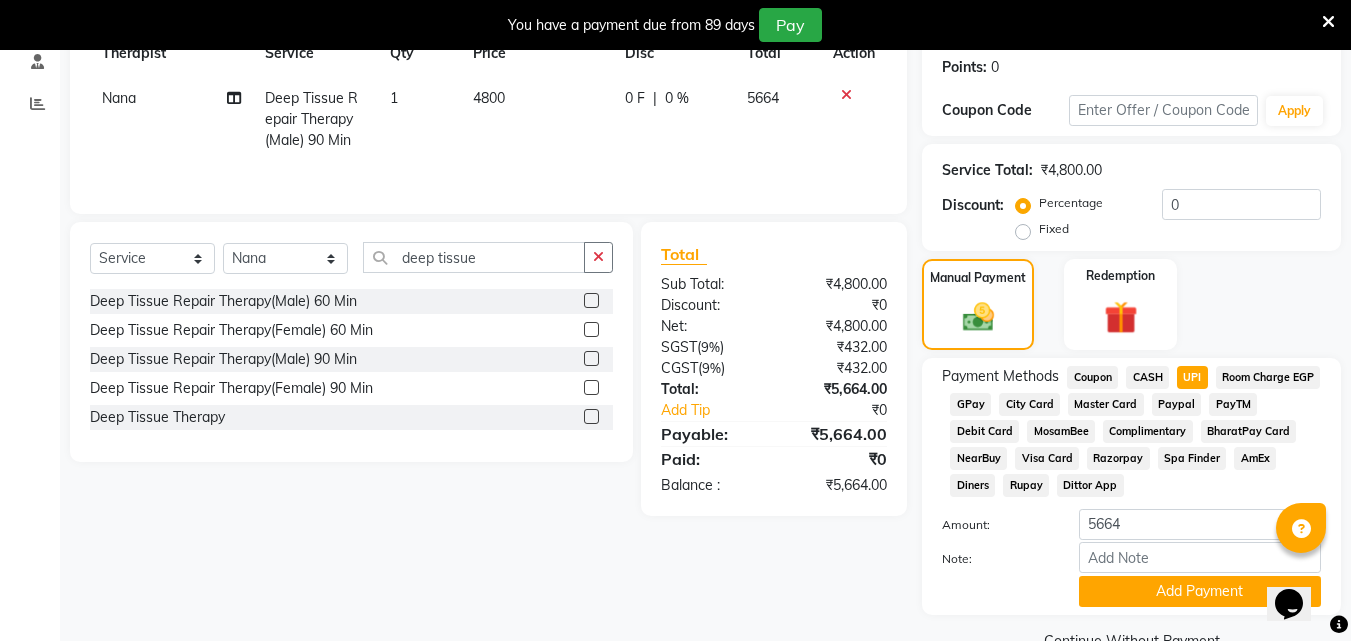 scroll, scrollTop: 349, scrollLeft: 0, axis: vertical 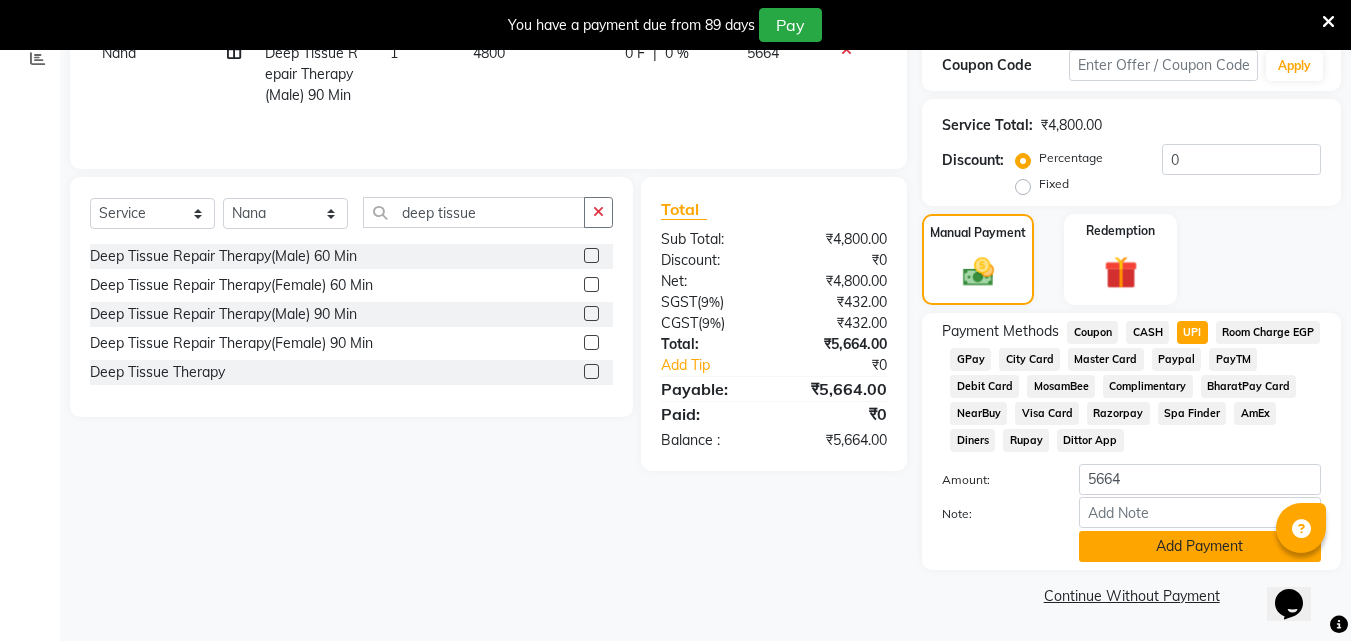click on "Add Payment" 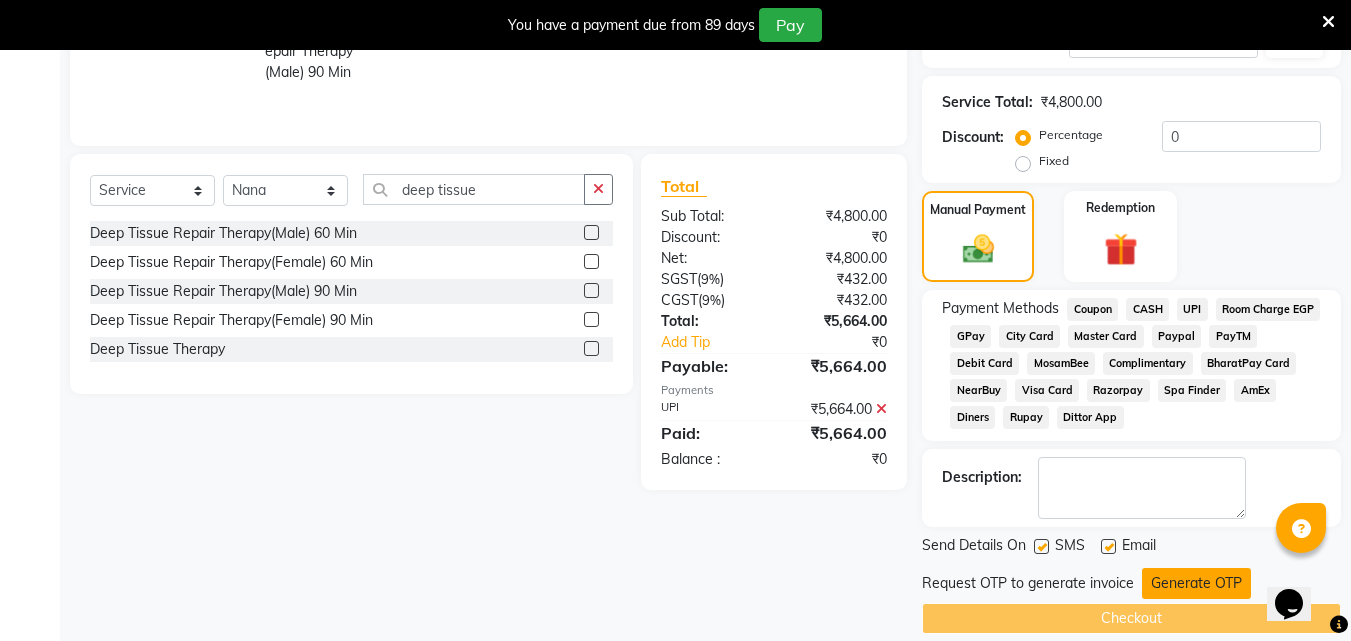 scroll, scrollTop: 395, scrollLeft: 0, axis: vertical 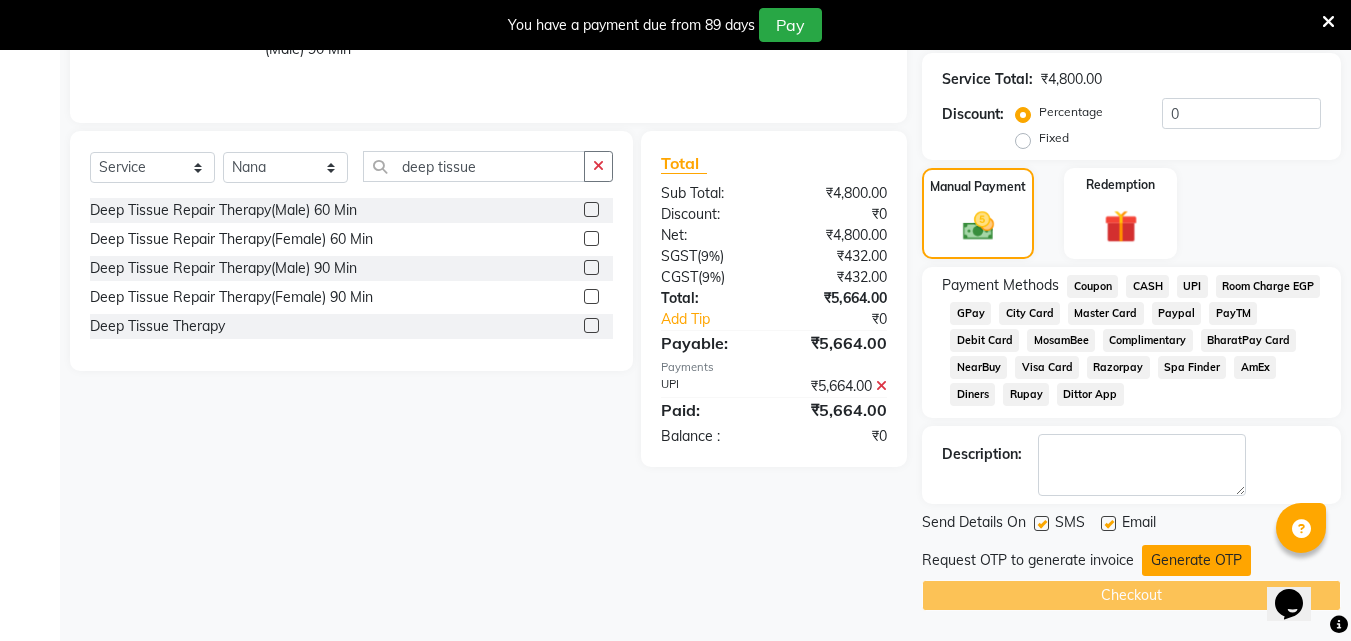 click on "Generate OTP" 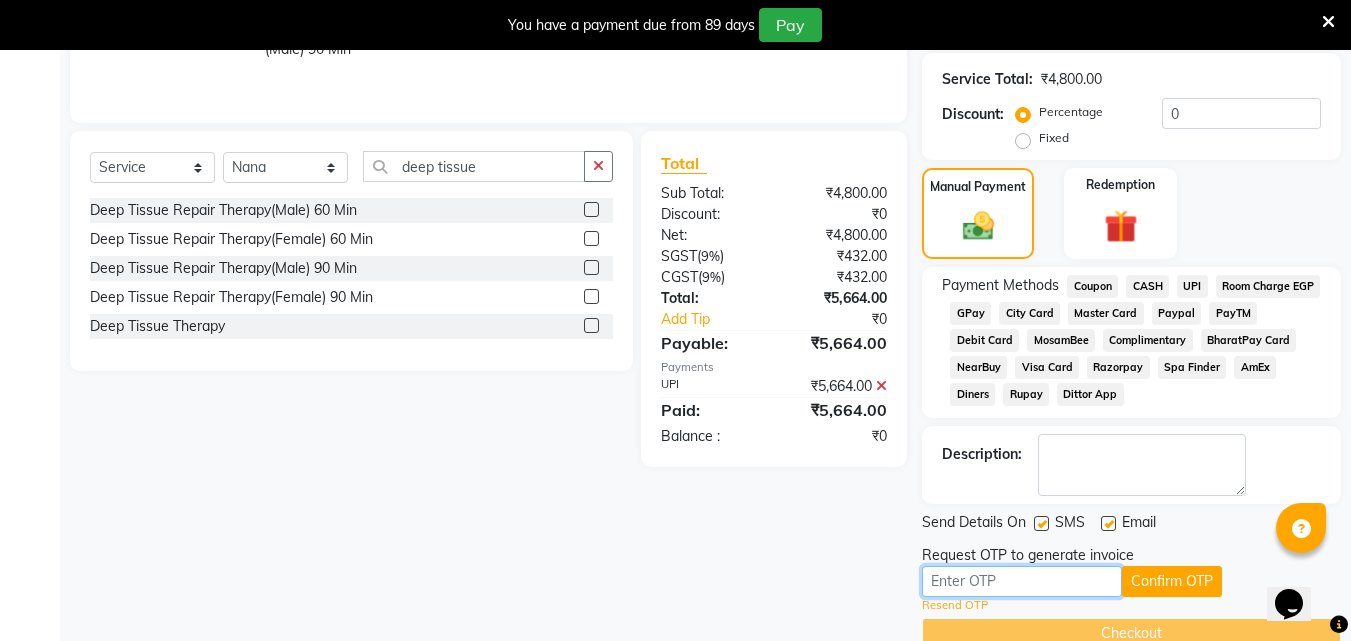 click at bounding box center [1022, 581] 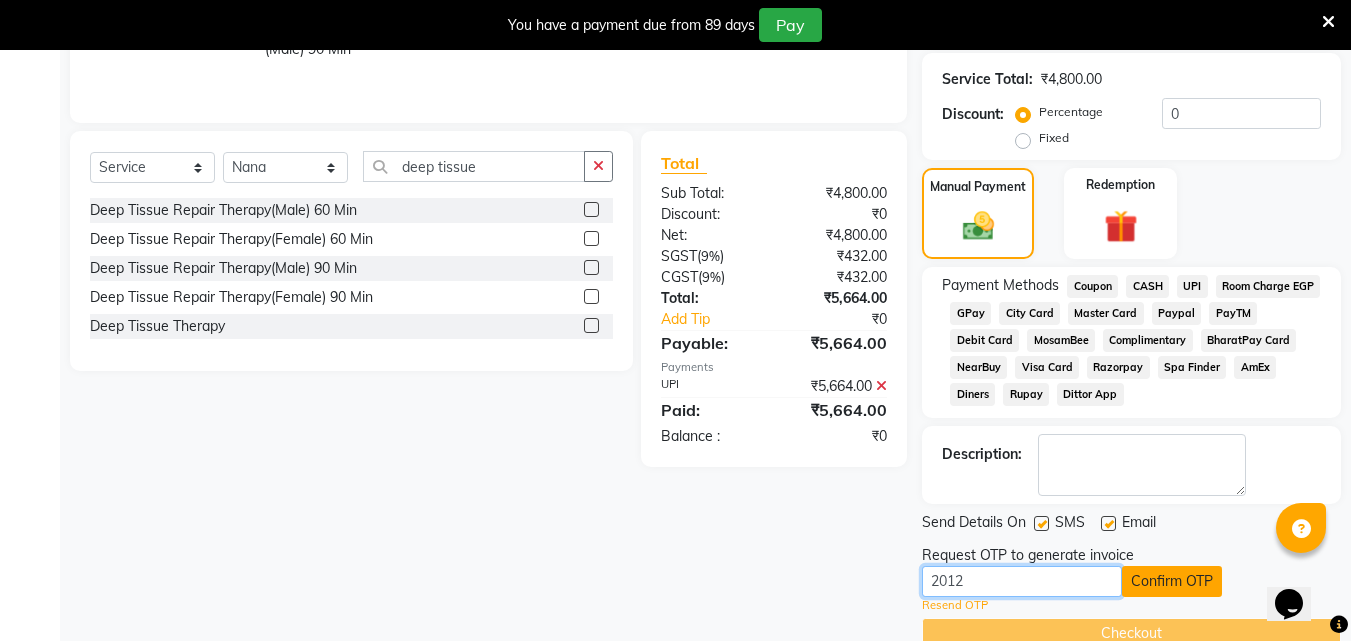 type on "2012" 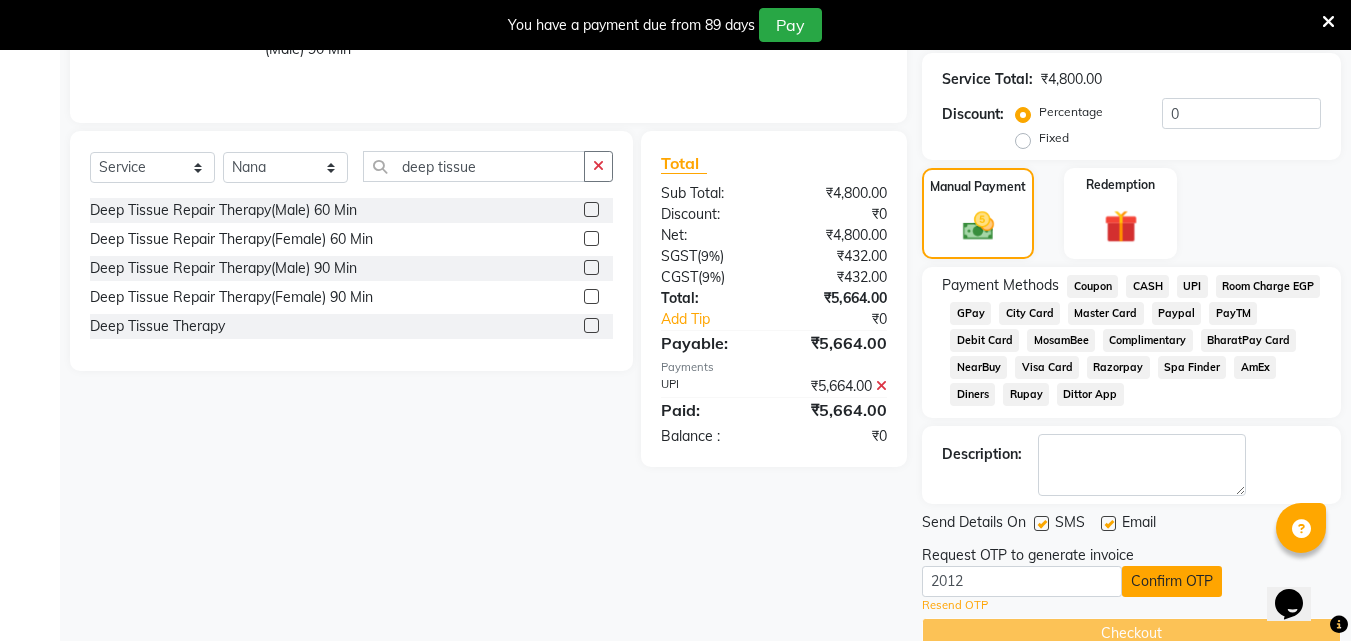 click on "Confirm OTP" 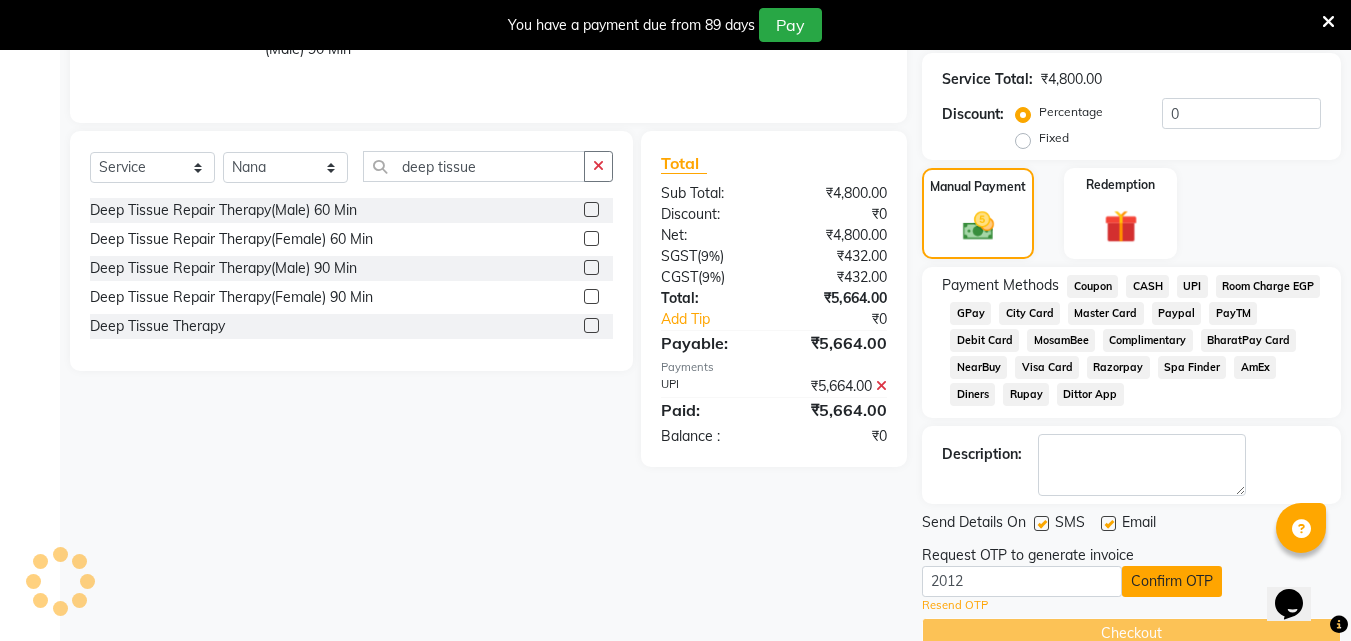 scroll, scrollTop: 356, scrollLeft: 0, axis: vertical 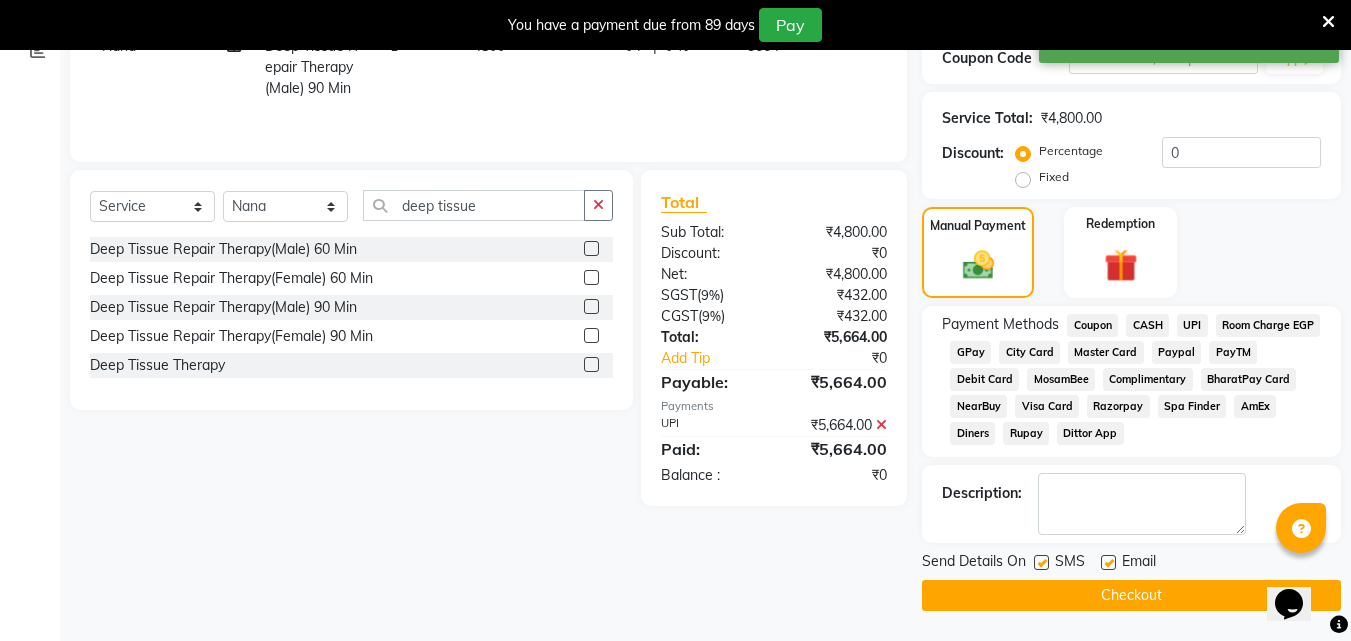 click on "Checkout" 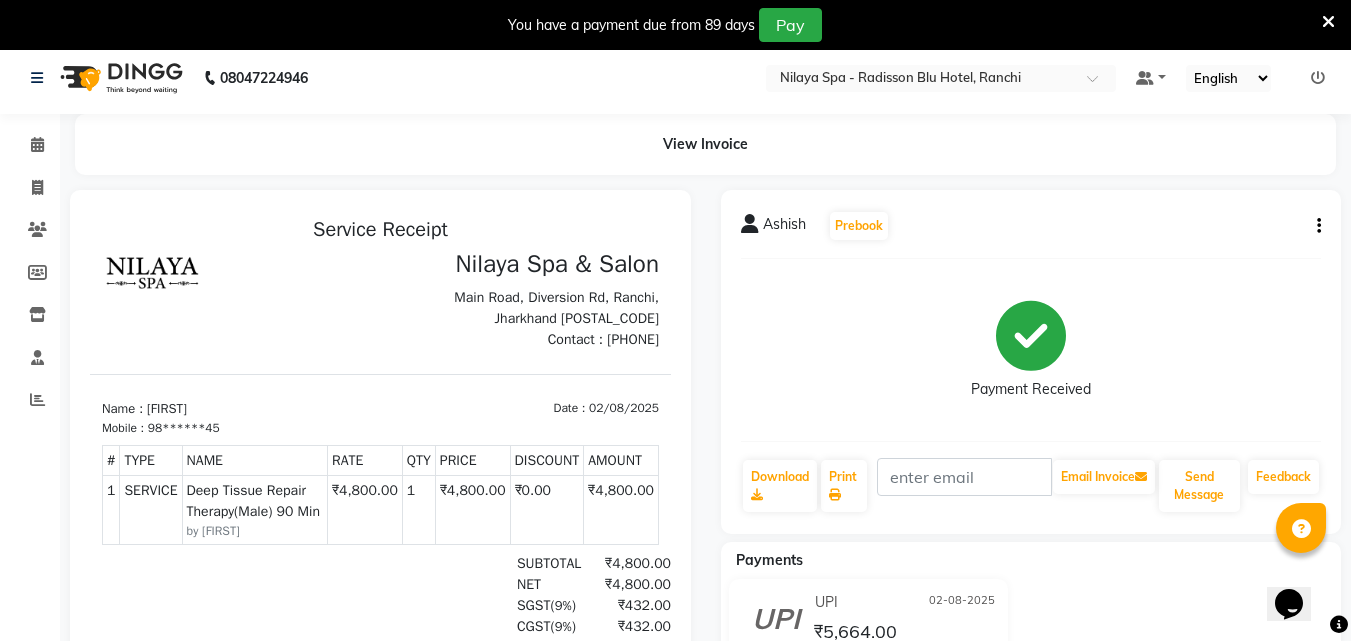 scroll, scrollTop: 0, scrollLeft: 0, axis: both 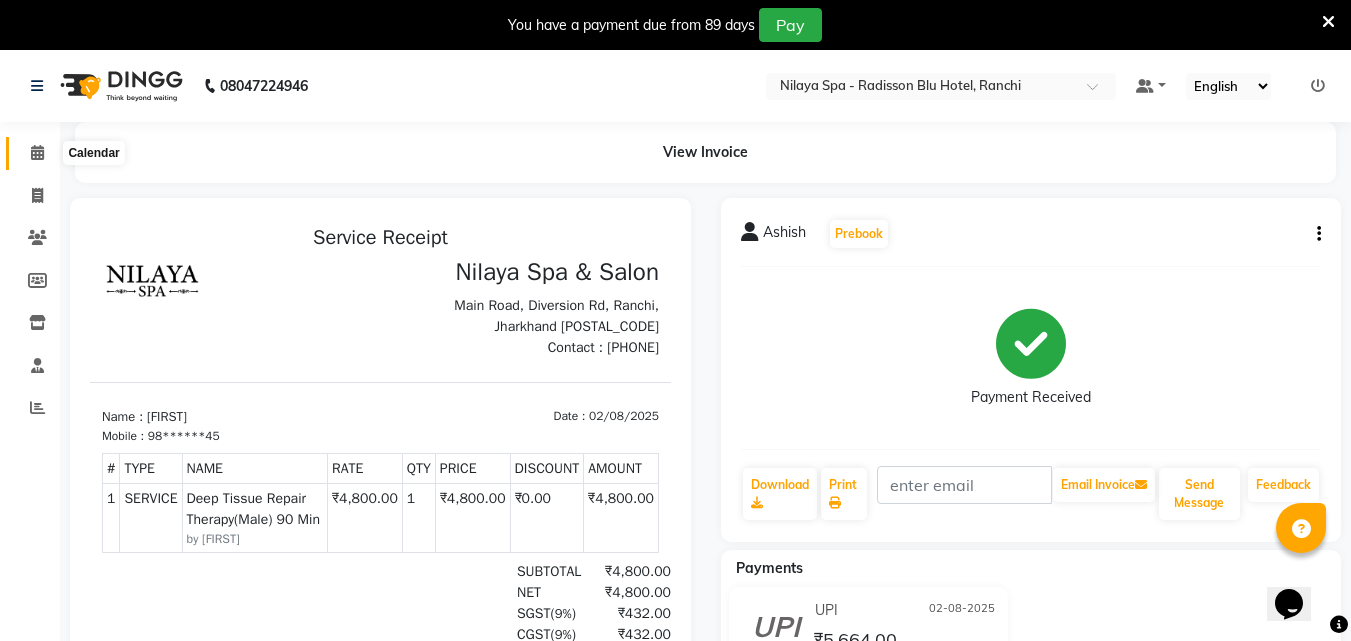 click 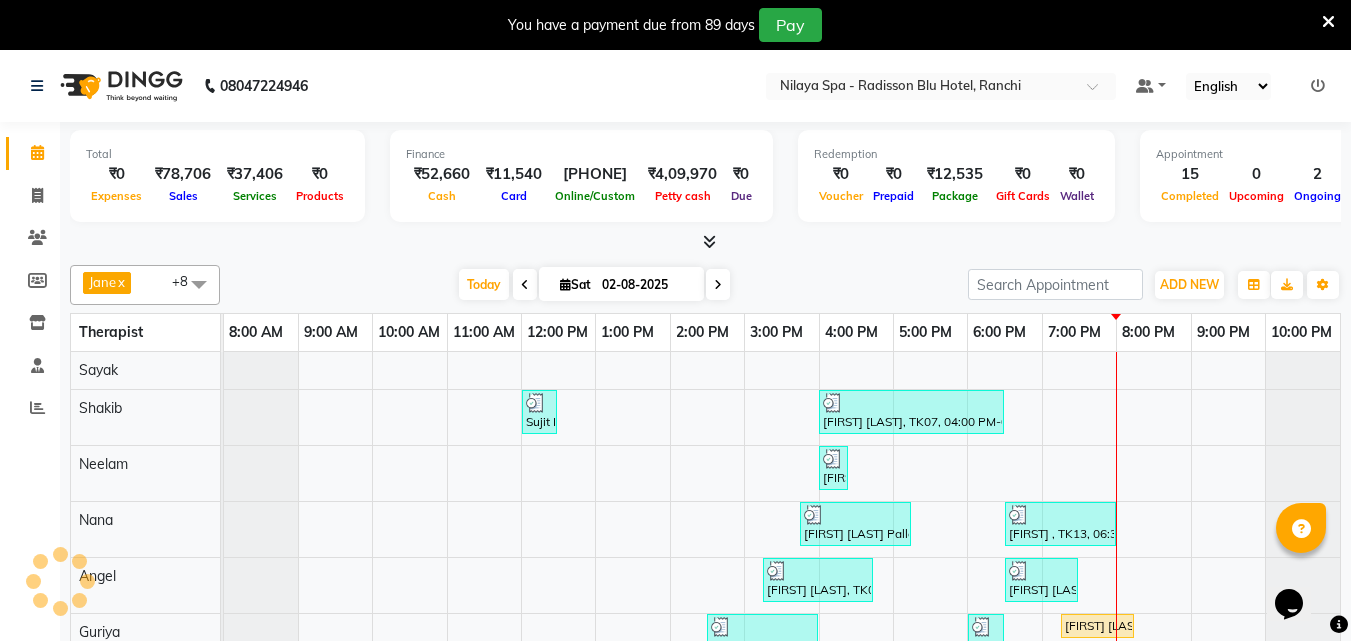 scroll, scrollTop: 126, scrollLeft: 0, axis: vertical 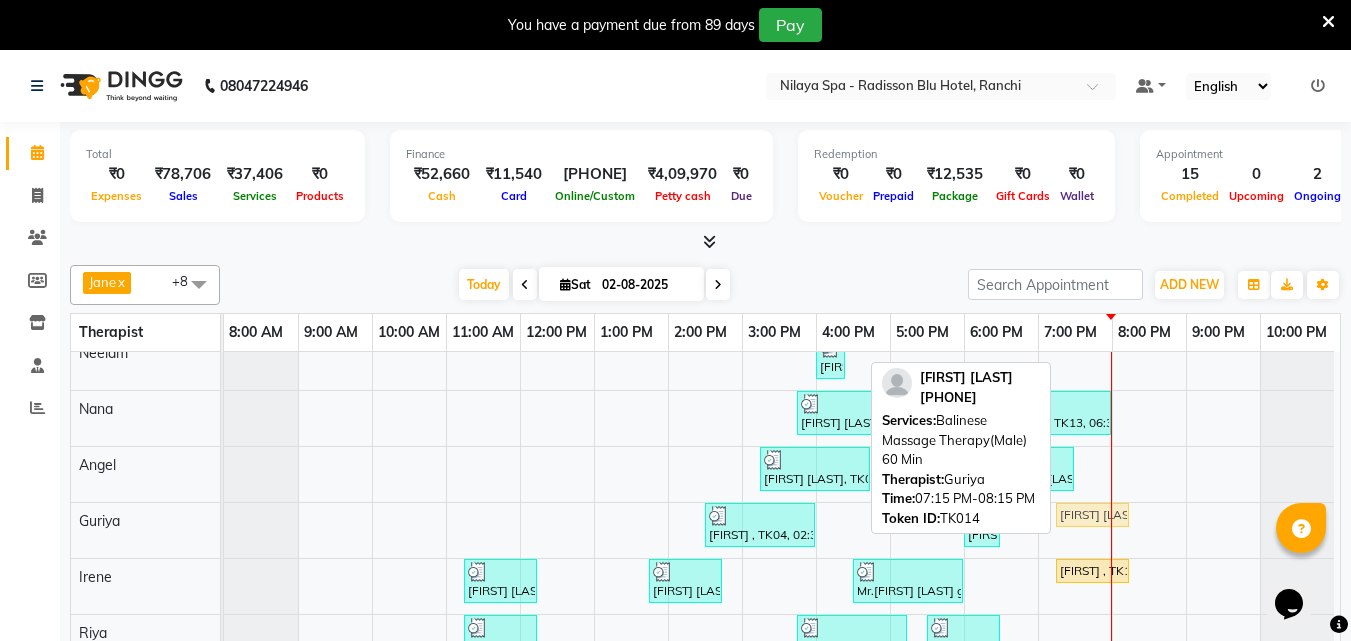 drag, startPoint x: 1090, startPoint y: 501, endPoint x: 1085, endPoint y: 511, distance: 11.18034 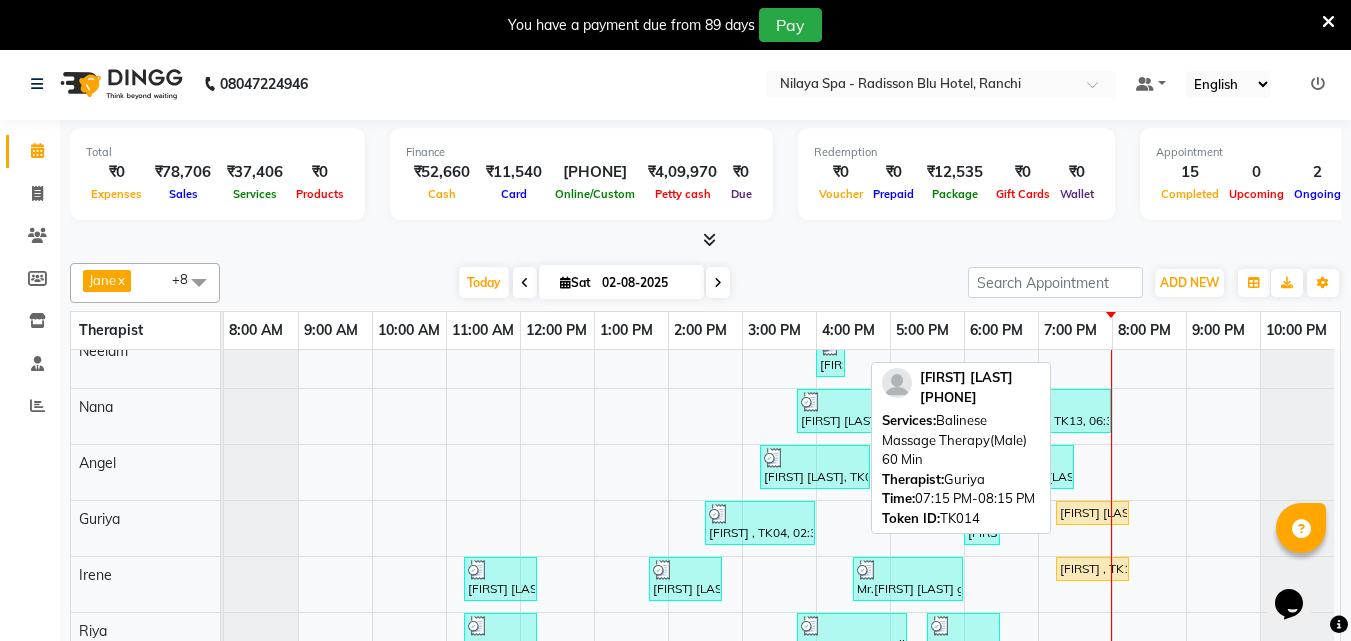 scroll, scrollTop: 0, scrollLeft: 0, axis: both 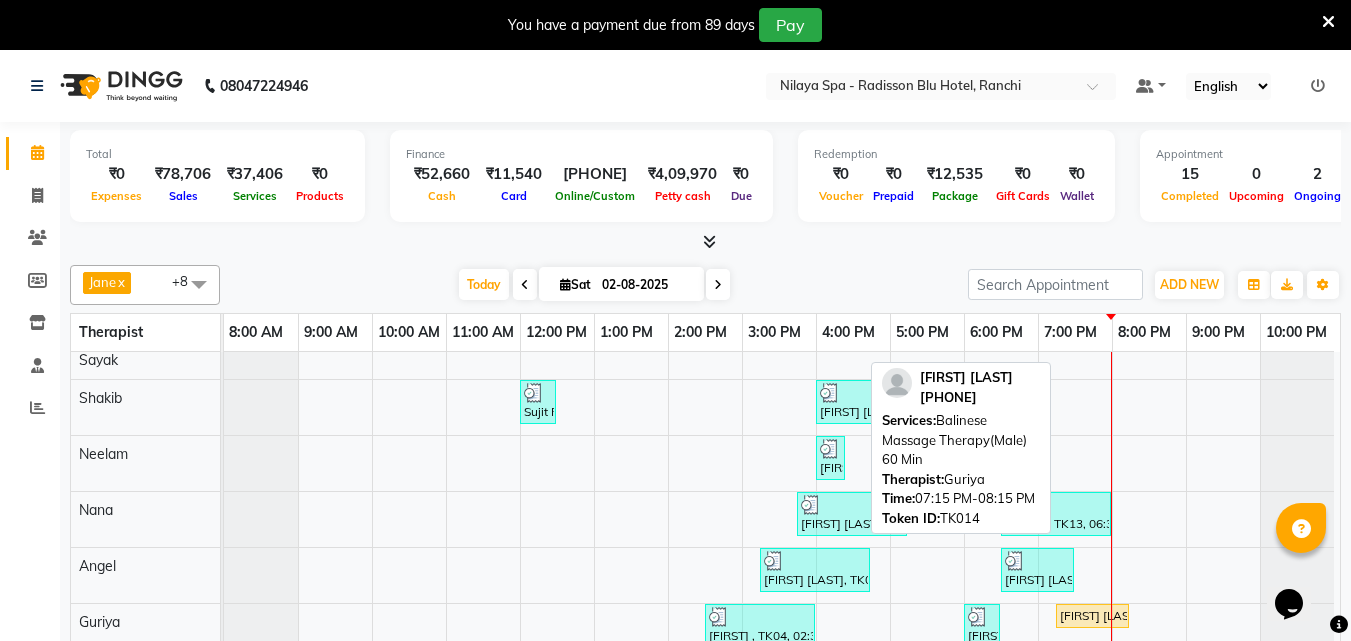 click on "[FIRST] [LAST] 20% Disc, TK02, 12:00 PM-12:30 PM, Mens Special - Shaving     [FIRST] [LAST], TK07, 04:00 PM-06:30 PM, Hair Care - Therapies - Hair Cut (With Shampoo & Blowdry) (Men),Threading - Upperlips/Chin (Each),Threading - Forehead/Side Locks (Each),Bleach - Face Detan,Signature Brightening Clean-up (Female)     [FIRST] [LAST], TK08, 04:00 PM-04:15 PM, Threading - Eye Brows     [FIRST] [LAST] Palladium member, TK05, 03:45 PM-05:15 PM, Deep Tissue Repair Therapy(Male) 90 Min     [FIRST] , TK13, 06:30 PM-08:00 PM, Deep Tissue Repair Therapy(Male) 90 Min     [FIRST] [LAST], TK06, 03:15 PM-04:45 PM, R3 Fusion Therapy(Male) 90 Min     [FIRST] [LAST] , TK12, 06:30 PM-07:30 PM, Traditional Swedish Relaxation Therapy(Male) 60 Min     [FIRST] , TK04, 02:30 PM-04:00 PM, R3 Fusion Therapy(Male) 90 Min     [FIRST], TK10, 06:00 PM-07:00 PM, Traditional Swedish Relaxation Therapy(Male) 60 Min     [FIRST] [LAST], TK01, 11:15 AM-12:15 PM, Deep Tissue Repair Therapy(Male) 60 Min     [FIRST] [LAST] , TK03, 01:45 PM-02:45 PM, Traditional Swedish Relaxation Therapy(Male) 60 Min    [FIRST] [LAST] gold member, TK11, 04:30 PM-06:00 PM, Deep Tissue Repair Therapy(Male) 90 Min" at bounding box center [782, 556] 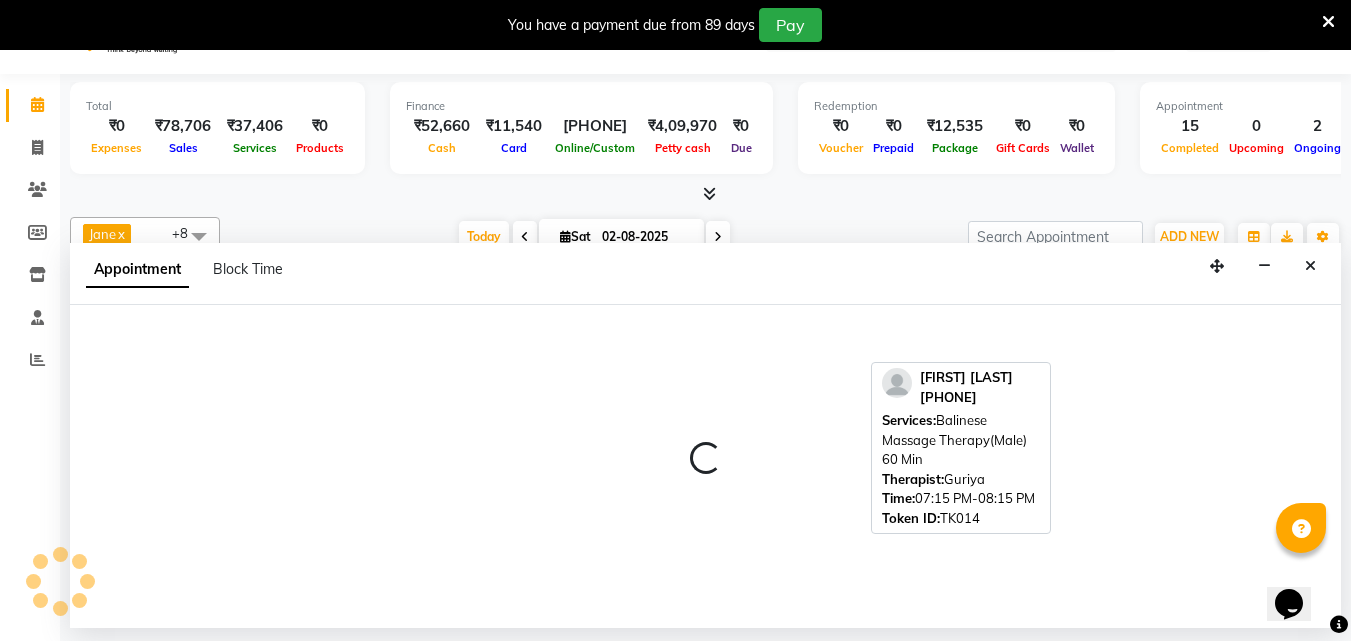 scroll, scrollTop: 50, scrollLeft: 0, axis: vertical 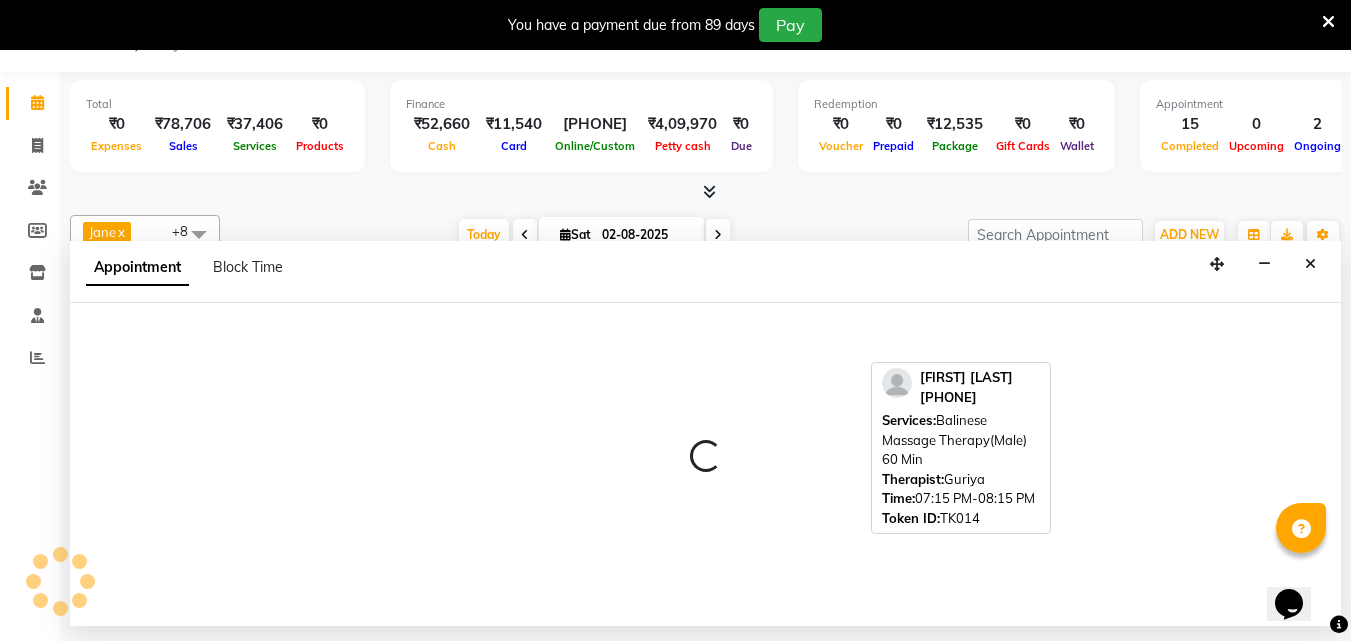 select on "78965" 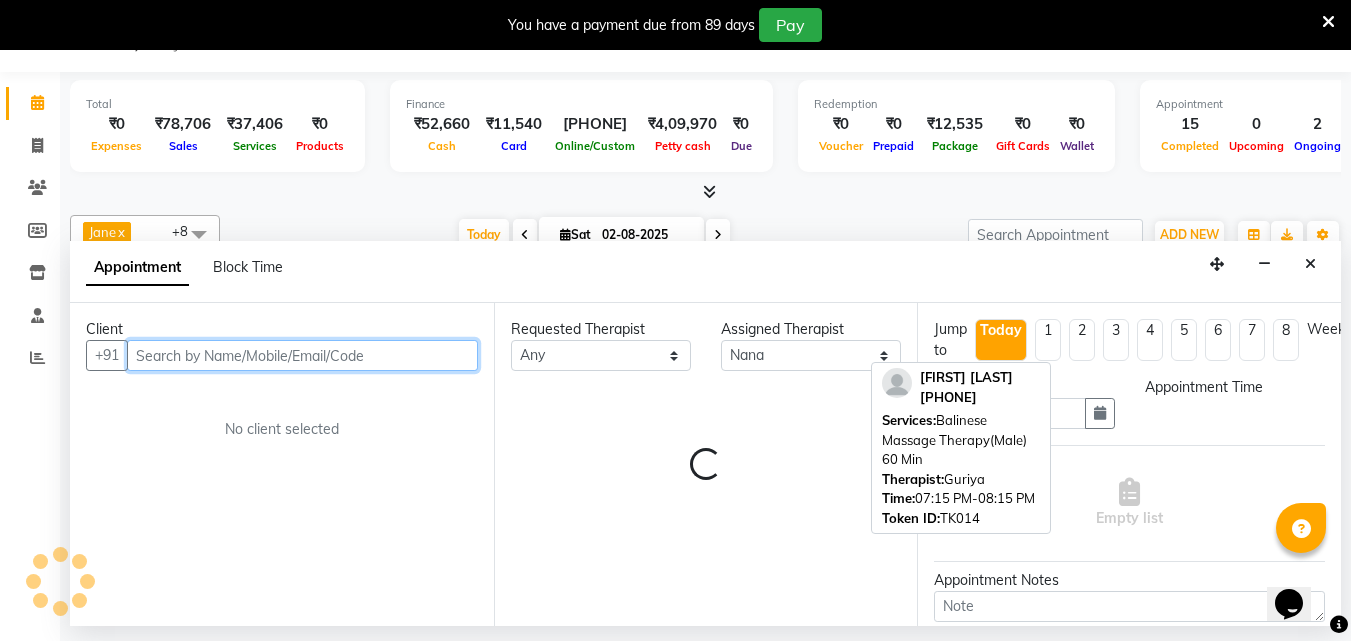 scroll, scrollTop: 124, scrollLeft: 0, axis: vertical 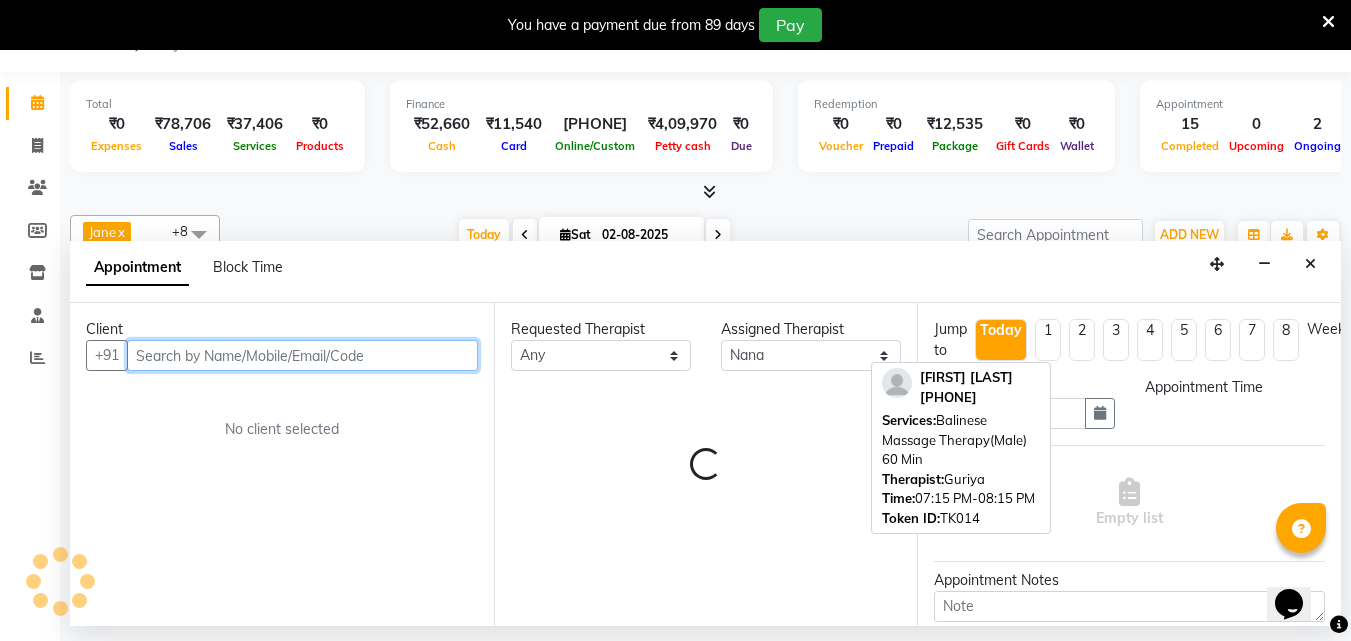 select on "1200" 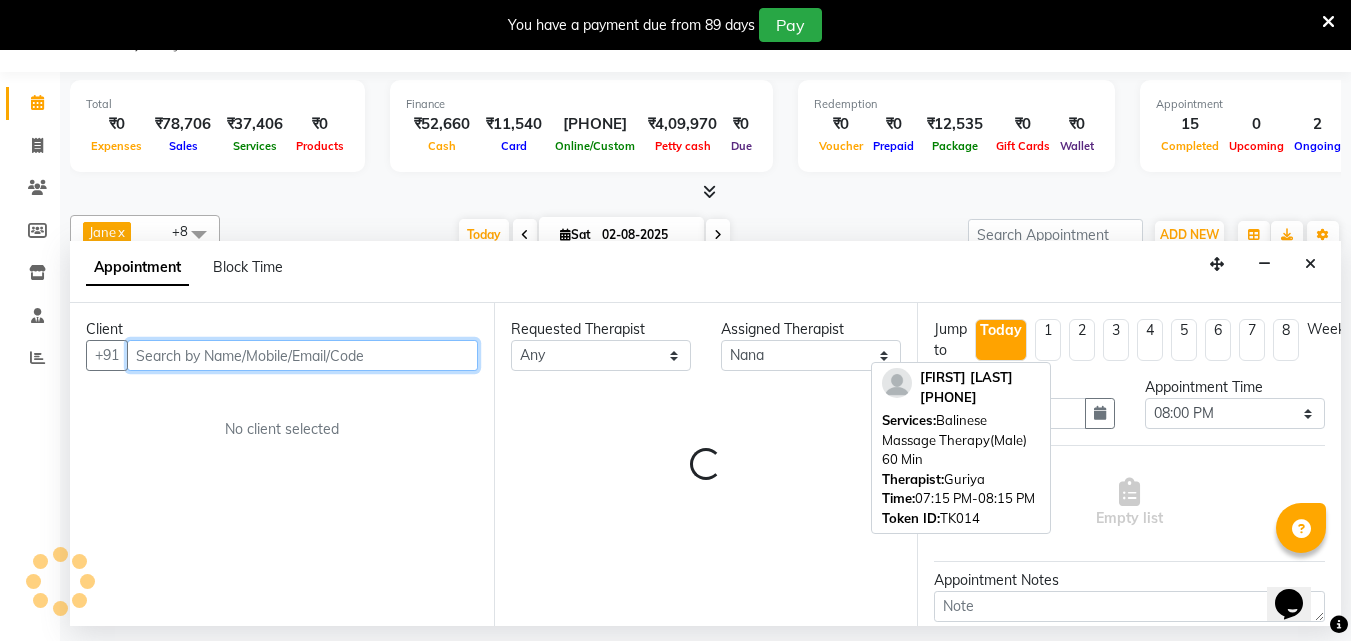 scroll, scrollTop: 26, scrollLeft: 0, axis: vertical 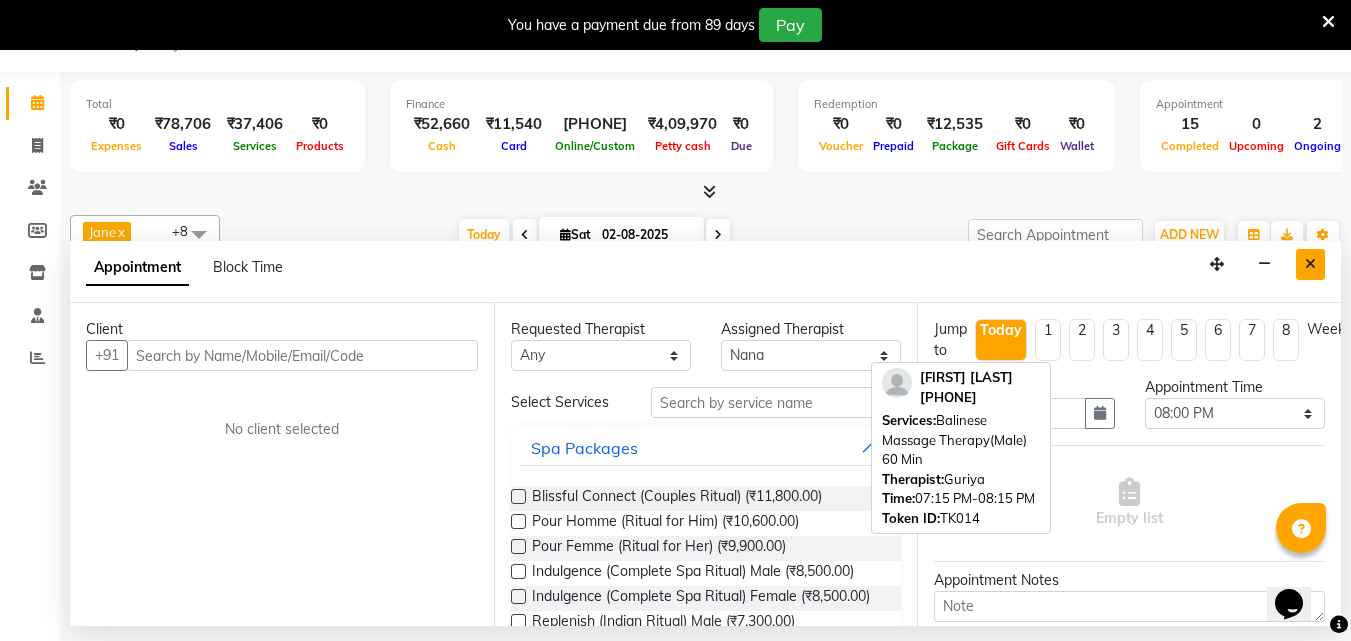 click at bounding box center [1310, 264] 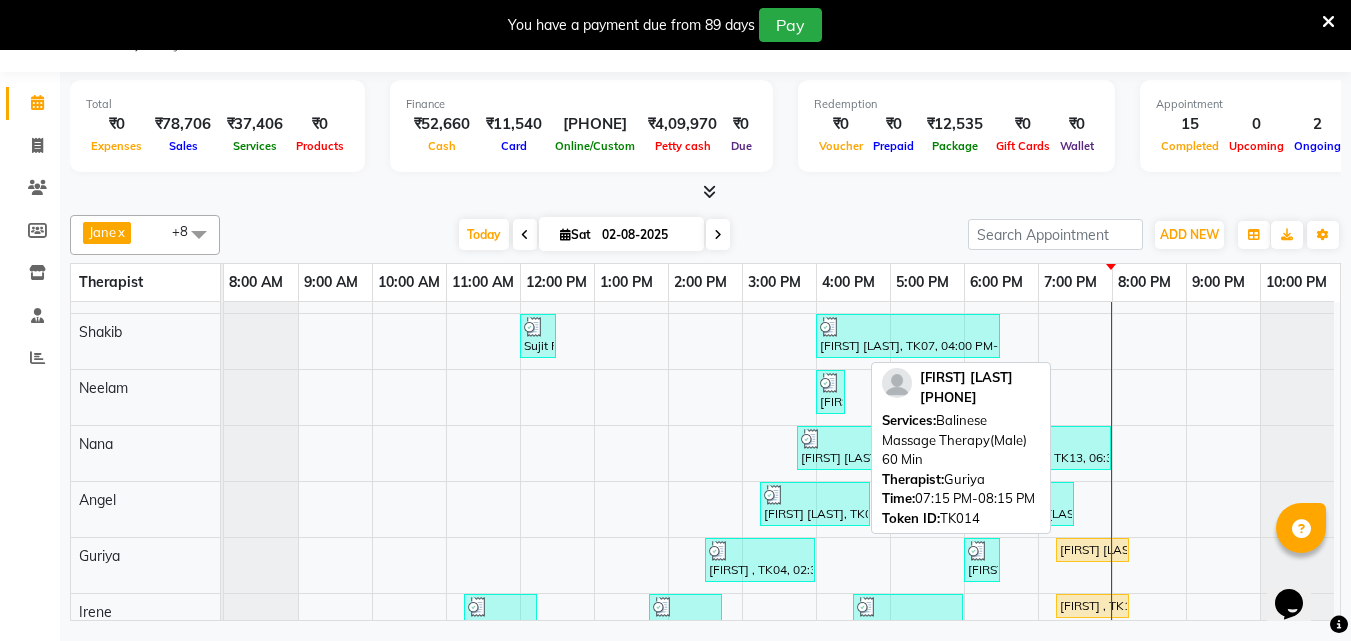 scroll, scrollTop: 79, scrollLeft: 0, axis: vertical 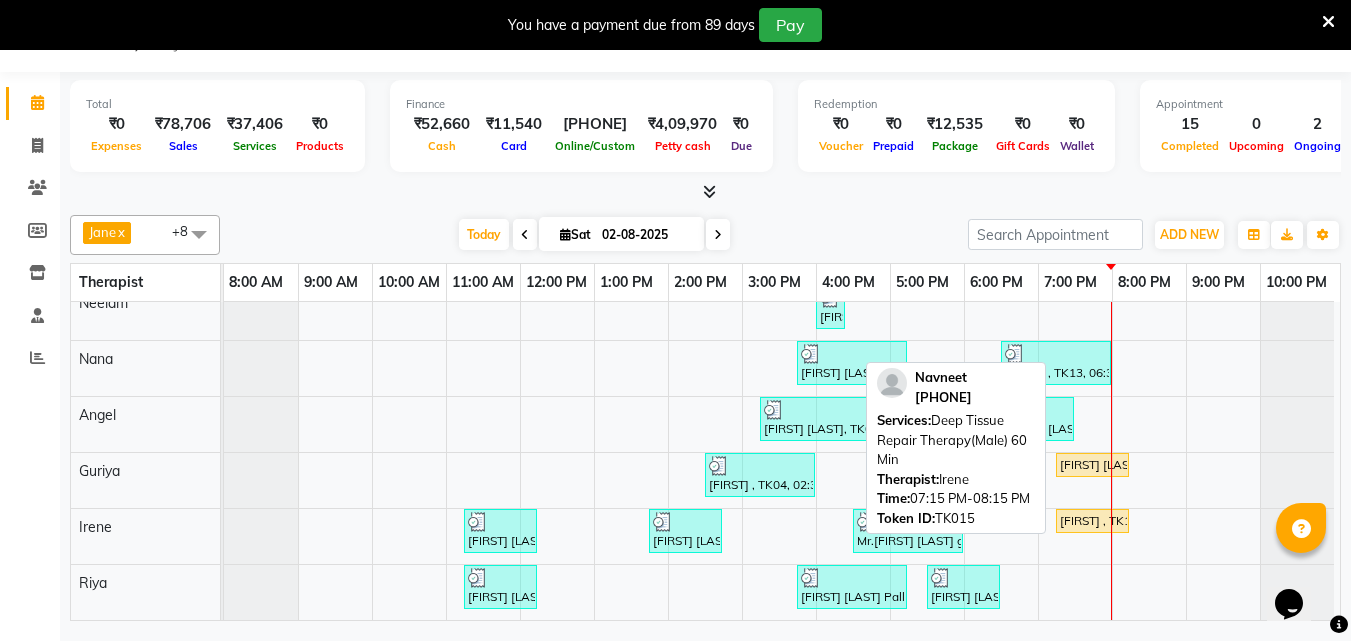 click on "[FIRST] , TK15, 07:15 PM-08:15 PM, Deep Tissue Repair Therapy(Male) 60 Min" at bounding box center (1092, 521) 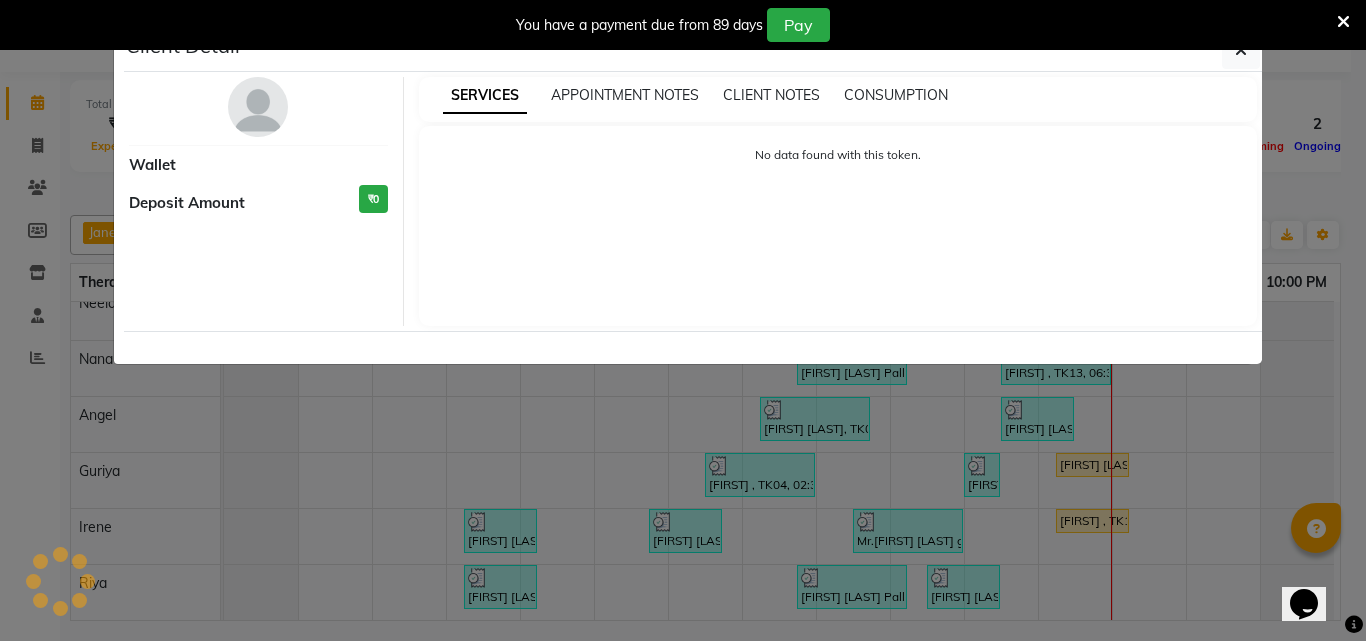 select on "1" 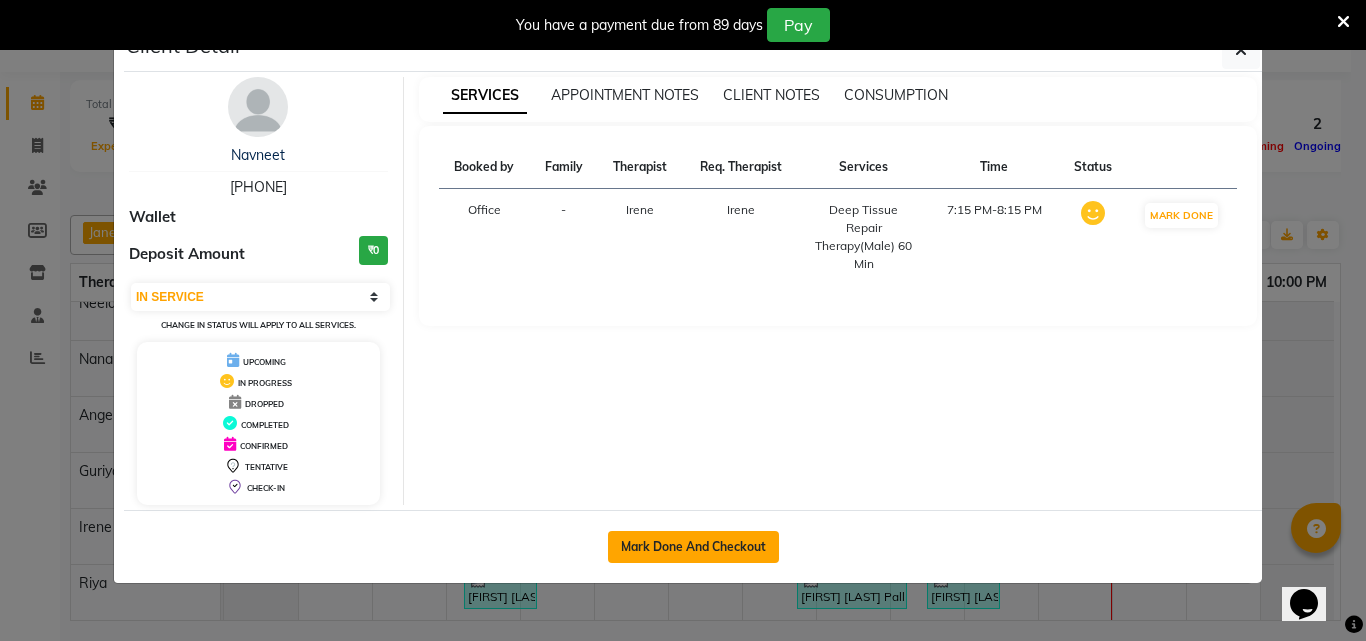 drag, startPoint x: 731, startPoint y: 534, endPoint x: 705, endPoint y: 535, distance: 26.019224 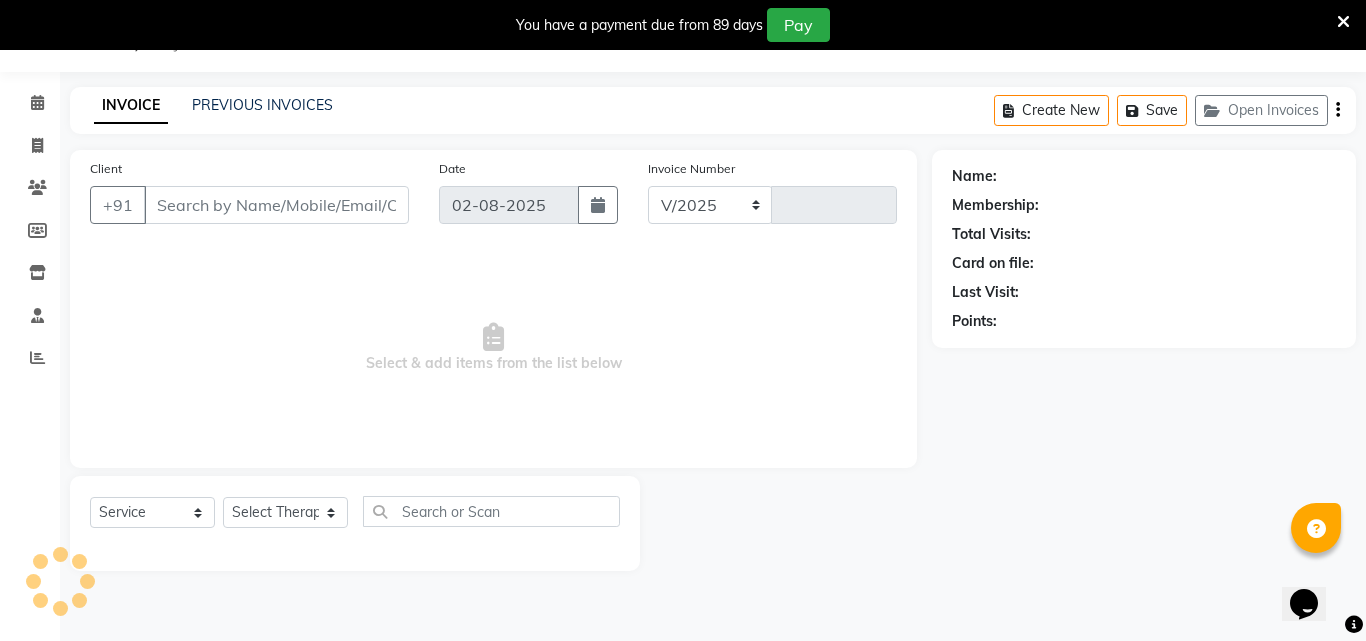 select on "8066" 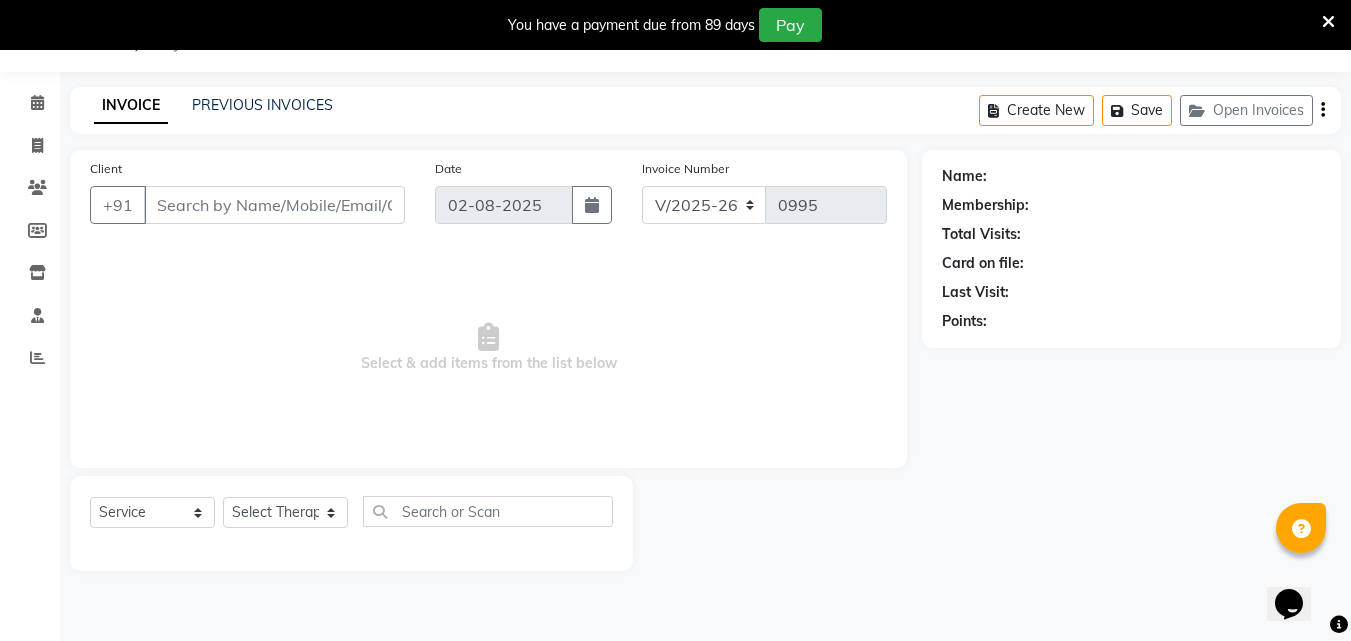type on "94******45" 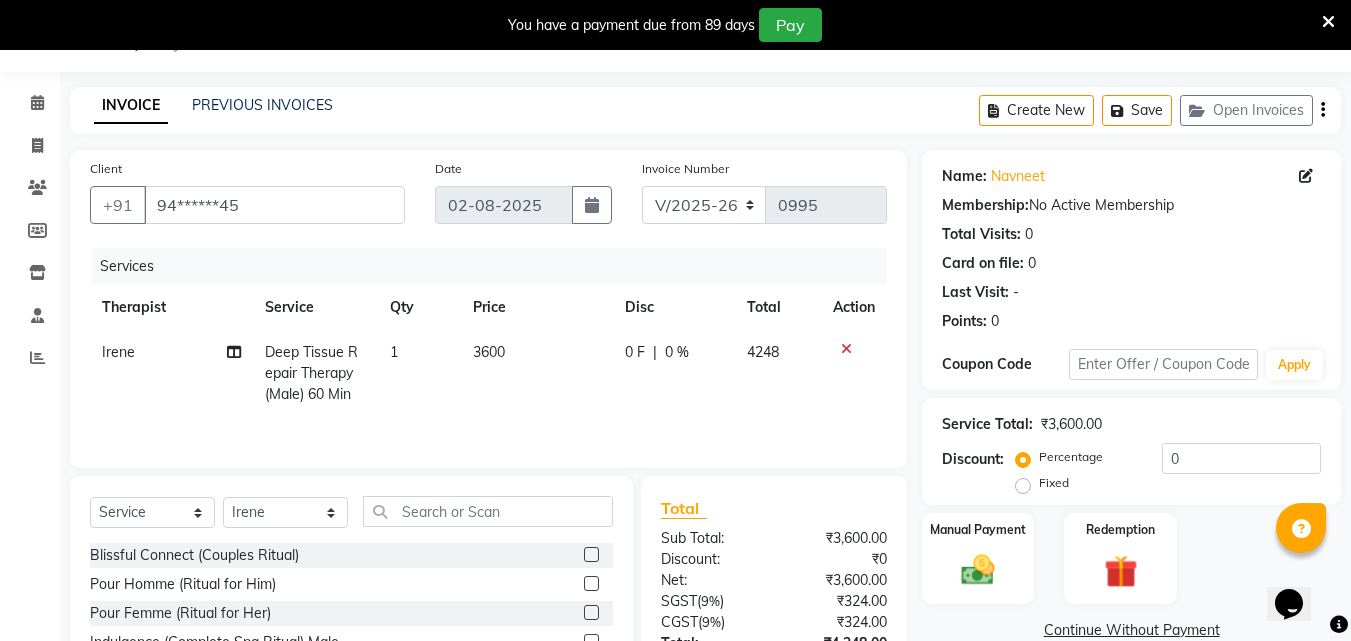 click on "0 %" 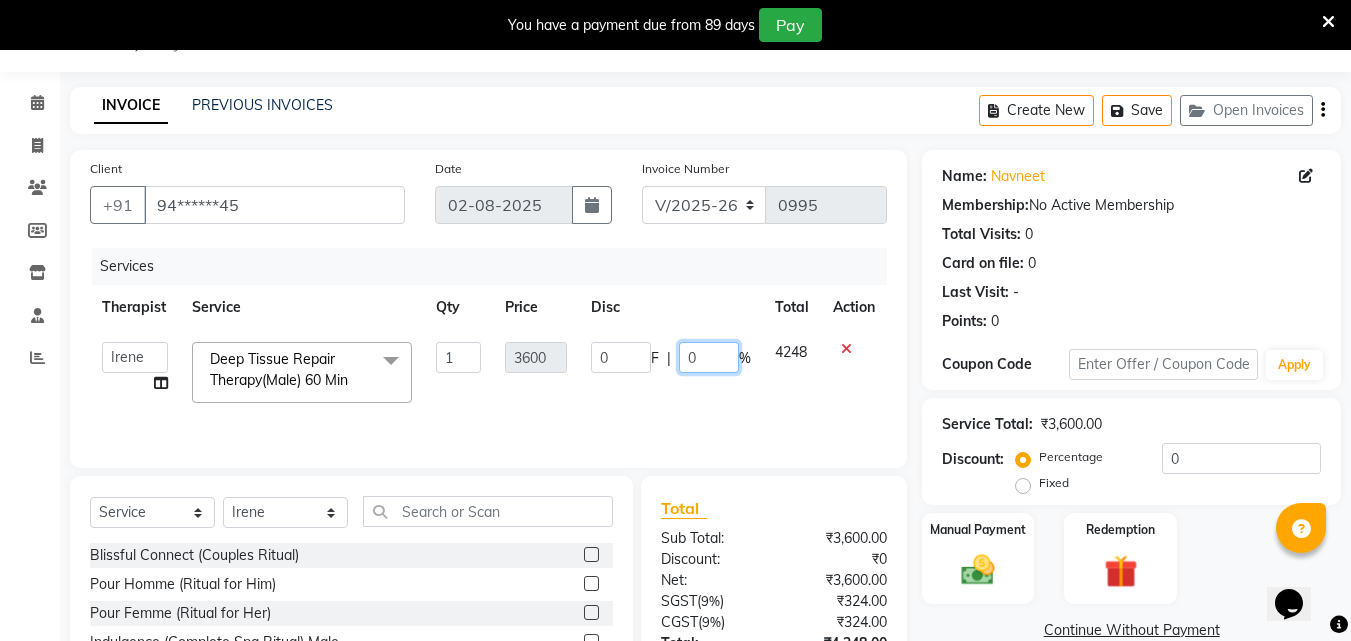 click on "0" 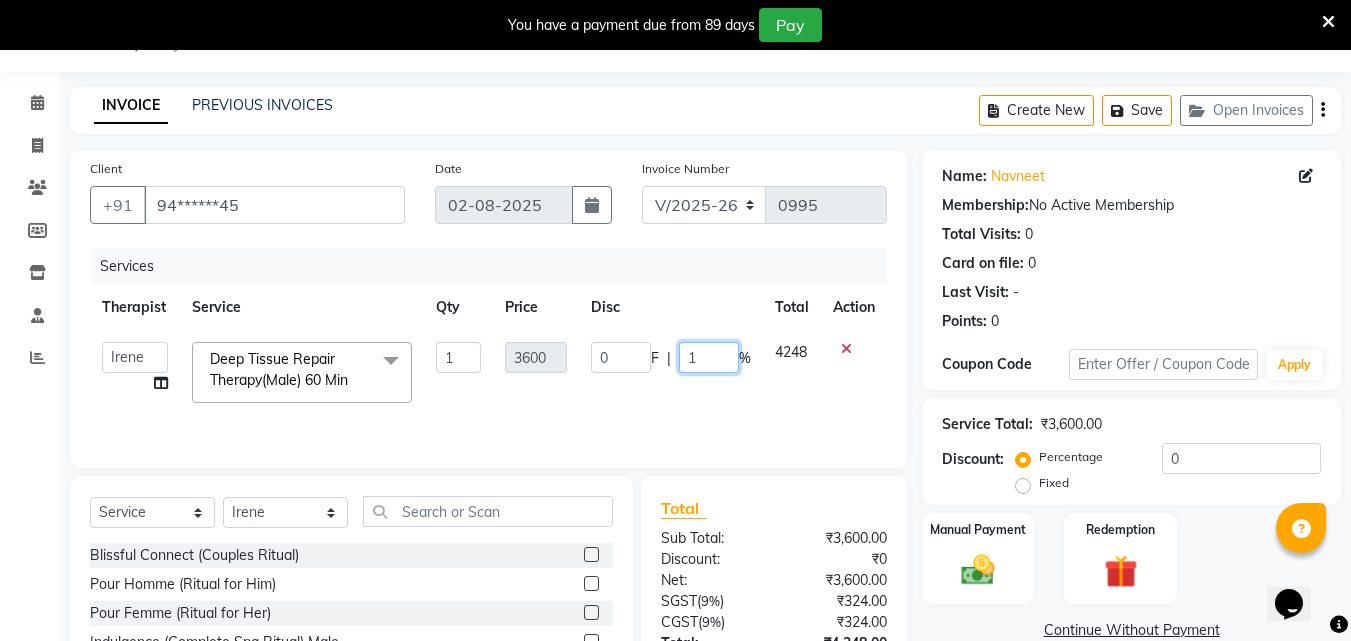 type on "10" 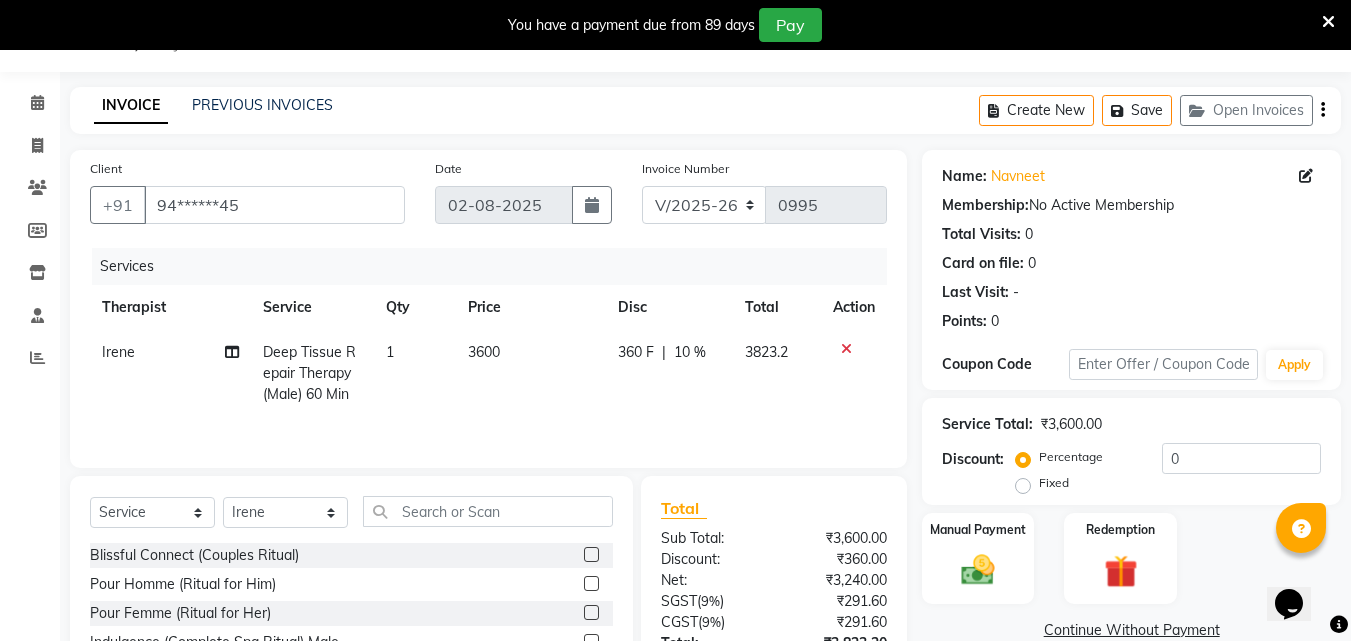click on "[FIRST] Deep Tissue Repair Therapy(Male) 60 Min 1 3600 360 F | 10 % 3823.2" 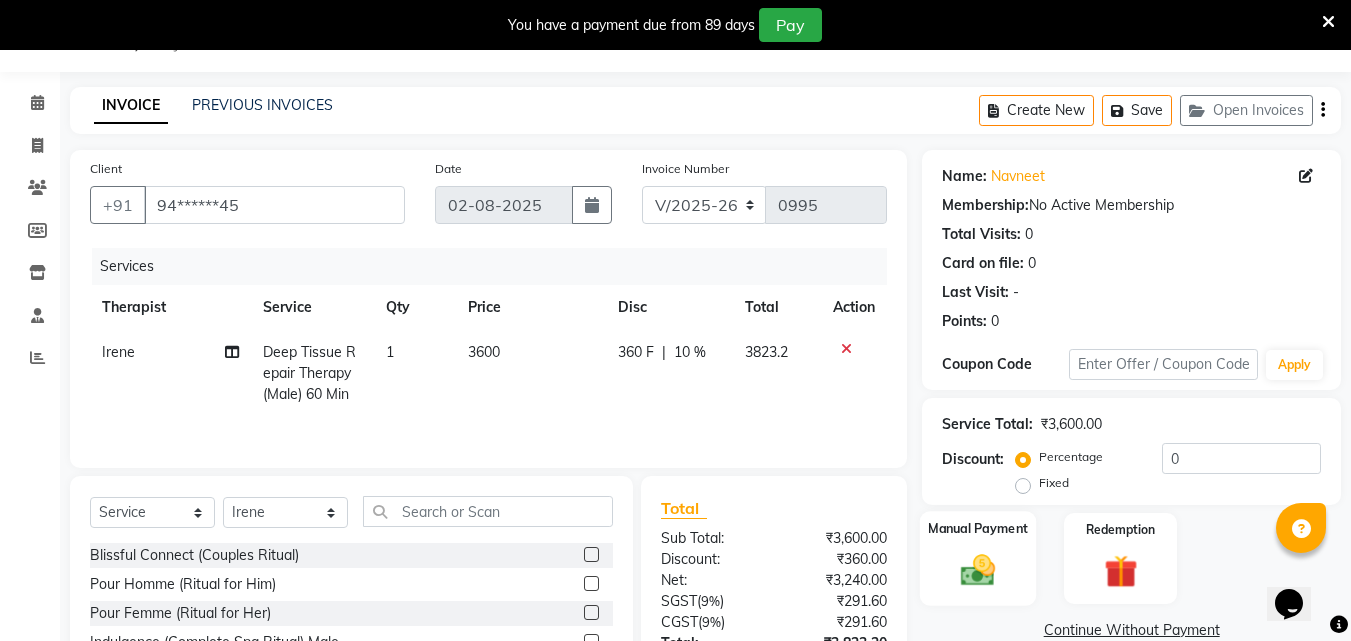 click on "Manual Payment" 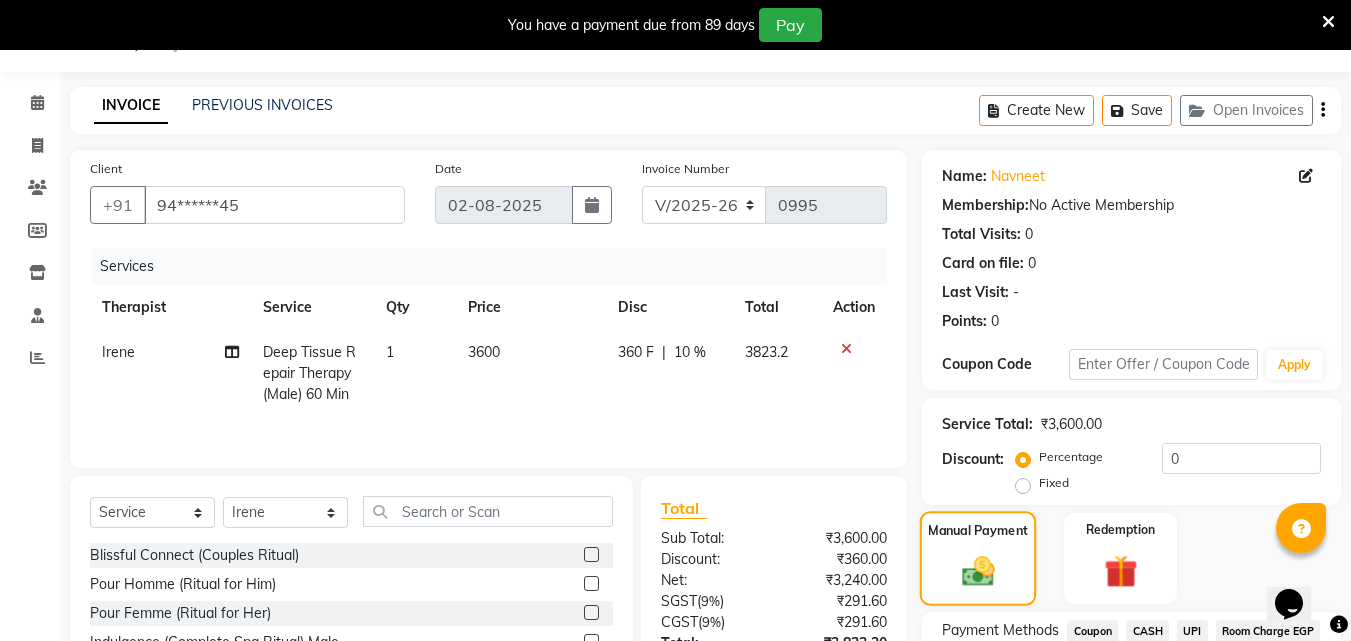scroll, scrollTop: 243, scrollLeft: 0, axis: vertical 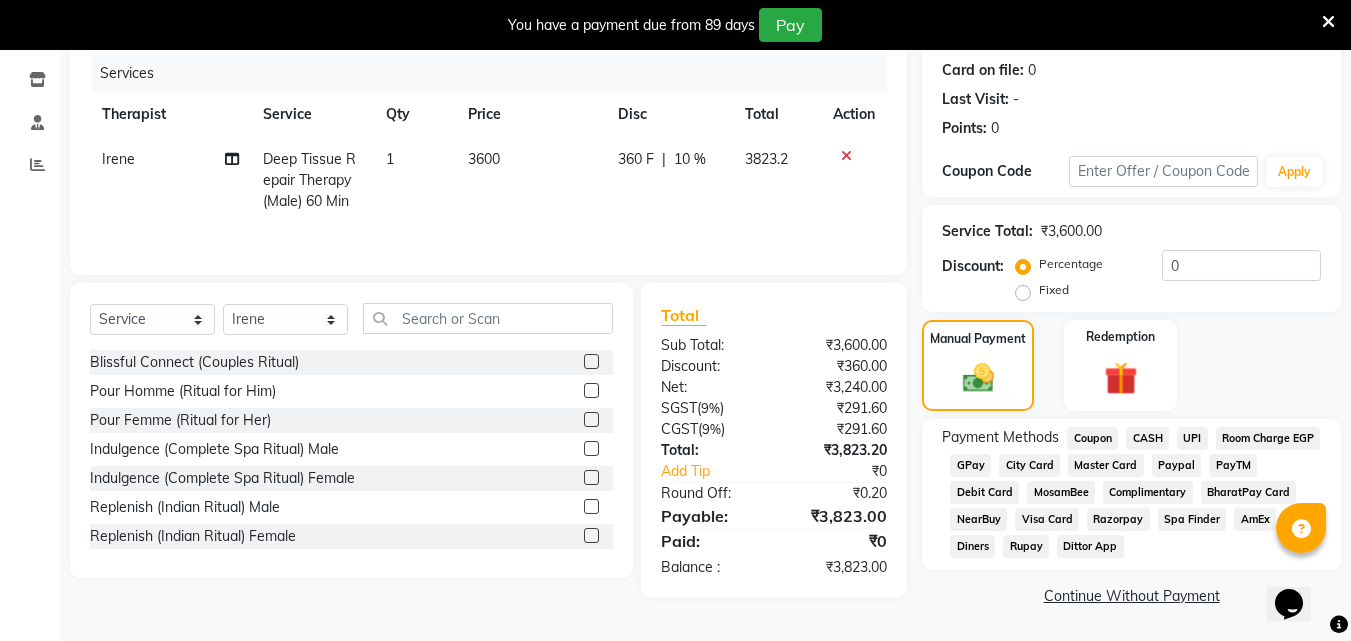 click on "CASH" 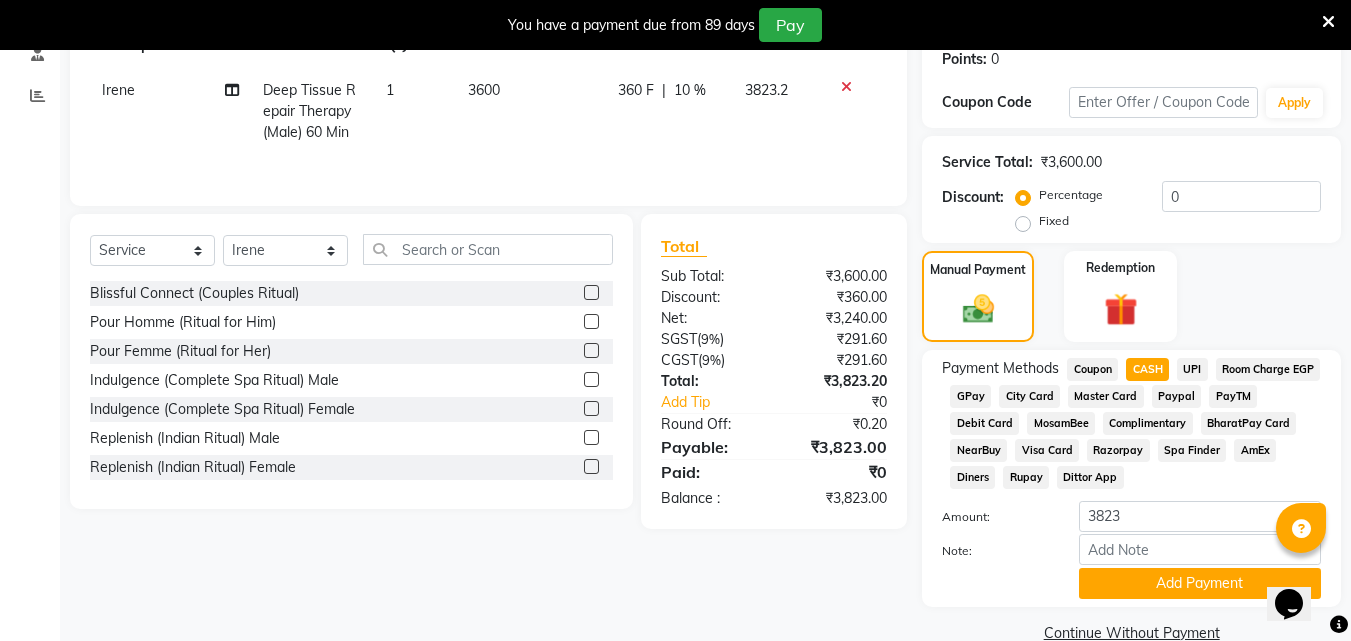 scroll, scrollTop: 349, scrollLeft: 0, axis: vertical 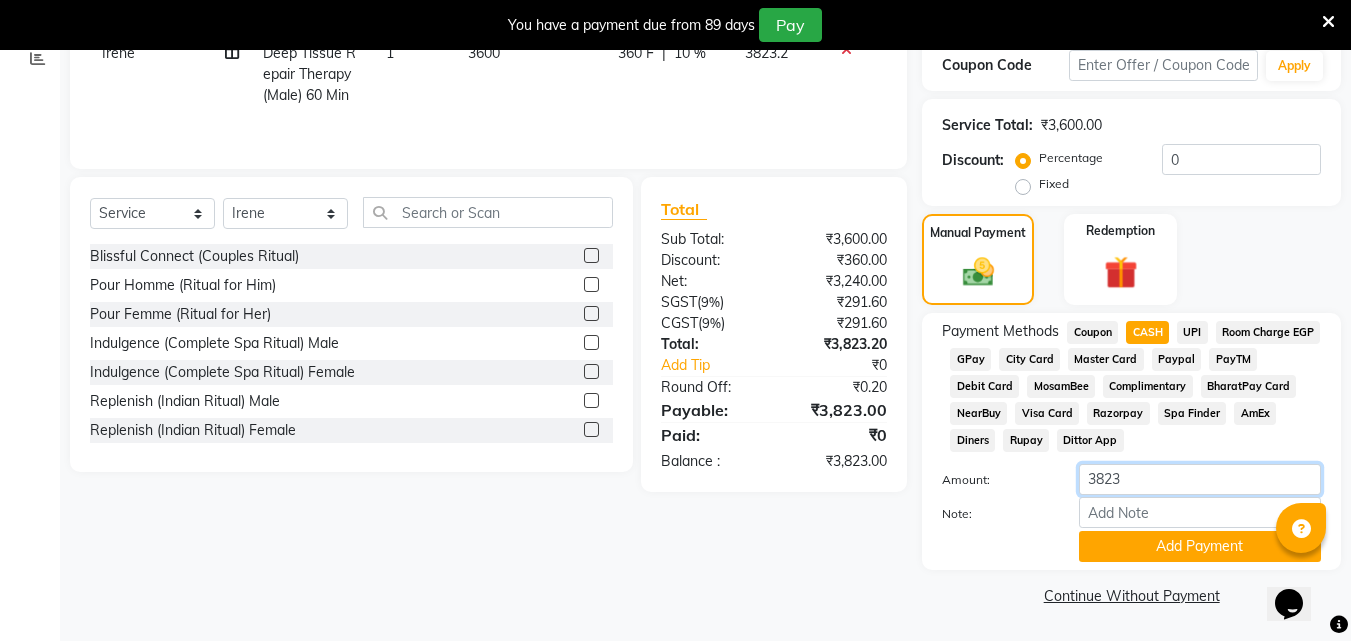 click on "3823" 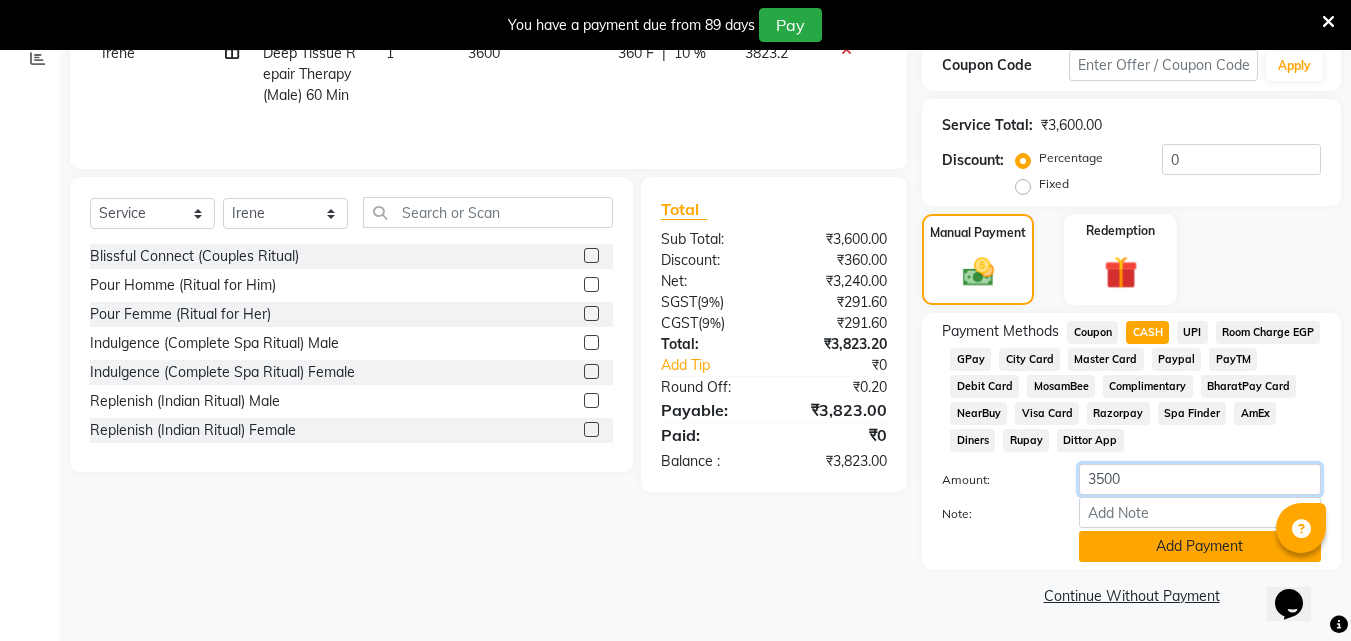 type on "3500" 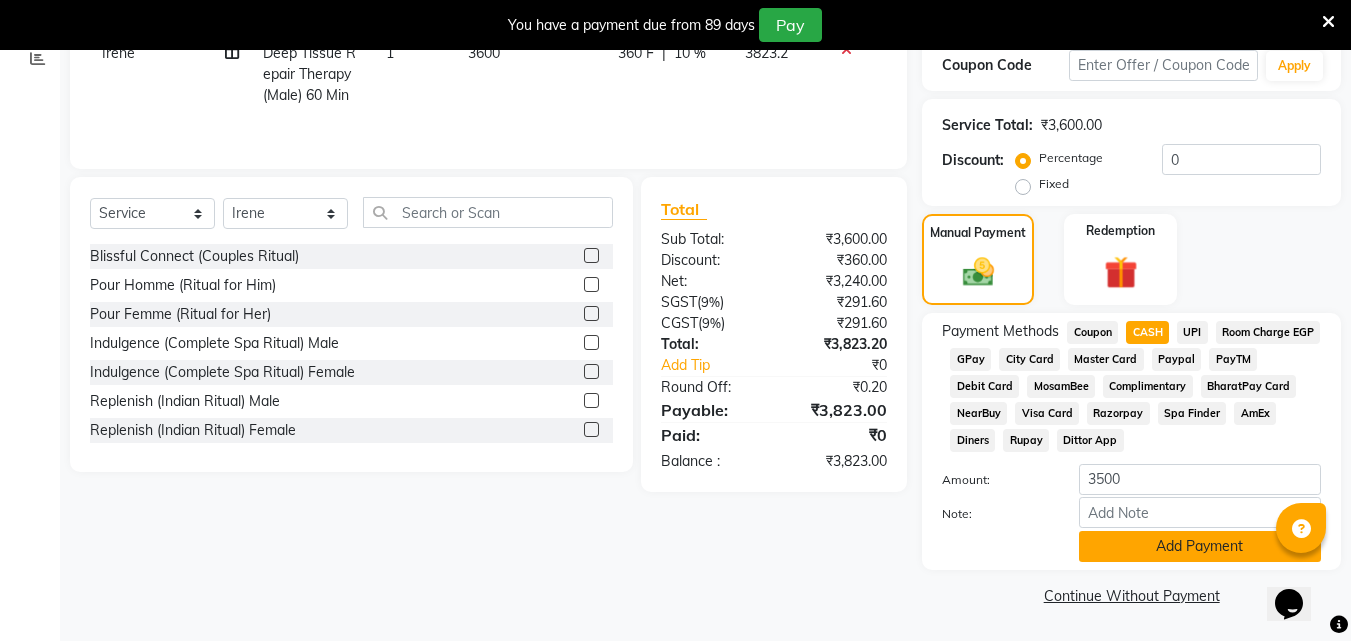 click on "Add Payment" 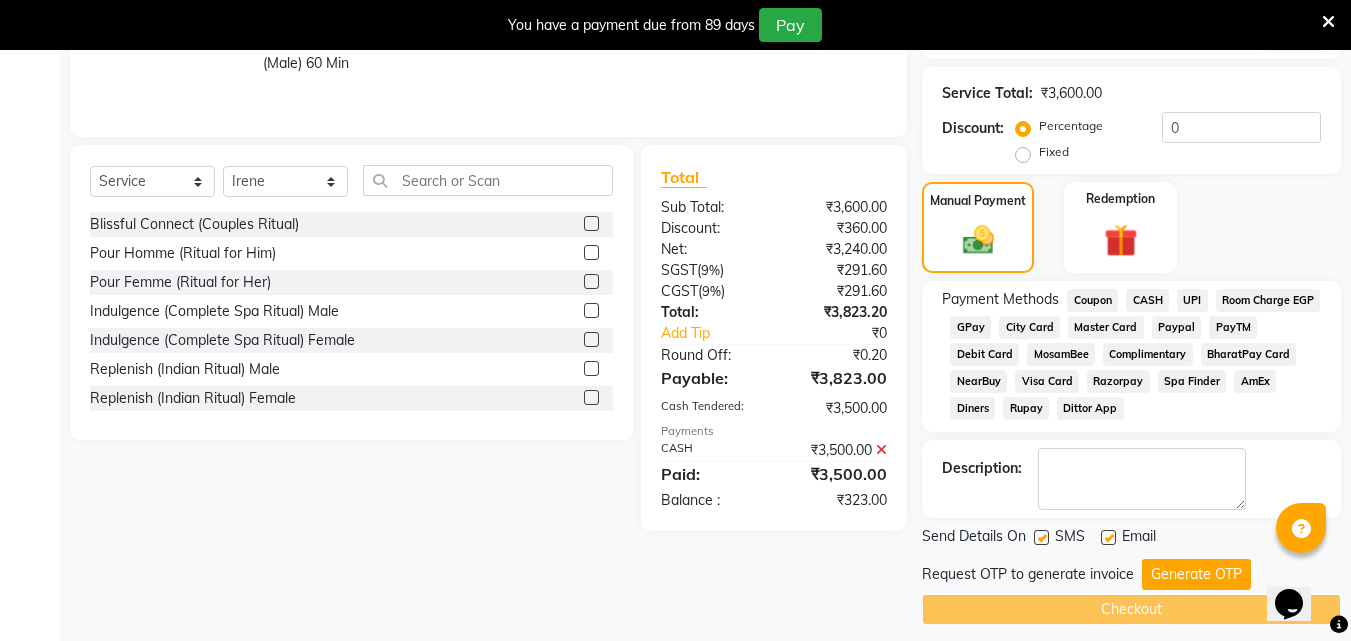 scroll, scrollTop: 395, scrollLeft: 0, axis: vertical 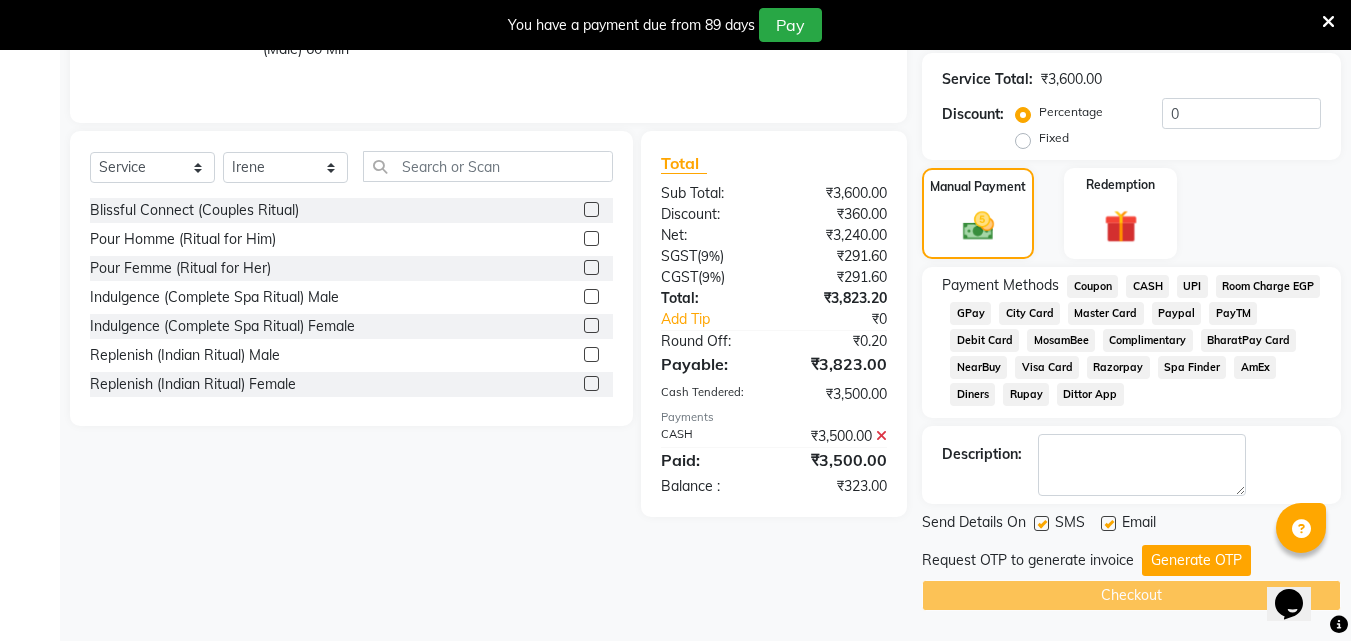 click on "Generate OTP" 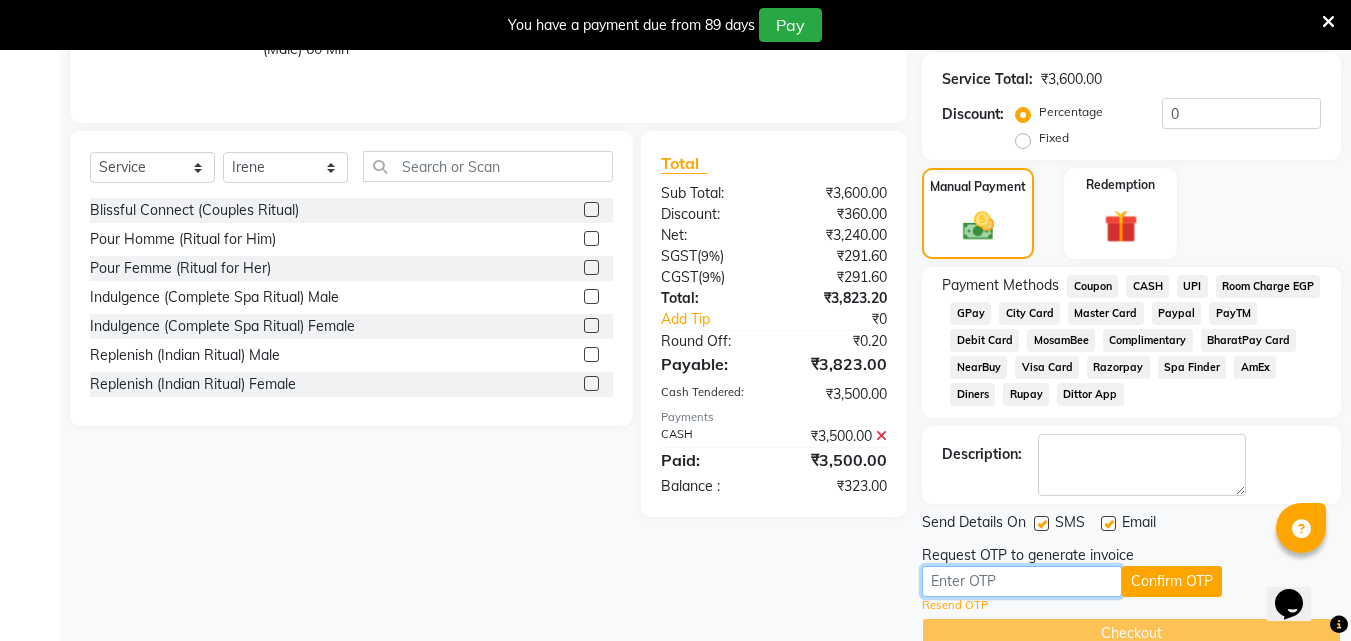 click at bounding box center [1022, 581] 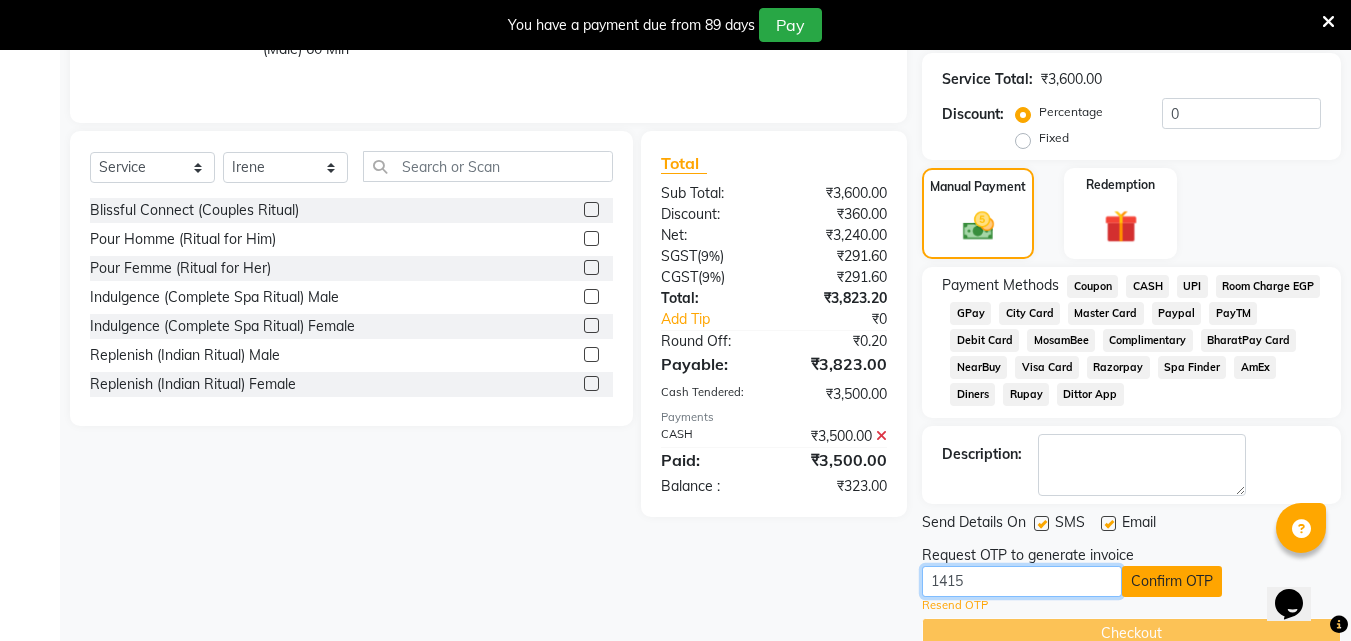 type on "1415" 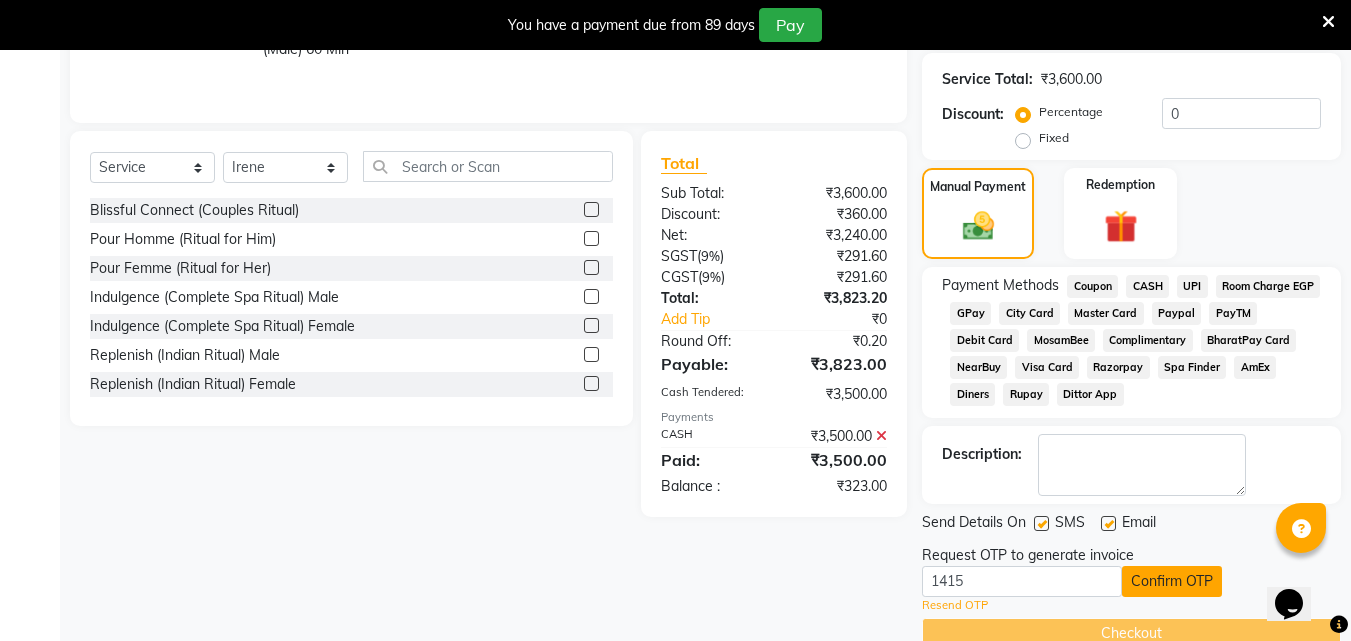 click on "Confirm OTP" 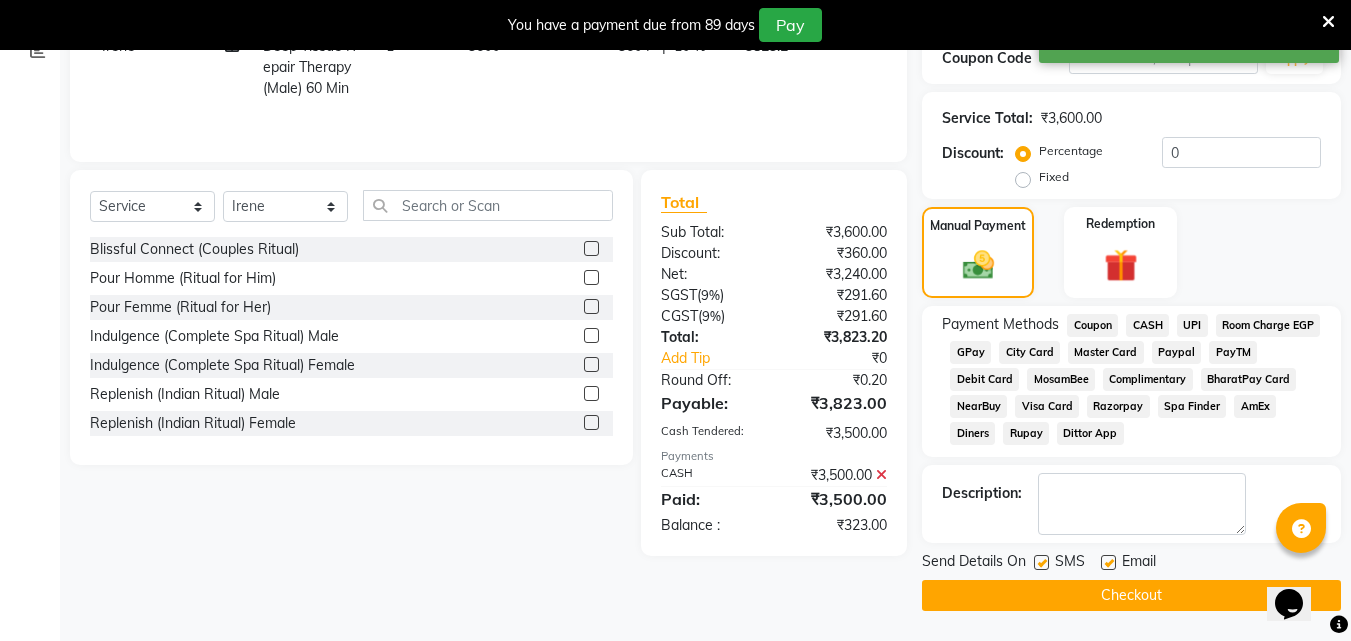 scroll, scrollTop: 356, scrollLeft: 0, axis: vertical 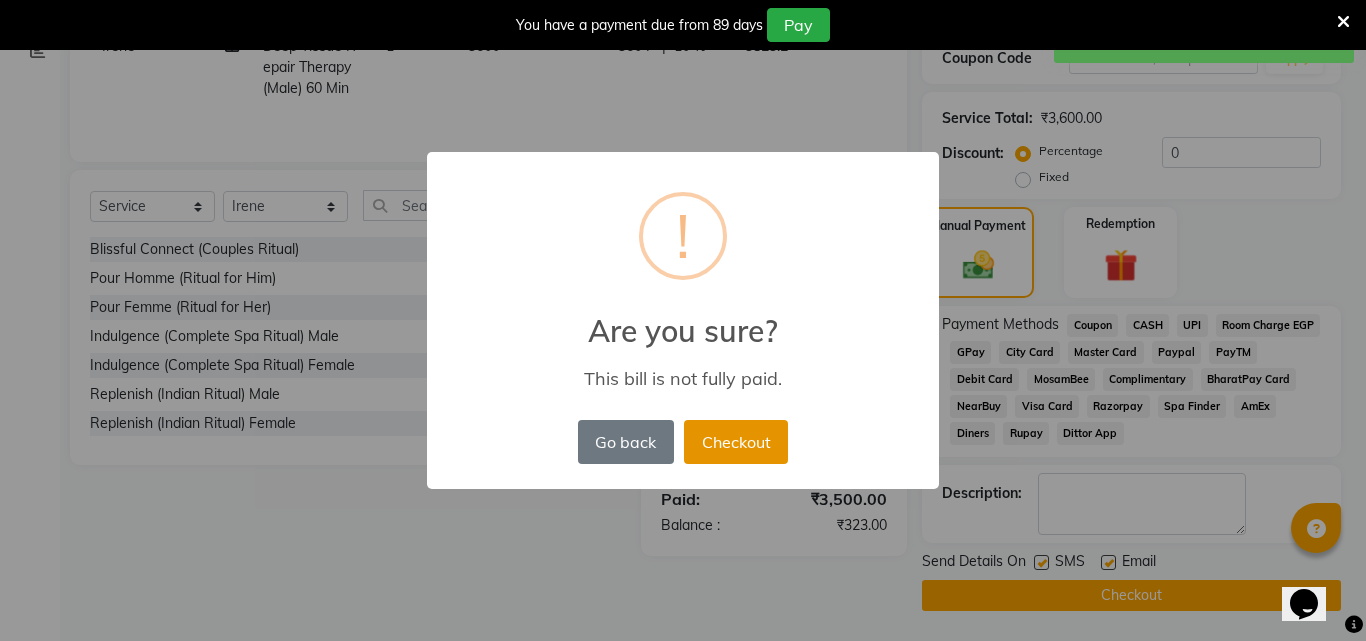 click on "Checkout" at bounding box center [736, 442] 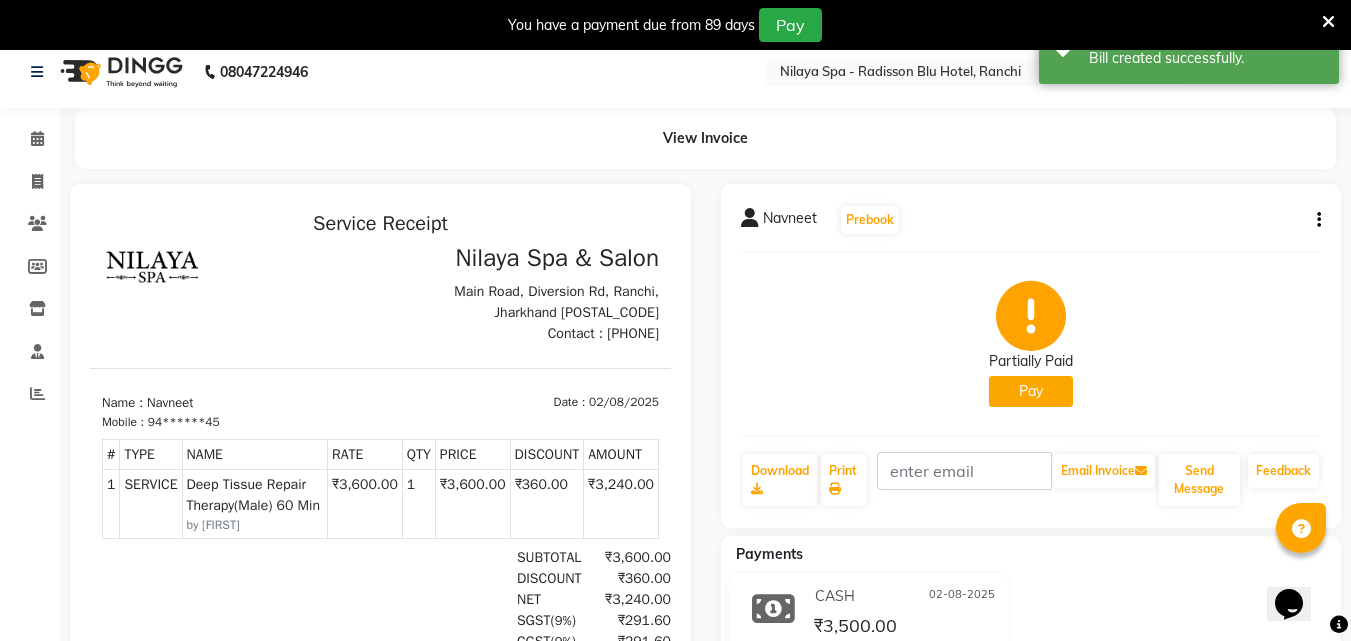 scroll, scrollTop: 0, scrollLeft: 0, axis: both 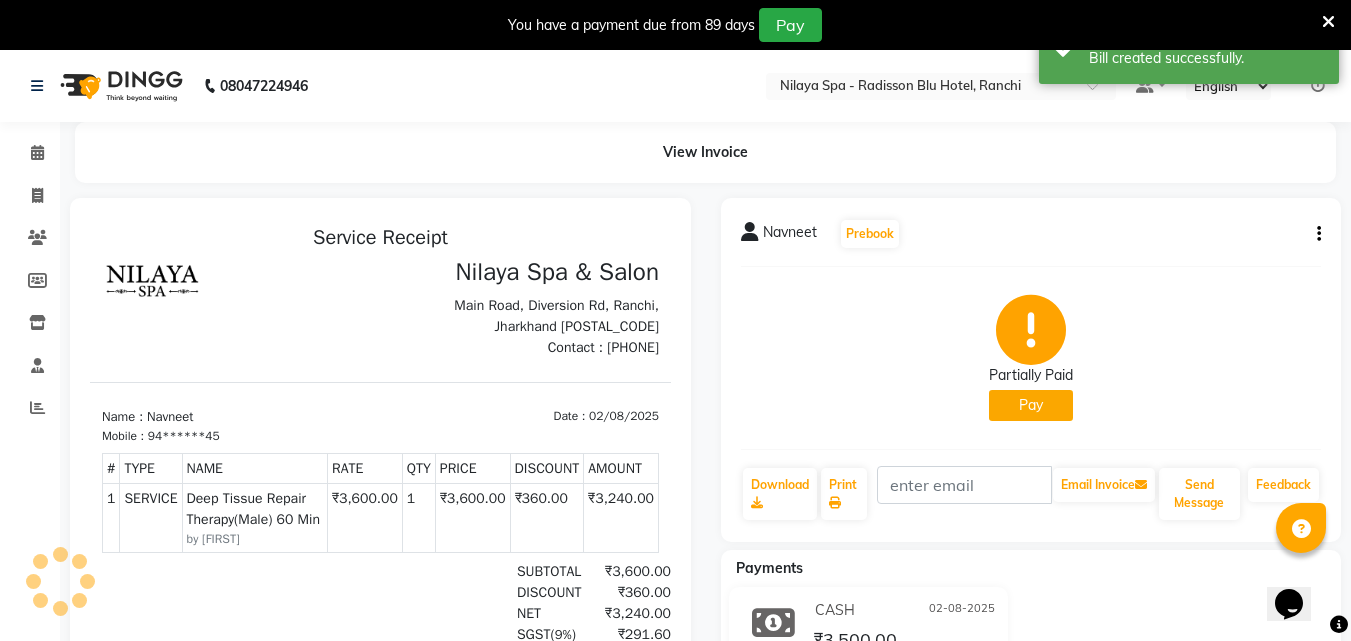 click on "Pay" 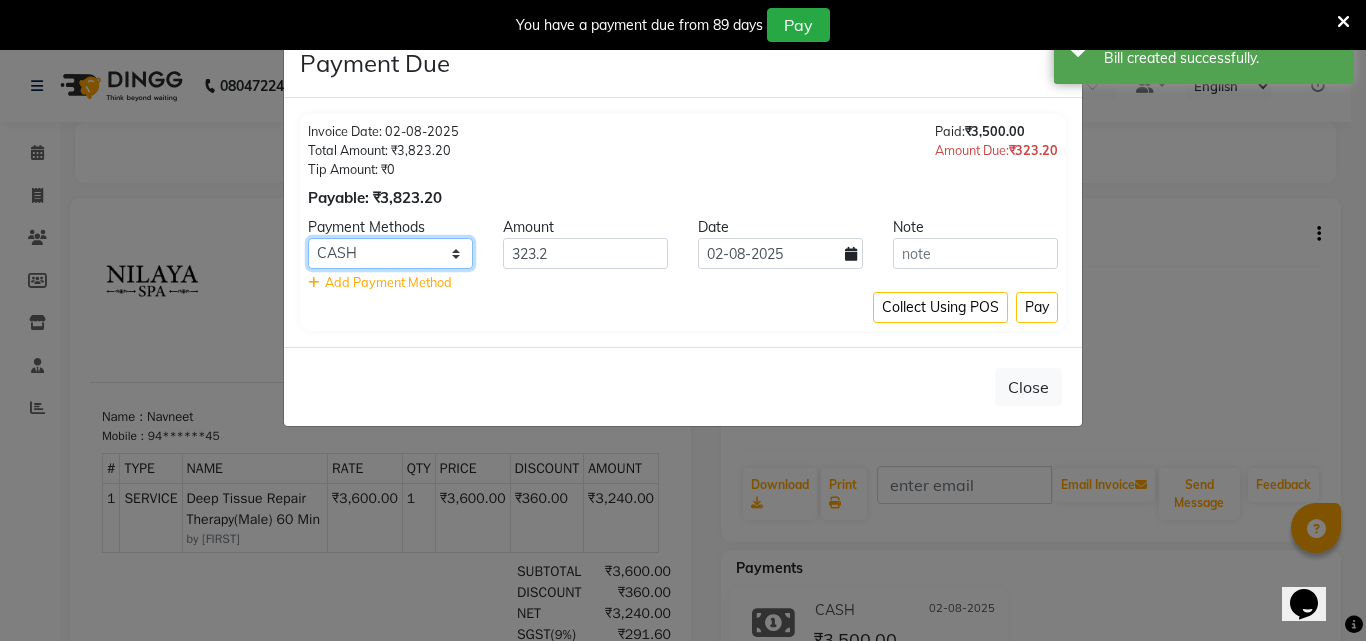 click on "Coupon CASH UPI Room Charge EGP GPay City Card Master Card Paypal PayTM Debit Card MosamBee Complimentary BharatPay Card NearBuy Visa Card Razorpay Spa Finder AmEx Diners Rupay Dittor App" 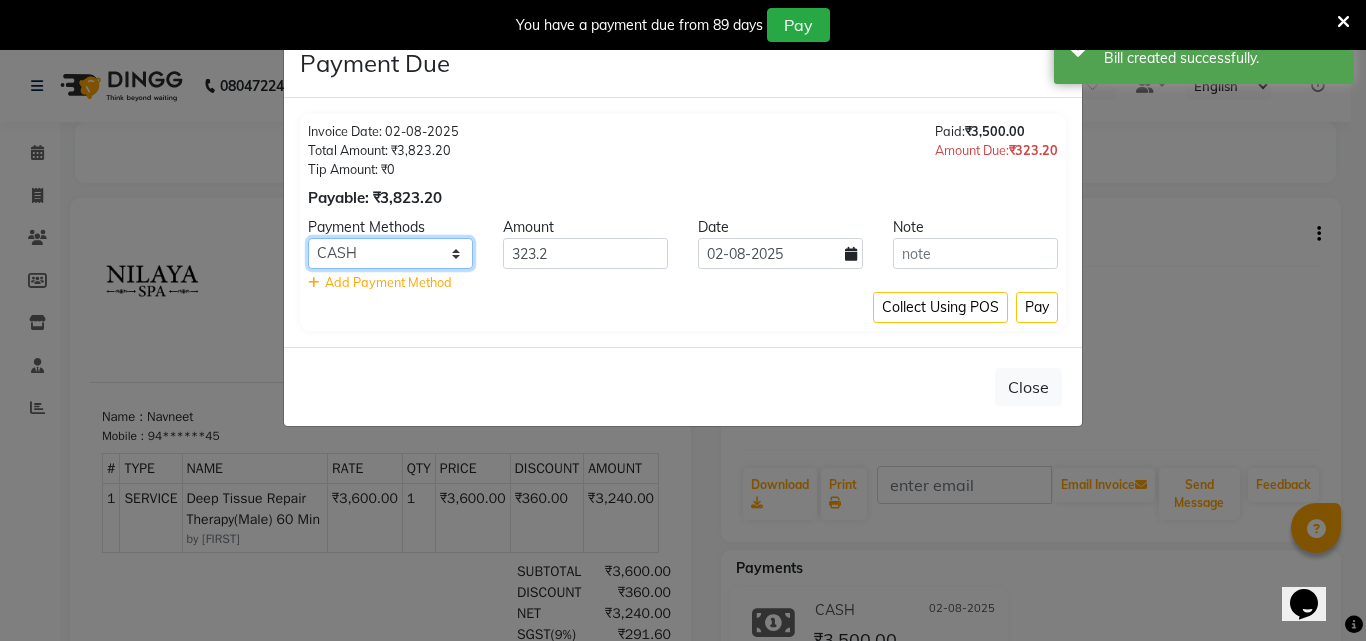 select on "84" 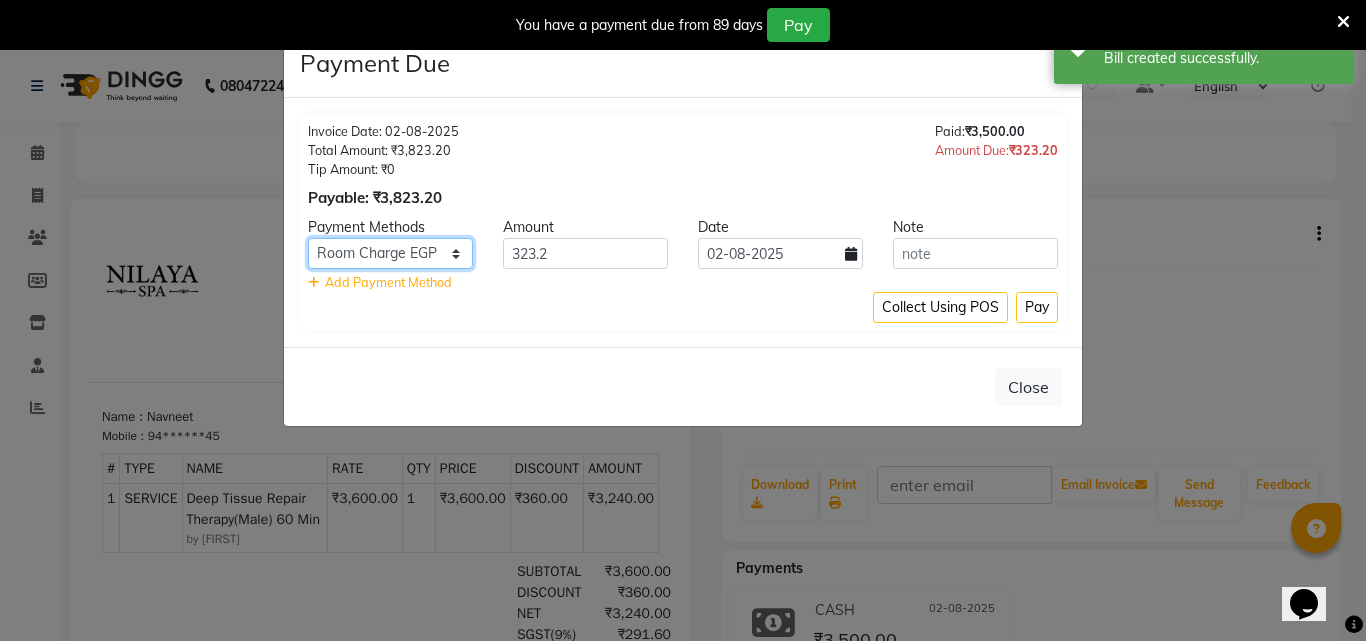 click on "Coupon CASH UPI Room Charge EGP GPay City Card Master Card Paypal PayTM Debit Card MosamBee Complimentary BharatPay Card NearBuy Visa Card Razorpay Spa Finder AmEx Diners Rupay Dittor App" 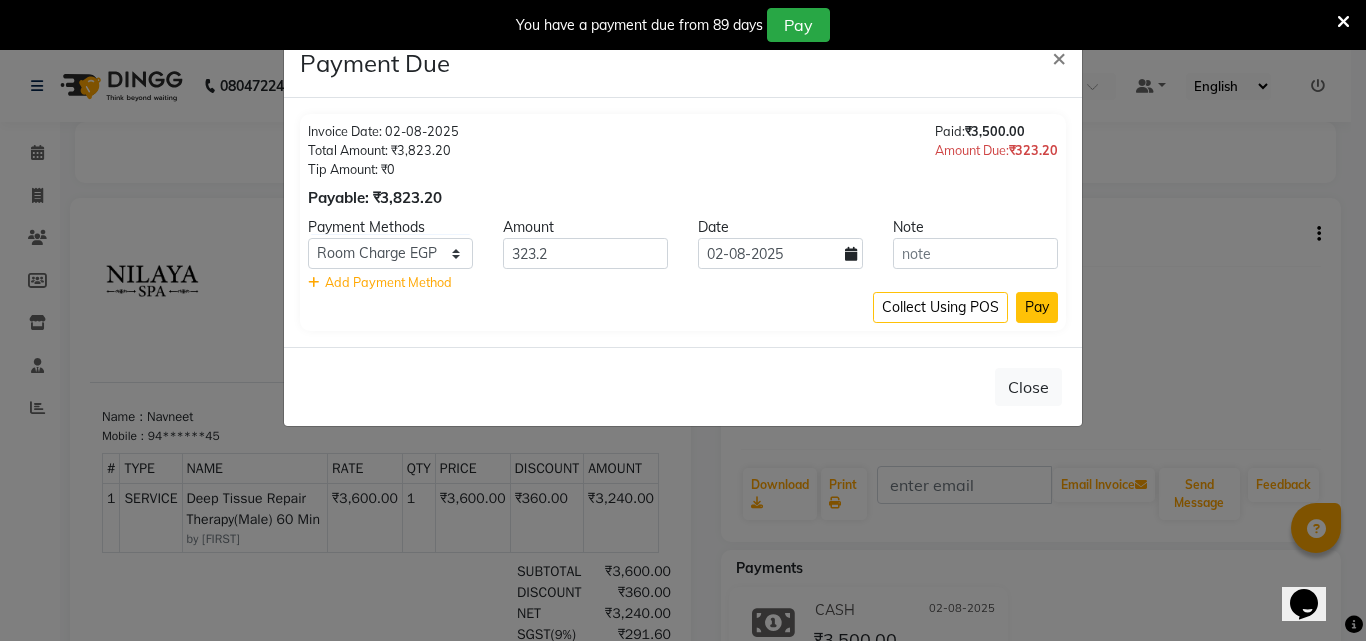 click on "Pay" 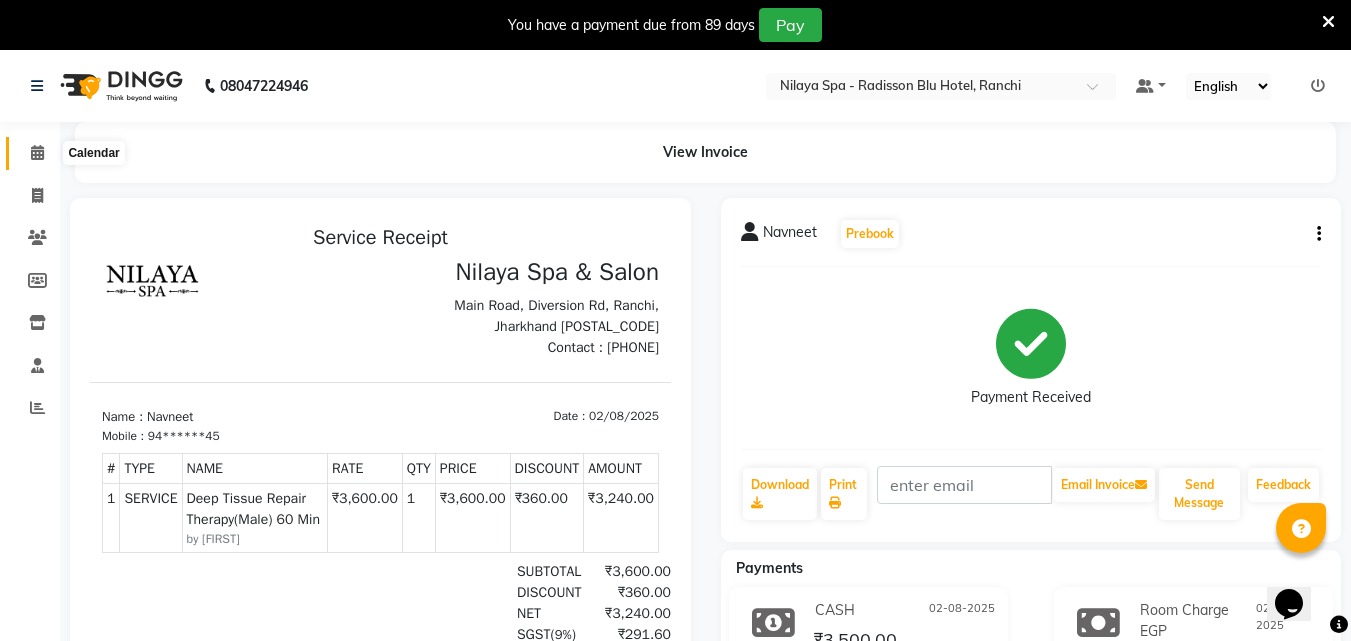 click 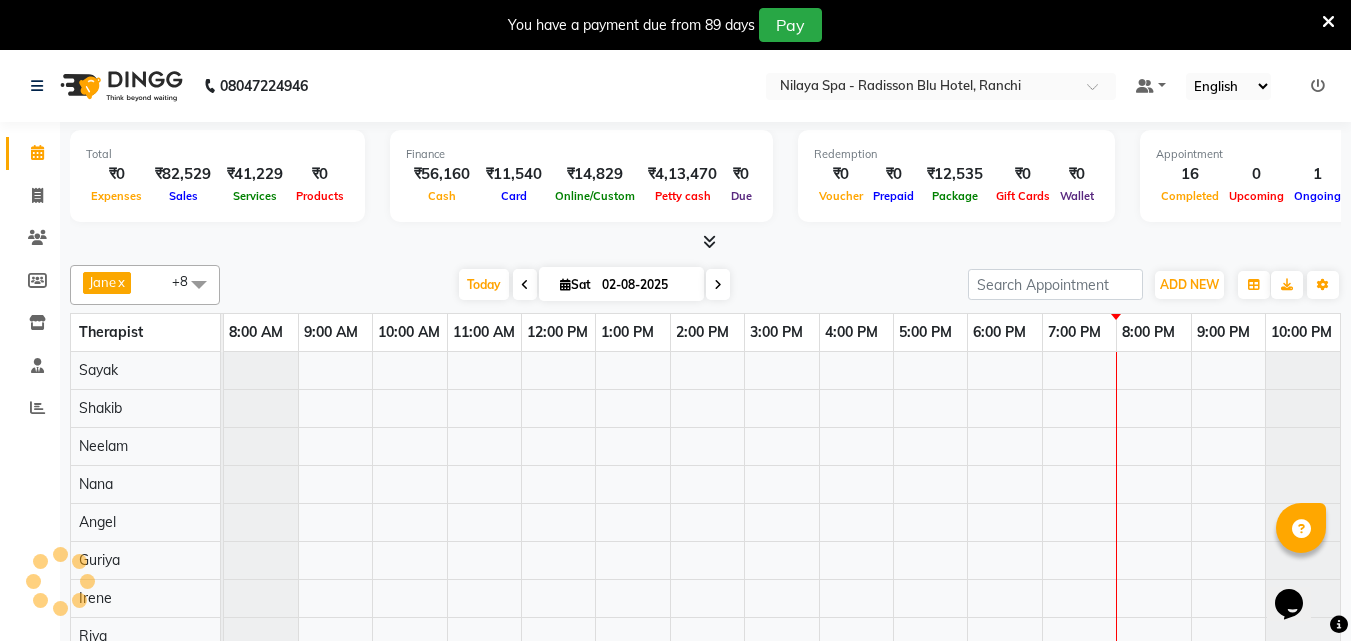 scroll, scrollTop: 0, scrollLeft: 0, axis: both 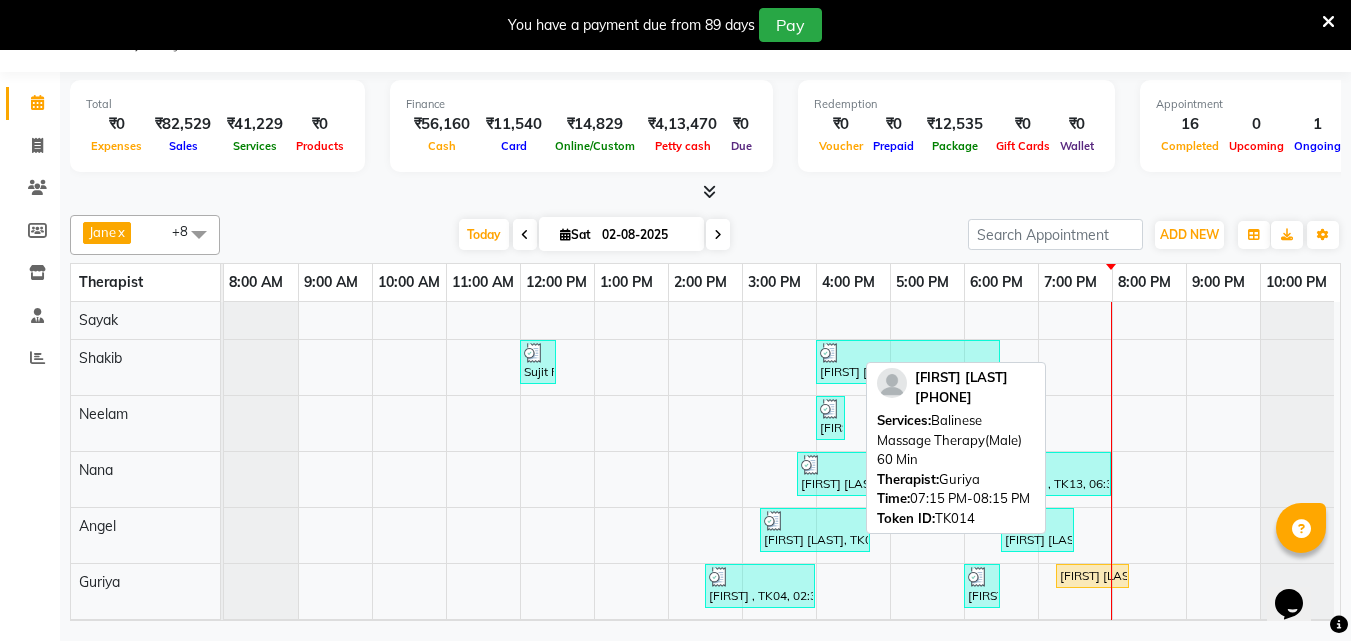 click on "[FIRST] [LAST], TK14, 07:15 PM-08:15 PM, Balinese Massage Therapy(Male) 60 Min" at bounding box center [1092, 576] 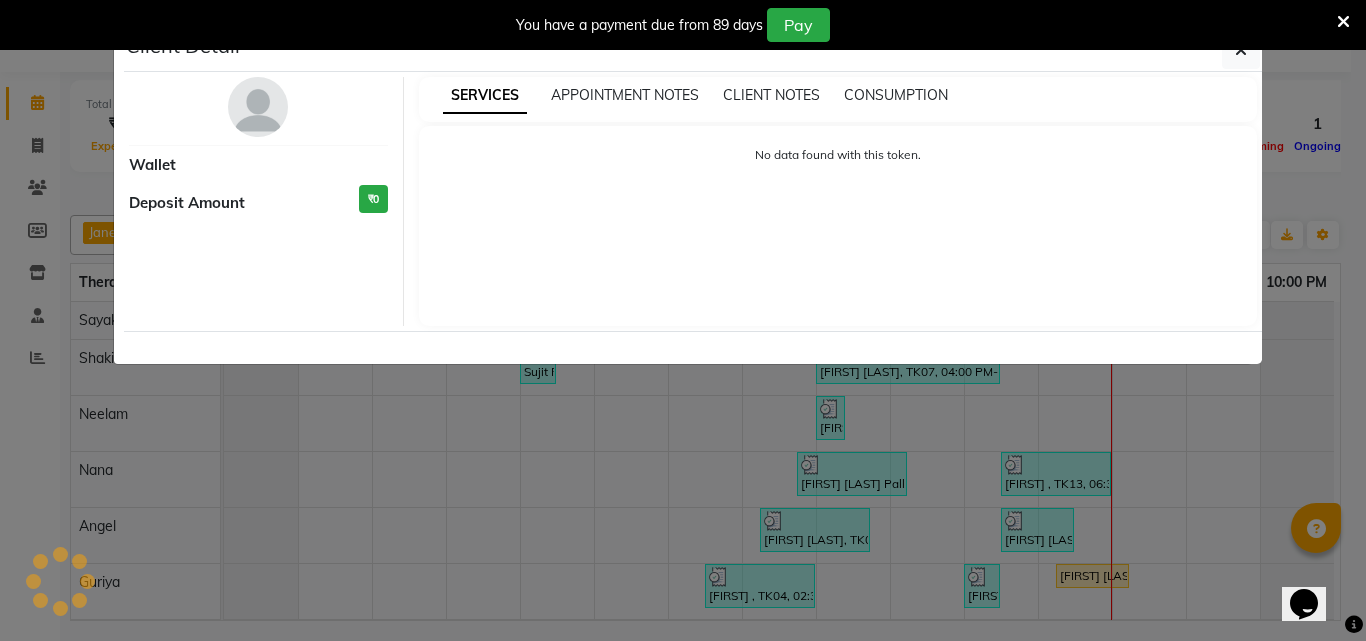 select on "1" 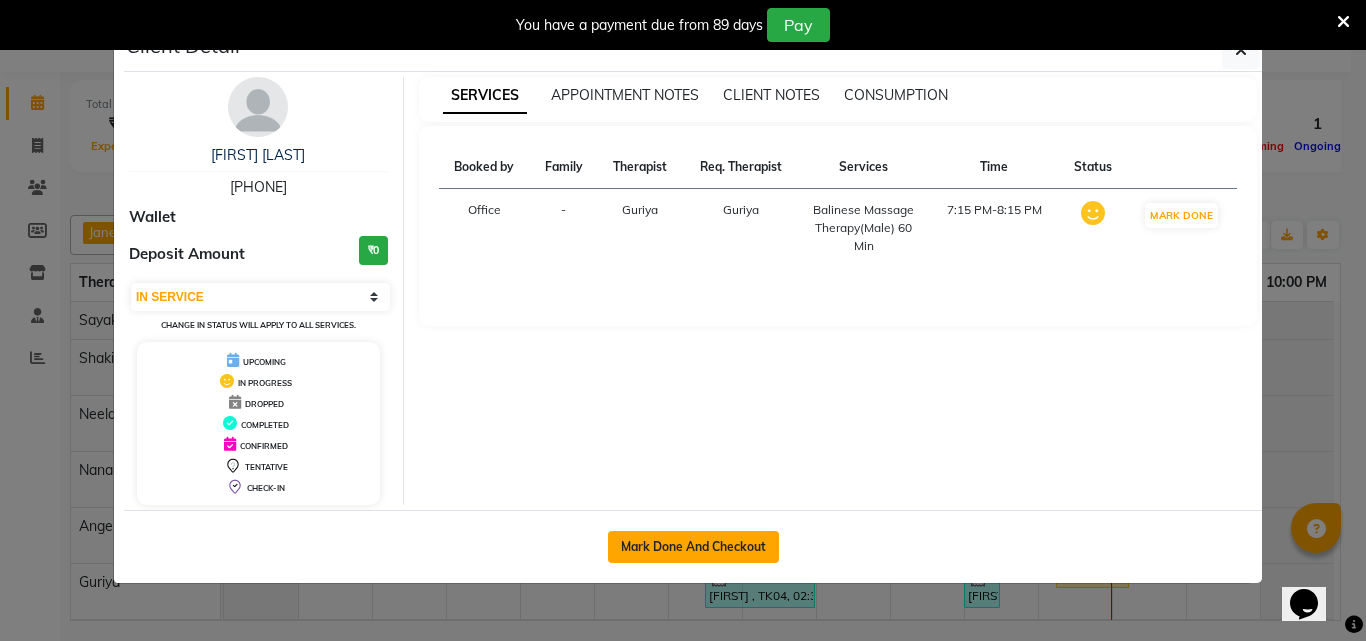 click on "Mark Done And Checkout" 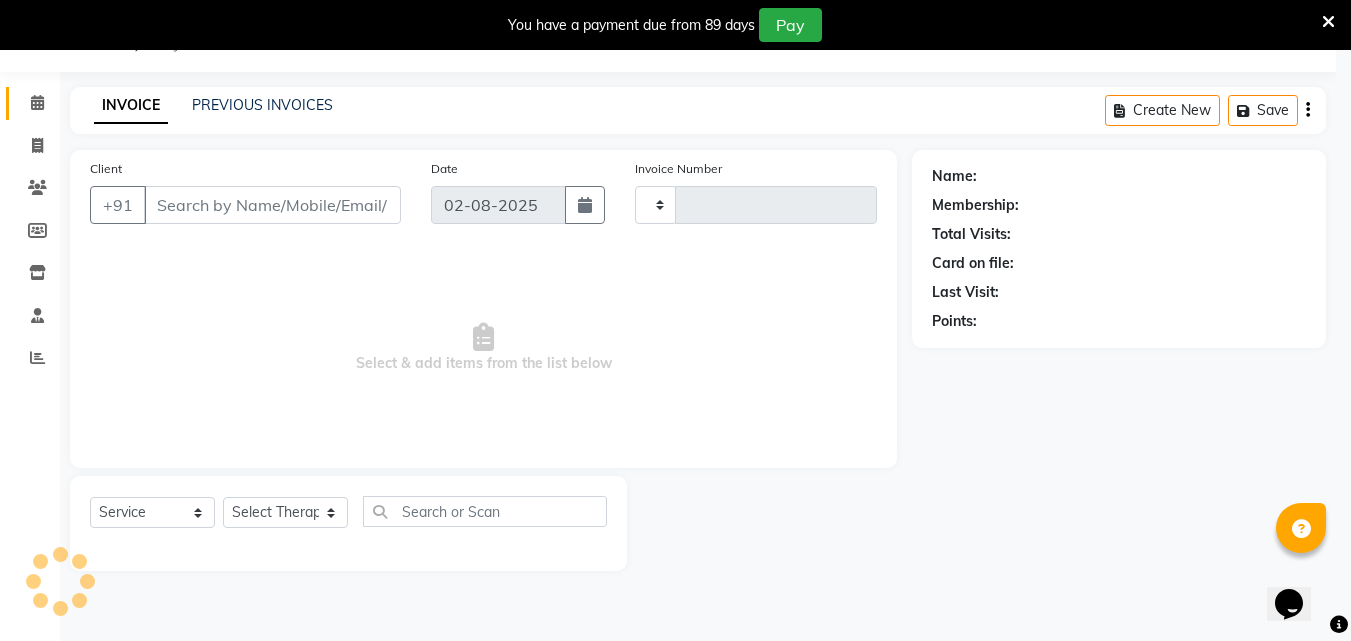 type on "0996" 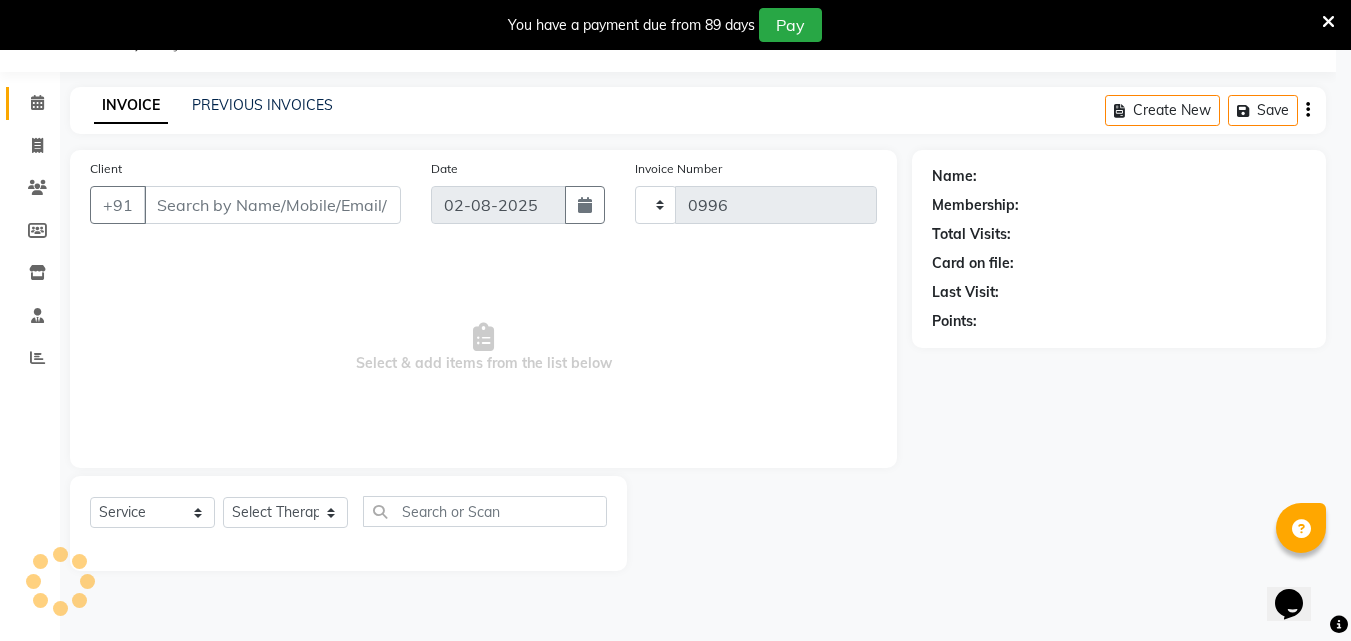 select on "8066" 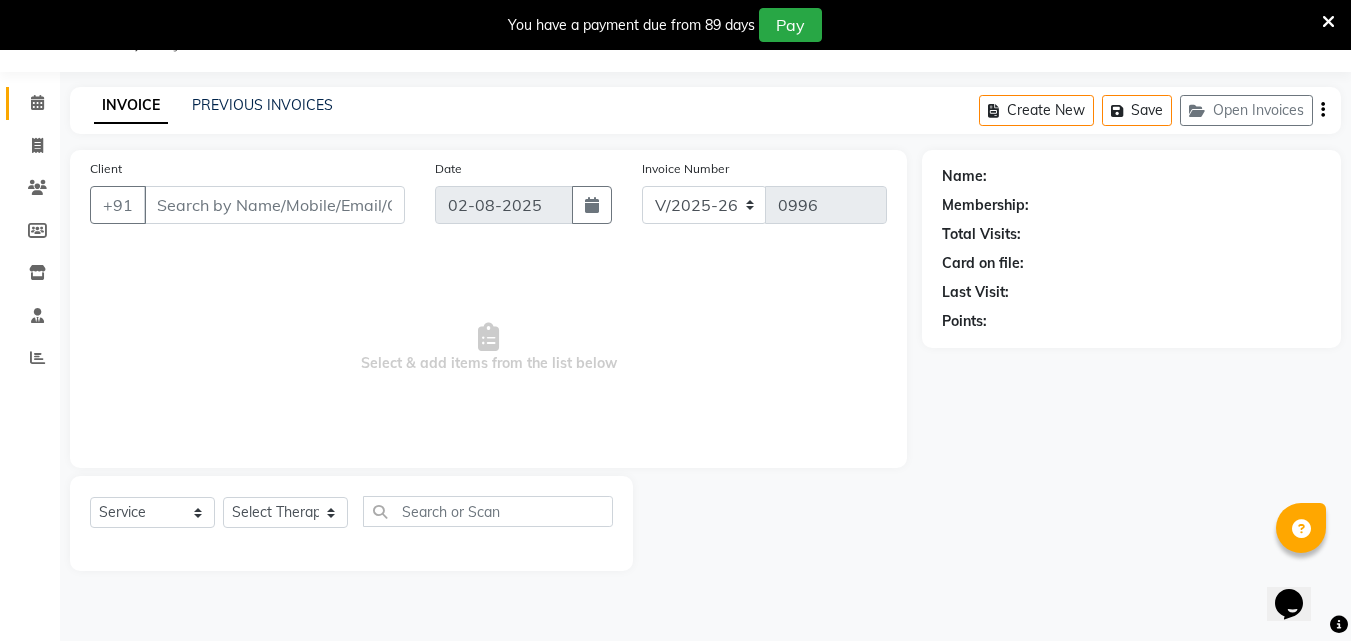 type on "94******45" 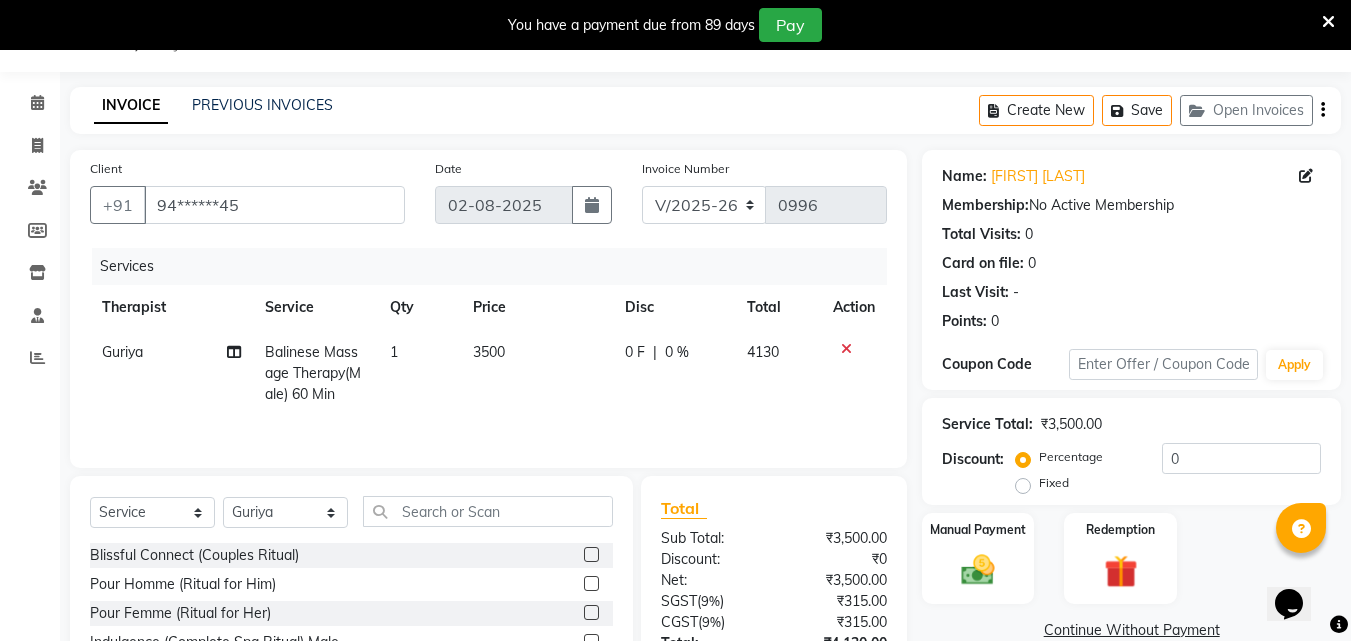 click on "0 %" 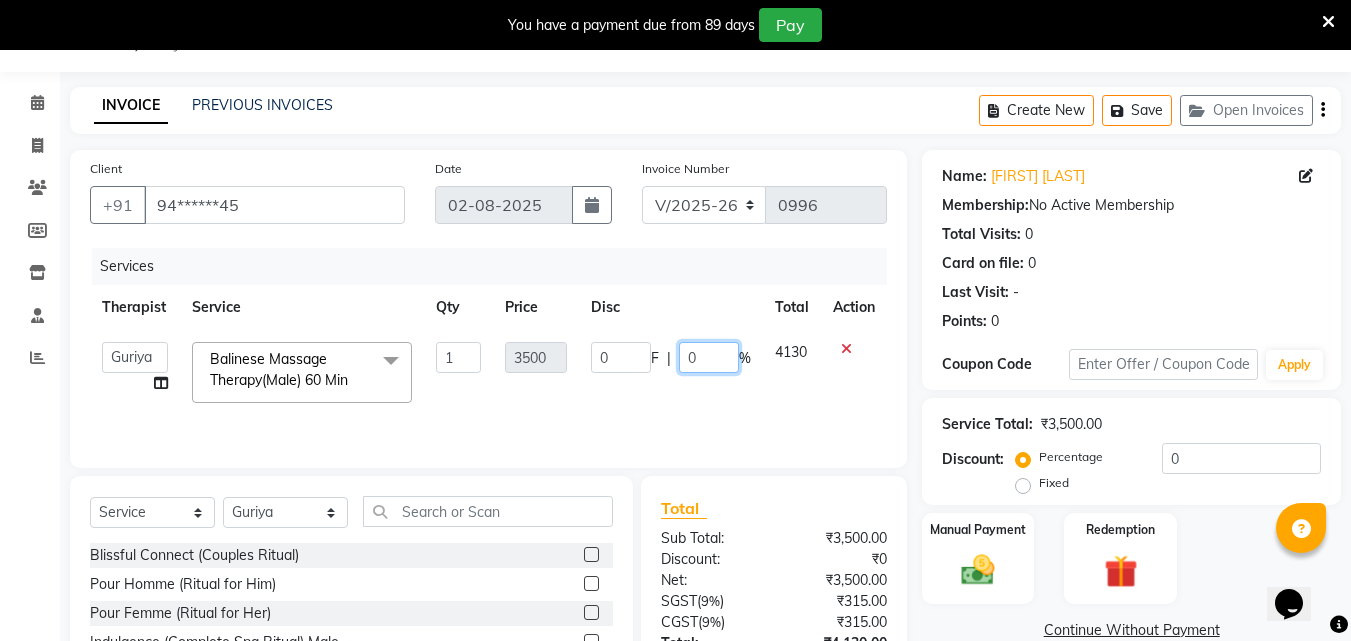click on "0" 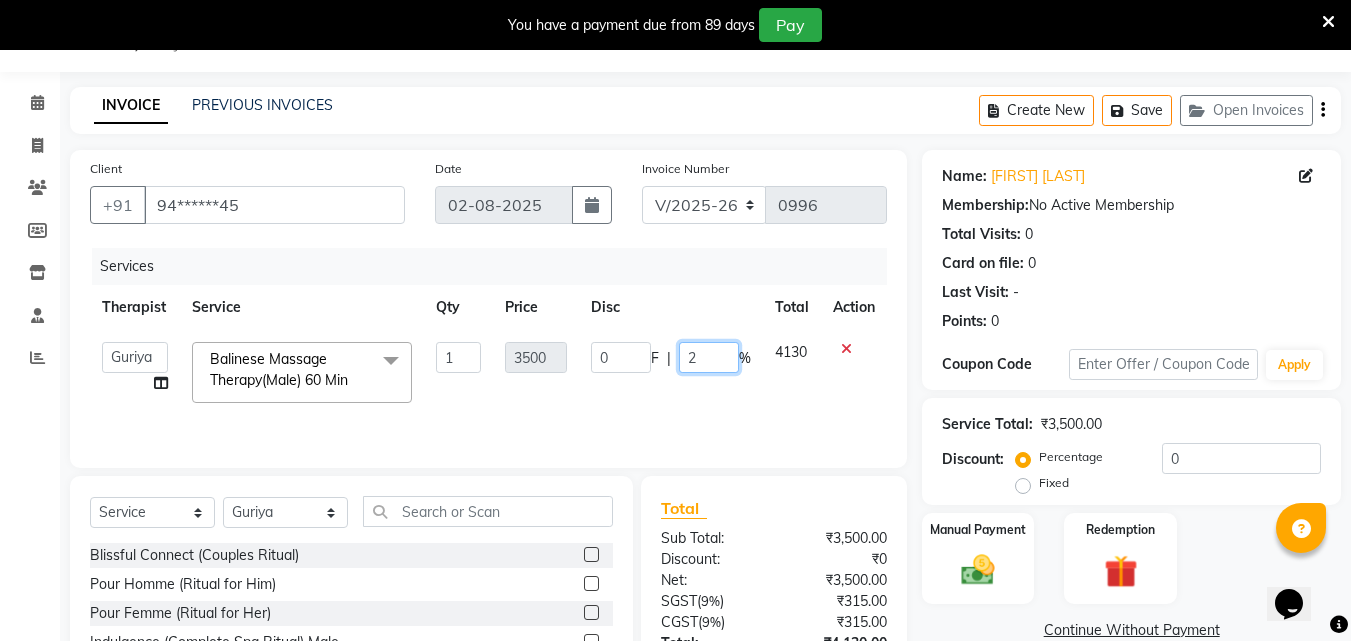 type on "20" 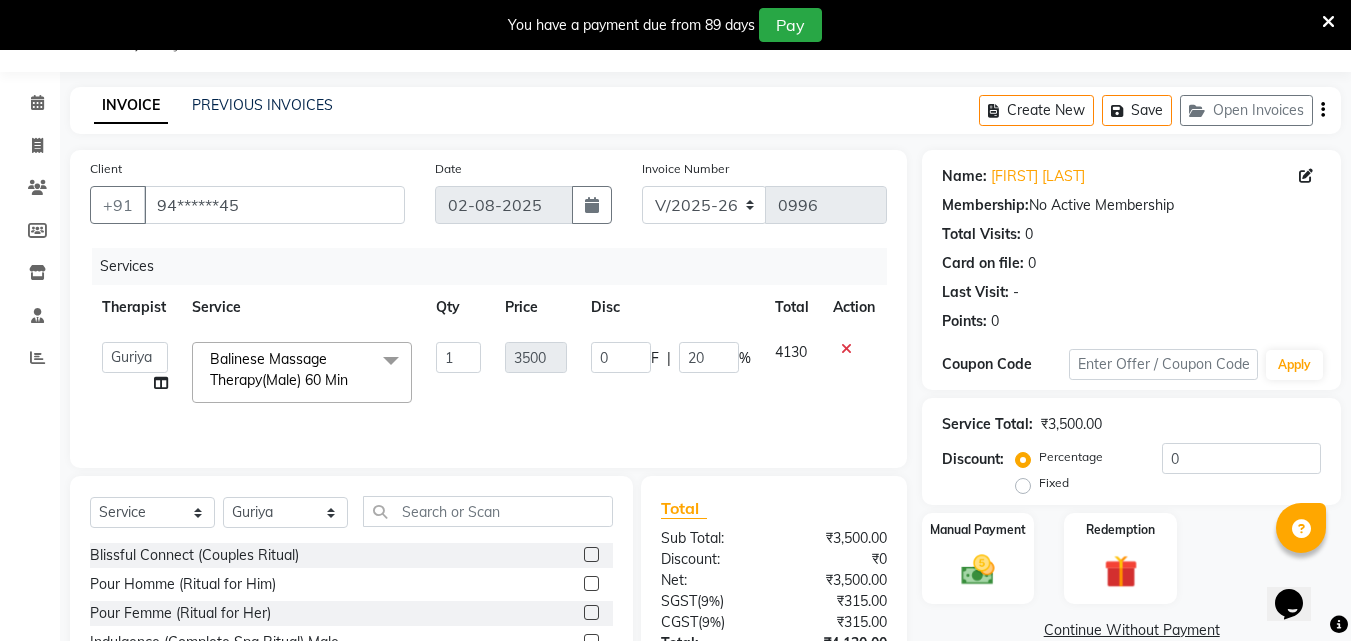 click on "0 F | 20 %" 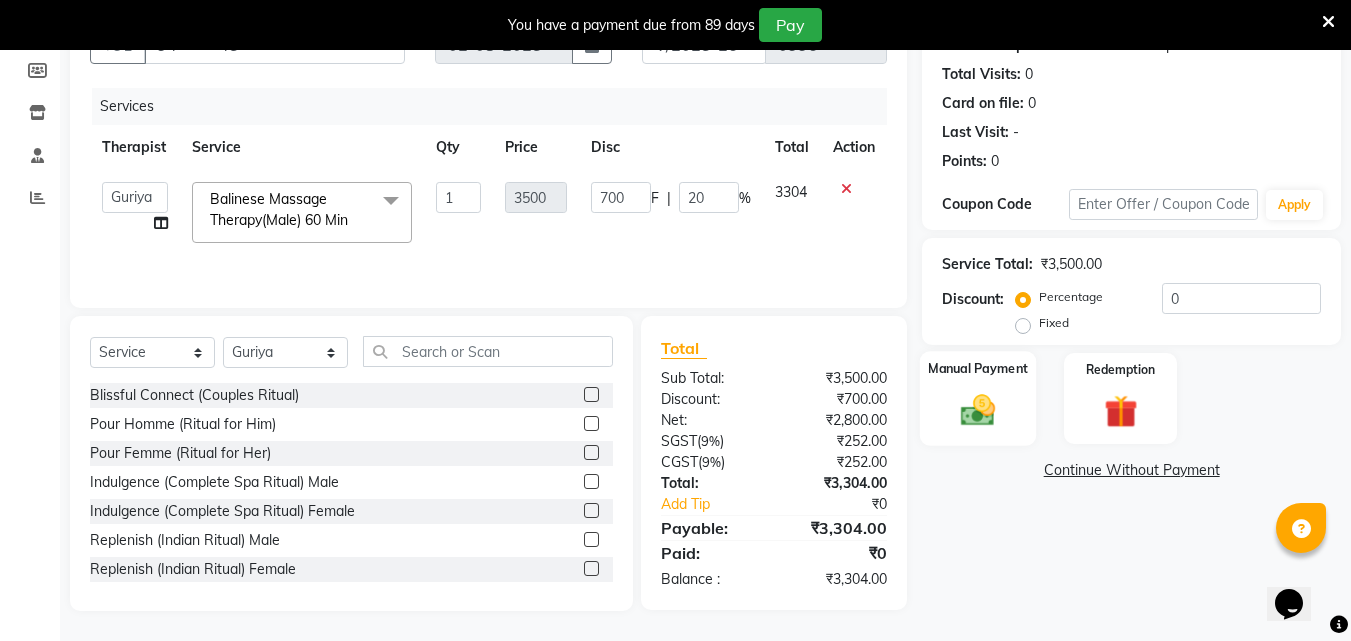 click 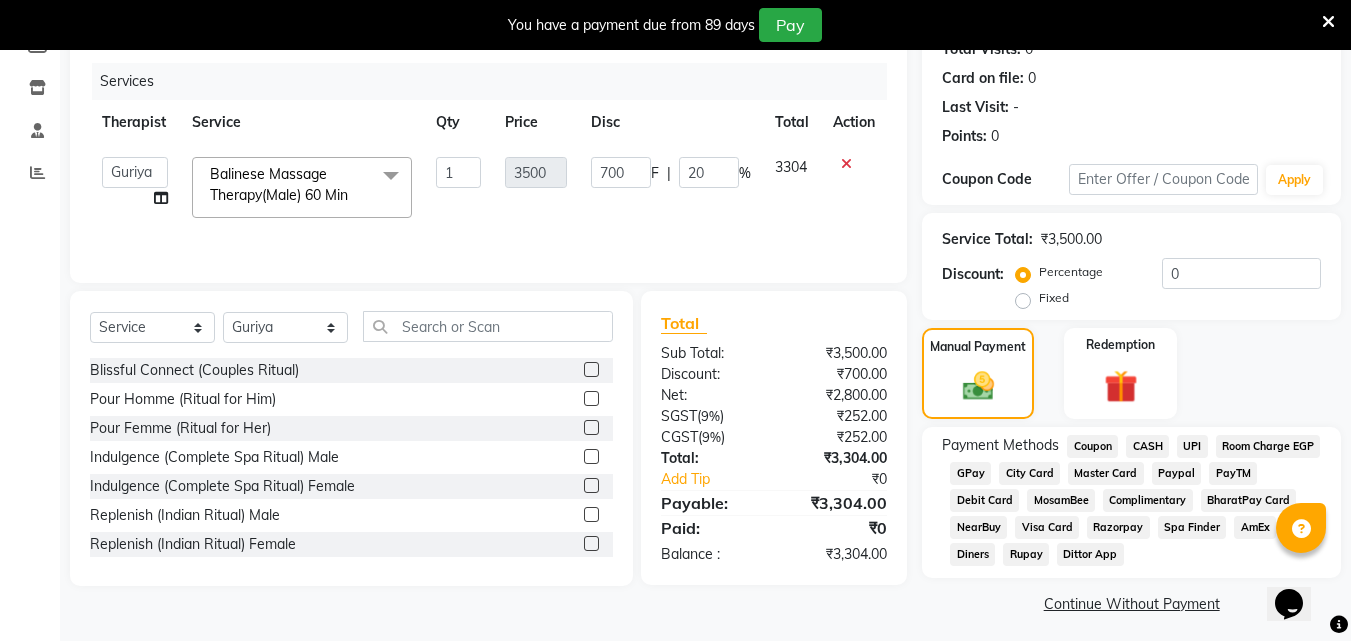 scroll, scrollTop: 243, scrollLeft: 0, axis: vertical 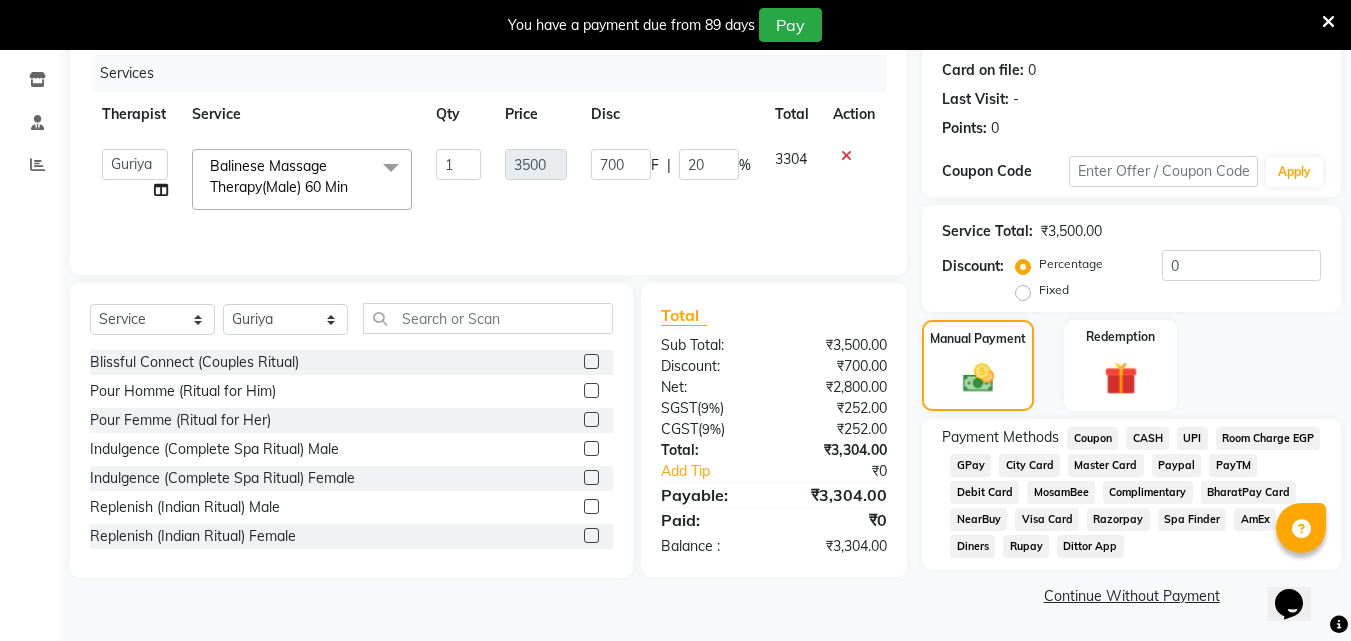 click on "Visa Card" 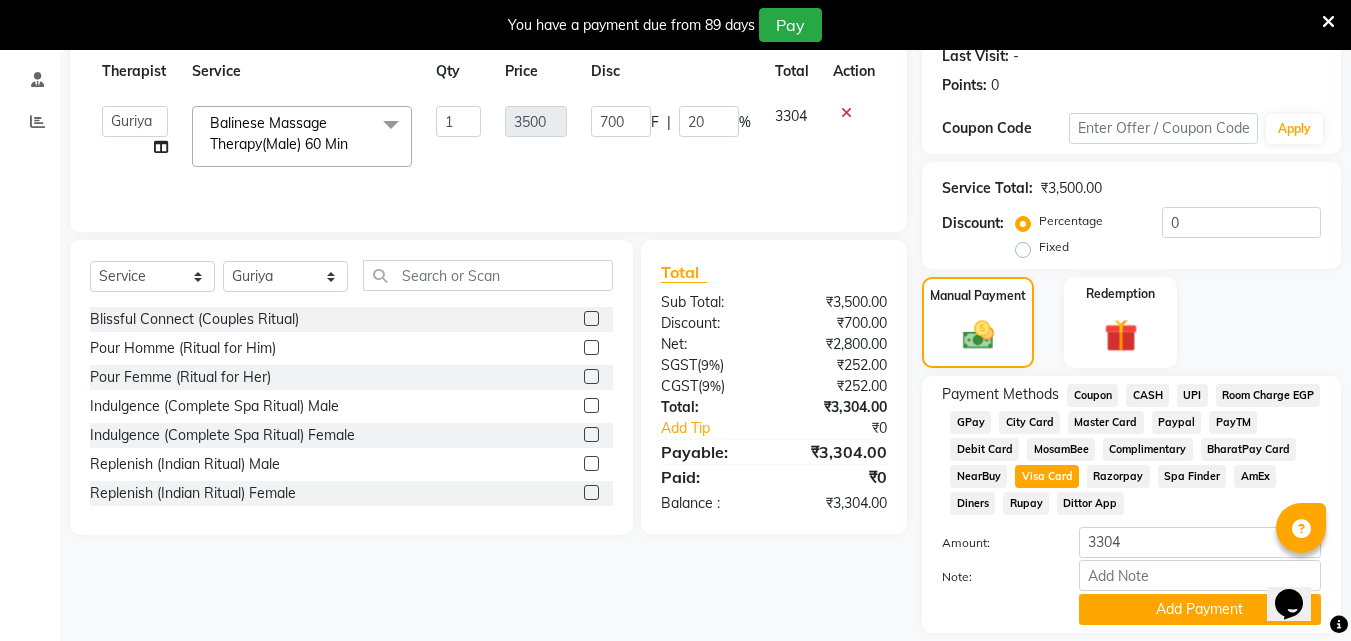 scroll, scrollTop: 349, scrollLeft: 0, axis: vertical 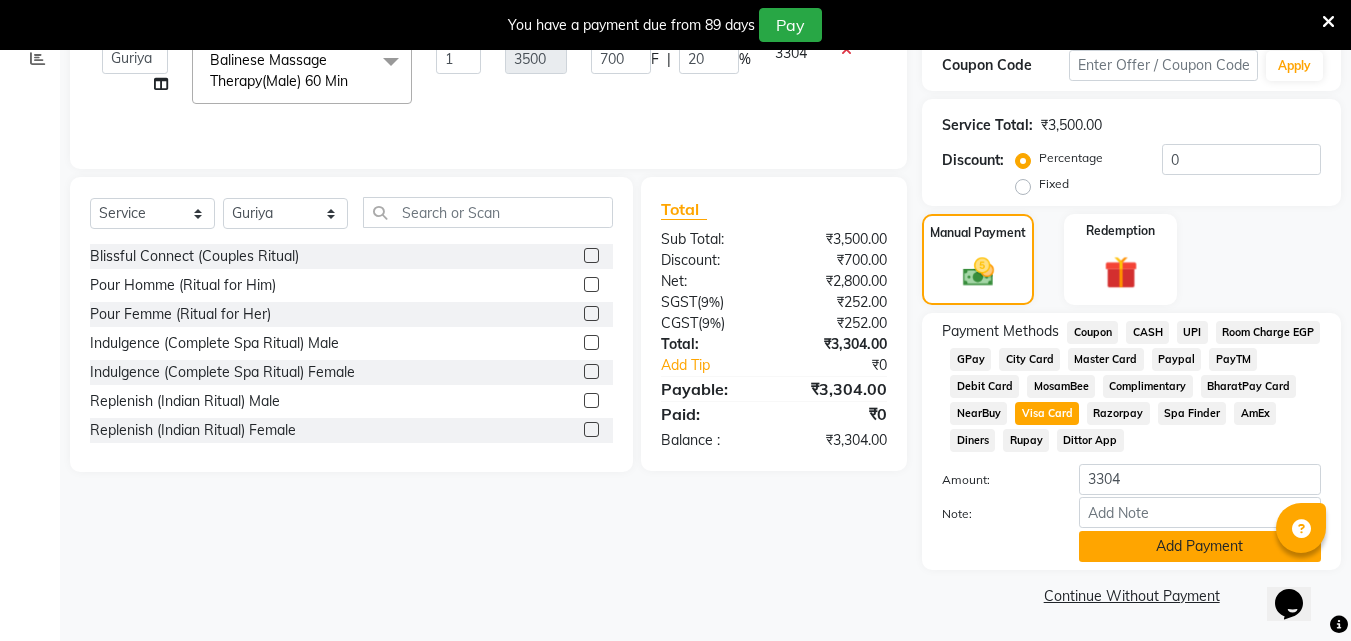 click on "Add Payment" 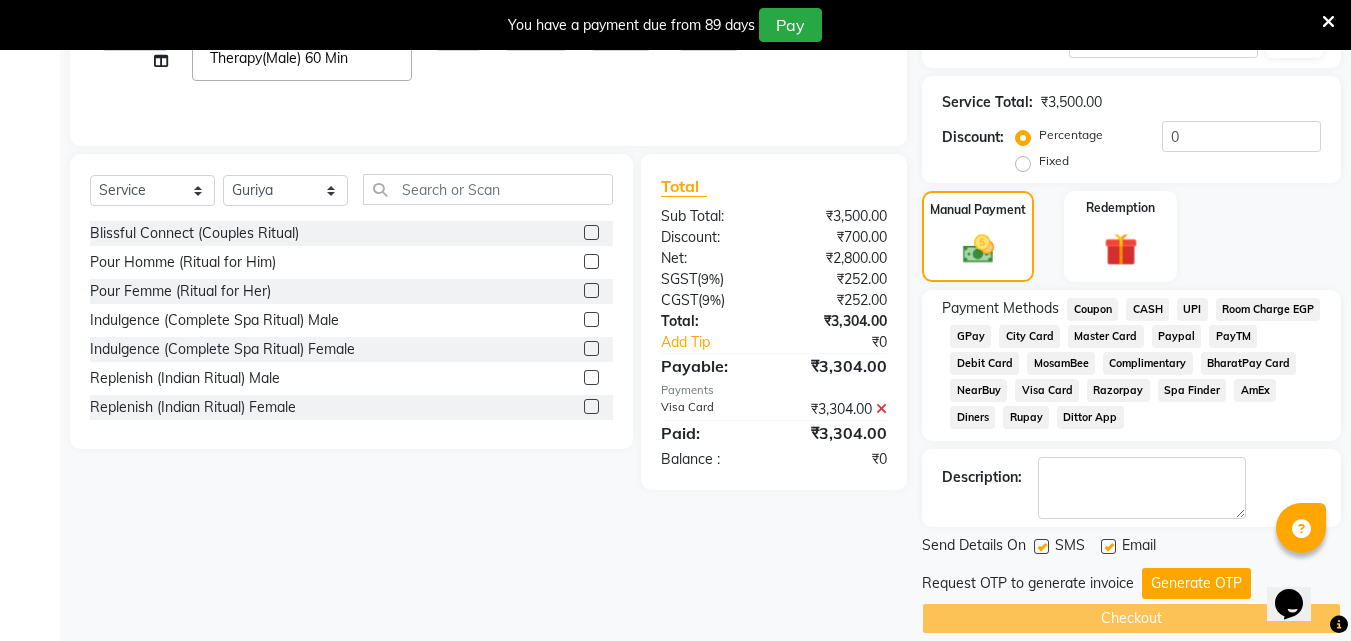 scroll, scrollTop: 395, scrollLeft: 0, axis: vertical 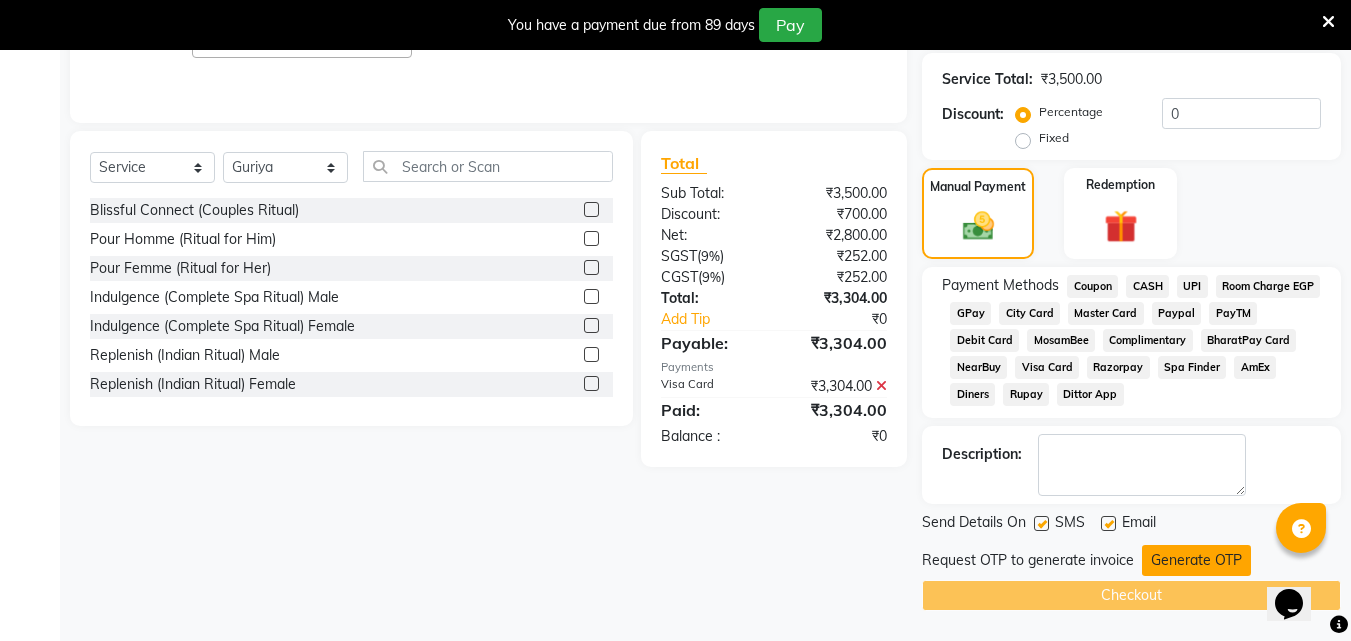 click on "Generate OTP" 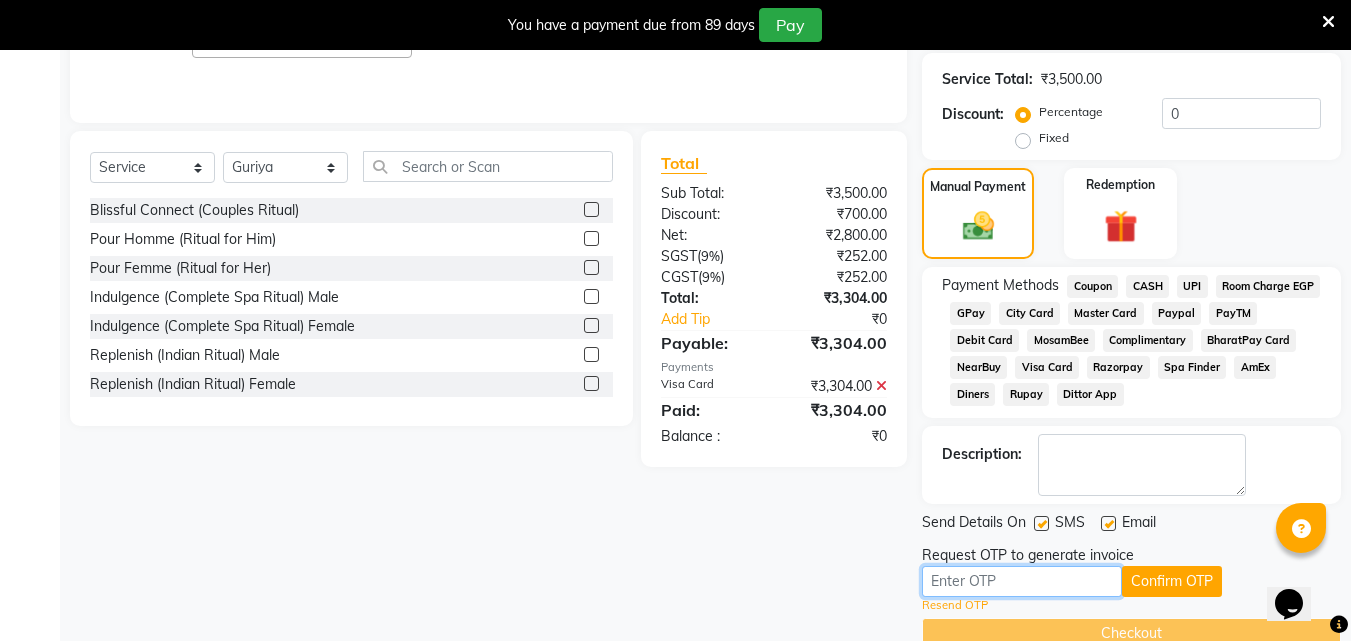 click at bounding box center [1022, 581] 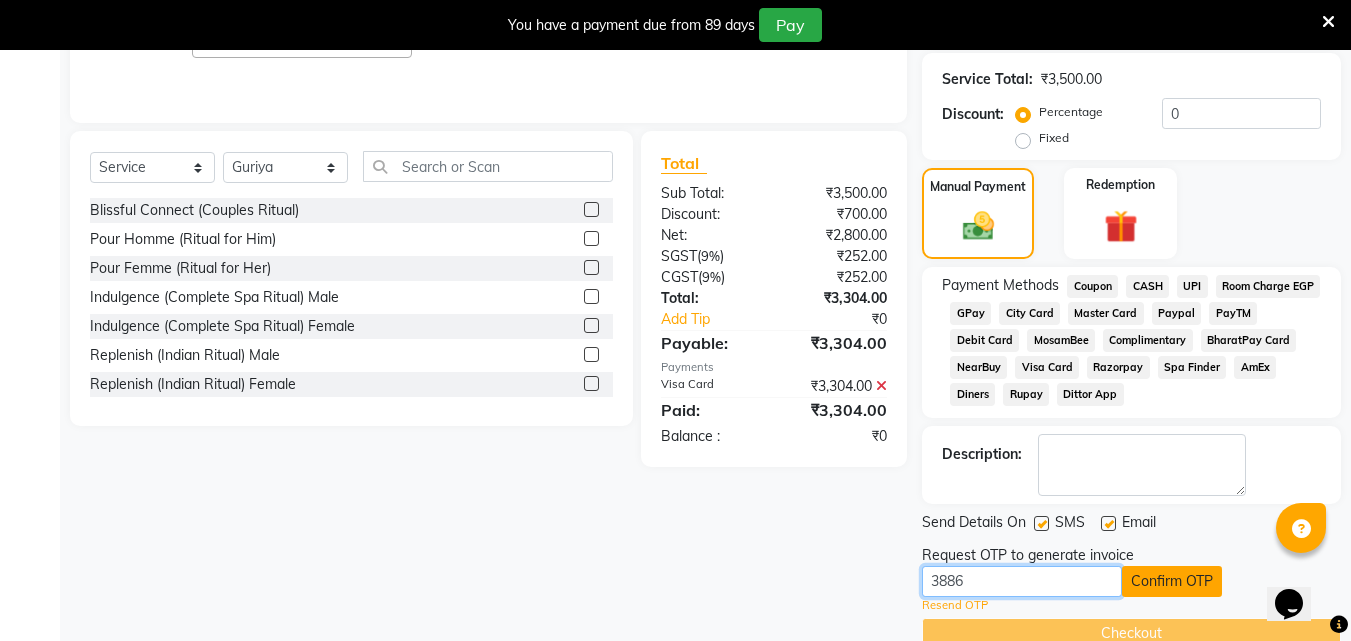 type on "3886" 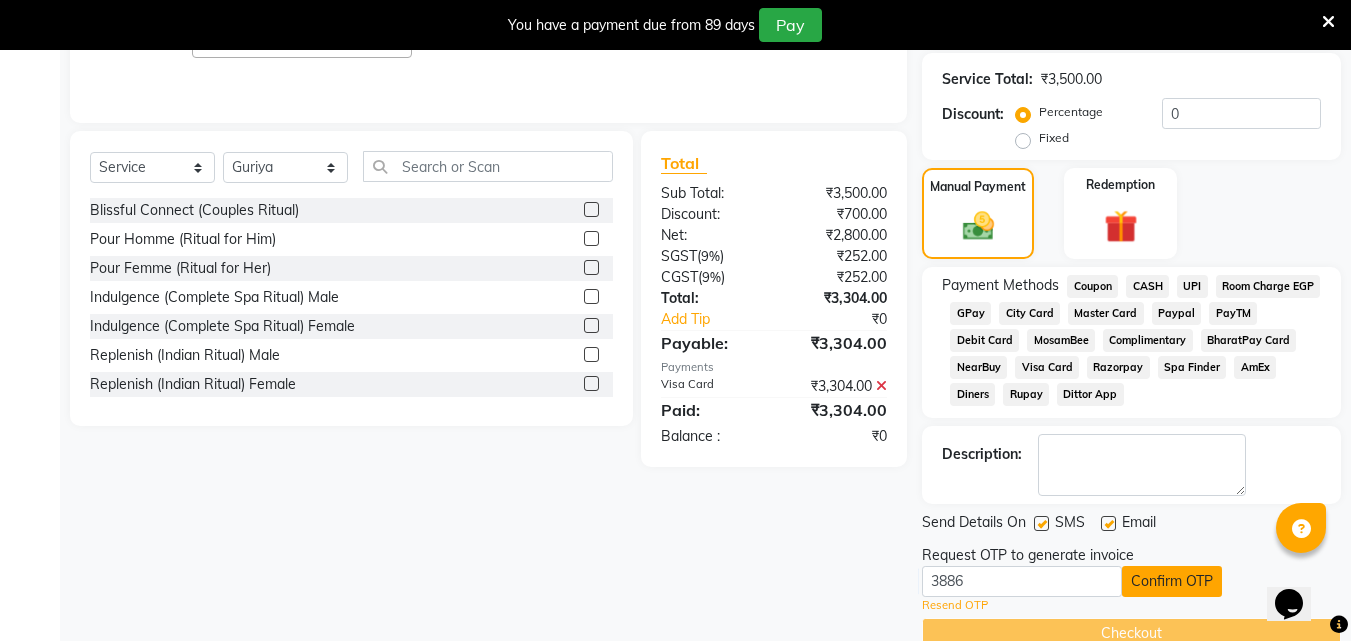 click on "Confirm OTP" 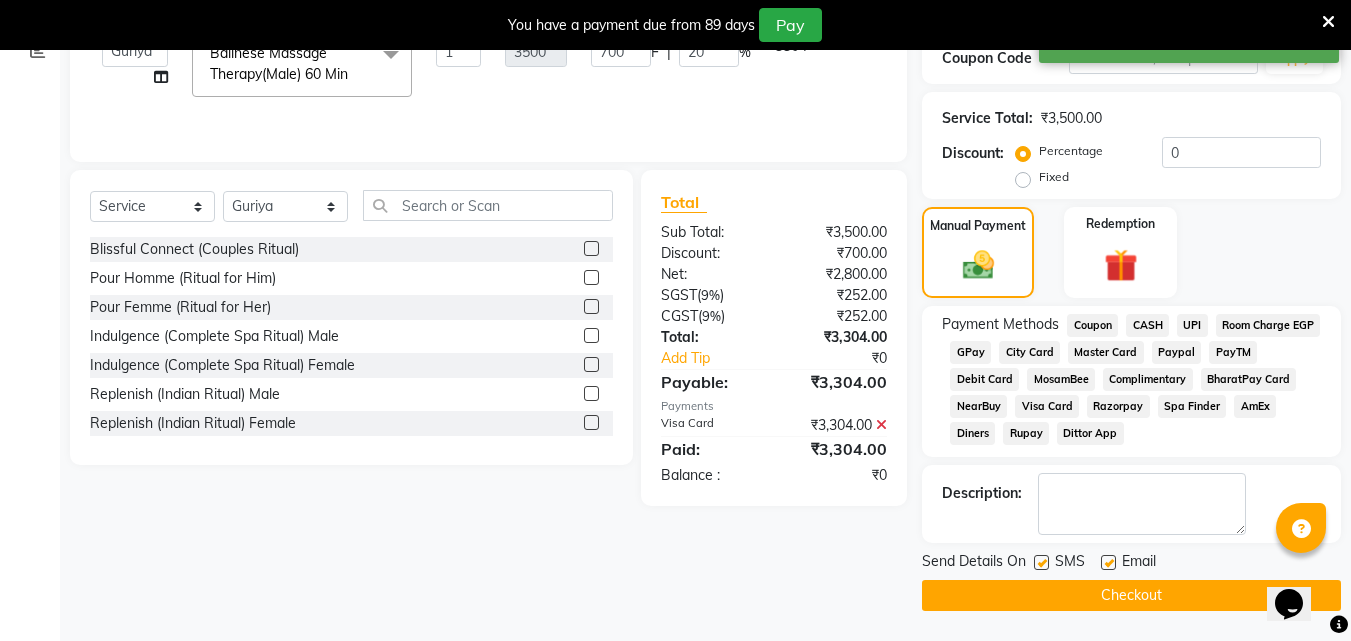 scroll, scrollTop: 356, scrollLeft: 0, axis: vertical 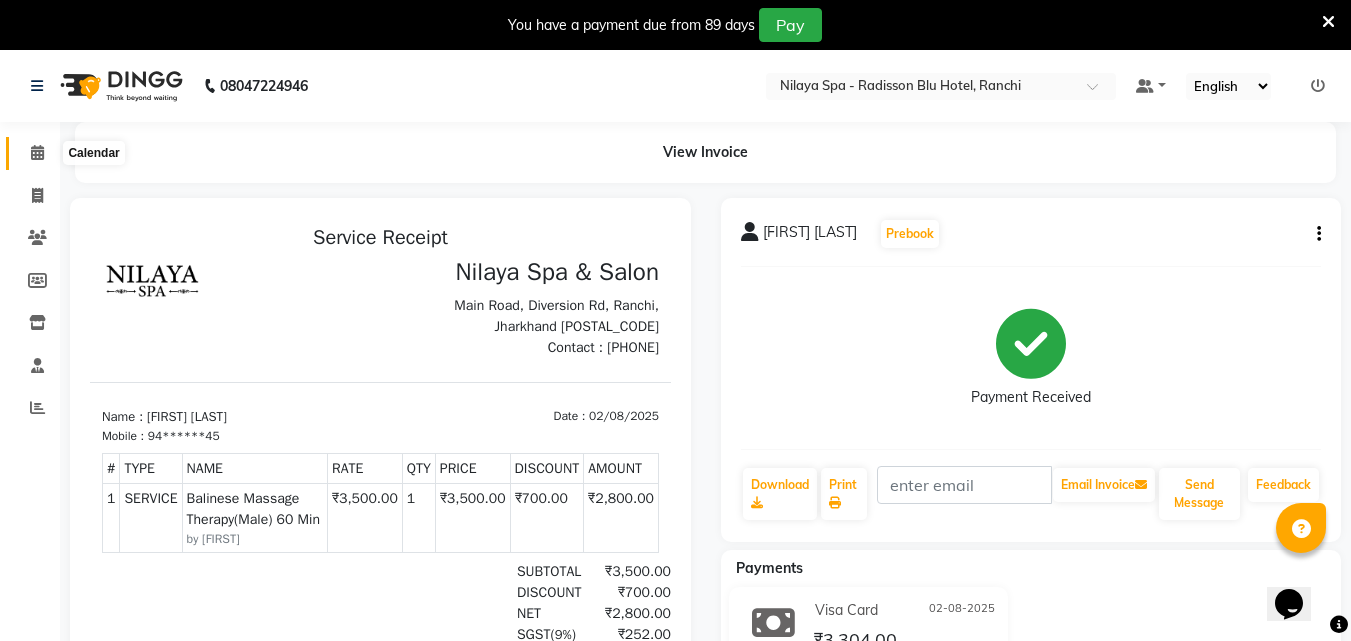 click 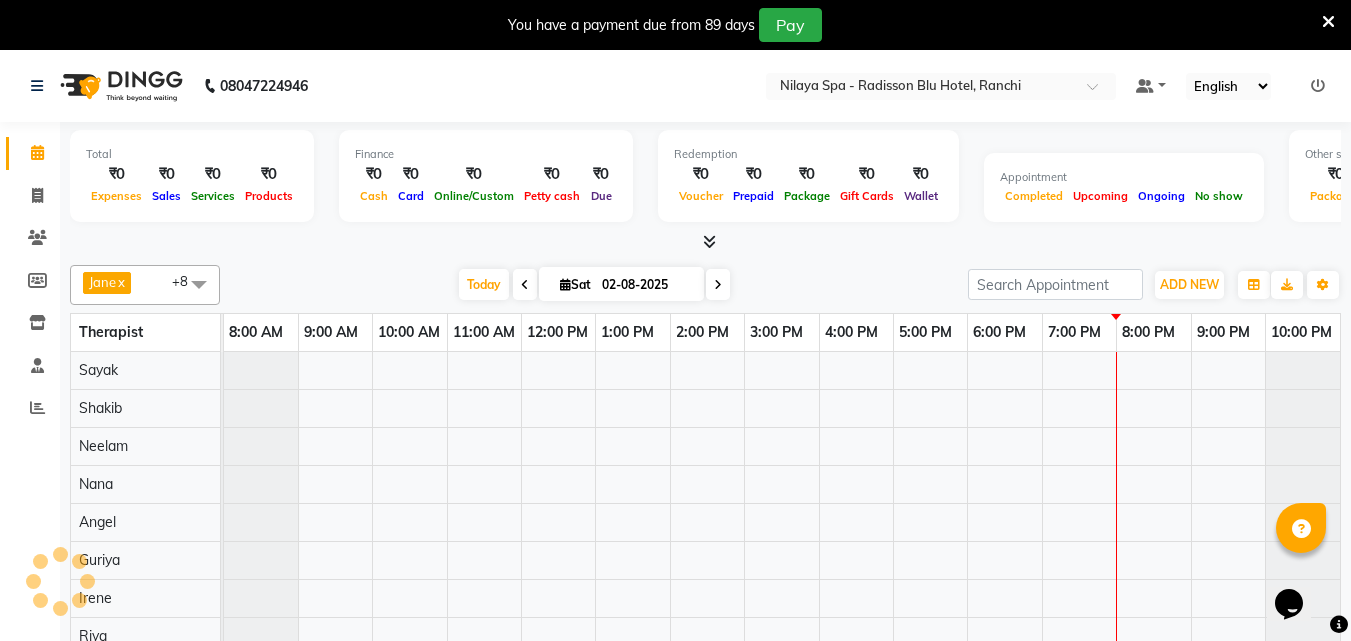 scroll, scrollTop: 0, scrollLeft: 0, axis: both 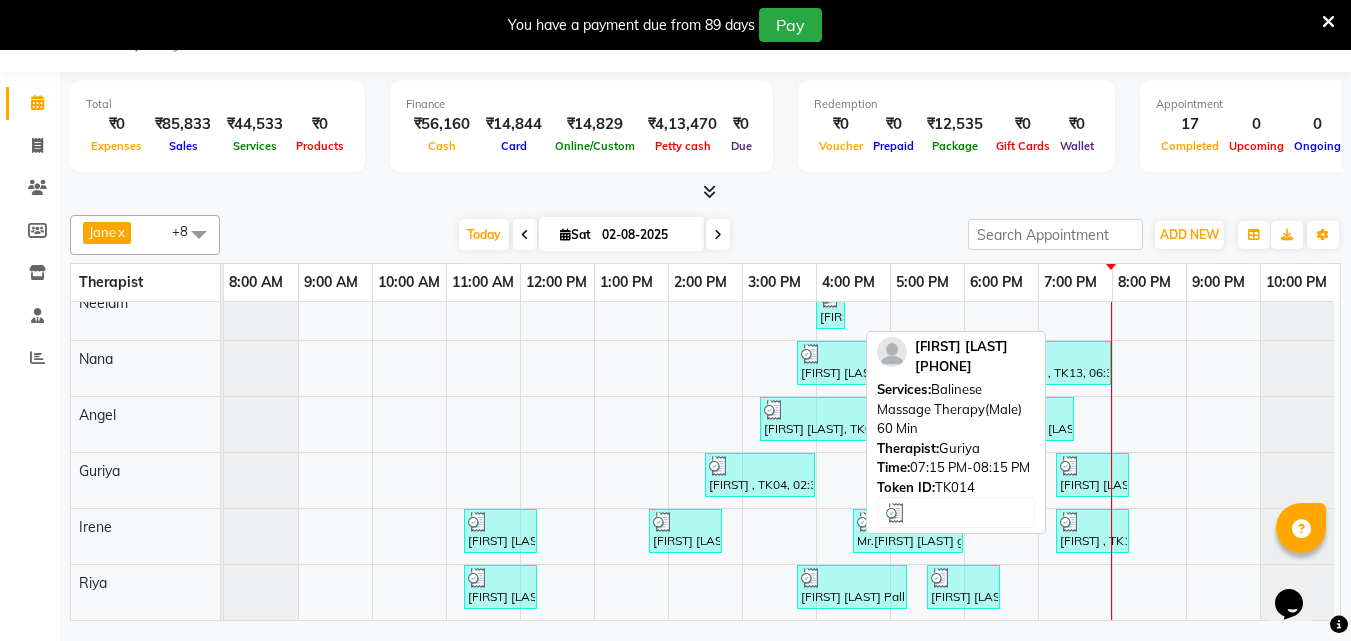 click at bounding box center (1092, 466) 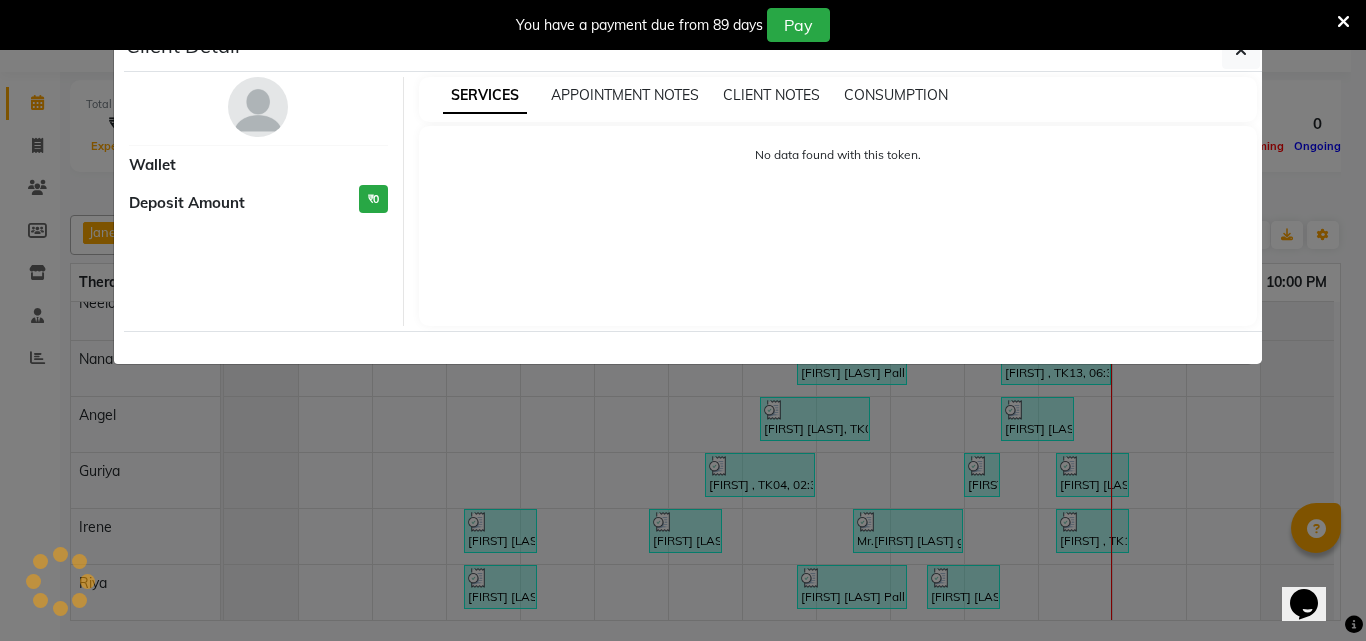 select on "3" 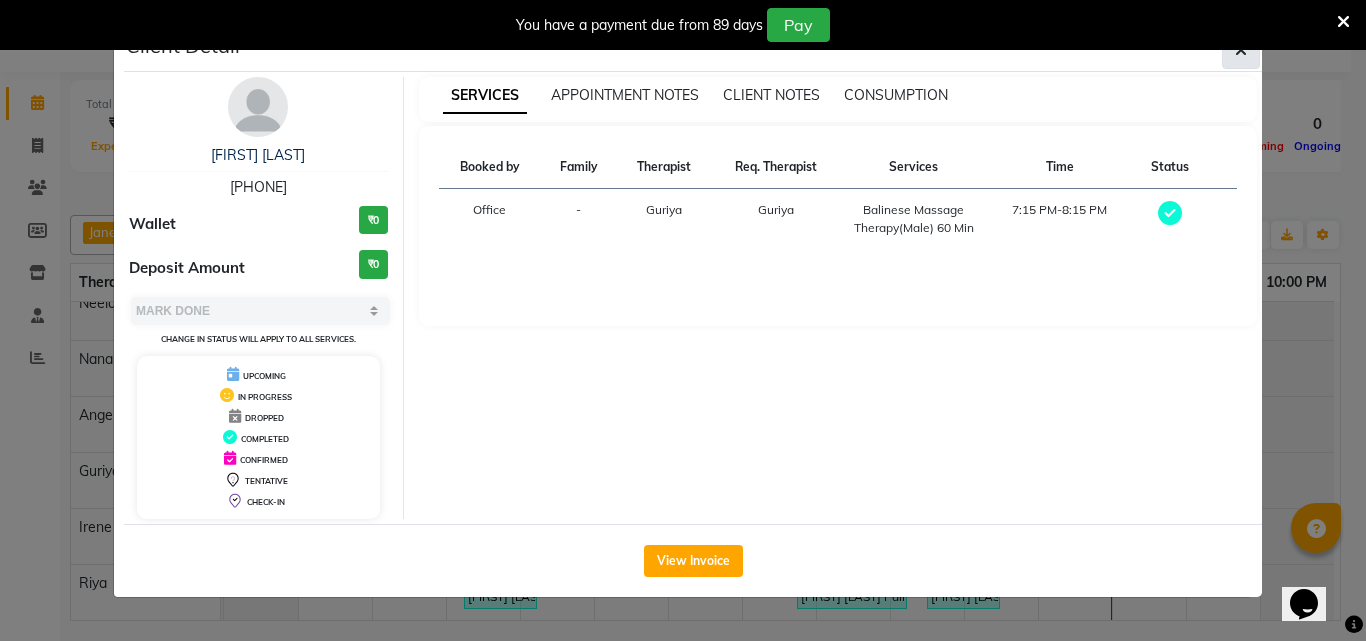 click 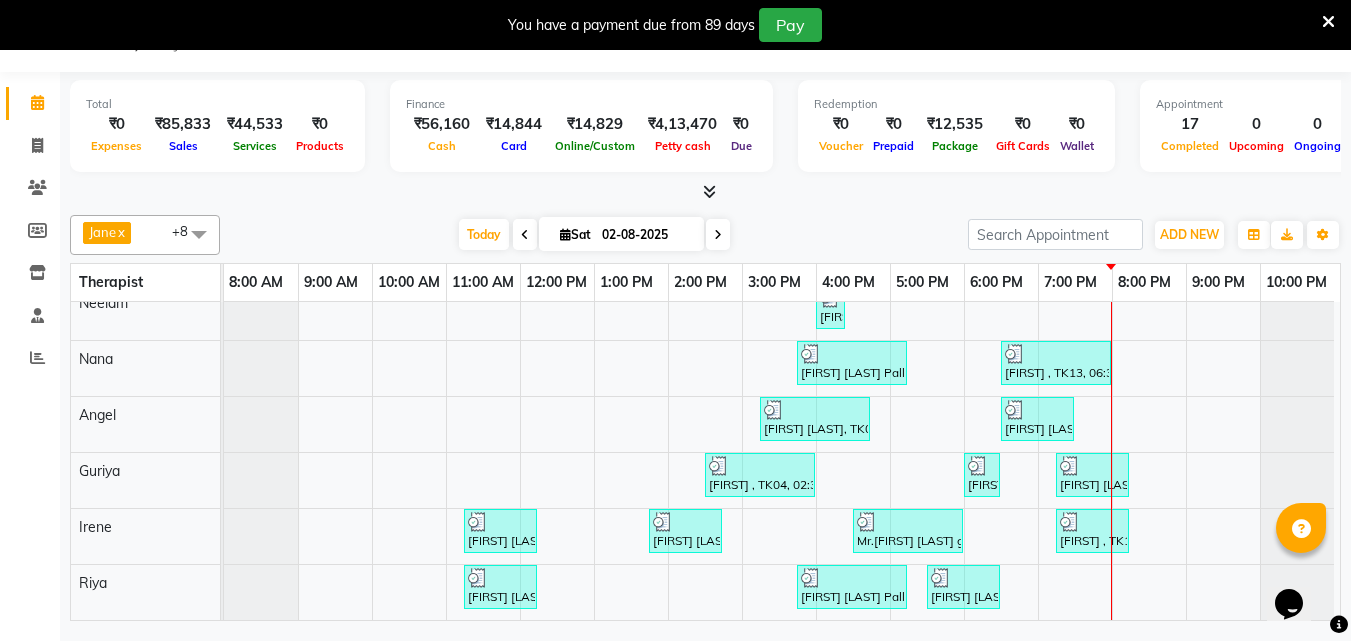 scroll, scrollTop: 25, scrollLeft: 0, axis: vertical 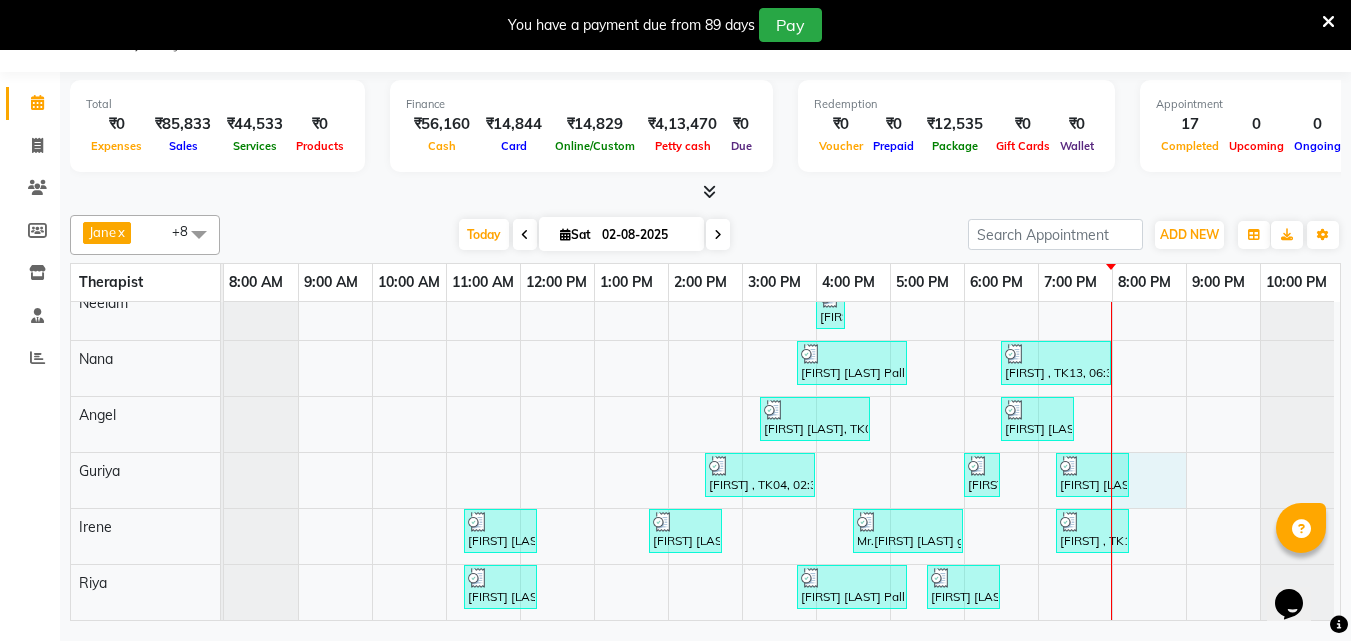click on "[FIRST] [LAST] 20% Disc, TK02, 12:00 PM-12:30 PM, Mens Special - Shaving     [FIRST] [LAST], TK07, 04:00 PM-06:30 PM, Hair Care - Therapies - Hair Cut (With Shampoo & Blowdry) (Men),Threading - Upperlips/Chin (Each),Threading - Forehead/Side Locks (Each),Bleach - Face Detan,Signature Brightening Clean-up (Female)     [FIRST] [LAST], TK08, 04:00 PM-04:15 PM, Threading - Eye Brows     [FIRST] [LAST] Palladium member, TK05, 03:45 PM-05:15 PM, Deep Tissue Repair Therapy(Male) 90 Min     [FIRST] , TK13, 06:30 PM-08:00 PM, Deep Tissue Repair Therapy(Male) 90 Min     [FIRST] [LAST], TK06, 03:15 PM-04:45 PM, R3 Fusion Therapy(Male) 90 Min     [FIRST] [LAST] , TK12, 06:30 PM-07:30 PM, Traditional Swedish Relaxation Therapy(Male) 60 Min     [FIRST] , TK04, 02:30 PM-04:00 PM, R3 Fusion Therapy(Male) 90 Min     [FIRST], TK10, 06:00 PM-06:30 PM, Kundalini Back Massage Therapy (Male) 30 Min     [FIRST] [LAST], TK14, 07:15 PM-08:15 PM, Balinese Massage Therapy(Male) 60 Min" at bounding box center (782, 405) 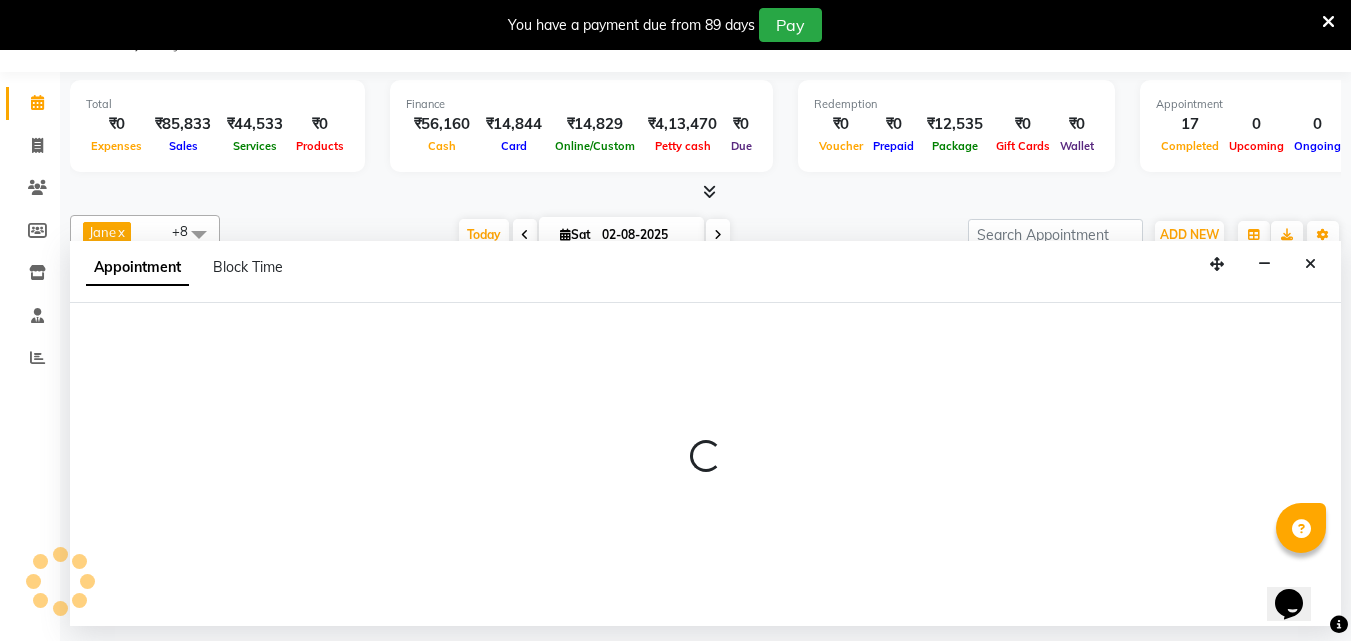 select on "78997" 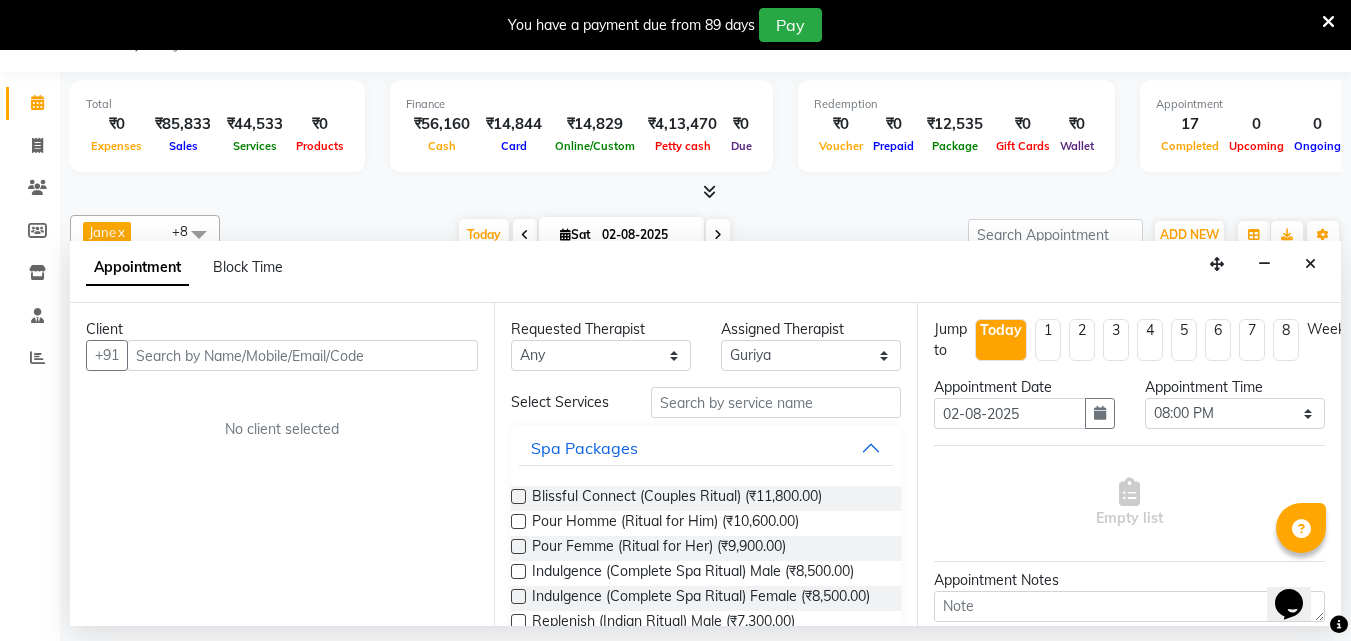 click at bounding box center [302, 355] 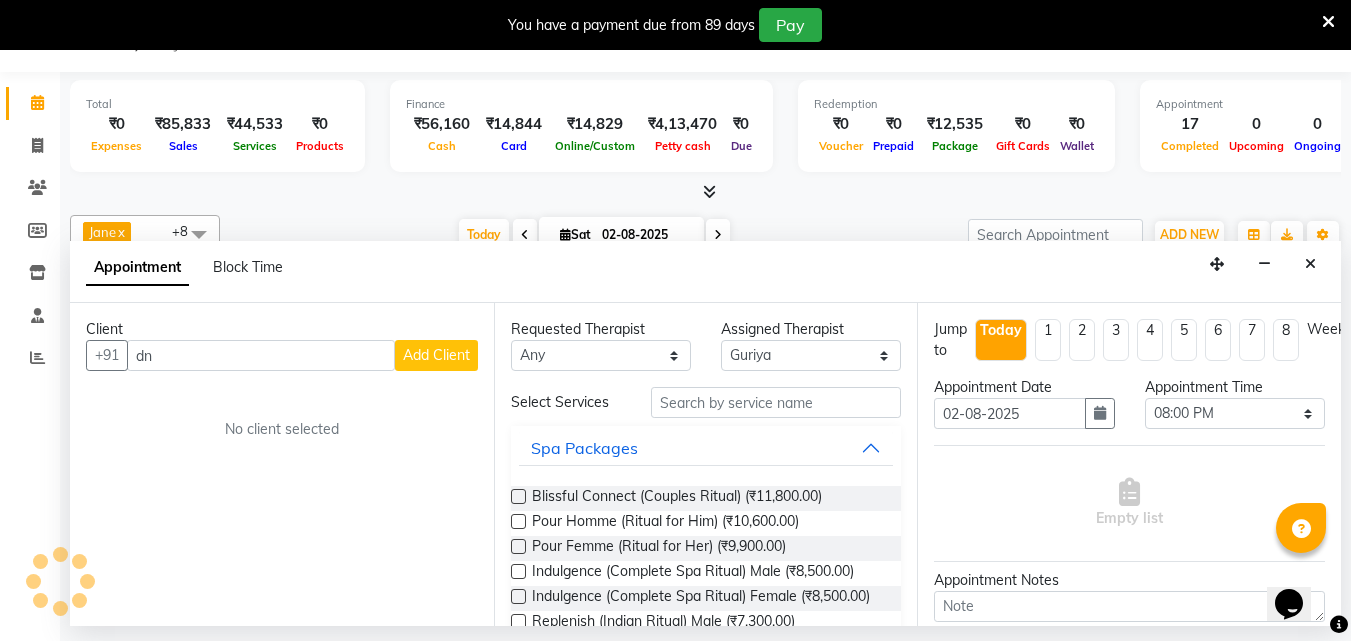 type on "d" 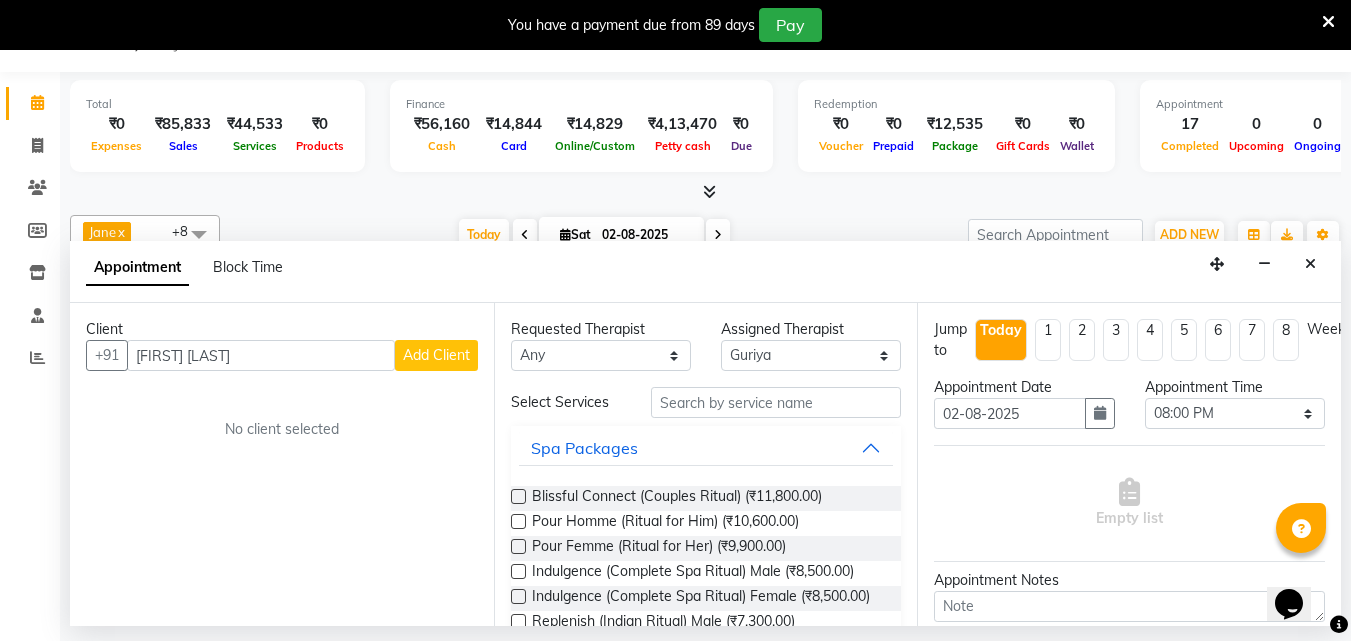 click on "[FIRST] [LAST]" at bounding box center [261, 355] 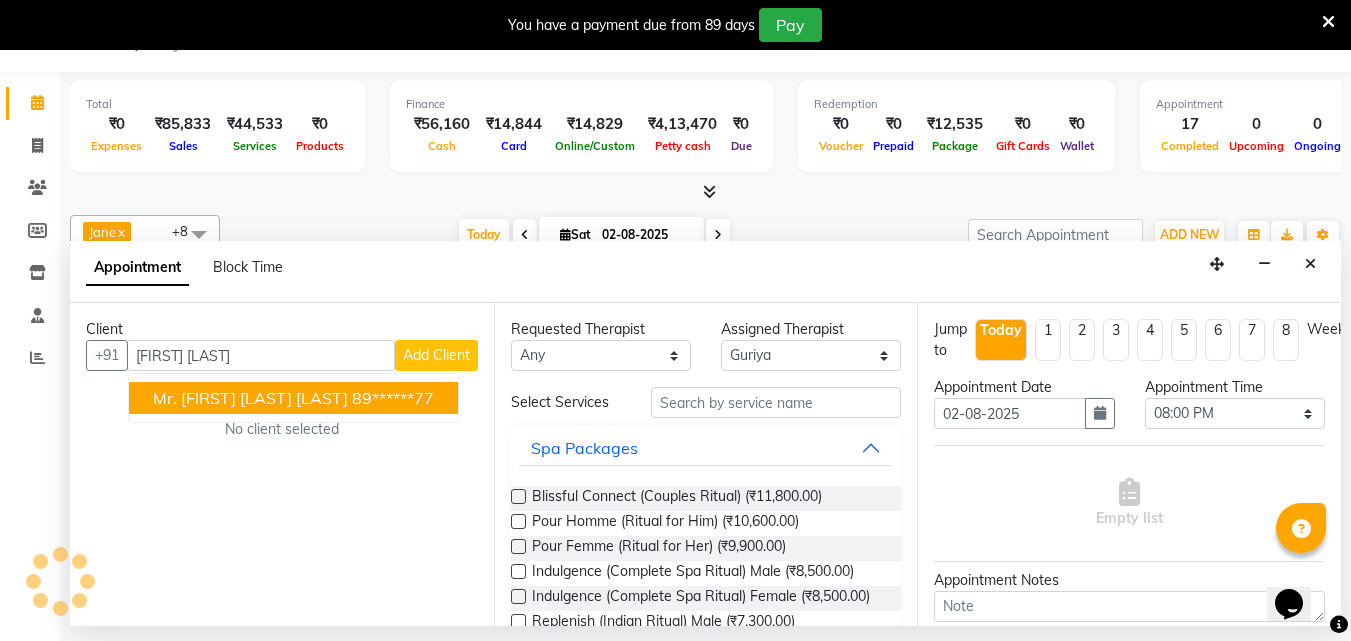 click on "Mr. [FIRST] [LAST] [LAST]" at bounding box center (250, 398) 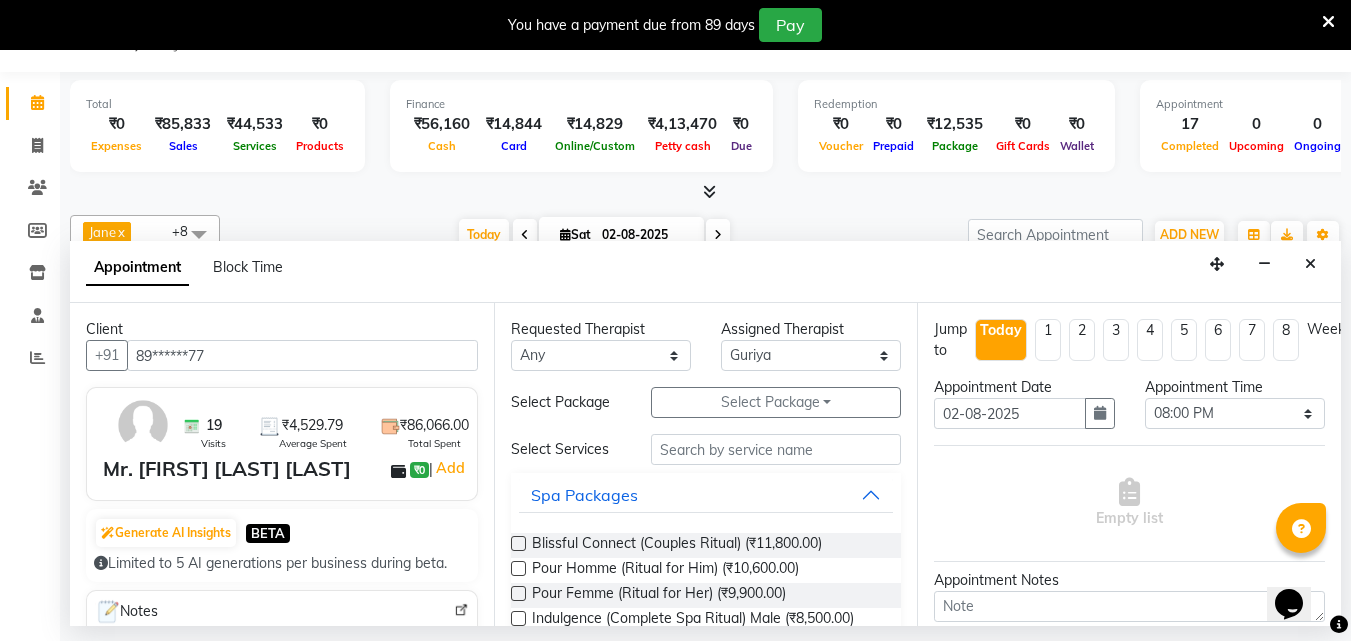 type on "89******77" 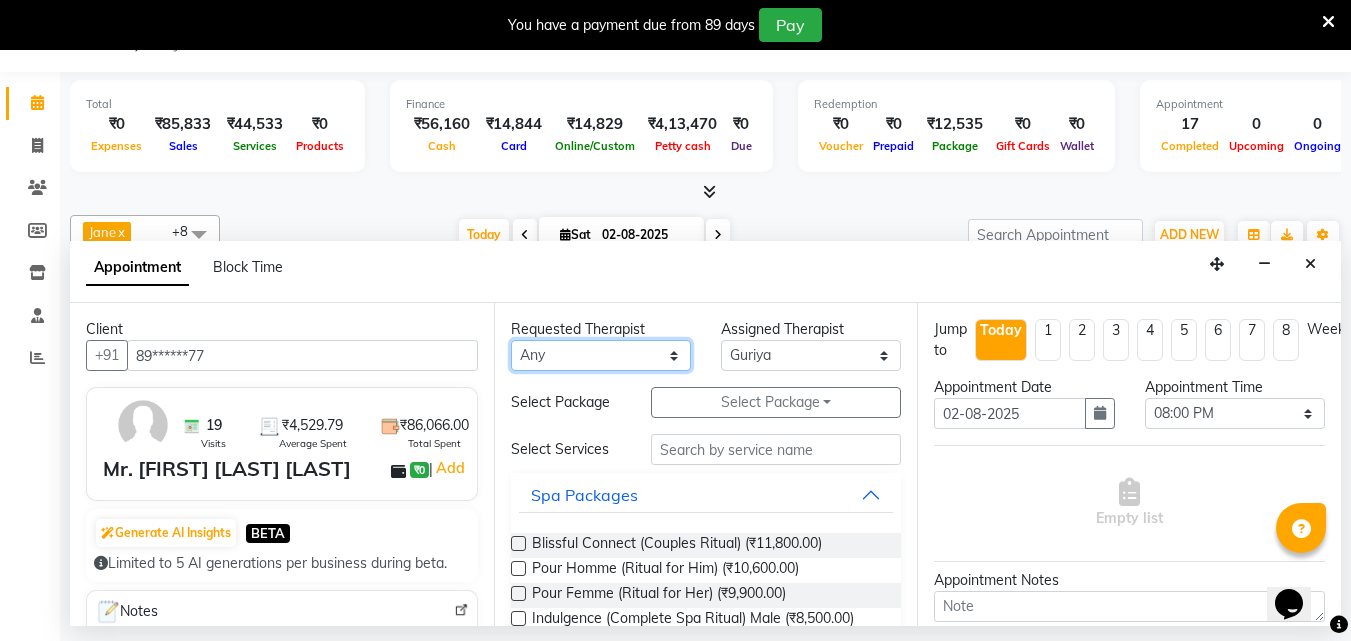 click on "Any Angel [FIRST] [LAST] [FIRST] [LAST] [FIRST] [LAST] [FIRST] [LAST] Office  [FIRST] [LAST] [FIRST] [LAST] [FIRST] [LAST]" at bounding box center [601, 355] 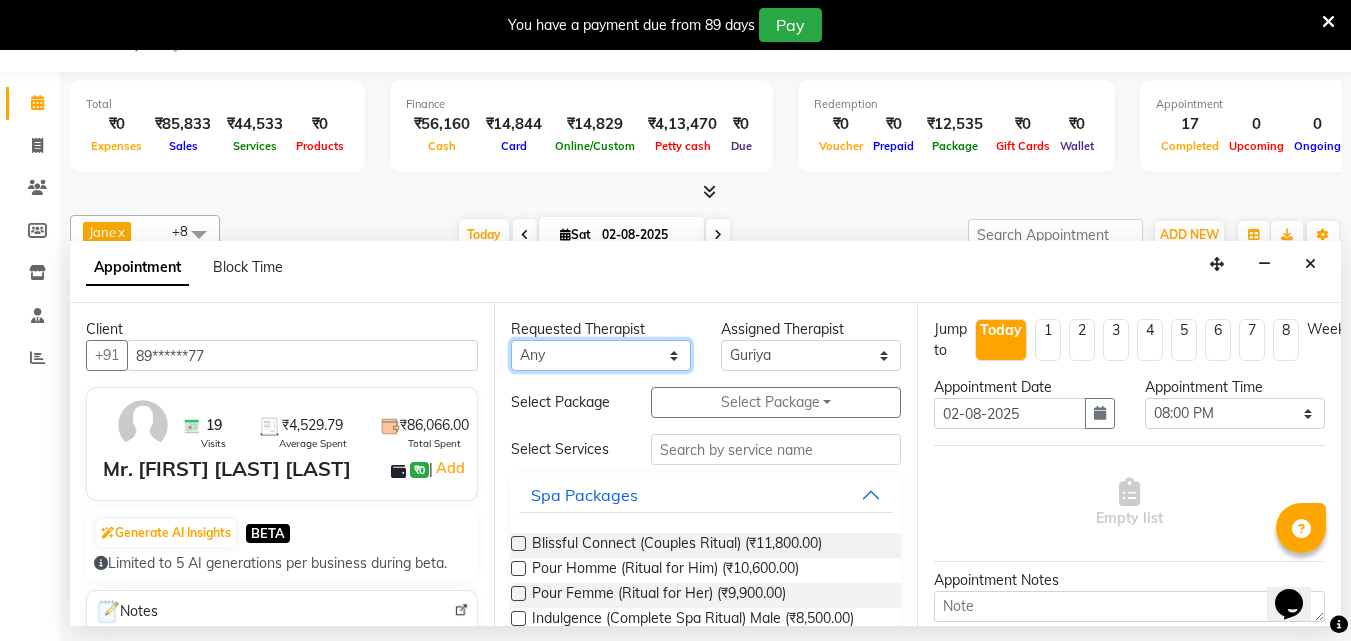 select on "78997" 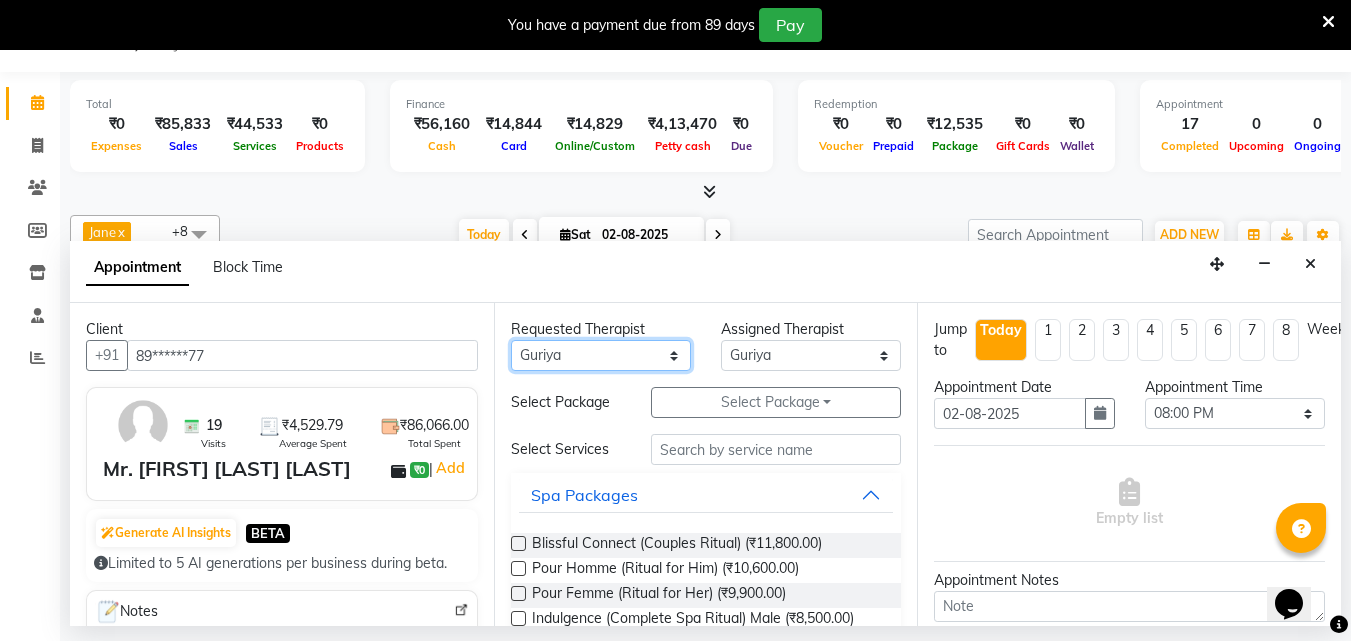 click on "Any Angel [FIRST] [LAST] [FIRST] [LAST] [FIRST] [LAST] [FIRST] [LAST] Office  [FIRST] [LAST] [FIRST] [LAST] [FIRST] [LAST]" at bounding box center [601, 355] 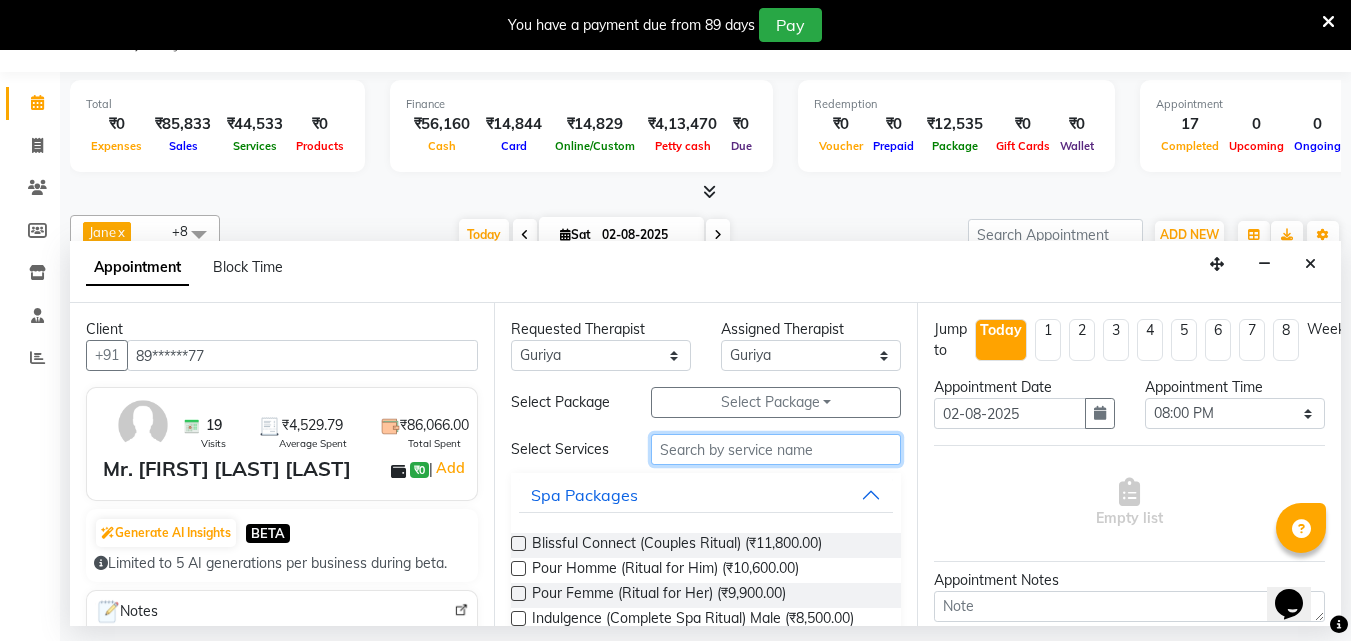 click at bounding box center [776, 449] 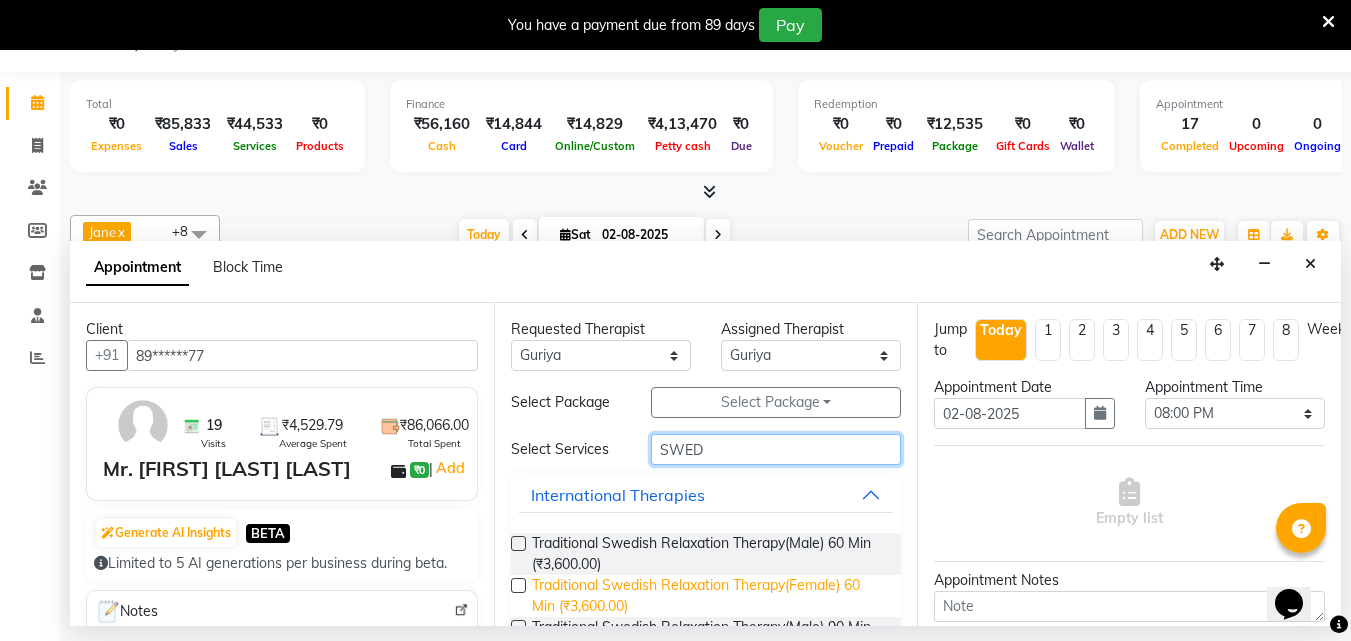 scroll, scrollTop: 151, scrollLeft: 0, axis: vertical 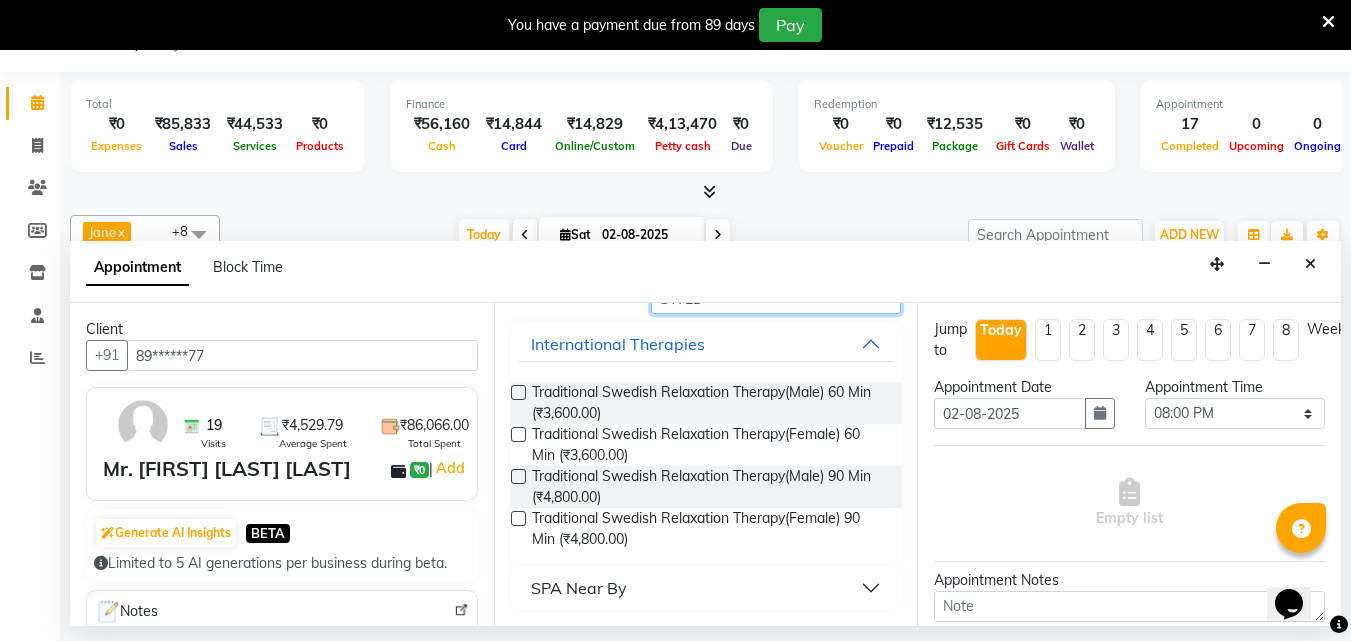 type on "SWED" 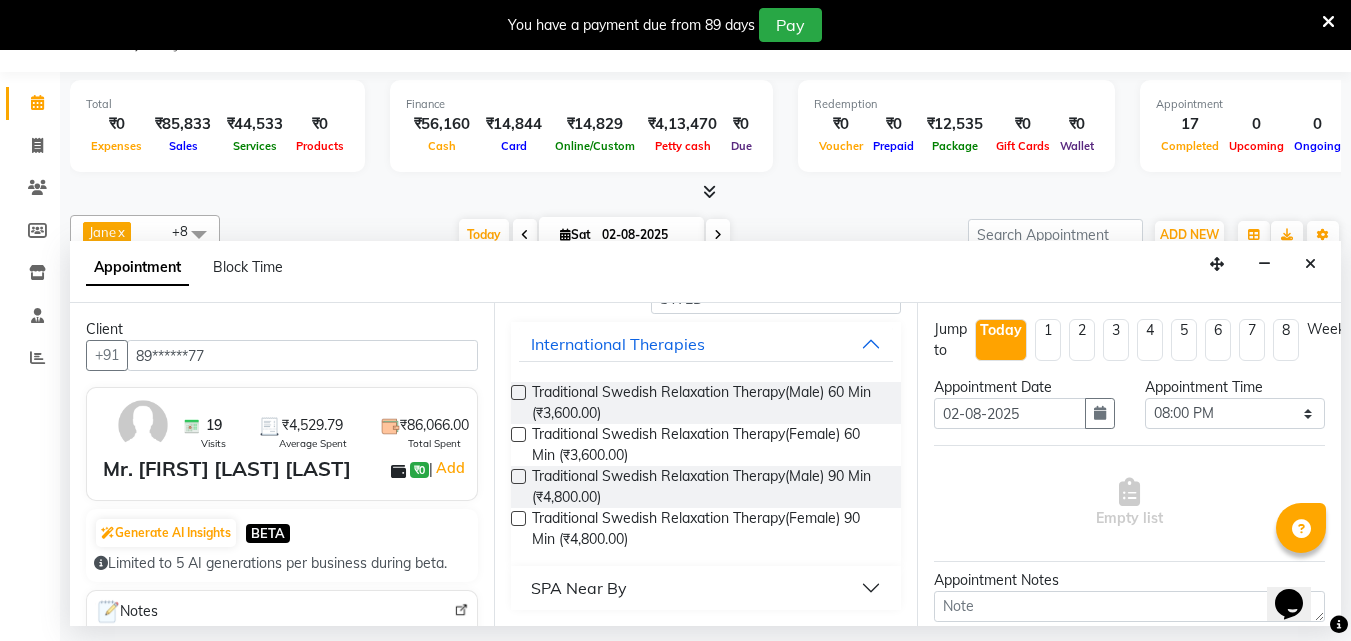 click at bounding box center [518, 476] 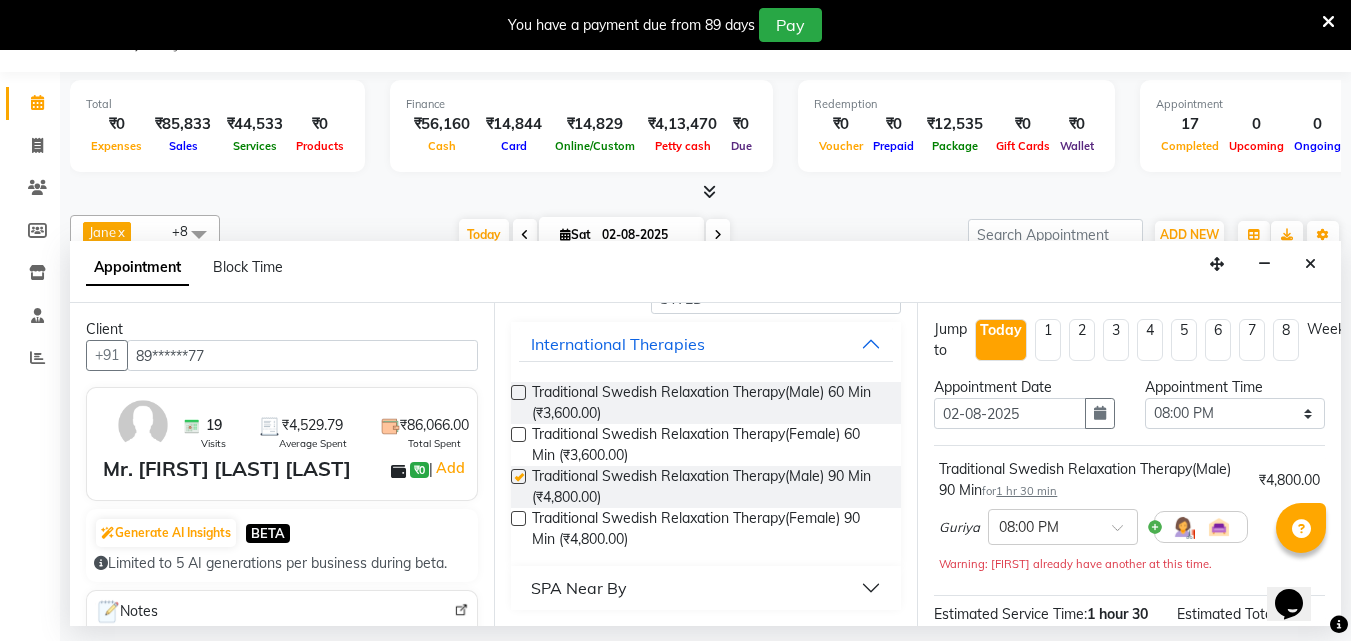 checkbox on "false" 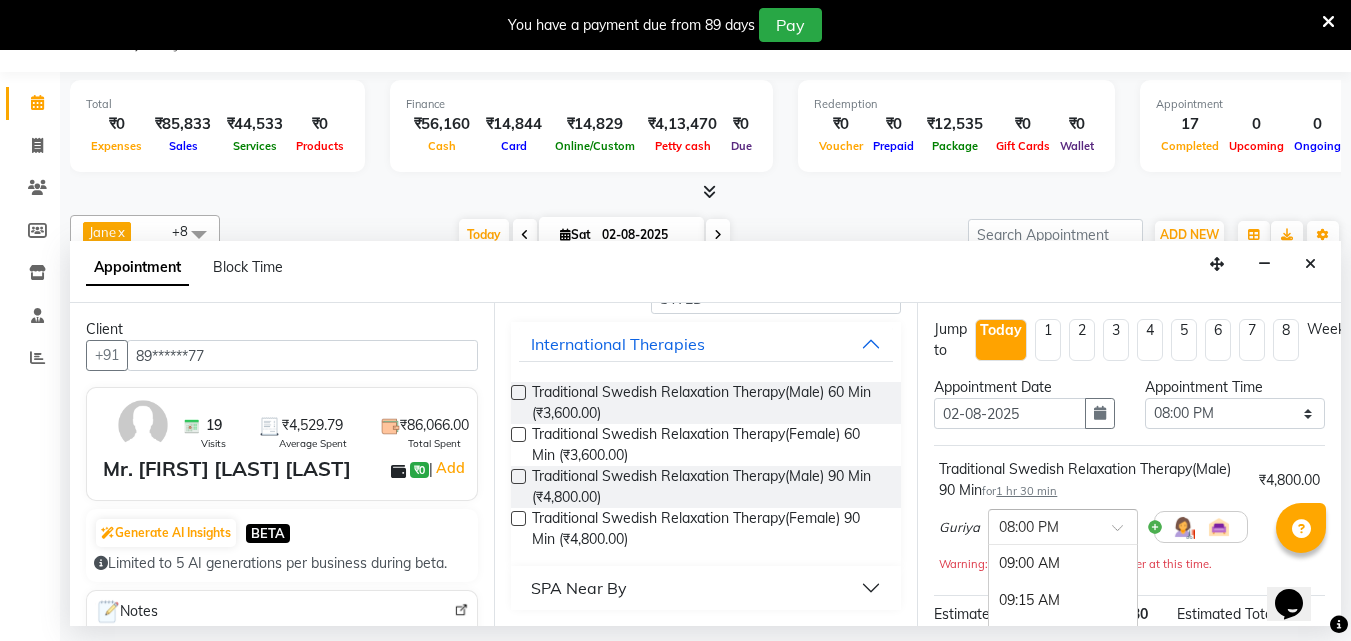 click at bounding box center (1063, 525) 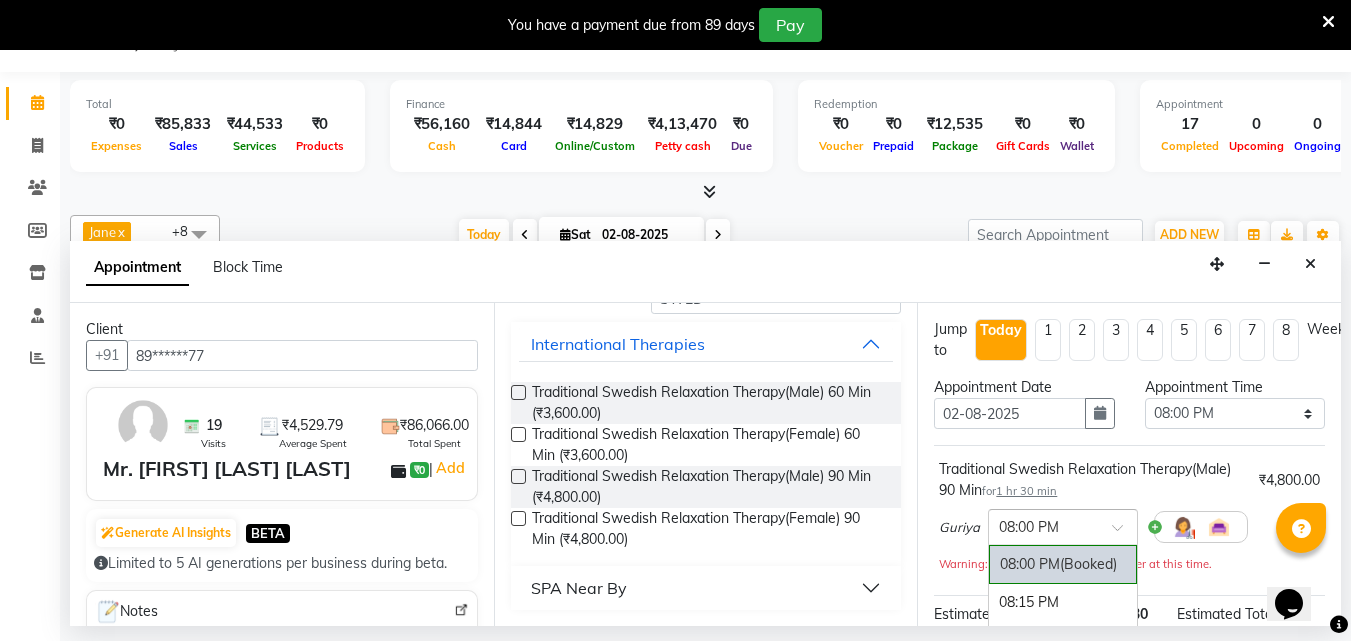 scroll, scrollTop: 200, scrollLeft: 0, axis: vertical 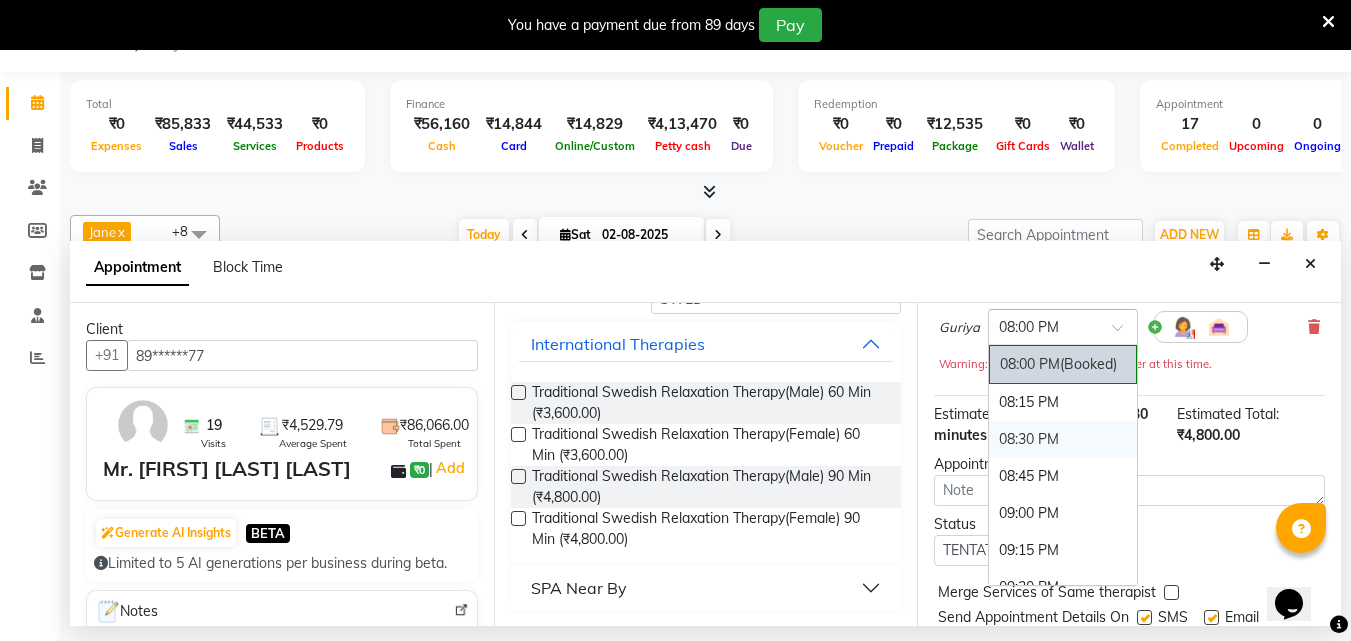 click on "08:30 PM" at bounding box center (1063, 439) 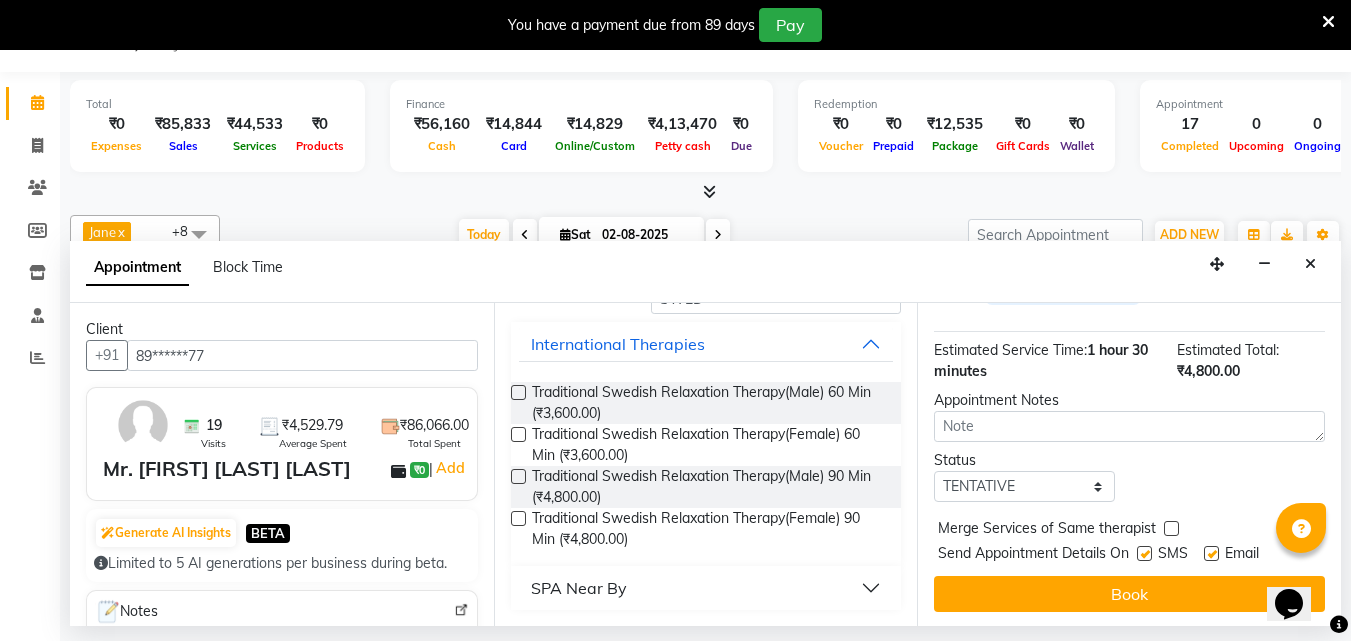 scroll, scrollTop: 260, scrollLeft: 0, axis: vertical 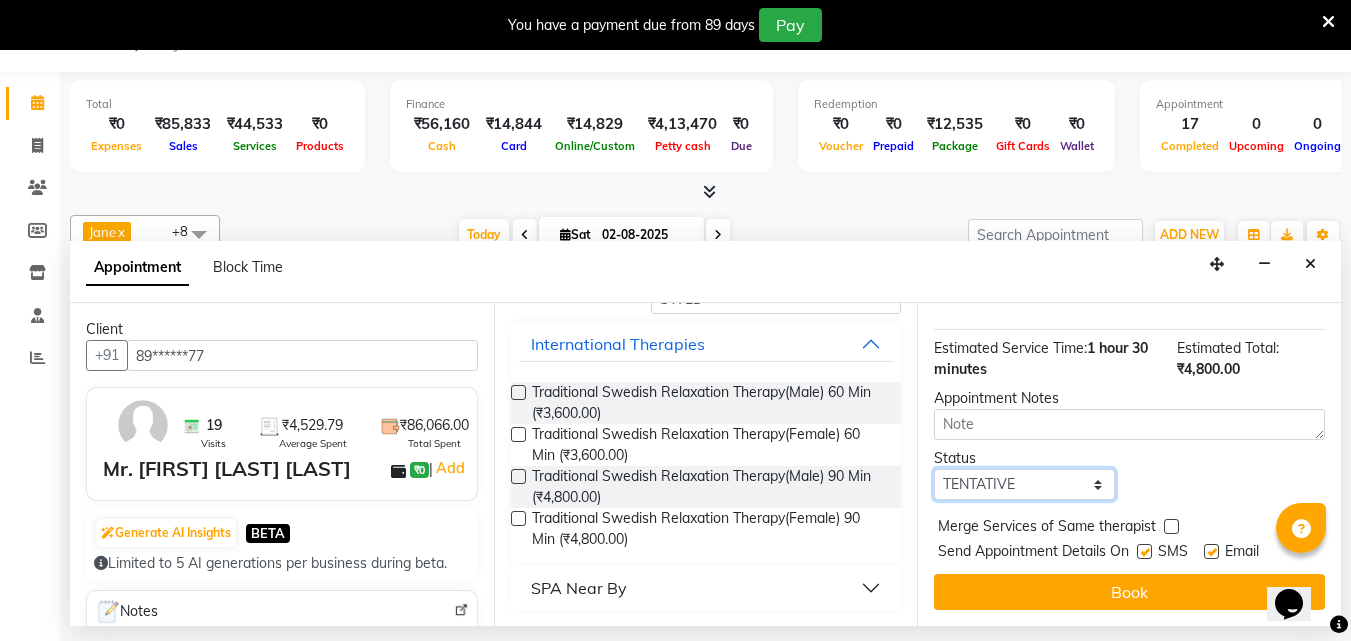 click on "Select TENTATIVE CONFIRM CHECK-IN UPCOMING" at bounding box center [1024, 484] 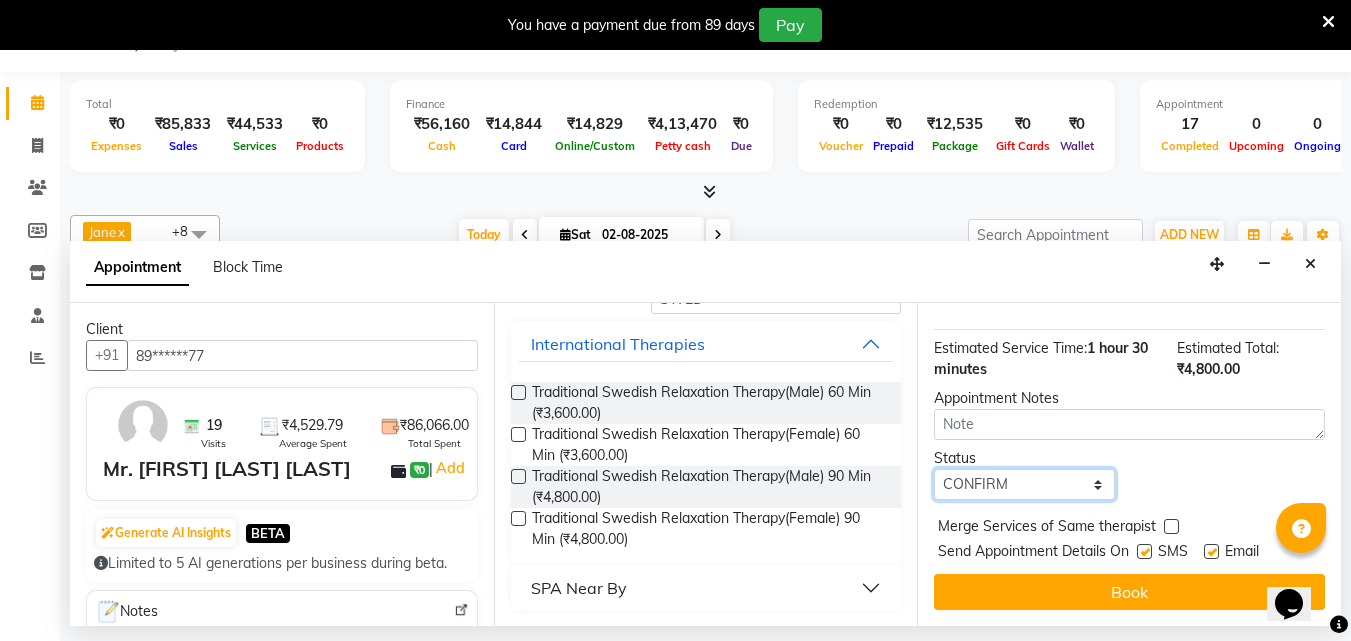 click on "Select TENTATIVE CONFIRM CHECK-IN UPCOMING" at bounding box center [1024, 484] 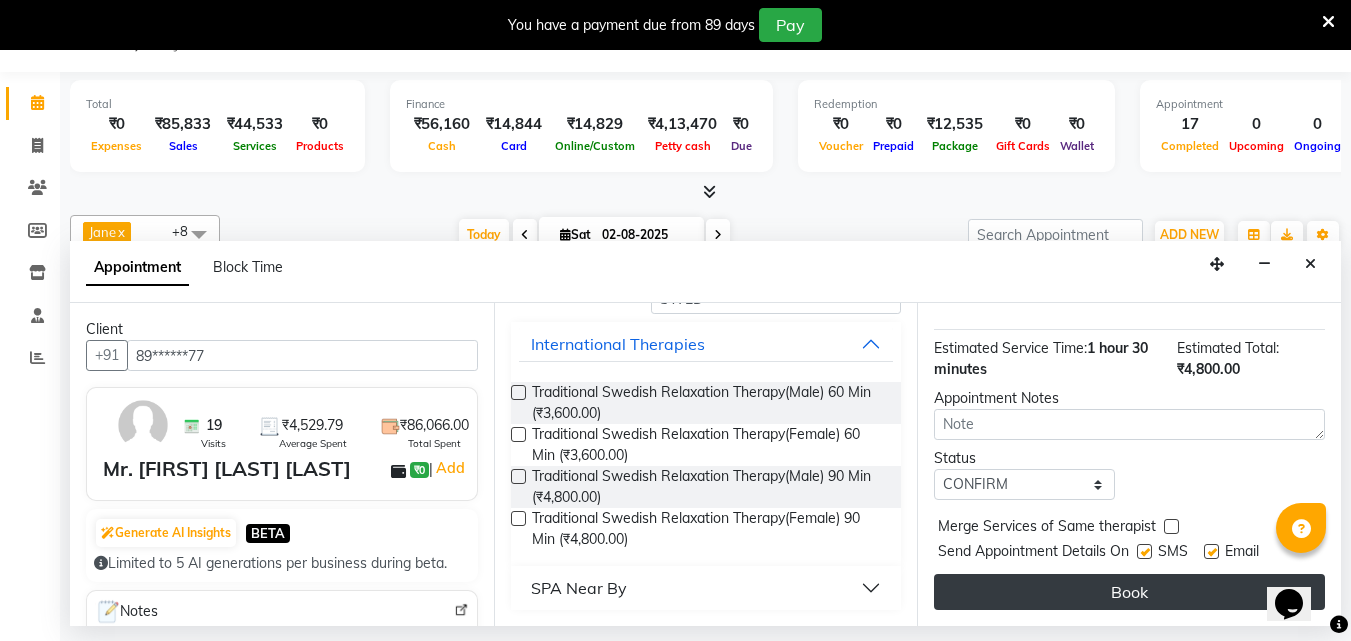 click on "Book" at bounding box center (1129, 592) 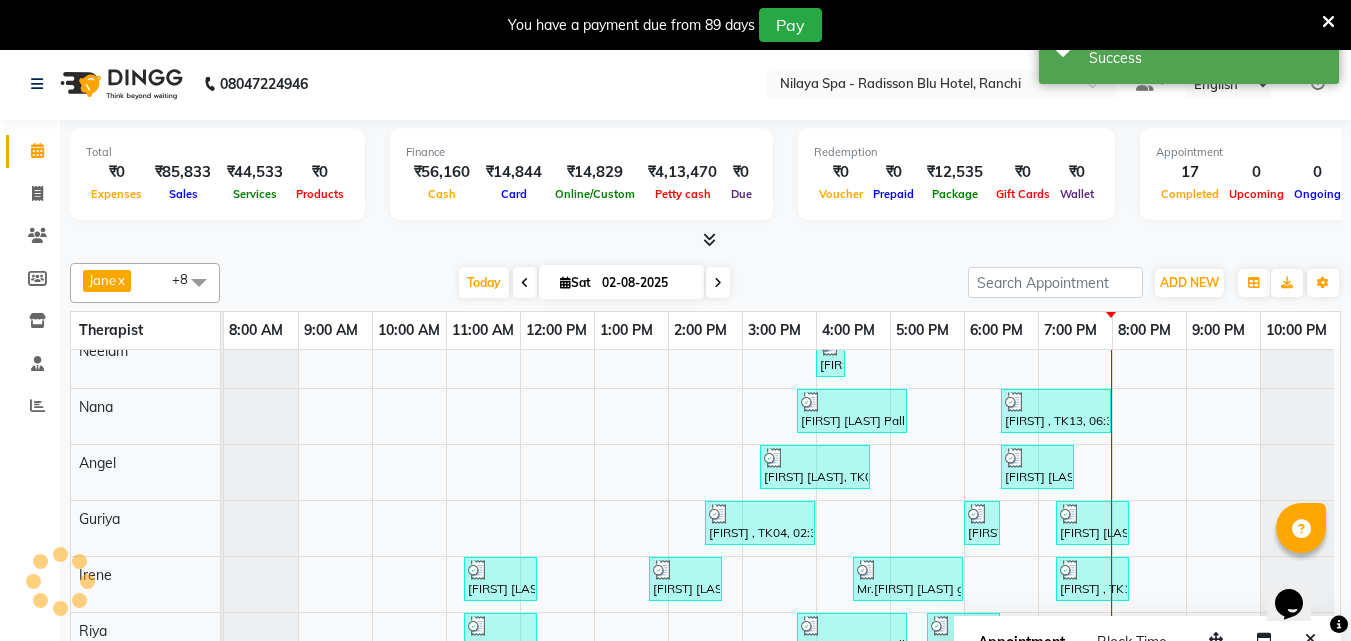 scroll, scrollTop: 0, scrollLeft: 0, axis: both 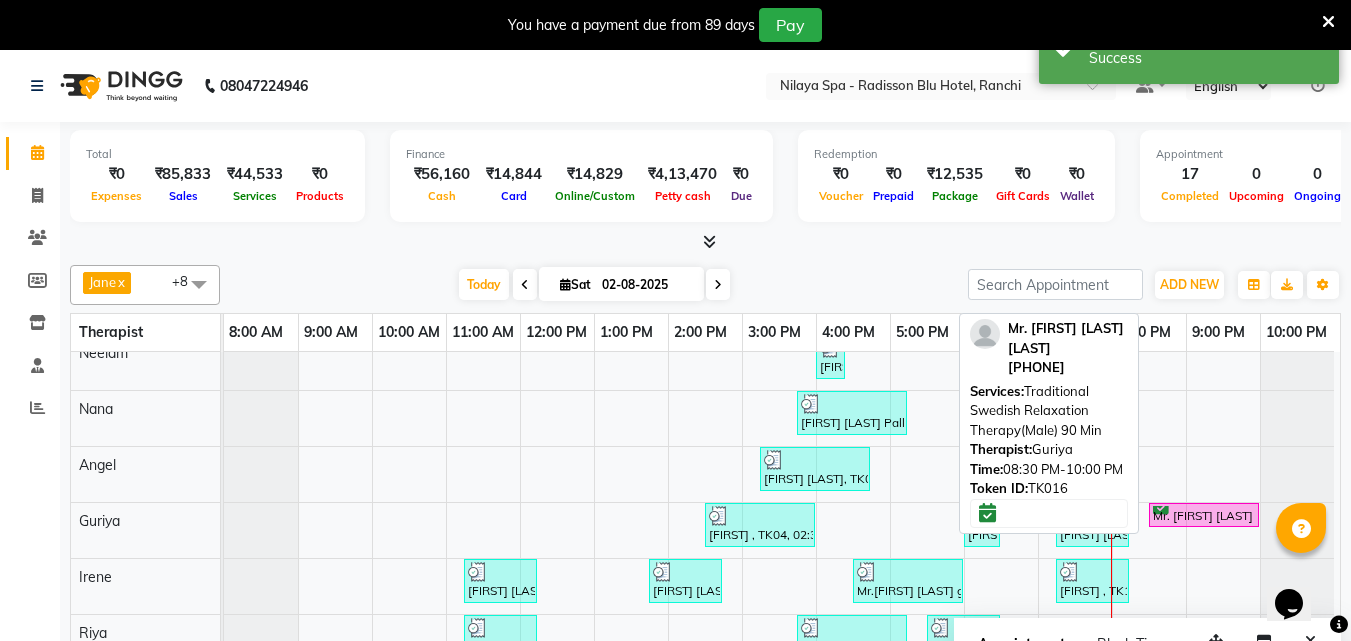 click on "Mr. [FIRST] [LAST] [LAST] [LAST] , TK16, 08:30 PM-10:00 PM, Traditional Swedish Relaxation Therapy(Male) 90 Min" at bounding box center [1204, 515] 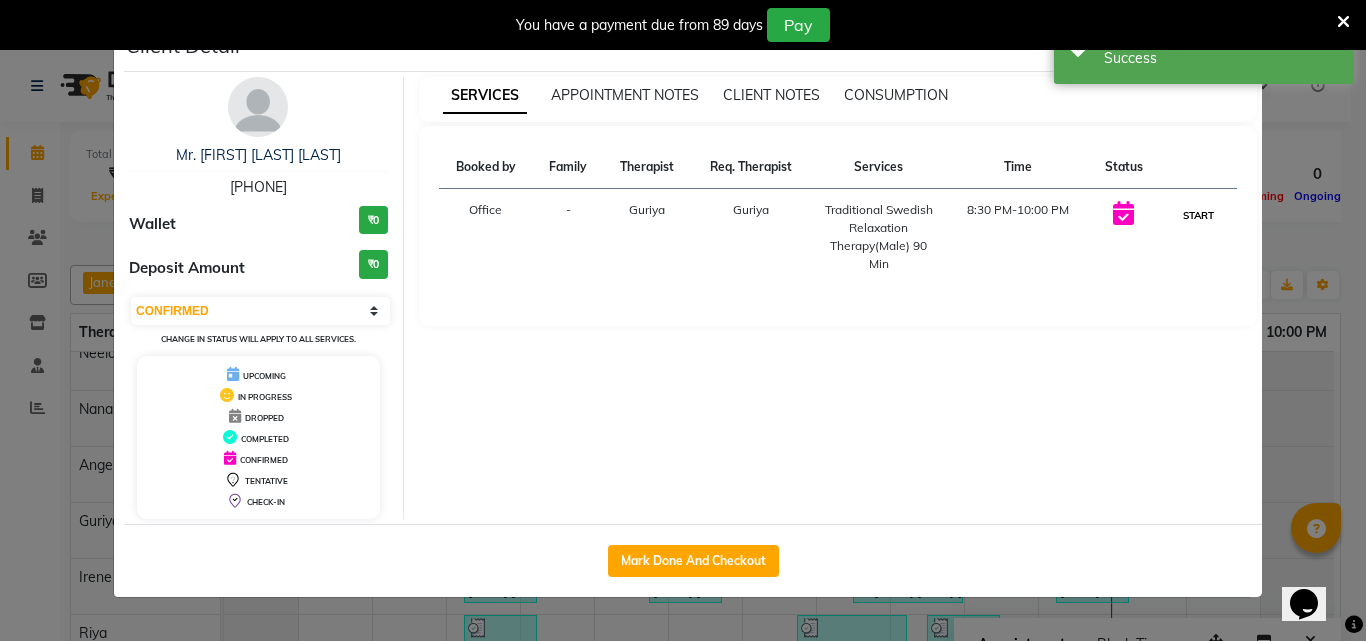 click on "START" at bounding box center [1198, 215] 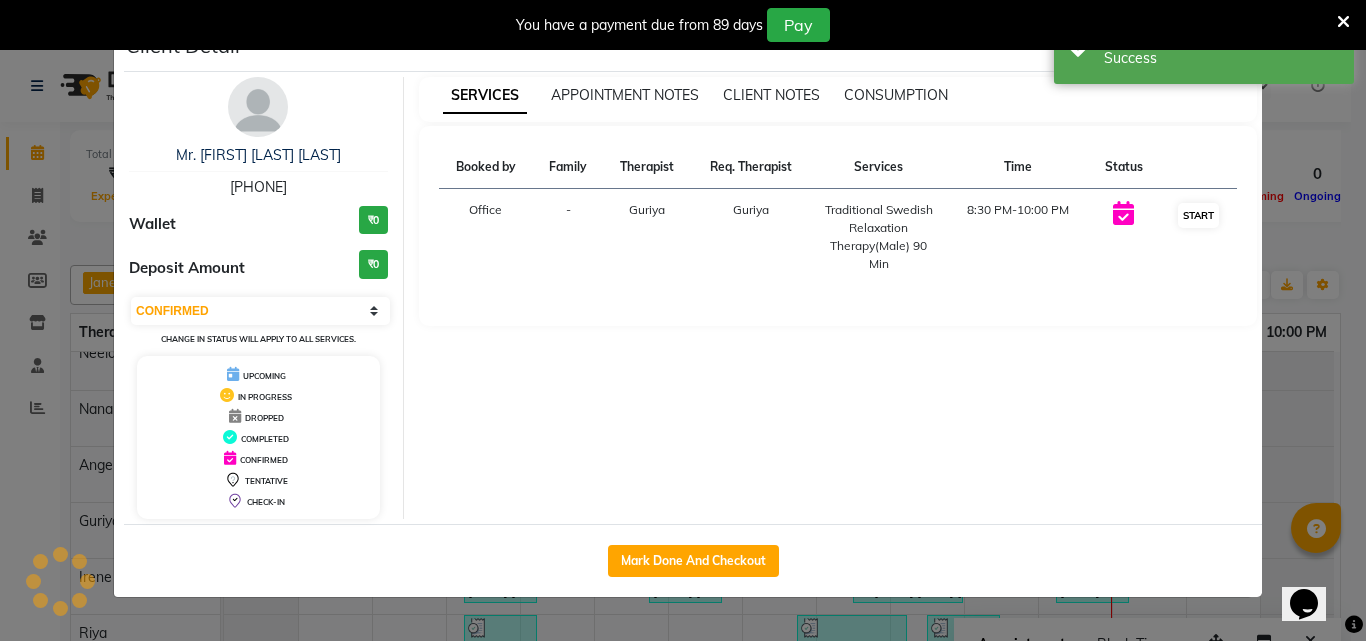select on "1" 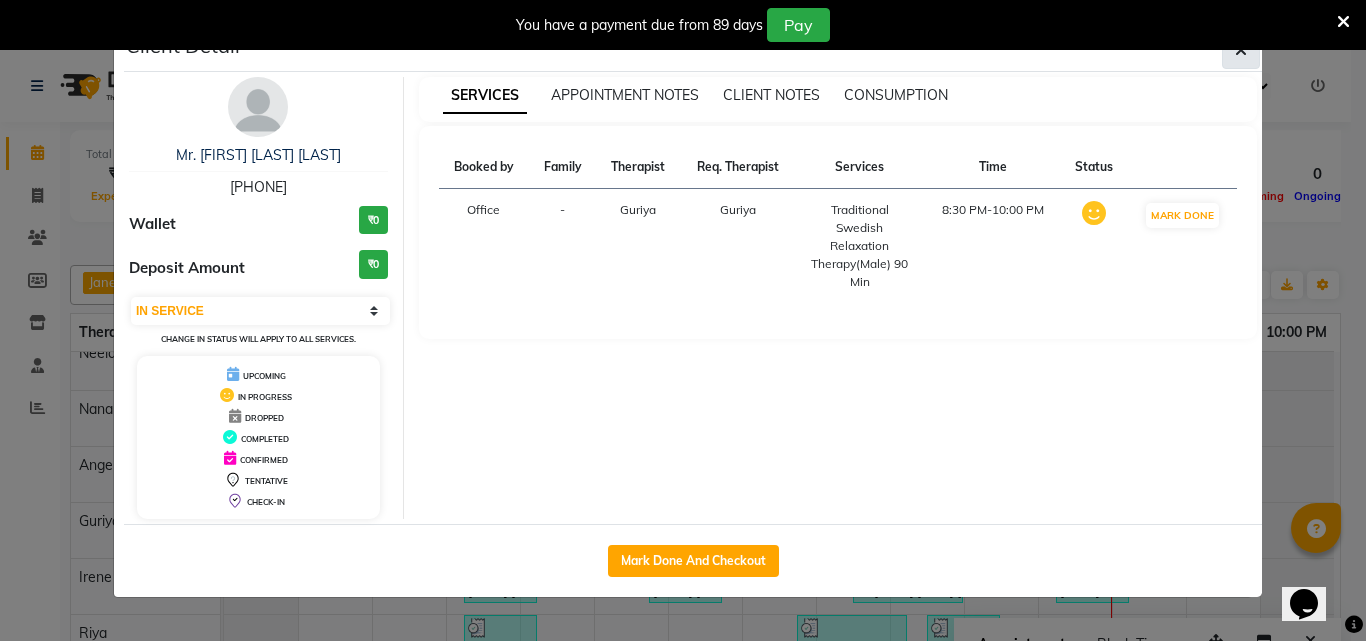 click 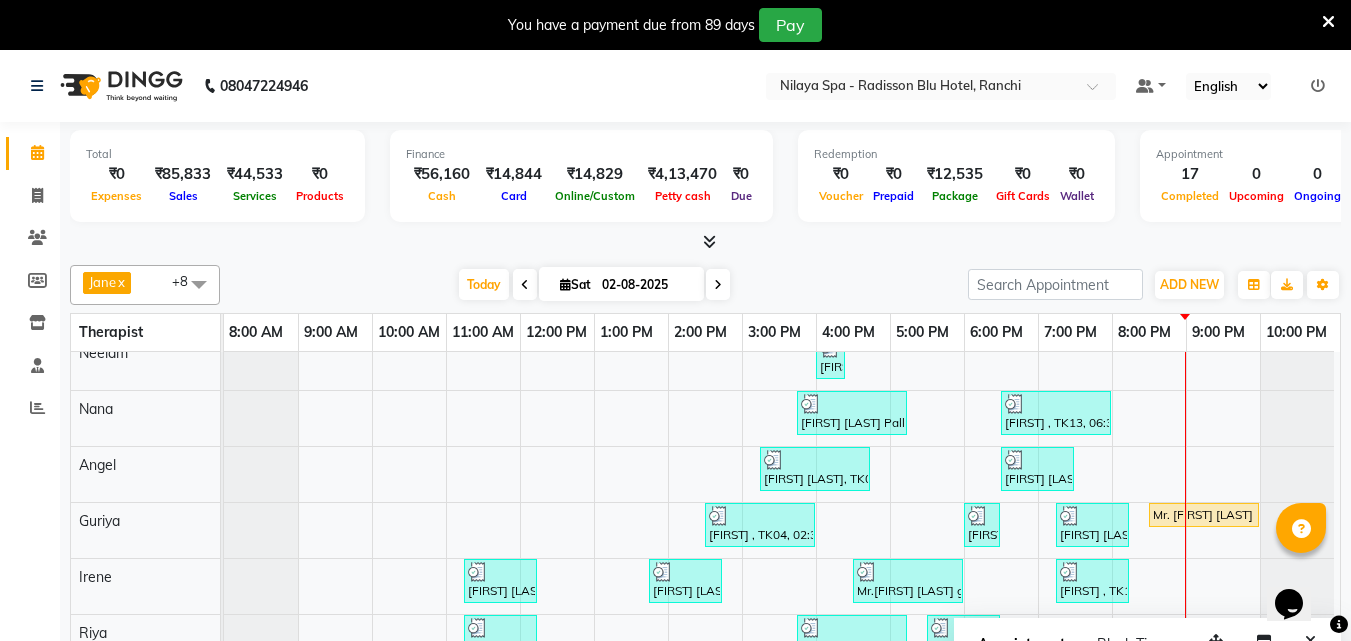 scroll, scrollTop: 54, scrollLeft: 0, axis: vertical 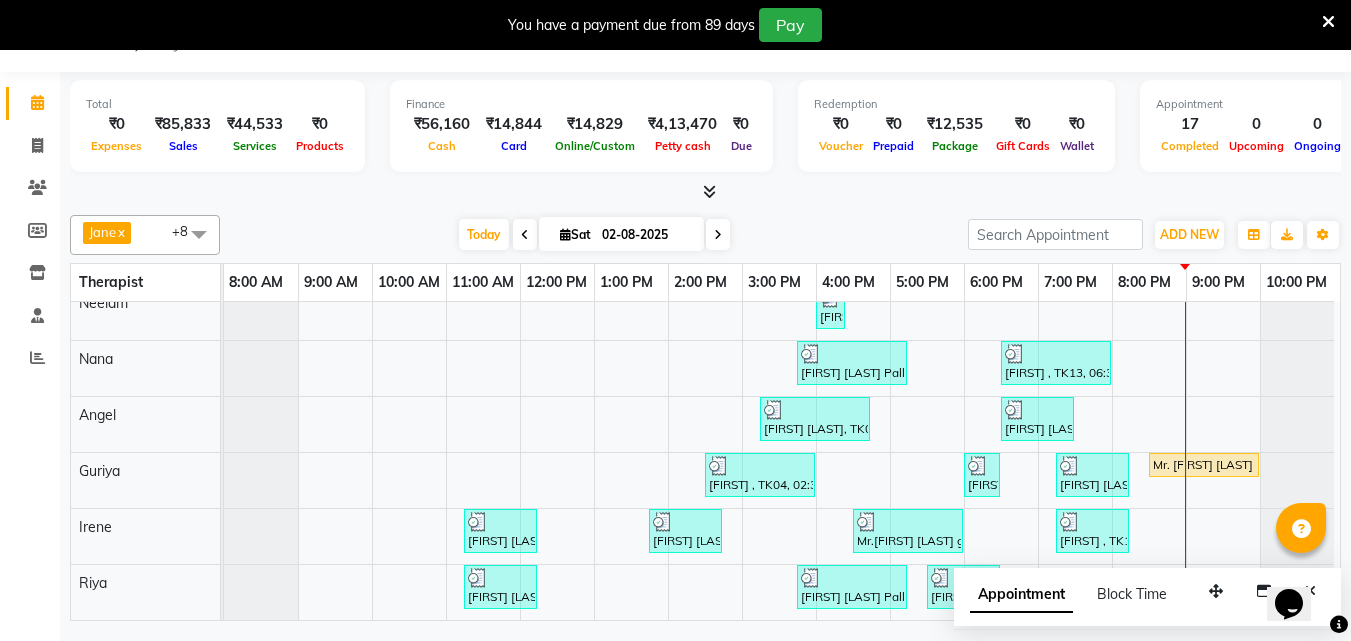 click on "[FIRST] [LAST] 20% Disc, TK02, 12:00 PM-12:30 PM, Mens Special - Shaving     [FIRST] [LAST], TK07, 04:00 PM-06:30 PM, Hair Care - Therapies - Hair Cut (With Shampoo & Blowdry) (Men),Threading - Upperlips/Chin (Each),Threading - Forehead/Side Locks (Each),Bleach - Face Detan,Signature Brightening Clean-up (Female)     [FIRST] [LAST], TK08, 04:00 PM-04:15 PM, Threading - Eye Brows     [FIRST] [LAST] Palladium member, TK05, 03:45 PM-05:15 PM, Deep Tissue Repair Therapy(Male) 90 Min     [FIRST] , TK13, 06:30 PM-08:00 PM, Deep Tissue Repair Therapy(Male) 90 Min     [FIRST] [LAST], TK06, 03:15 PM-04:45 PM, R3 Fusion Therapy(Male) 90 Min     [FIRST] [LAST] , TK12, 06:30 PM-07:30 PM, Traditional Swedish Relaxation Therapy(Male) 60 Min     [FIRST] , TK04, 02:30 PM-04:00 PM, R3 Fusion Therapy(Male) 90 Min     [FIRST], TK10, 06:00 PM-06:30 PM, Kundalini Back Massage Therapy (Male) 30 Min     [FIRST] [LAST], TK14, 07:15 PM-08:15 PM, Balinese Massage Therapy(Male) 60 Min" at bounding box center (782, 405) 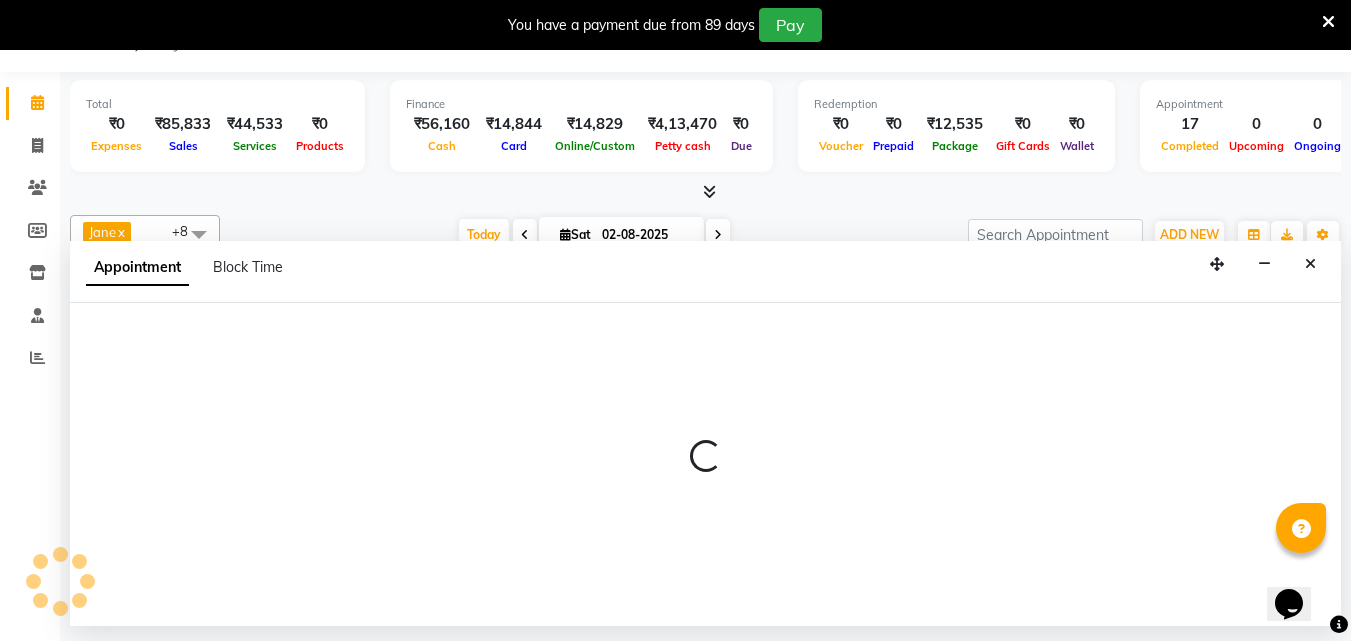 select on "78965" 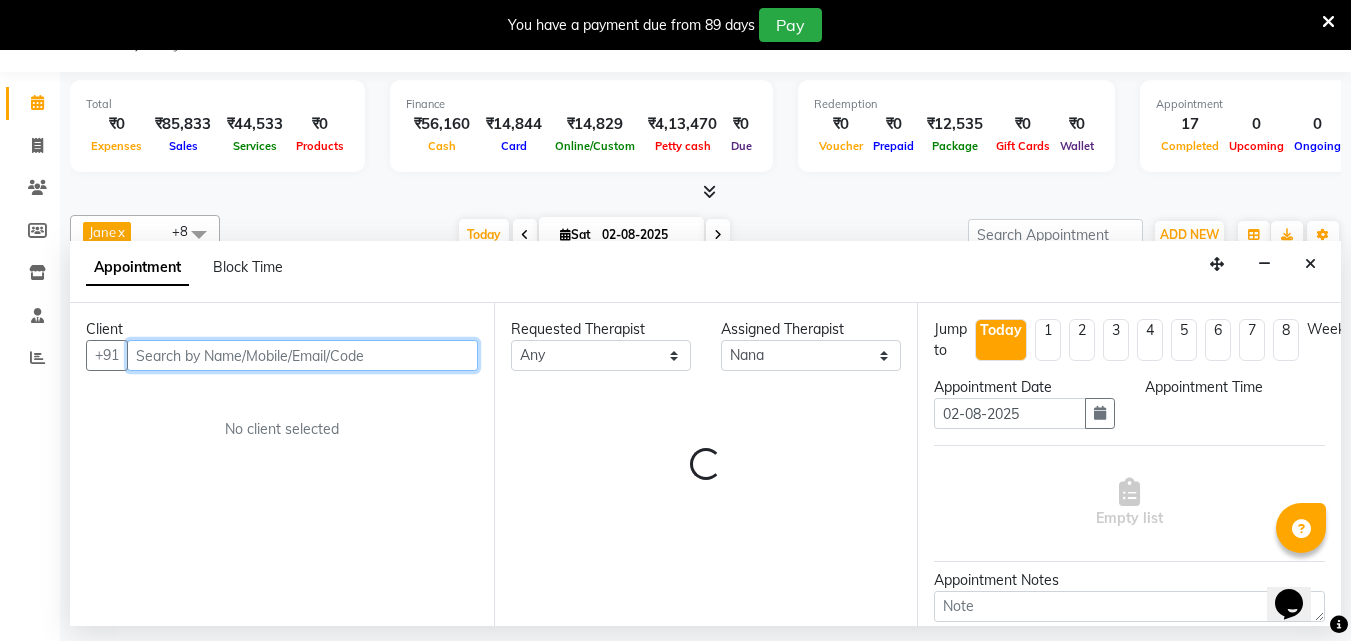 select on "1260" 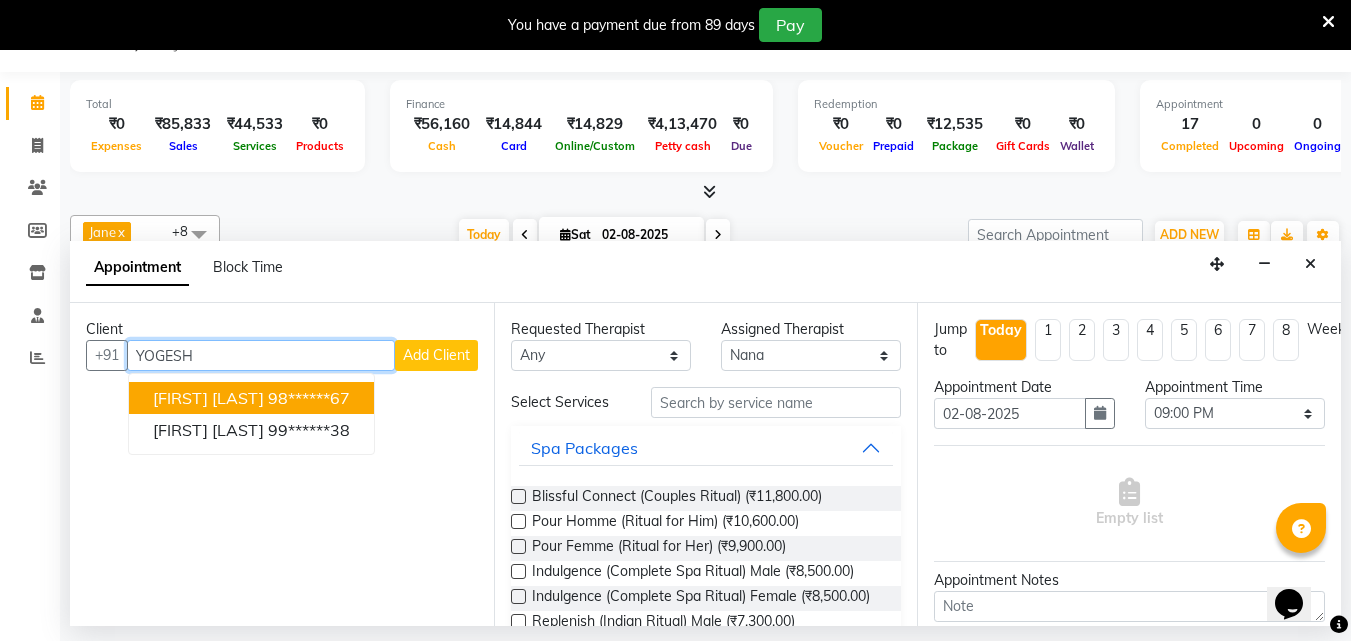 click on "[FIRST] [LAST]" at bounding box center (208, 398) 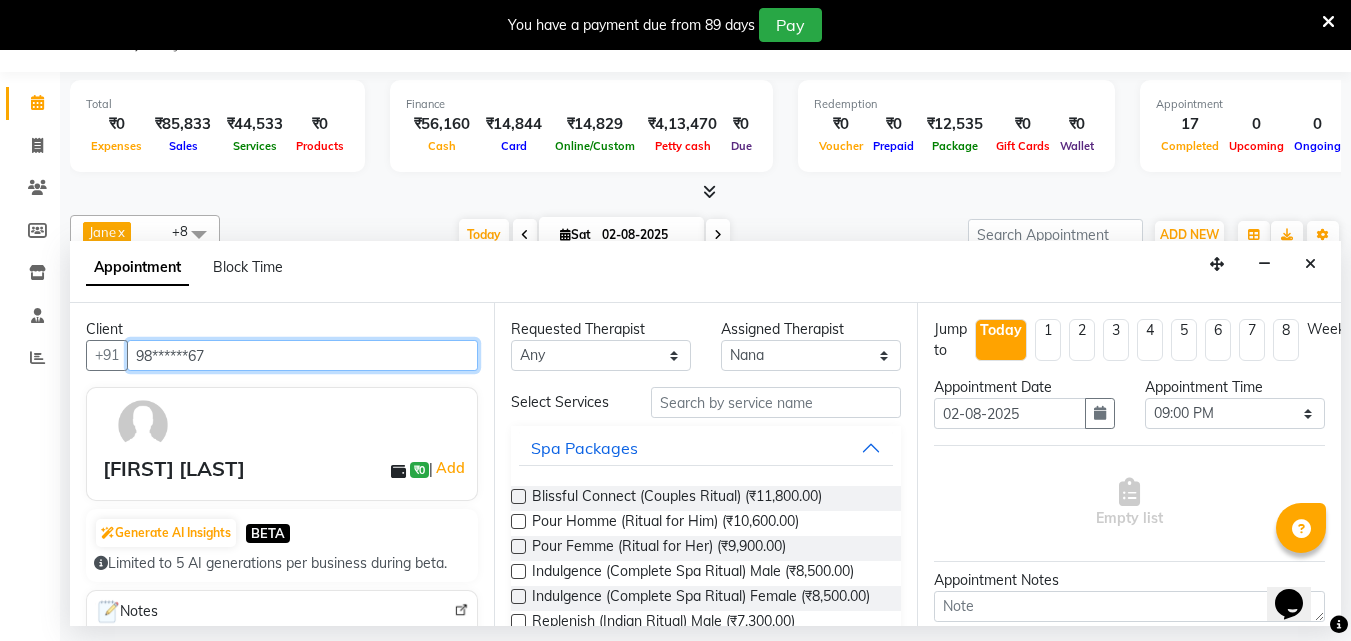 type on "98******67" 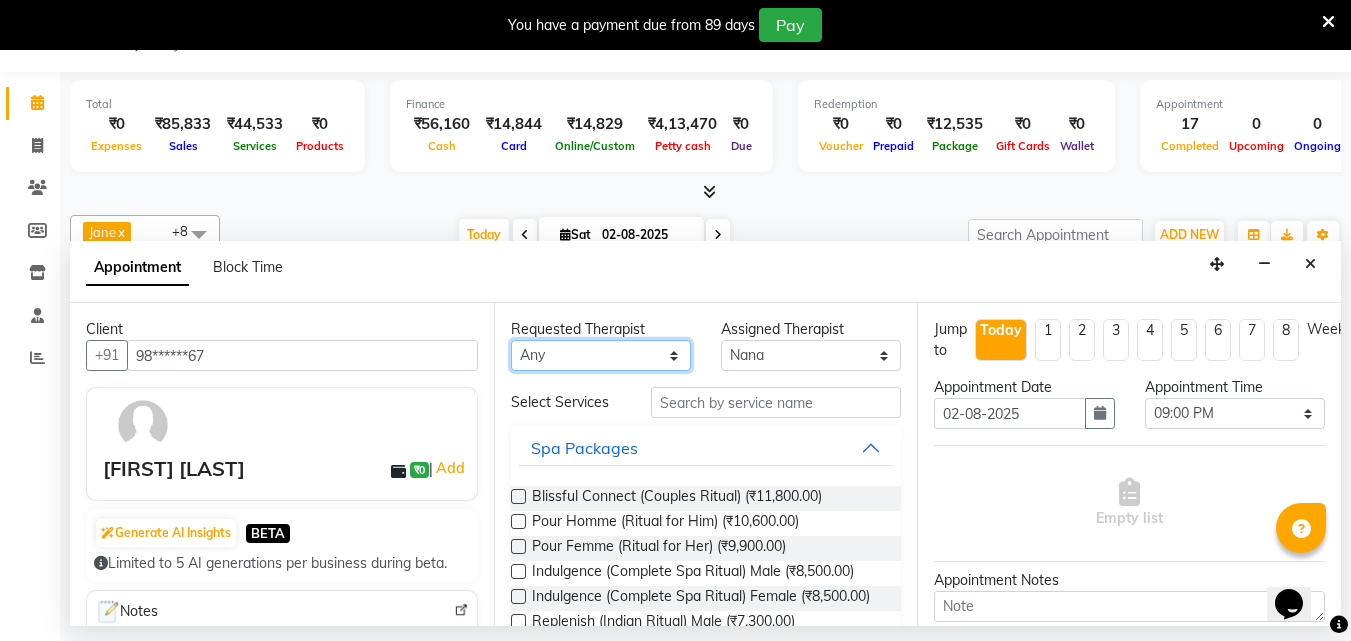click on "Any Angel [FIRST] [LAST] [FIRST] [LAST] [FIRST] [LAST] [FIRST] [LAST] Office  [FIRST] [LAST] [FIRST] [LAST] [FIRST] [LAST]" at bounding box center [601, 355] 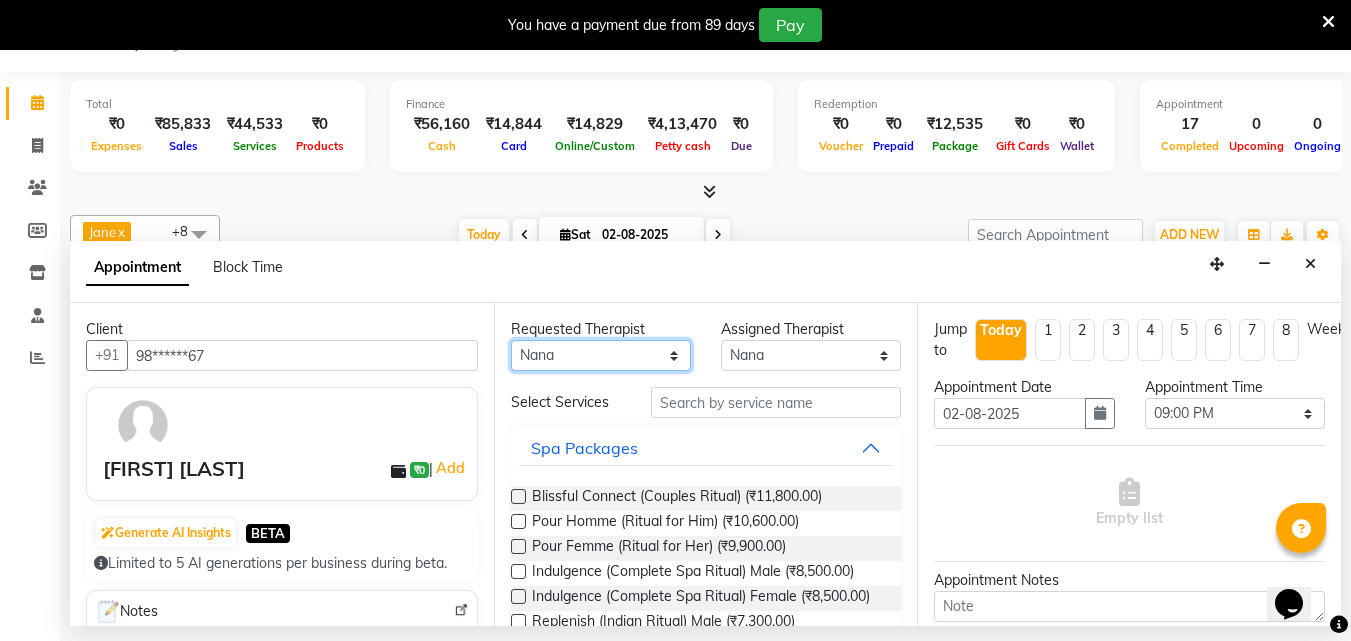 click on "Any Angel [FIRST] [LAST] [FIRST] [LAST] [FIRST] [LAST] [FIRST] [LAST] Office  [FIRST] [LAST] [FIRST] [LAST] [FIRST] [LAST]" at bounding box center [601, 355] 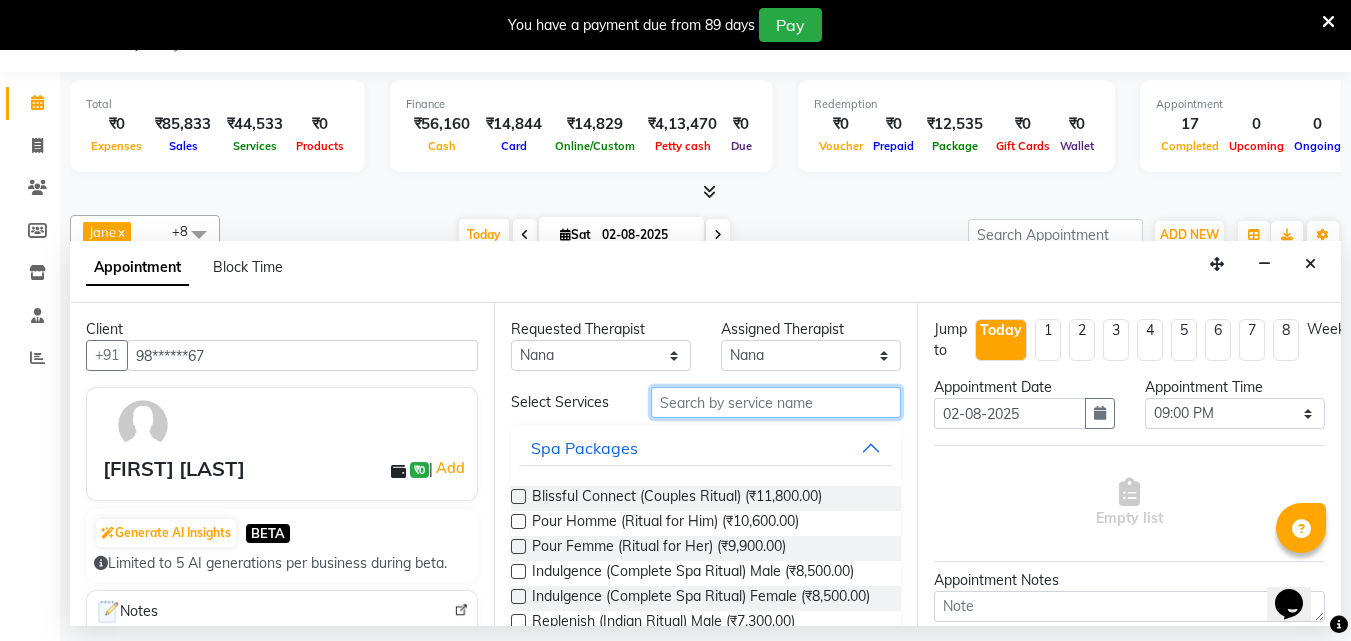 click at bounding box center [776, 402] 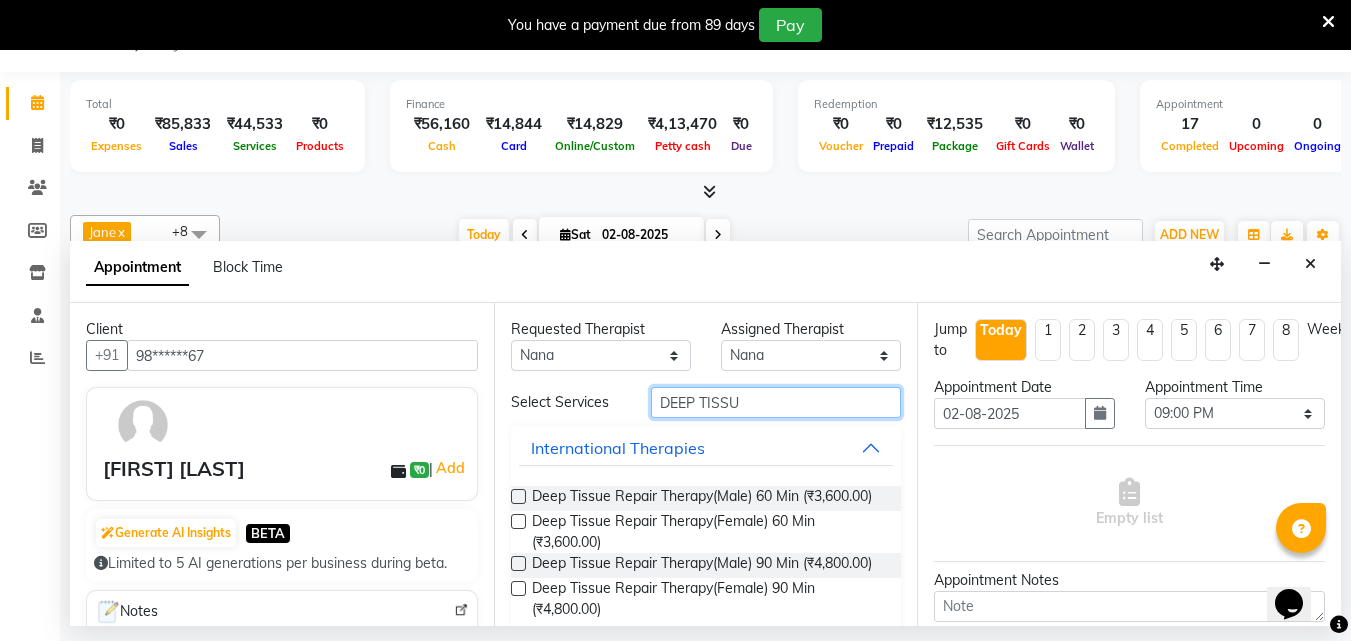 type on "DEEP TISSU" 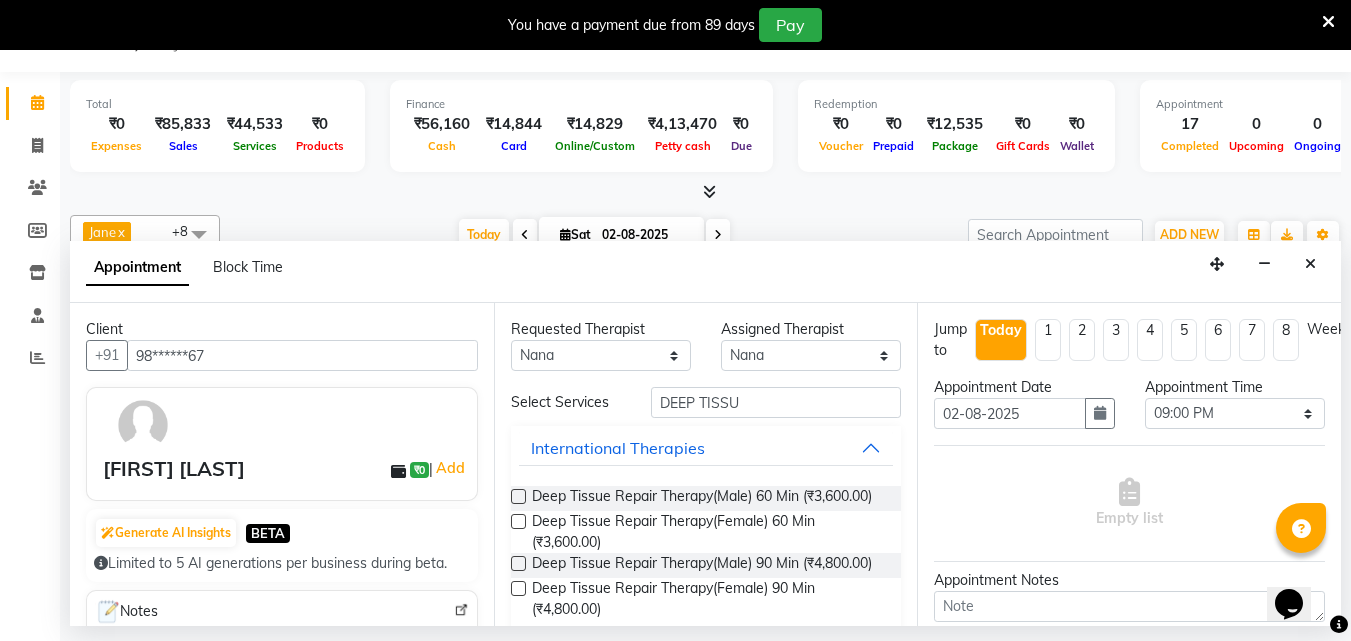 click on "Deep Tissue Repair Therapy(Male) 60 Min (₹3,600.00)" at bounding box center (706, 498) 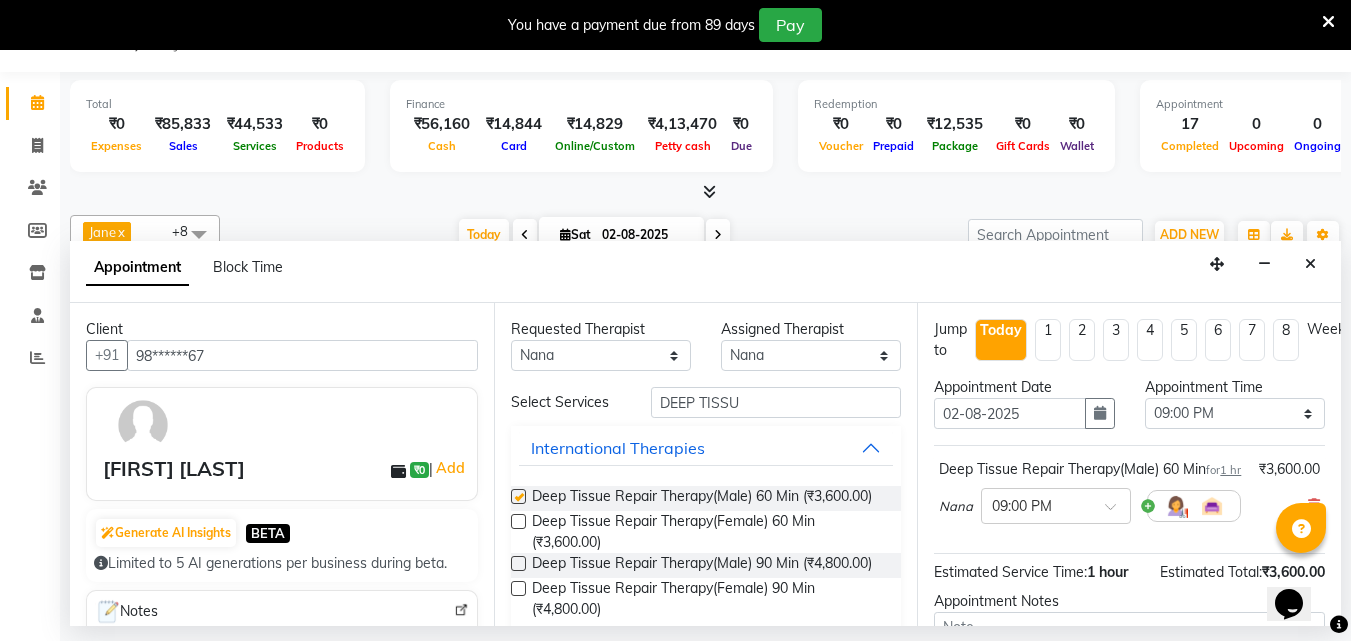 checkbox on "false" 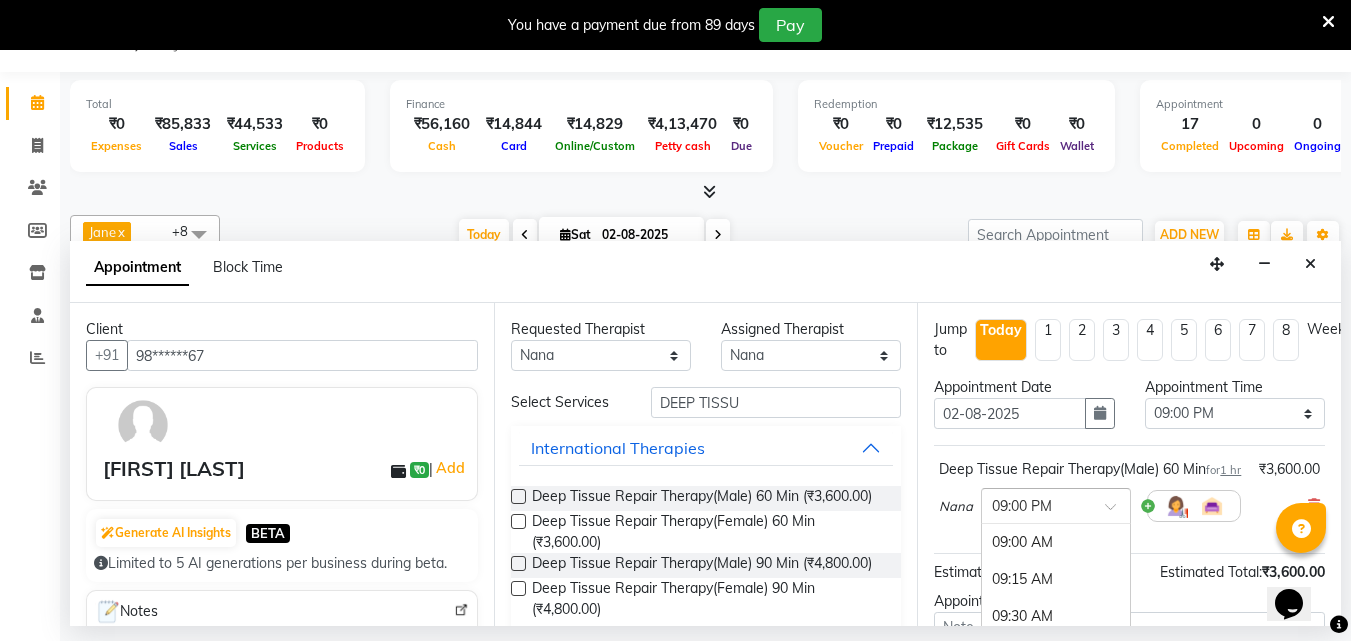 click at bounding box center [1117, 512] 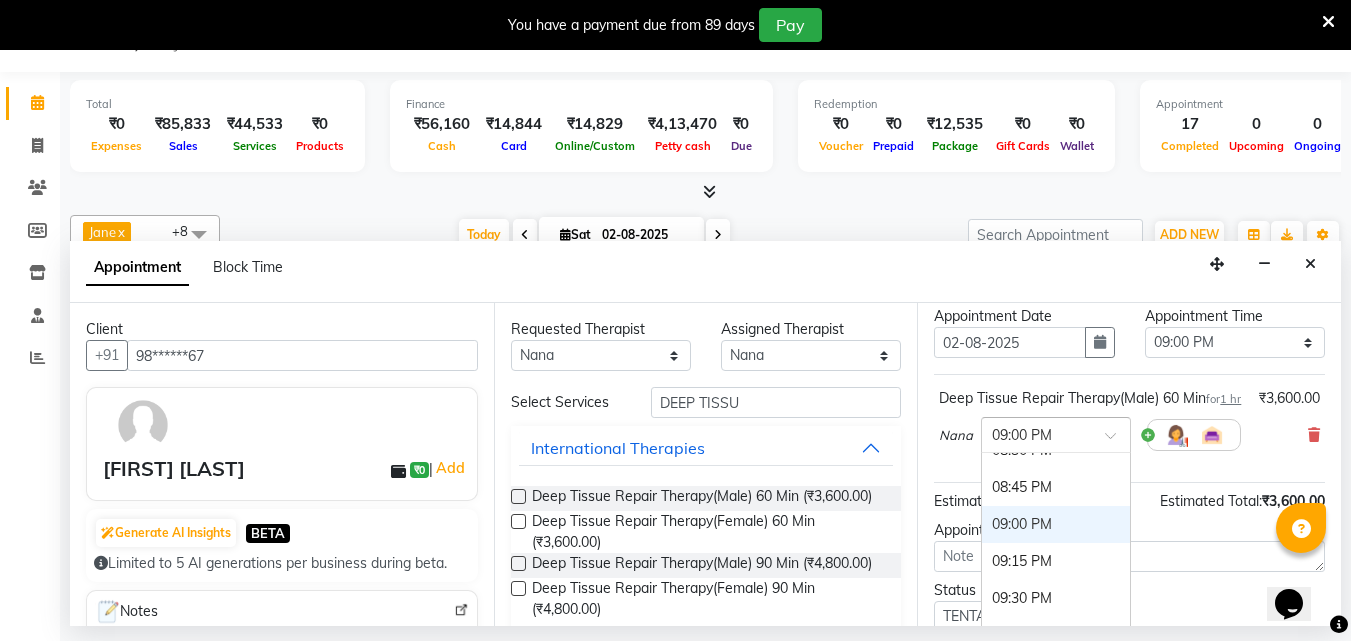 scroll, scrollTop: 200, scrollLeft: 0, axis: vertical 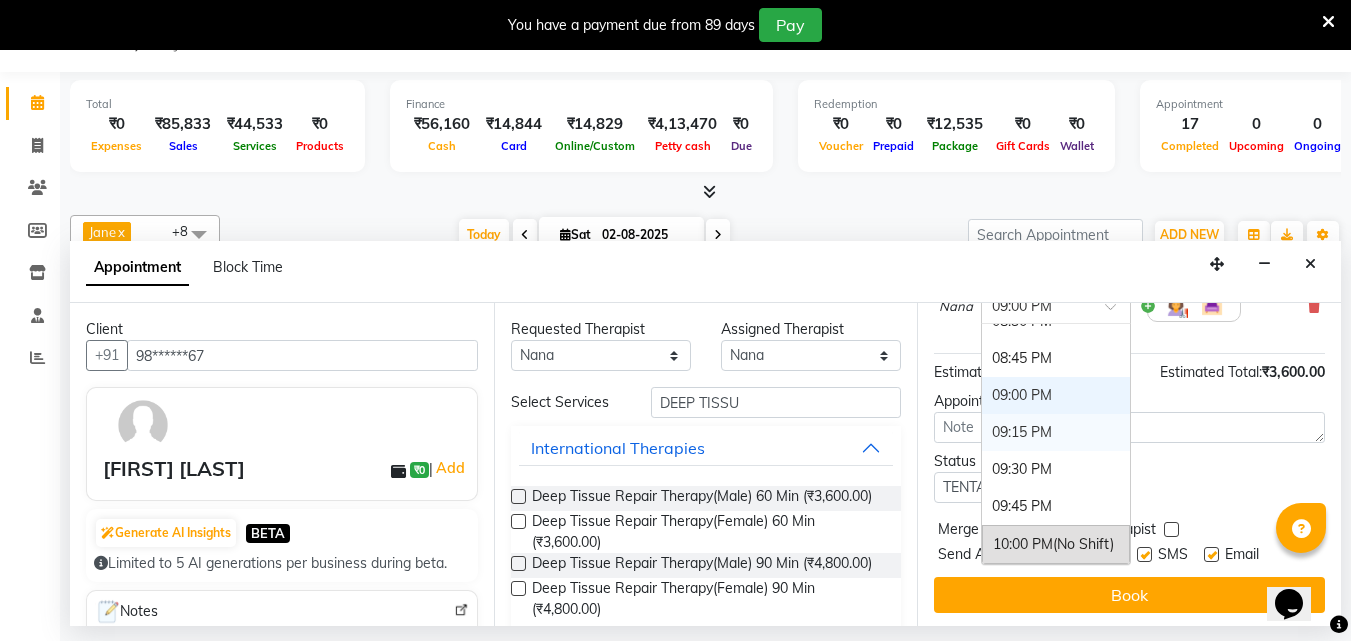 click on "09:15 PM" at bounding box center (1056, 432) 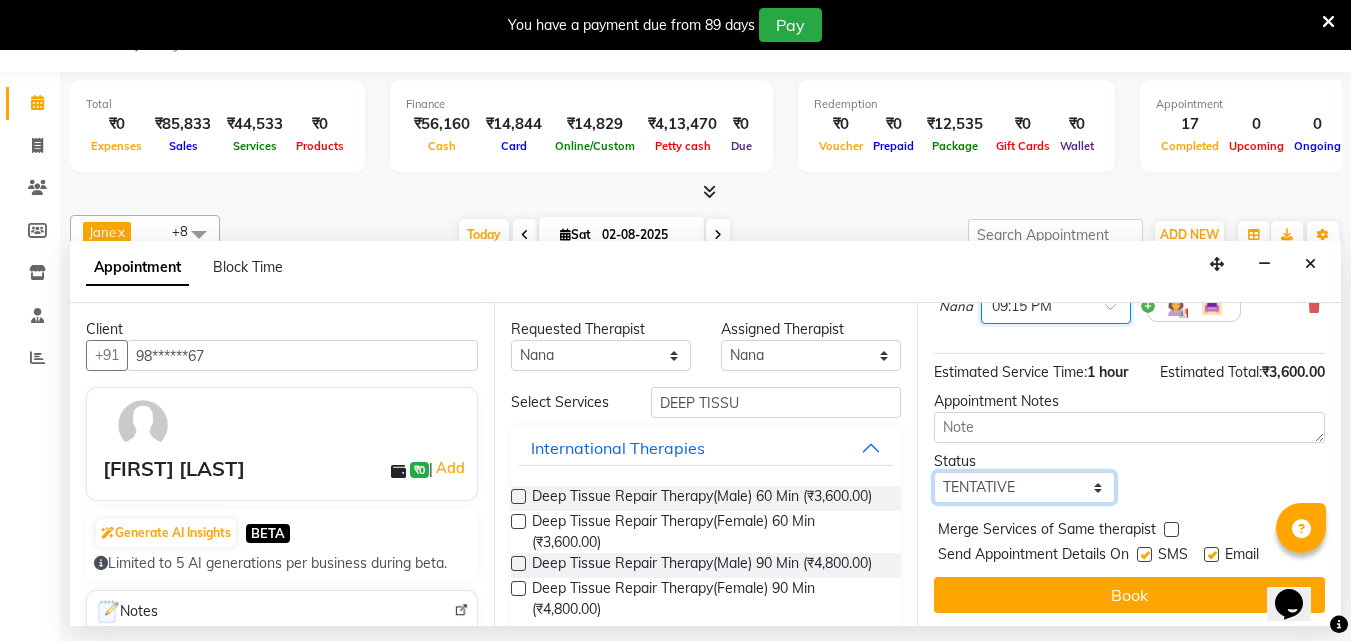 click on "Select TENTATIVE CONFIRM CHECK-IN UPCOMING" at bounding box center [1024, 487] 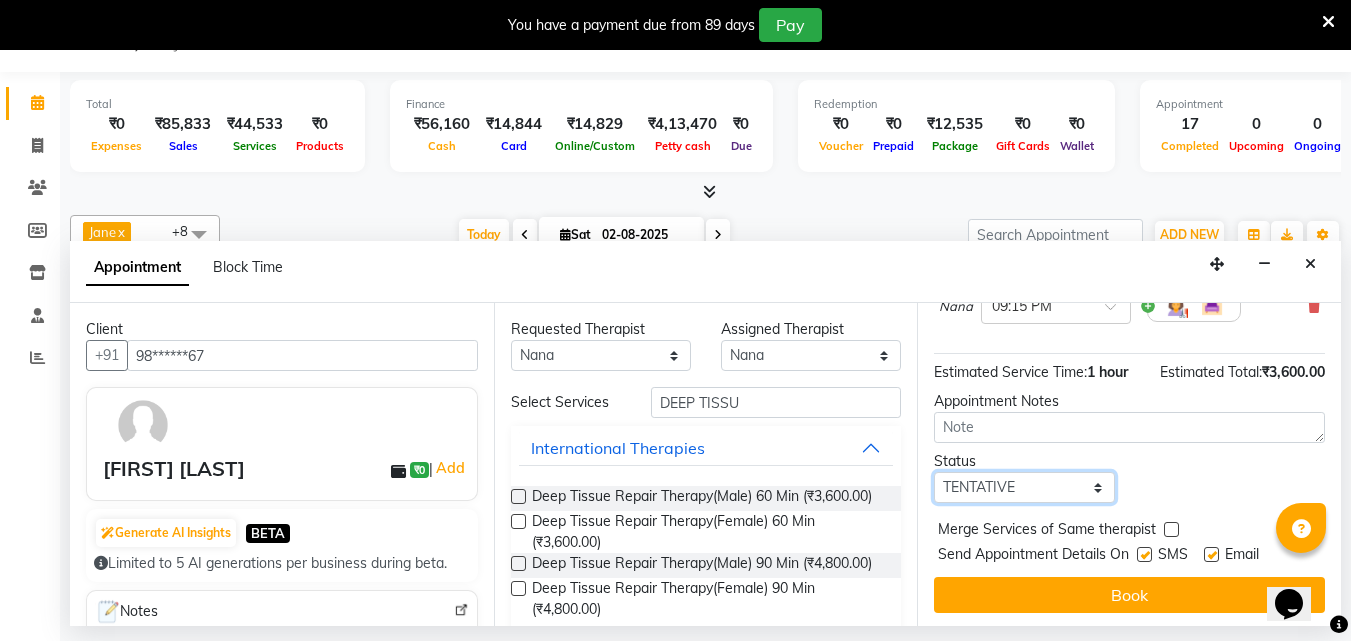 select on "check-in" 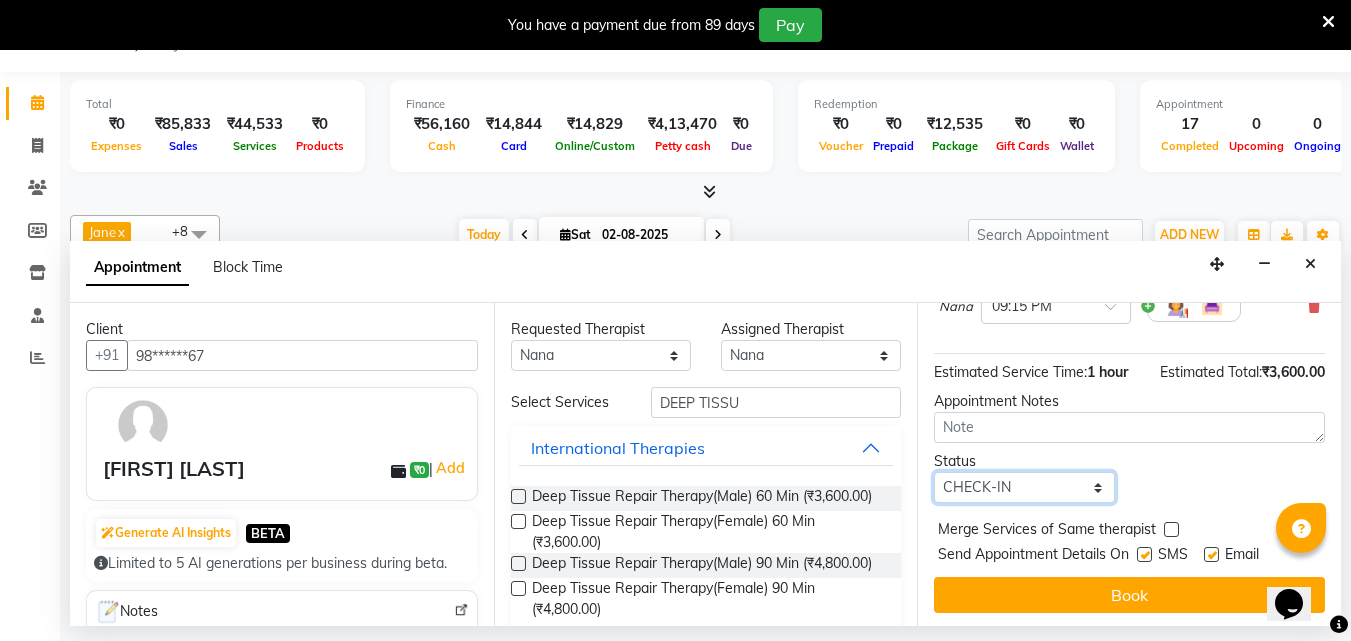 click on "Select TENTATIVE CONFIRM CHECK-IN UPCOMING" at bounding box center [1024, 487] 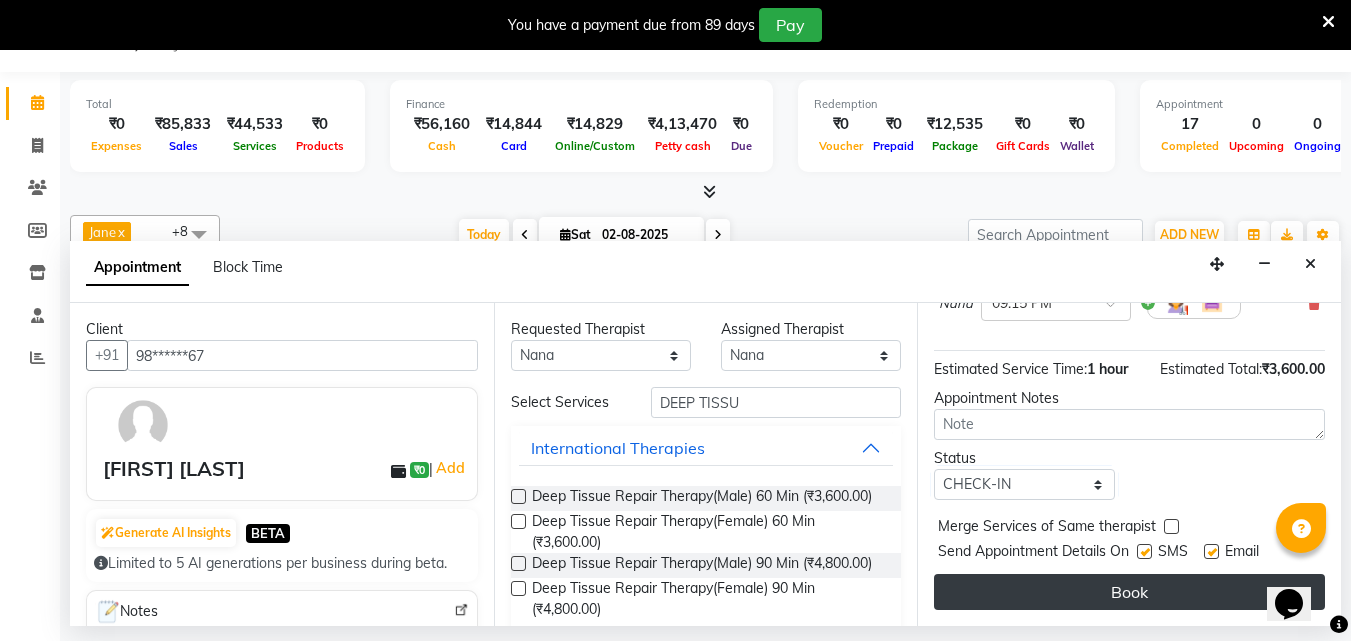 click on "Book" at bounding box center [1129, 592] 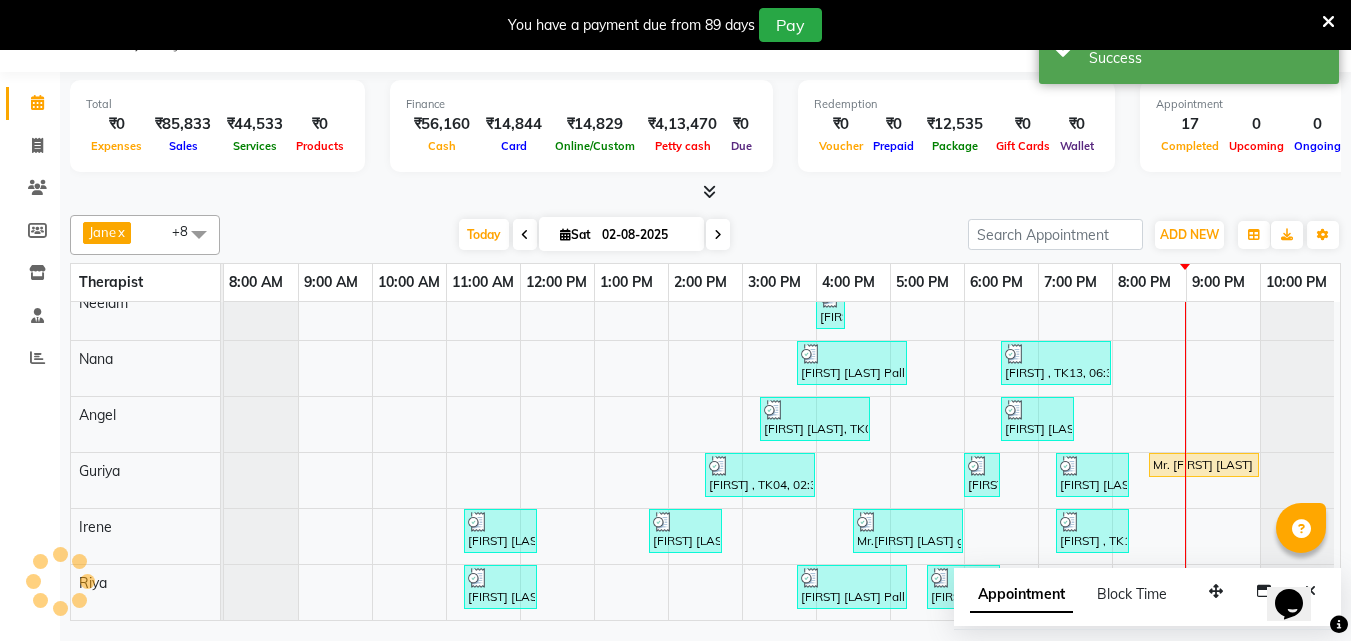 scroll, scrollTop: 0, scrollLeft: 0, axis: both 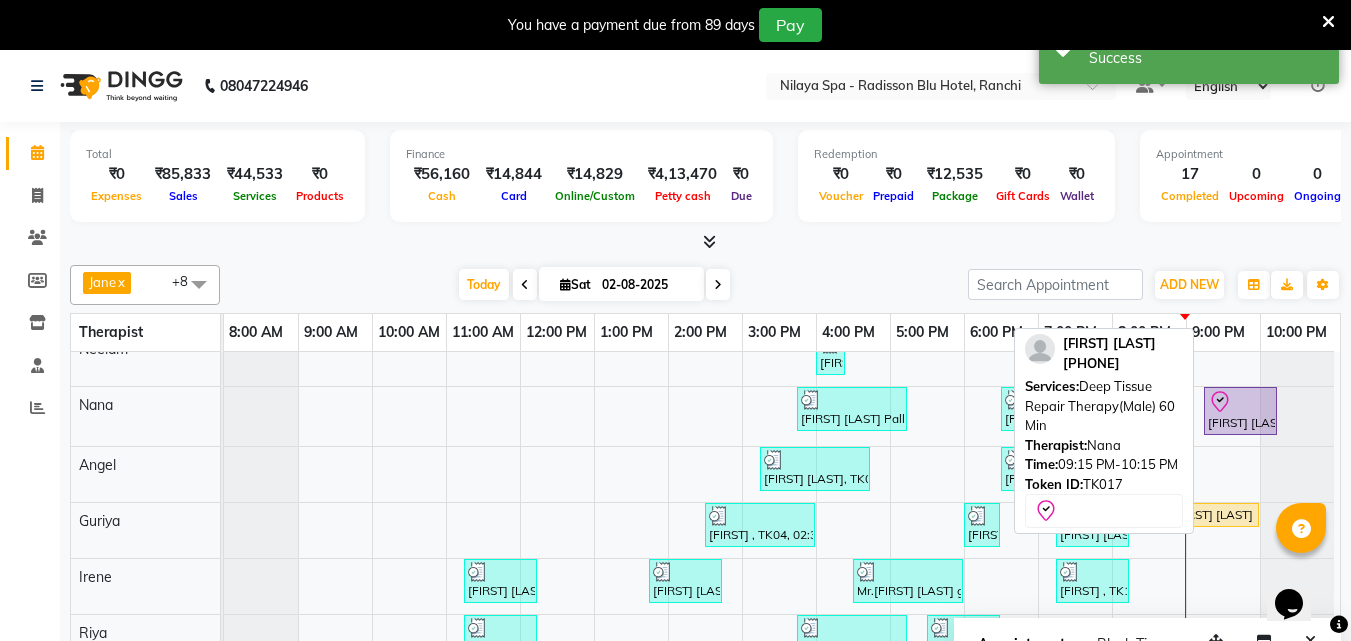 click 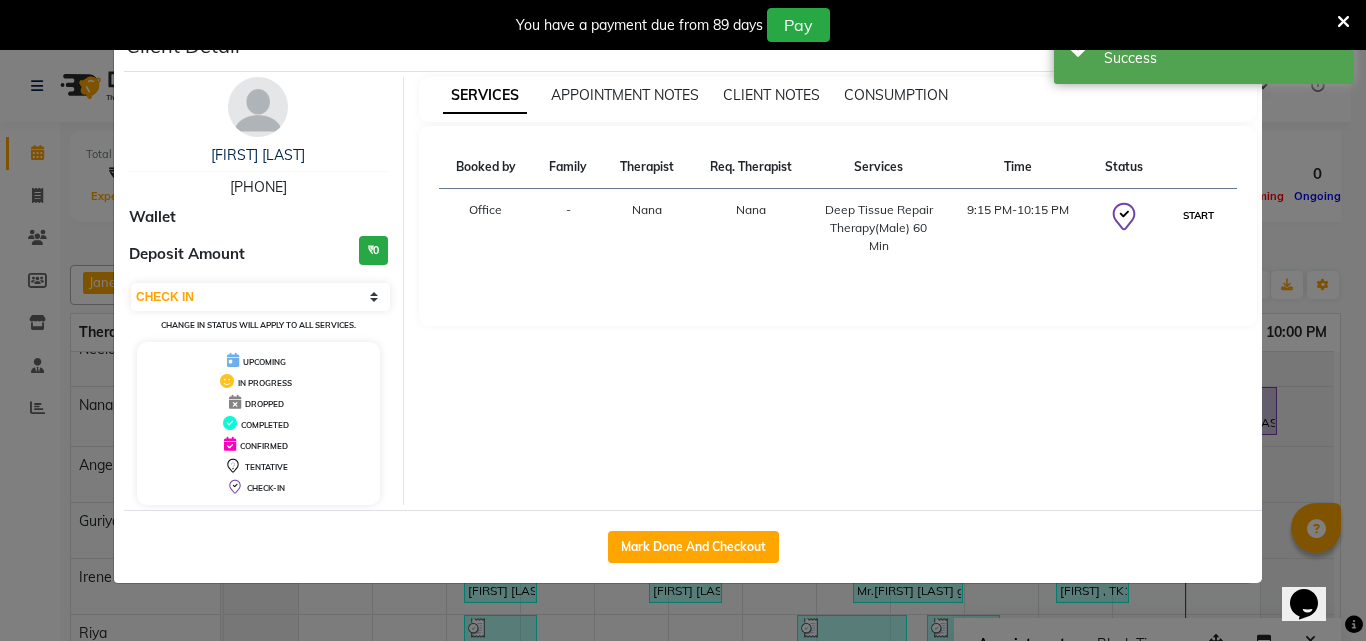 click on "START" at bounding box center [1198, 215] 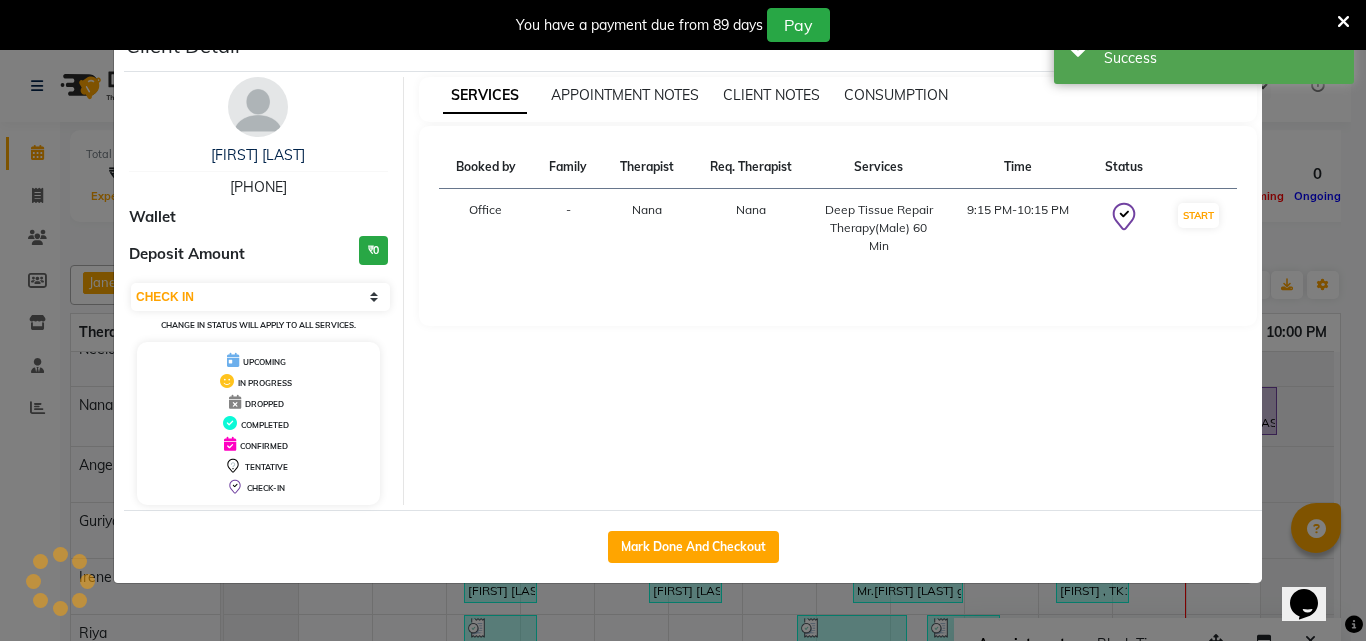 select on "1" 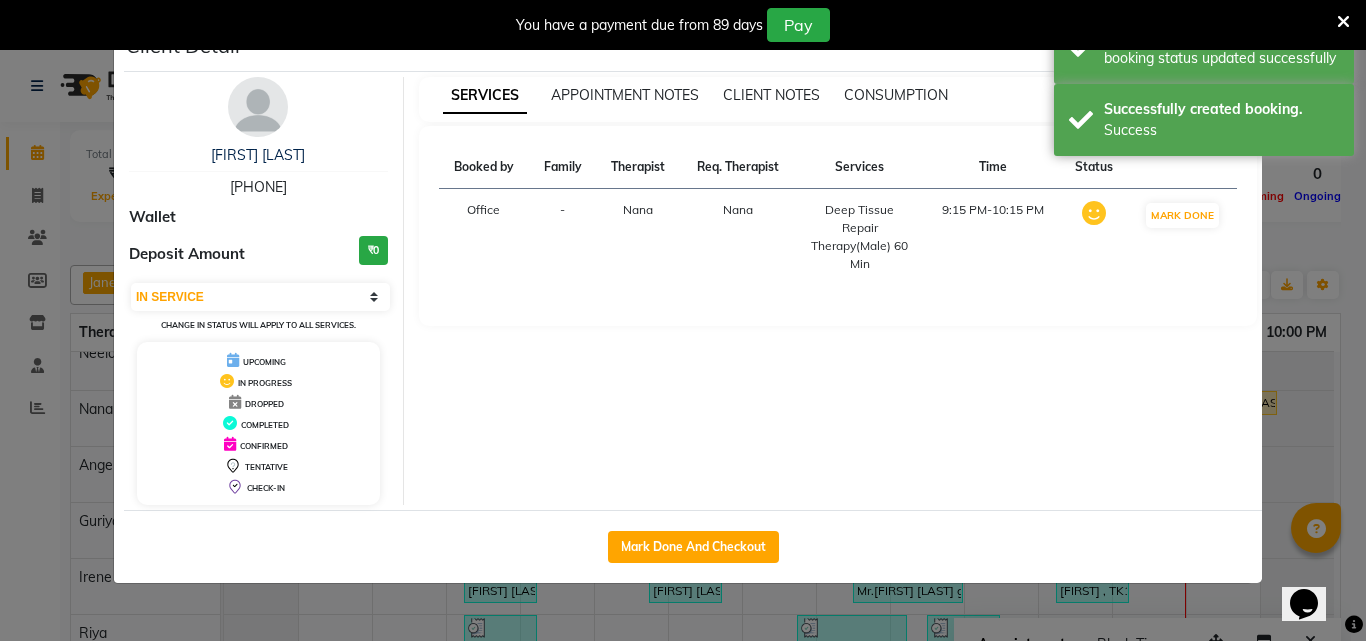 click on "Client Detail  [FIRST] [LAST]    [PHONE] Wallet Deposit Amount  ₹0  Select IN SERVICE CONFIRMED TENTATIVE CHECK IN MARK DONE UPCOMING Change in status will apply to all services. UPCOMING IN PROGRESS DROPPED COMPLETED CONFIRMED TENTATIVE CHECK-IN SERVICES APPOINTMENT NOTES CLIENT NOTES CONSUMPTION Booked by Family Therapist Req. Therapist Services Time Status  Office   - [FIRST] [FIRST]  Deep Tissue Repair Therapy(Male) 60 Min   9:15 PM-10:15 PM   MARK DONE   Mark Done And Checkout" 